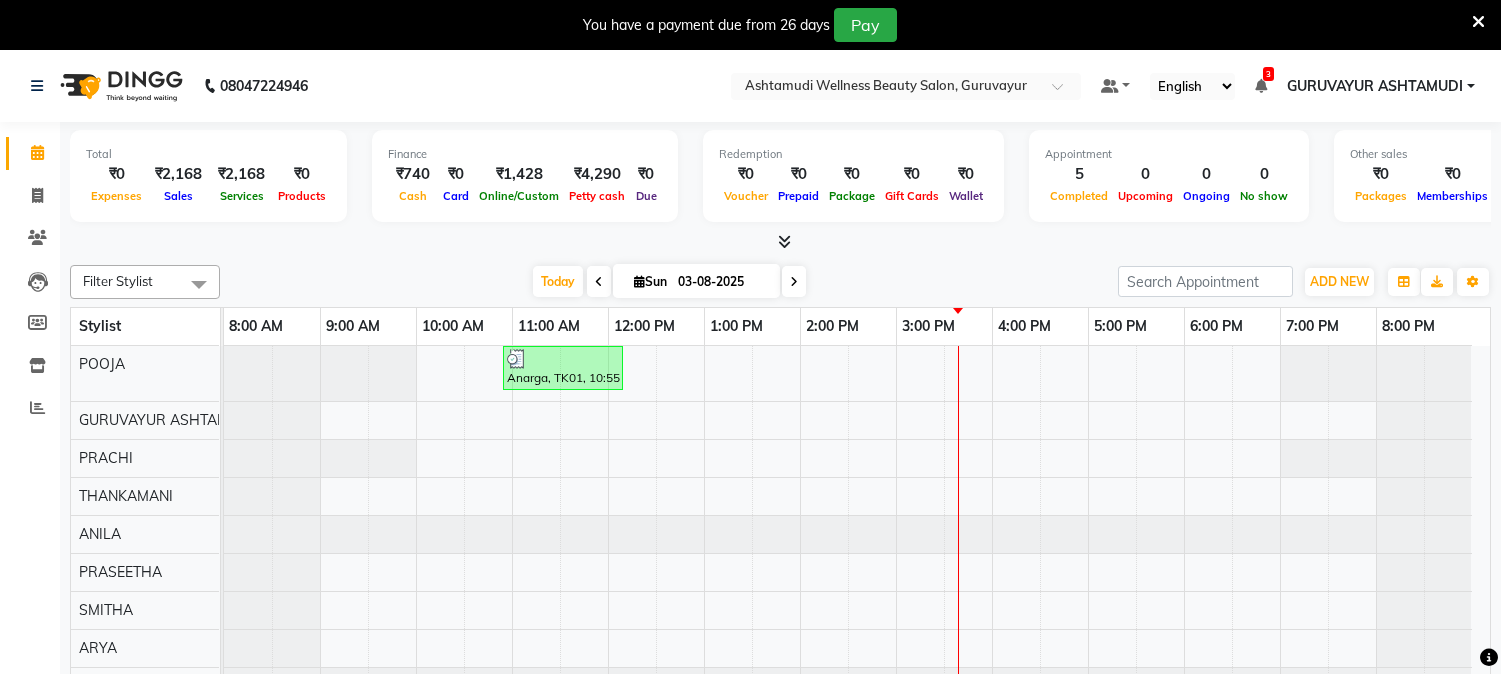 scroll, scrollTop: 0, scrollLeft: 0, axis: both 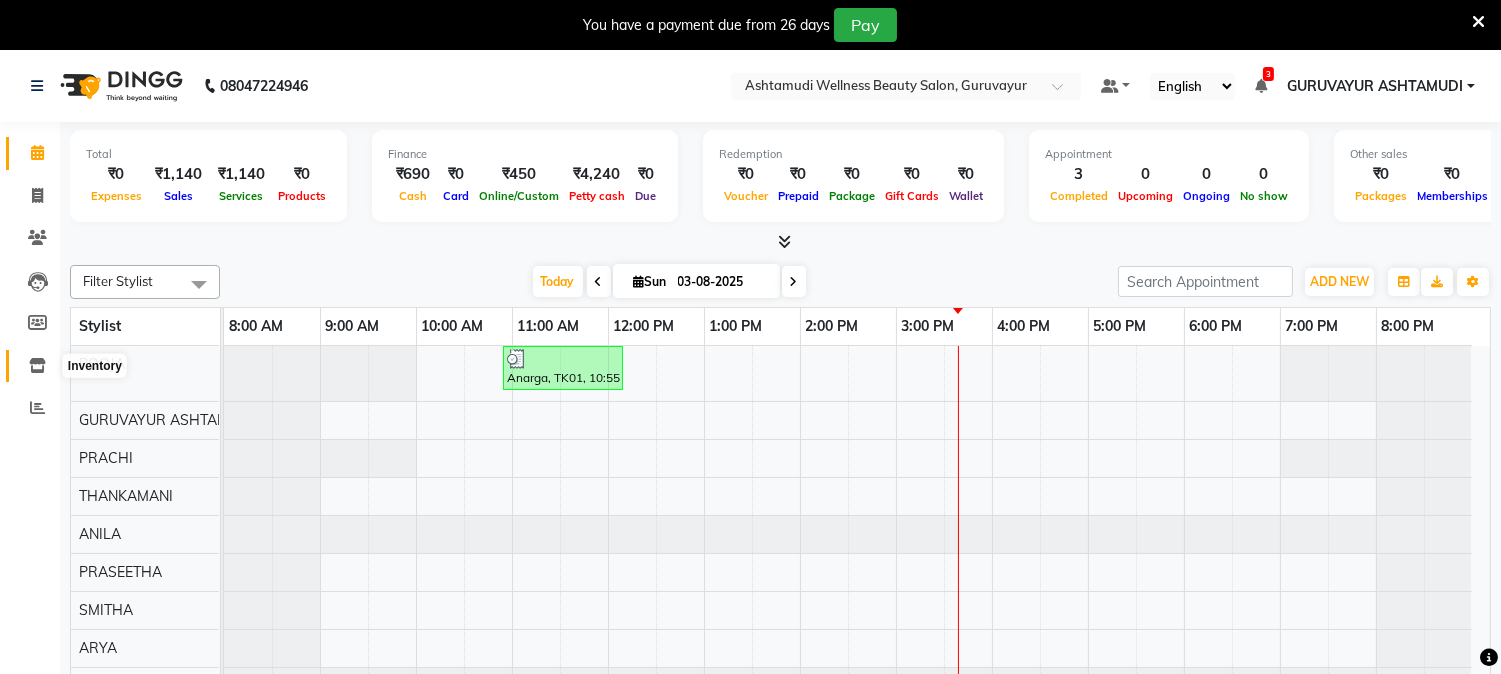 click 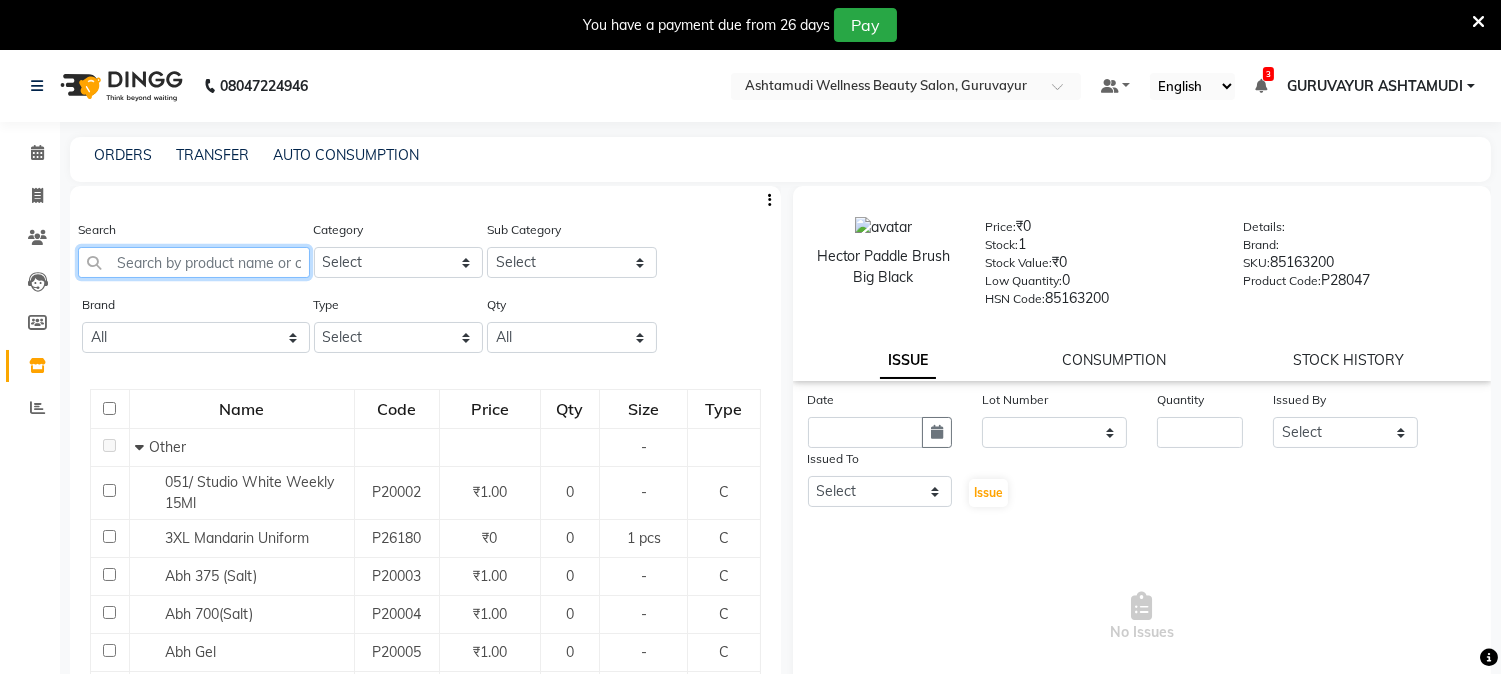 click 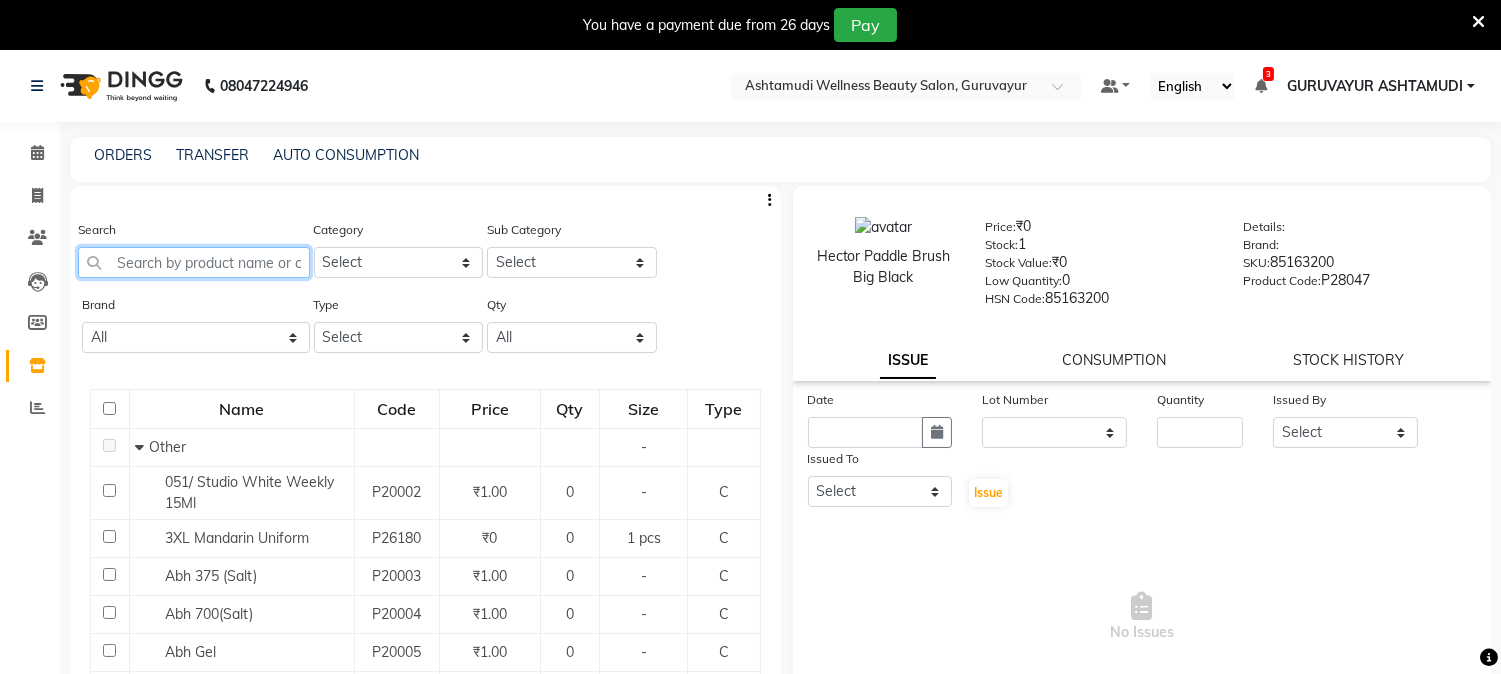 type on "C" 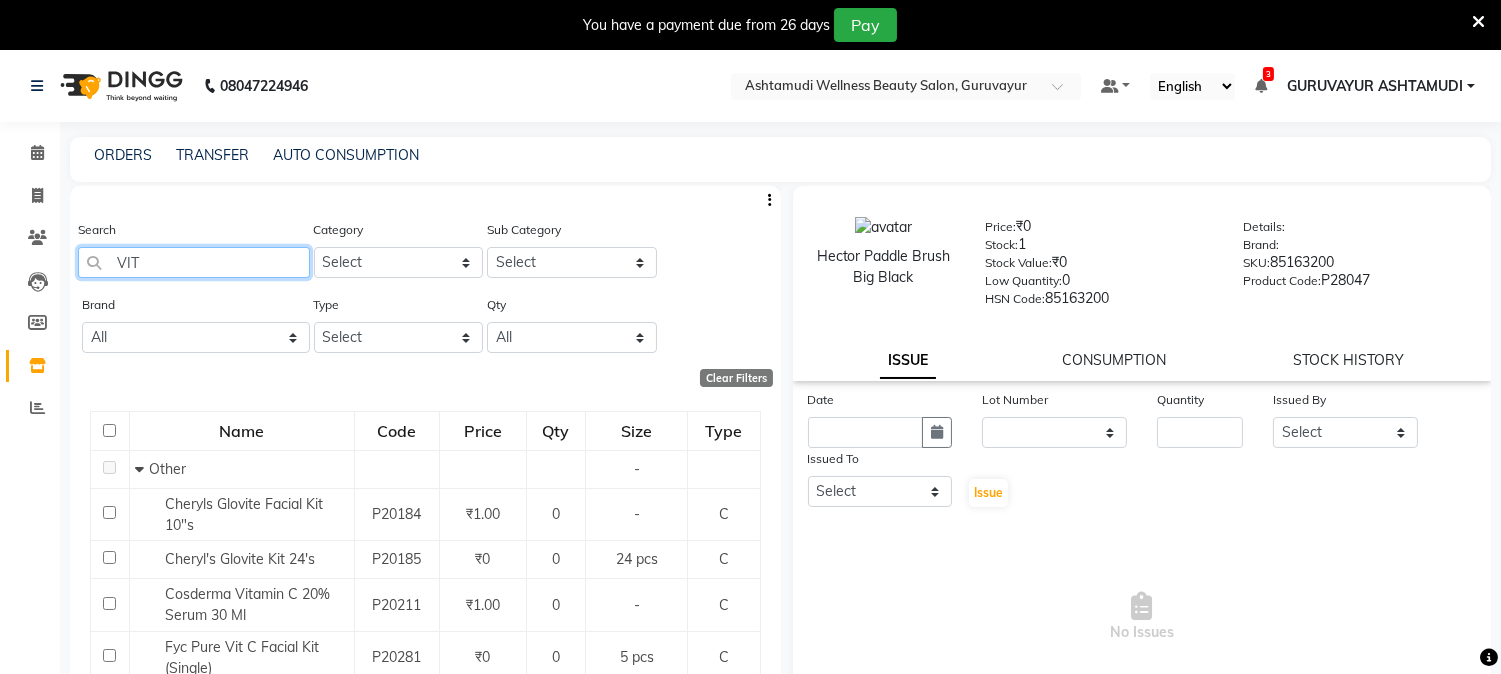 type on "VIT" 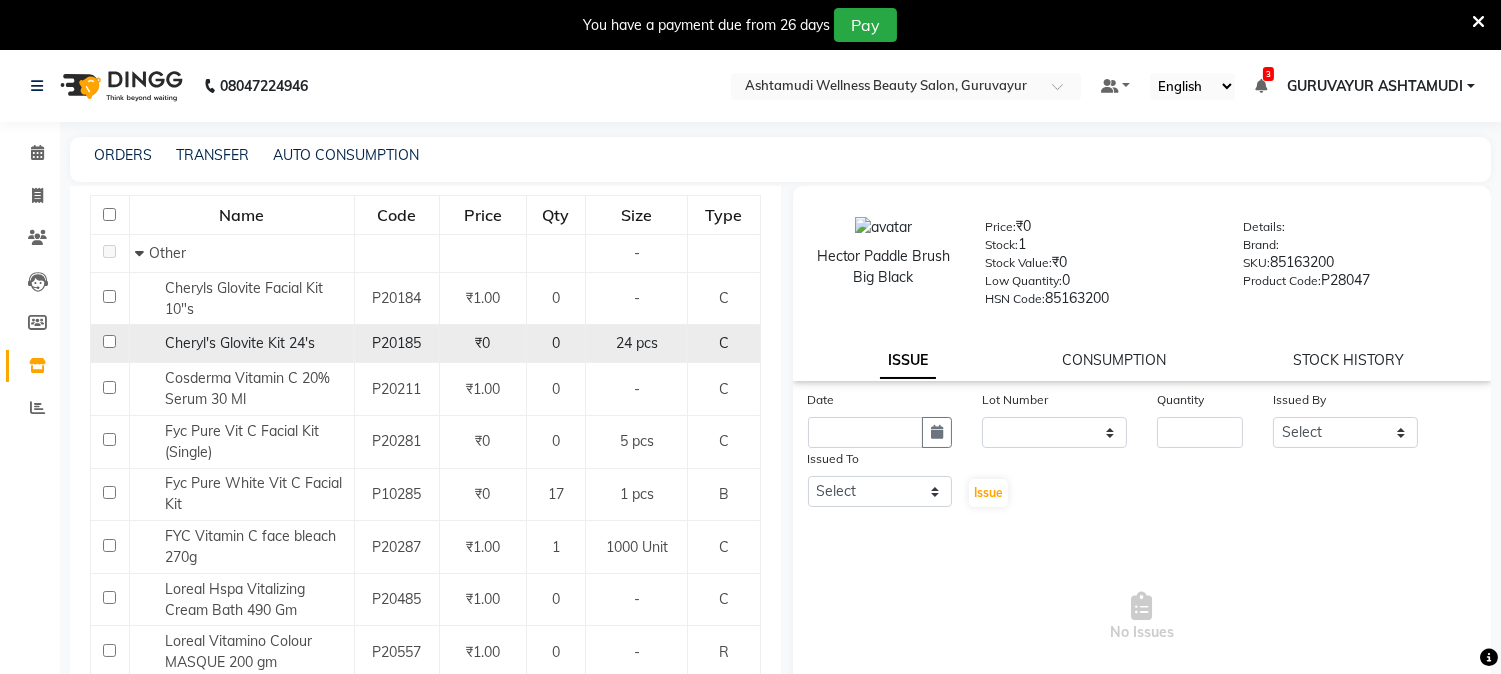 scroll, scrollTop: 333, scrollLeft: 0, axis: vertical 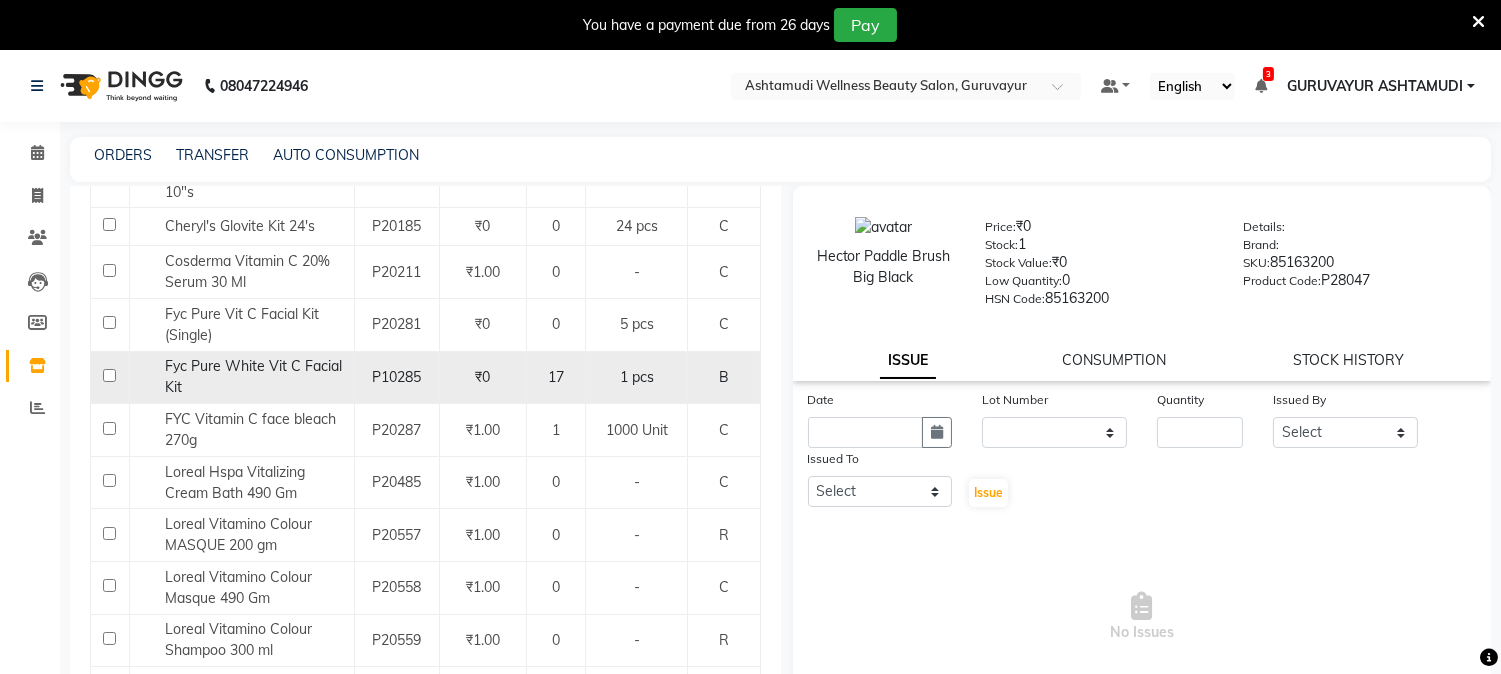 click 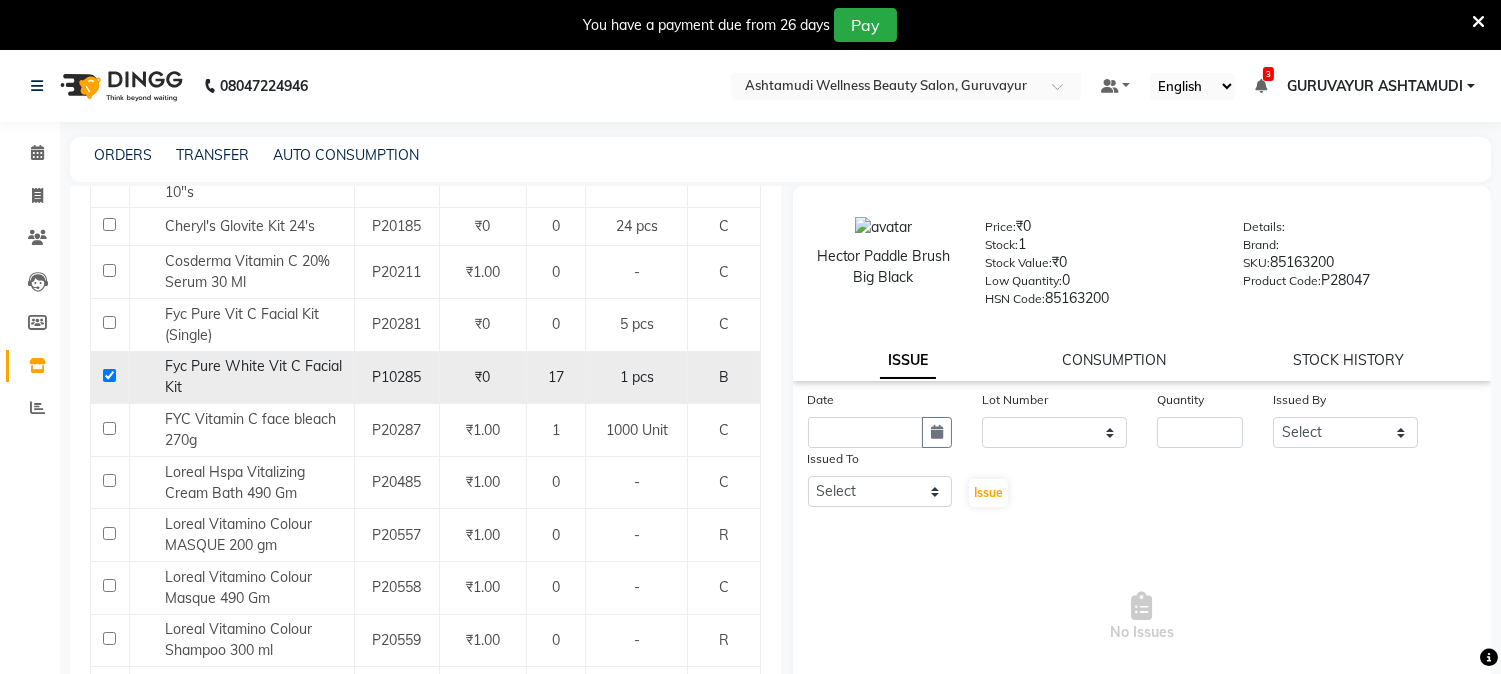 checkbox on "true" 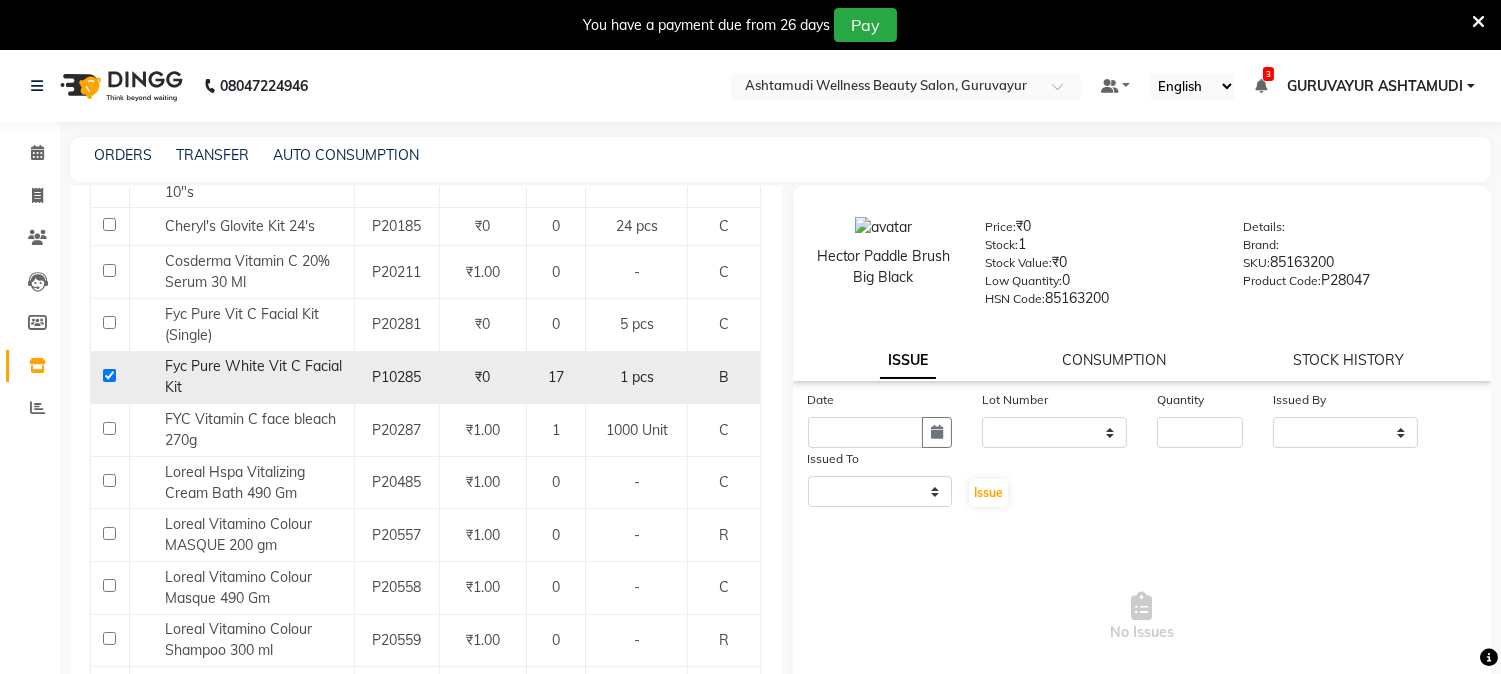 select 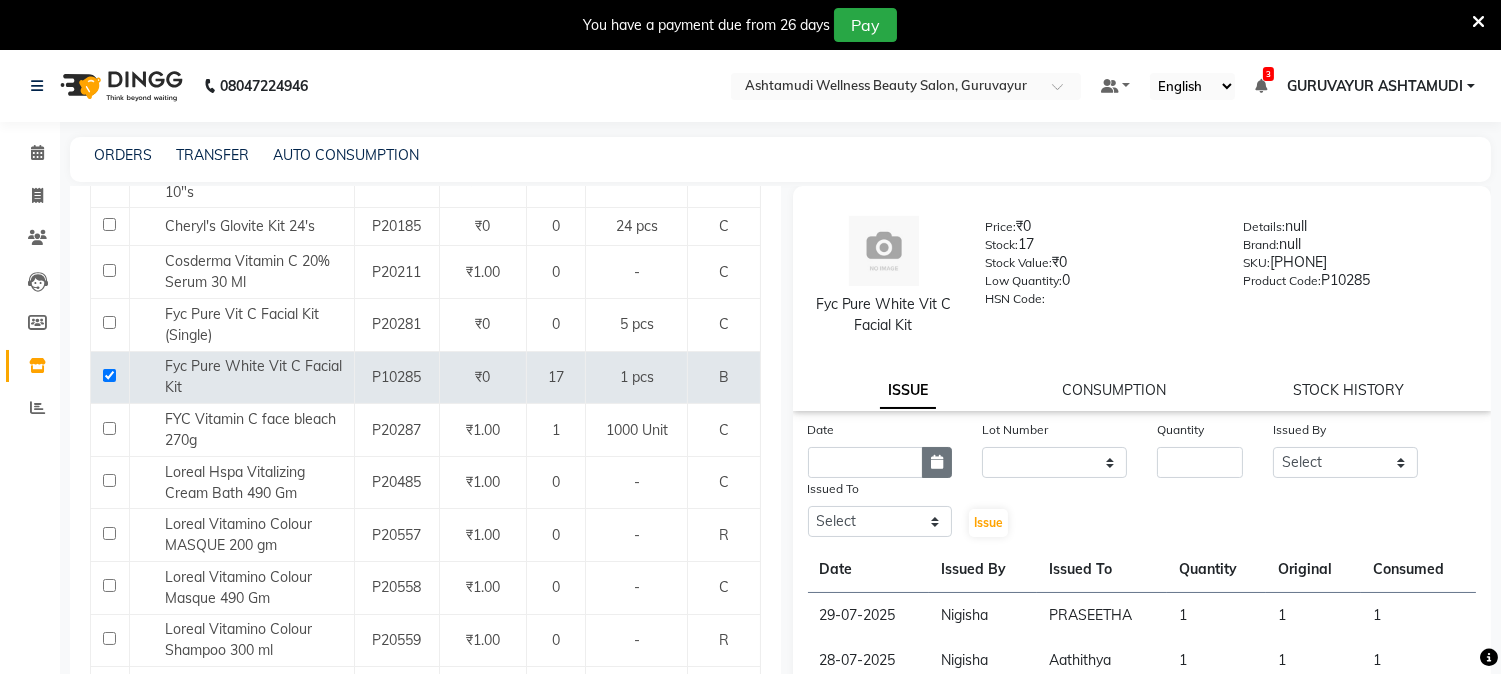 click 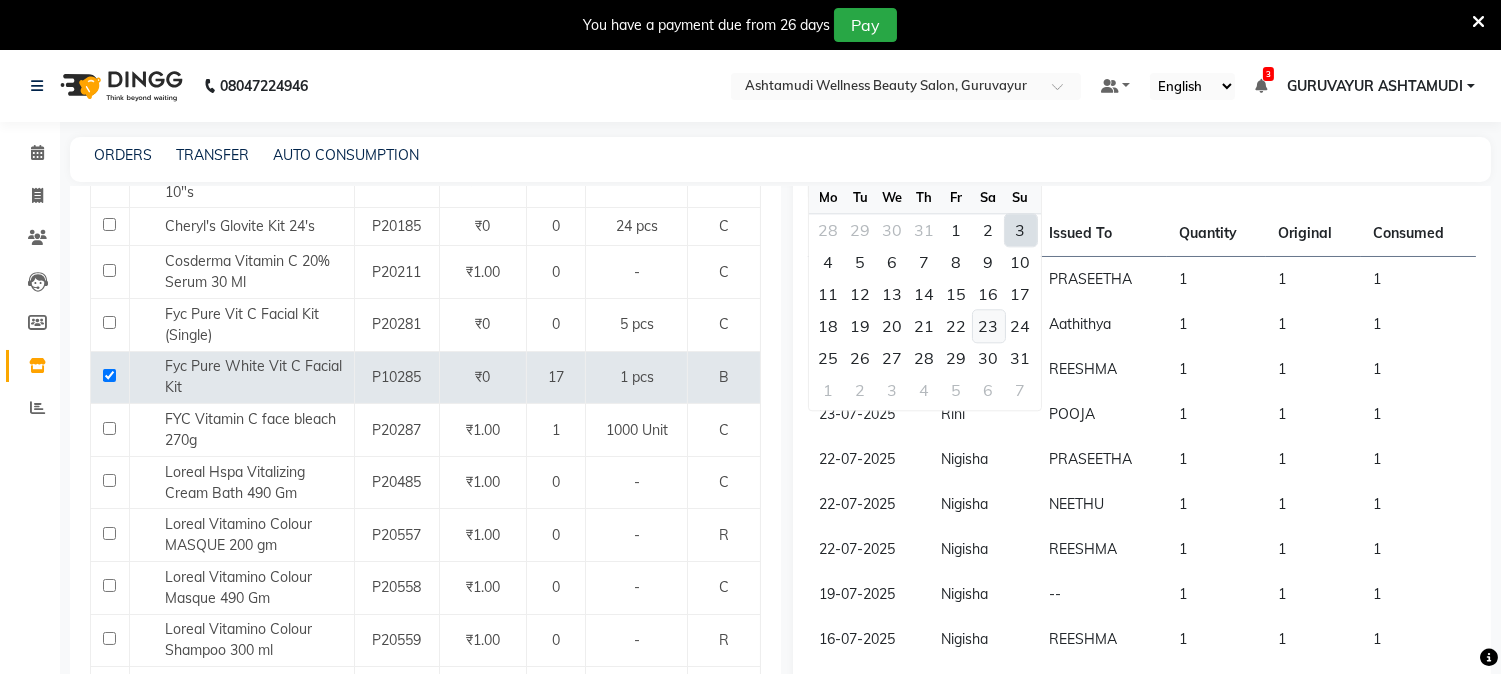 scroll, scrollTop: 284, scrollLeft: 0, axis: vertical 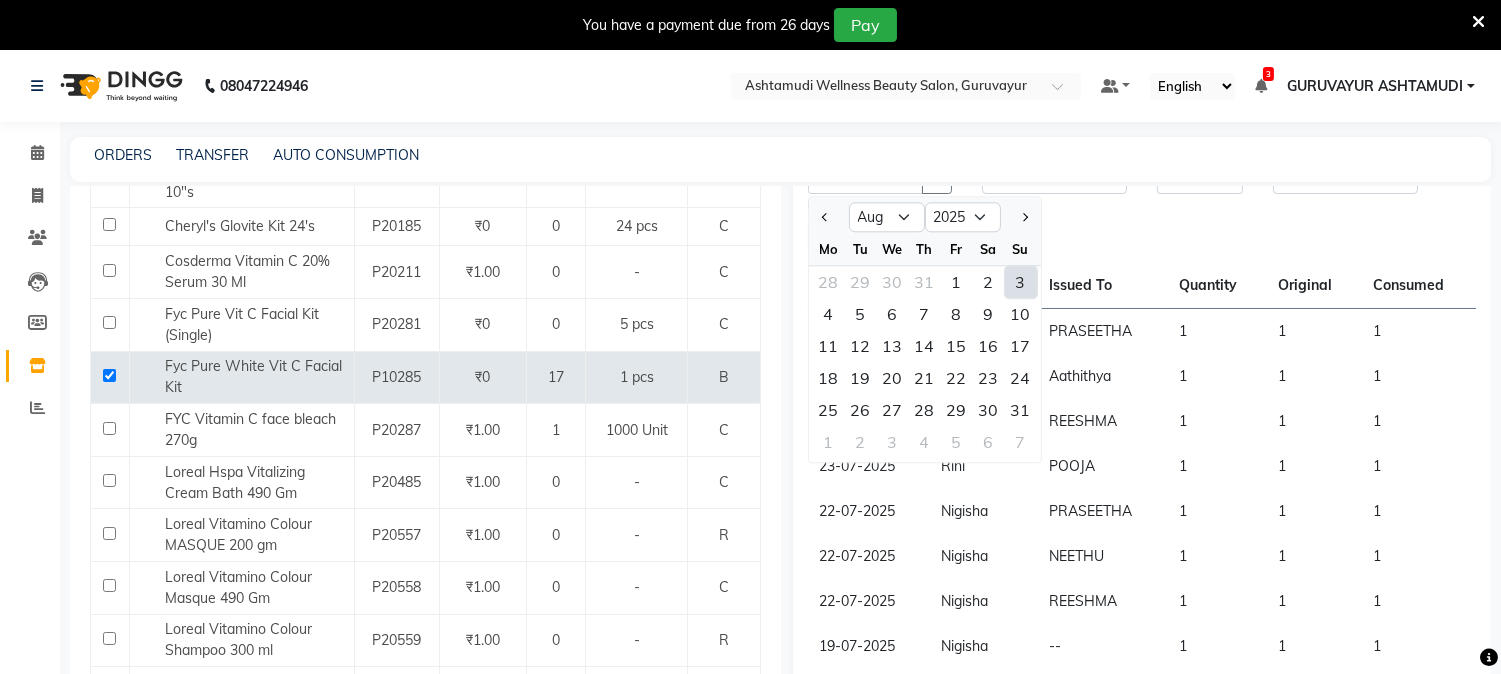 click on "3" 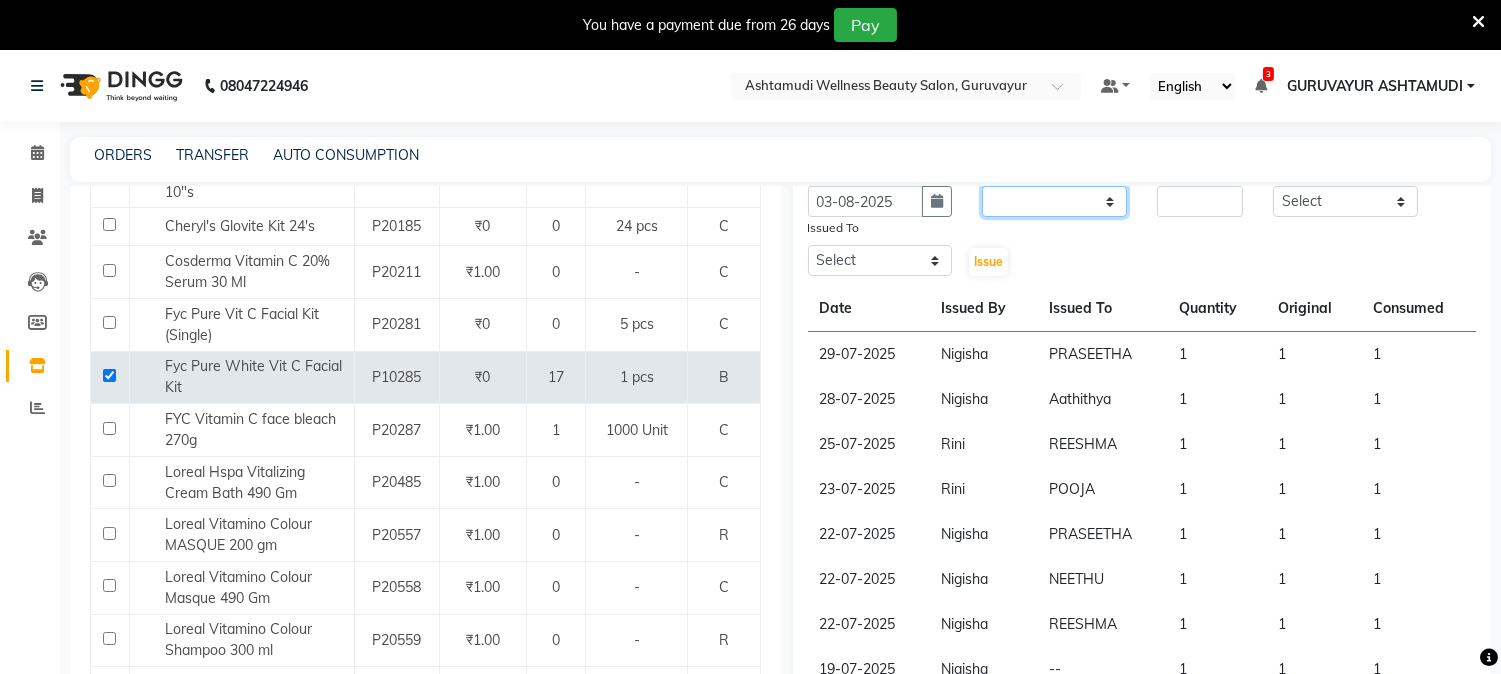 click on "None" 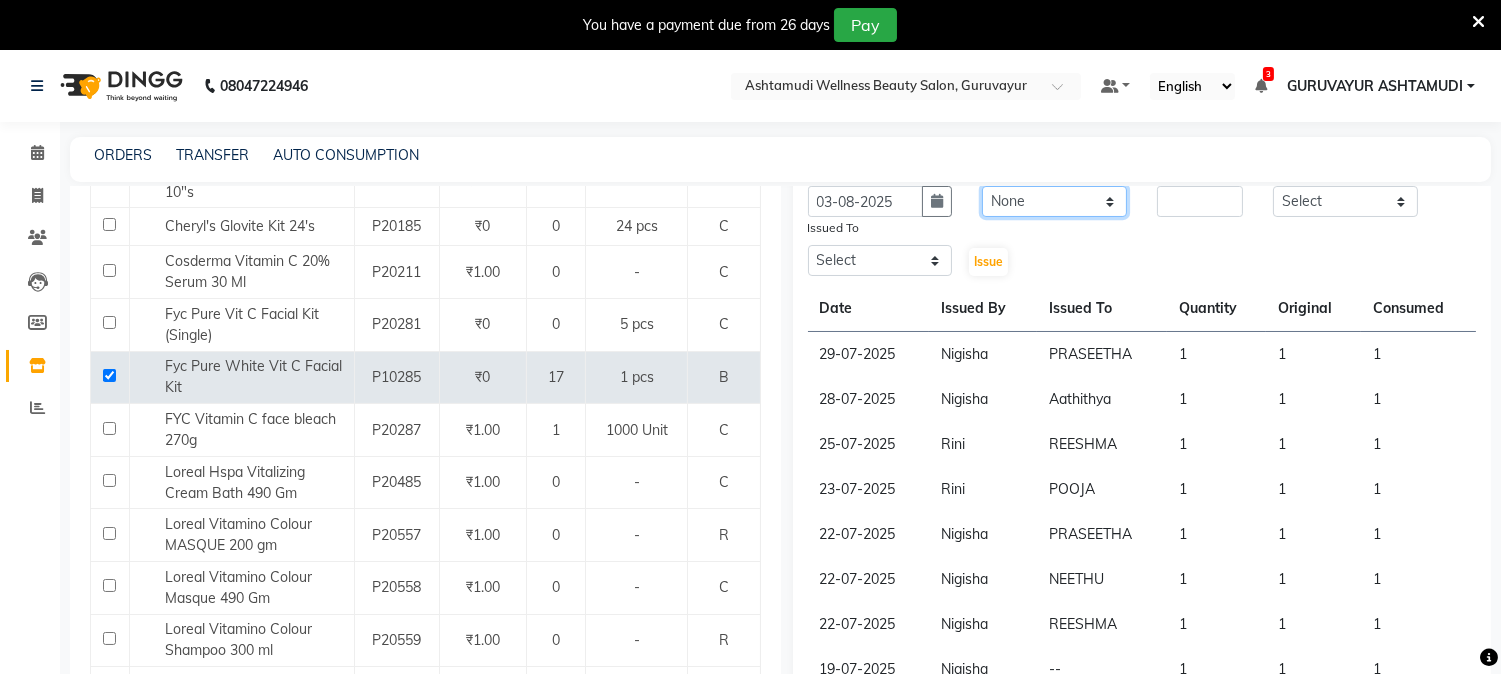 click on "None" 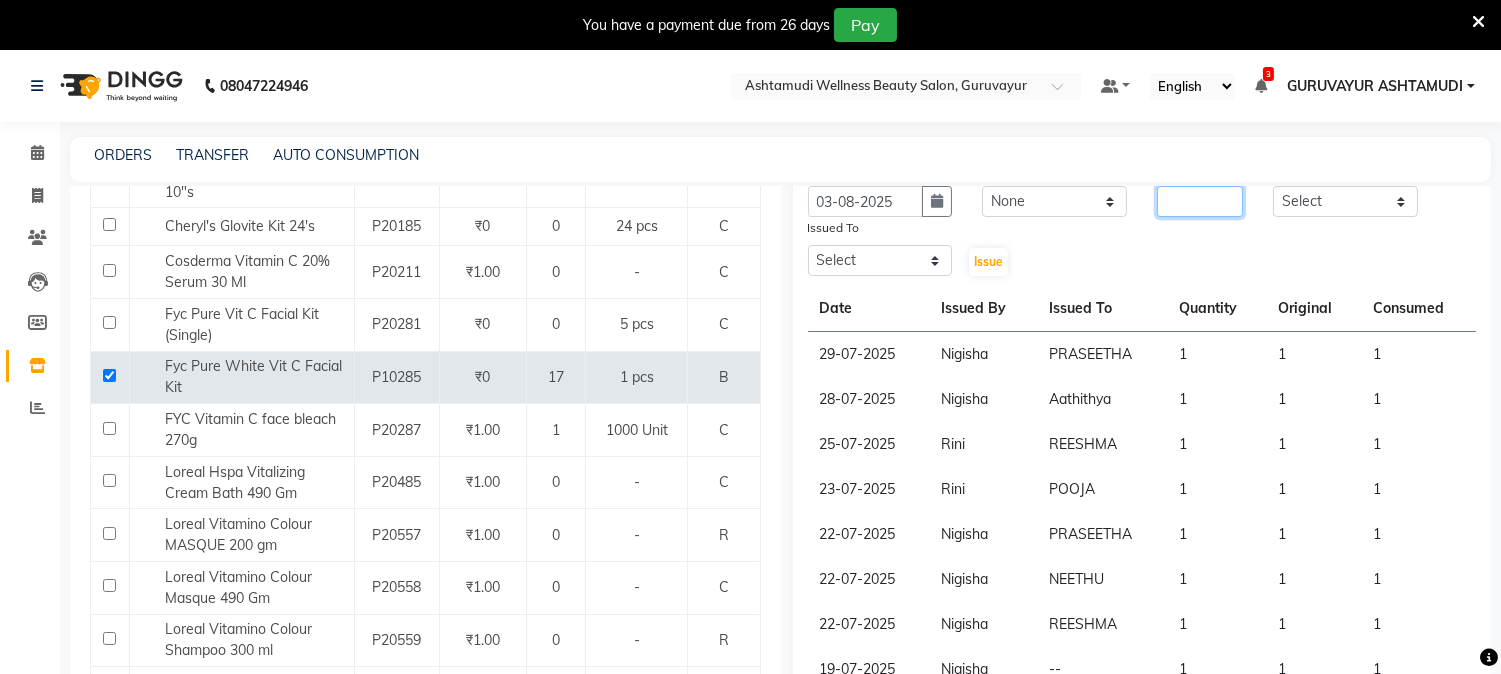 click 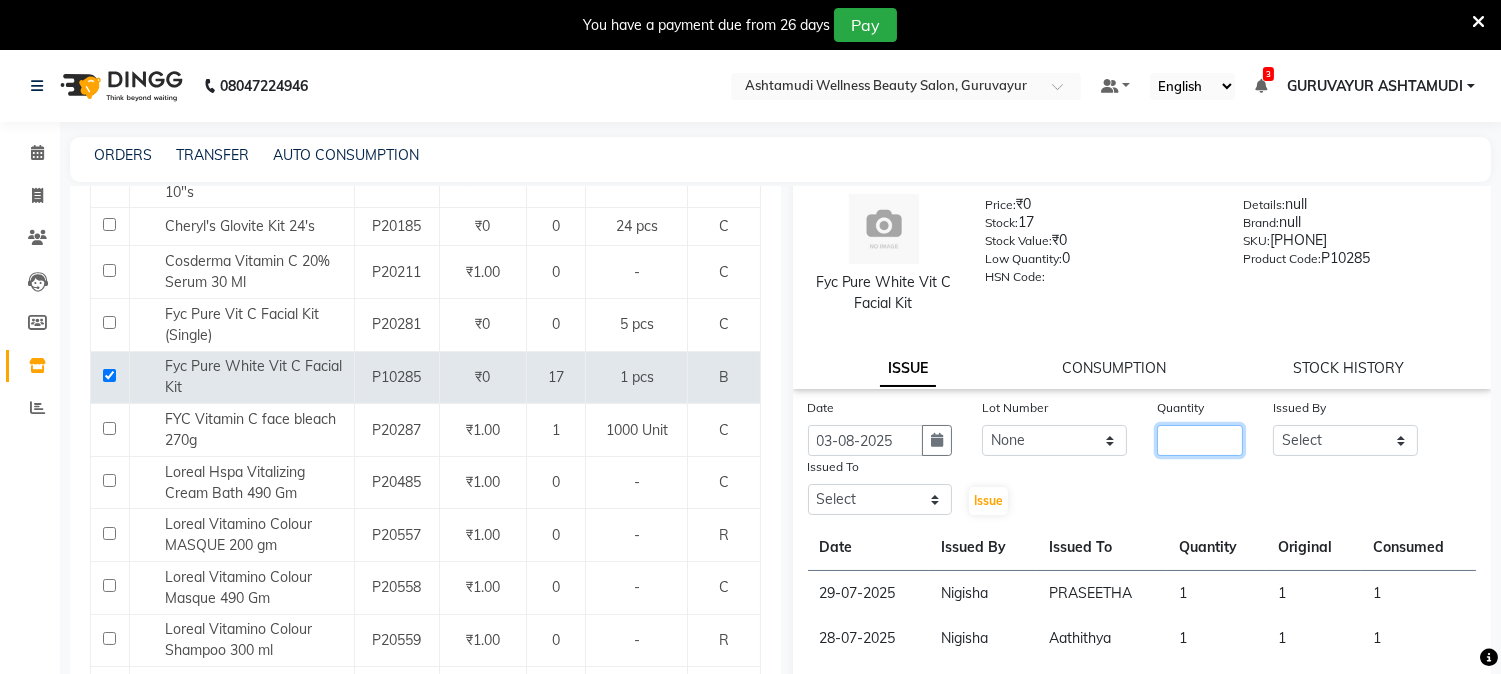 scroll, scrollTop: 0, scrollLeft: 0, axis: both 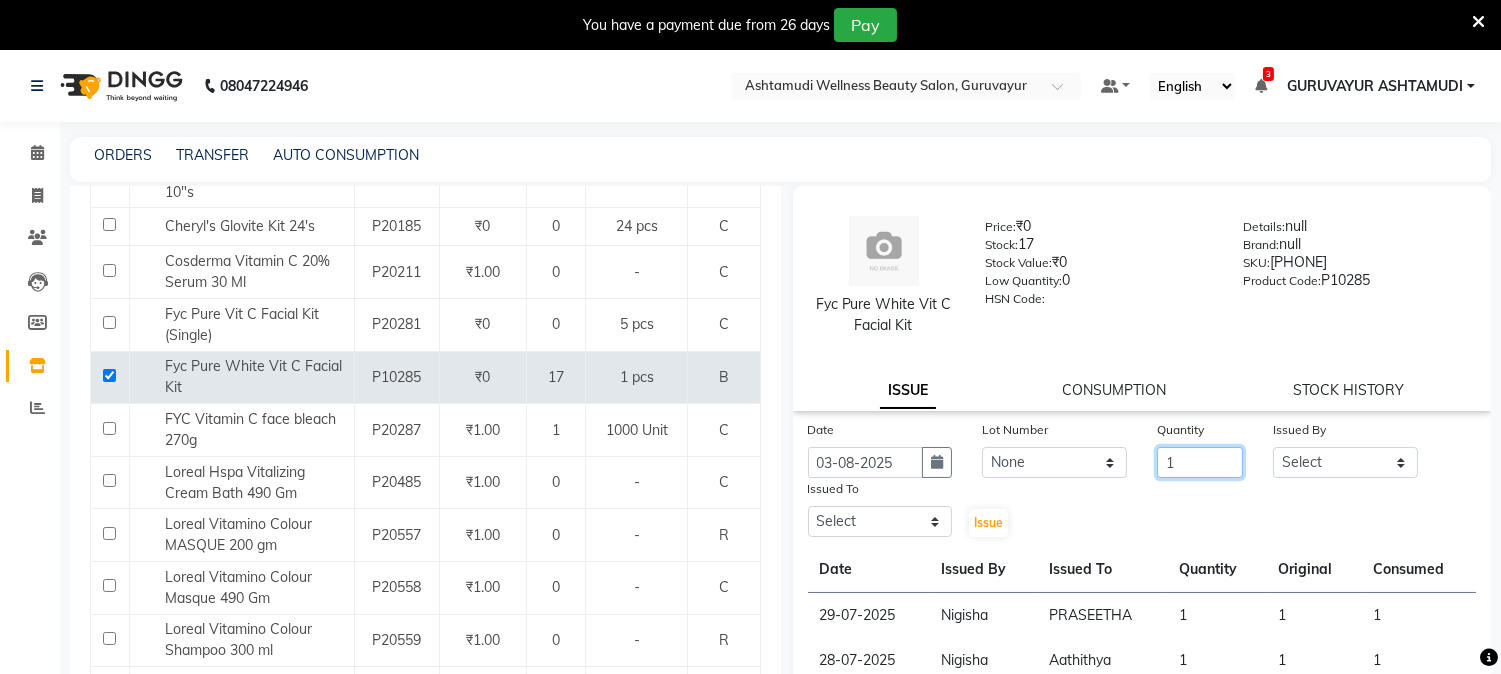 type on "1" 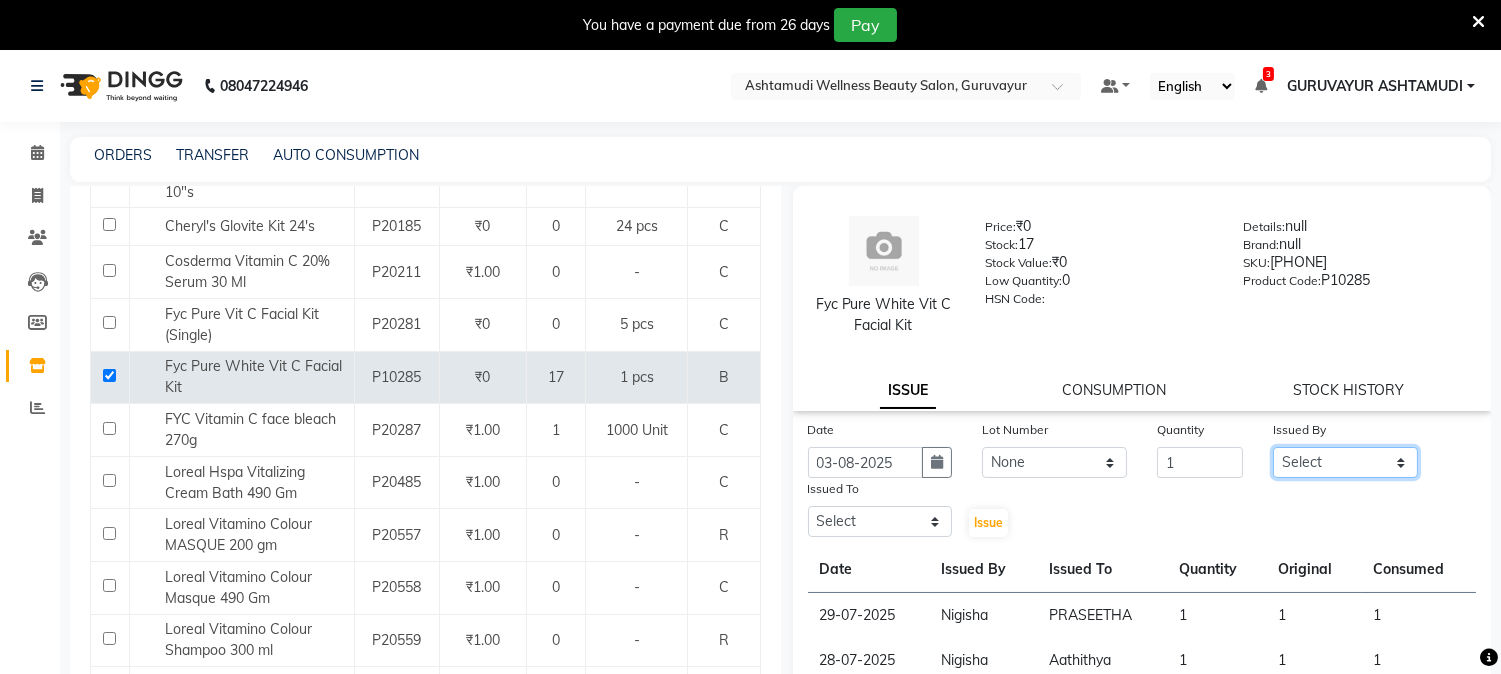 click on "Select Aathithya ANILA Anjana Das ARYA GURUVAYUR ASHTAMUDI NEETHU Nigisha POOJA PRACHI PRASEETHA REESHMA  Rini SMITHA THANKAMANI" 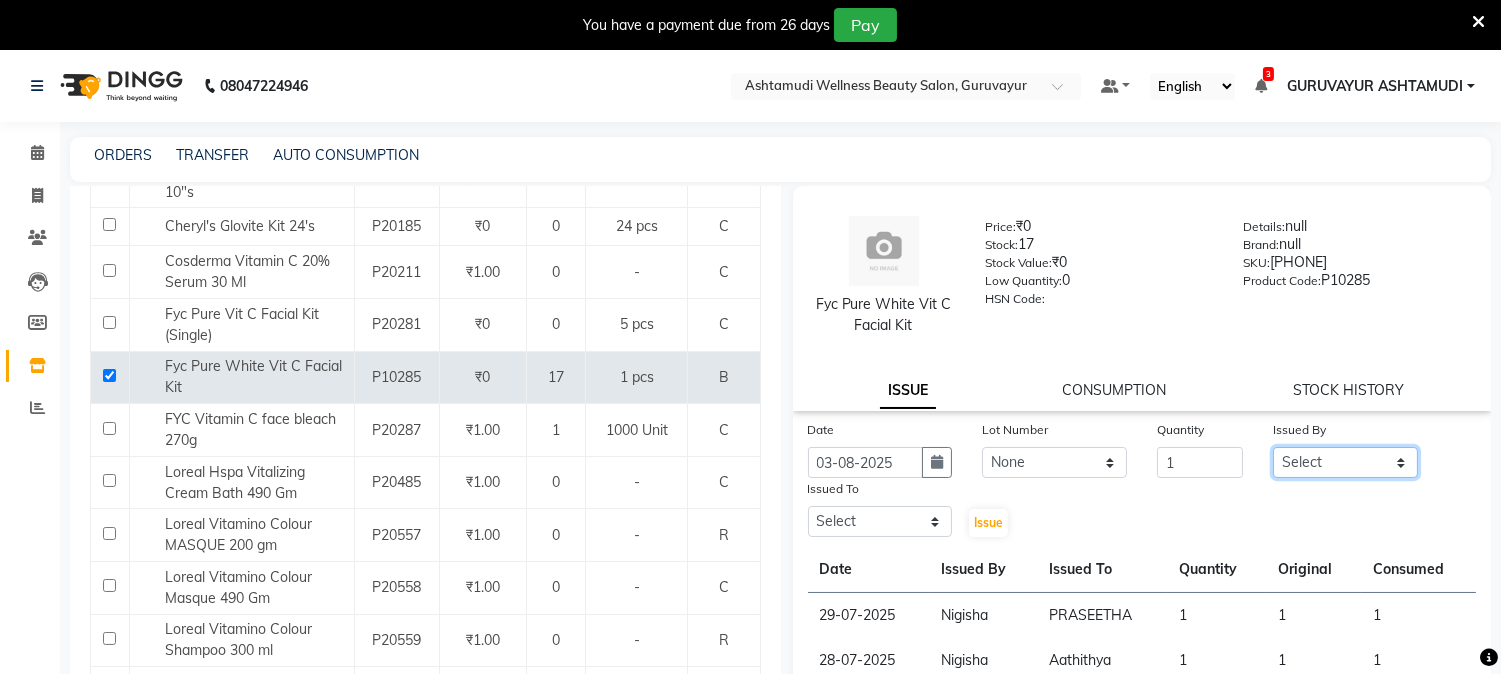 select on "69602" 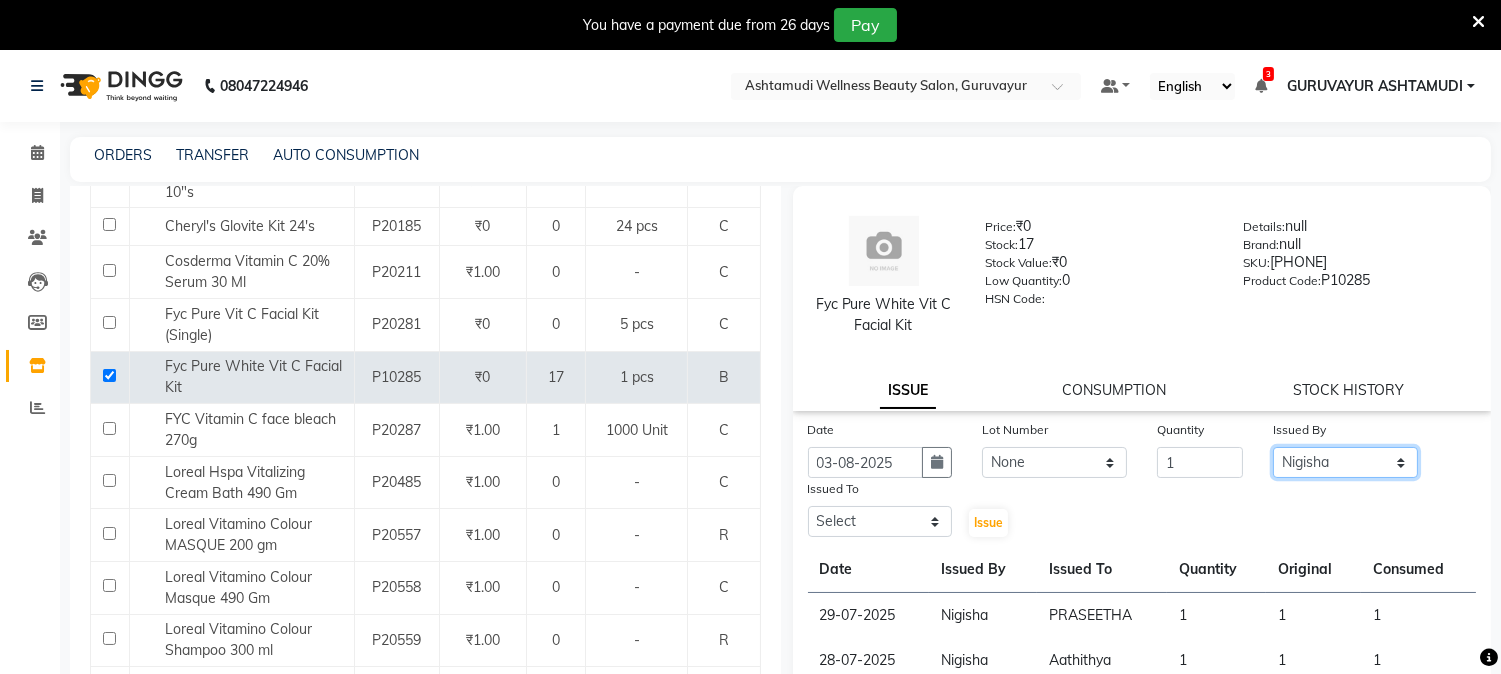 click on "Select Aathithya ANILA Anjana Das ARYA GURUVAYUR ASHTAMUDI NEETHU Nigisha POOJA PRACHI PRASEETHA REESHMA  Rini SMITHA THANKAMANI" 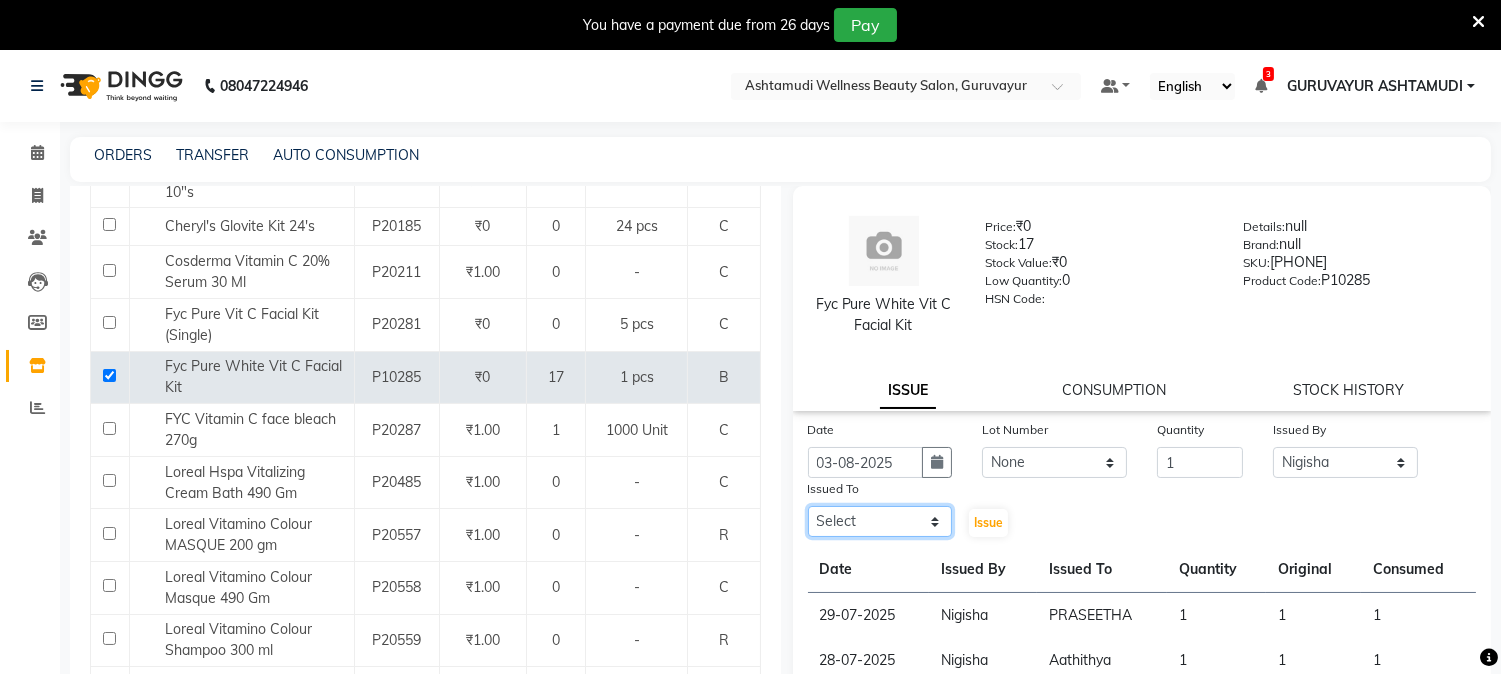 click on "Select Aathithya ANILA Anjana Das ARYA GURUVAYUR ASHTAMUDI NEETHU Nigisha POOJA PRACHI PRASEETHA REESHMA  Rini SMITHA THANKAMANI" 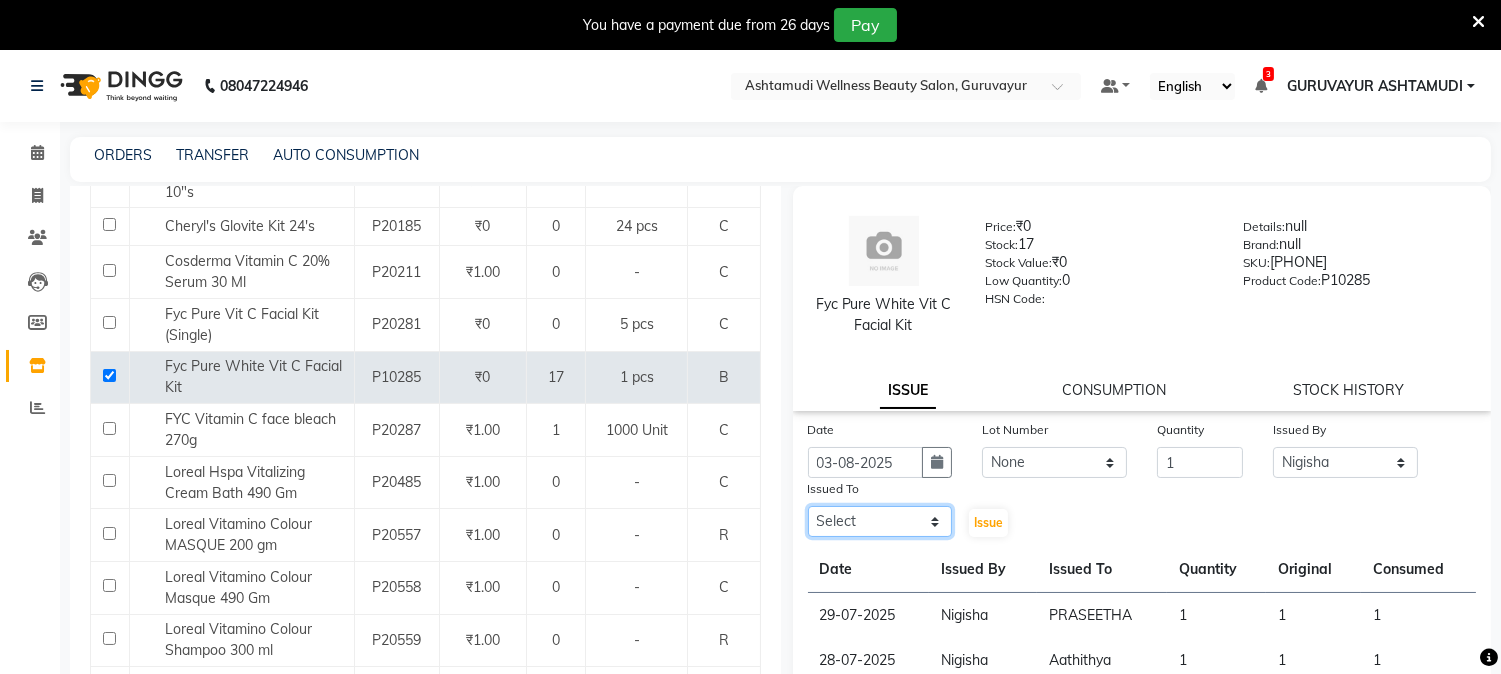 select on "87828" 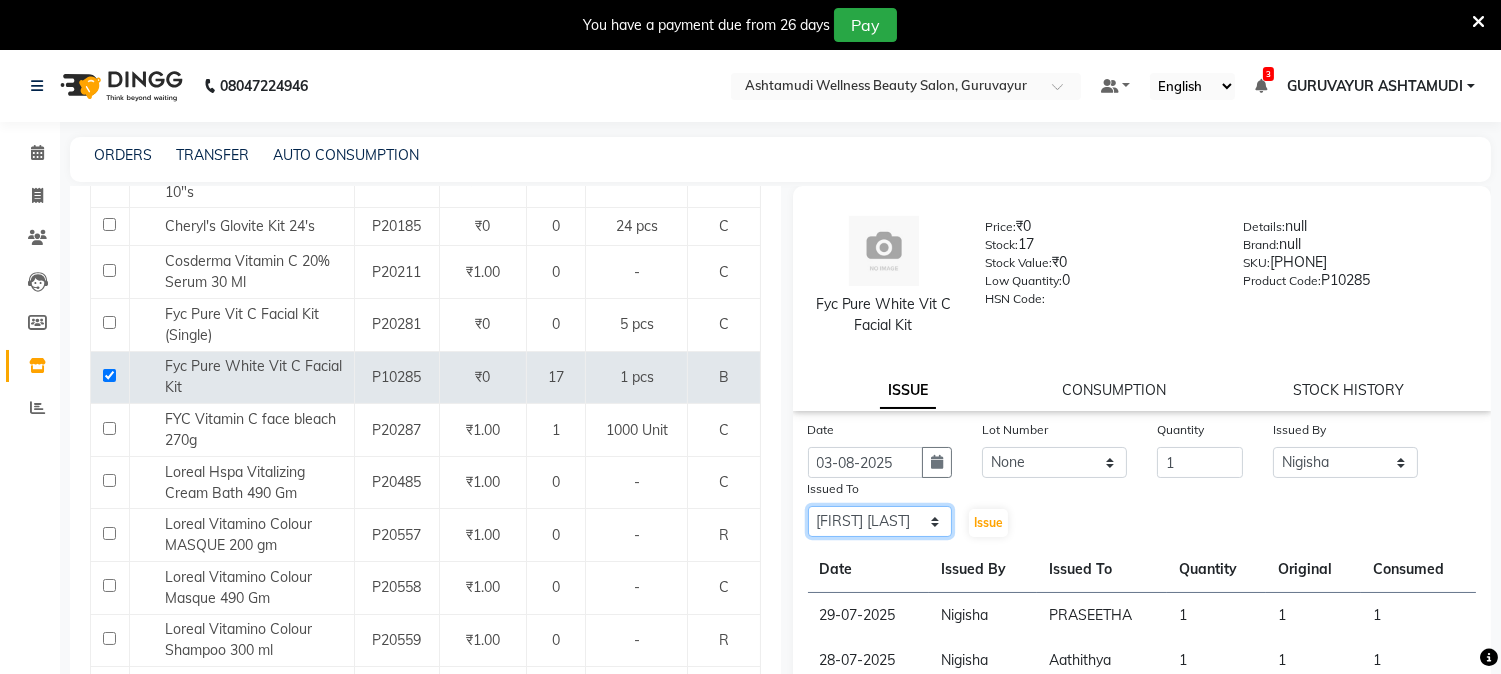 click on "Select Aathithya ANILA Anjana Das ARYA GURUVAYUR ASHTAMUDI NEETHU Nigisha POOJA PRACHI PRASEETHA REESHMA  Rini SMITHA THANKAMANI" 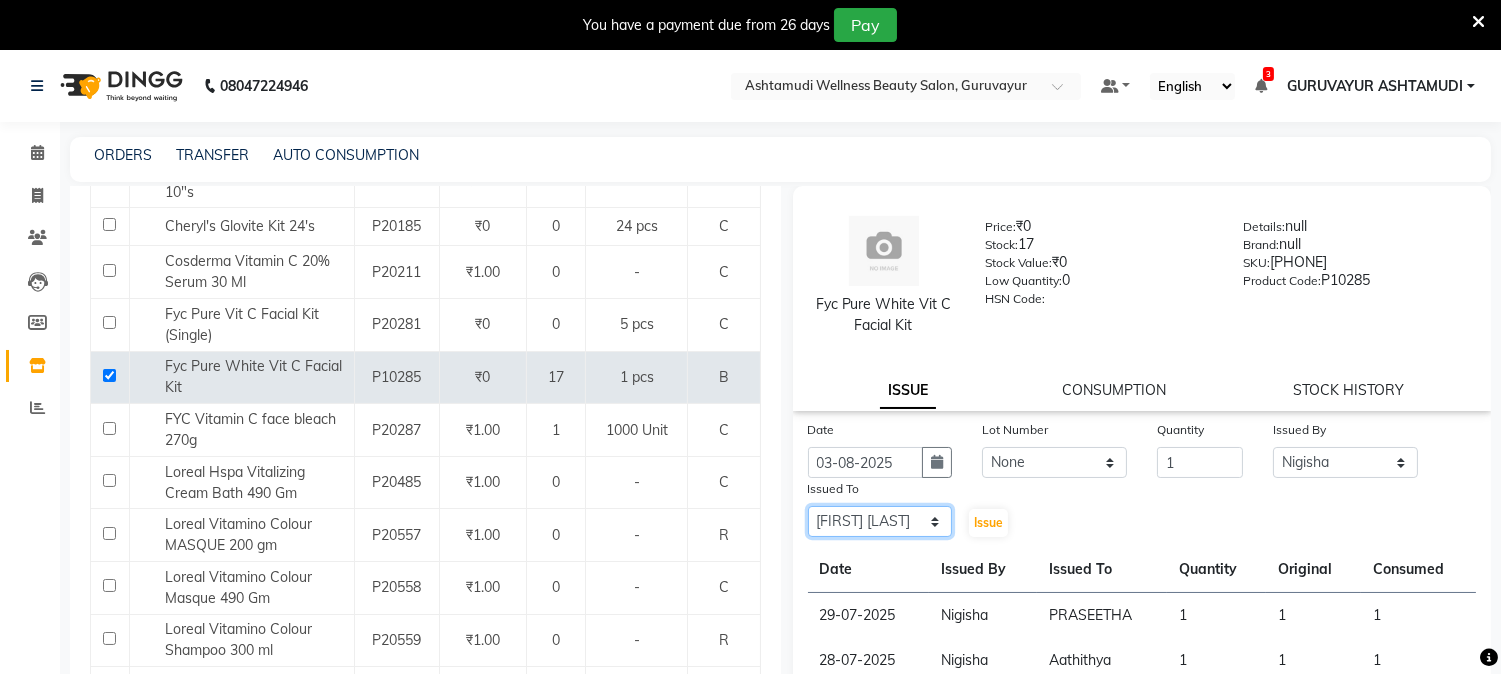 click on "Select Aathithya ANILA Anjana Das ARYA GURUVAYUR ASHTAMUDI NEETHU Nigisha POOJA PRACHI PRASEETHA REESHMA  Rini SMITHA THANKAMANI" 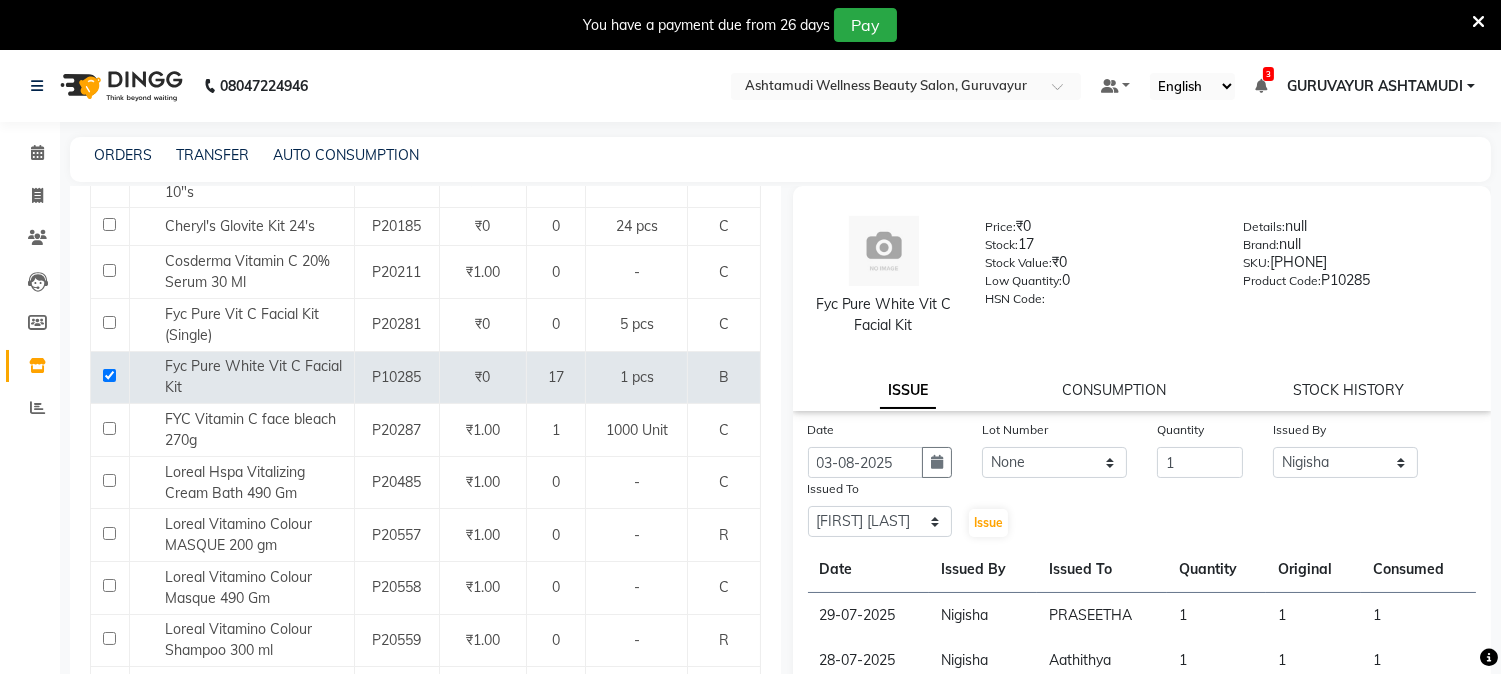 click on "Price:   ₹0" 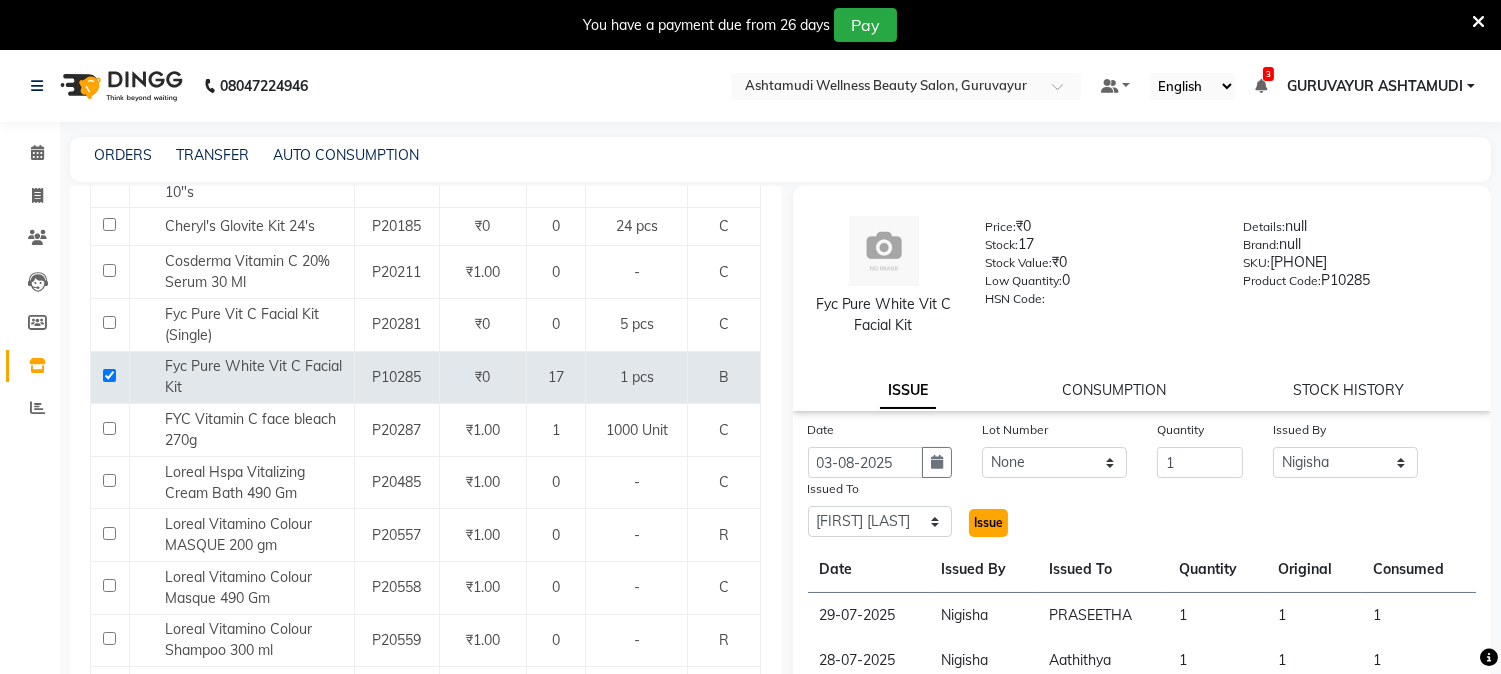 click on "Issue" 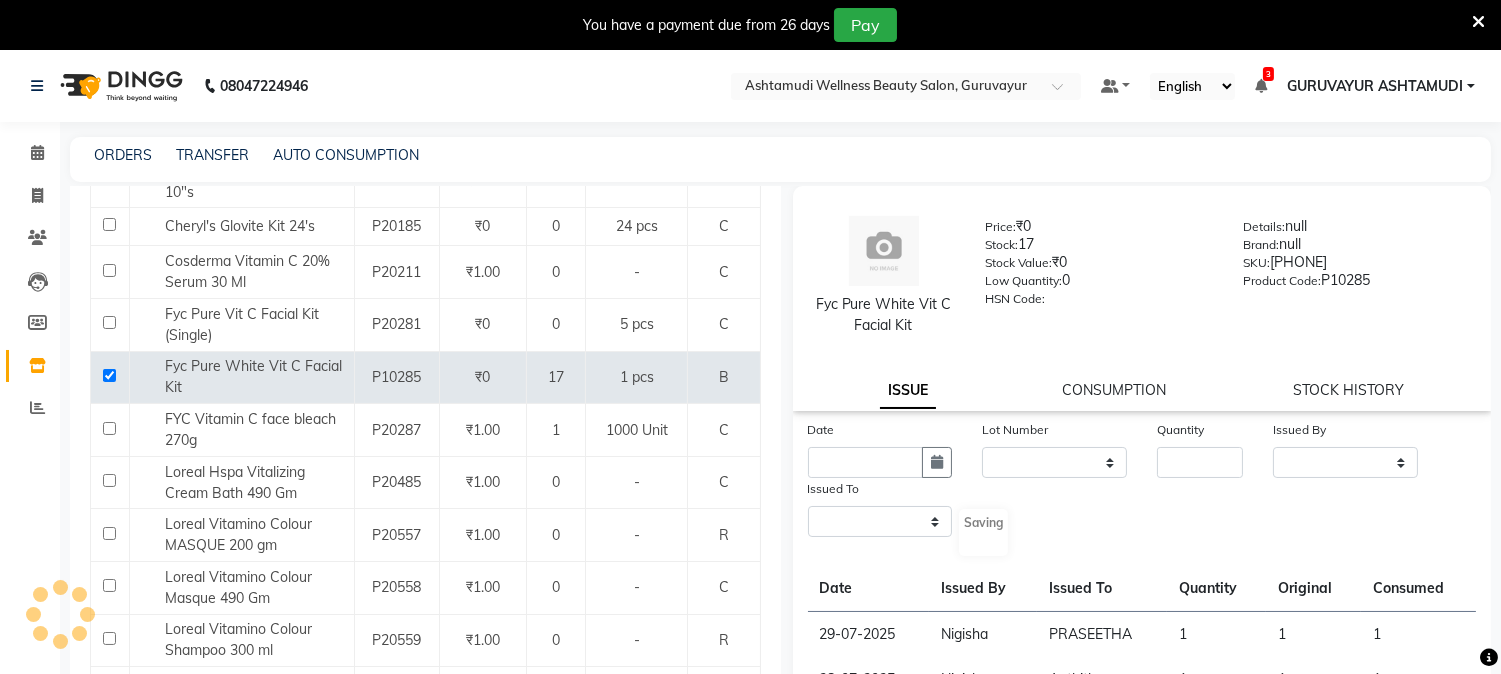 select 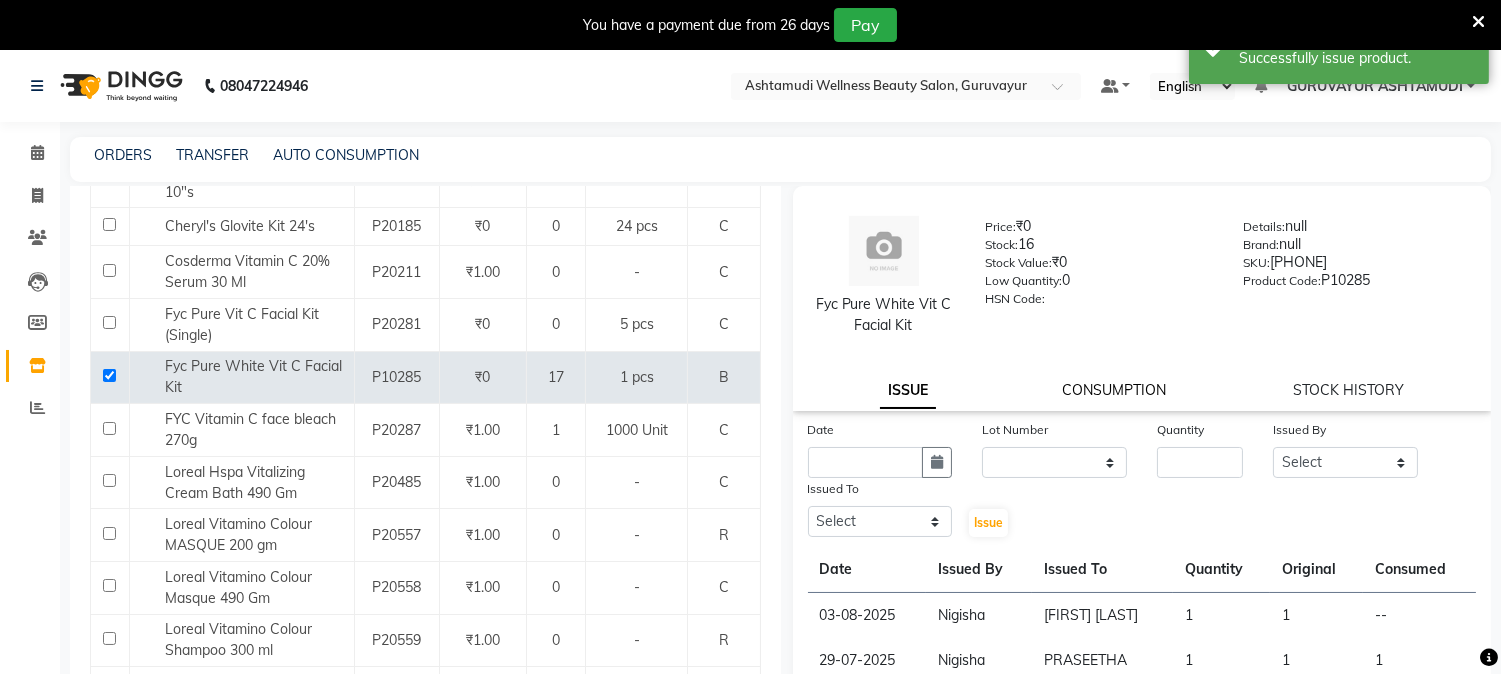 click on "CONSUMPTION" 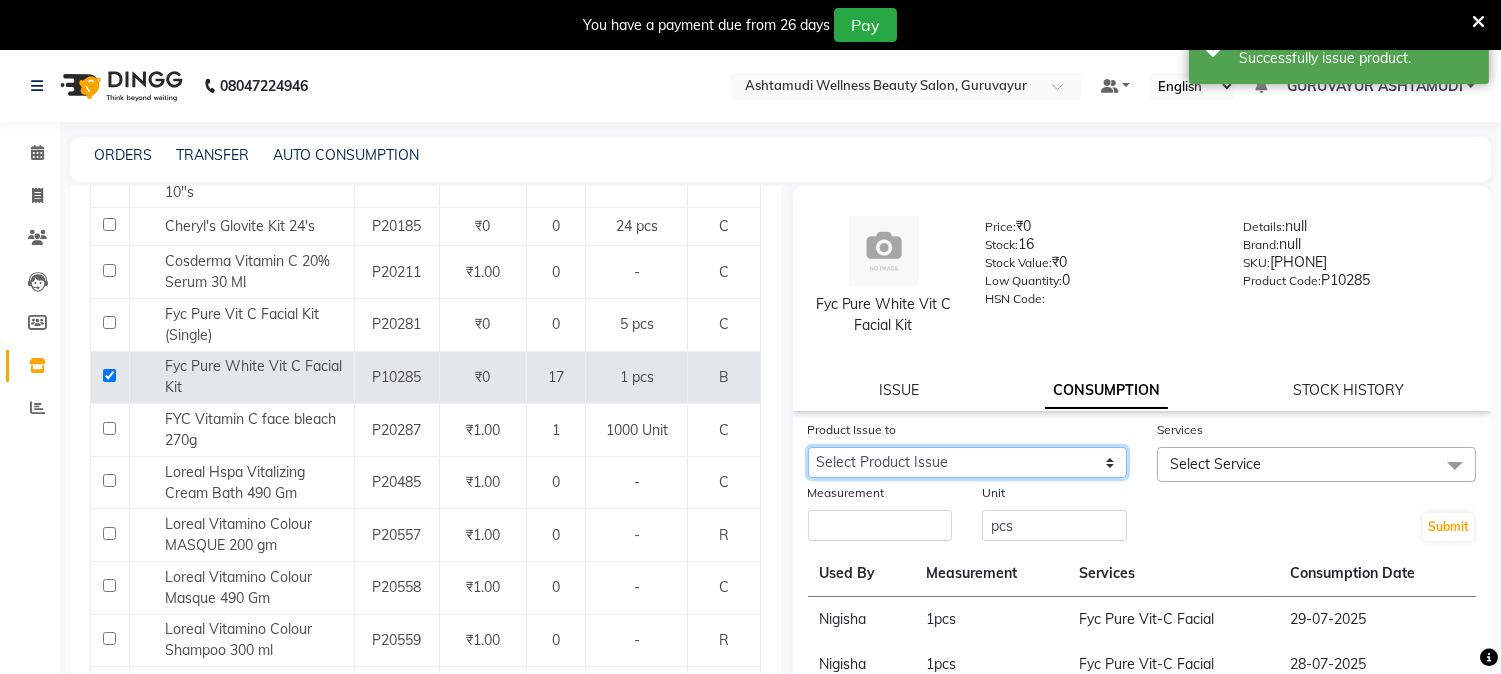 click on "Select Product Issue 2025-08-03, Issued to: Anjana Das, Balance: 1" 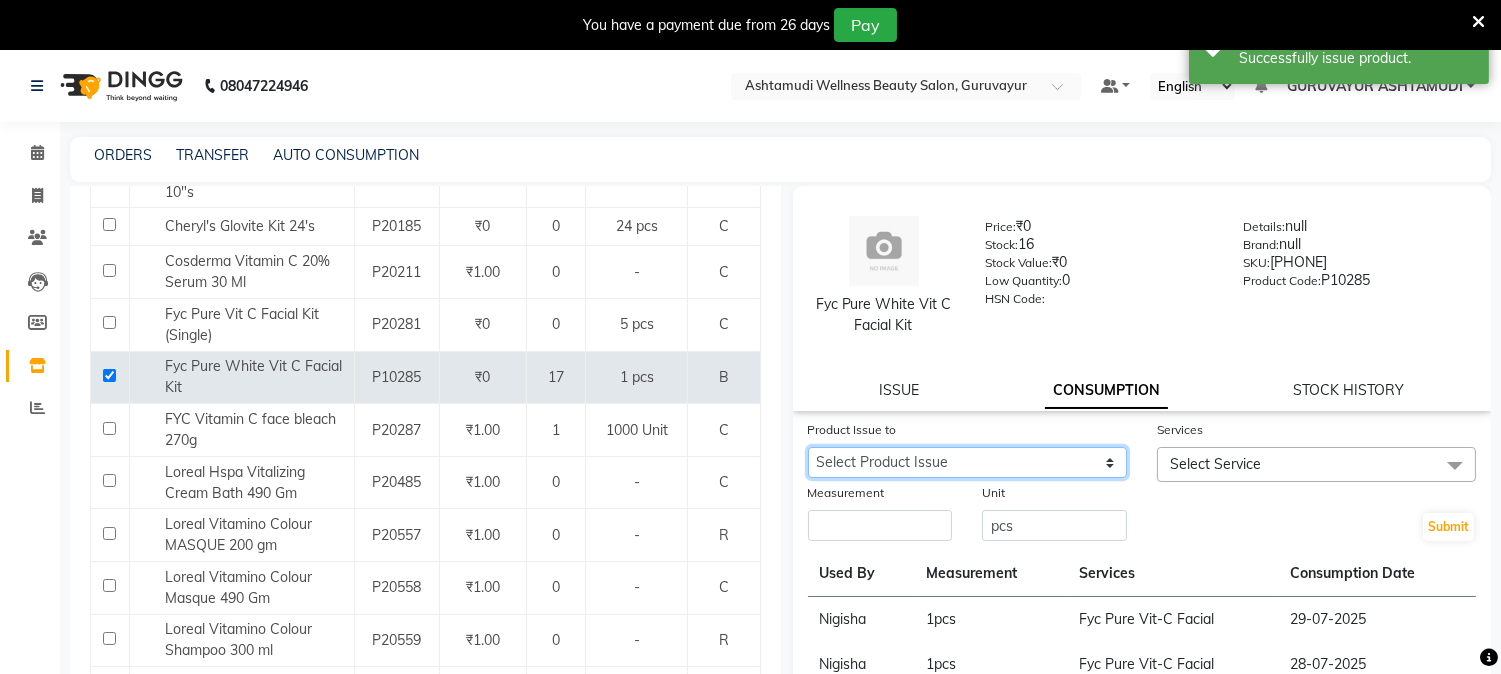 click on "Select Product Issue 2025-08-03, Issued to: Anjana Das, Balance: 1" 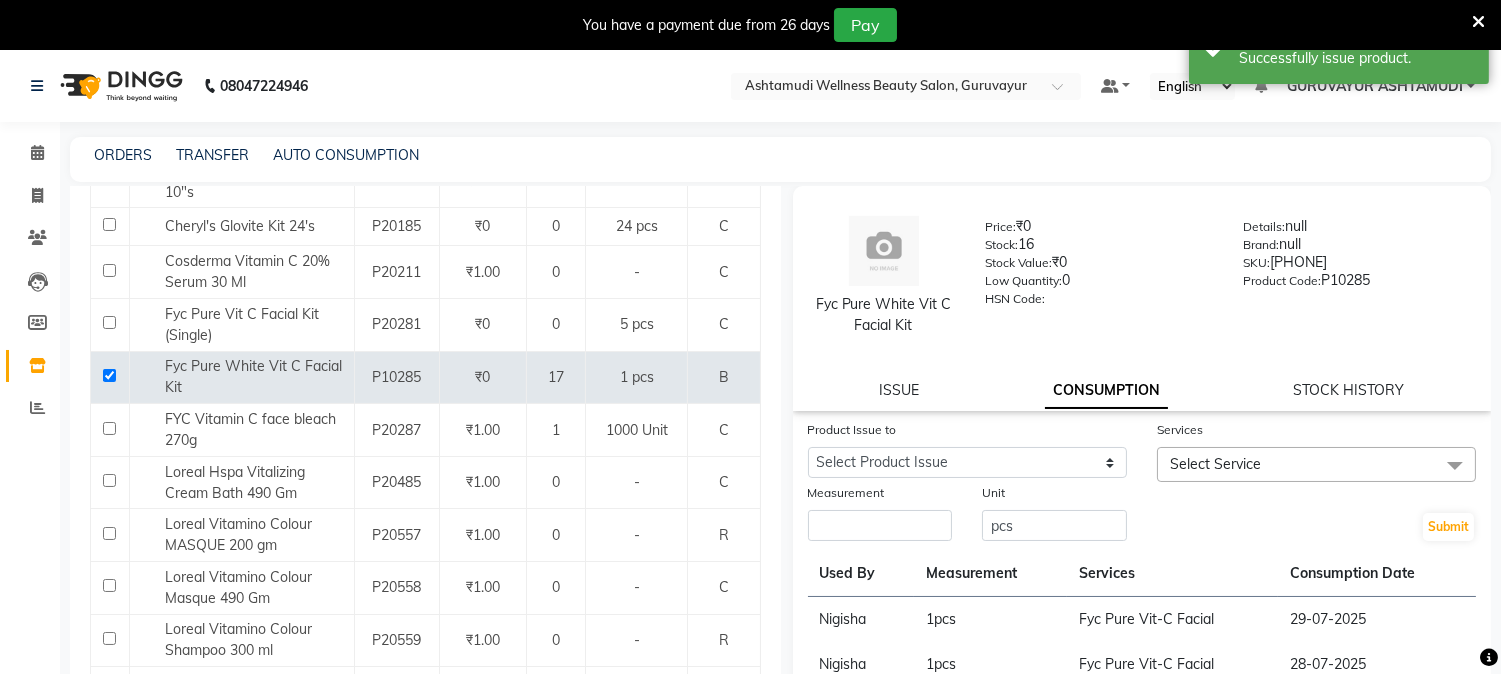 click 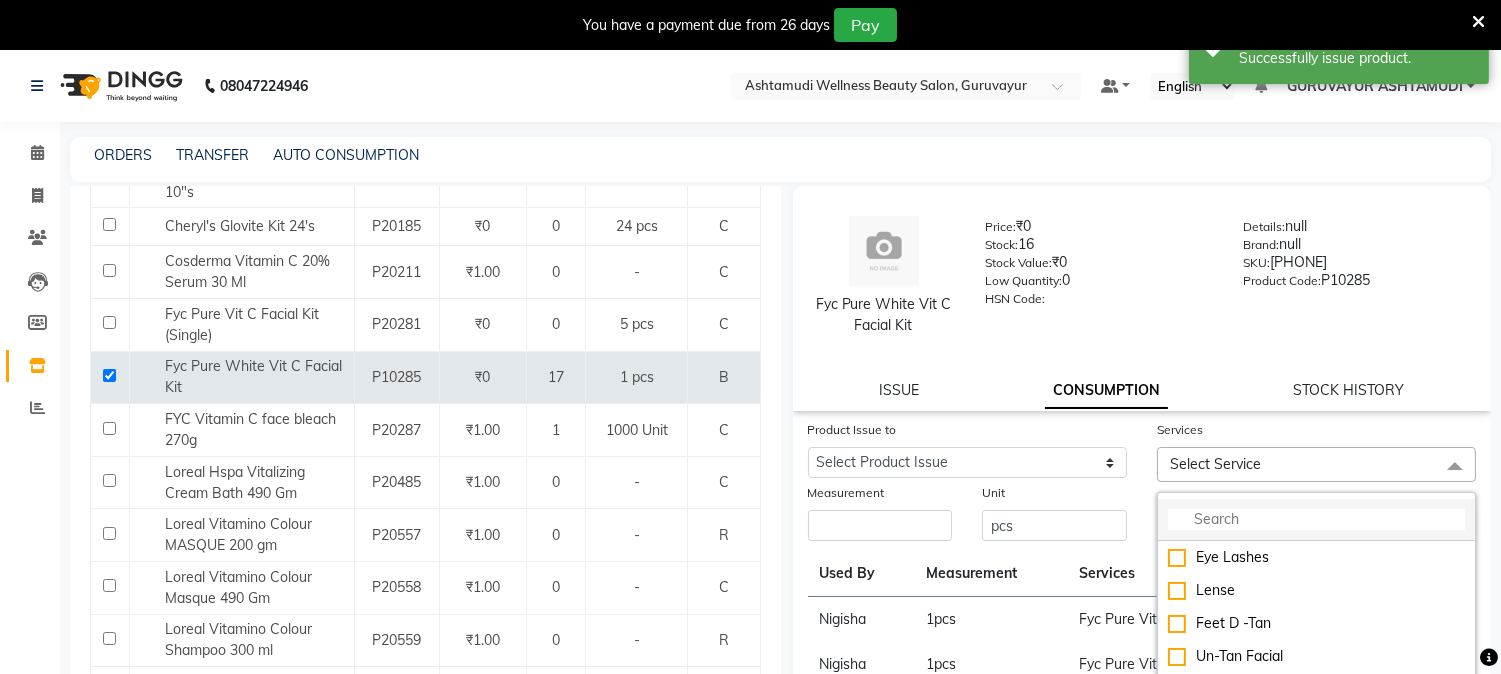 click 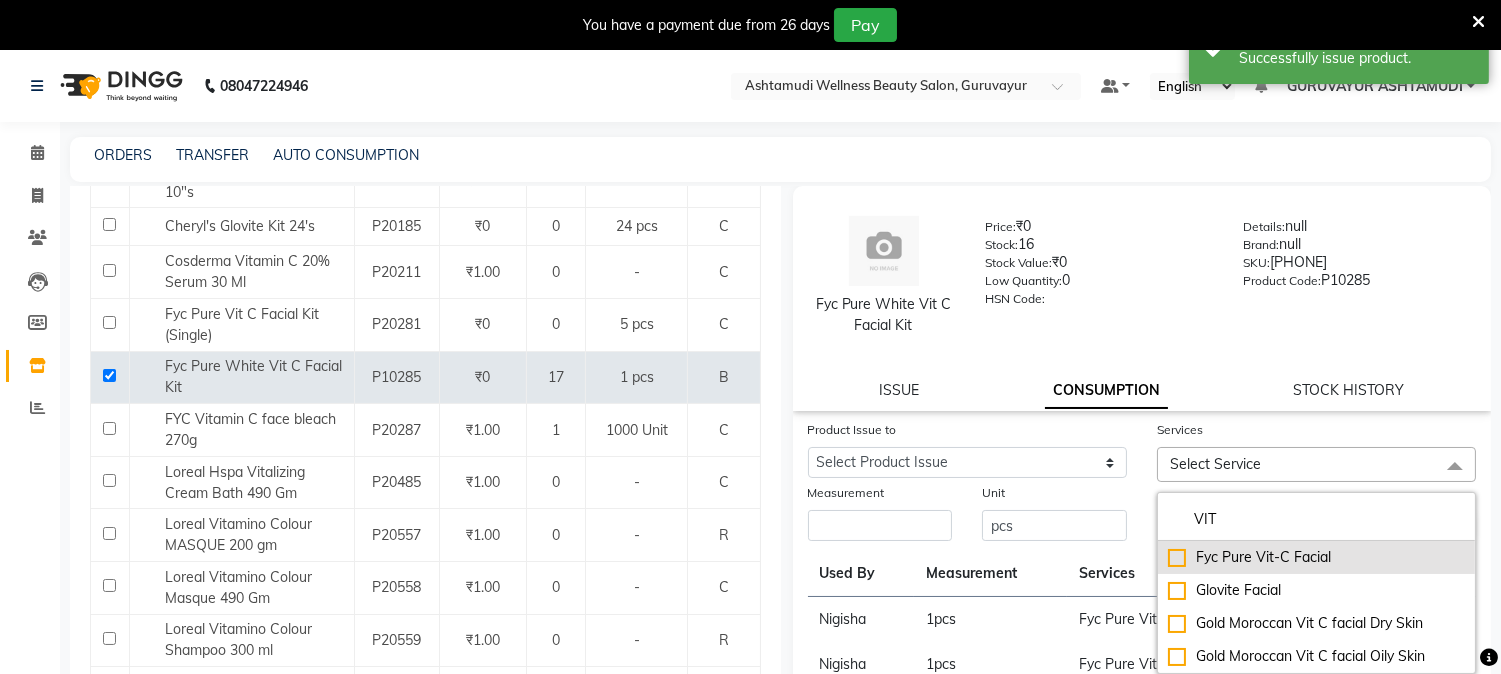 type on "VIT" 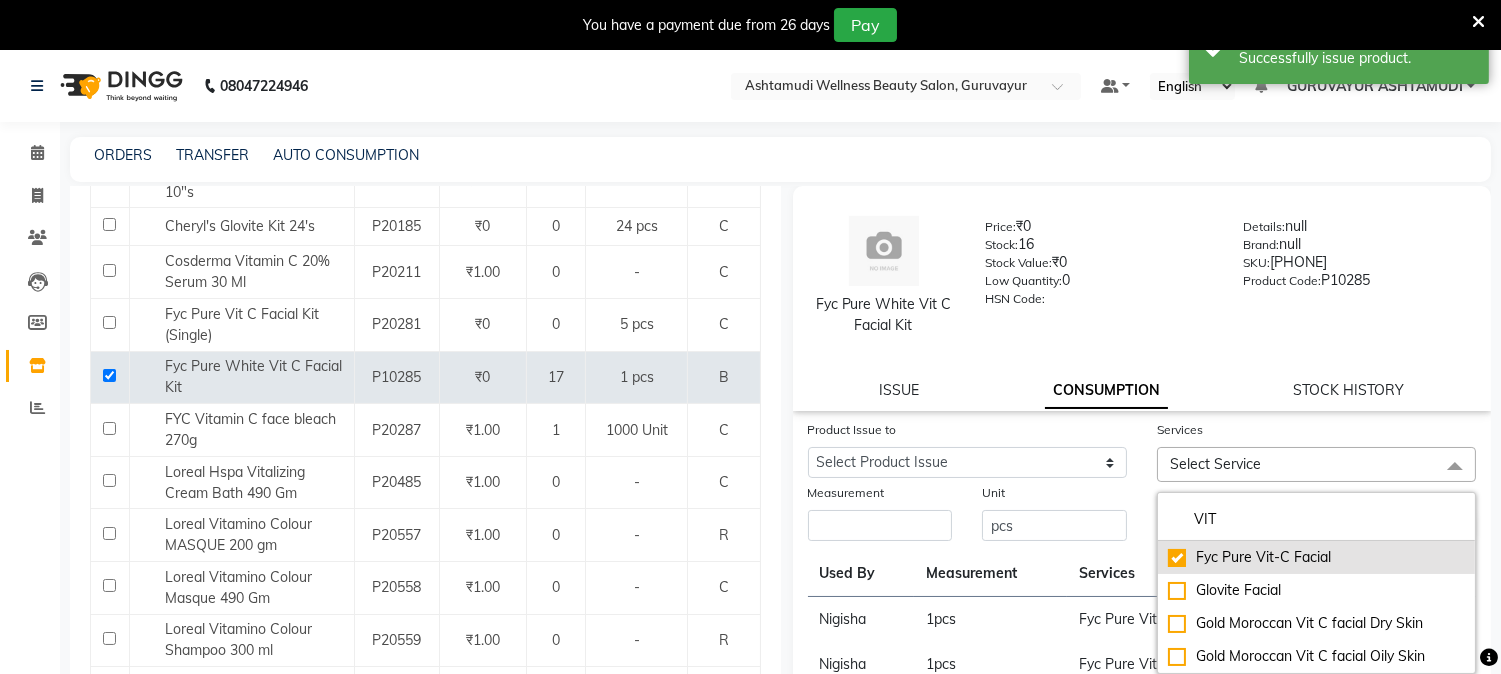 checkbox on "true" 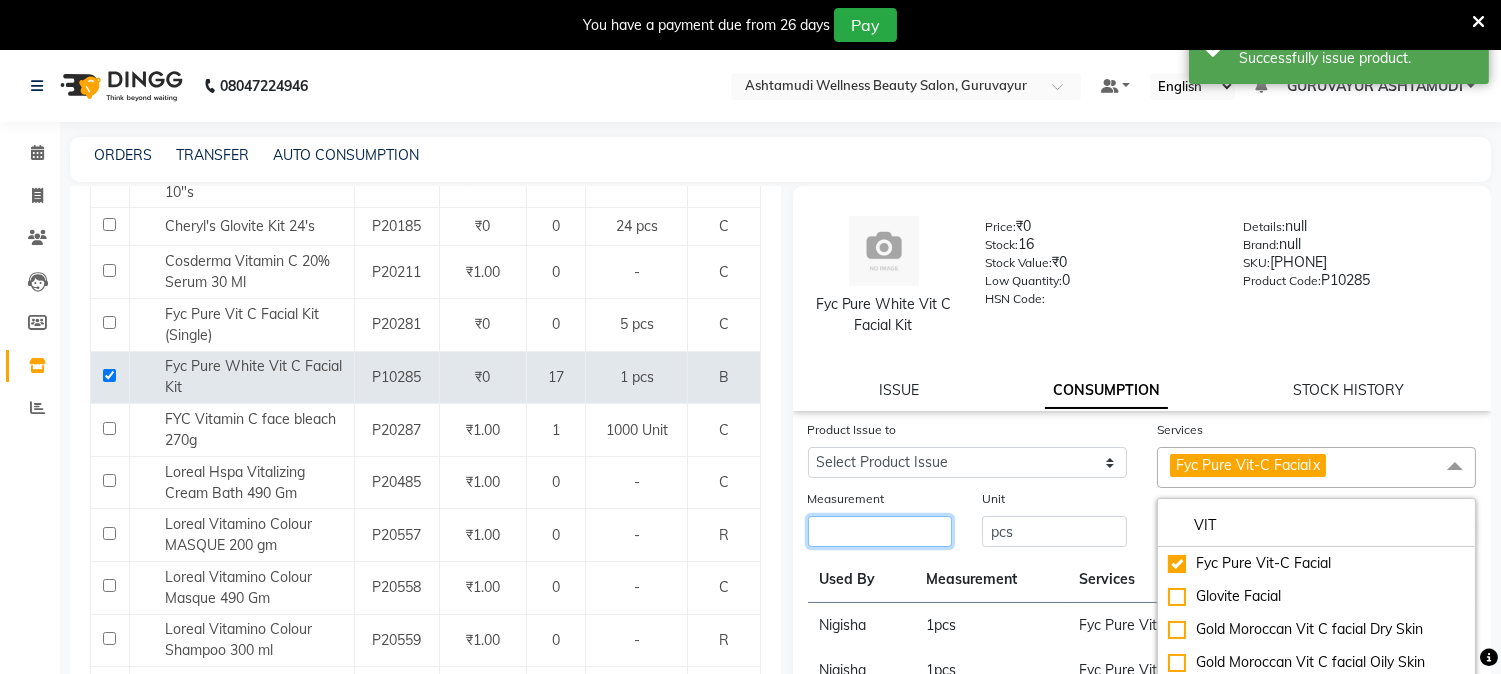 click 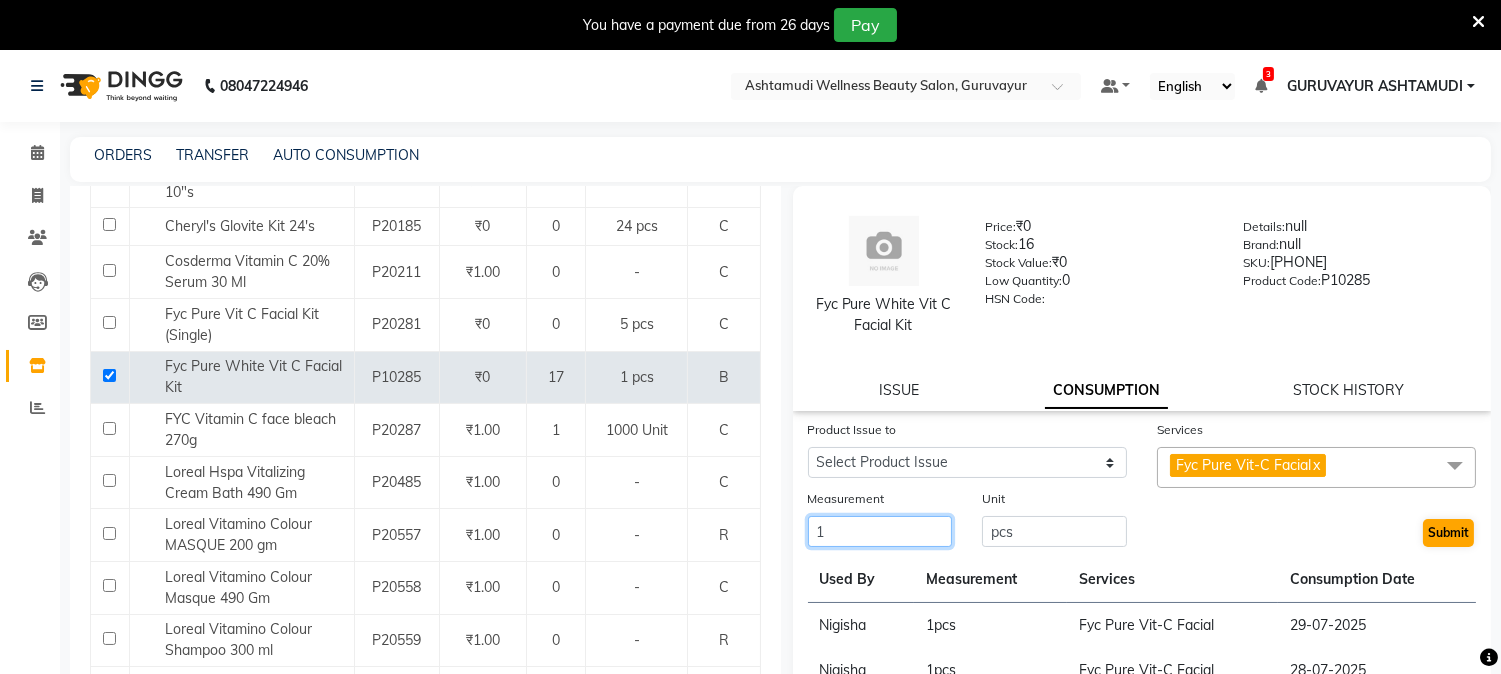 type on "1" 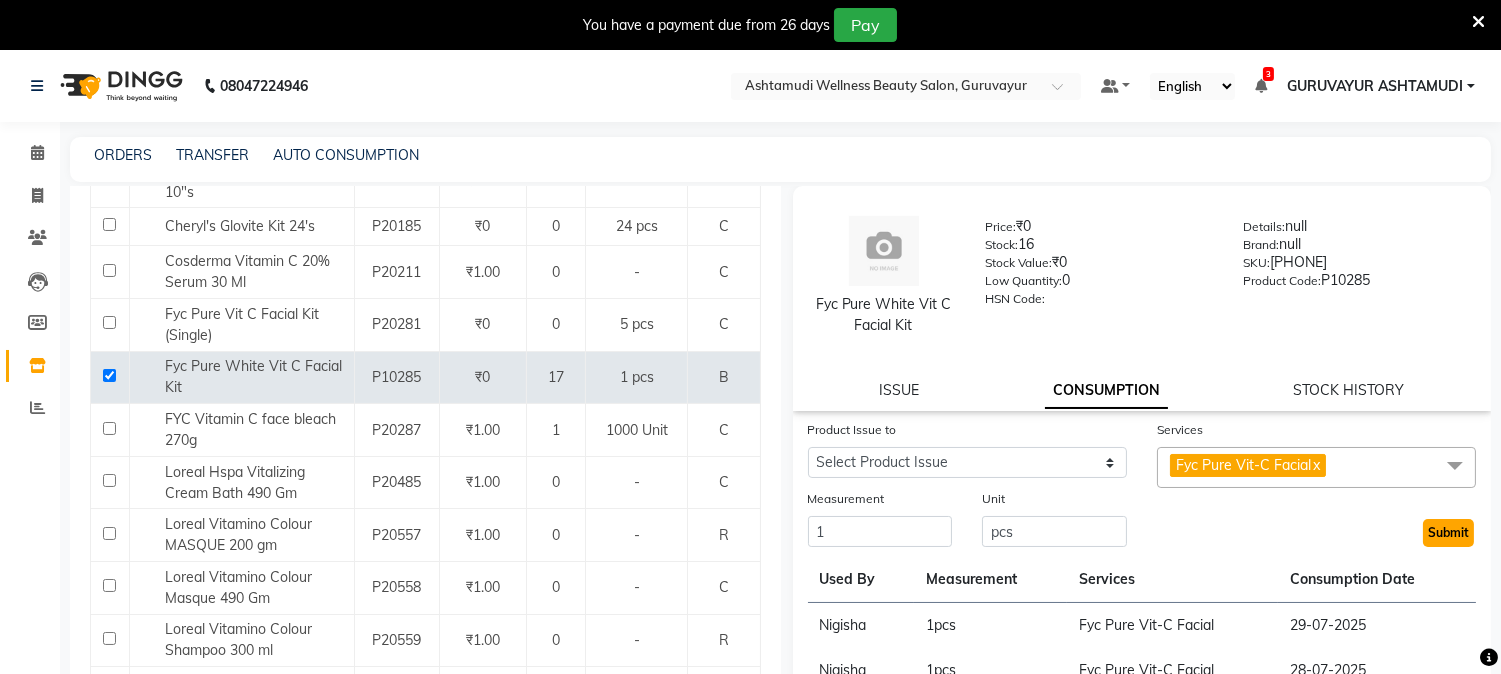 click on "Submit" 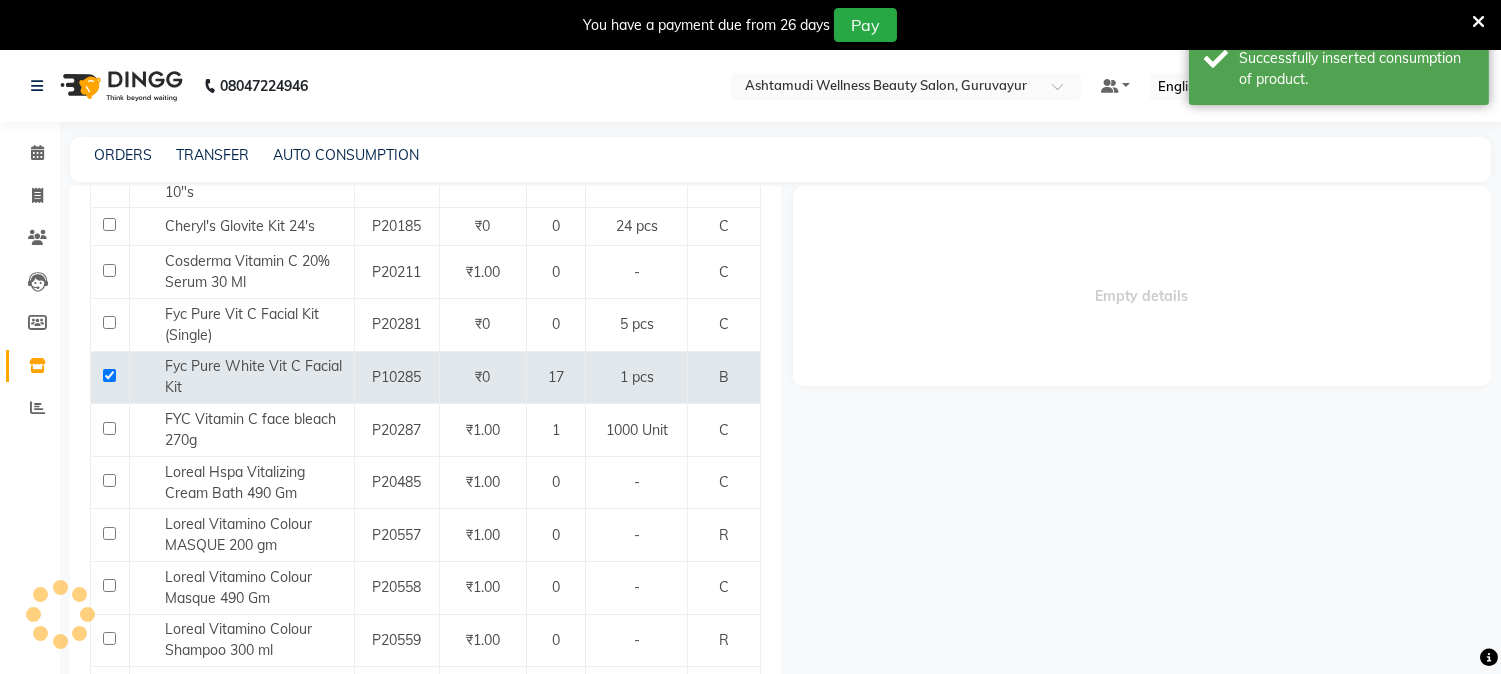 scroll, scrollTop: 0, scrollLeft: 0, axis: both 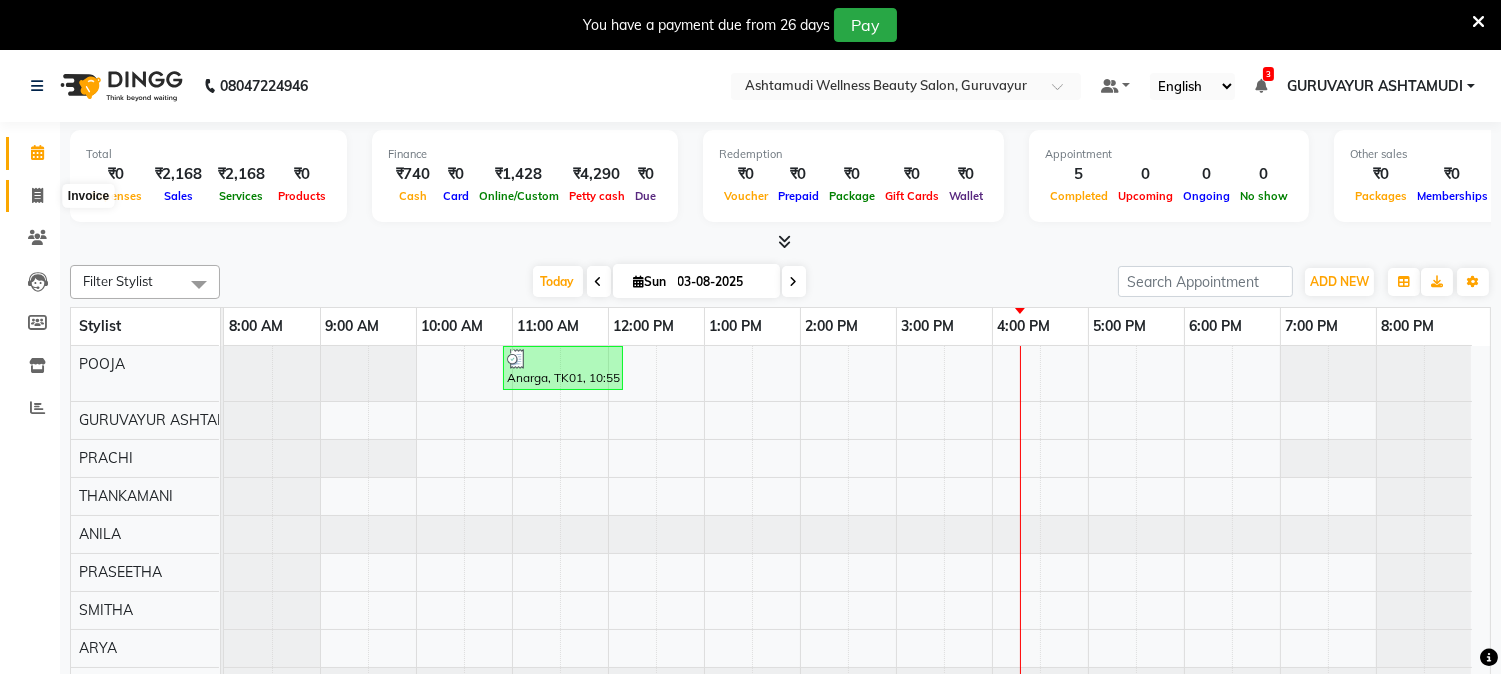 click 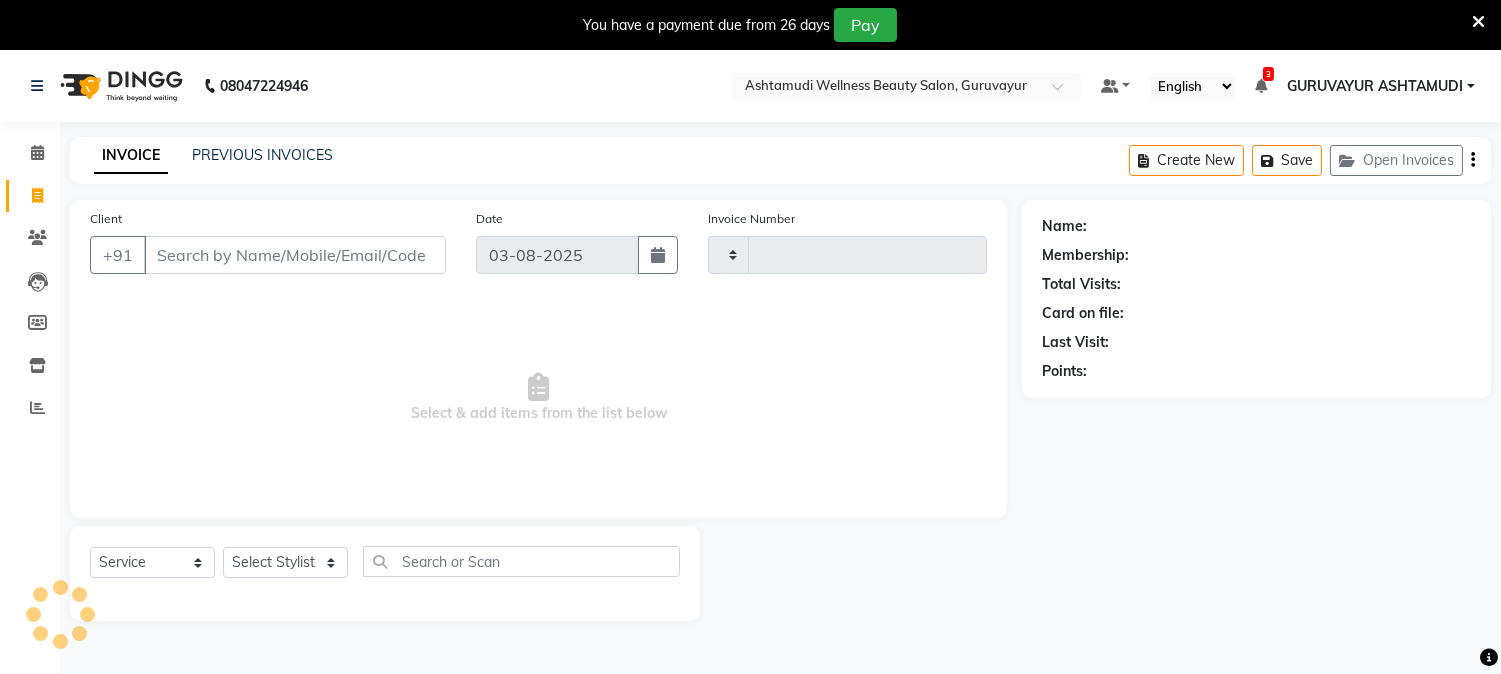 type on "1606" 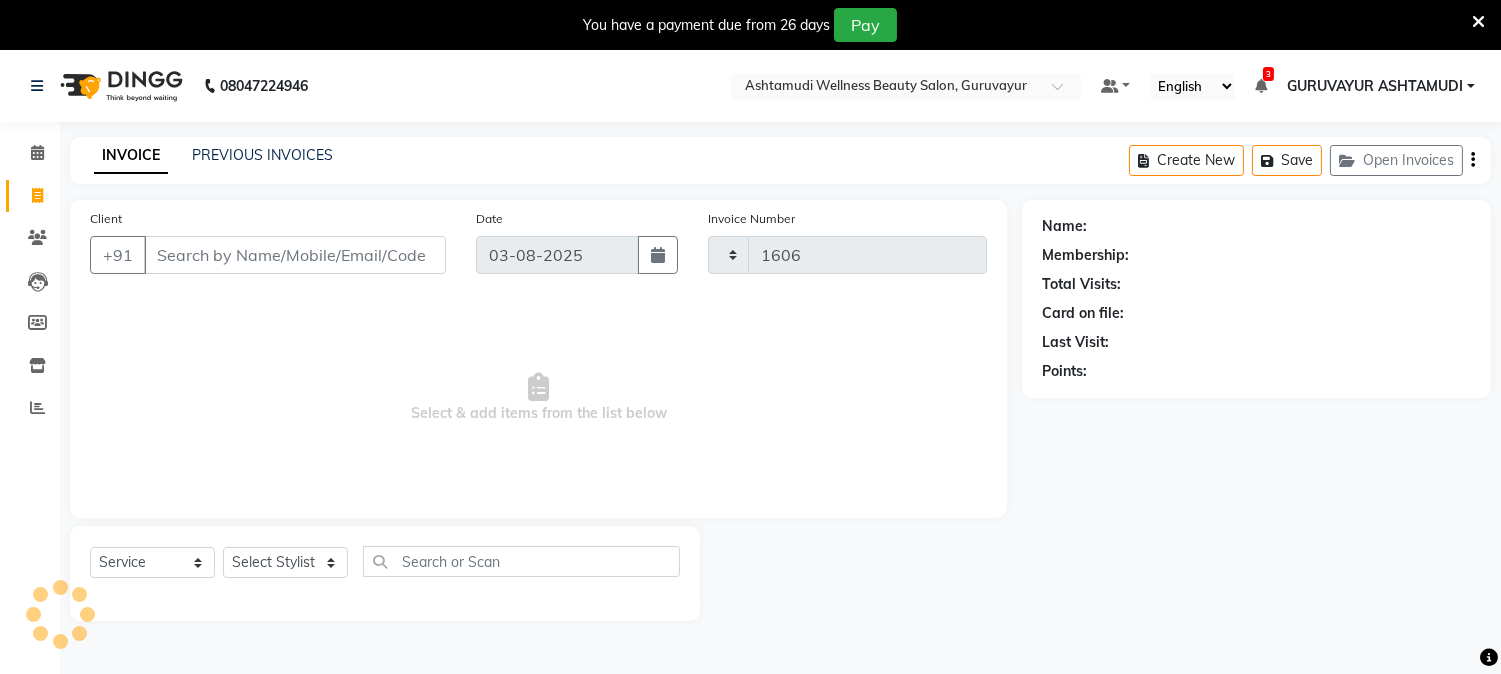 select on "4660" 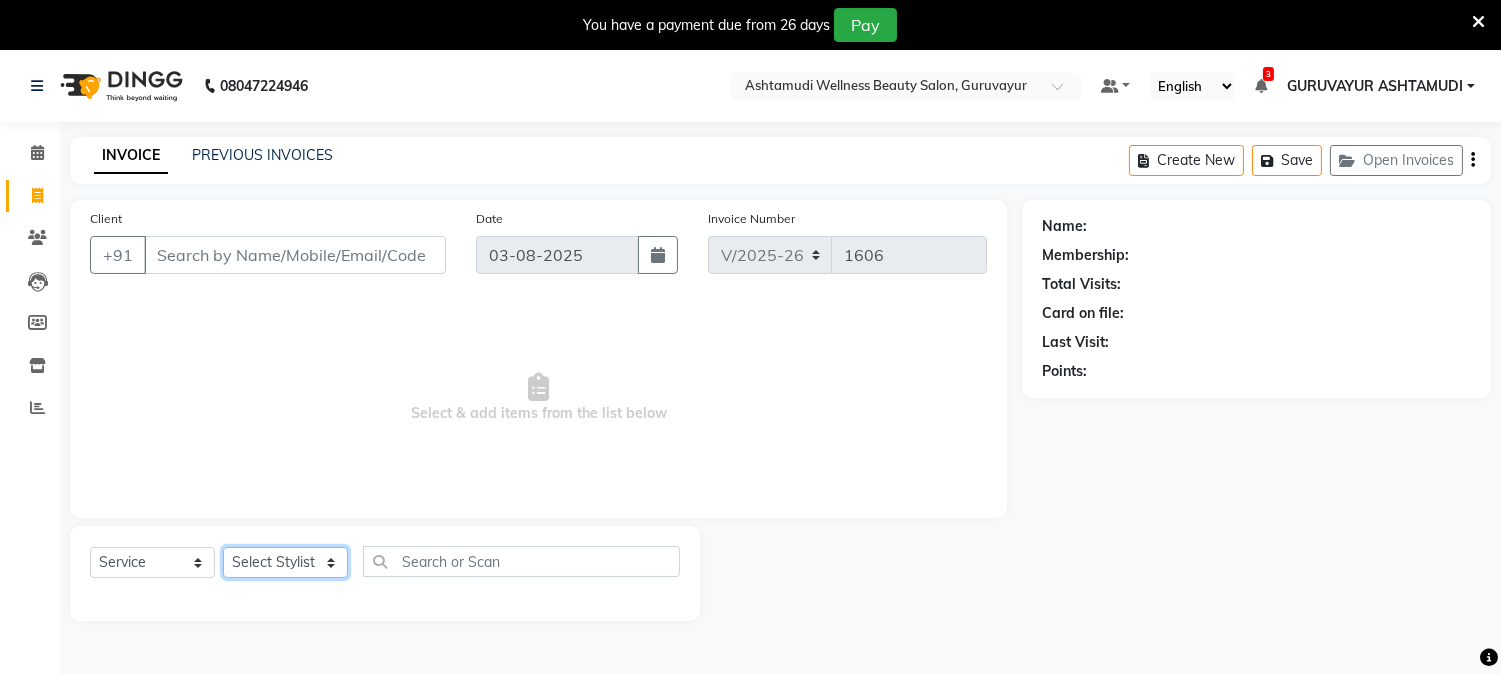 click on "Select Stylist" 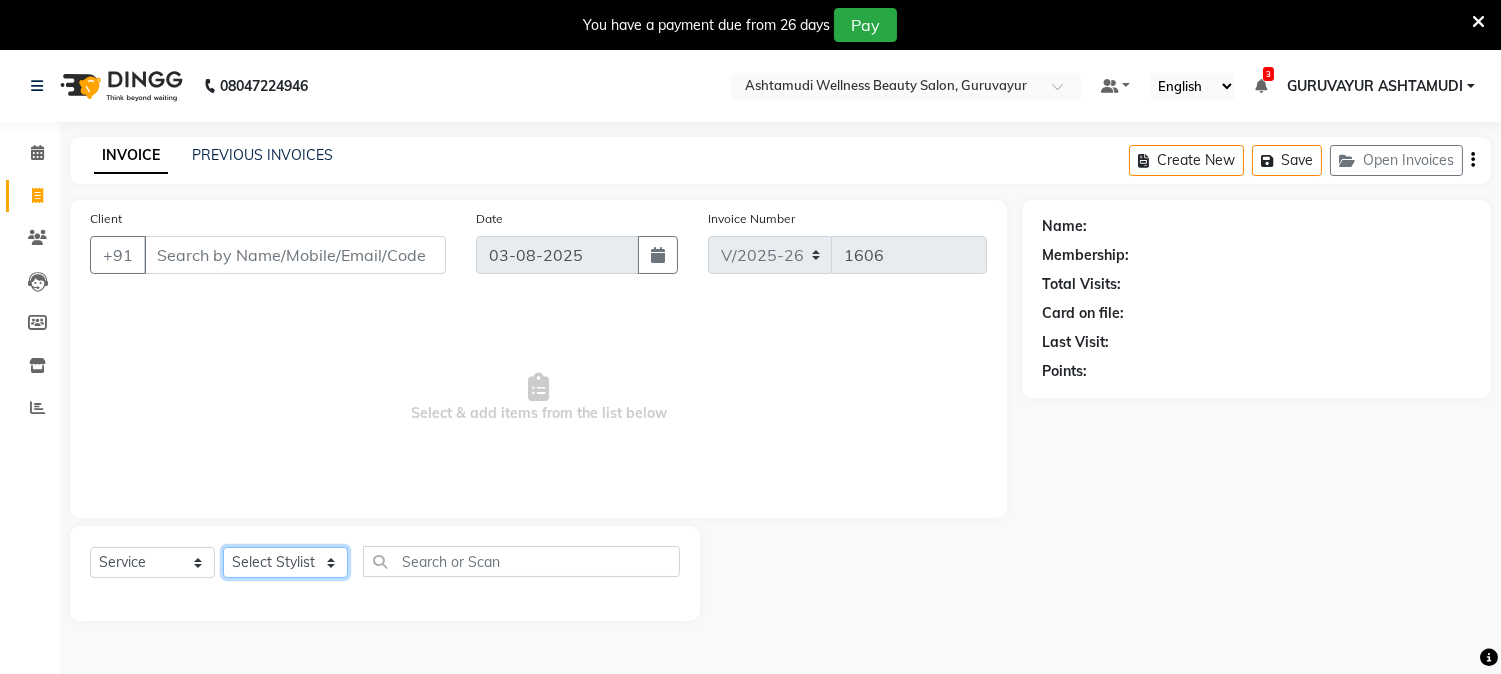 select on "87828" 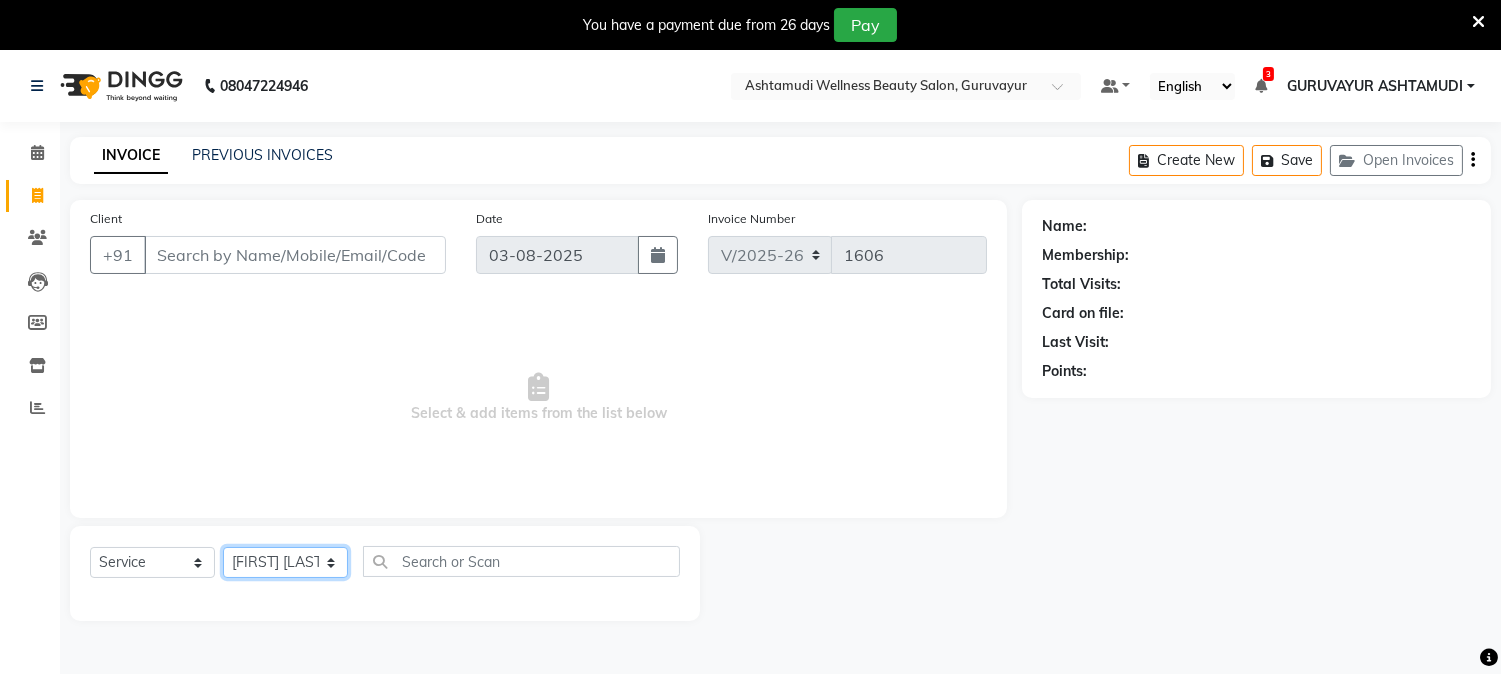 click on "Select Stylist Aathithya ANILA Anjana Das ARYA GURUVAYUR ASHTAMUDI NEETHU Nigisha POOJA PRACHI PRASEETHA REESHMA  Rini SMITHA THANKAMANI" 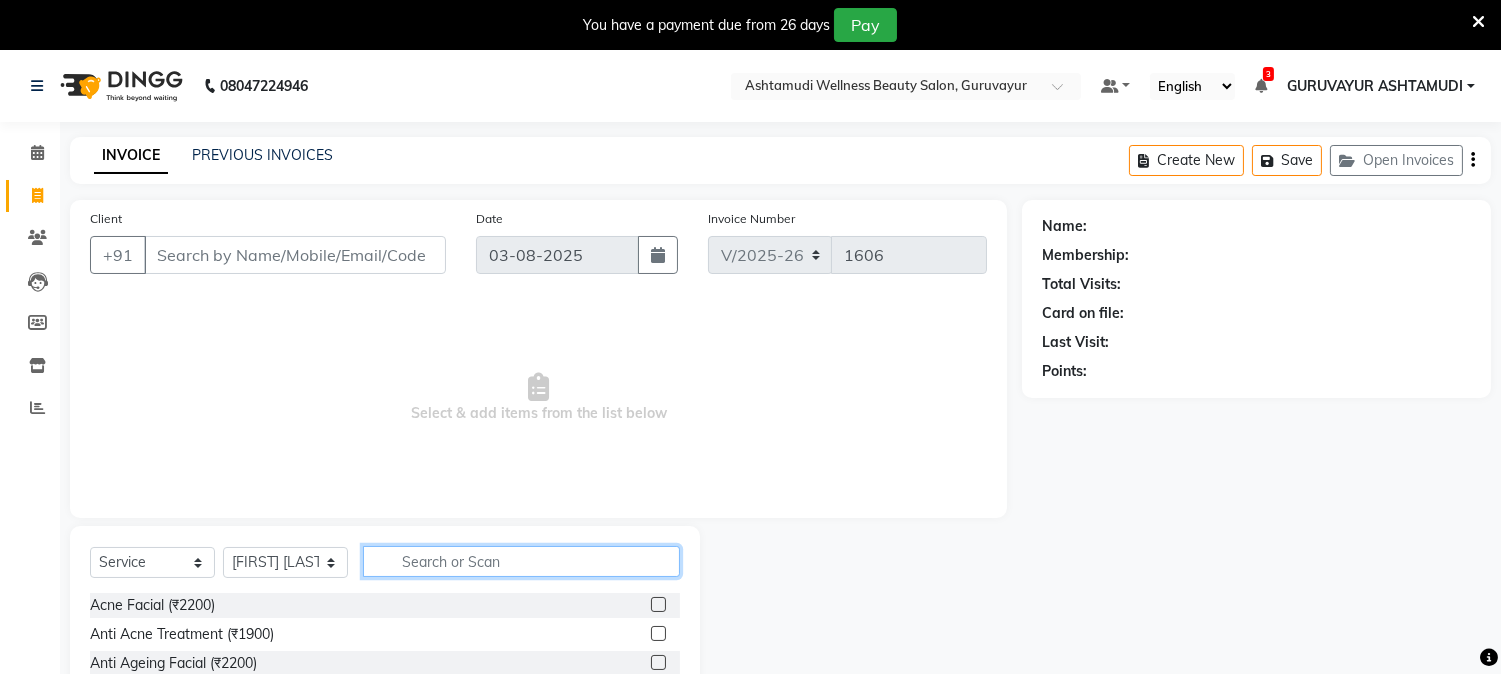 click 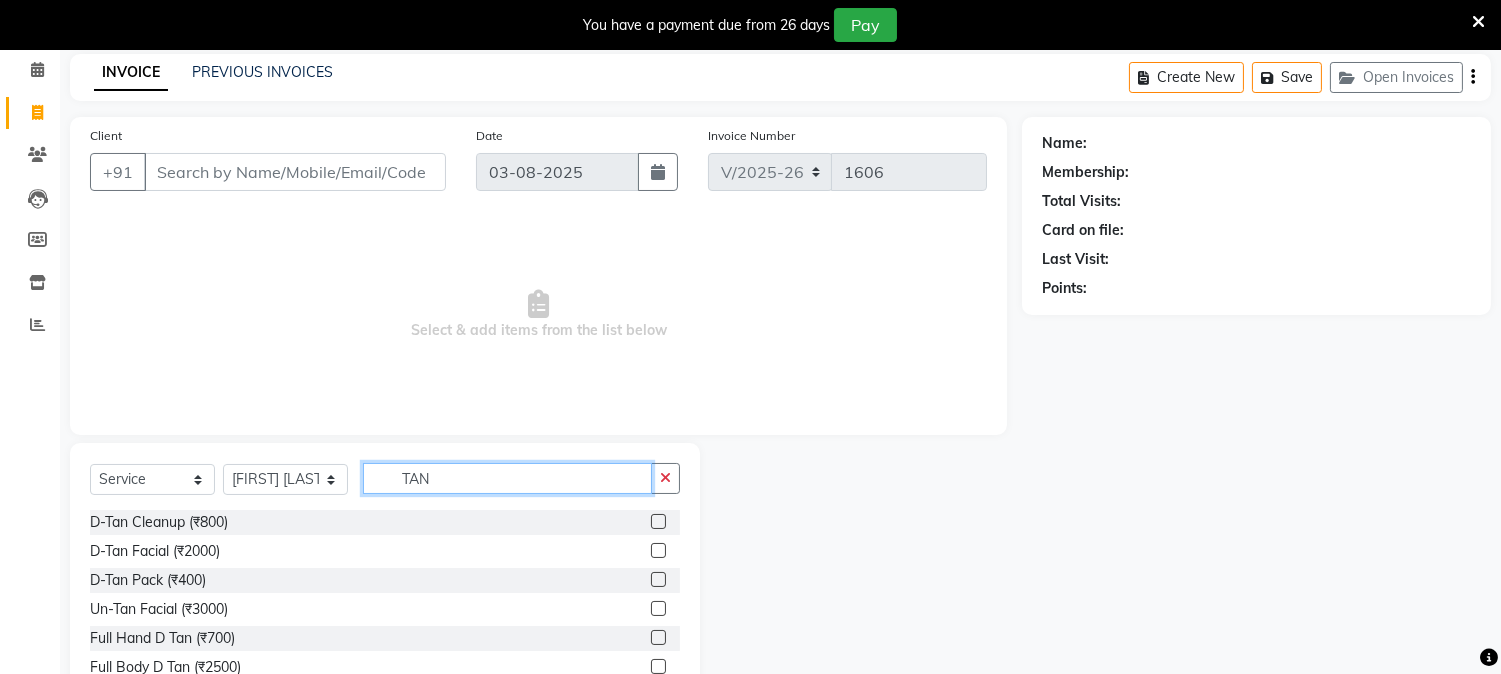 scroll, scrollTop: 176, scrollLeft: 0, axis: vertical 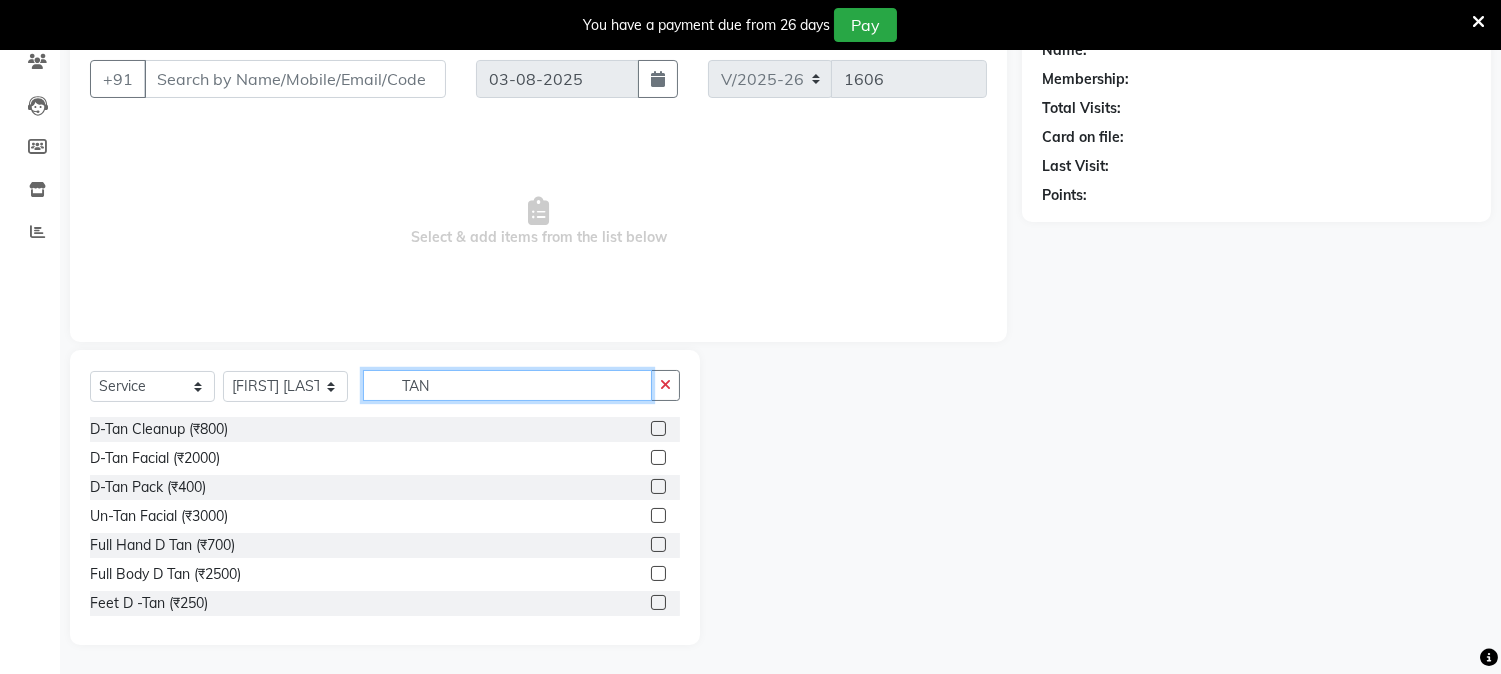 type on "TAN" 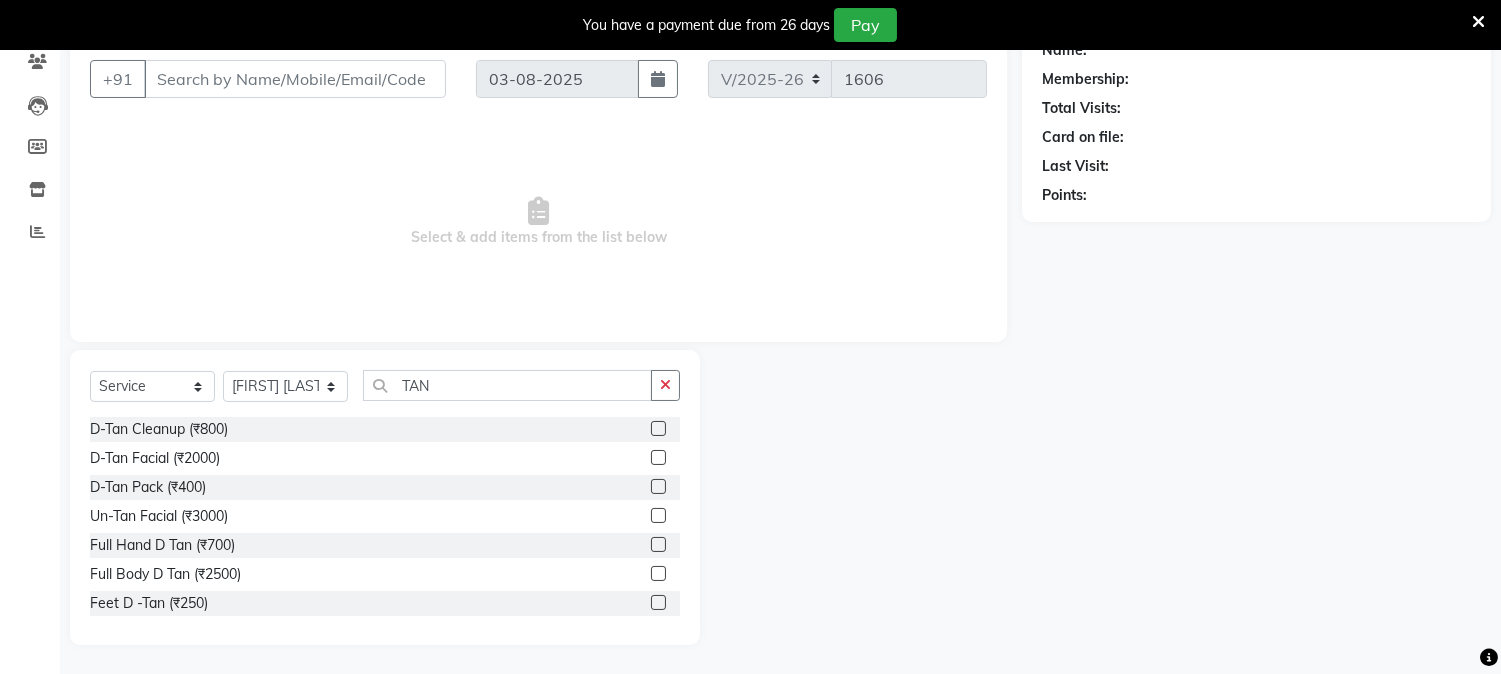click 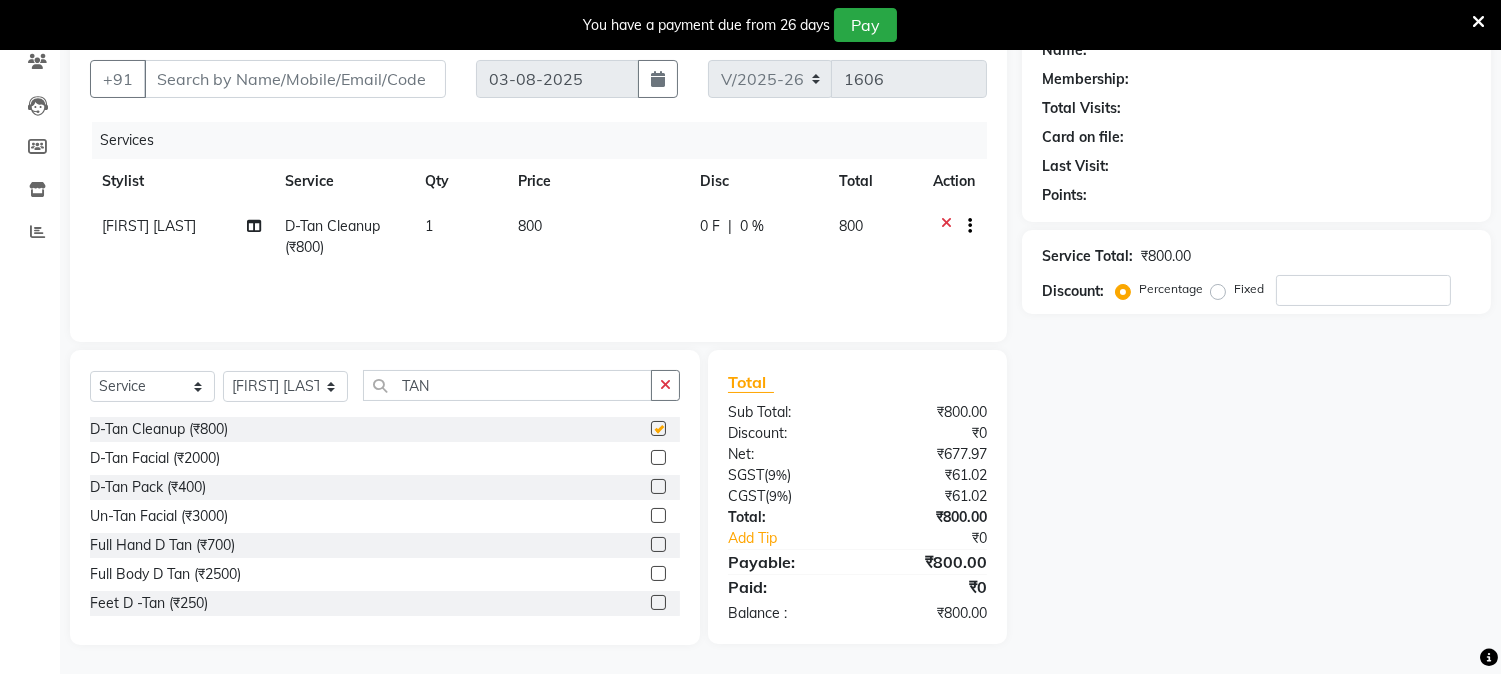 checkbox on "false" 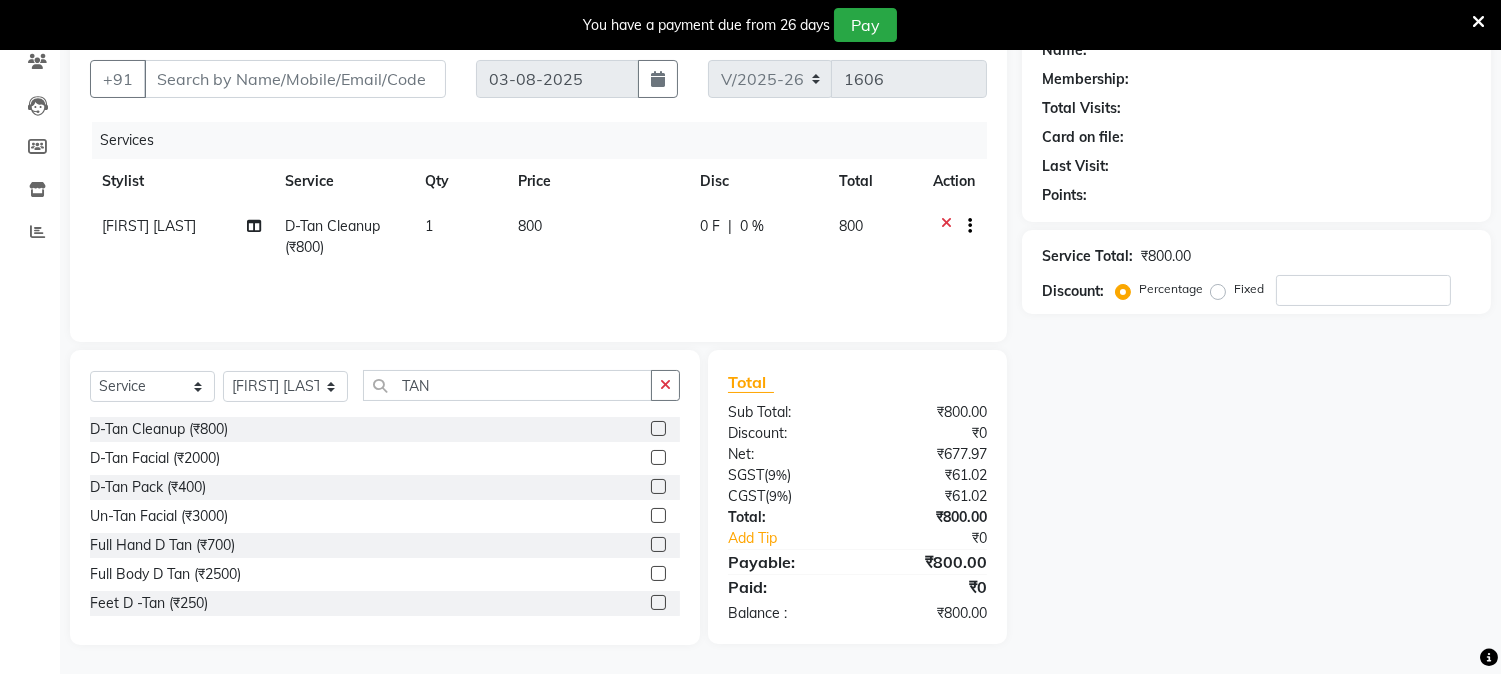 click on "0 %" 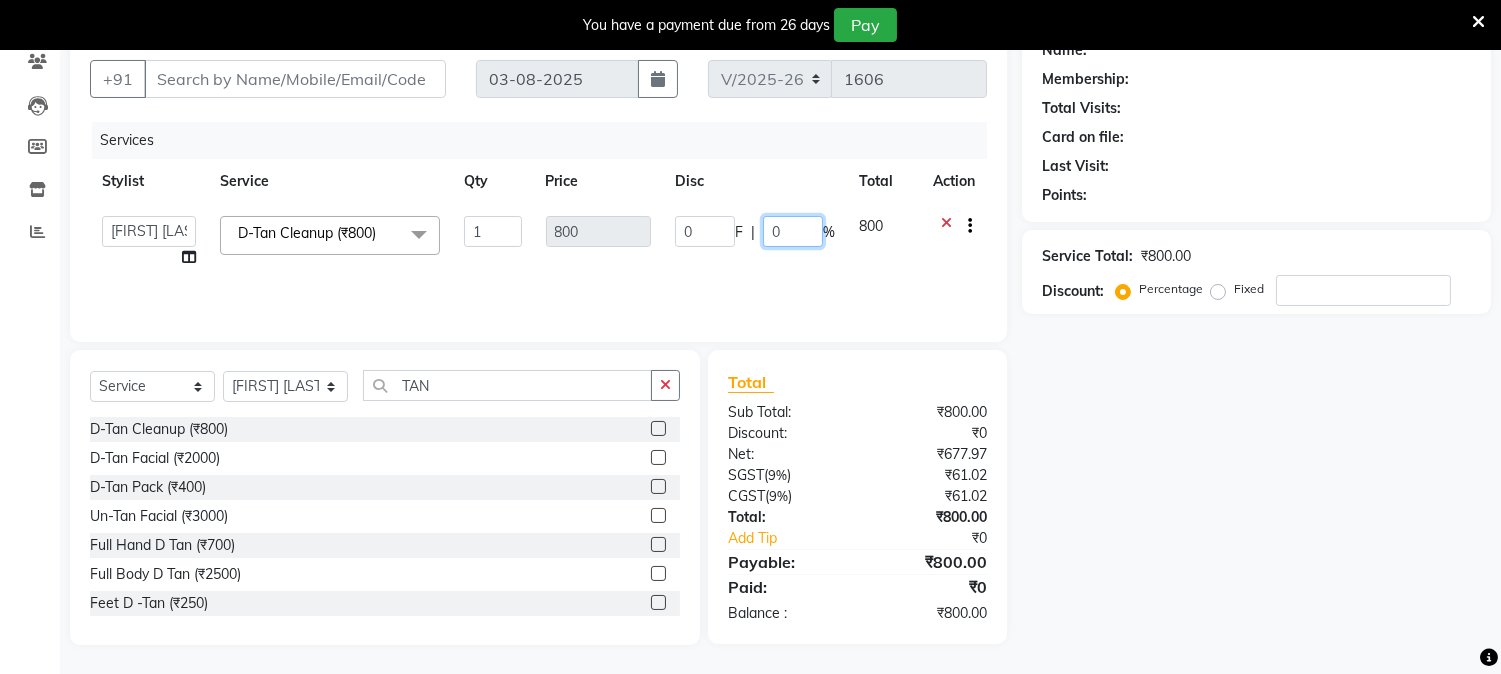 click on "0" 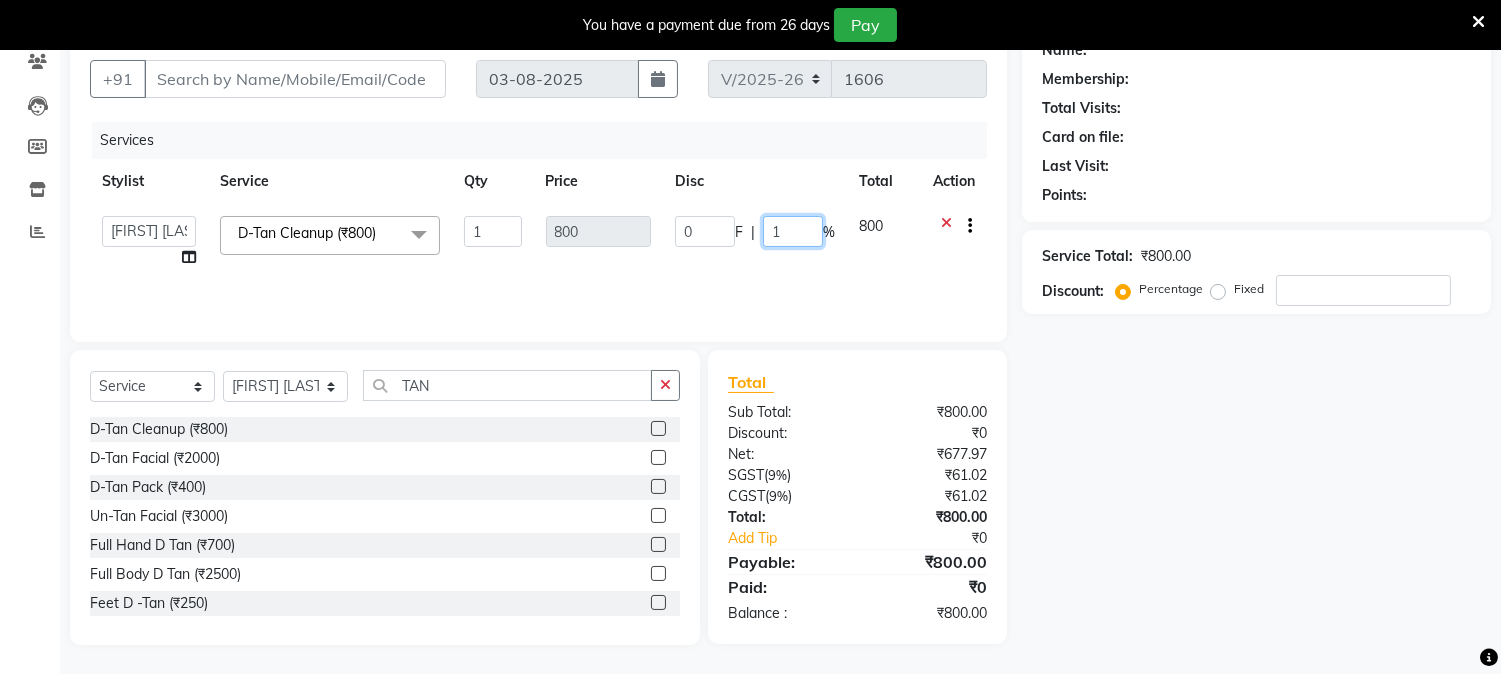 type on "15" 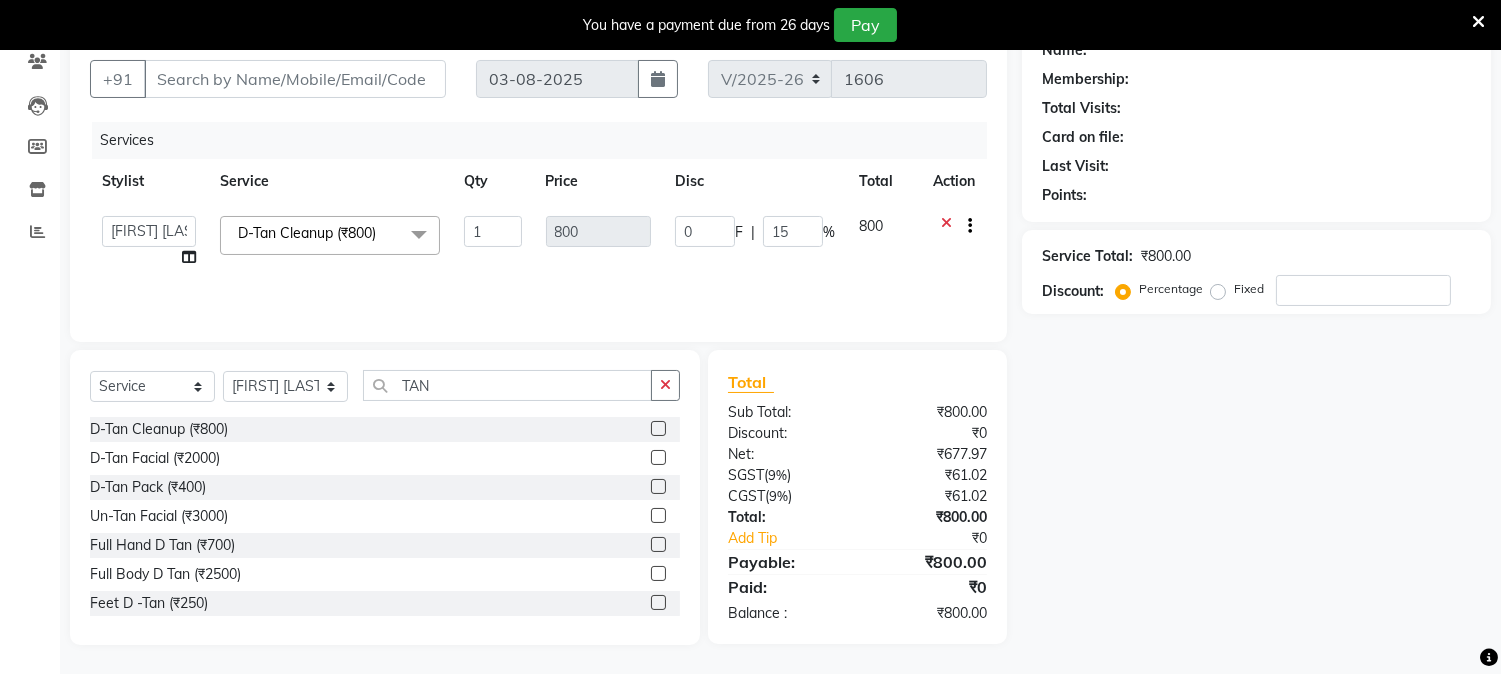 click on "Name: Membership: Total Visits: Card on file: Last Visit:  Points:  Service Total:  ₹800.00  Discount:  Percentage   Fixed" 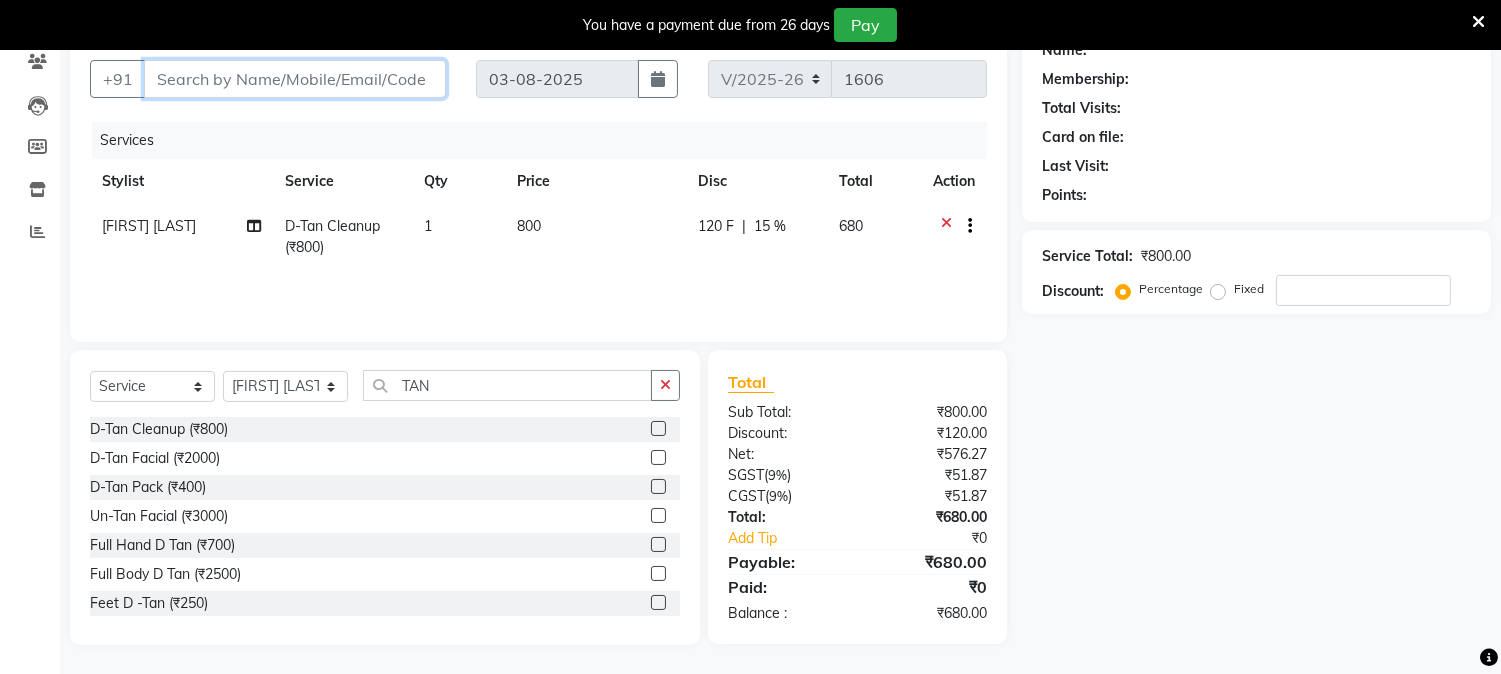 click on "Client" at bounding box center [295, 79] 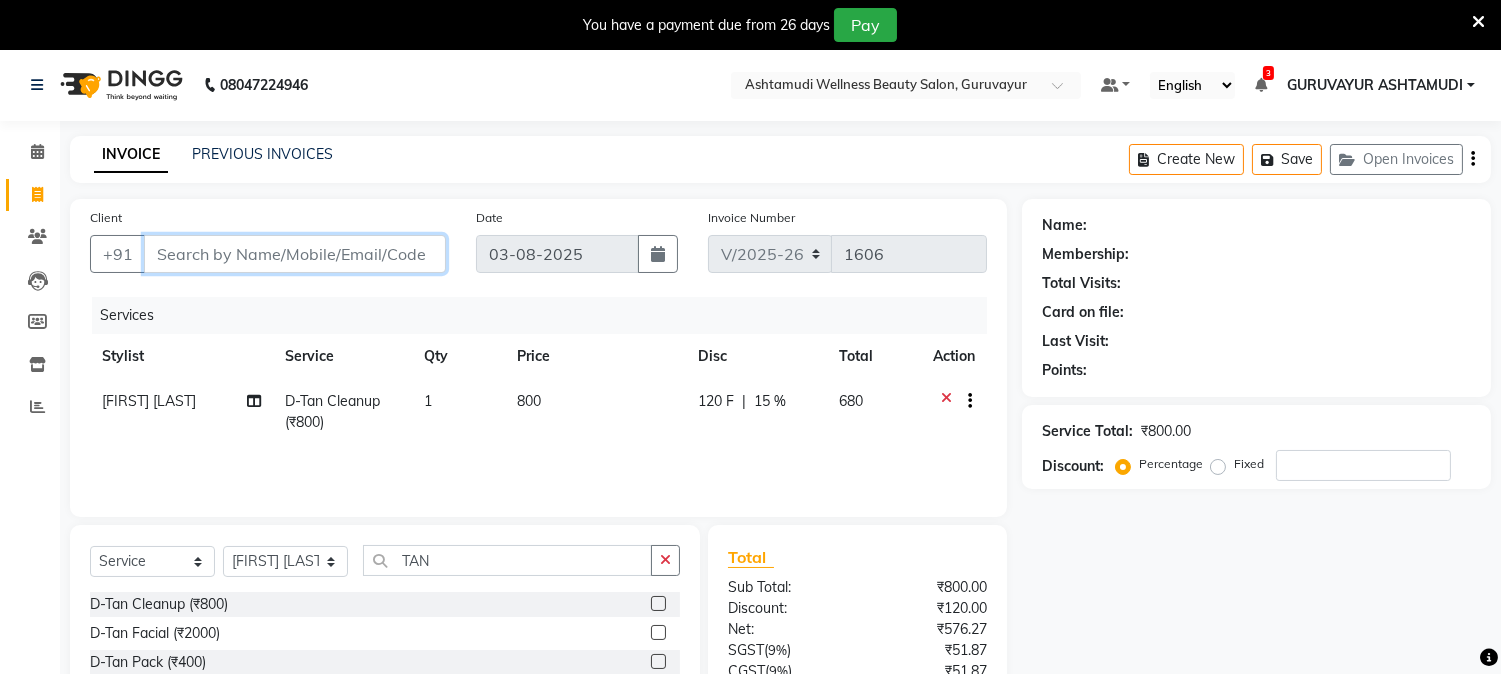scroll, scrollTop: 0, scrollLeft: 0, axis: both 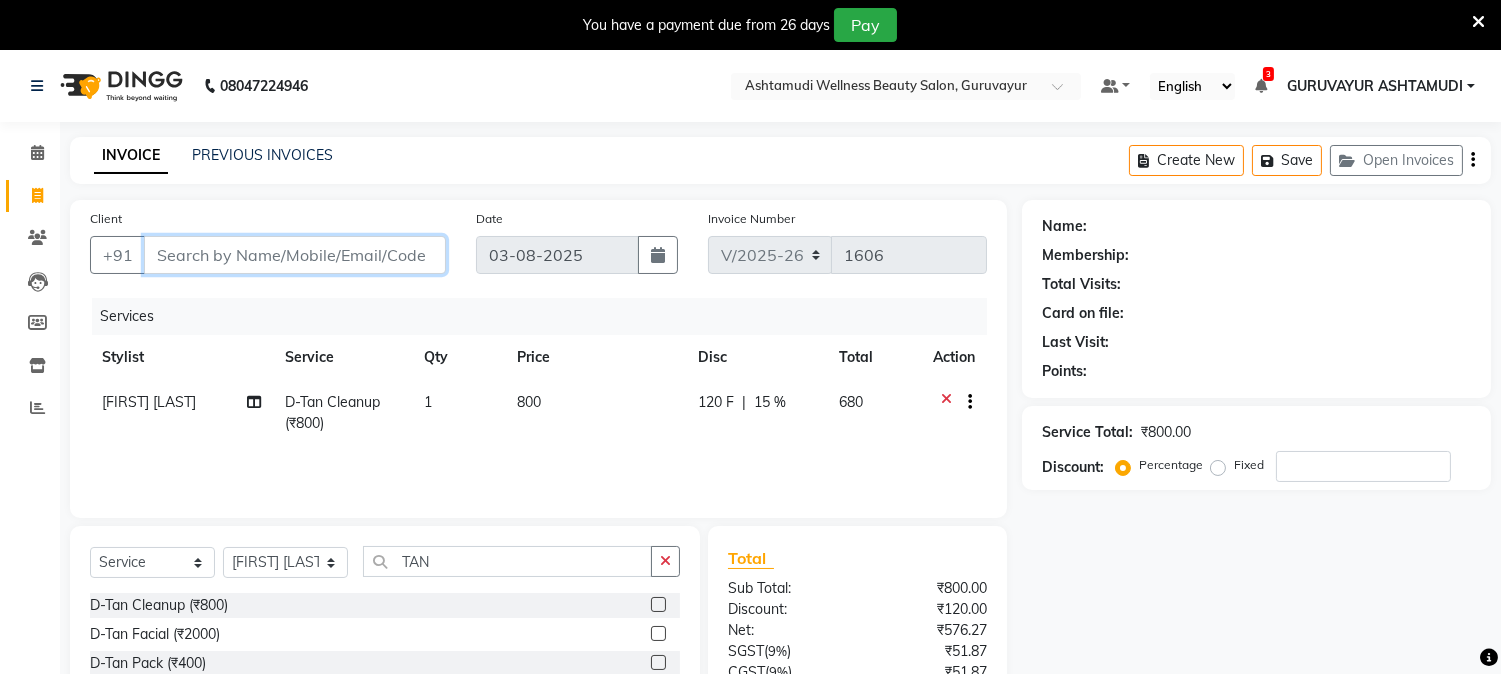 click on "Client" at bounding box center (295, 255) 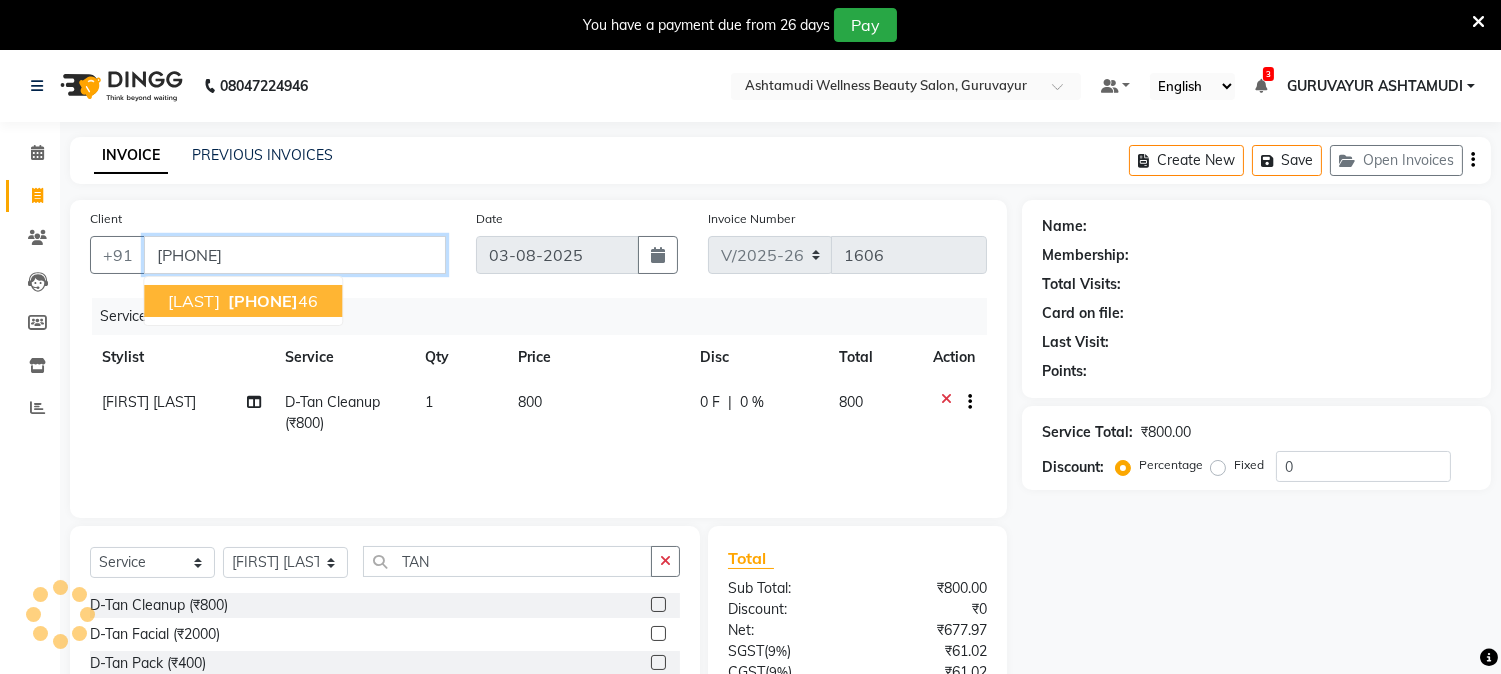 type on "8136964546" 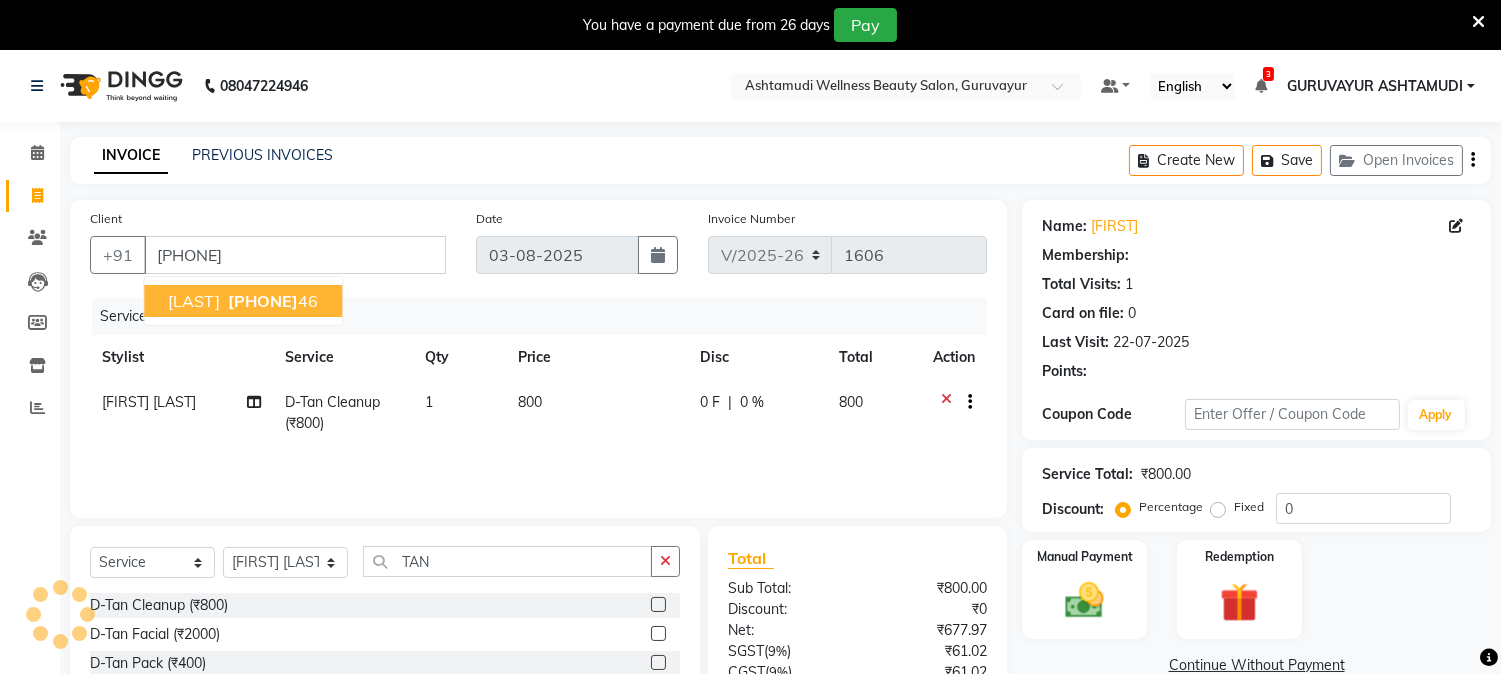 select on "1: Object" 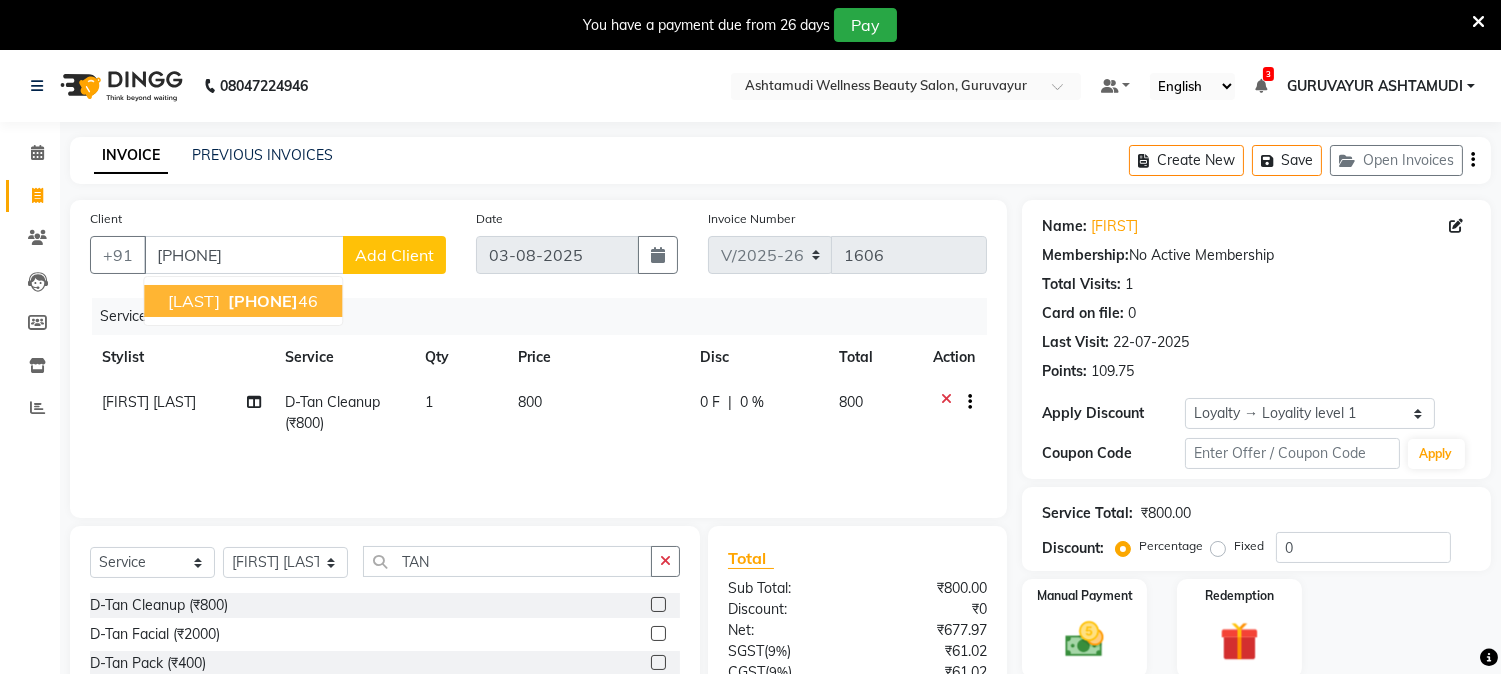 click on "Client +91 8136964546 SANEATH   81369645 46 Add Client Date 03-08-2025 Invoice Number V/2025 V/2025-26 1606 Services Stylist Service Qty Price Disc Total Action Anjana Das D-Tan Cleanup (₹800) 1 800 0 F | 0 % 800" 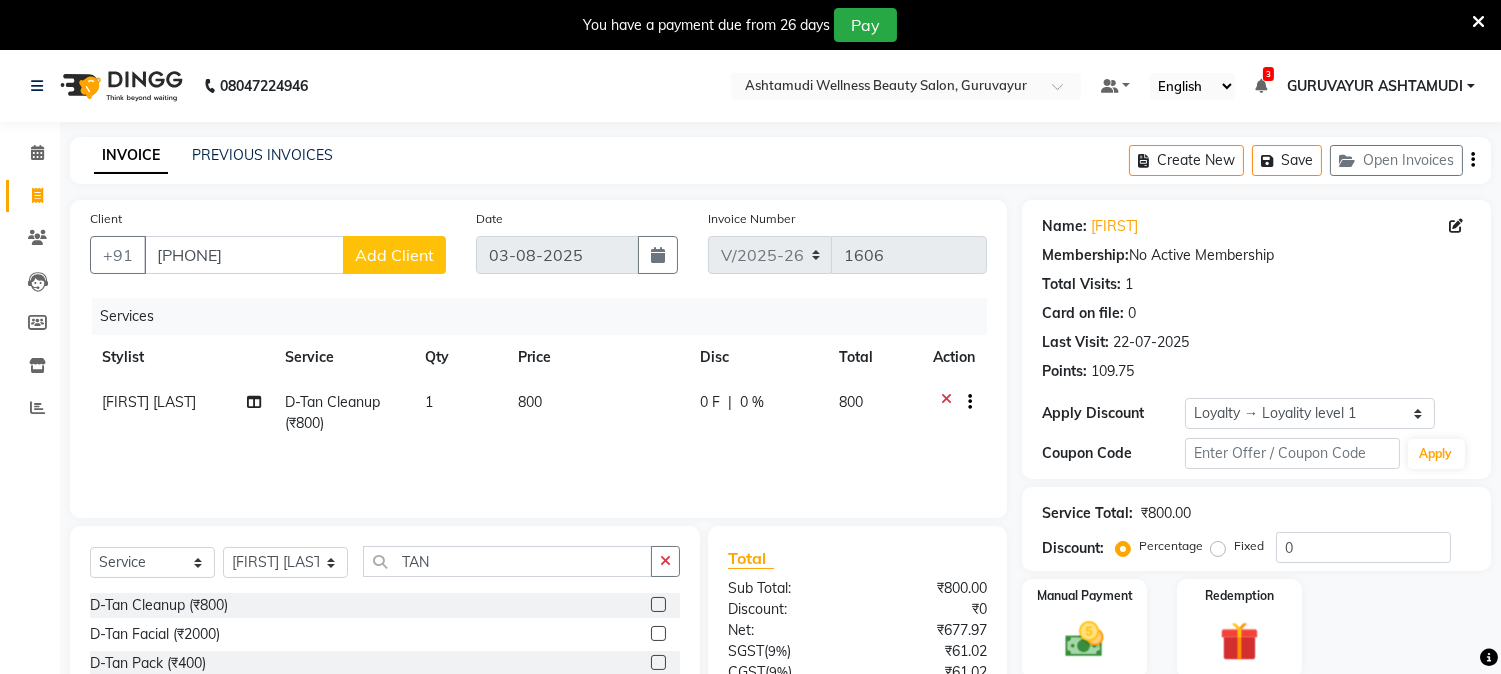 click on "INVOICE PREVIOUS INVOICES Create New   Save   Open Invoices" 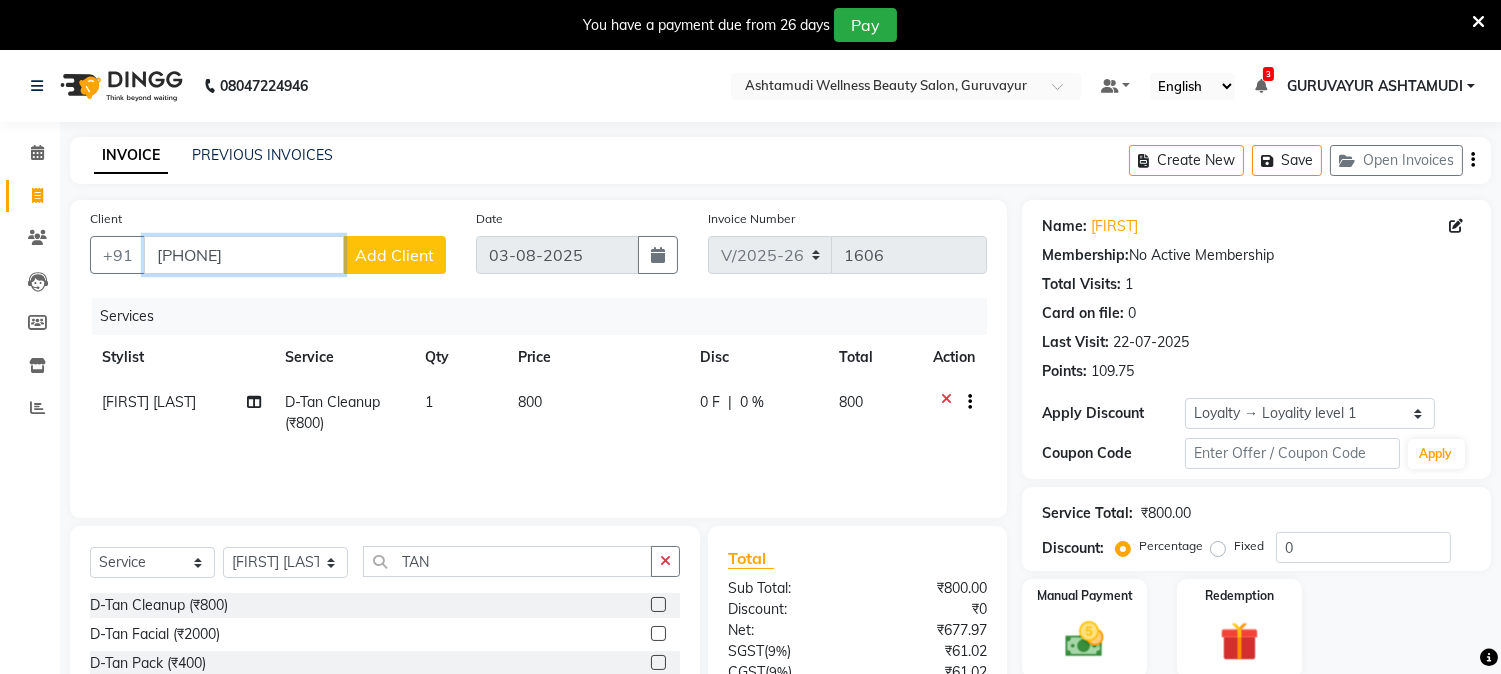 drag, startPoint x: 263, startPoint y: 252, endPoint x: 156, endPoint y: 252, distance: 107 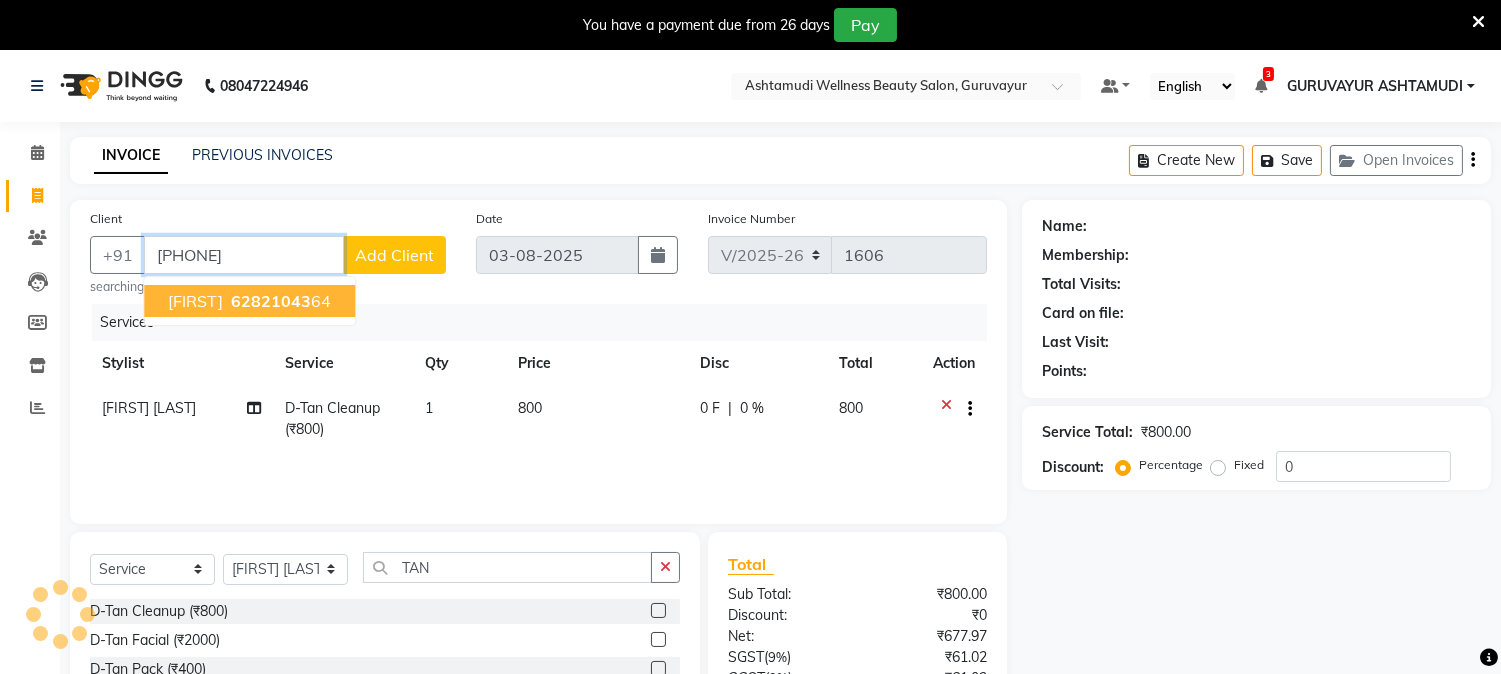 type on "[PHONE]" 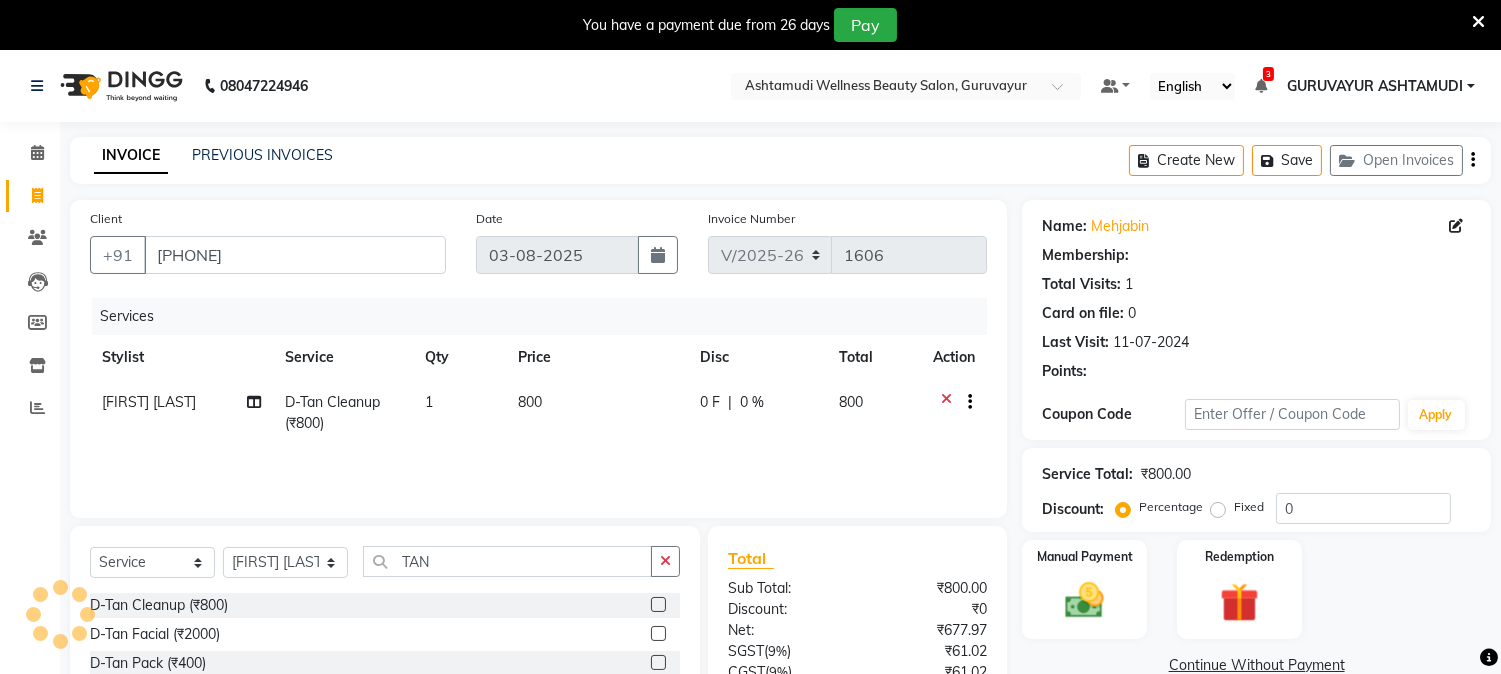 select on "1: Object" 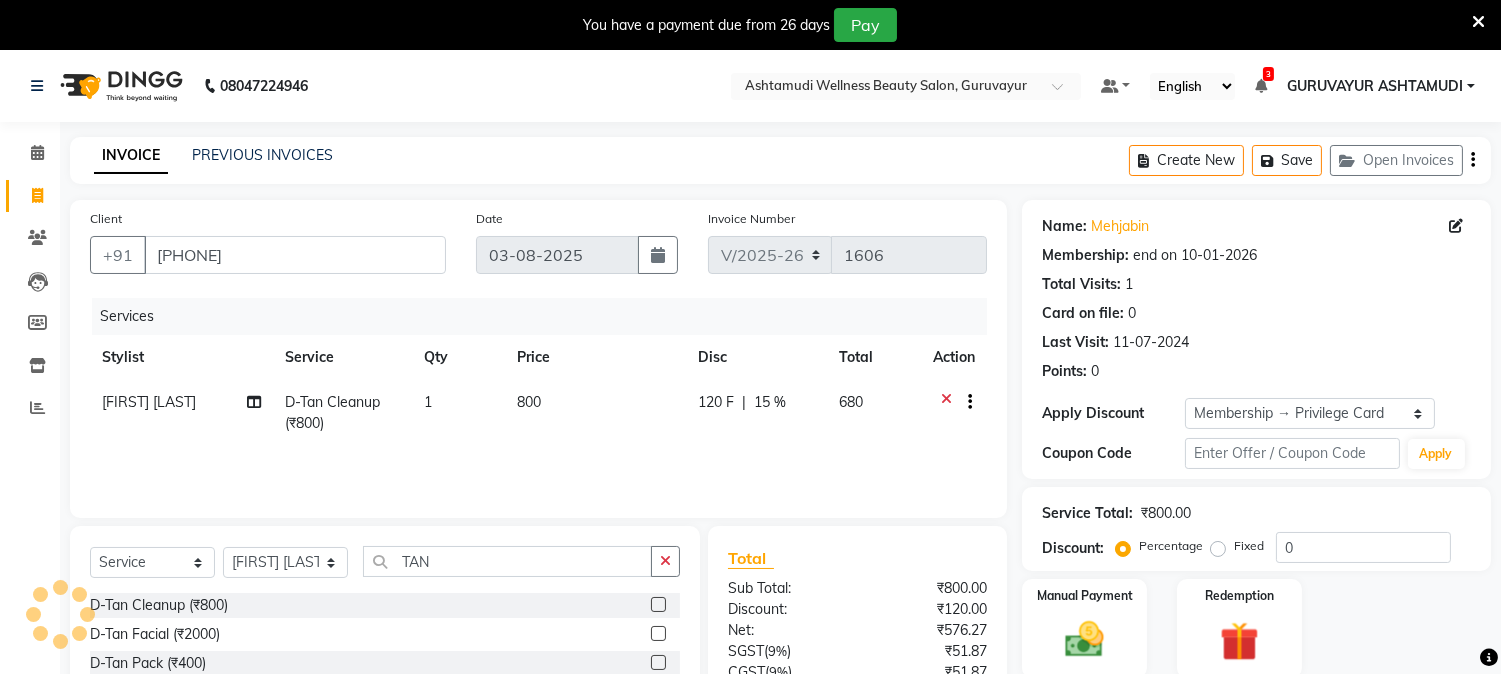 type on "15" 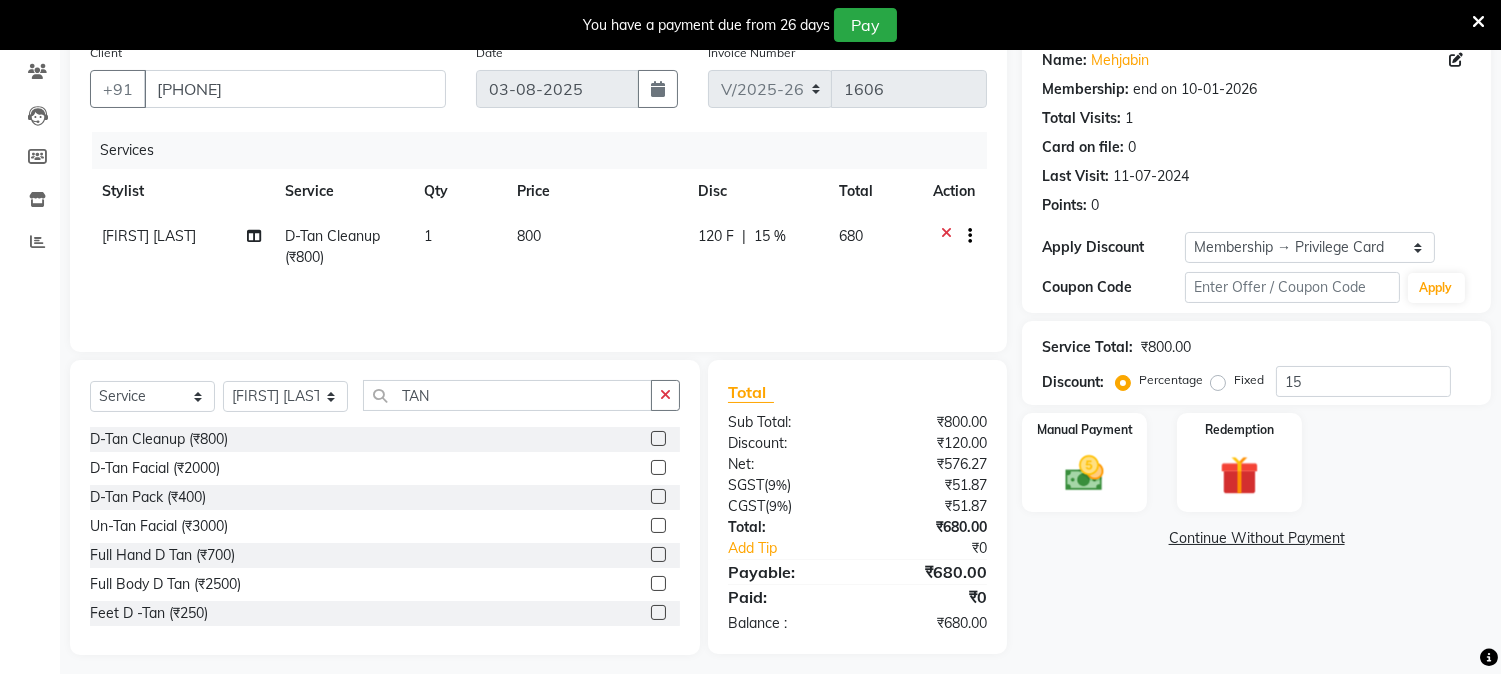 scroll, scrollTop: 176, scrollLeft: 0, axis: vertical 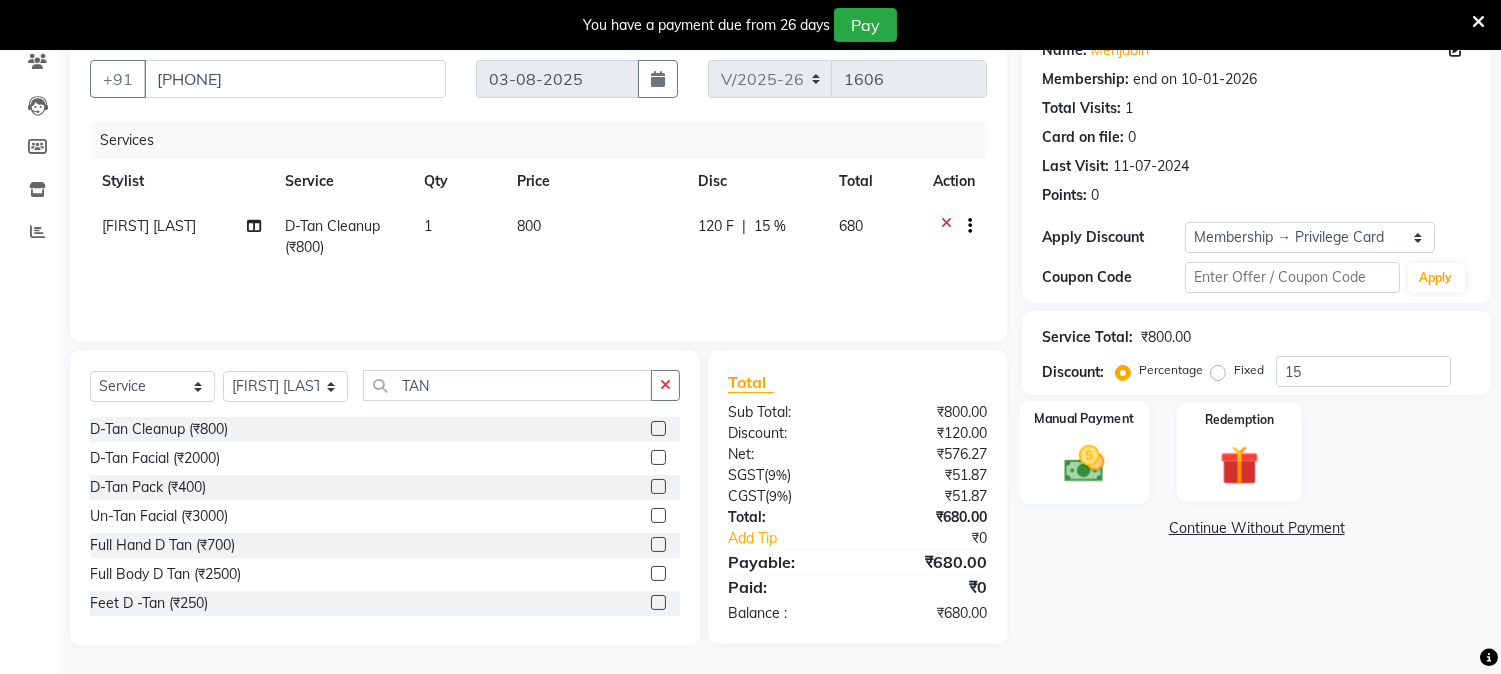click 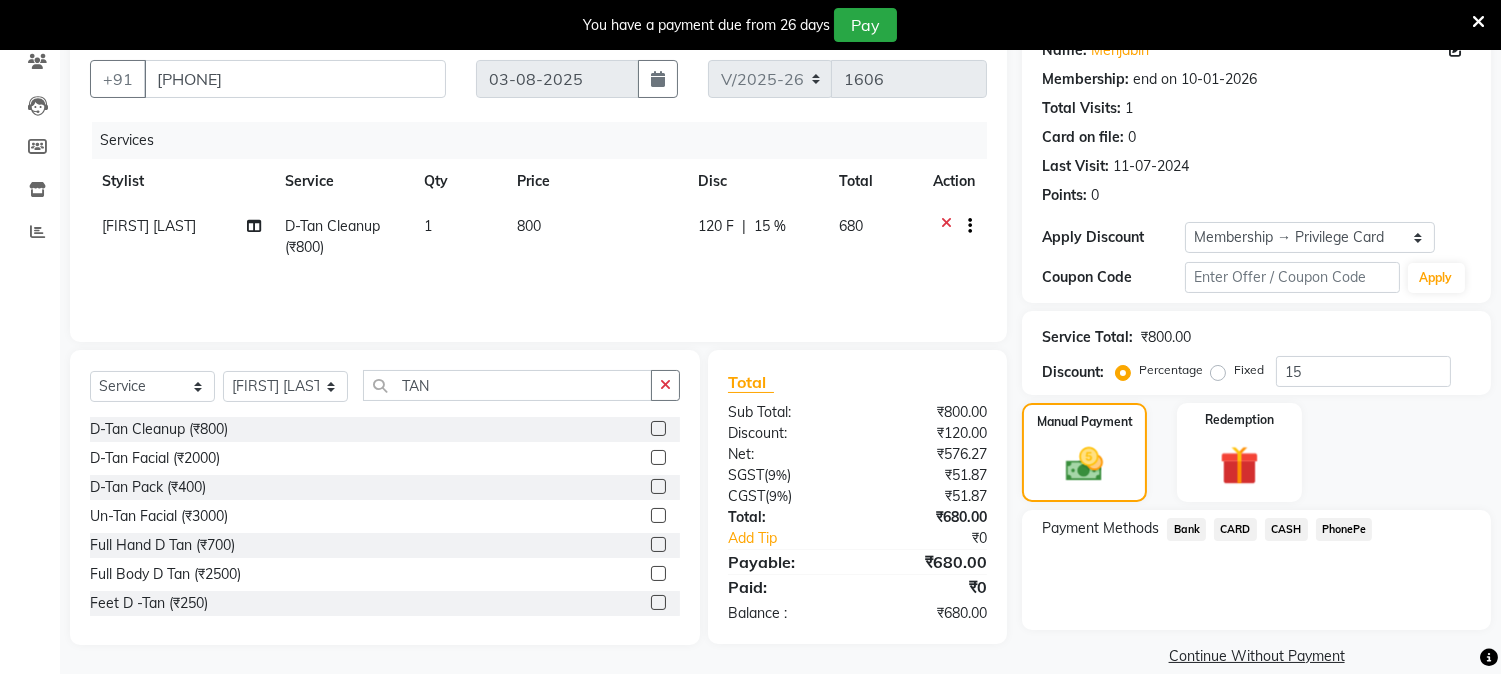 click on "PhonePe" 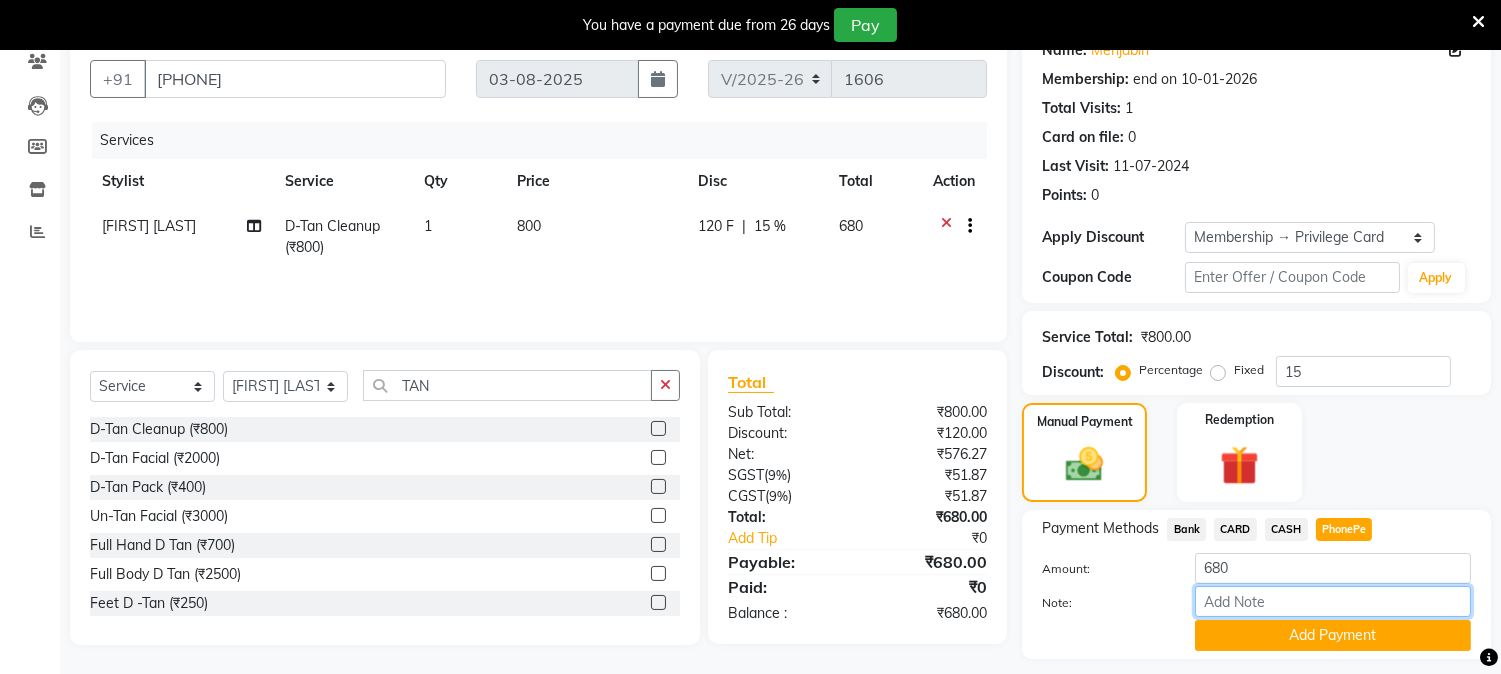 drag, startPoint x: 1252, startPoint y: 600, endPoint x: 1270, endPoint y: 567, distance: 37.589893 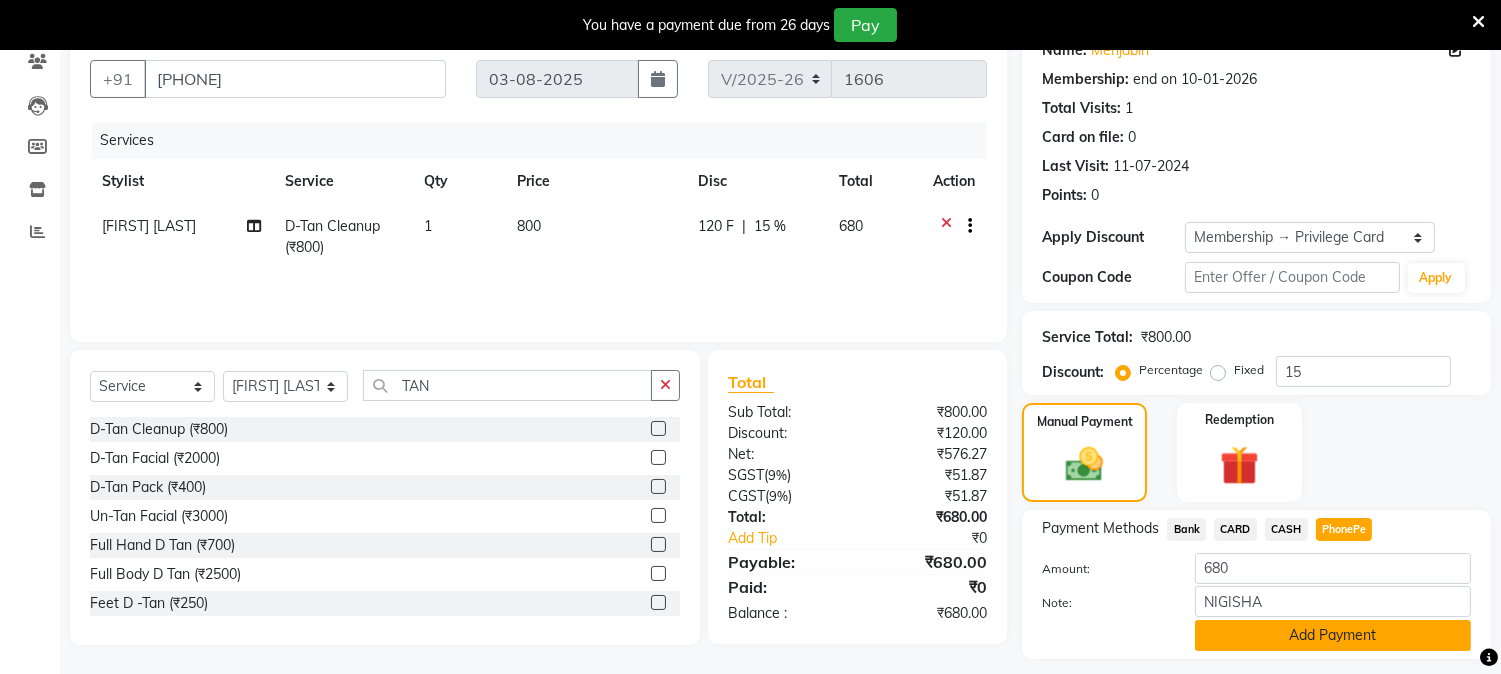 click on "Add Payment" 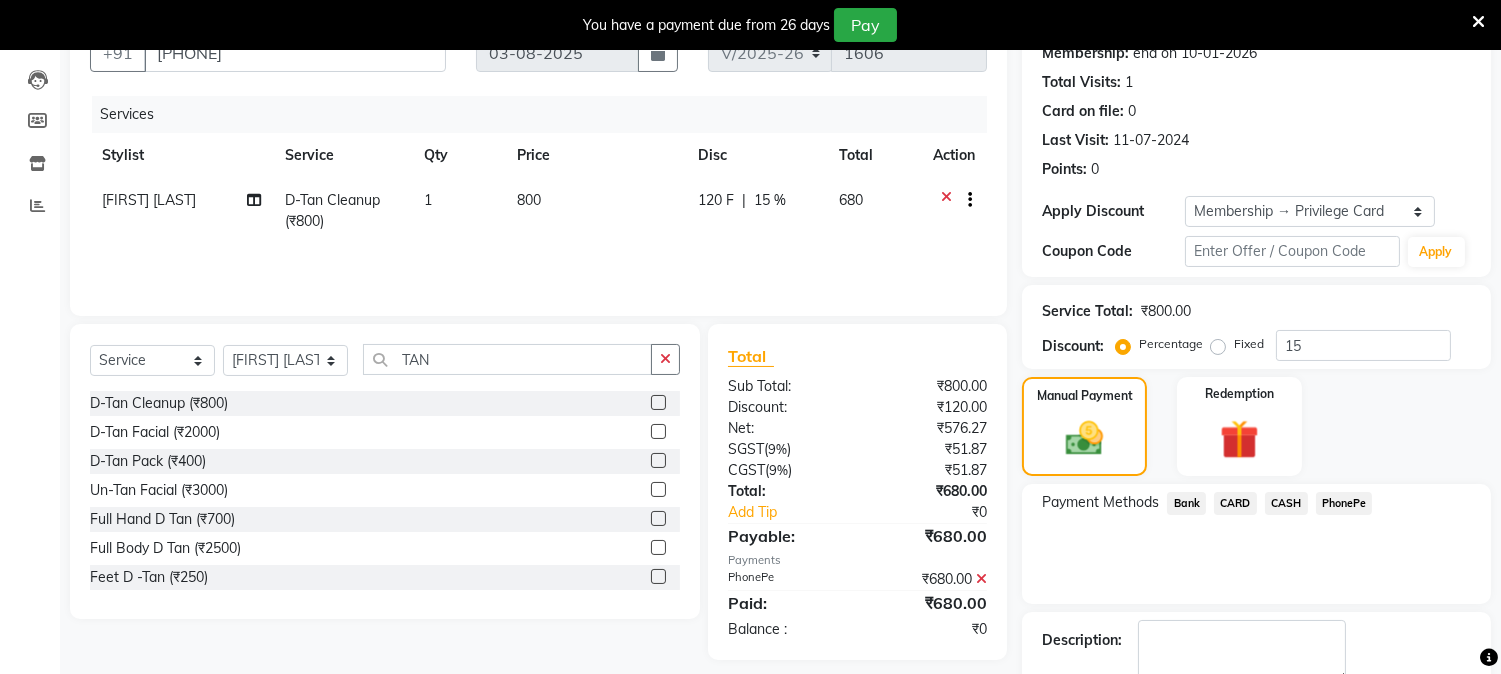 scroll, scrollTop: 285, scrollLeft: 0, axis: vertical 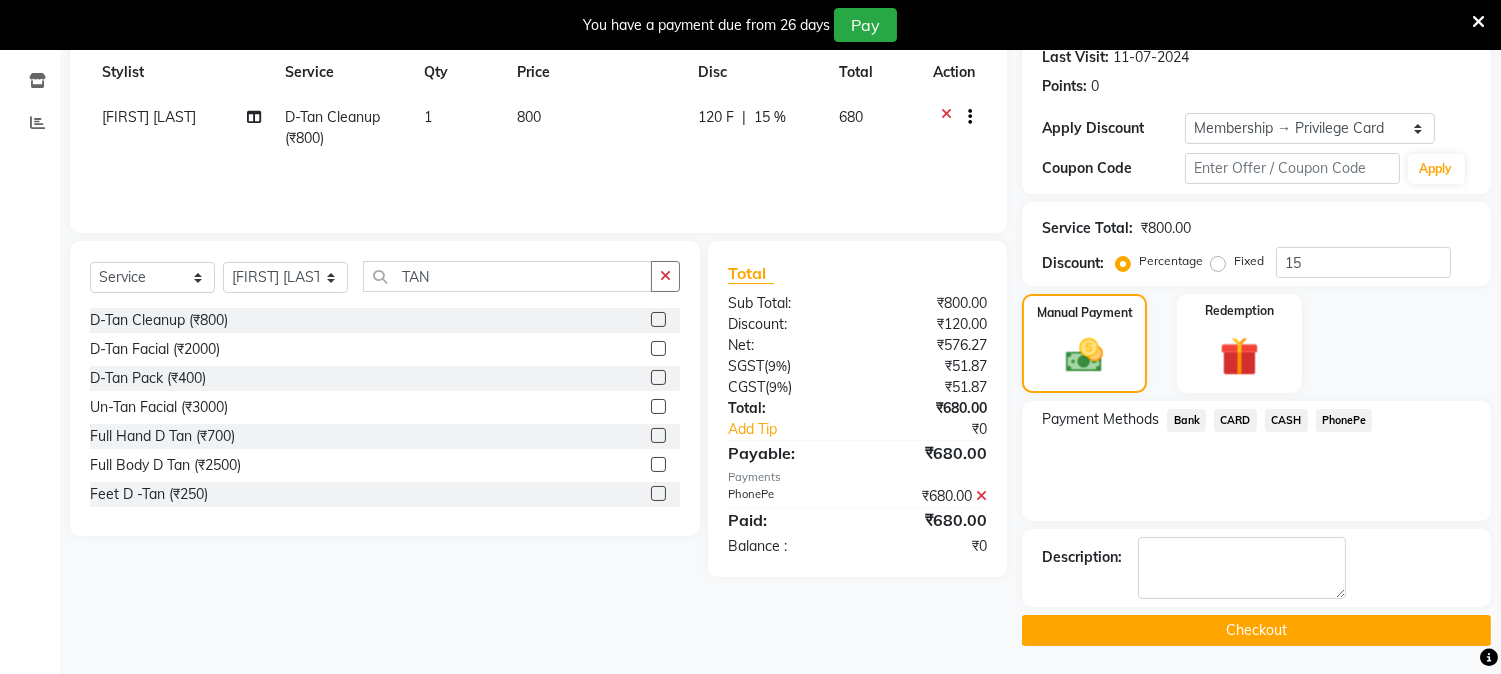 click on "Checkout" 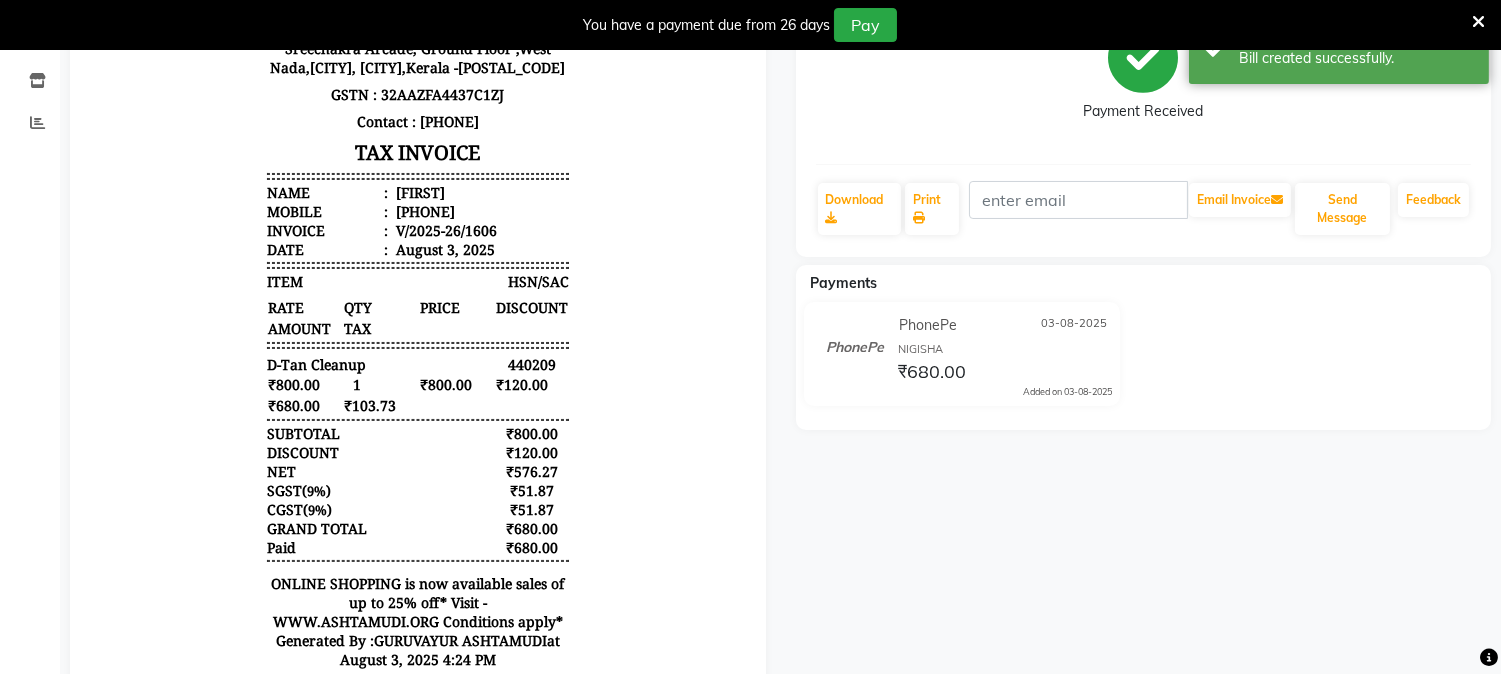 scroll, scrollTop: 0, scrollLeft: 0, axis: both 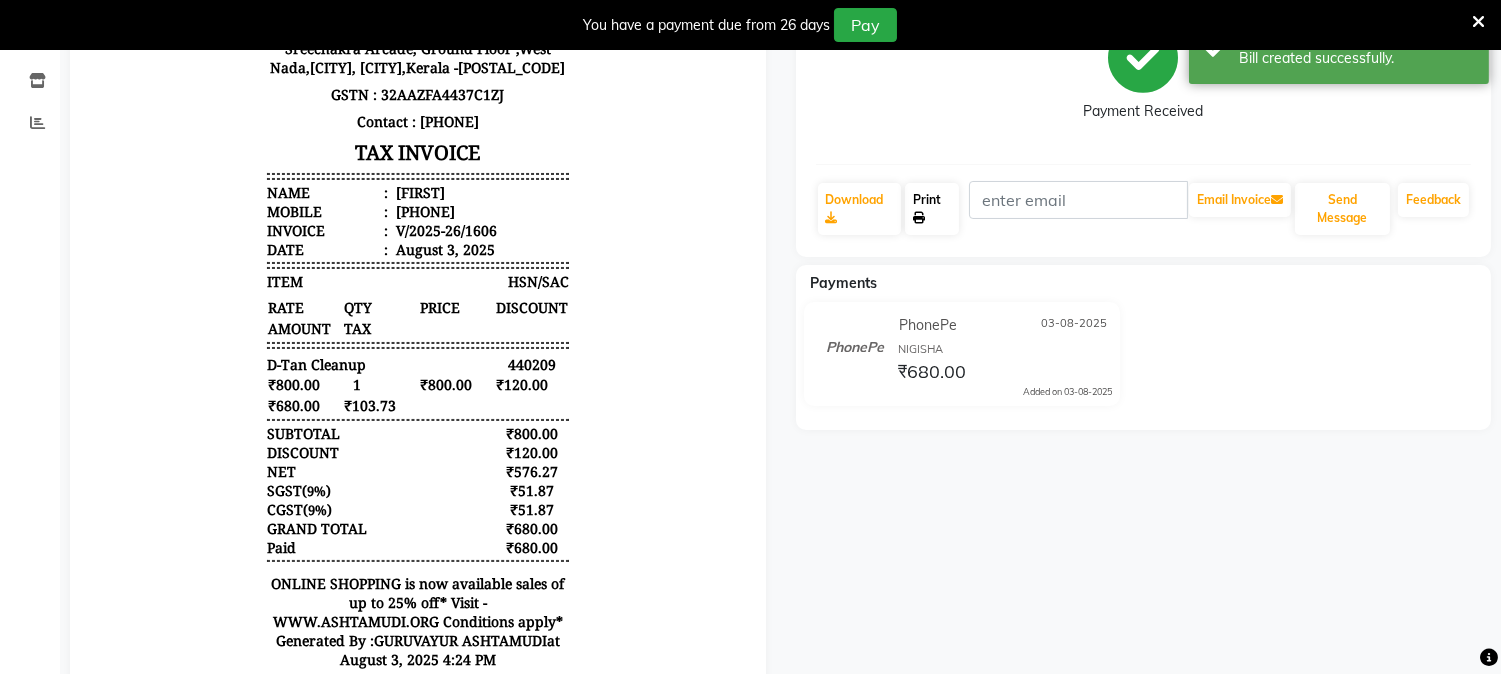 click on "Print" 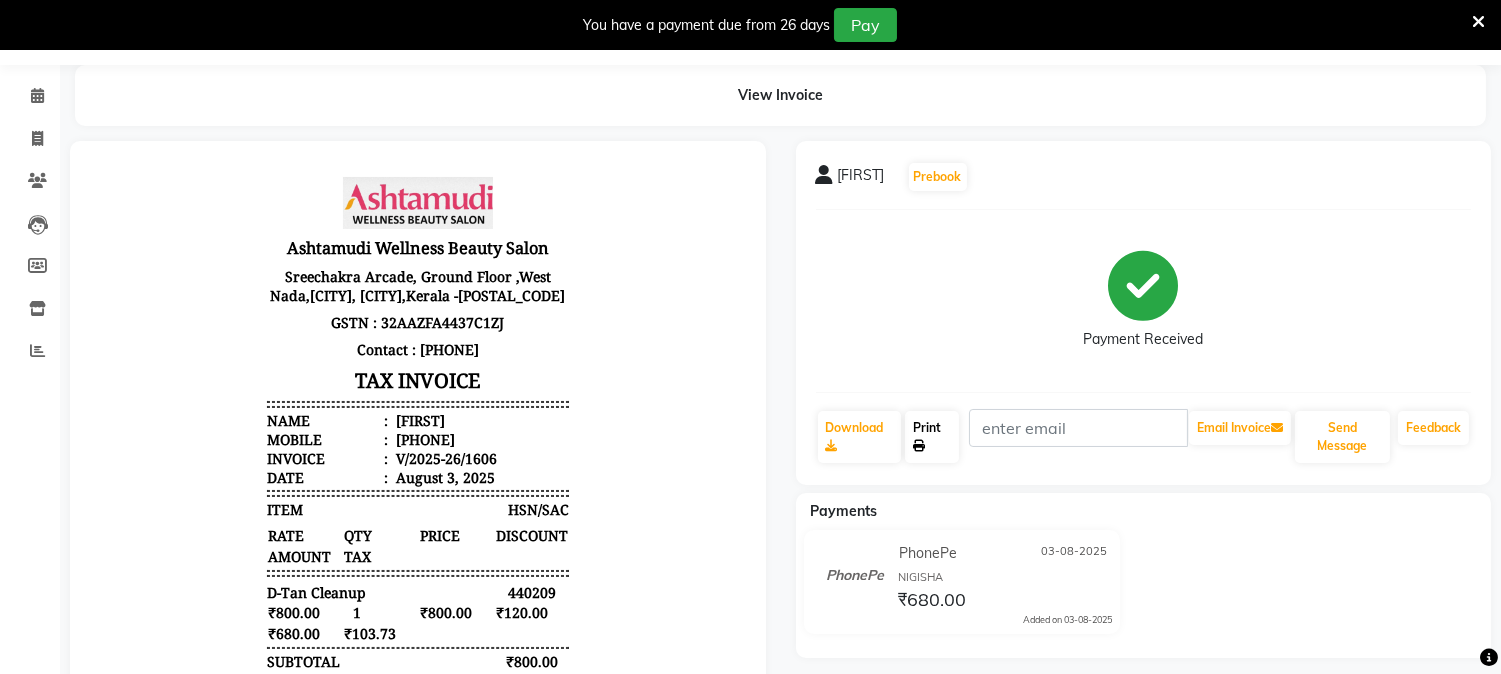 scroll, scrollTop: 0, scrollLeft: 0, axis: both 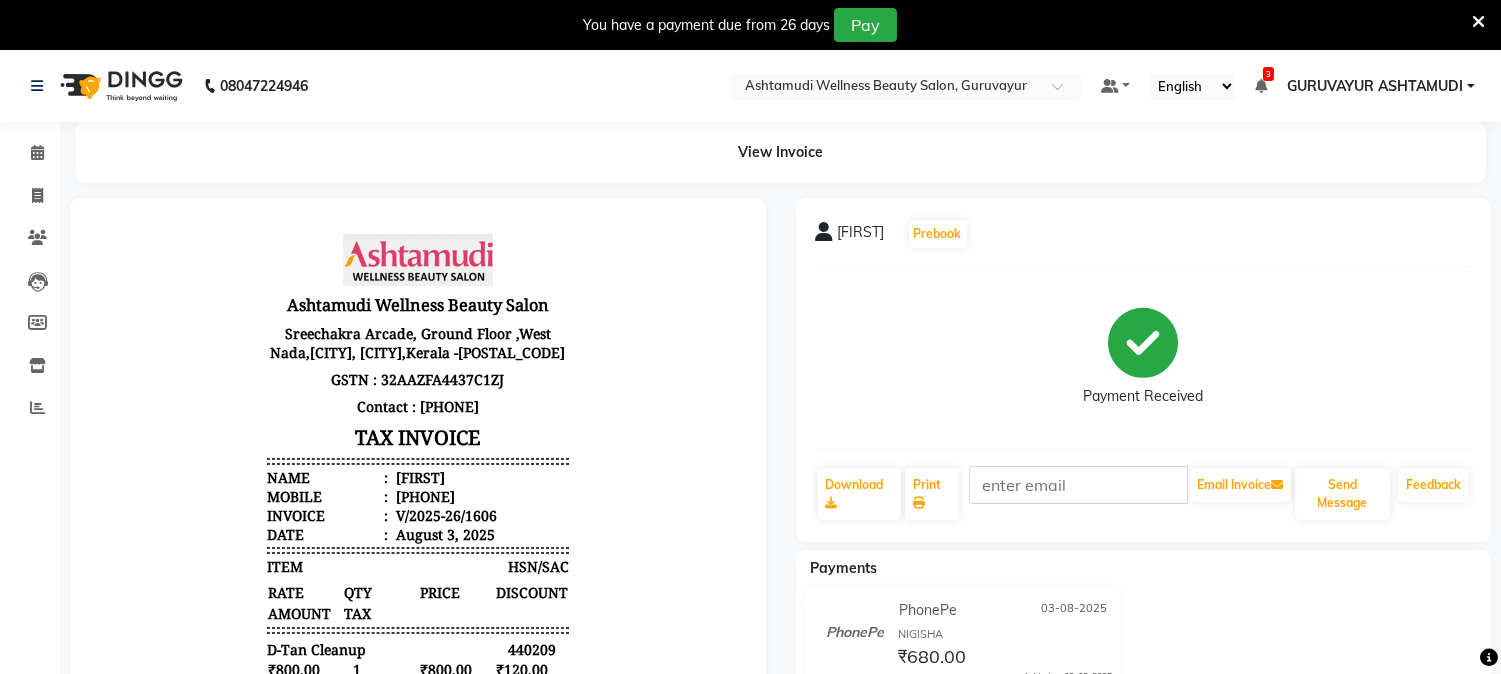 click on "916282104364" at bounding box center (423, 495) 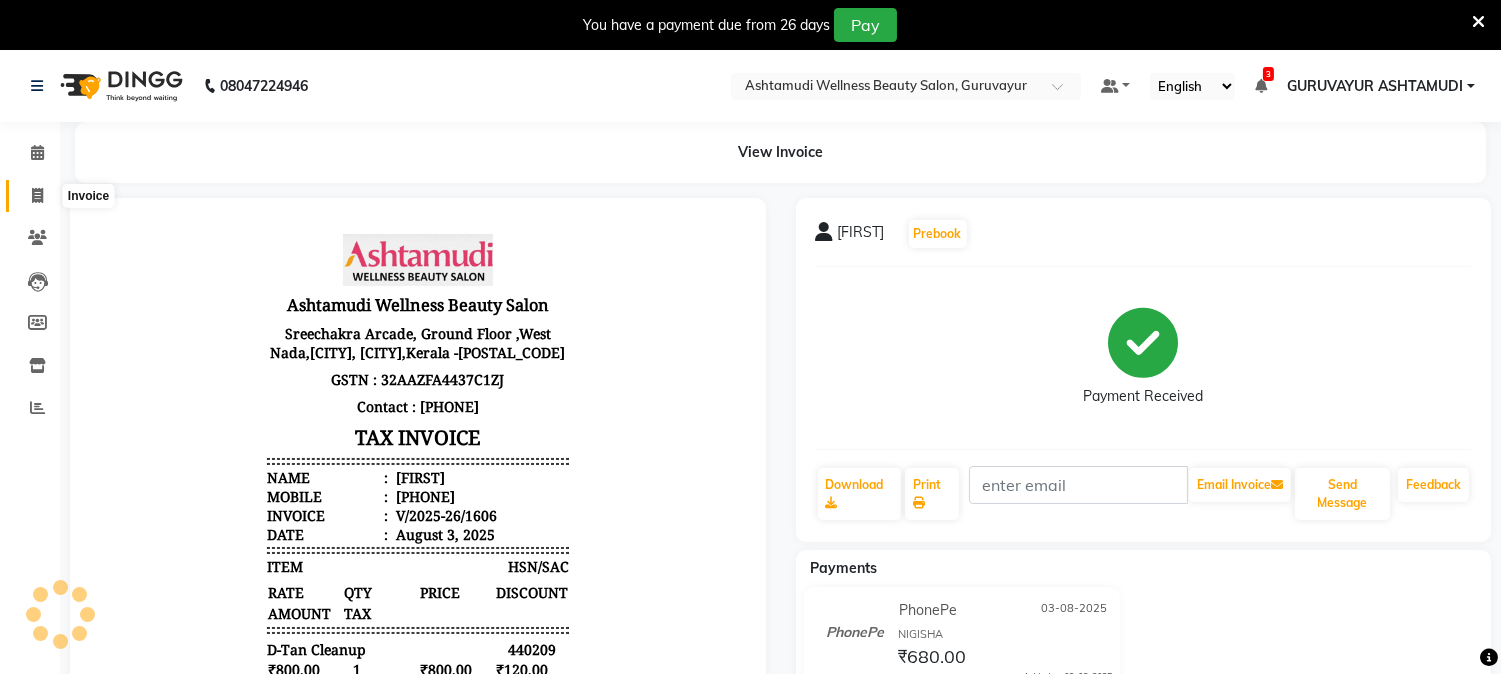 click 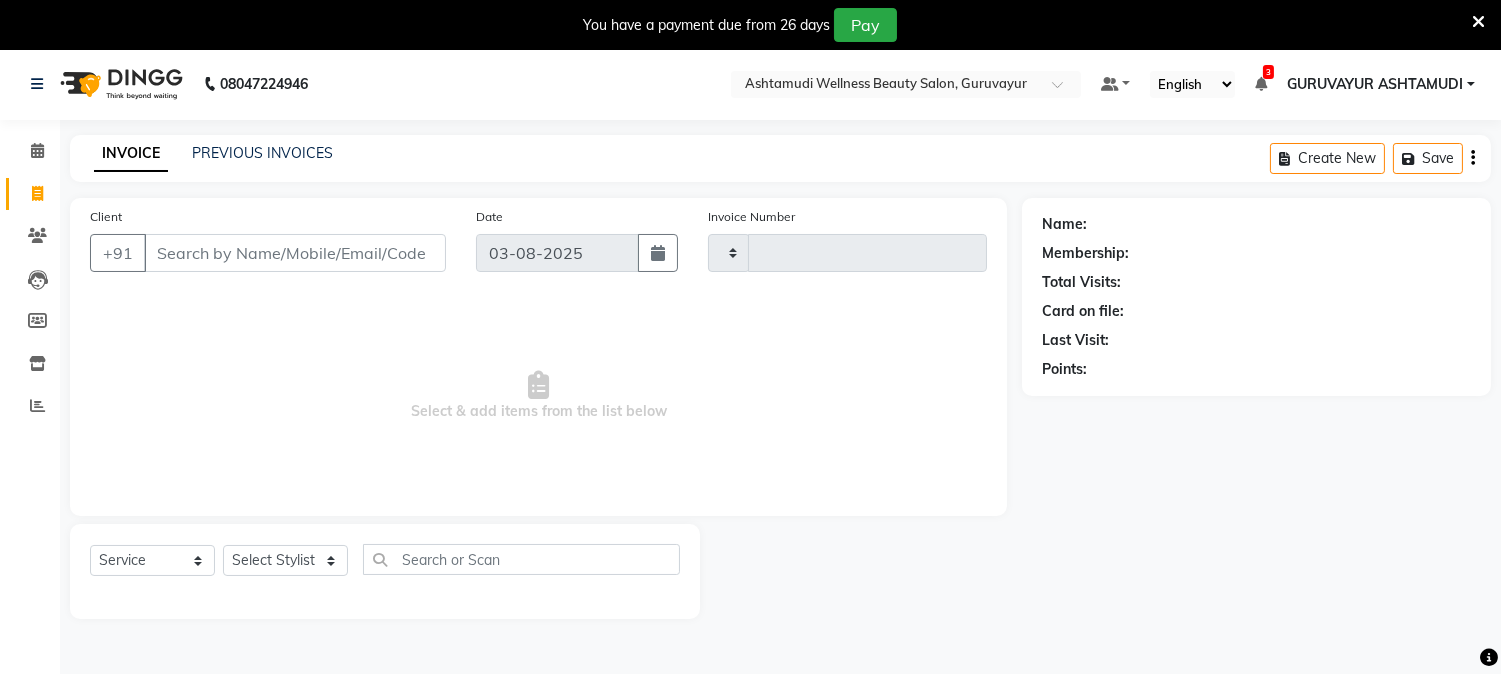 type on "1607" 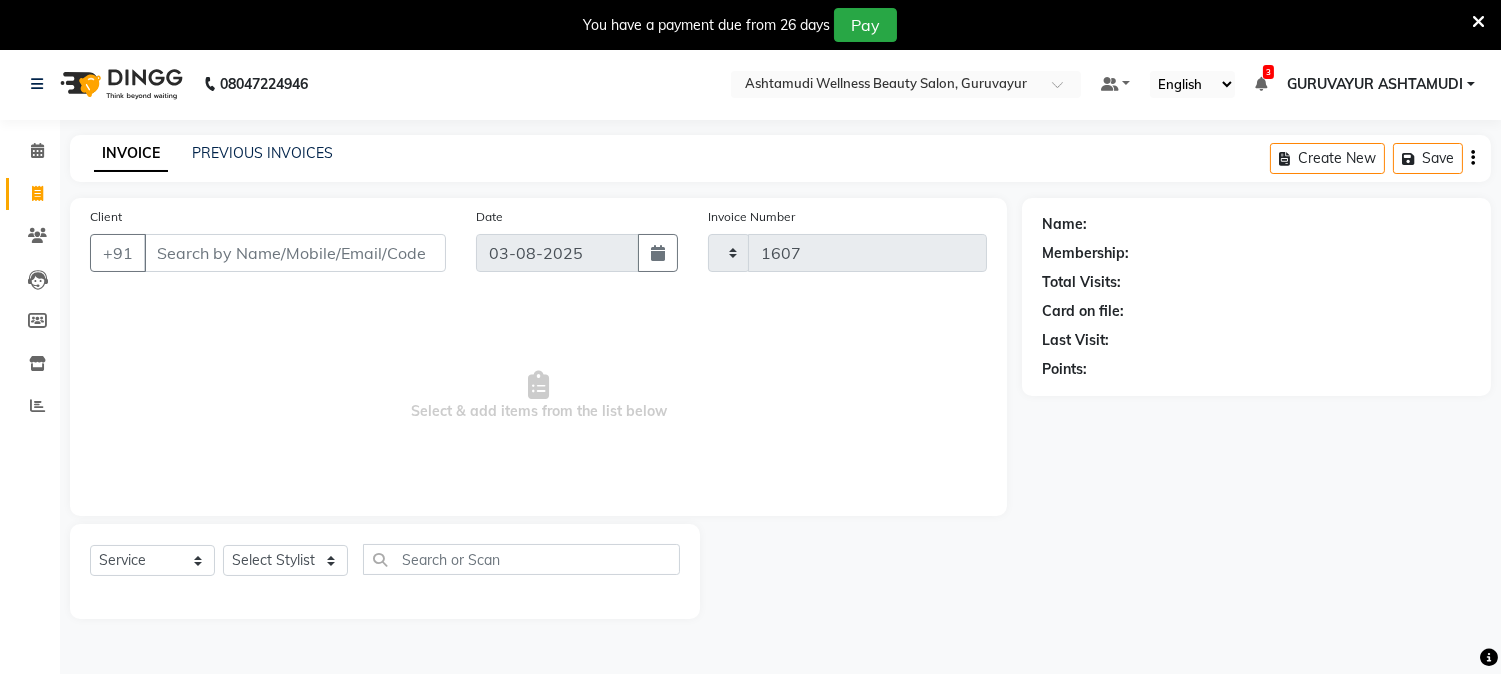 select on "4660" 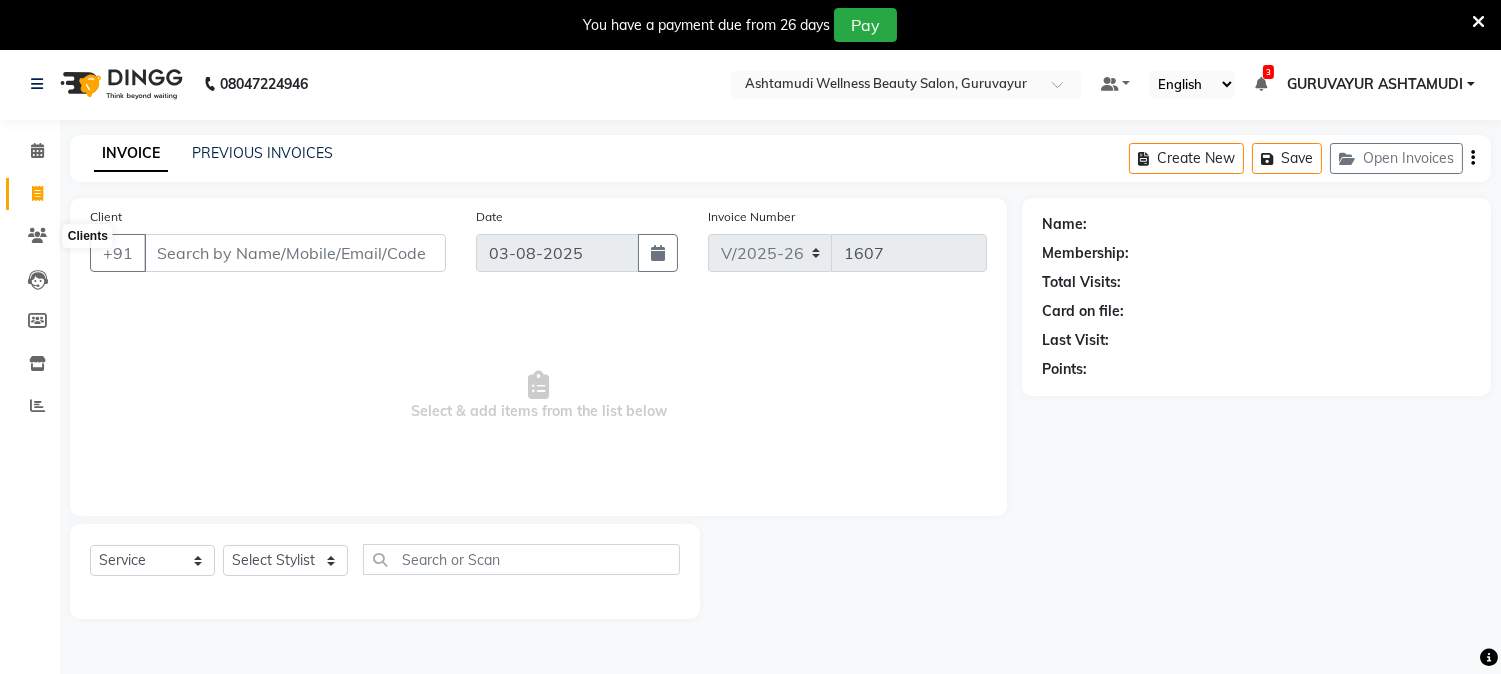 scroll, scrollTop: 50, scrollLeft: 0, axis: vertical 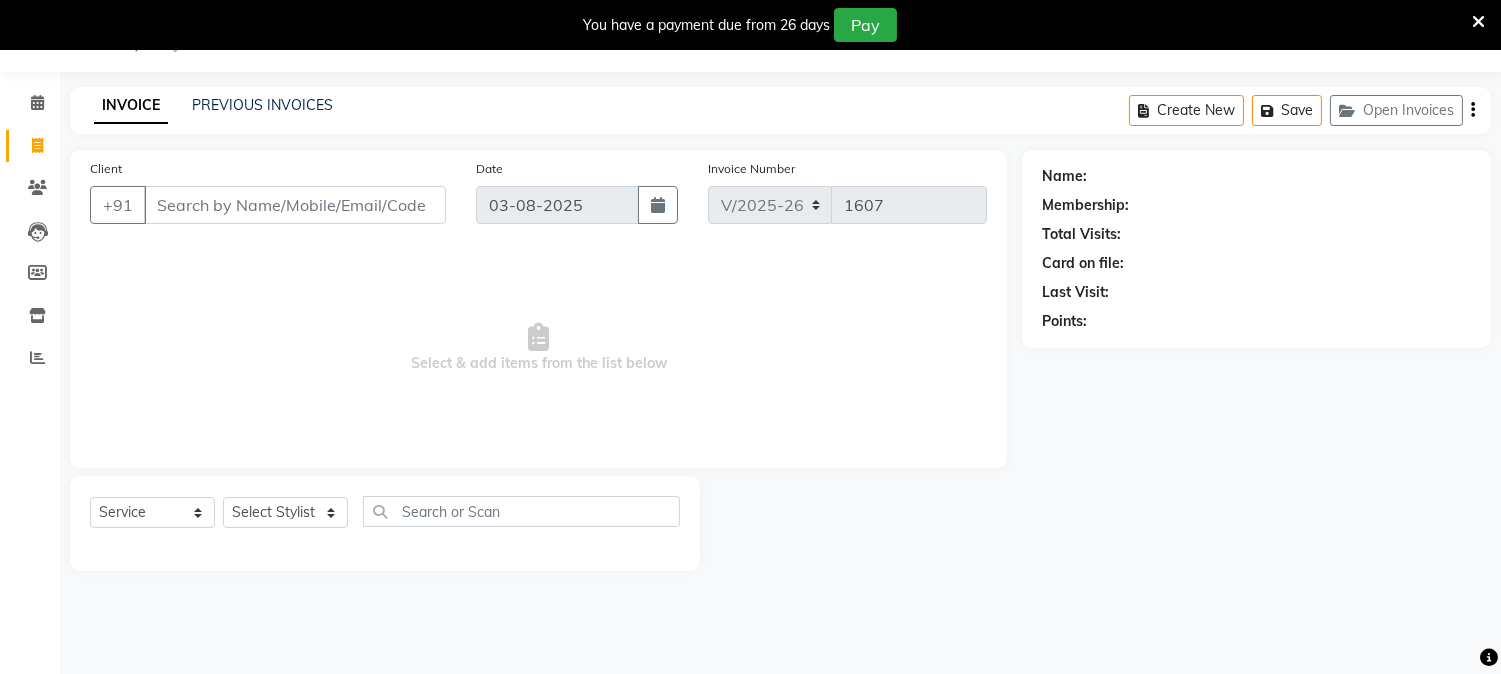 click on "Client" at bounding box center (295, 205) 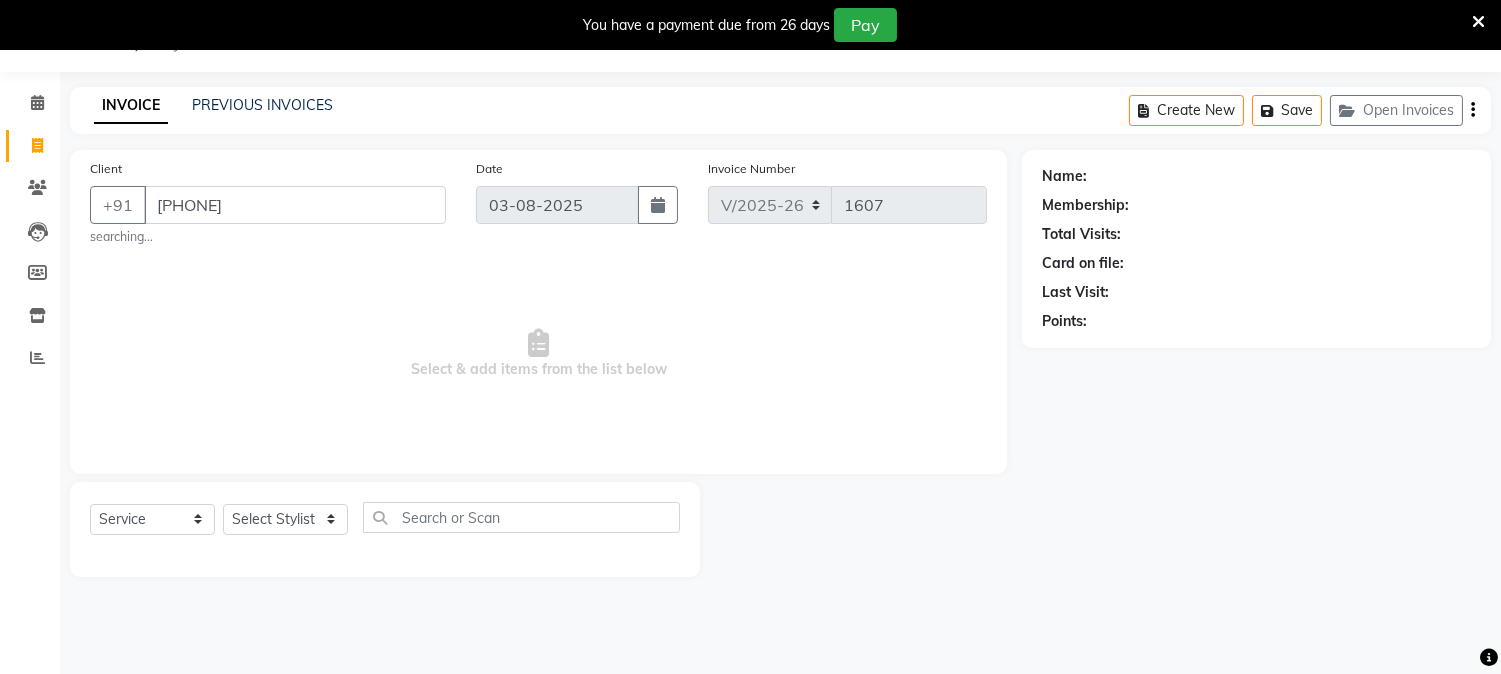 type on "916282104364" 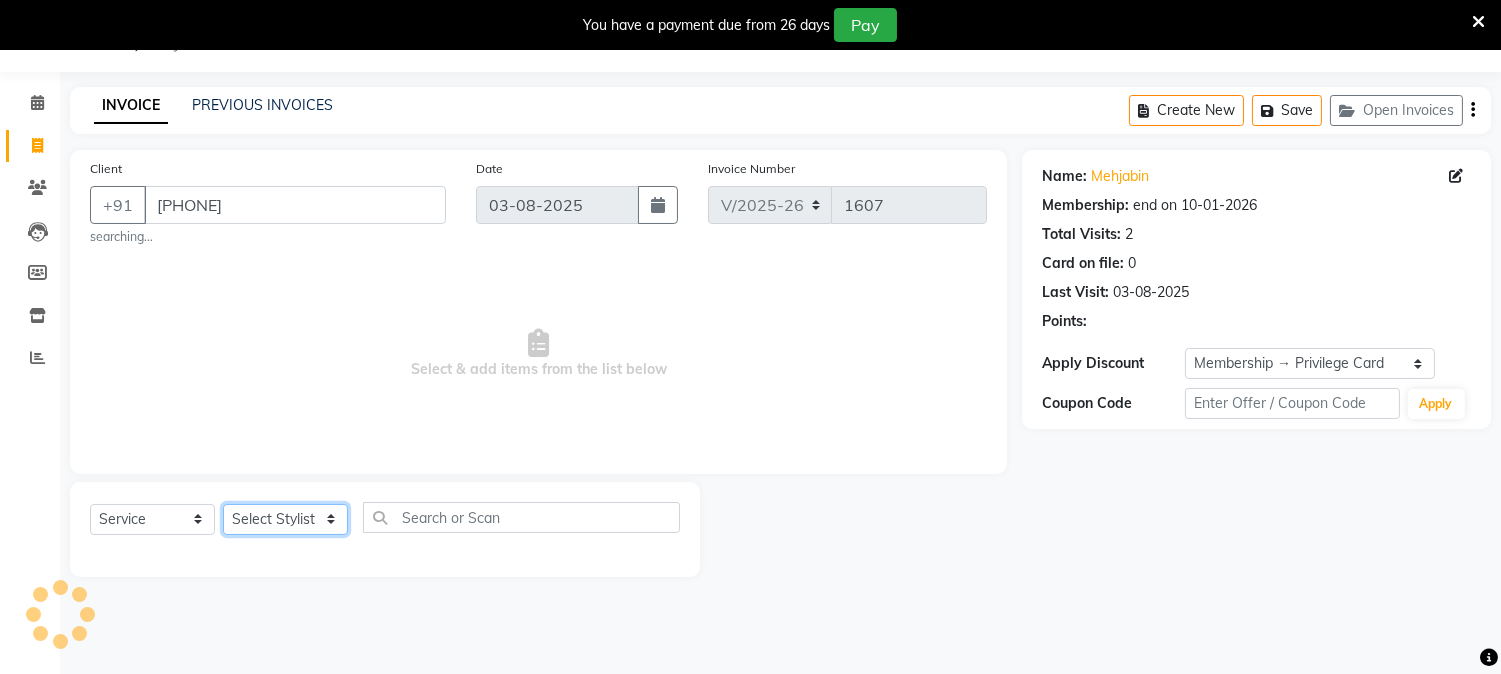 click on "Select Stylist [FIRST] [LAST] [FIRST] [CITY] [FIRST] [FIRST] [FIRST] [FIRST] [FIRST] [FIRST] [FIRST]" 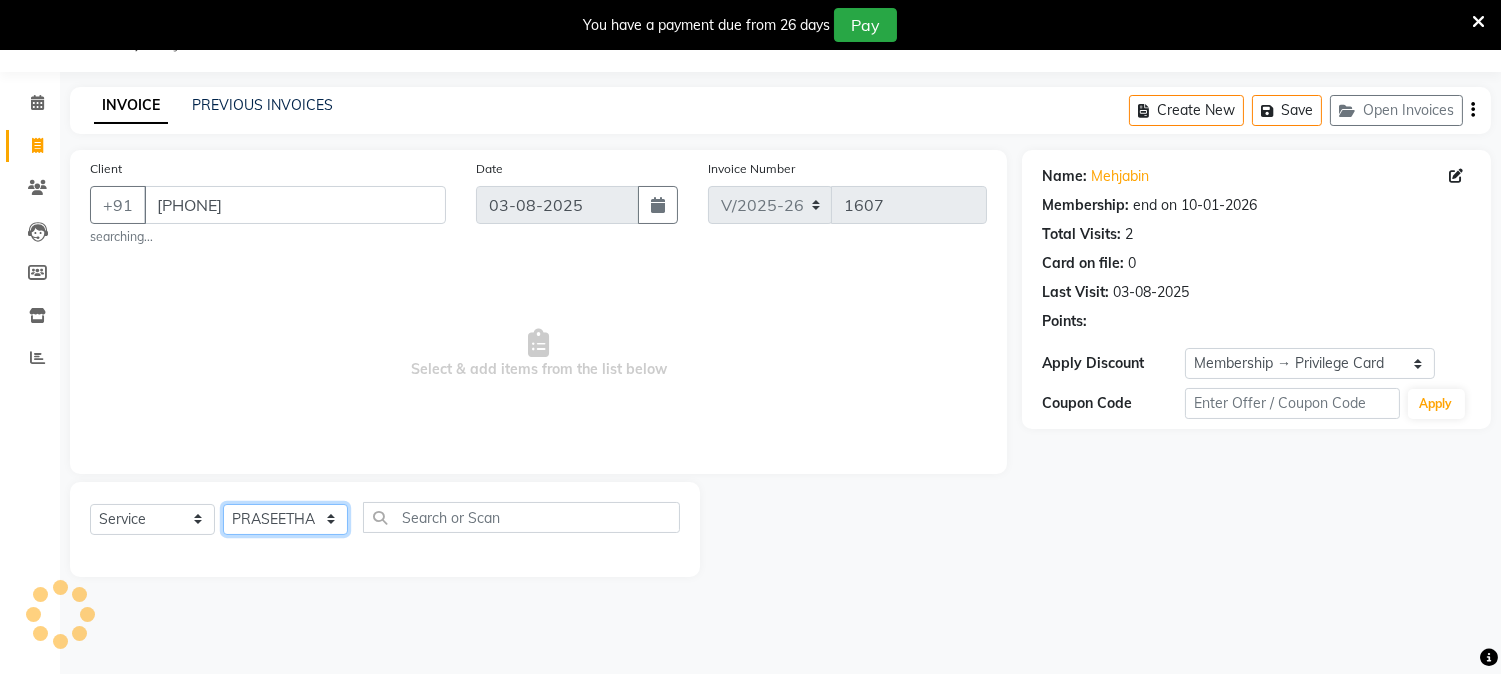 click on "Select Stylist [FIRST] [LAST] [FIRST] [CITY] [FIRST] [FIRST] [FIRST] [FIRST] [FIRST] [FIRST] [FIRST]" 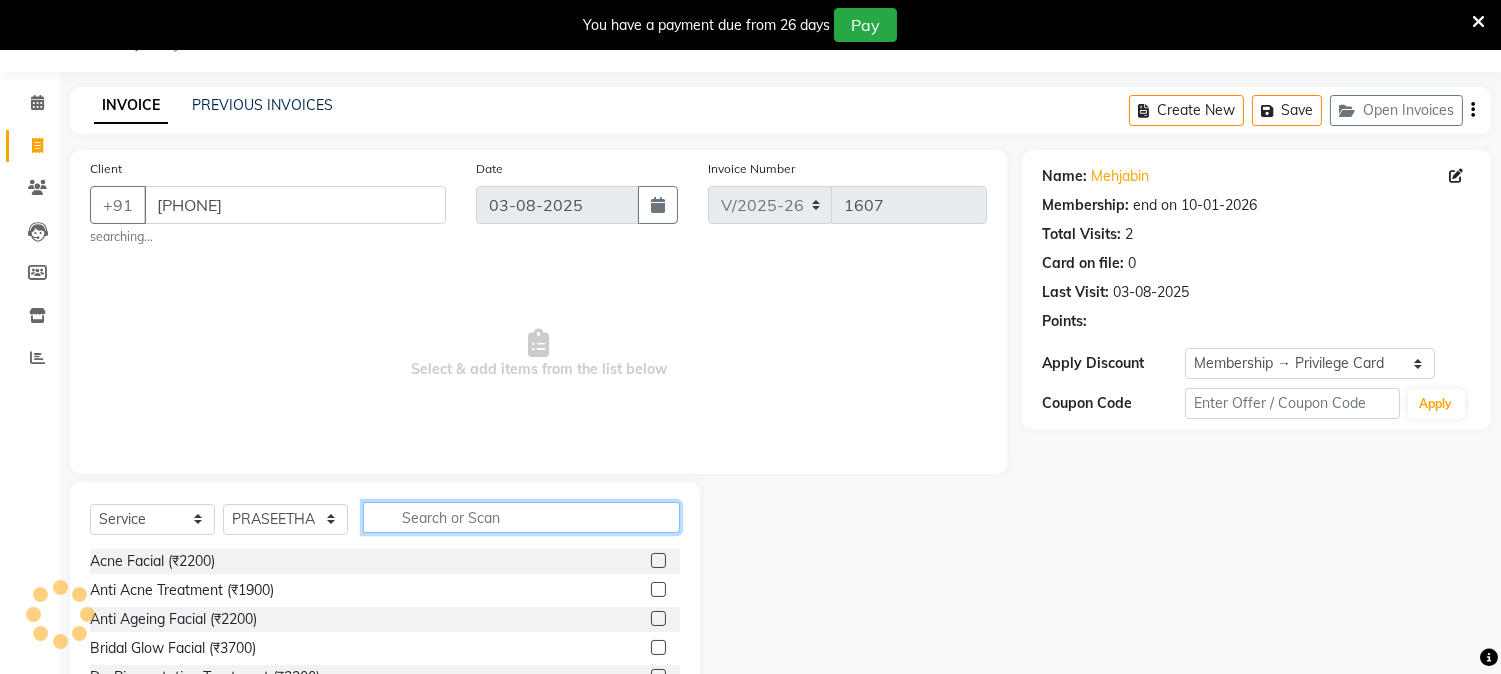 click 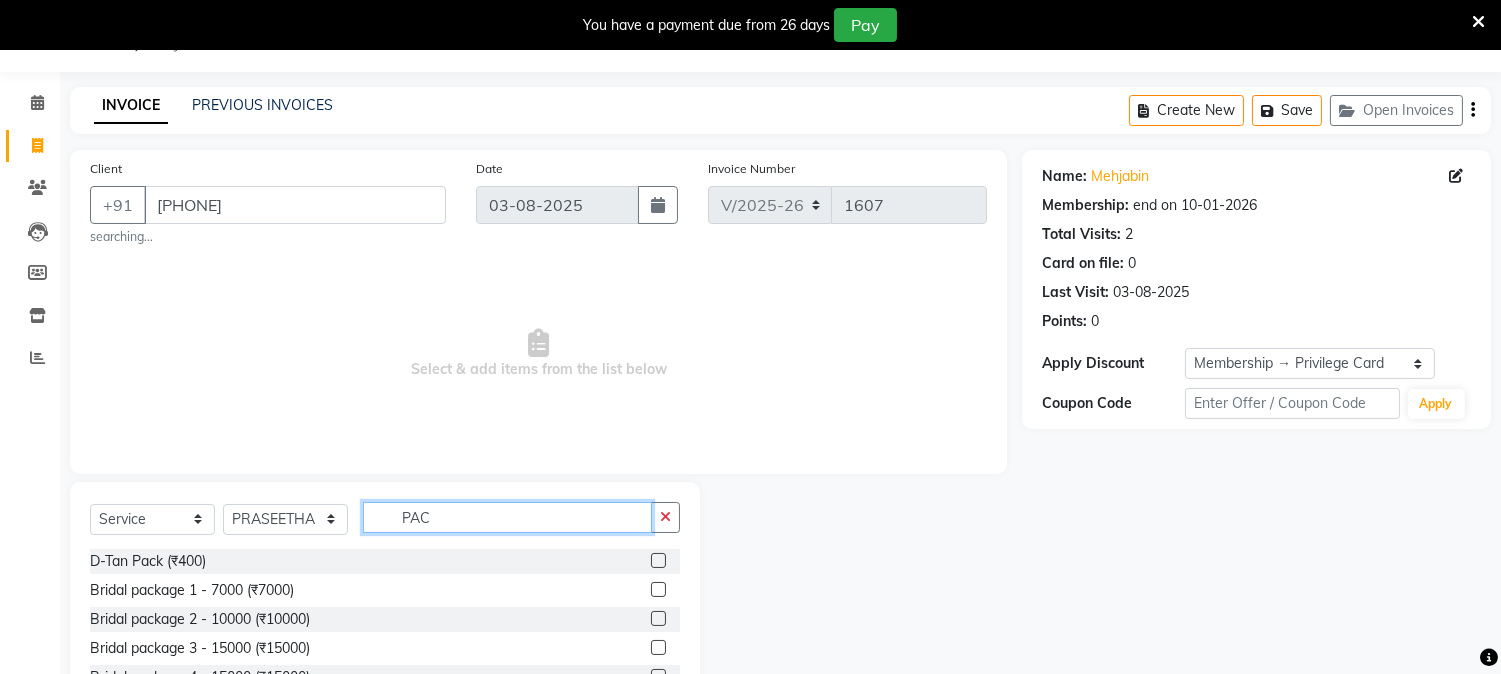 type on "PAC" 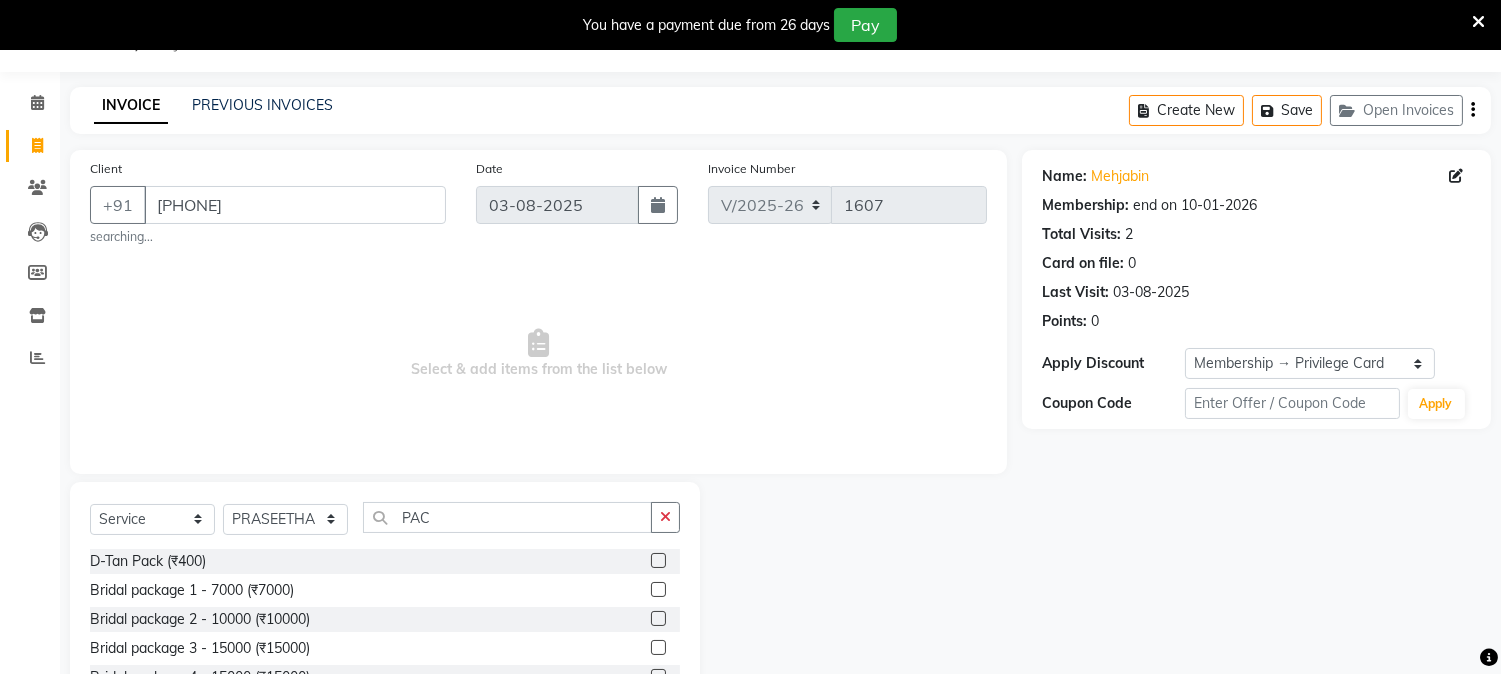 click 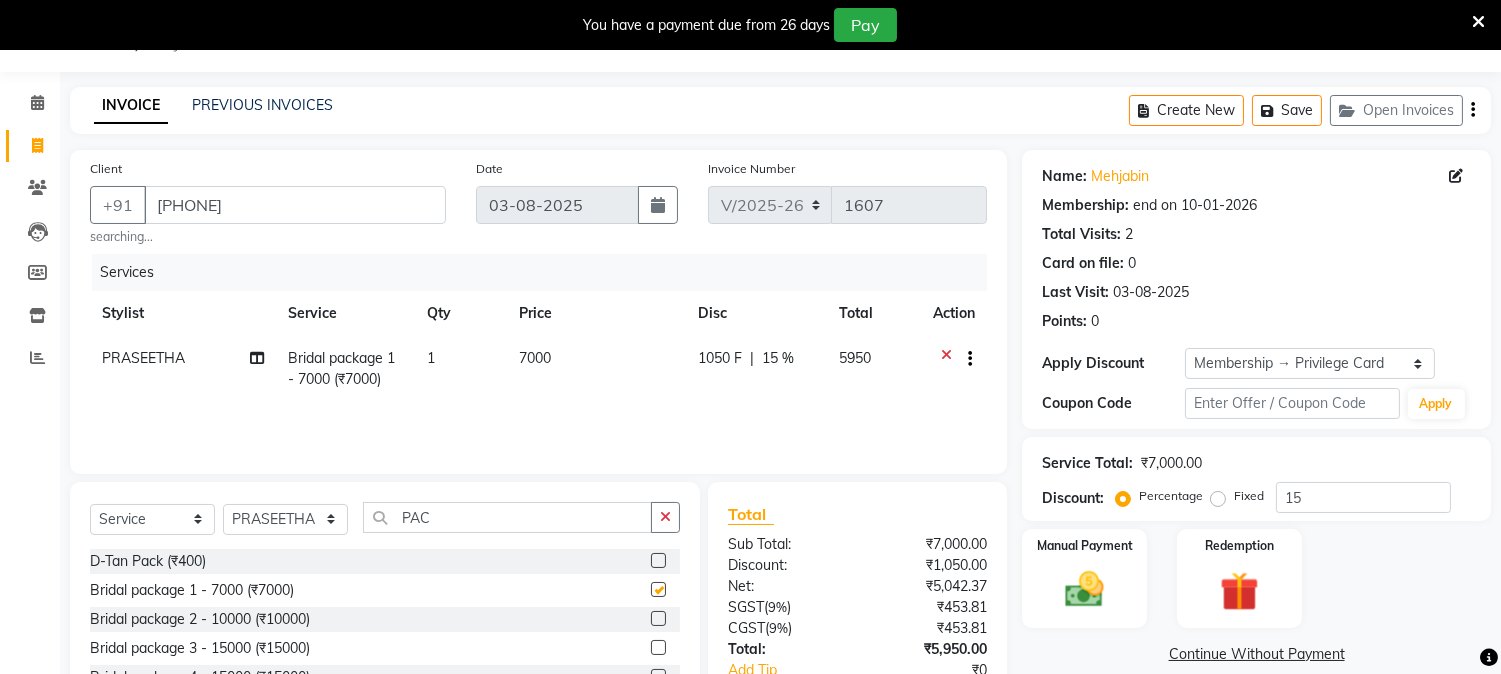 checkbox on "false" 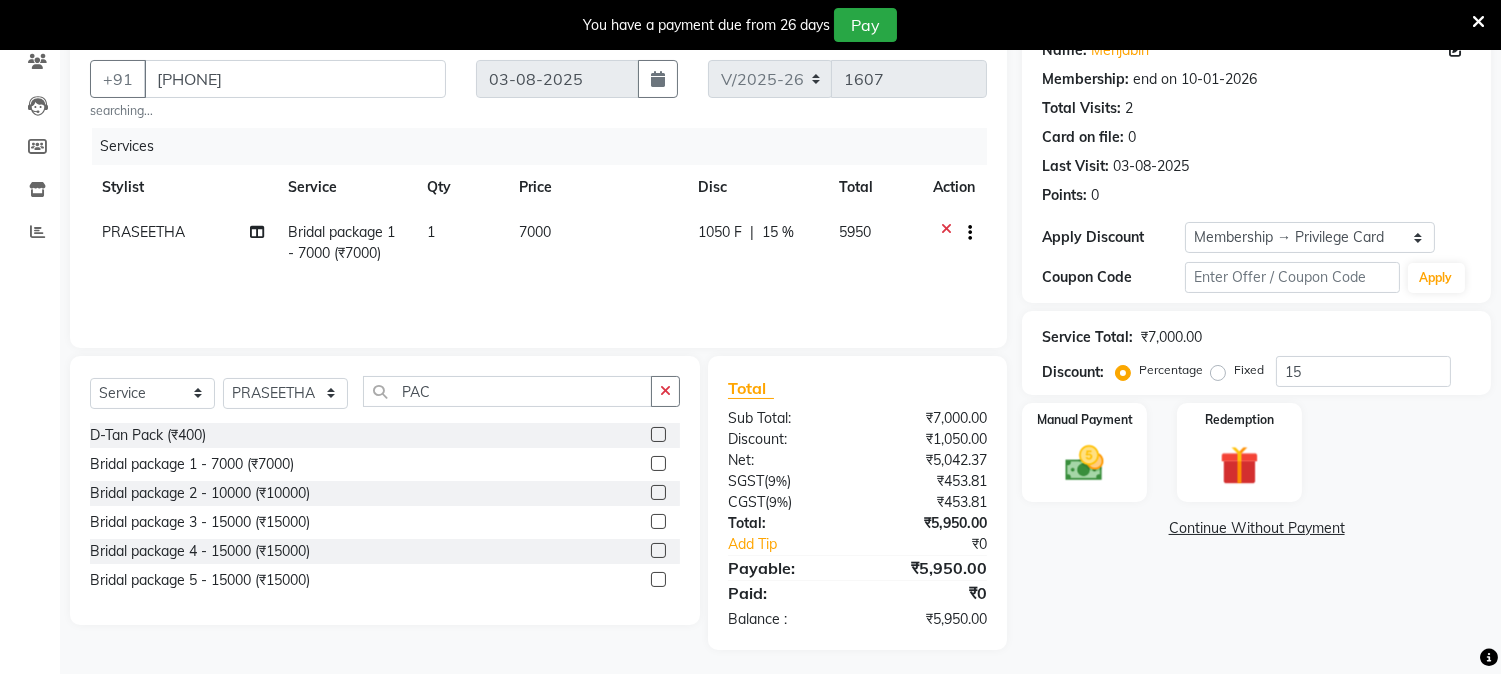 scroll, scrollTop: 182, scrollLeft: 0, axis: vertical 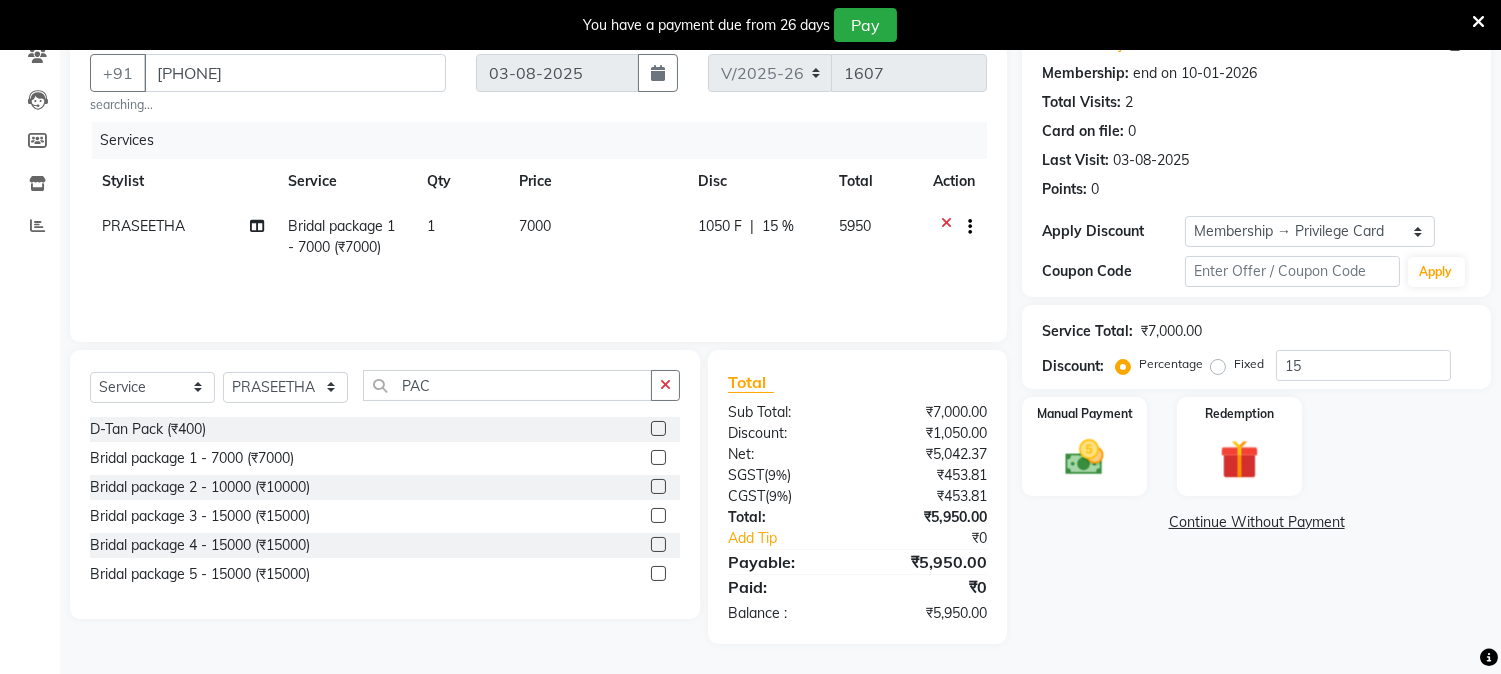 click on "15 %" 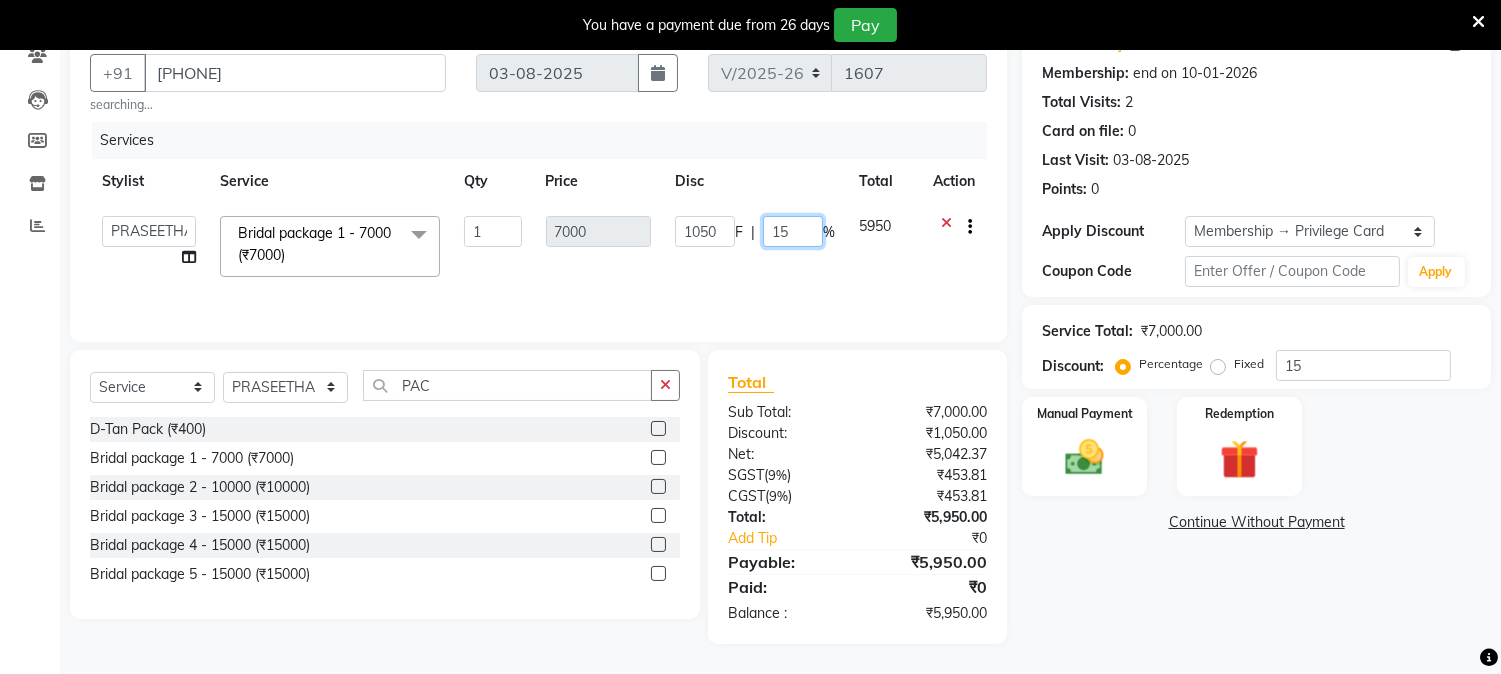 click on "15" 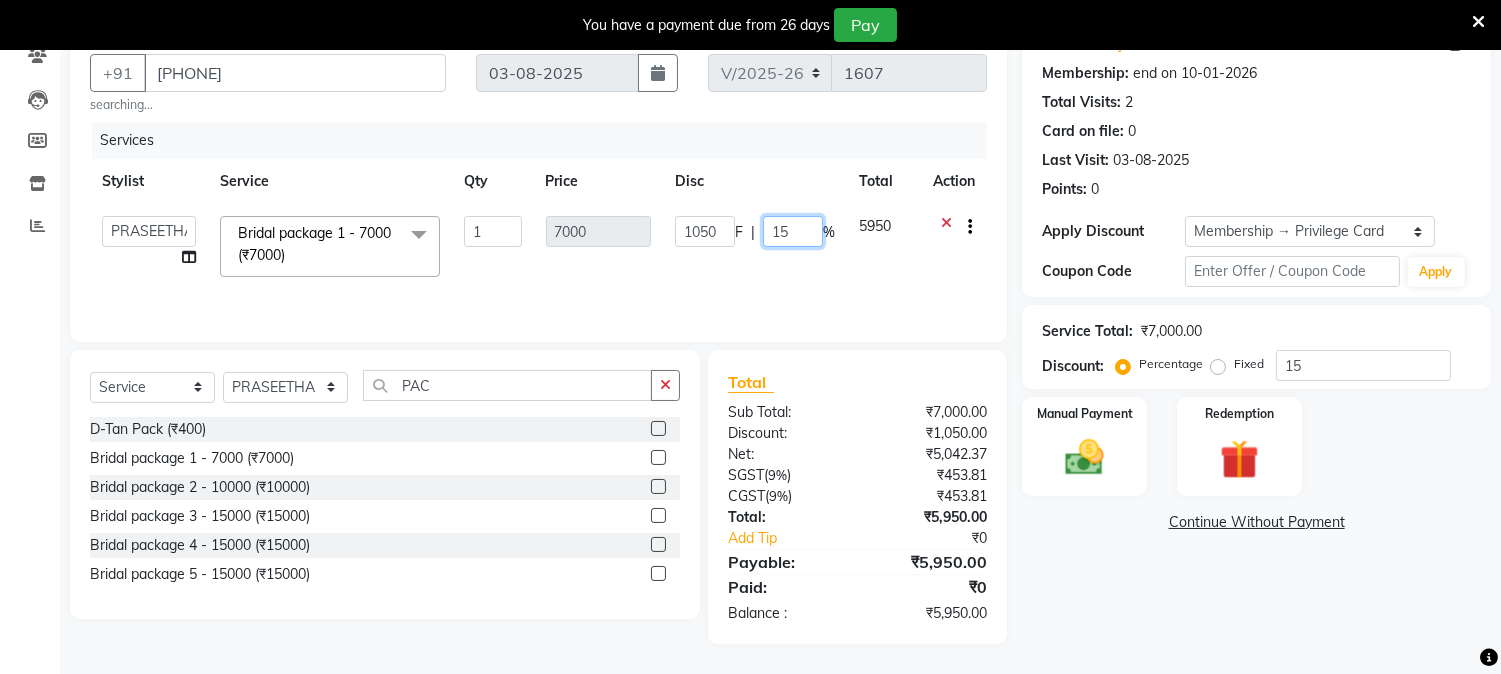 type on "1" 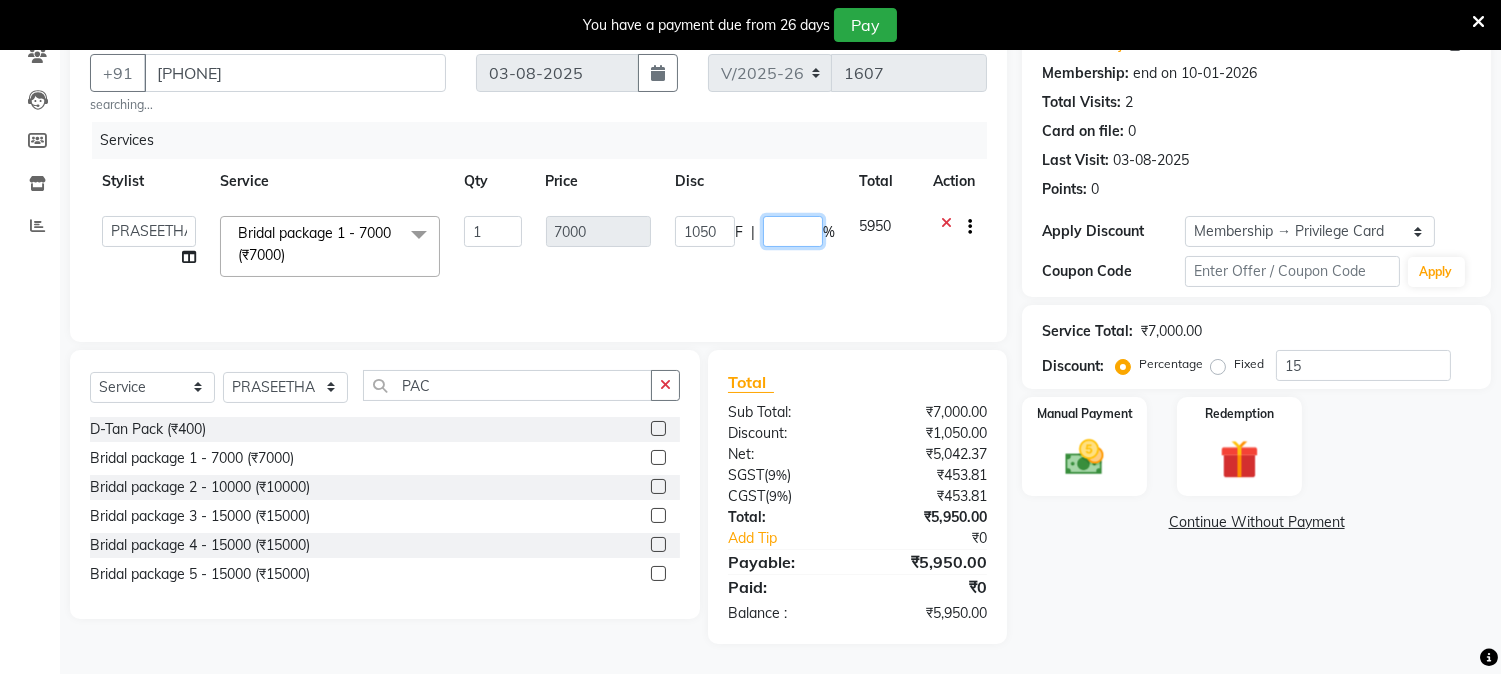 type on "0" 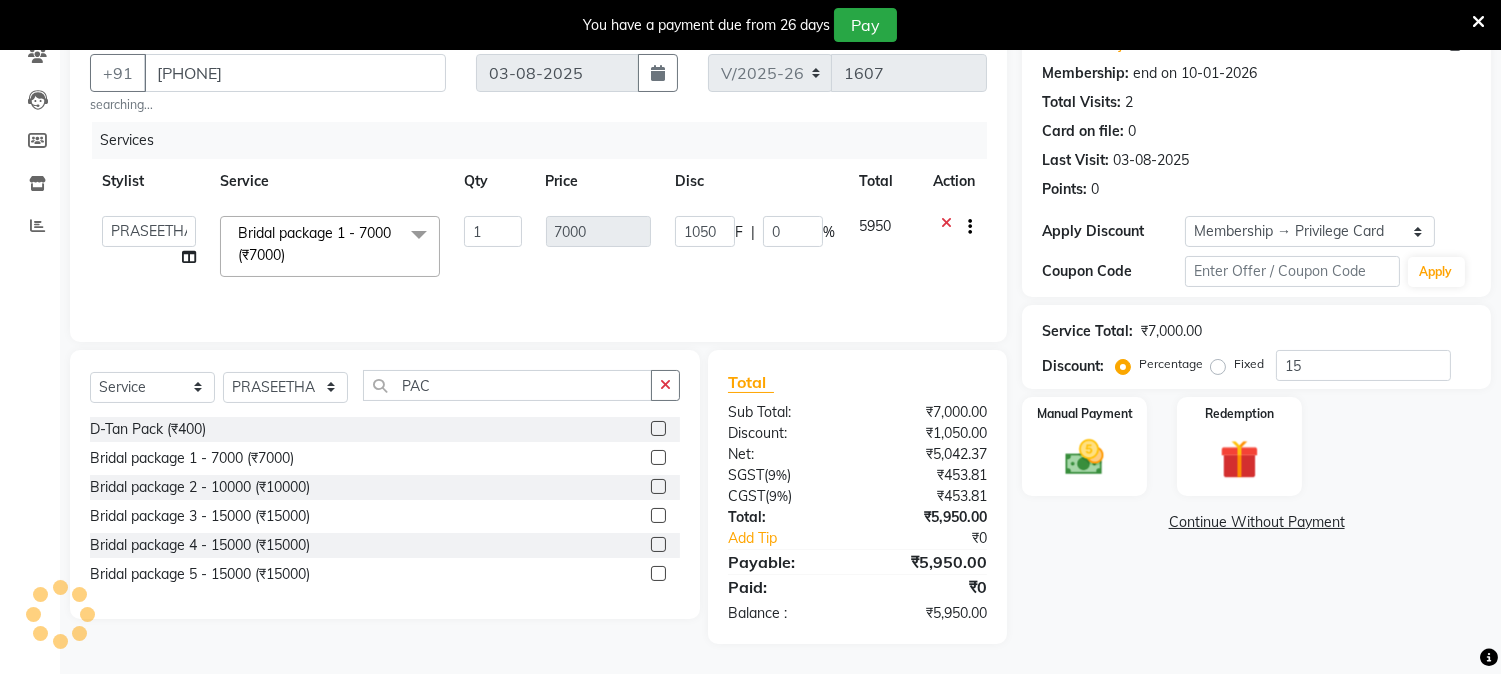 click on "Services" 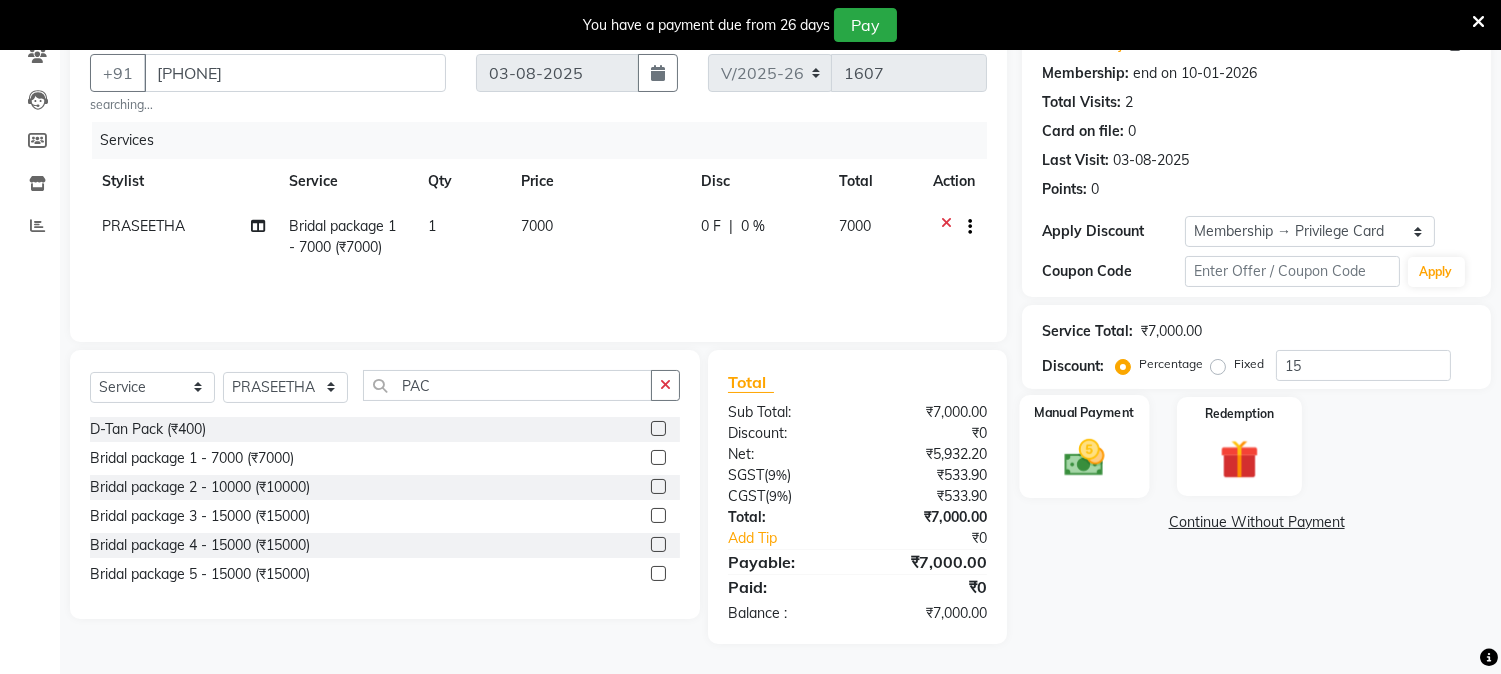click 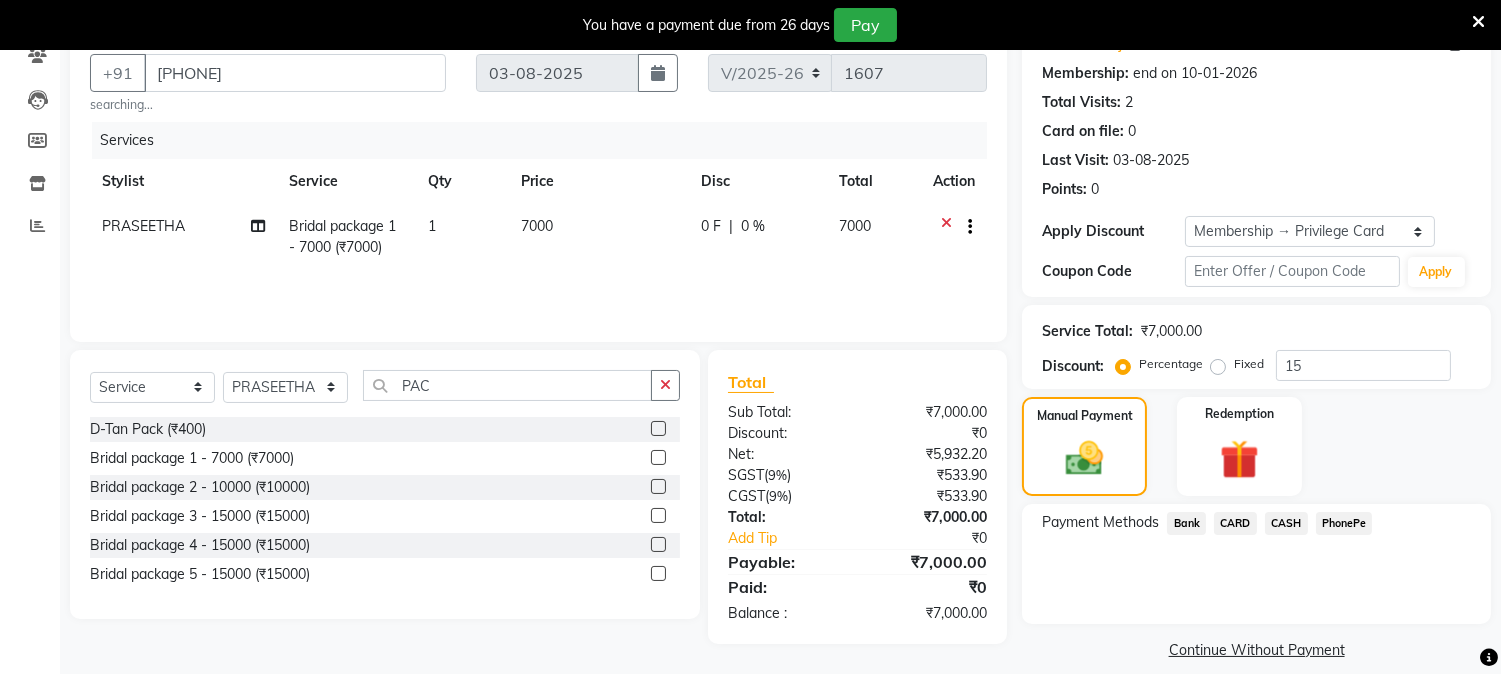 click on "PhonePe" 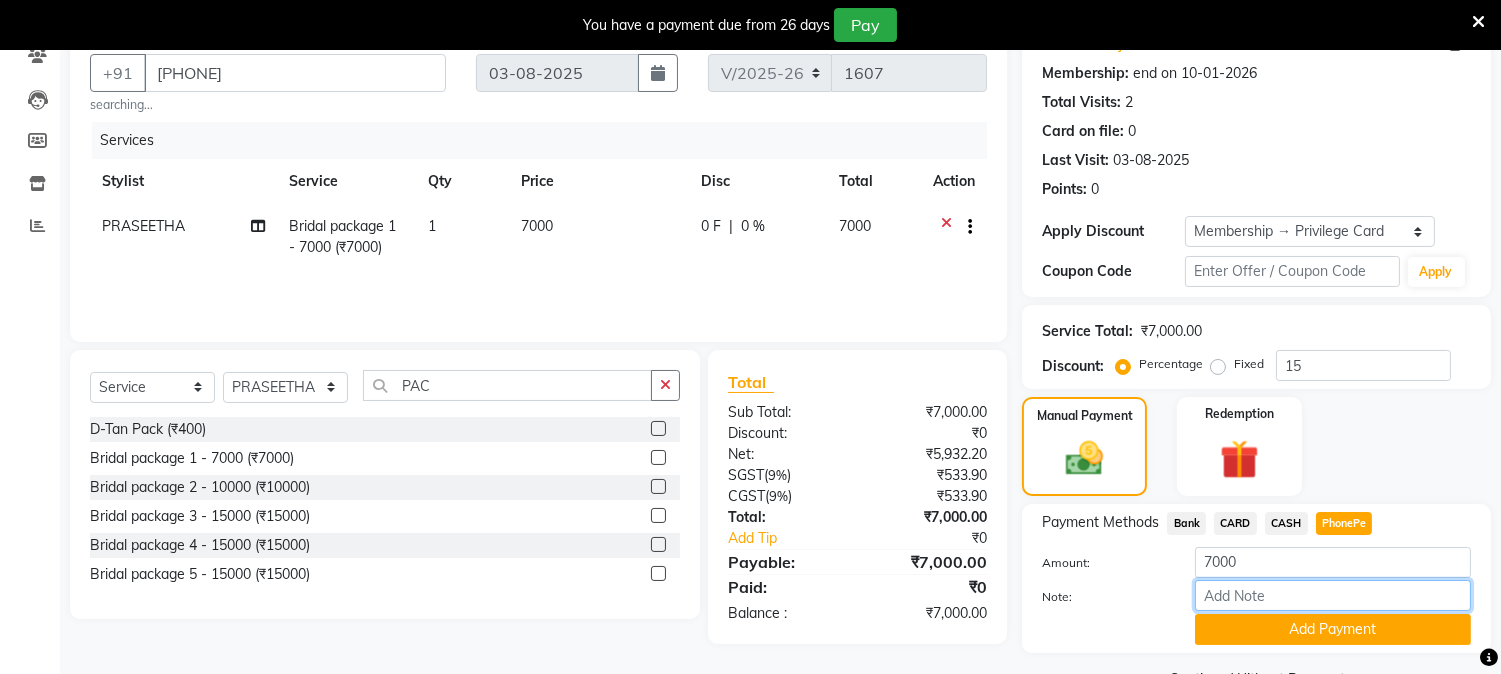 click on "Note:" at bounding box center (1333, 595) 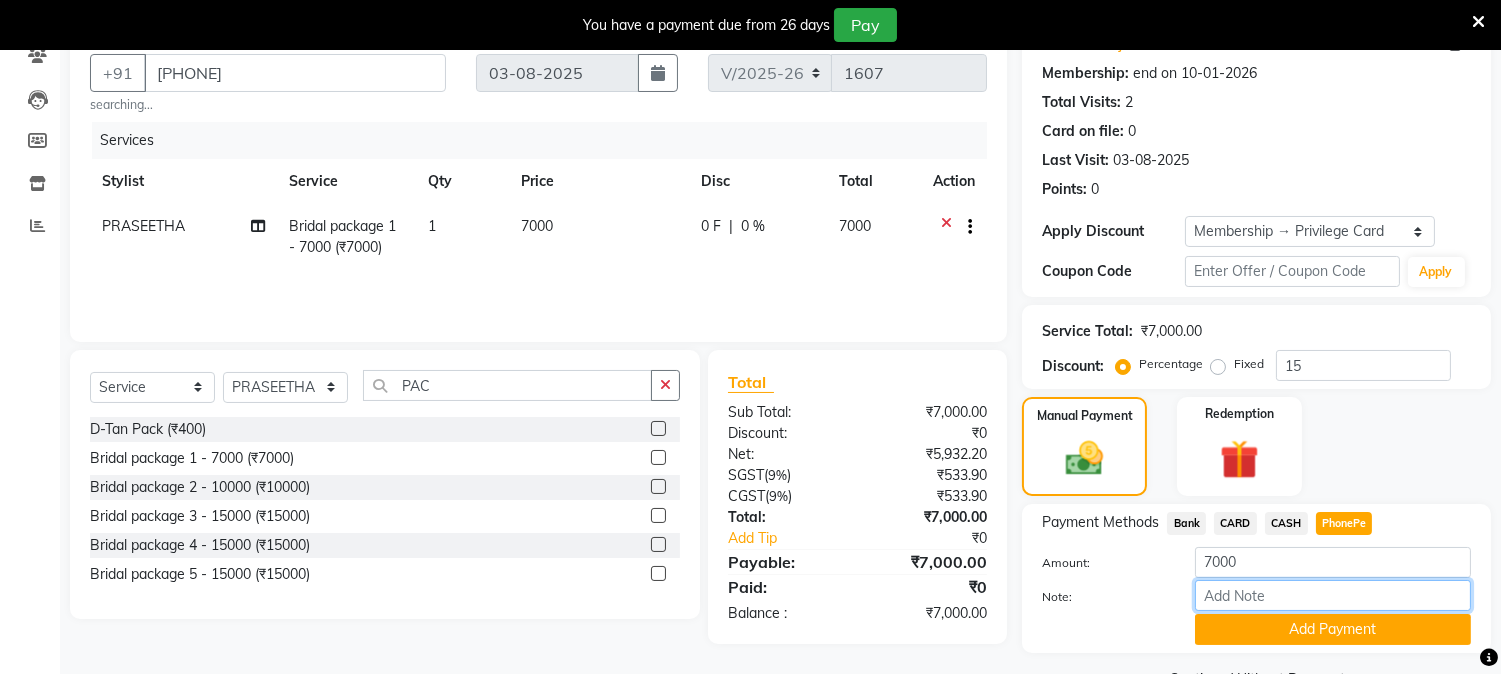 type on "NIGISHA" 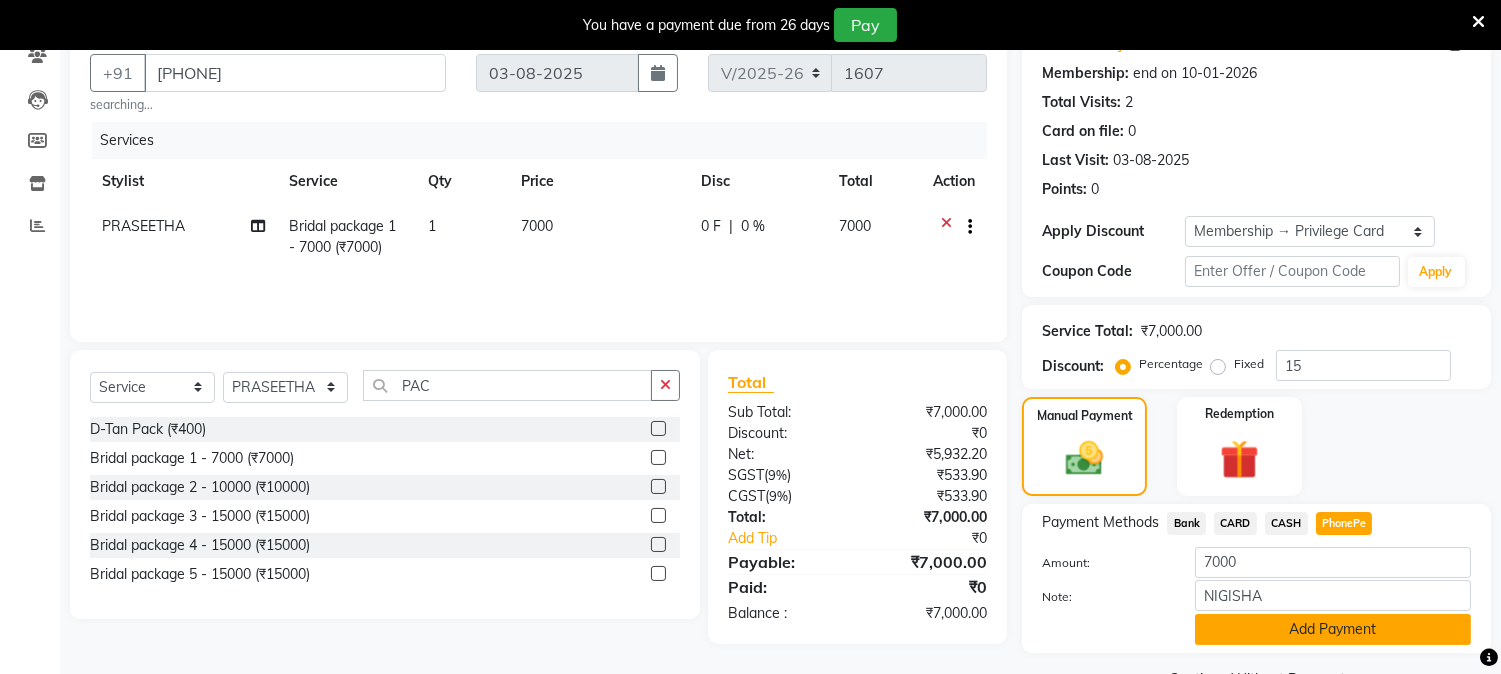 click on "Add Payment" 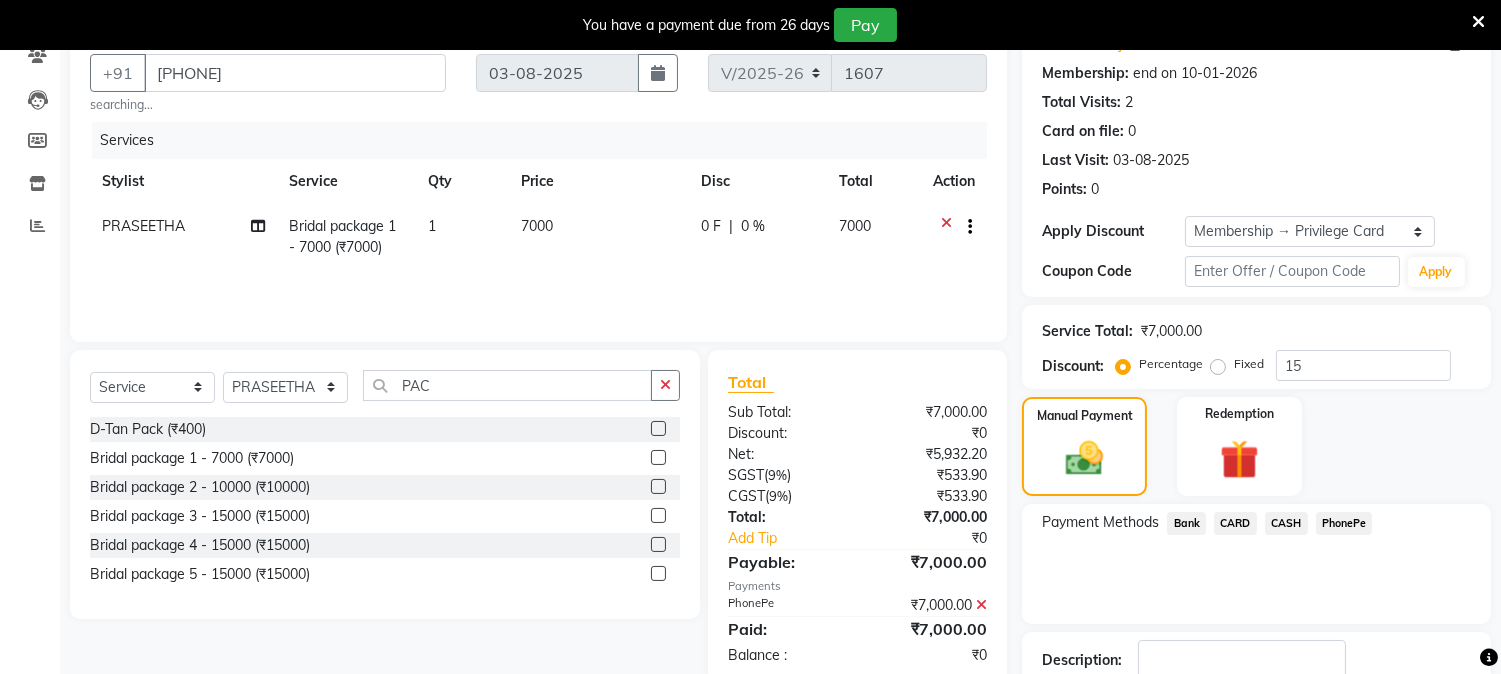 scroll, scrollTop: 285, scrollLeft: 0, axis: vertical 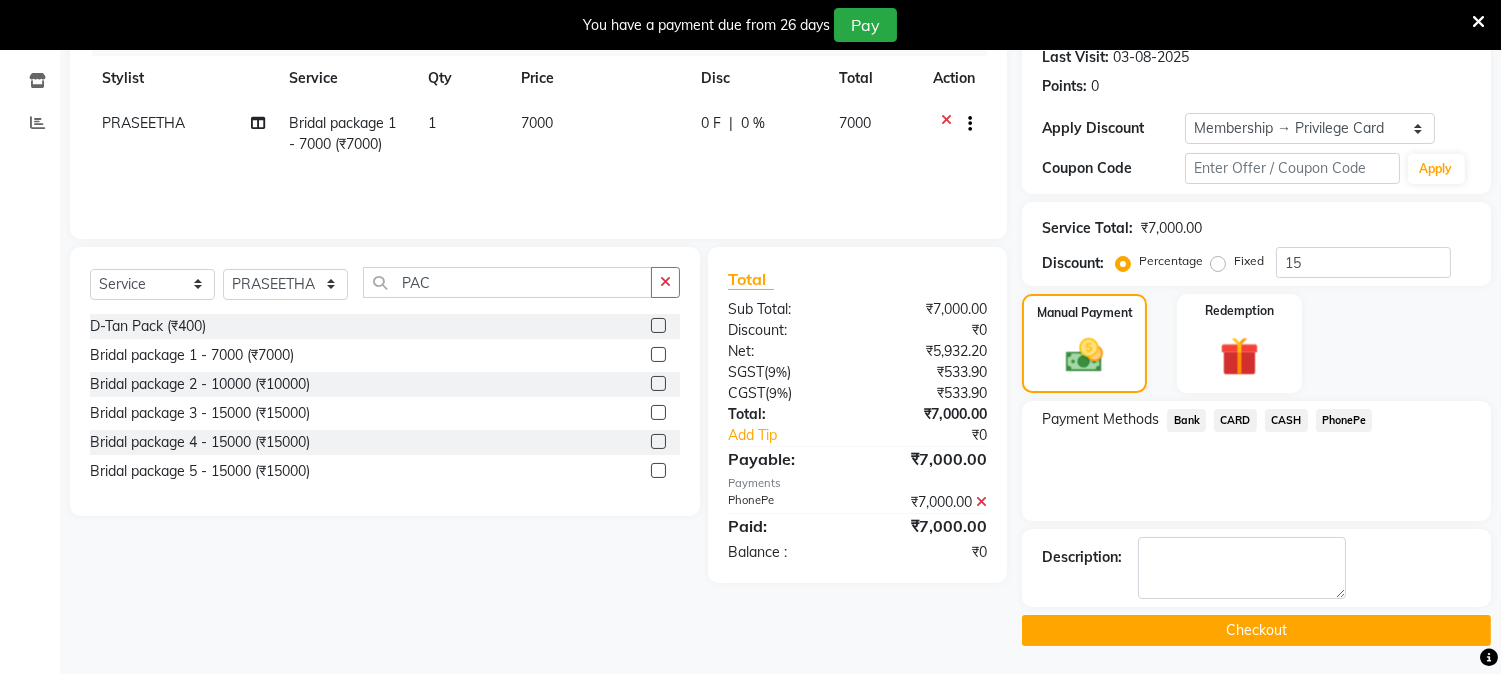 click on "Checkout" 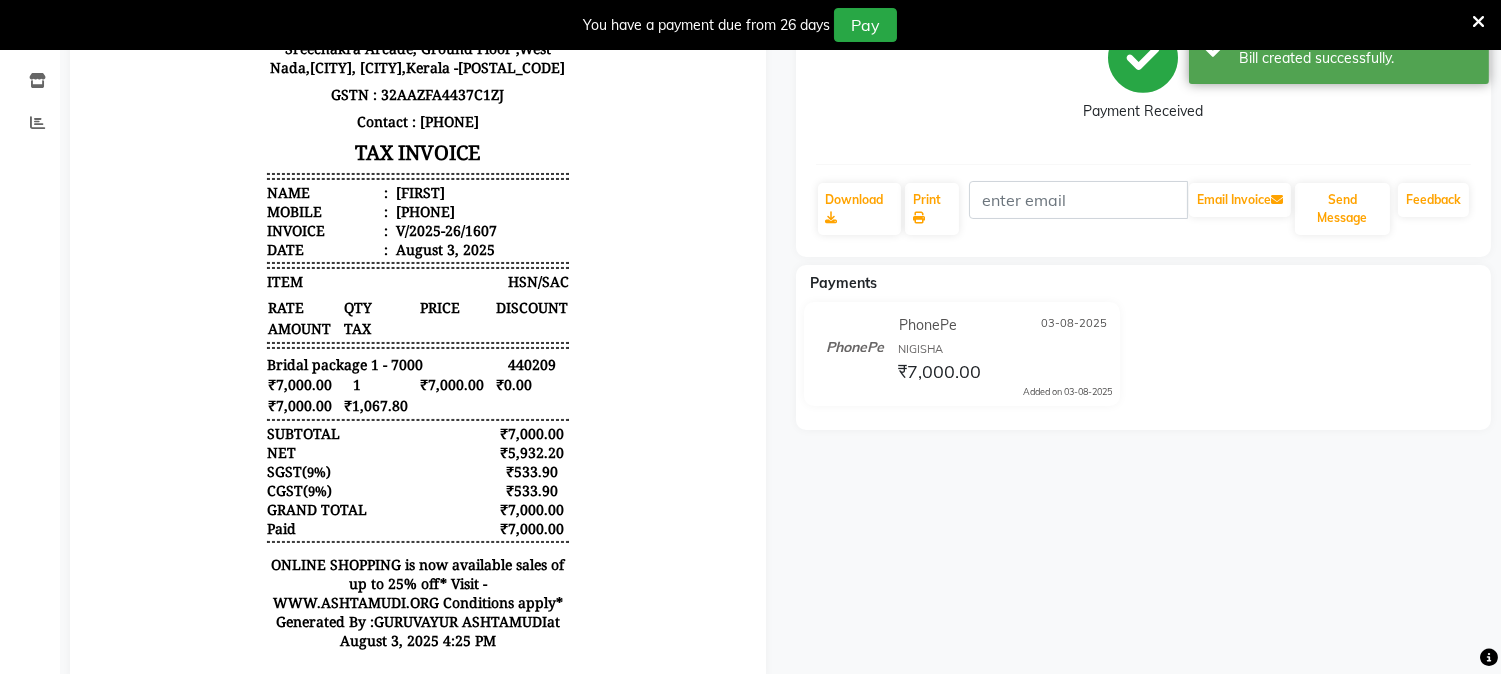 scroll, scrollTop: 0, scrollLeft: 0, axis: both 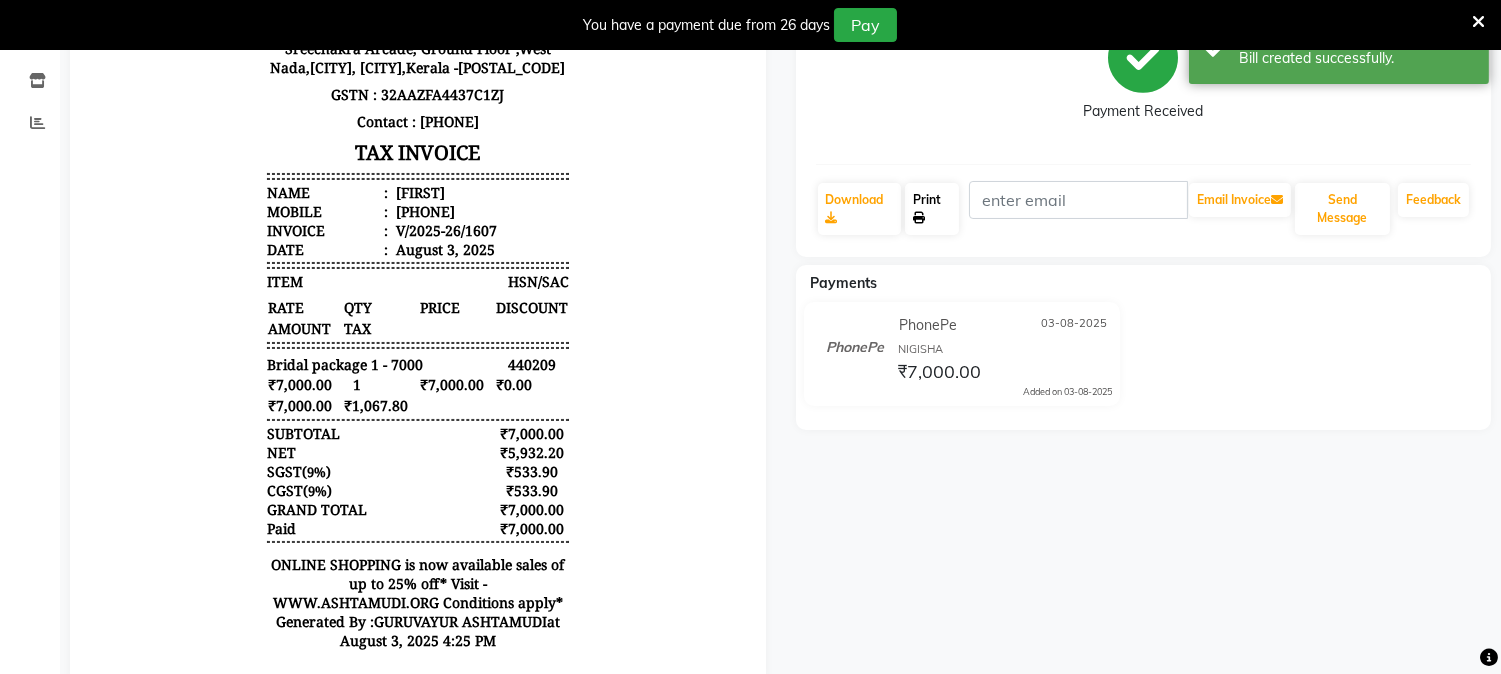 click on "Print" 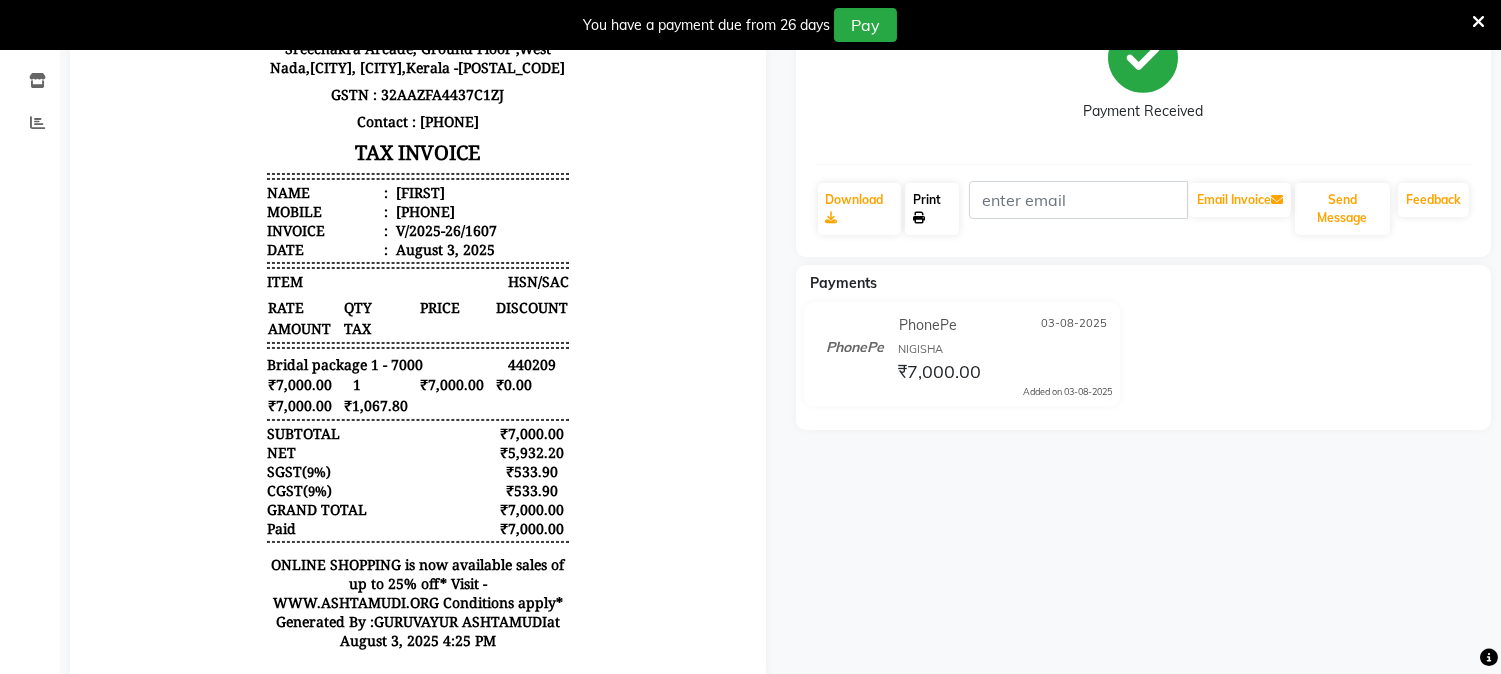 scroll, scrollTop: 0, scrollLeft: 0, axis: both 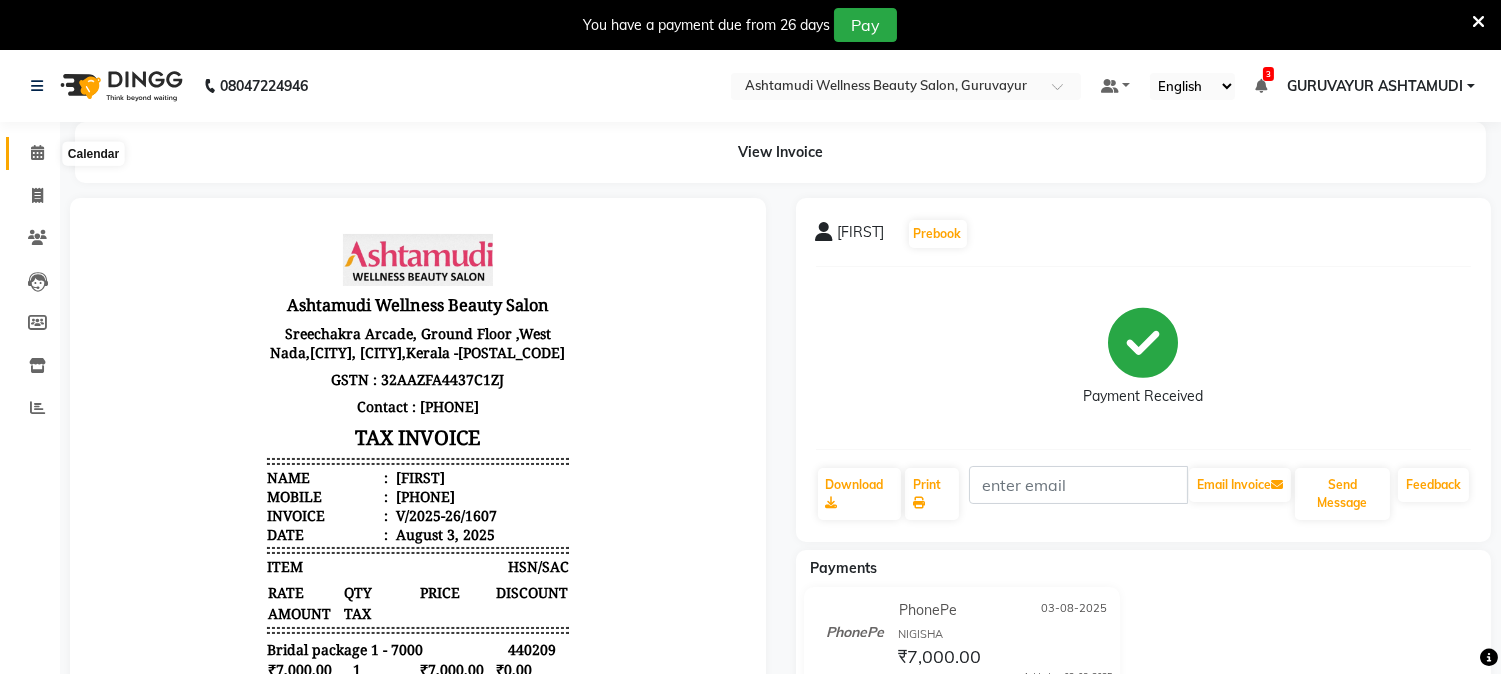 click 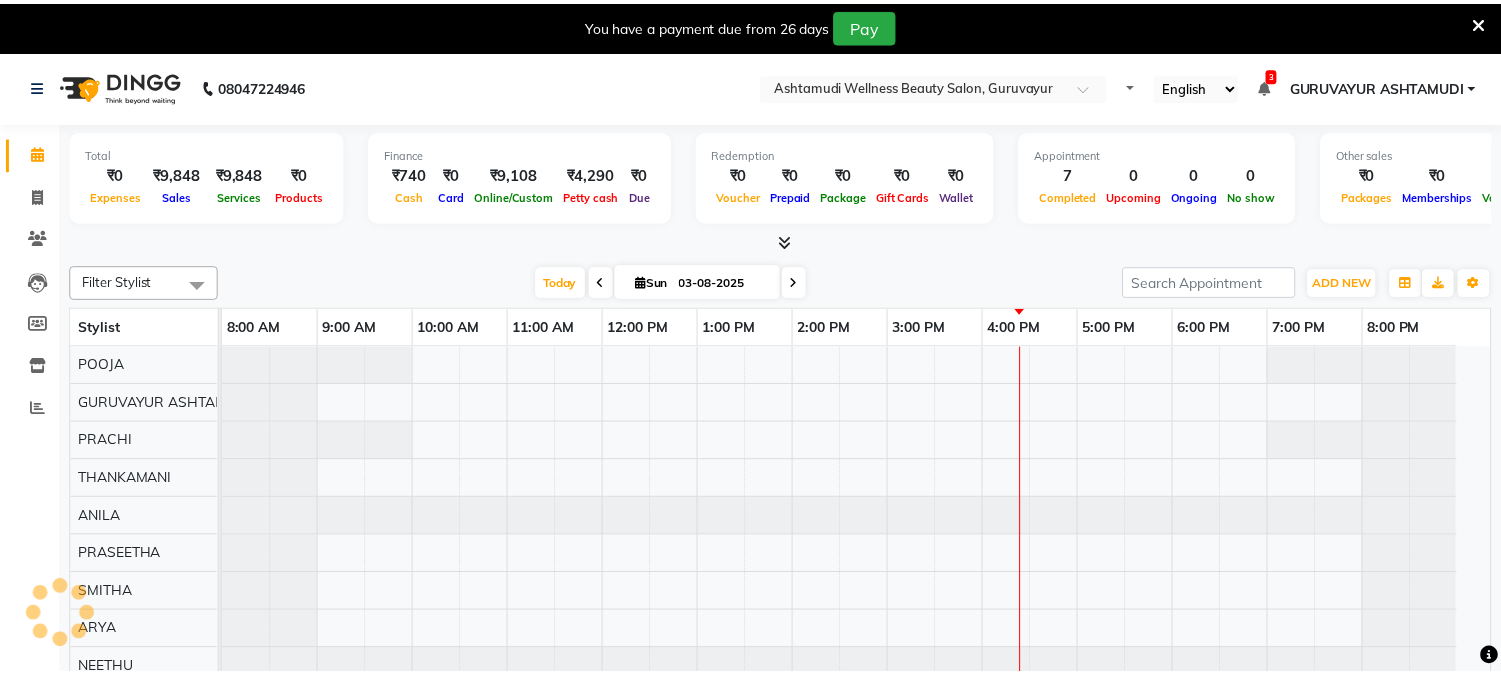scroll, scrollTop: 0, scrollLeft: 0, axis: both 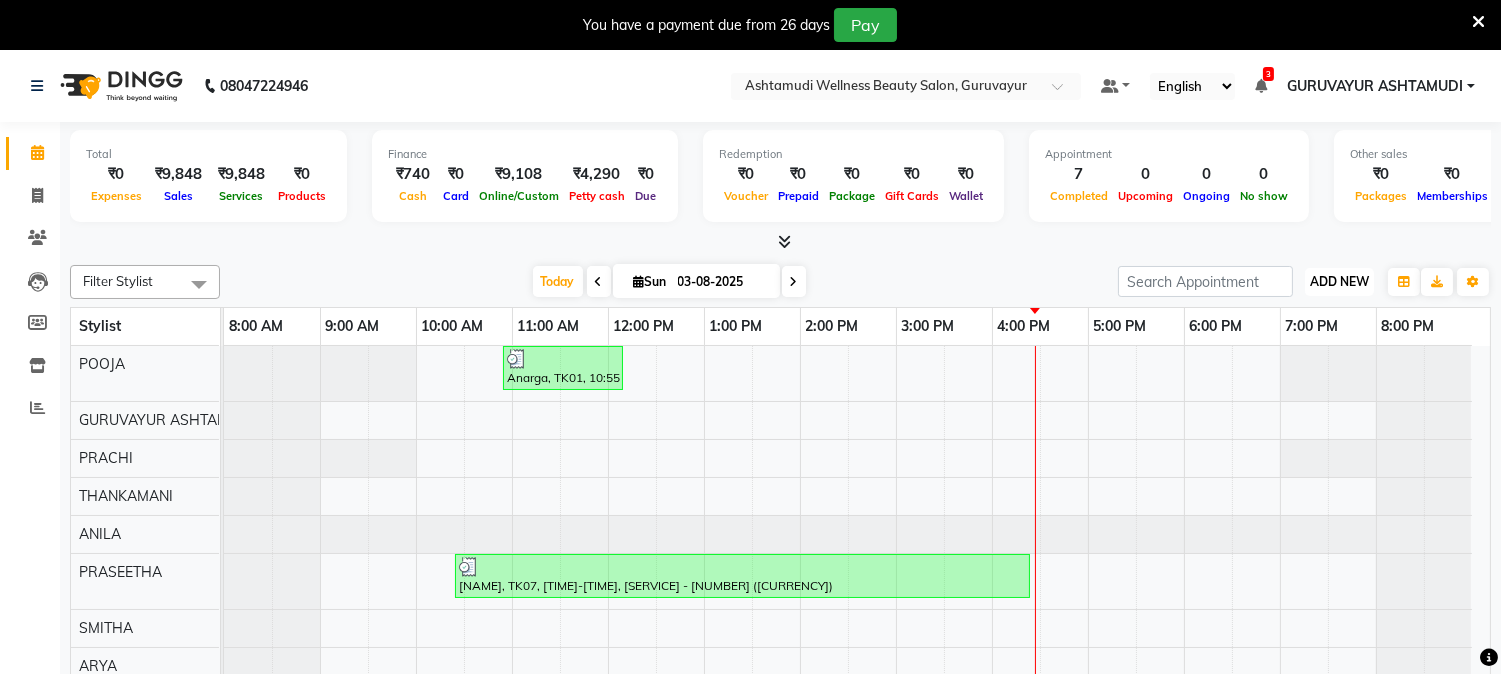 click on "ADD NEW" at bounding box center [1339, 281] 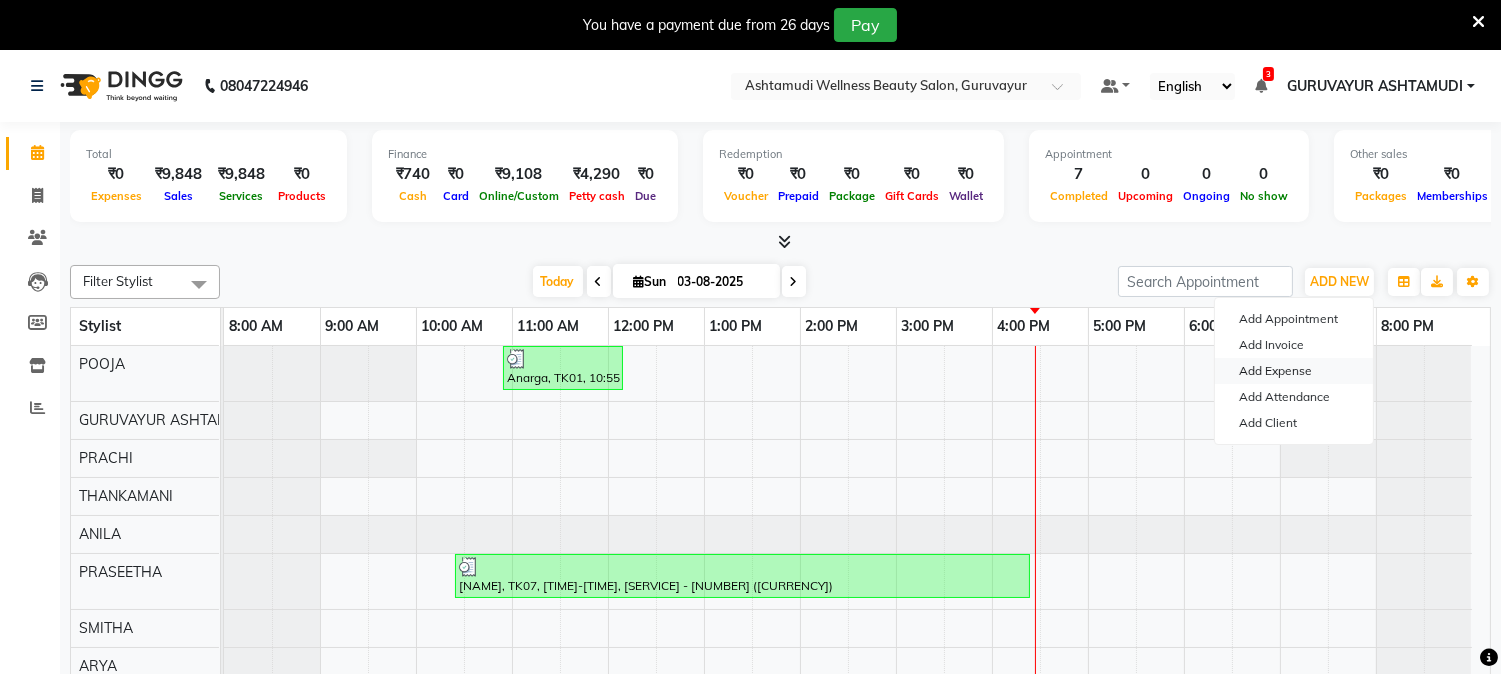 click on "Add Expense" at bounding box center (1294, 371) 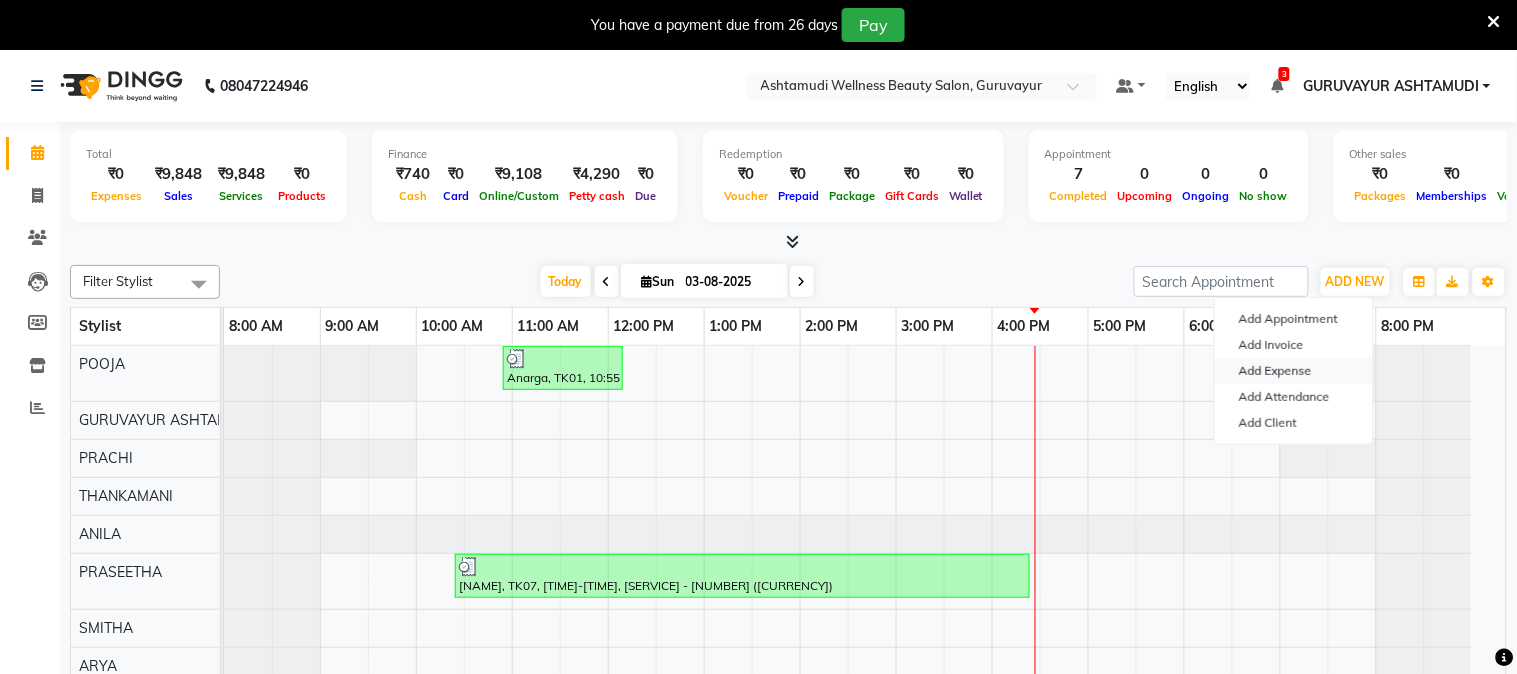 select on "1" 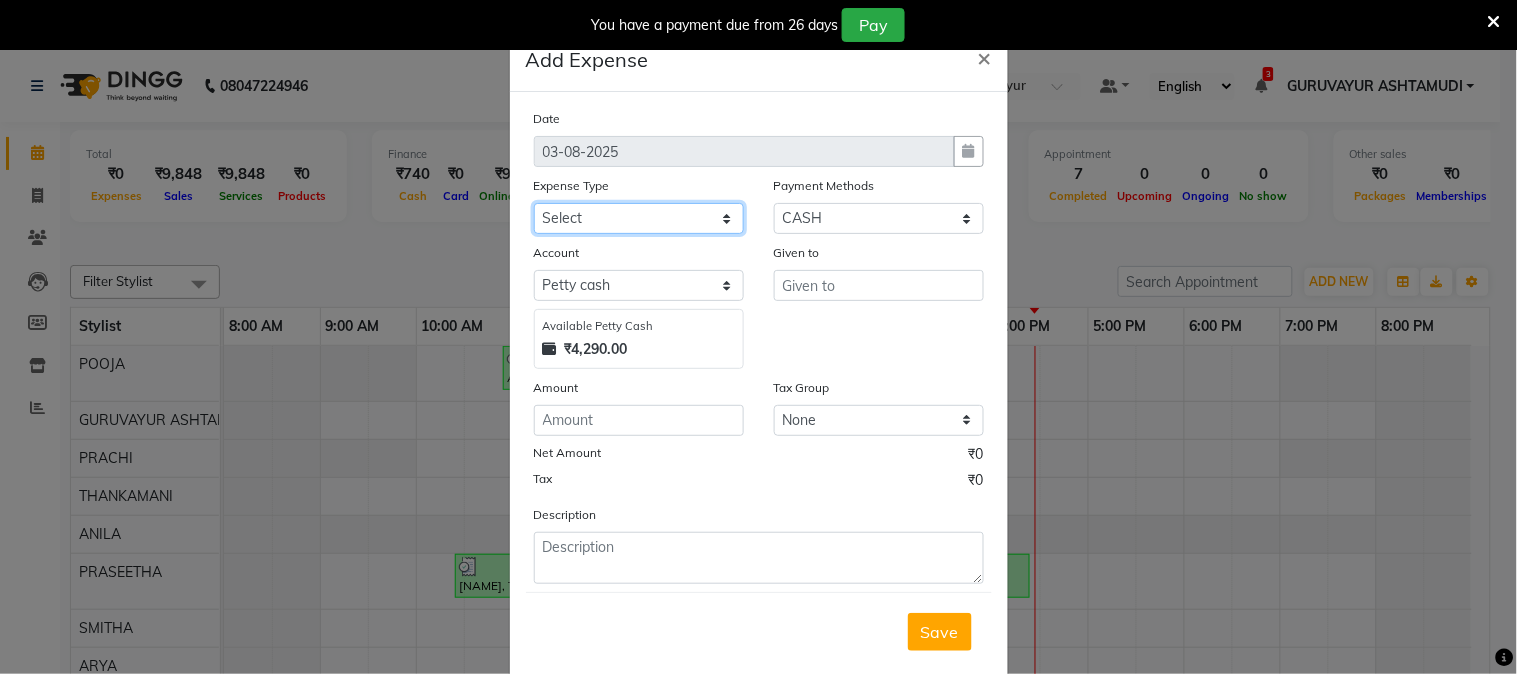 click on "Select ACCOMODATION EXPENSES ADVERTISEMENT SALES PROMOTIONAL EXPENSES Bonus BRIDAL ACCESSORIES REFUND BRIDAL COMMISSION BRIDAL FOOD BRIDAL INCENTIVES BRIDAL ORNAMENTS REFUND BRIDAL TA CASH DEPOSIT RAK BANK COMPUTER ACCESSORIES MOBILE PHONE Donation and Charity Expenses ELECTRICITY CHARGES ELECTRONICS FITTINGS Event Expense FISH FOOD EXPENSES FOOD REFRESHMENT FOR CLIENTS FOOD REFRESHMENT FOR STAFFS Freight And Forwarding Charges FUEL FOR GENERATOR FURNITURE AND EQUIPMENTS Gifts for Clients GIFTS FOR STAFFS GOKULAM CHITS HOSTEL RENT LAUNDRY EXPENSES LICENSE OTHER FEES LOADING UNLOADING CHARGES Medical Expenses MEHNDI PAYMENTS MISCELLANEOUS EXPENSES NEWSPAPER PERIODICALS Ornaments Maintenance Expense OVERTIME ALLOWANCES Payment For Pest Control Perfomance based incentives POSTAGE COURIER CHARGES Printing PRINTING STATIONERY EXPENSES PROFESSIONAL TAX REPAIRS MAINTENANCE ROUND OFF Salary SALARY ADVANCE Sales Incentives Membership Card SALES INCENTIVES PRODUCT SALES INCENTIVES SERVICES SALON ESSENTIALS SALON RENT" 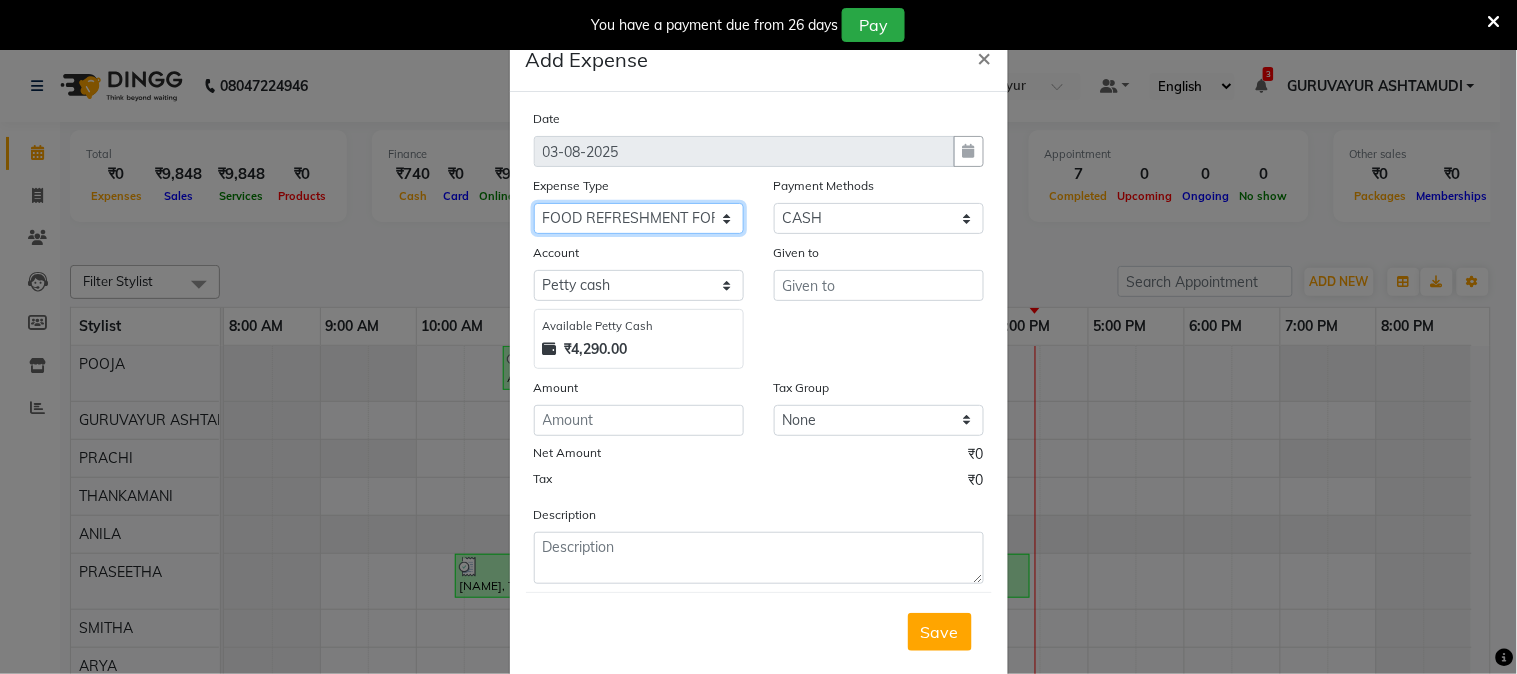 click on "Select ACCOMODATION EXPENSES ADVERTISEMENT SALES PROMOTIONAL EXPENSES Bonus BRIDAL ACCESSORIES REFUND BRIDAL COMMISSION BRIDAL FOOD BRIDAL INCENTIVES BRIDAL ORNAMENTS REFUND BRIDAL TA CASH DEPOSIT RAK BANK COMPUTER ACCESSORIES MOBILE PHONE Donation and Charity Expenses ELECTRICITY CHARGES ELECTRONICS FITTINGS Event Expense FISH FOOD EXPENSES FOOD REFRESHMENT FOR CLIENTS FOOD REFRESHMENT FOR STAFFS Freight And Forwarding Charges FUEL FOR GENERATOR FURNITURE AND EQUIPMENTS Gifts for Clients GIFTS FOR STAFFS GOKULAM CHITS HOSTEL RENT LAUNDRY EXPENSES LICENSE OTHER FEES LOADING UNLOADING CHARGES Medical Expenses MEHNDI PAYMENTS MISCELLANEOUS EXPENSES NEWSPAPER PERIODICALS Ornaments Maintenance Expense OVERTIME ALLOWANCES Payment For Pest Control Perfomance based incentives POSTAGE COURIER CHARGES Printing PRINTING STATIONERY EXPENSES PROFESSIONAL TAX REPAIRS MAINTENANCE ROUND OFF Salary SALARY ADVANCE Sales Incentives Membership Card SALES INCENTIVES PRODUCT SALES INCENTIVES SERVICES SALON ESSENTIALS SALON RENT" 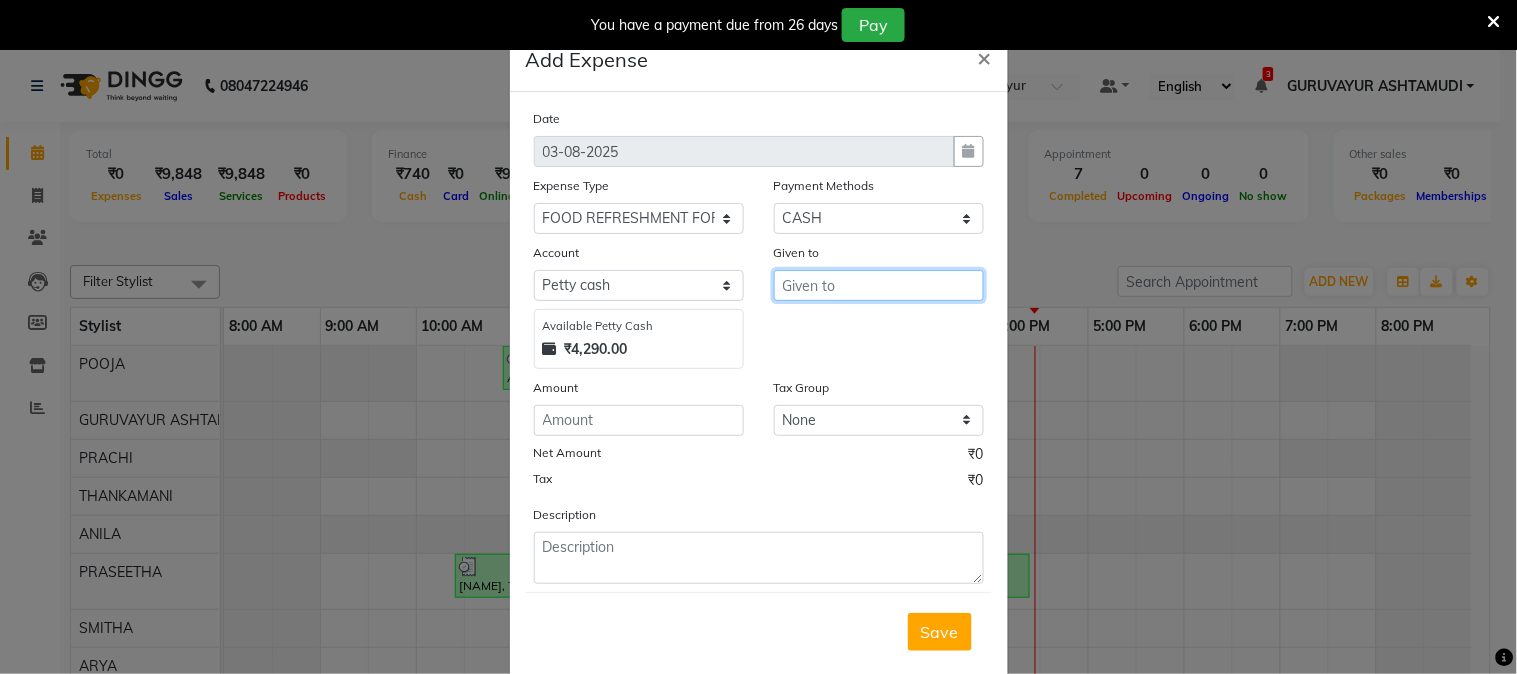 click at bounding box center (879, 285) 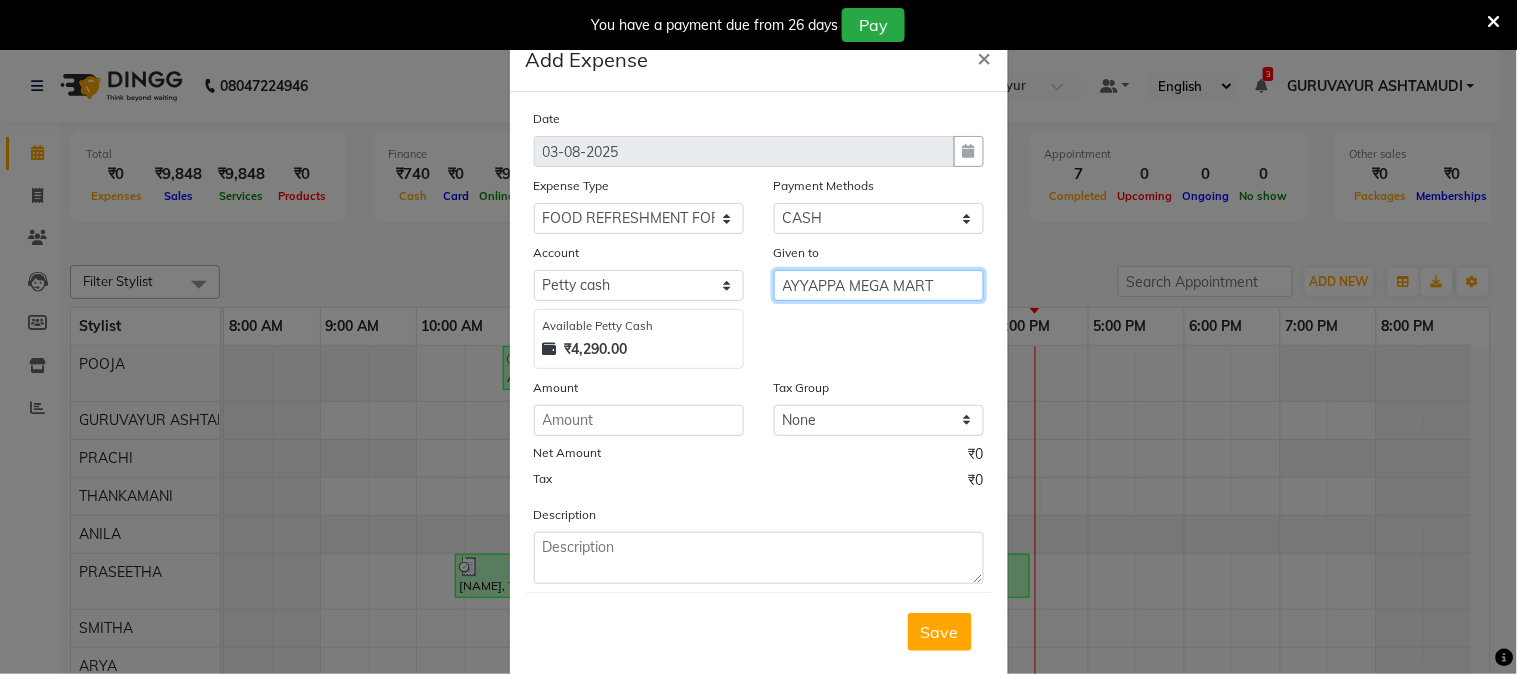type on "AYYAPPA MEGA MART" 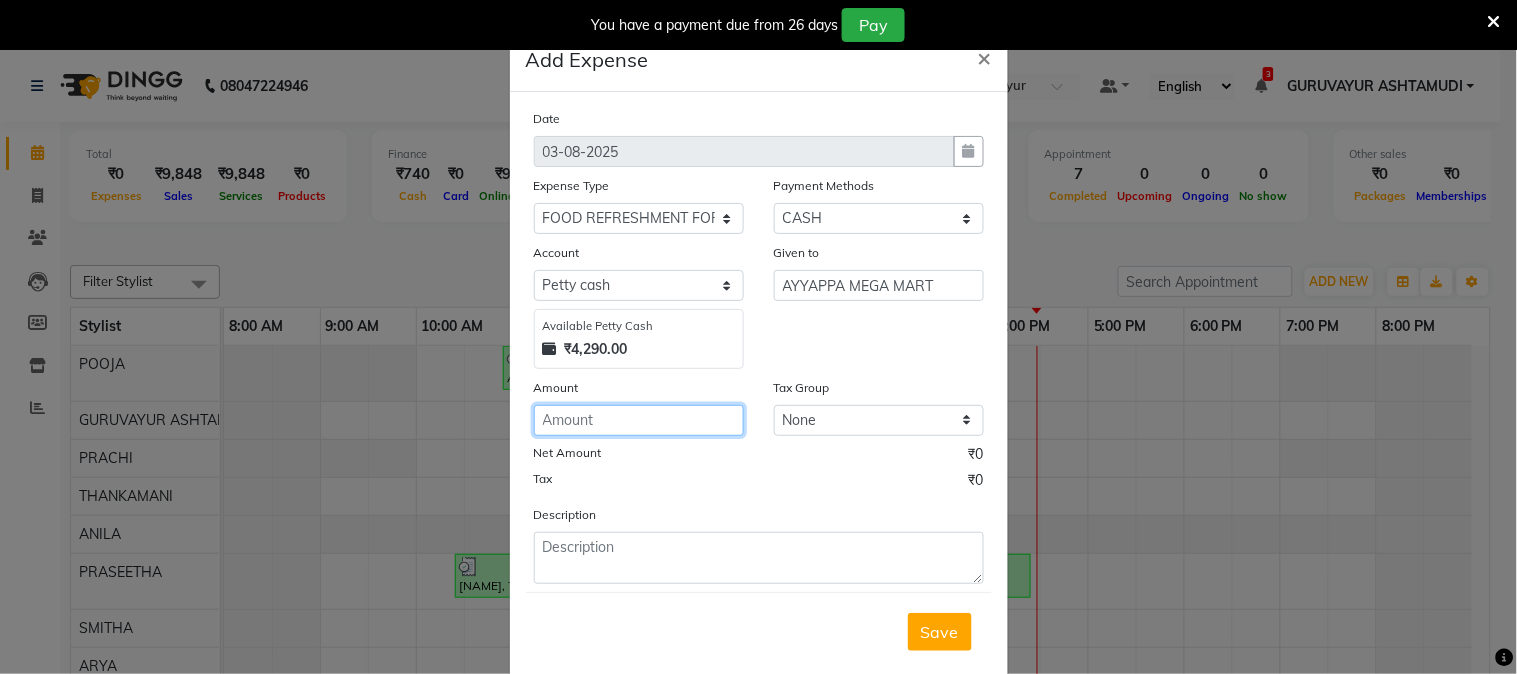 click 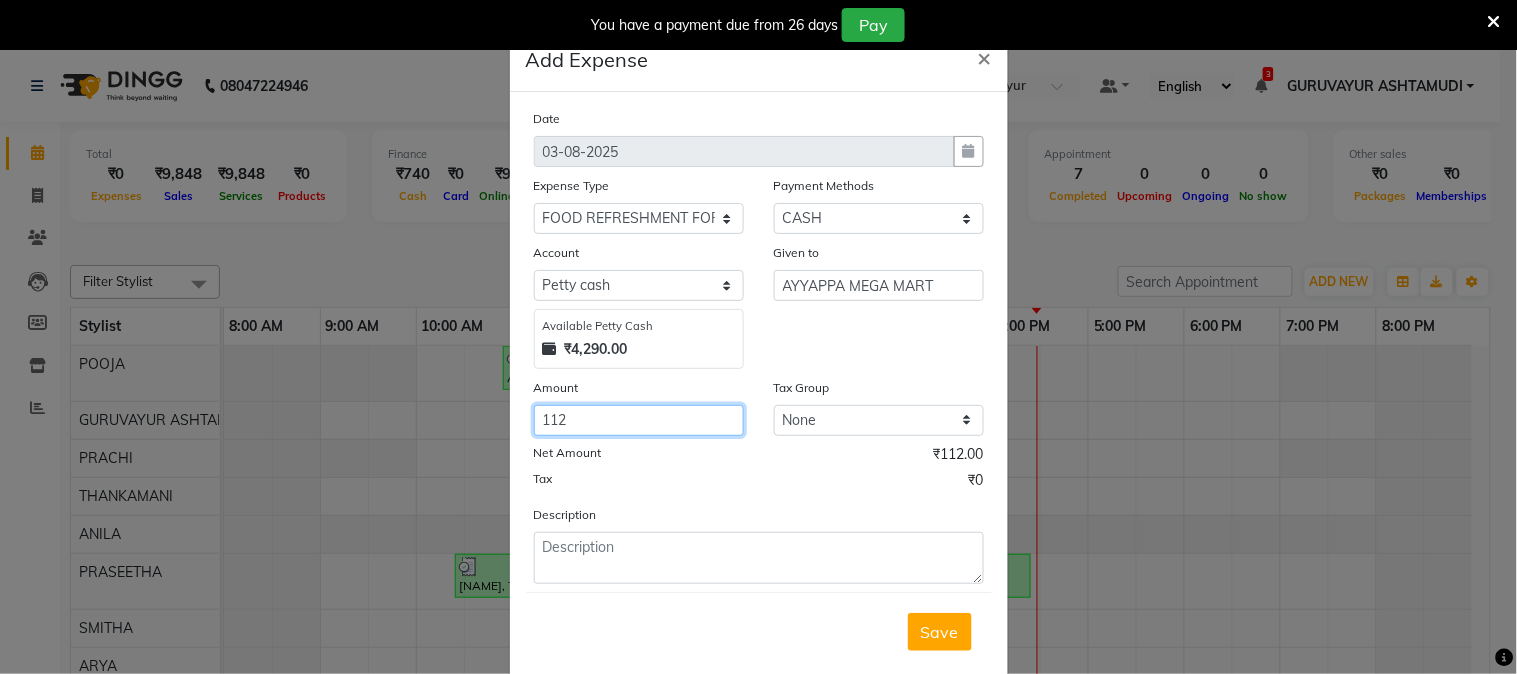 type on "112" 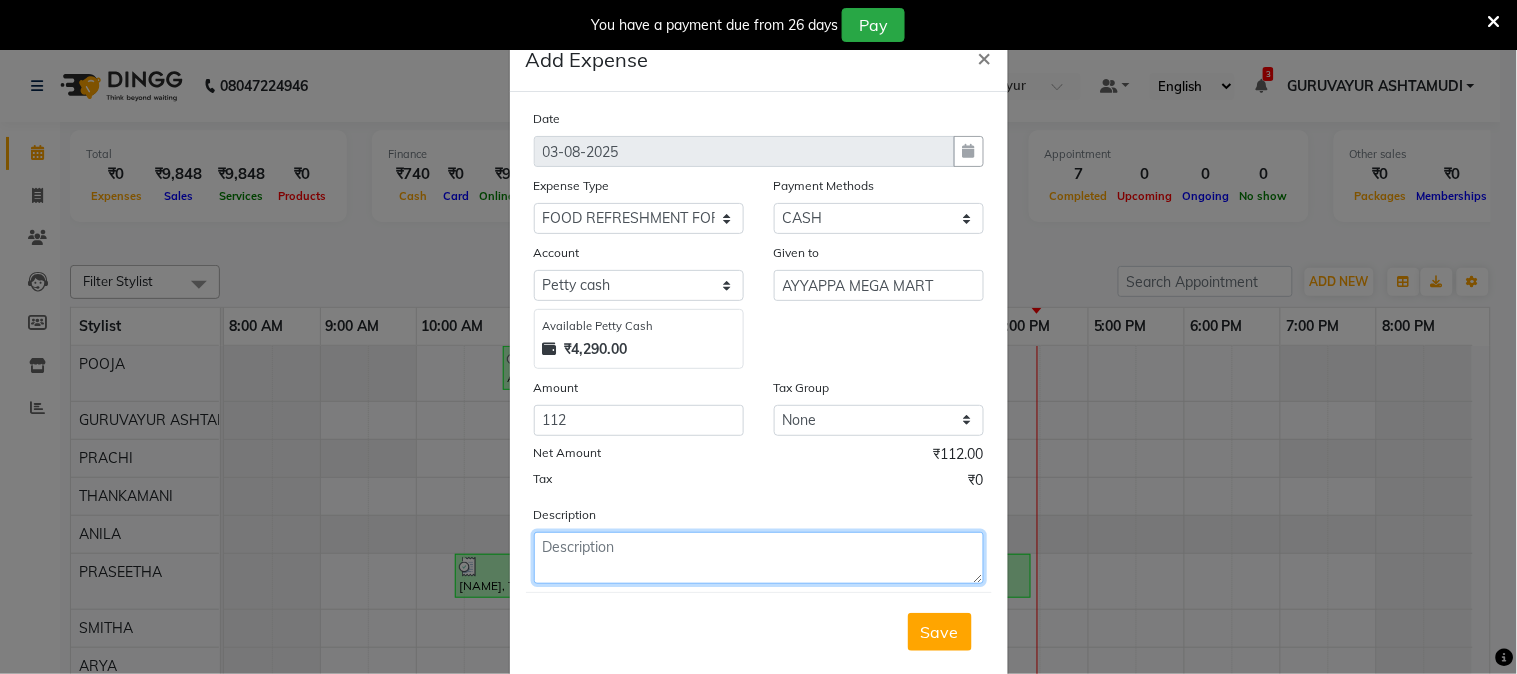 click 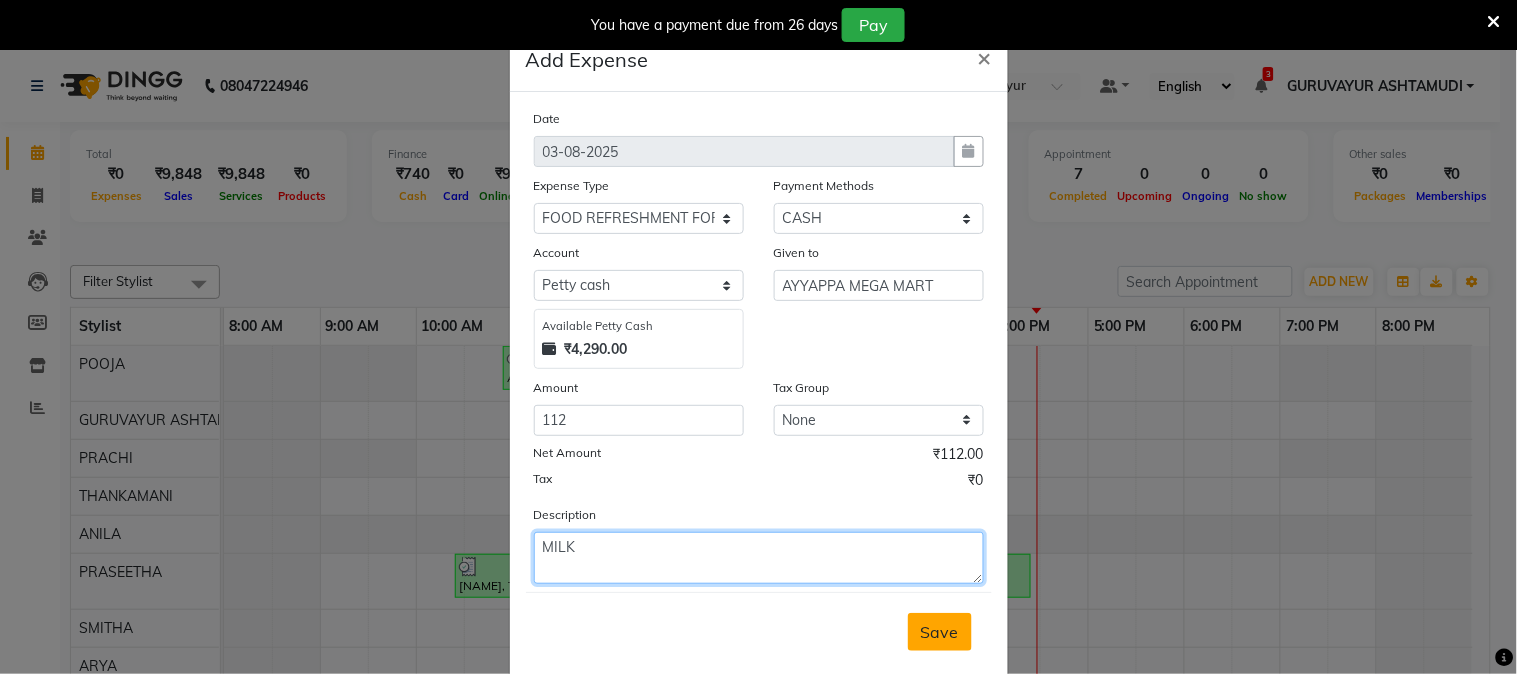 type on "MILK" 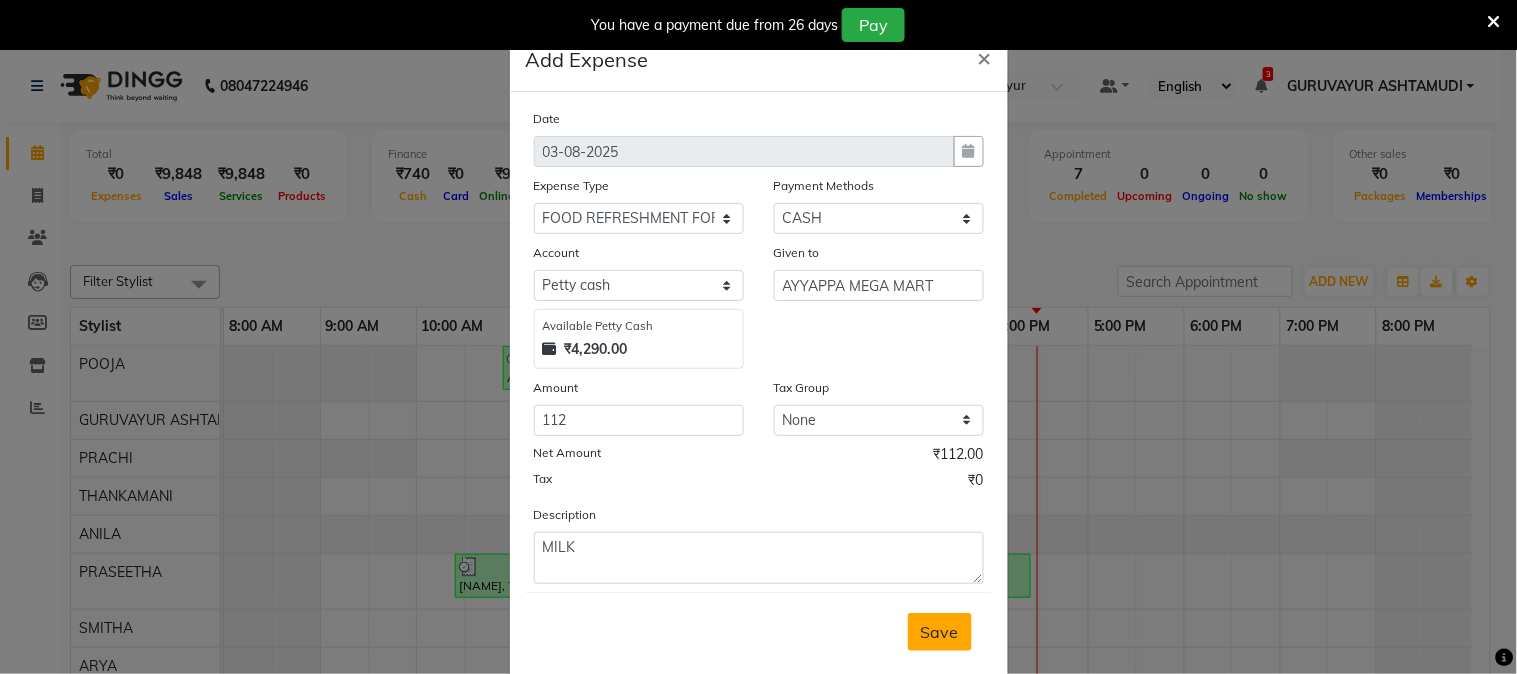 click on "Save" at bounding box center (940, 632) 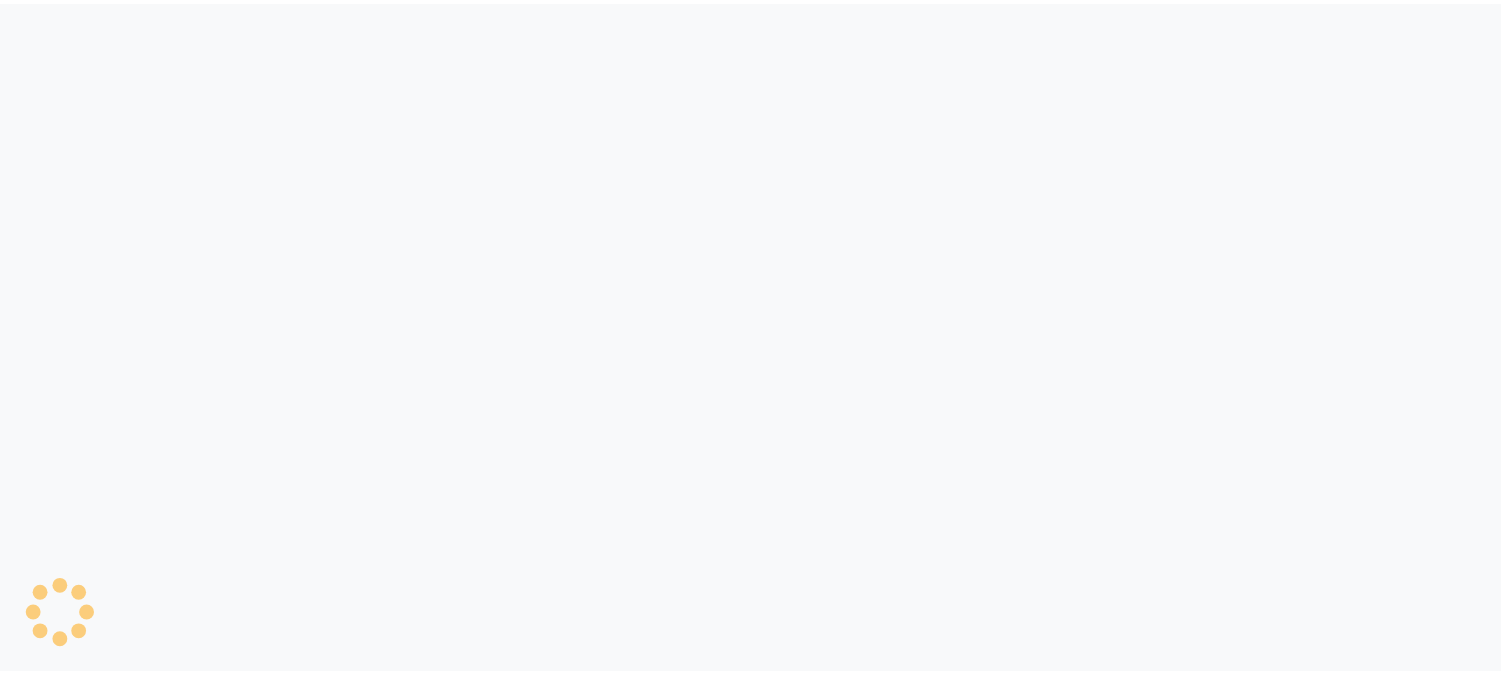 scroll, scrollTop: 0, scrollLeft: 0, axis: both 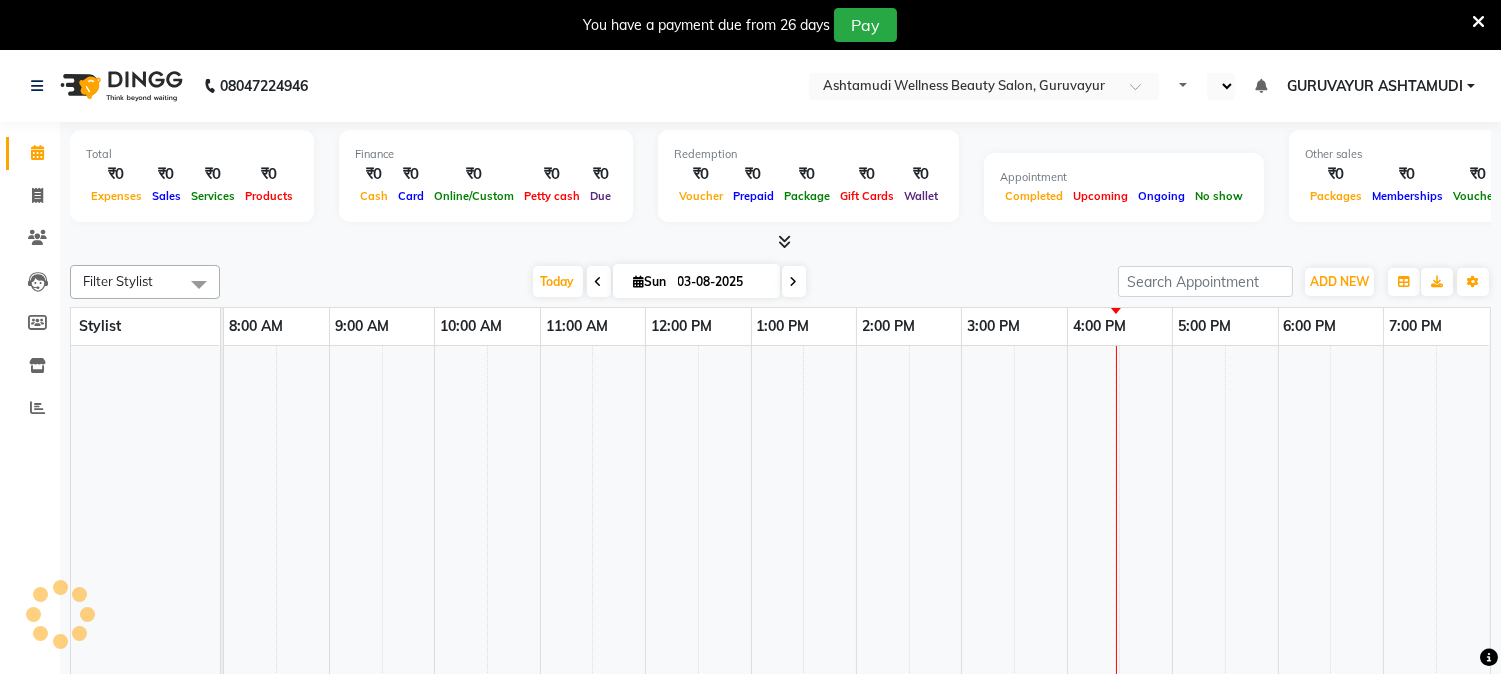 select on "en" 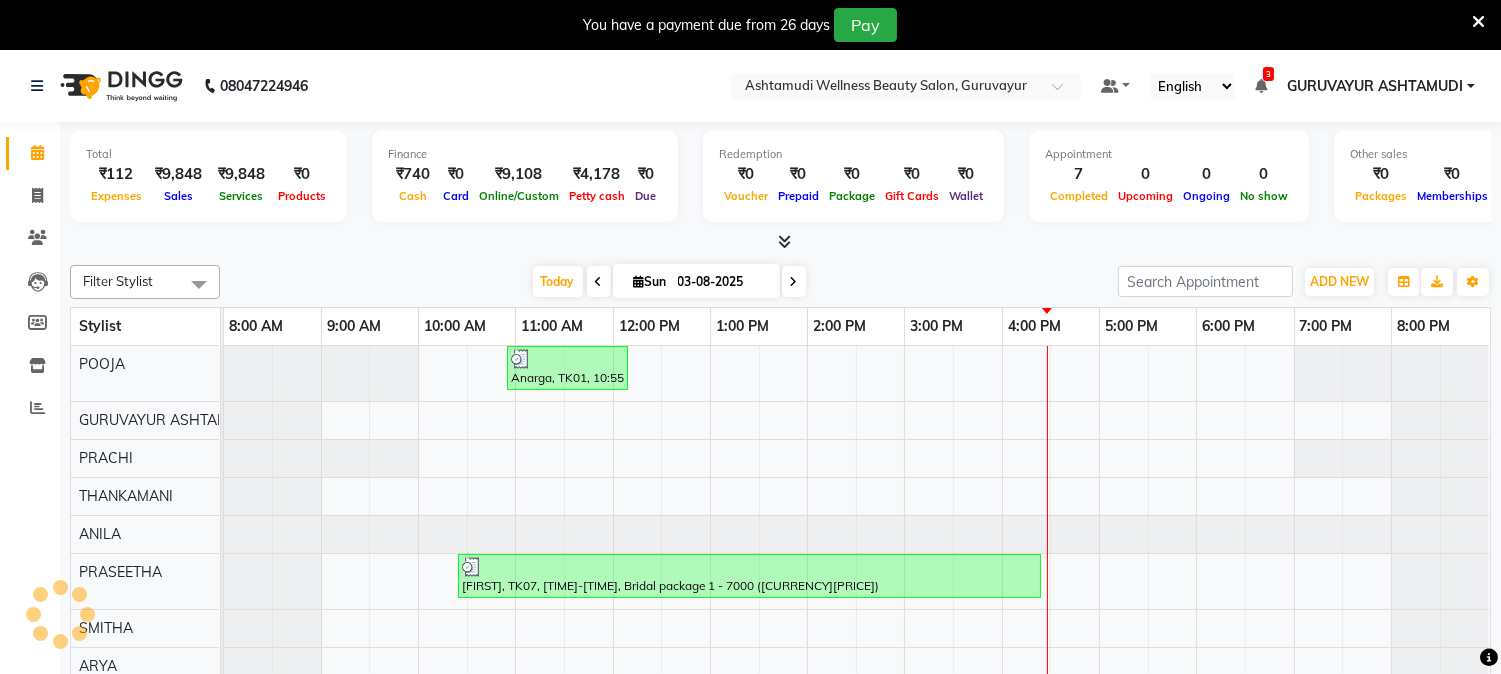 scroll, scrollTop: 0, scrollLeft: 0, axis: both 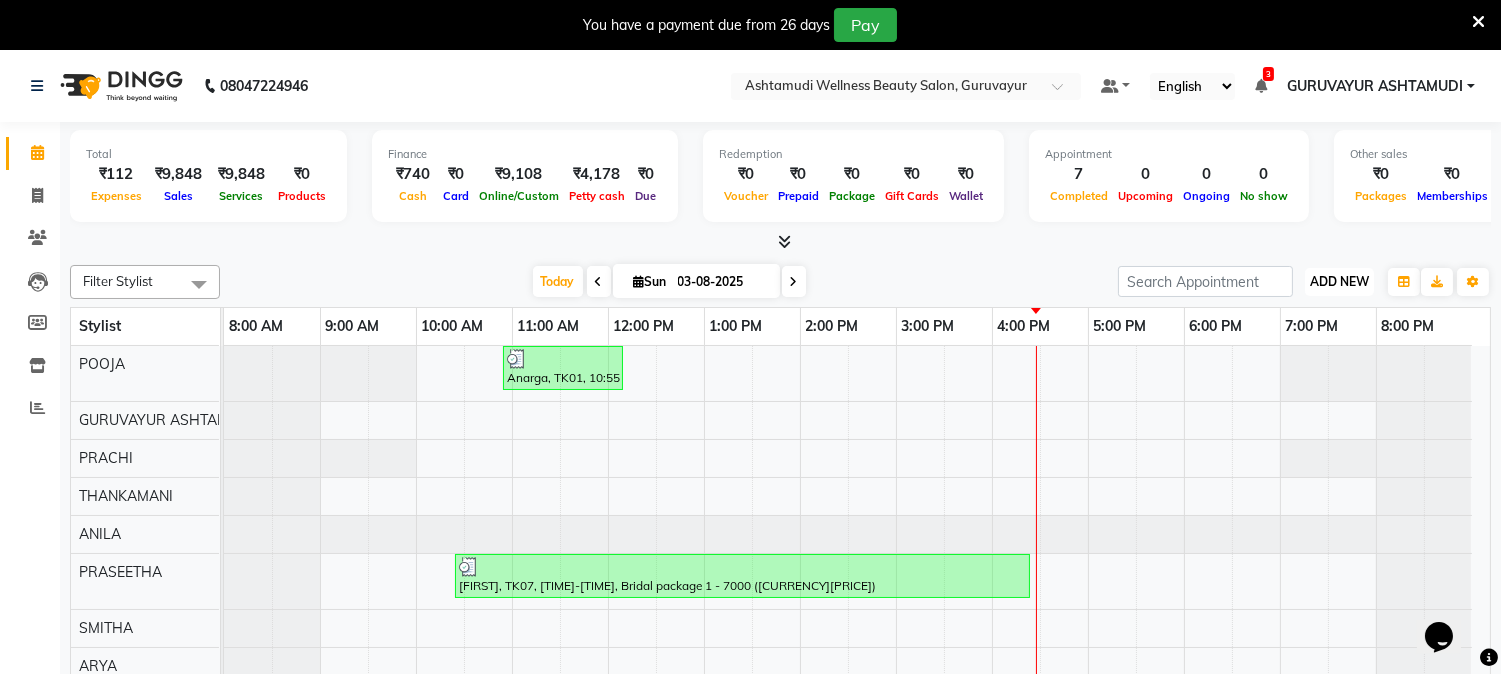 click on "ADD NEW" at bounding box center [1339, 281] 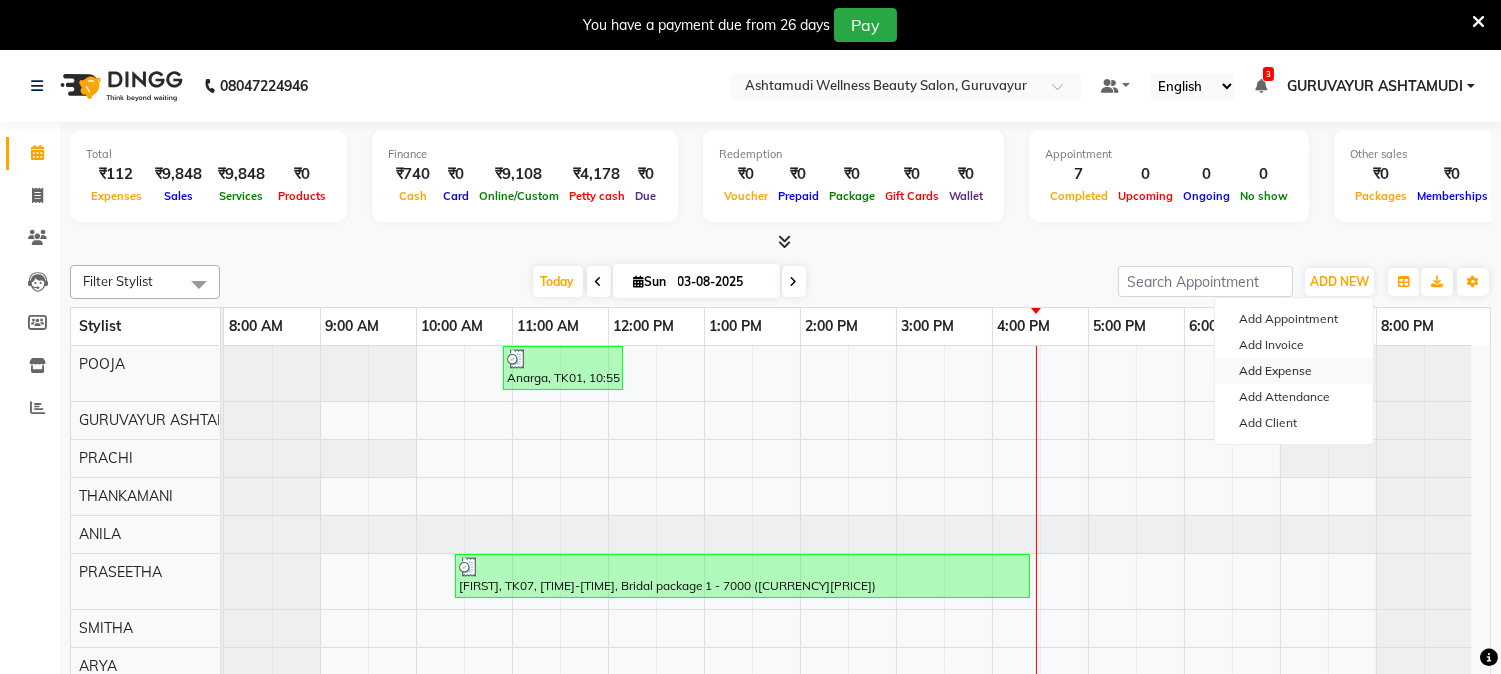 click on "Add Expense" at bounding box center (1294, 371) 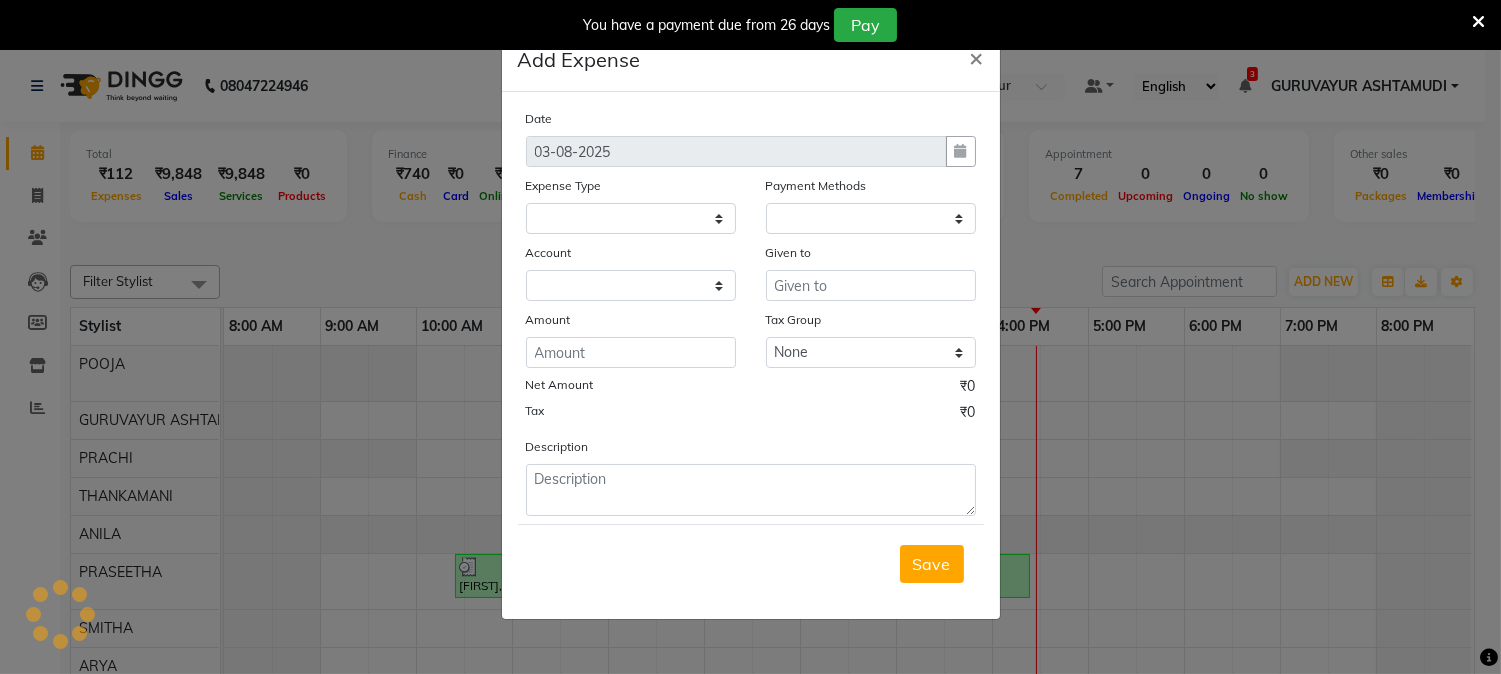 select 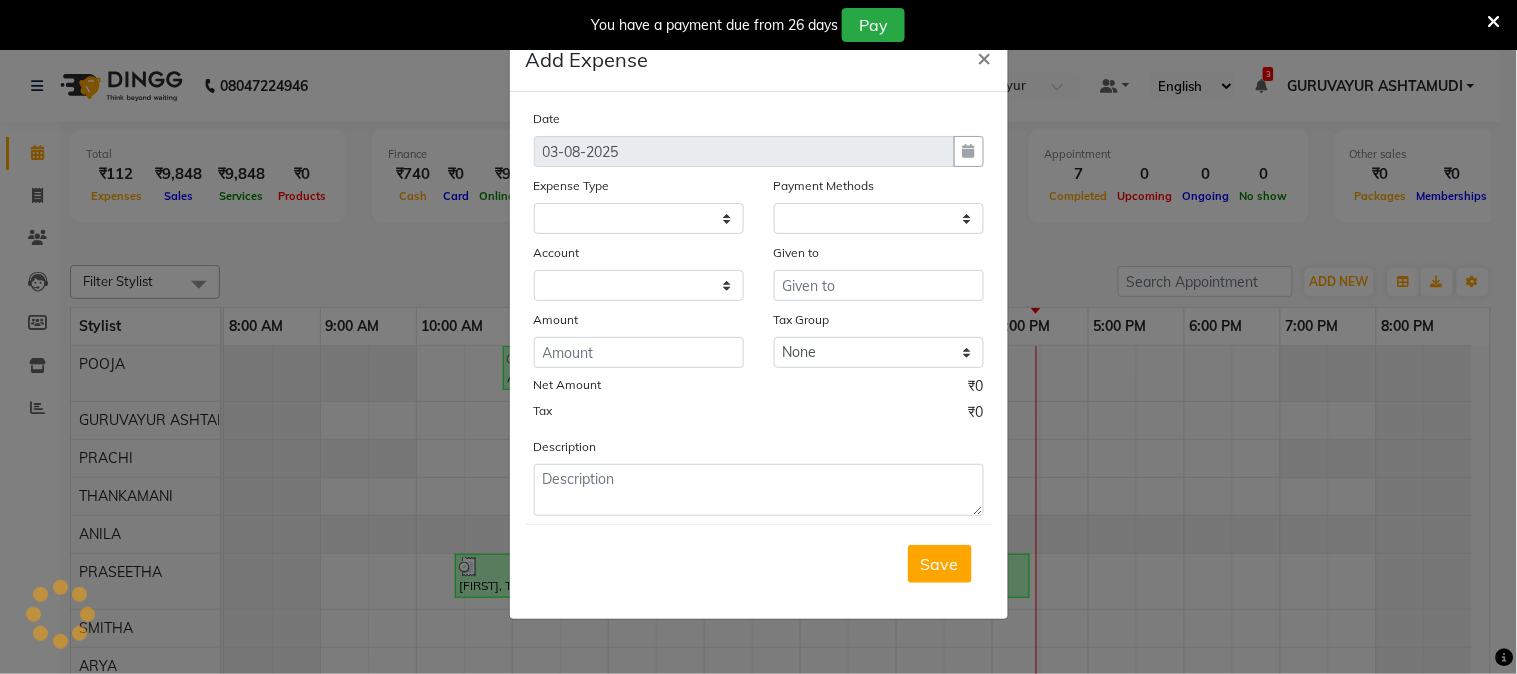 select on "1" 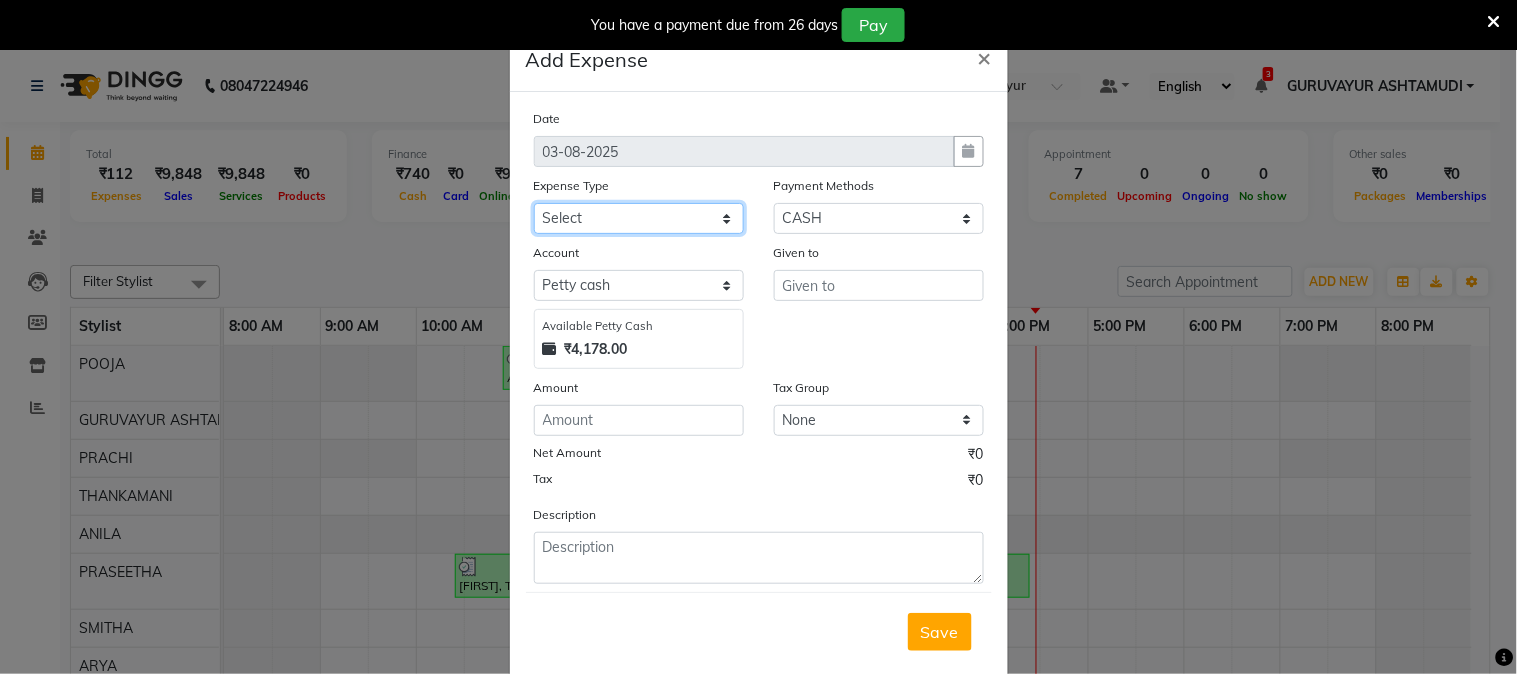 click on "Select ACCOMODATION EXPENSES ADVERTISEMENT SALES PROMOTIONAL EXPENSES Bonus BRIDAL ACCESSORIES REFUND BRIDAL COMMISSION BRIDAL FOOD BRIDAL INCENTIVES BRIDAL ORNAMENTS REFUND BRIDAL TA CASH DEPOSIT RAK BANK COMPUTER ACCESSORIES MOBILE PHONE Donation and Charity Expenses ELECTRICITY CHARGES ELECTRONICS FITTINGS Event Expense FISH FOOD EXPENSES FOOD REFRESHMENT FOR CLIENTS FOOD REFRESHMENT FOR STAFFS Freight And Forwarding Charges FUEL FOR GENERATOR FURNITURE AND EQUIPMENTS Gifts for Clients GIFTS FOR STAFFS GOKULAM CHITS HOSTEL RENT LAUNDRY EXPENSES LICENSE OTHER FEES LOADING UNLOADING CHARGES Medical Expenses MEHNDI PAYMENTS MISCELLANEOUS EXPENSES NEWSPAPER PERIODICALS Ornaments Maintenance Expense OVERTIME ALLOWANCES Payment For Pest Control Perfomance based incentives POSTAGE COURIER CHARGES Printing PRINTING STATIONERY EXPENSES PROFESSIONAL TAX REPAIRS MAINTENANCE ROUND OFF Salary SALARY ADVANCE Sales Incentives Membership Card SALES INCENTIVES PRODUCT SALES INCENTIVES SERVICES SALON ESSENTIALS SALON RENT" 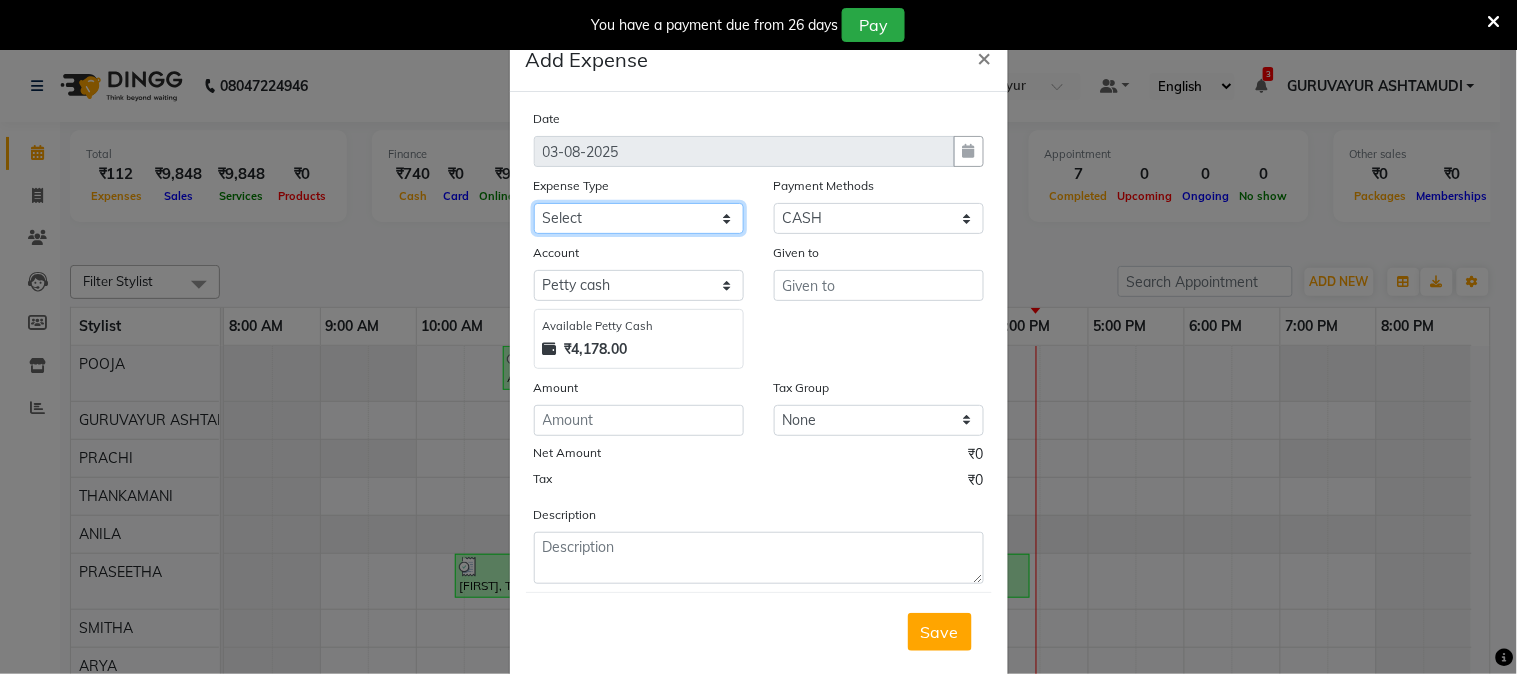 select on "6170" 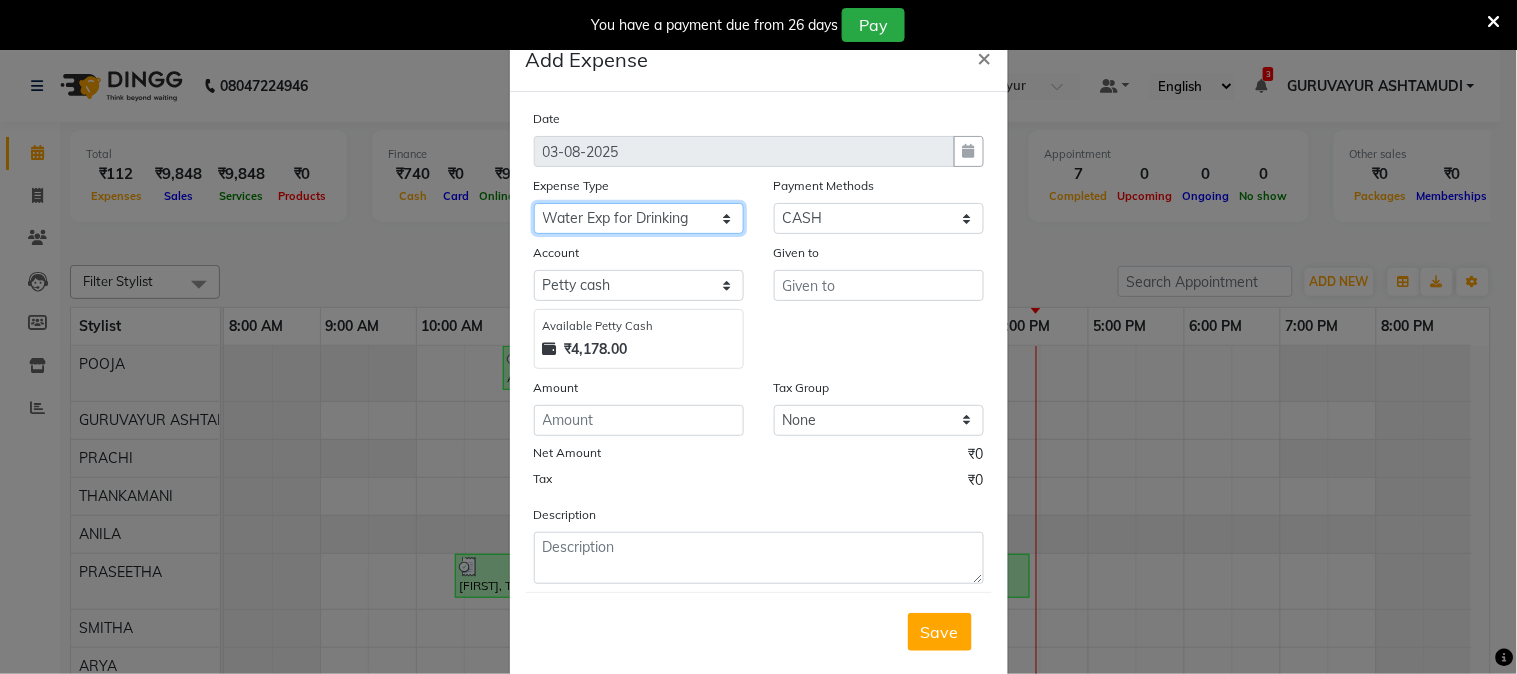 click on "Select ACCOMODATION EXPENSES ADVERTISEMENT SALES PROMOTIONAL EXPENSES Bonus BRIDAL ACCESSORIES REFUND BRIDAL COMMISSION BRIDAL FOOD BRIDAL INCENTIVES BRIDAL ORNAMENTS REFUND BRIDAL TA CASH DEPOSIT RAK BANK COMPUTER ACCESSORIES MOBILE PHONE Donation and Charity Expenses ELECTRICITY CHARGES ELECTRONICS FITTINGS Event Expense FISH FOOD EXPENSES FOOD REFRESHMENT FOR CLIENTS FOOD REFRESHMENT FOR STAFFS Freight And Forwarding Charges FUEL FOR GENERATOR FURNITURE AND EQUIPMENTS Gifts for Clients GIFTS FOR STAFFS GOKULAM CHITS HOSTEL RENT LAUNDRY EXPENSES LICENSE OTHER FEES LOADING UNLOADING CHARGES Medical Expenses MEHNDI PAYMENTS MISCELLANEOUS EXPENSES NEWSPAPER PERIODICALS Ornaments Maintenance Expense OVERTIME ALLOWANCES Payment For Pest Control Perfomance based incentives POSTAGE COURIER CHARGES Printing PRINTING STATIONERY EXPENSES PROFESSIONAL TAX REPAIRS MAINTENANCE ROUND OFF Salary SALARY ADVANCE Sales Incentives Membership Card SALES INCENTIVES PRODUCT SALES INCENTIVES SERVICES SALON ESSENTIALS SALON RENT" 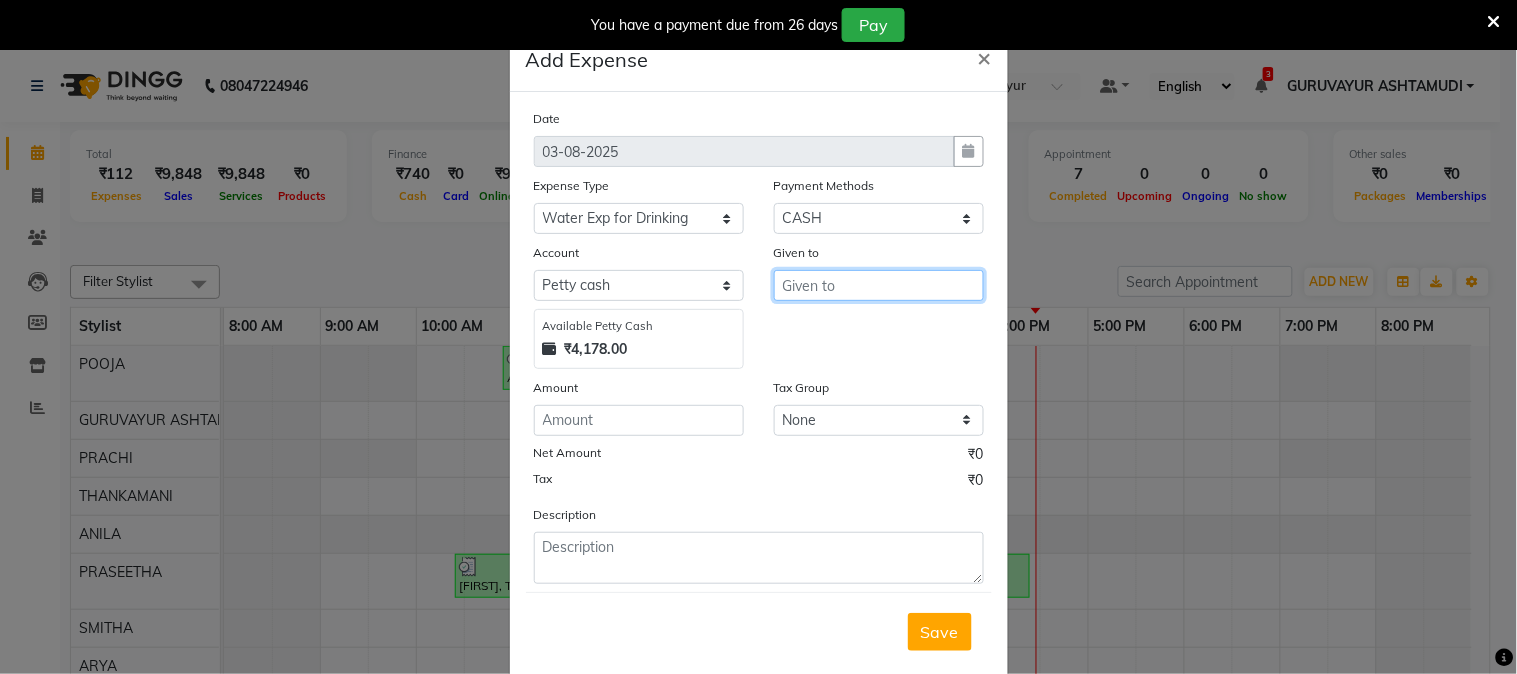 click at bounding box center (879, 285) 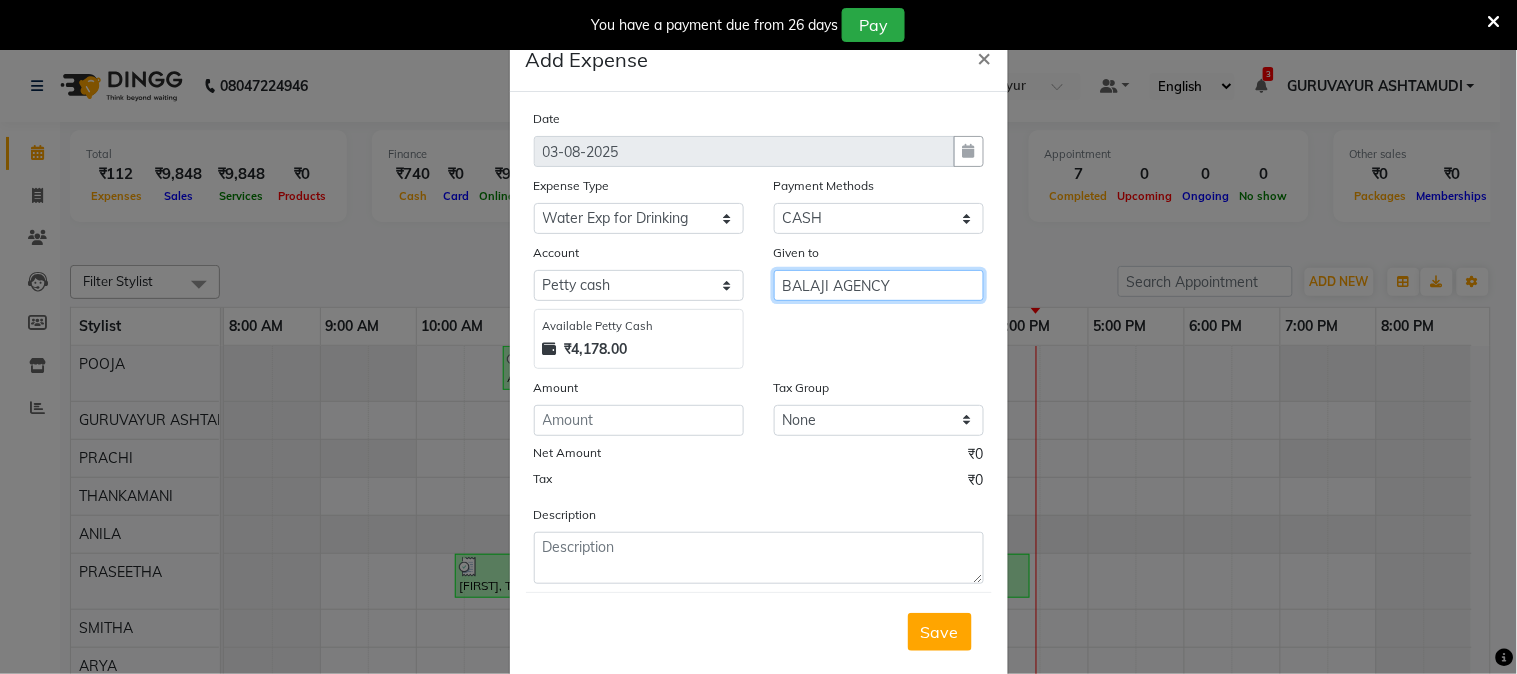 type on "BALAJI AGENCY" 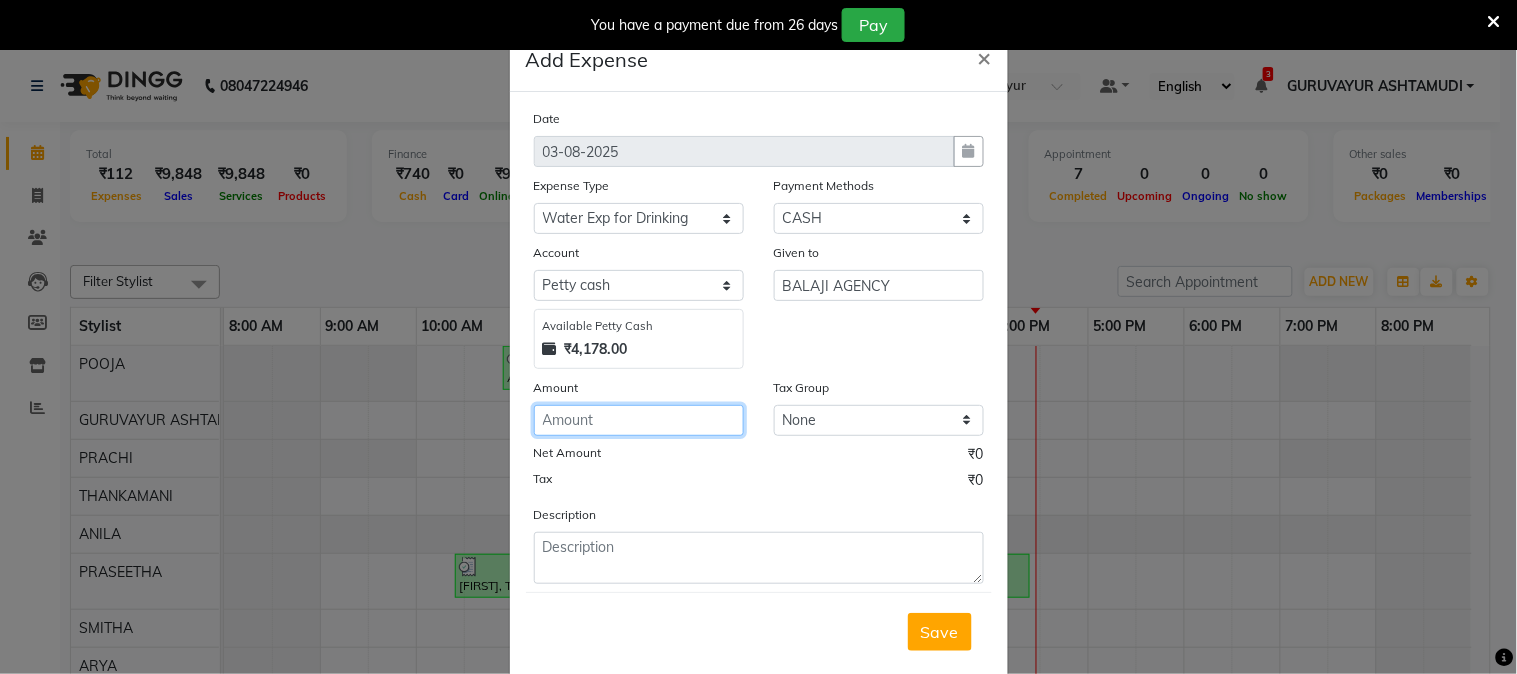 click 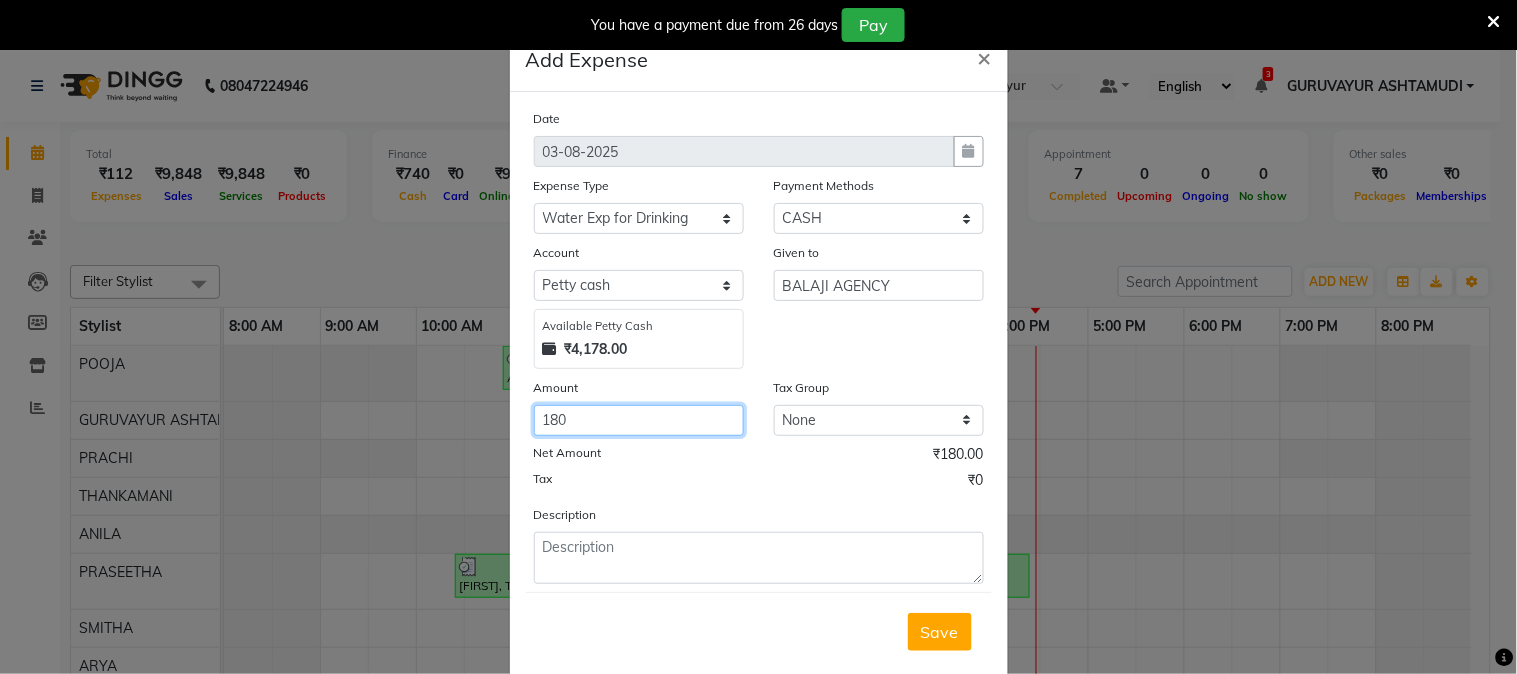 type on "180" 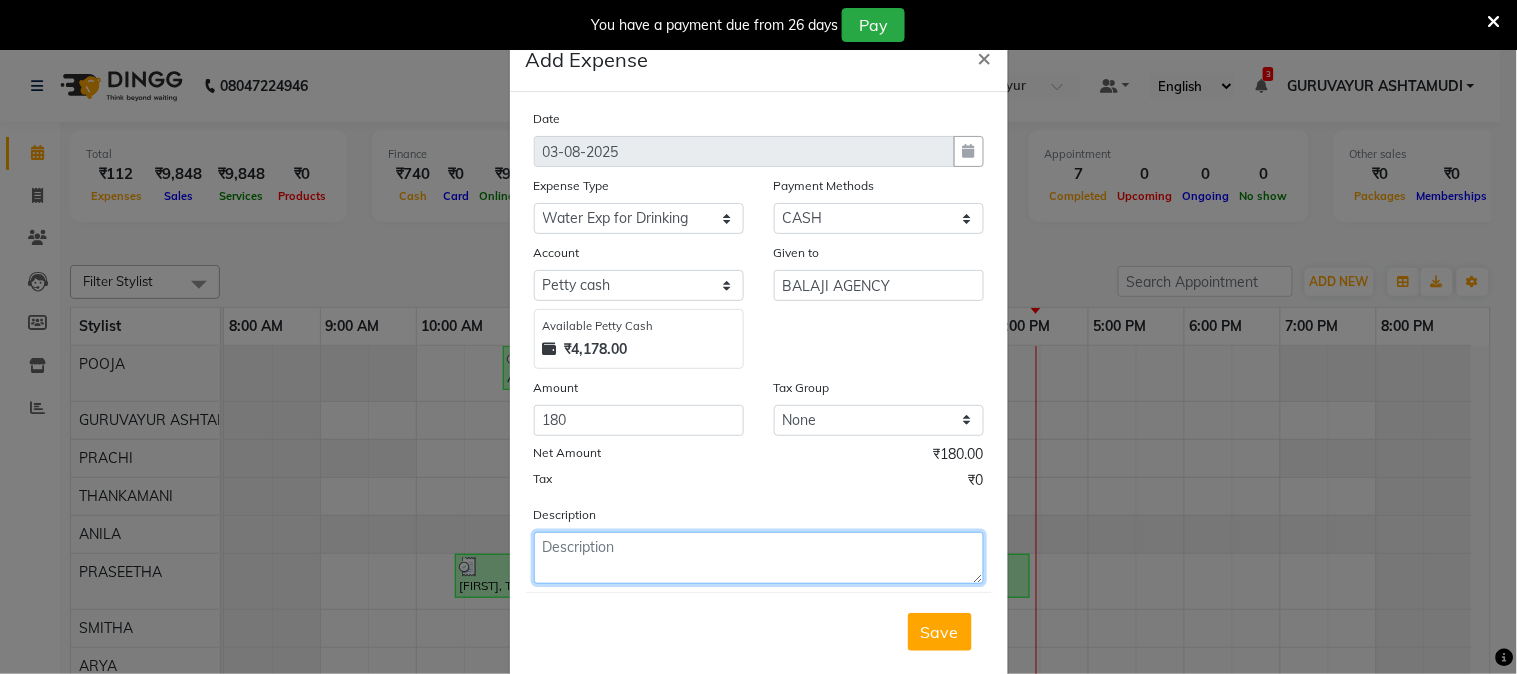 click 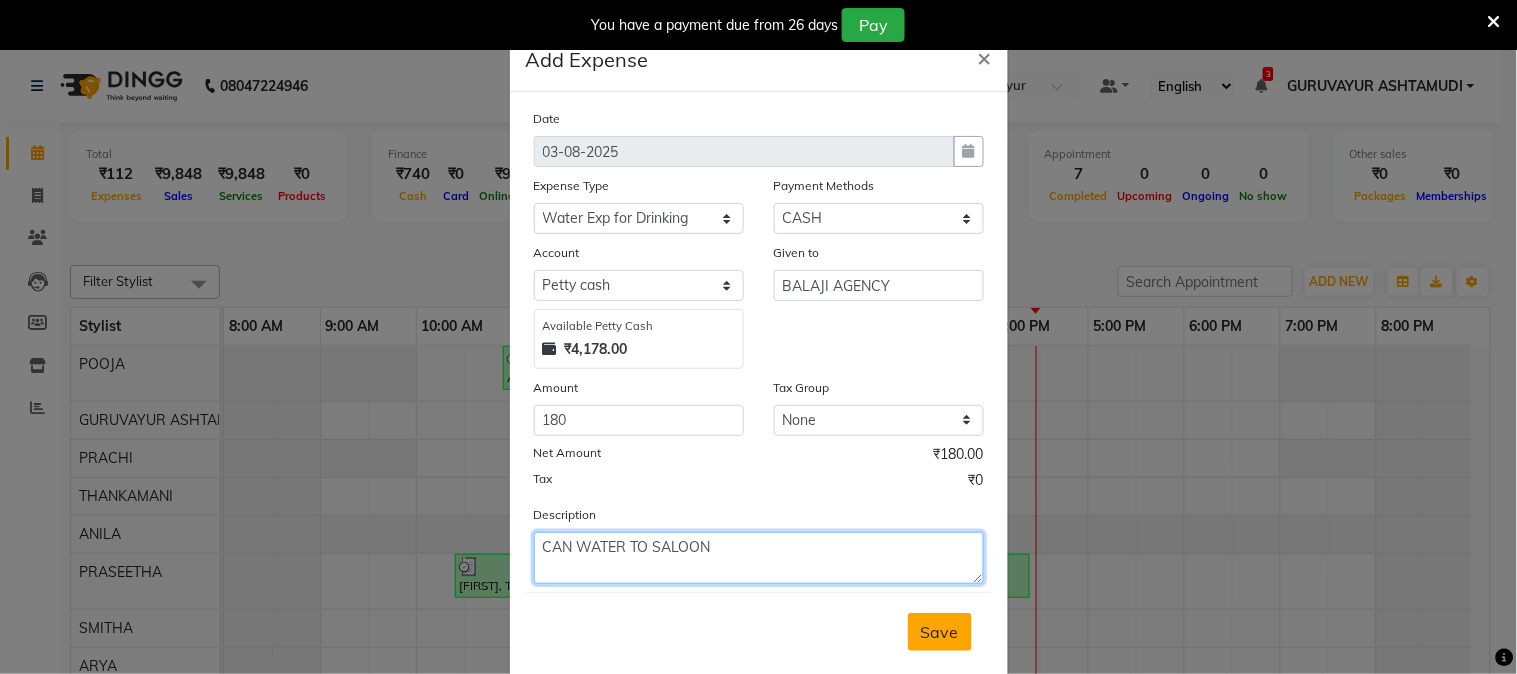 type on "CAN WATER TO SALOON" 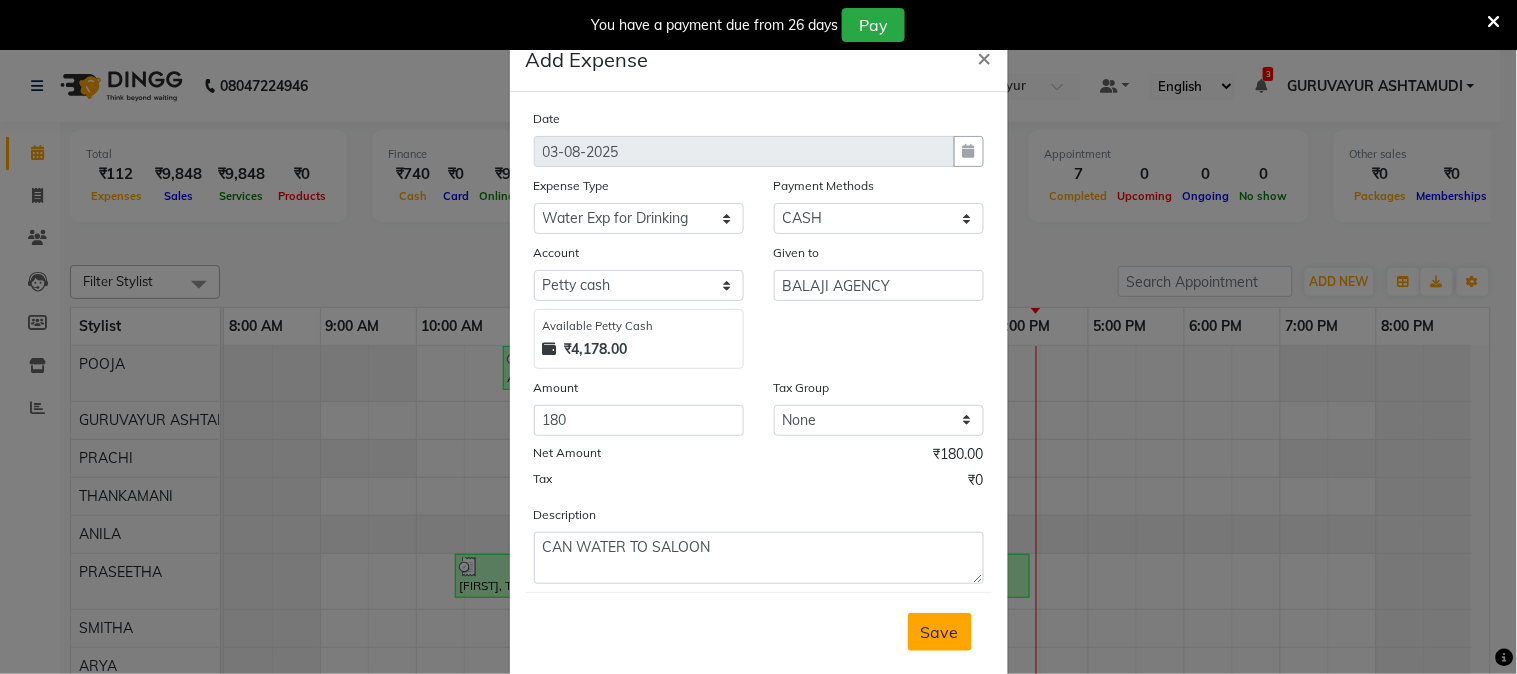 click on "Save" at bounding box center [940, 632] 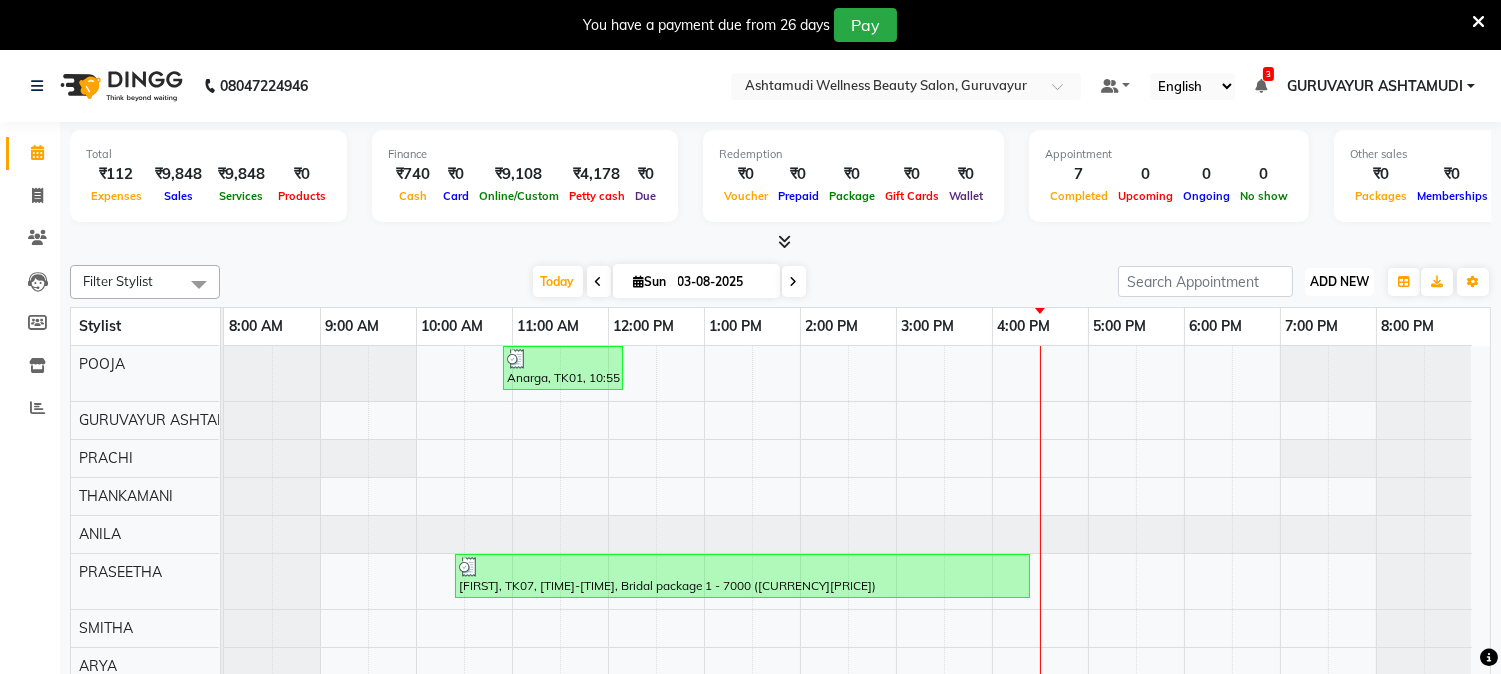 click on "ADD NEW" at bounding box center [1339, 281] 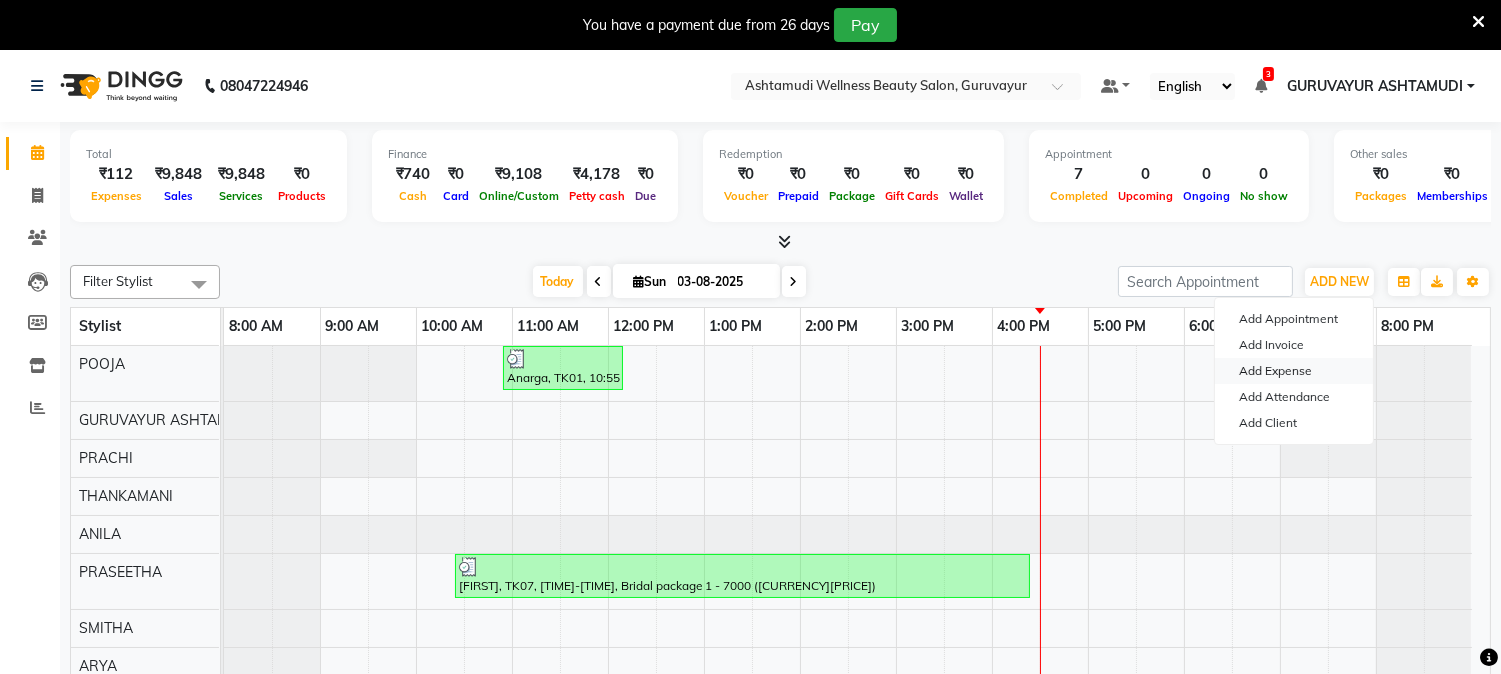 click on "Add Expense" at bounding box center (1294, 371) 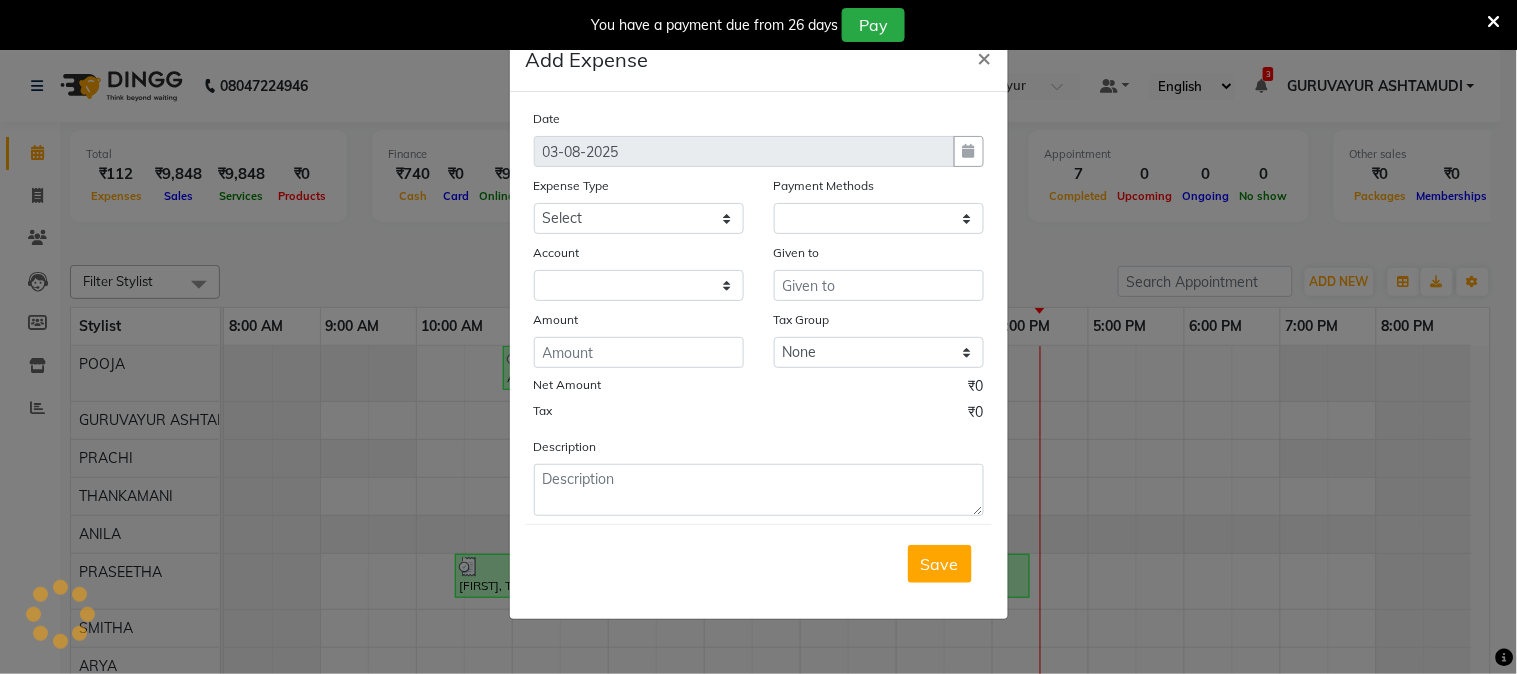 select on "1" 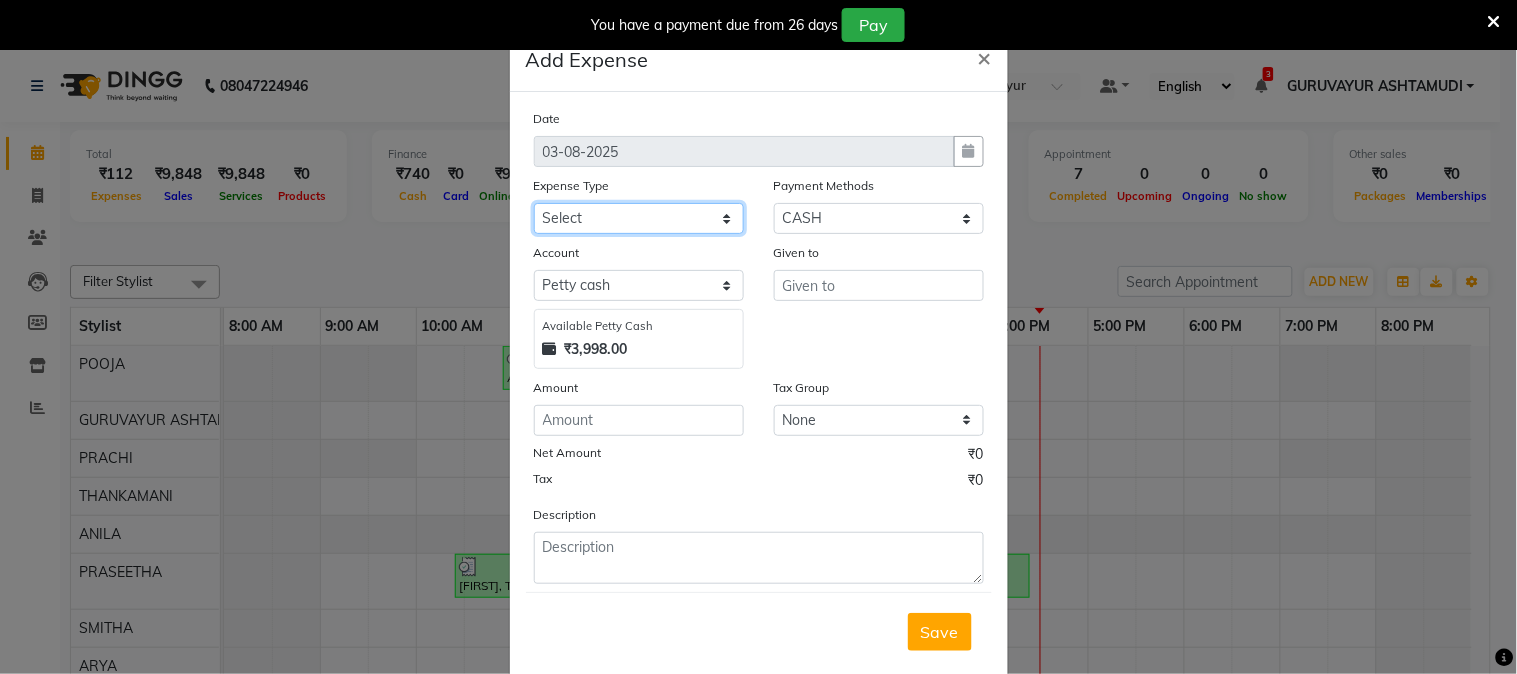 drag, startPoint x: 720, startPoint y: 224, endPoint x: 691, endPoint y: 184, distance: 49.40648 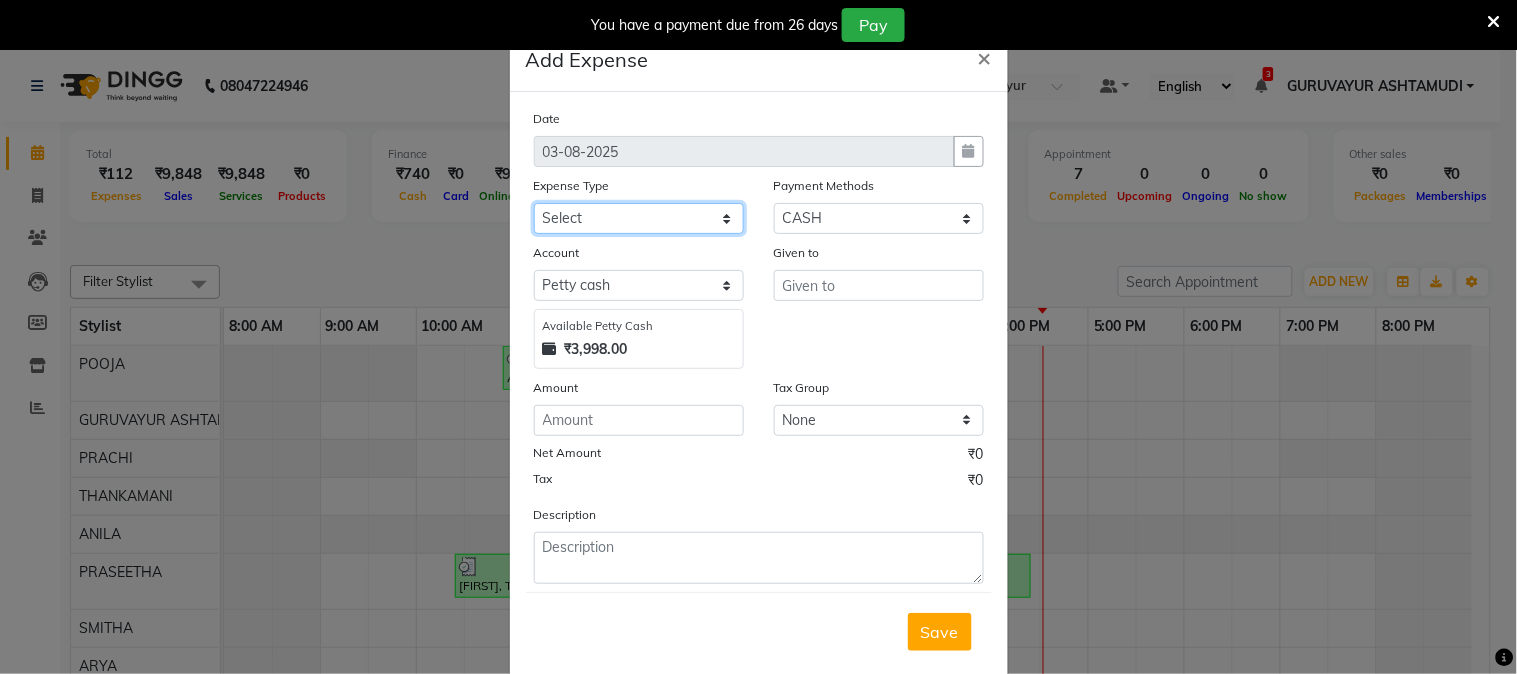 click on "Select ACCOMODATION EXPENSES ADVERTISEMENT SALES PROMOTIONAL EXPENSES Bonus BRIDAL ACCESSORIES REFUND BRIDAL COMMISSION BRIDAL FOOD BRIDAL INCENTIVES BRIDAL ORNAMENTS REFUND BRIDAL TA CASH DEPOSIT RAK BANK COMPUTER ACCESSORIES MOBILE PHONE Donation and Charity Expenses ELECTRICITY CHARGES ELECTRONICS FITTINGS Event Expense FISH FOOD EXPENSES FOOD REFRESHMENT FOR CLIENTS FOOD REFRESHMENT FOR STAFFS Freight And Forwarding Charges FUEL FOR GENERATOR FURNITURE AND EQUIPMENTS Gifts for Clients GIFTS FOR STAFFS GOKULAM CHITS HOSTEL RENT LAUNDRY EXPENSES LICENSE OTHER FEES LOADING UNLOADING CHARGES Medical Expenses MEHNDI PAYMENTS MISCELLANEOUS EXPENSES NEWSPAPER PERIODICALS Ornaments Maintenance Expense OVERTIME ALLOWANCES Payment For Pest Control Perfomance based incentives POSTAGE COURIER CHARGES Printing PRINTING STATIONERY EXPENSES PROFESSIONAL TAX REPAIRS MAINTENANCE ROUND OFF Salary SALARY ADVANCE Sales Incentives Membership Card SALES INCENTIVES PRODUCT SALES INCENTIVES SERVICES SALON ESSENTIALS SALON RENT" 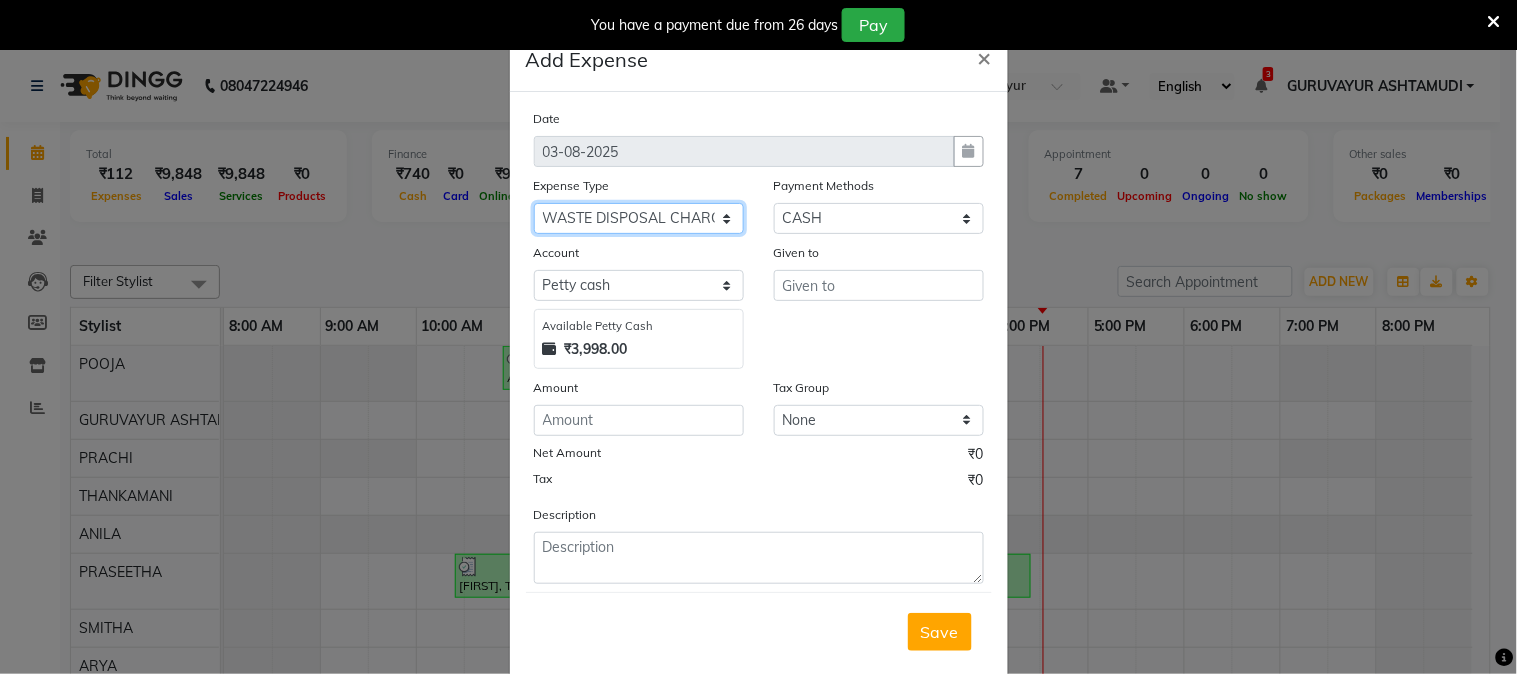 click on "Select ACCOMODATION EXPENSES ADVERTISEMENT SALES PROMOTIONAL EXPENSES Bonus BRIDAL ACCESSORIES REFUND BRIDAL COMMISSION BRIDAL FOOD BRIDAL INCENTIVES BRIDAL ORNAMENTS REFUND BRIDAL TA CASH DEPOSIT RAK BANK COMPUTER ACCESSORIES MOBILE PHONE Donation and Charity Expenses ELECTRICITY CHARGES ELECTRONICS FITTINGS Event Expense FISH FOOD EXPENSES FOOD REFRESHMENT FOR CLIENTS FOOD REFRESHMENT FOR STAFFS Freight And Forwarding Charges FUEL FOR GENERATOR FURNITURE AND EQUIPMENTS Gifts for Clients GIFTS FOR STAFFS GOKULAM CHITS HOSTEL RENT LAUNDRY EXPENSES LICENSE OTHER FEES LOADING UNLOADING CHARGES Medical Expenses MEHNDI PAYMENTS MISCELLANEOUS EXPENSES NEWSPAPER PERIODICALS Ornaments Maintenance Expense OVERTIME ALLOWANCES Payment For Pest Control Perfomance based incentives POSTAGE COURIER CHARGES Printing PRINTING STATIONERY EXPENSES PROFESSIONAL TAX REPAIRS MAINTENANCE ROUND OFF Salary SALARY ADVANCE Sales Incentives Membership Card SALES INCENTIVES PRODUCT SALES INCENTIVES SERVICES SALON ESSENTIALS SALON RENT" 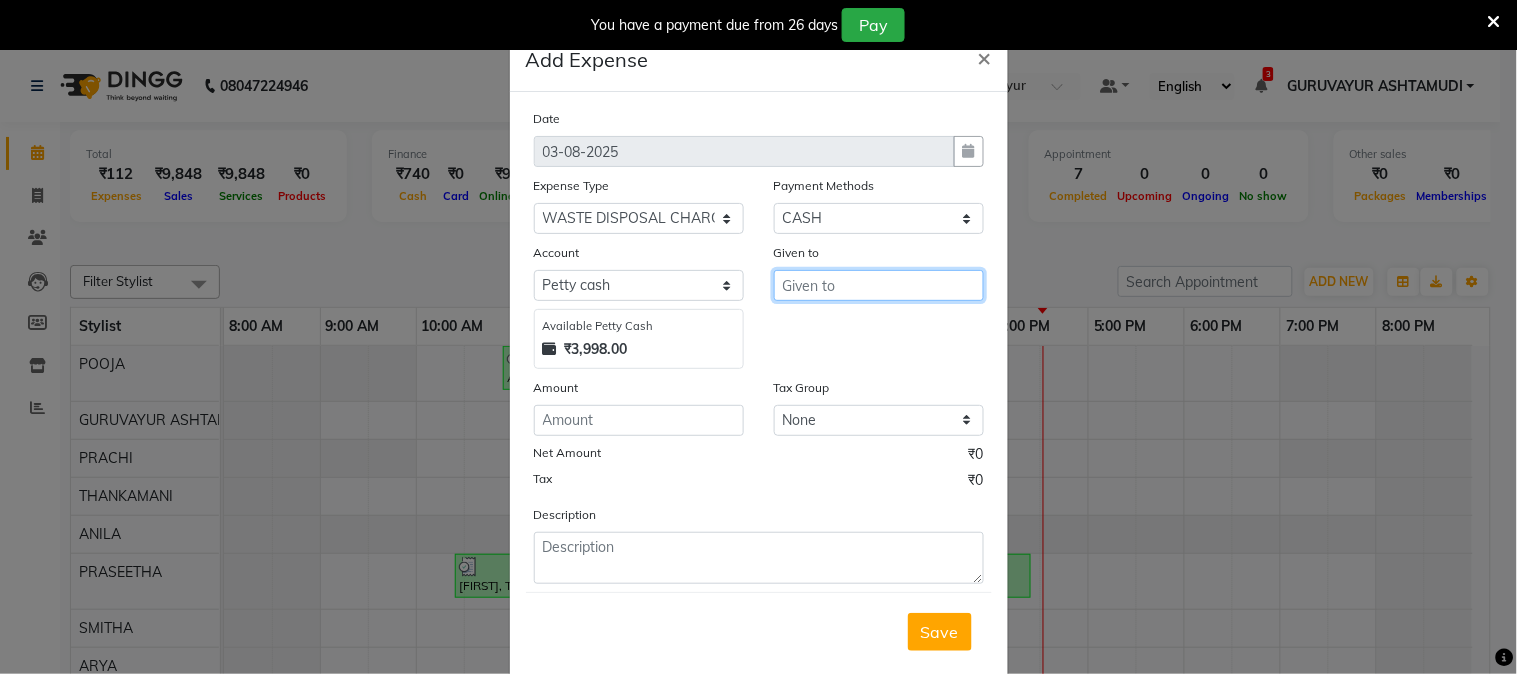 click at bounding box center (879, 285) 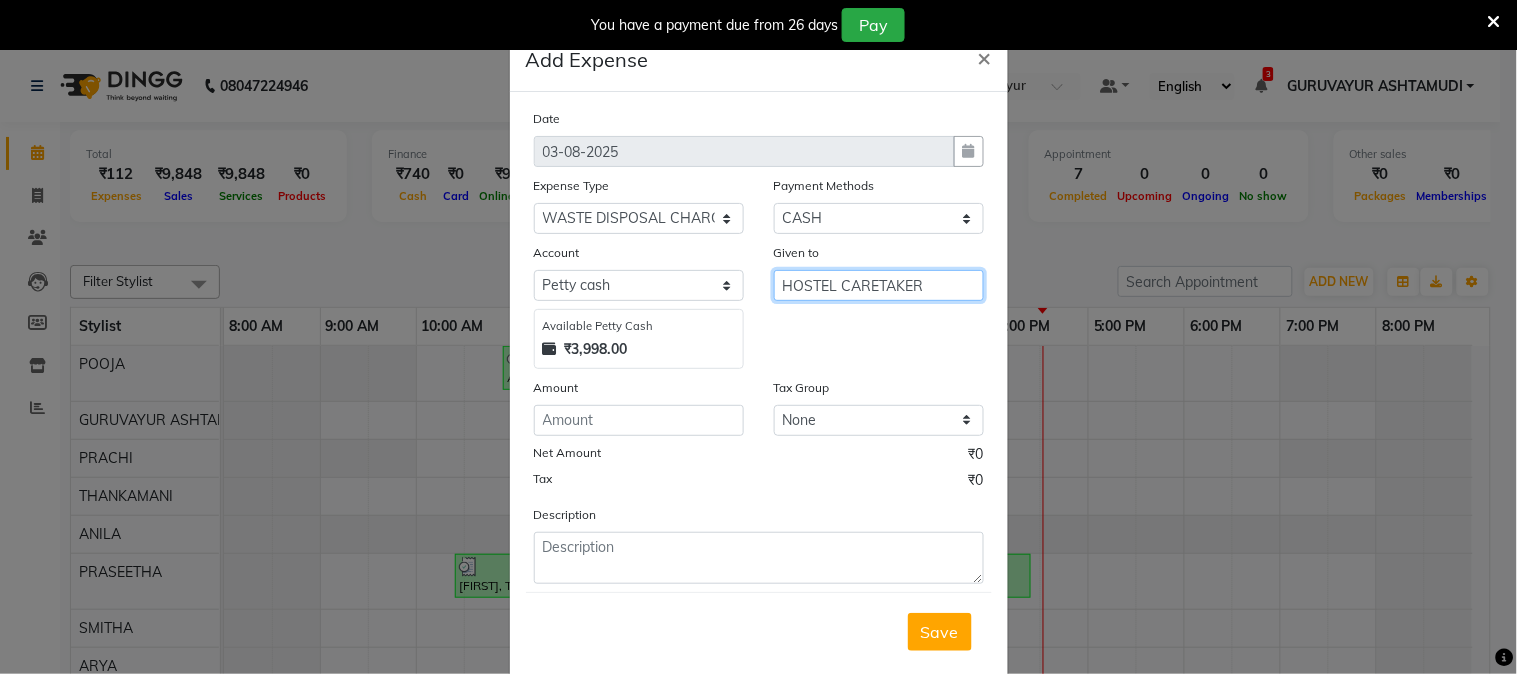type on "HOSTEL CARETAKER" 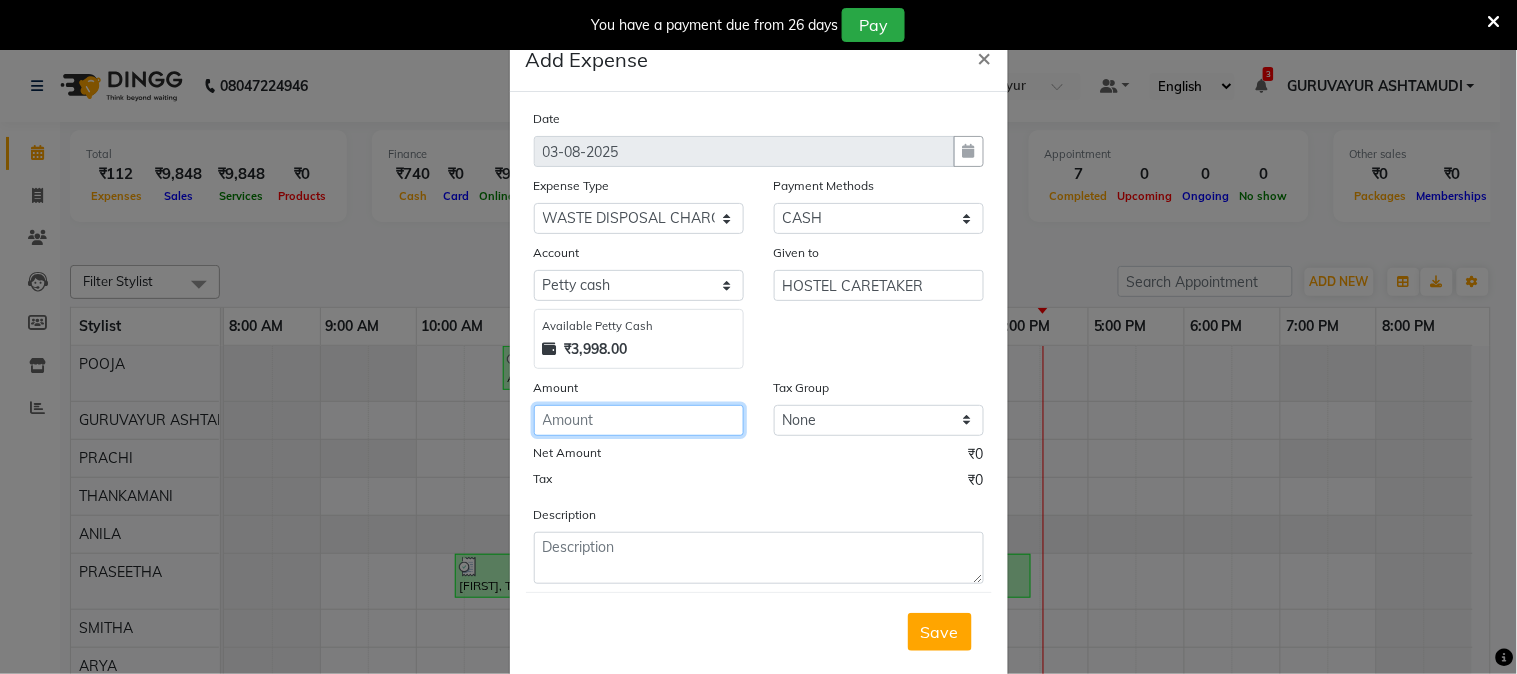 click 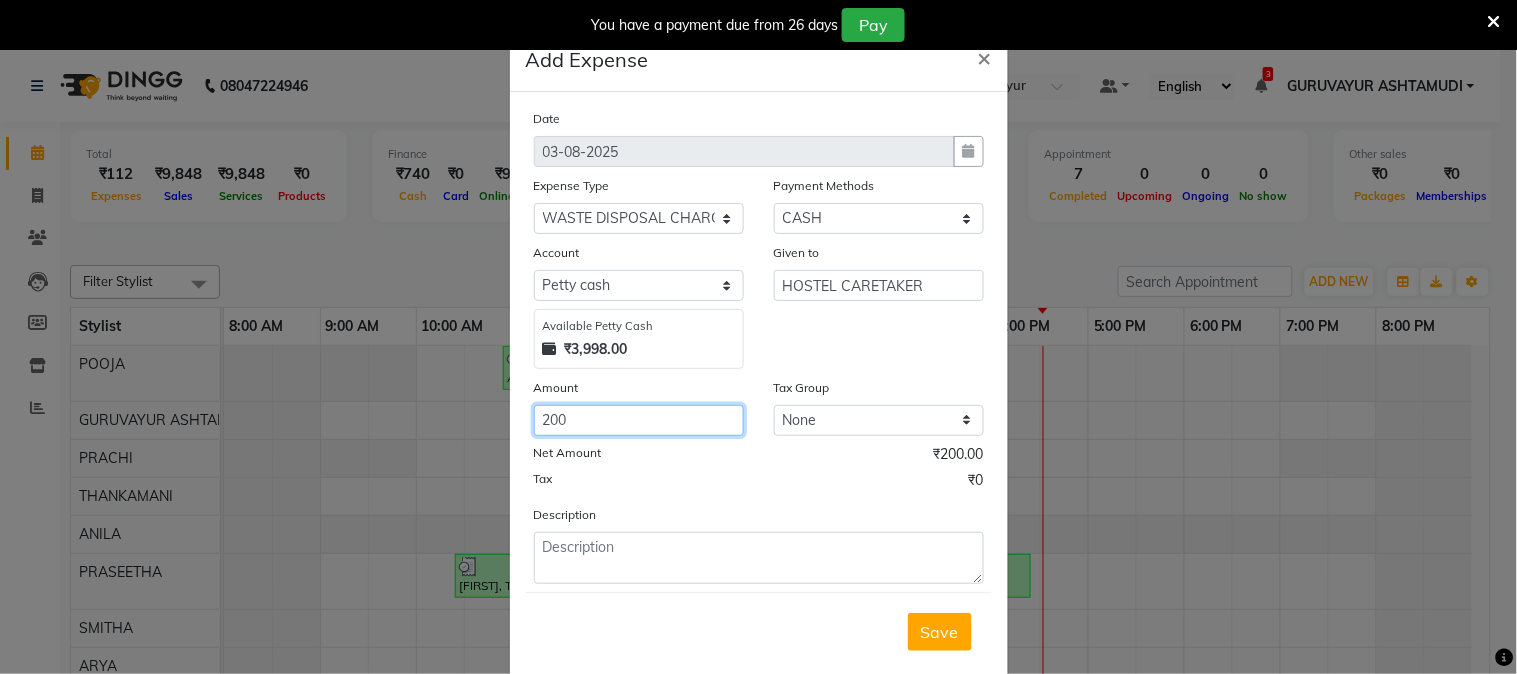 type on "200" 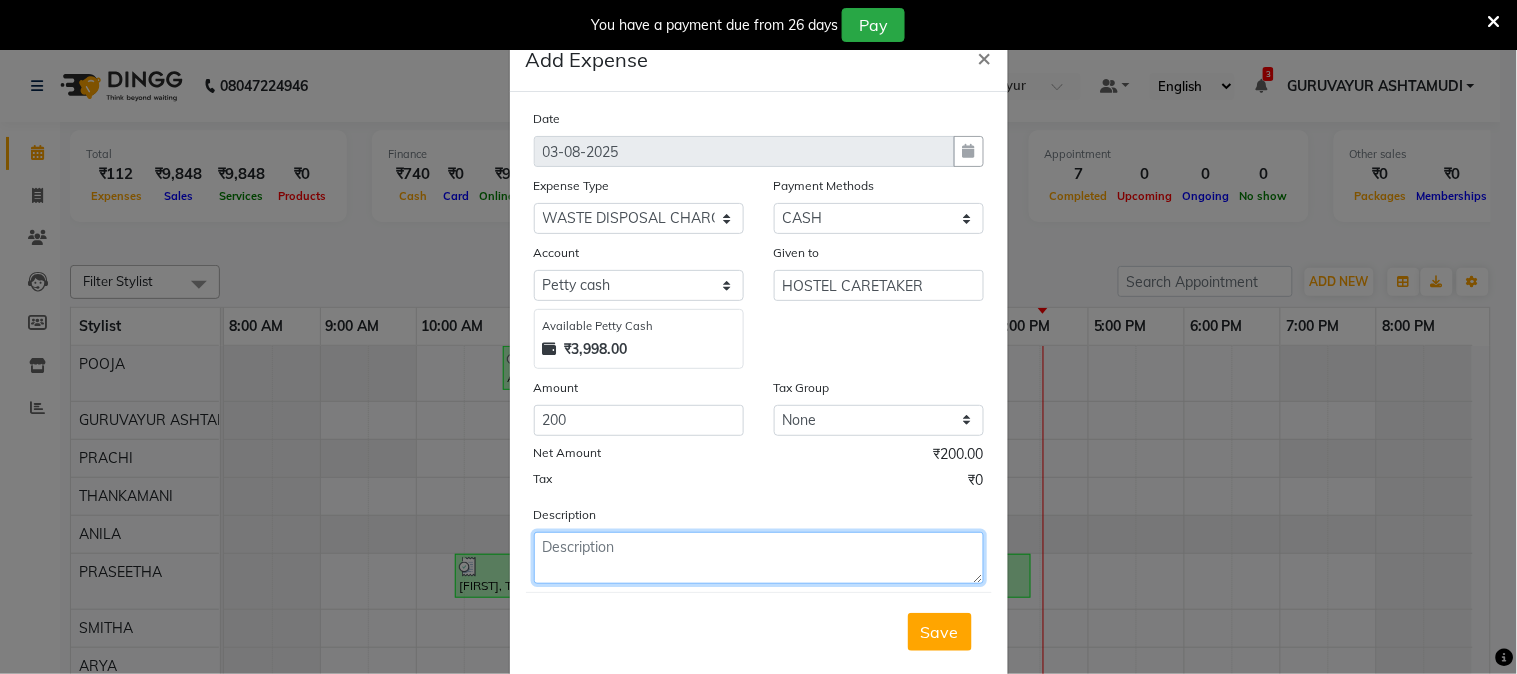 click 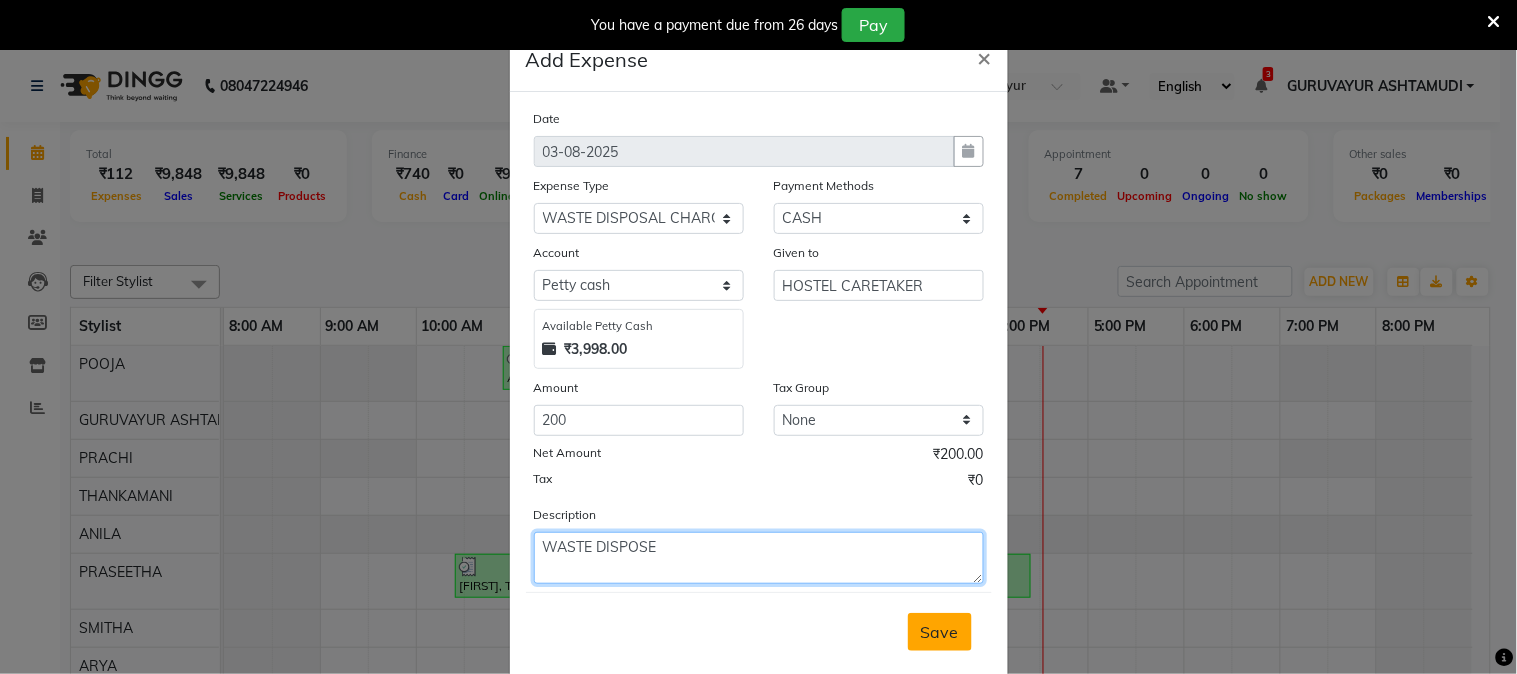 type on "WASTE DISPOSE" 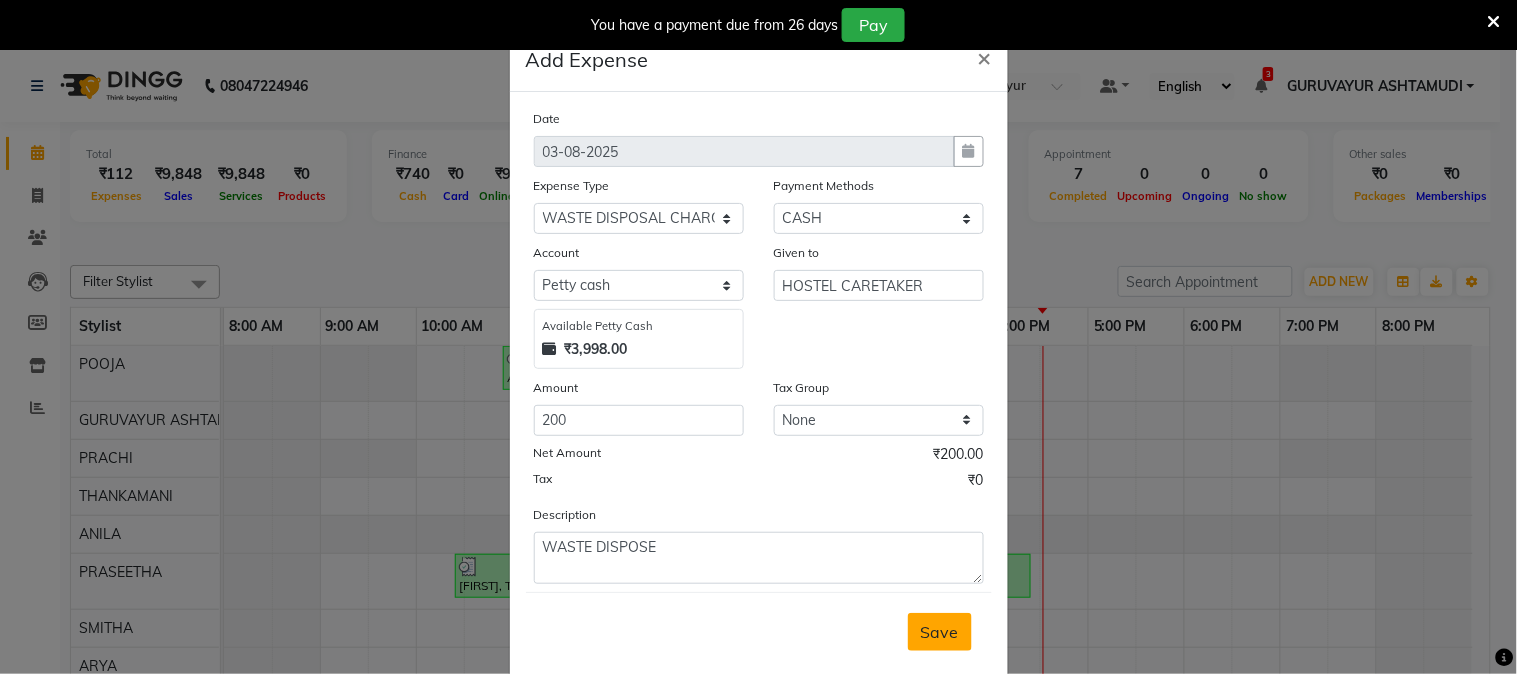 click on "Save" at bounding box center [940, 632] 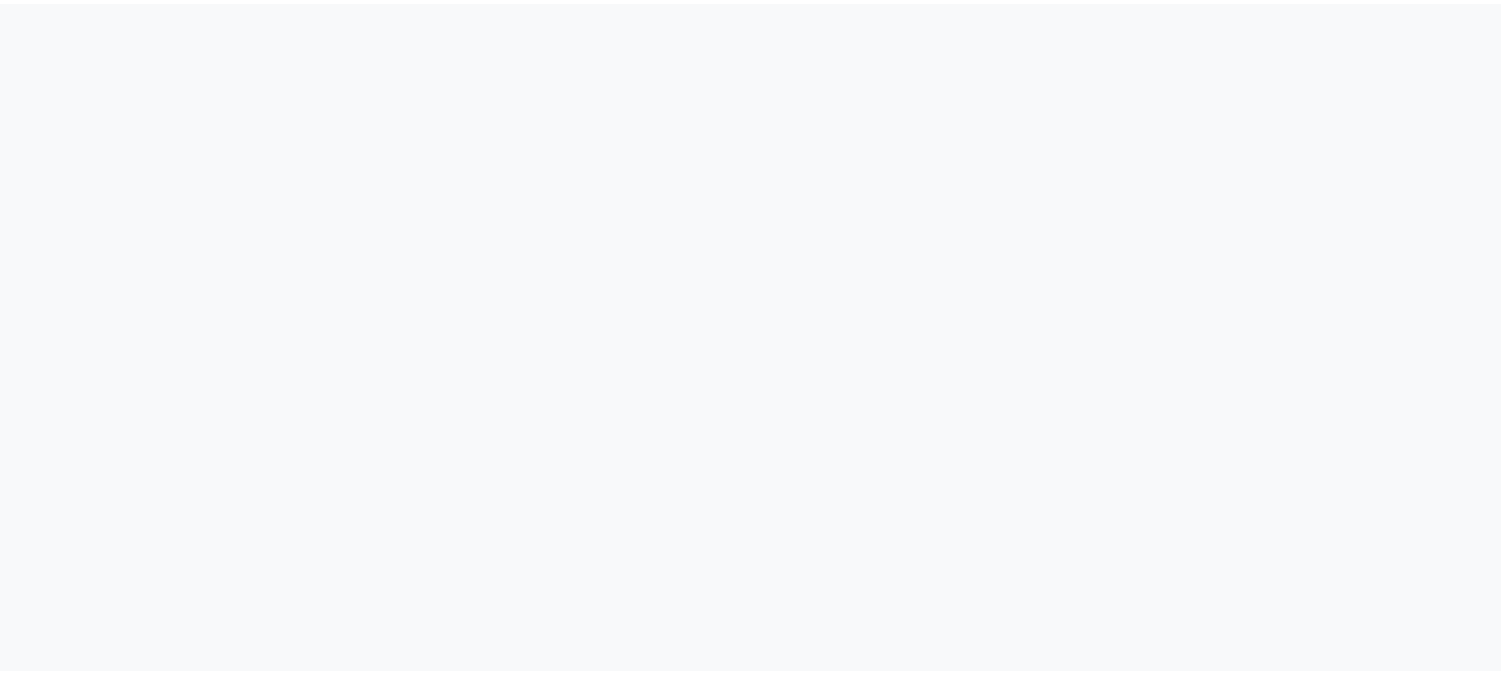 scroll, scrollTop: 0, scrollLeft: 0, axis: both 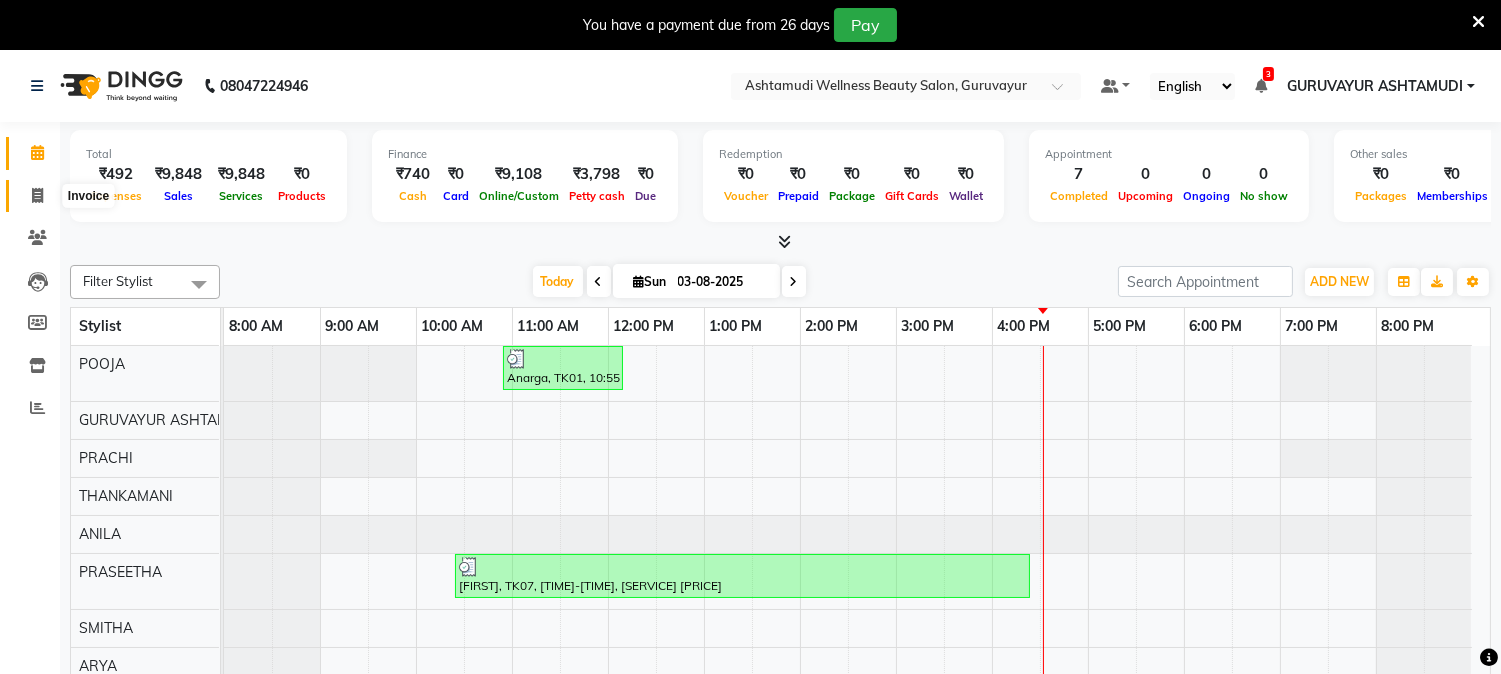 click 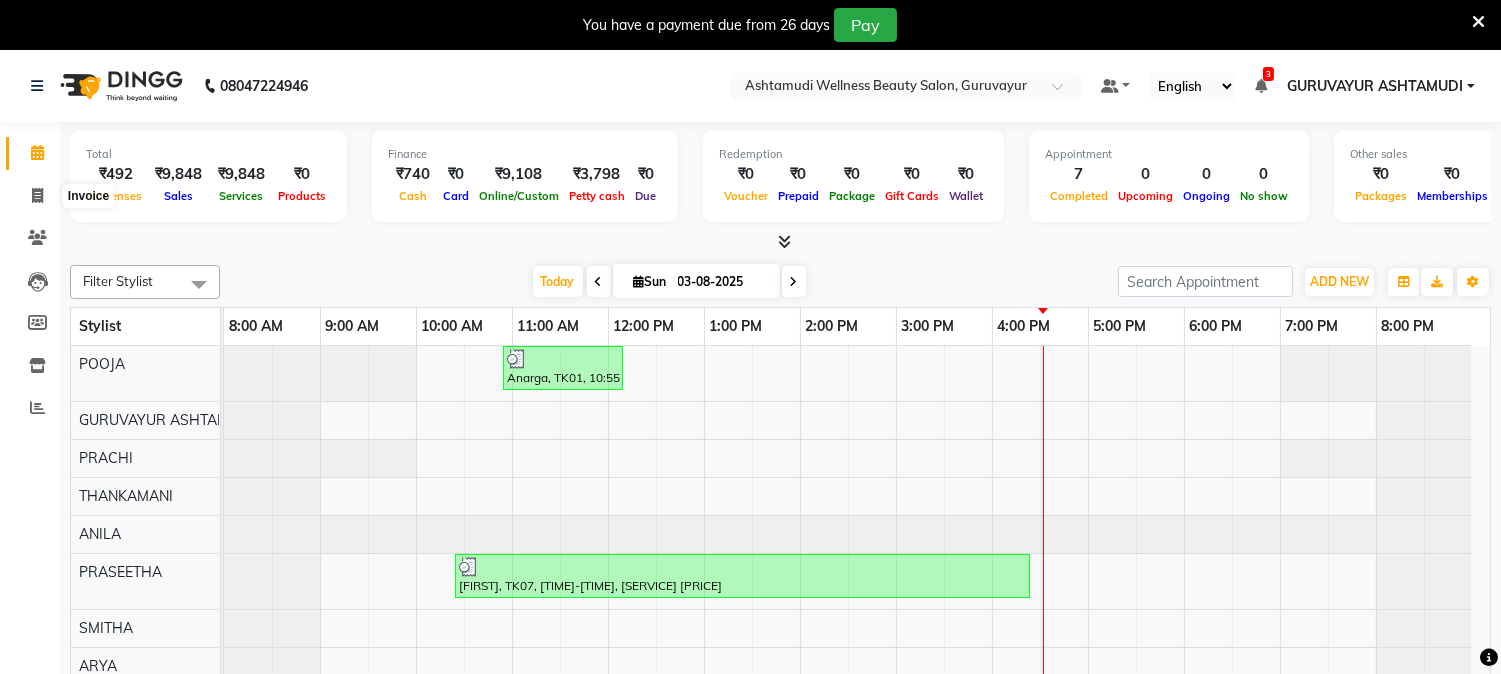 select on "service" 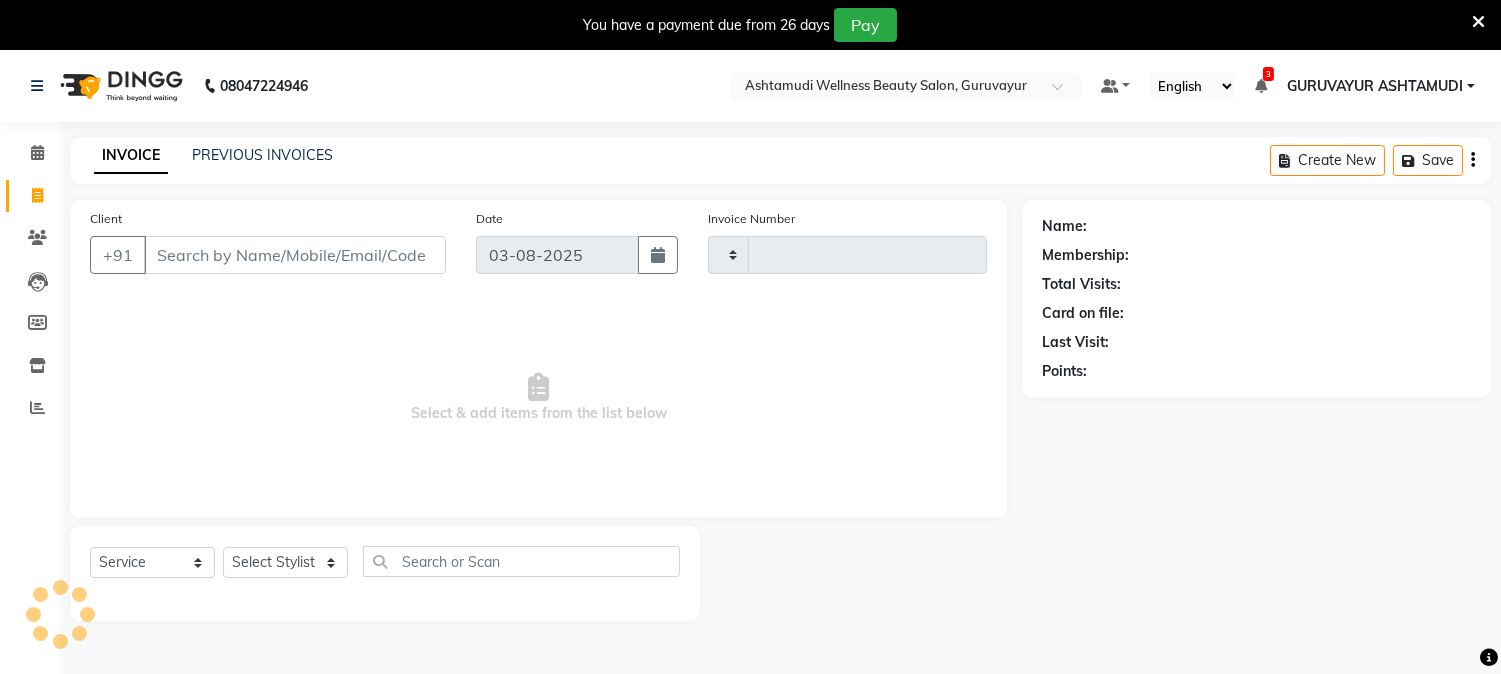 type on "1608" 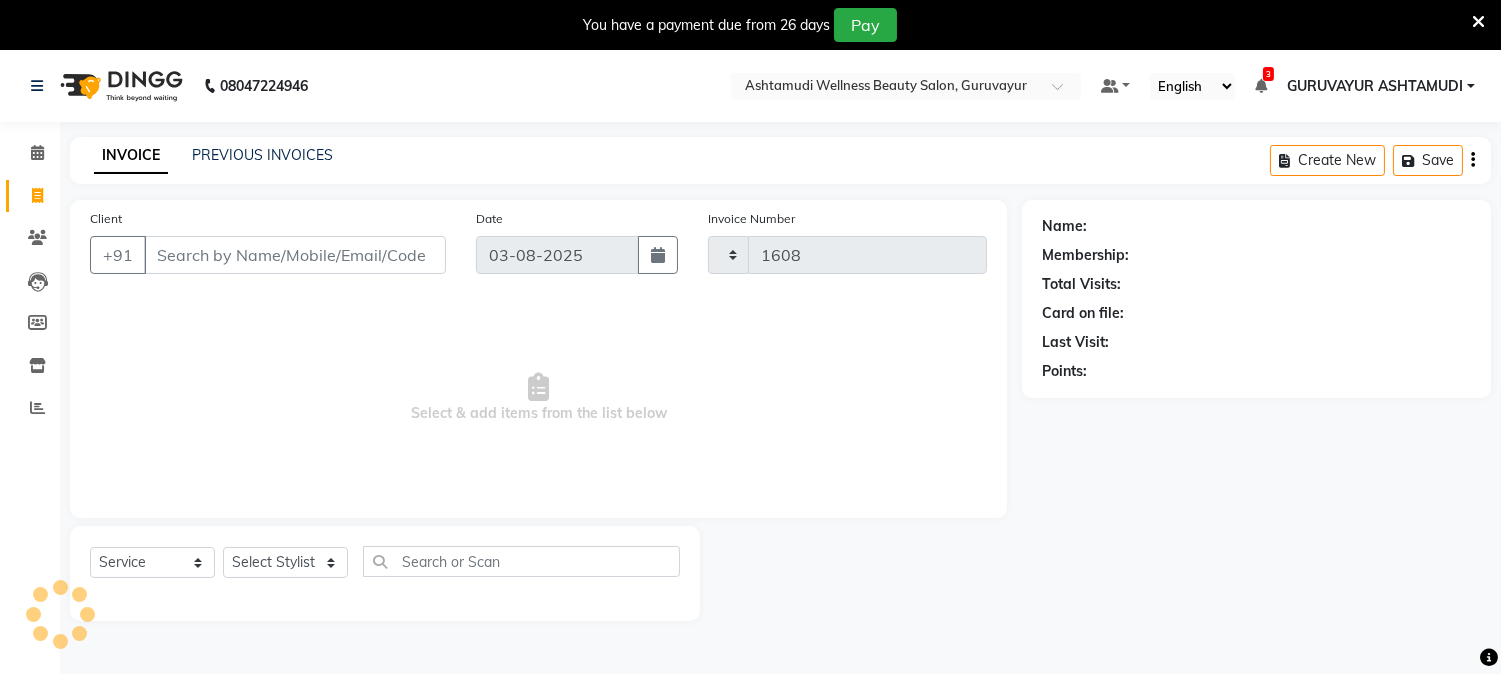 select on "4660" 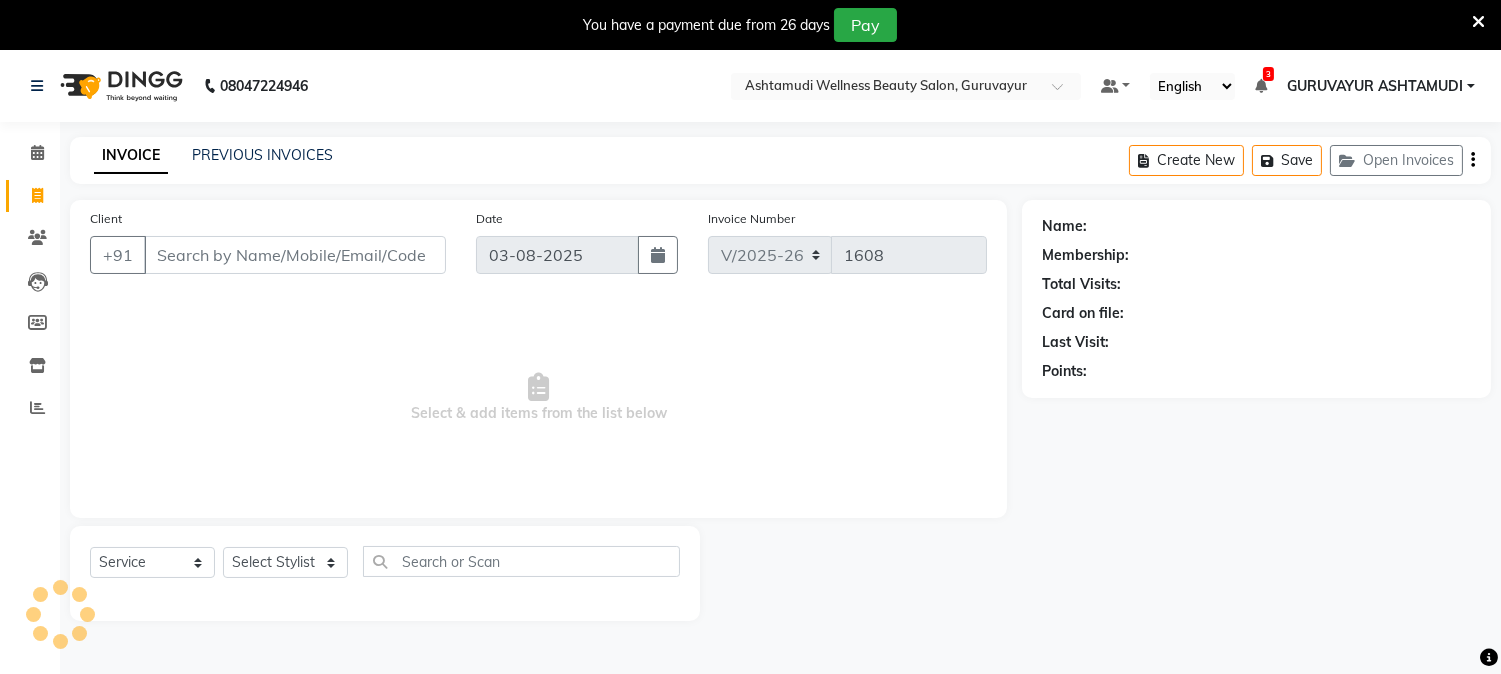 click on "Client" at bounding box center [295, 255] 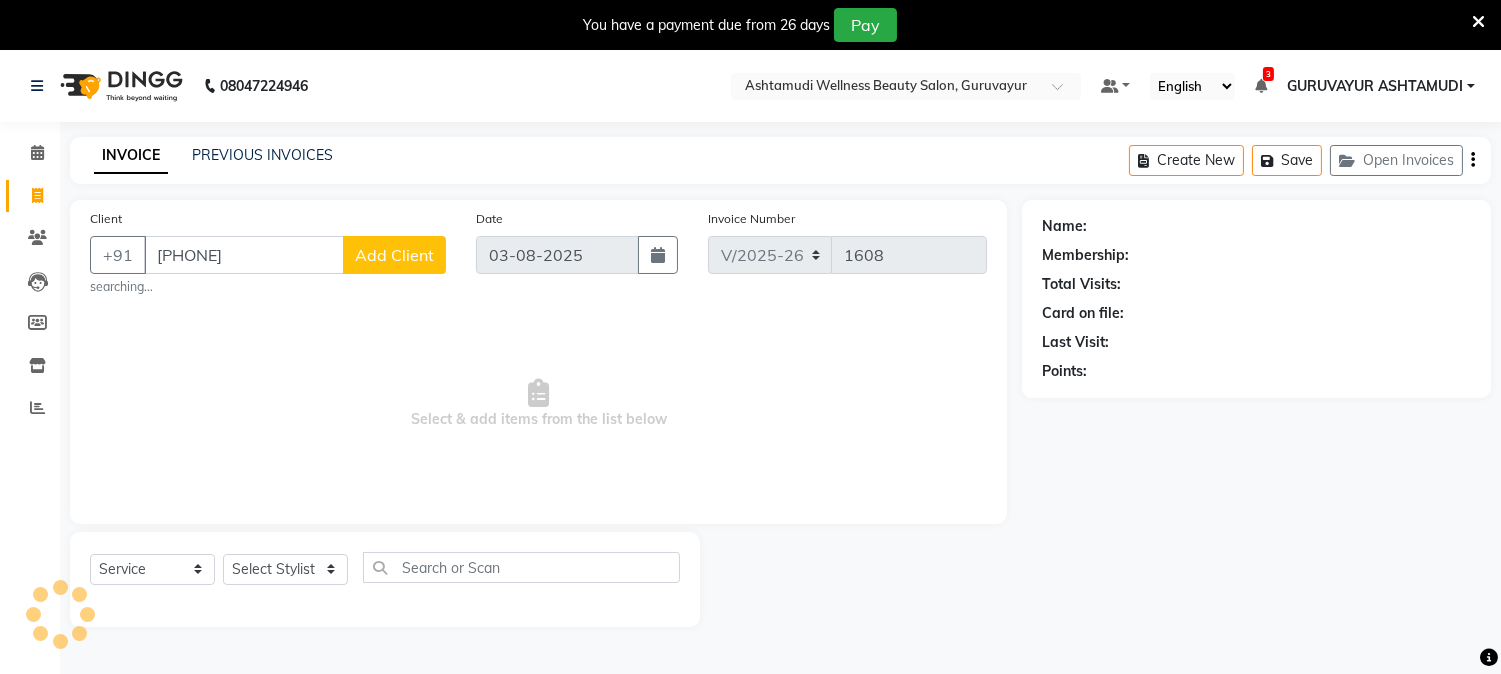 type on "[PHONE]" 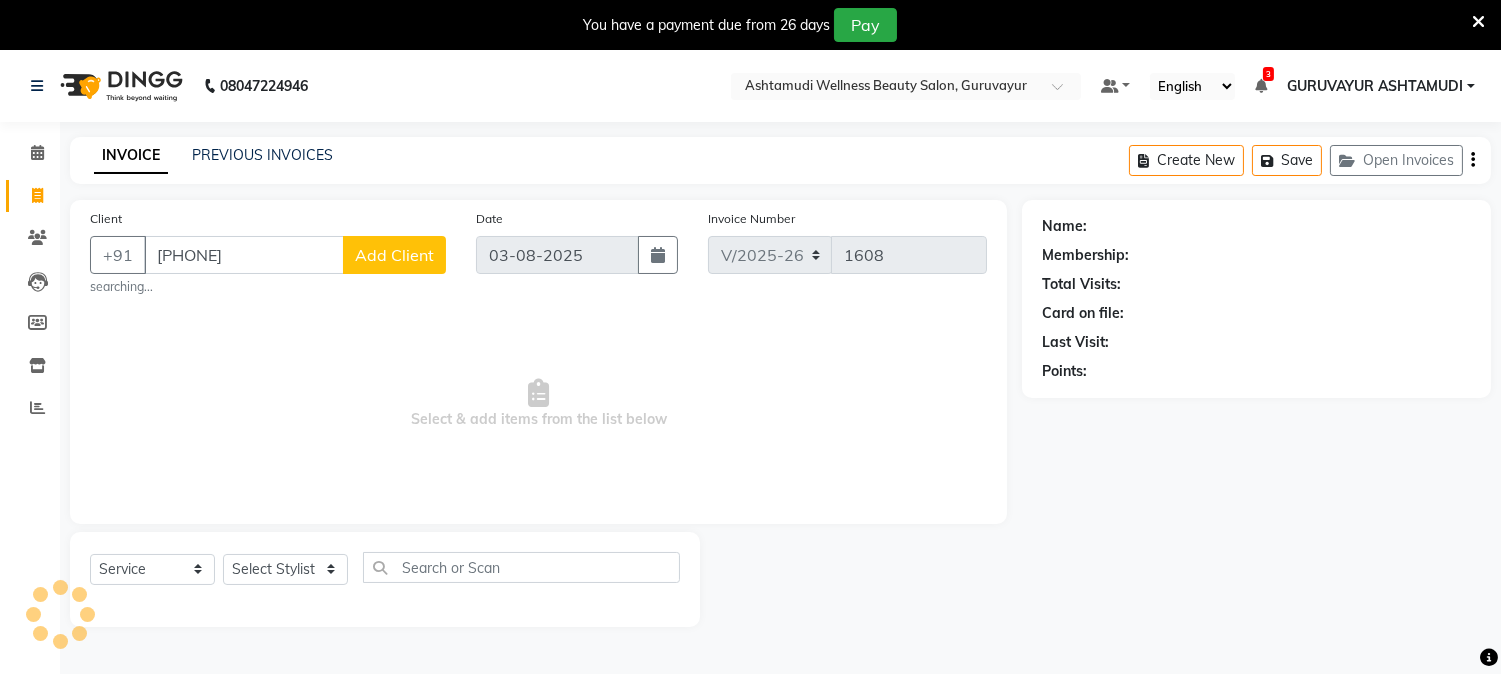 click on "Add Client" 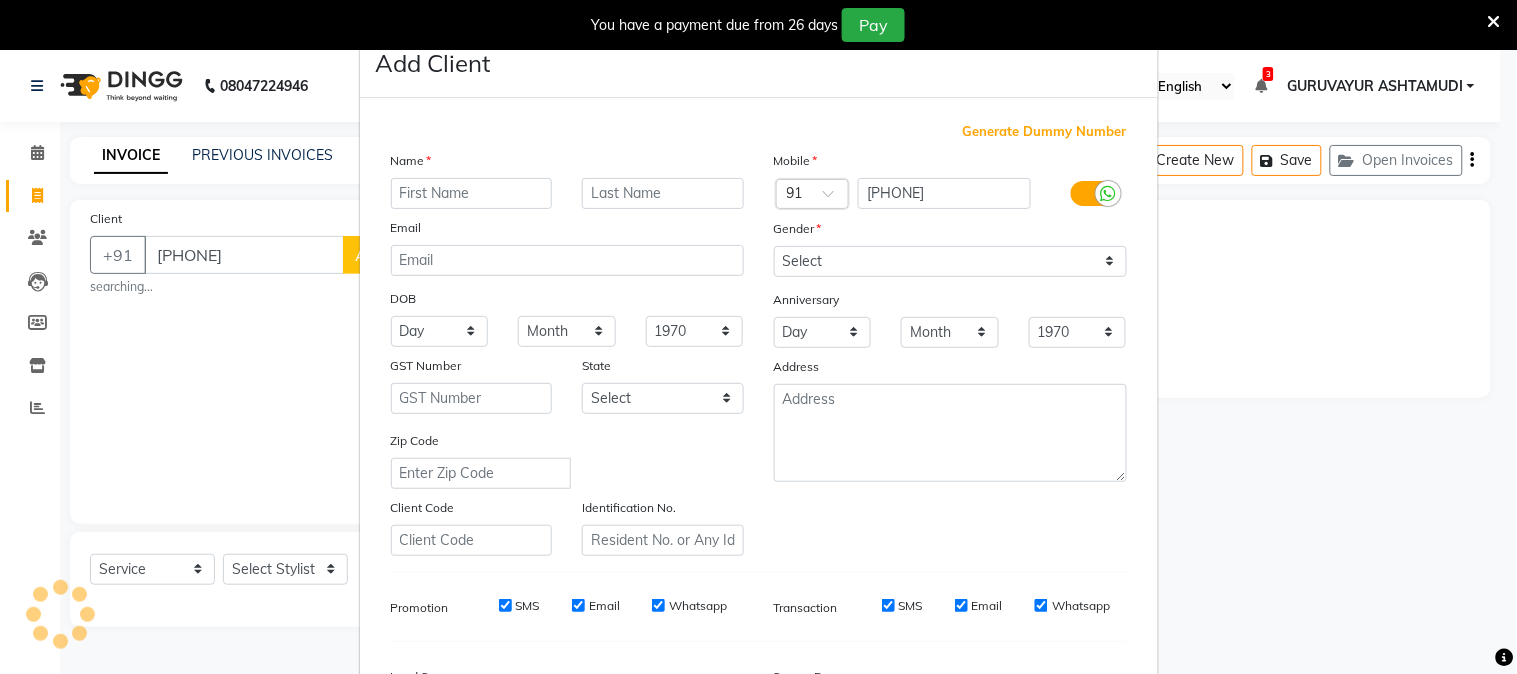 click at bounding box center (472, 193) 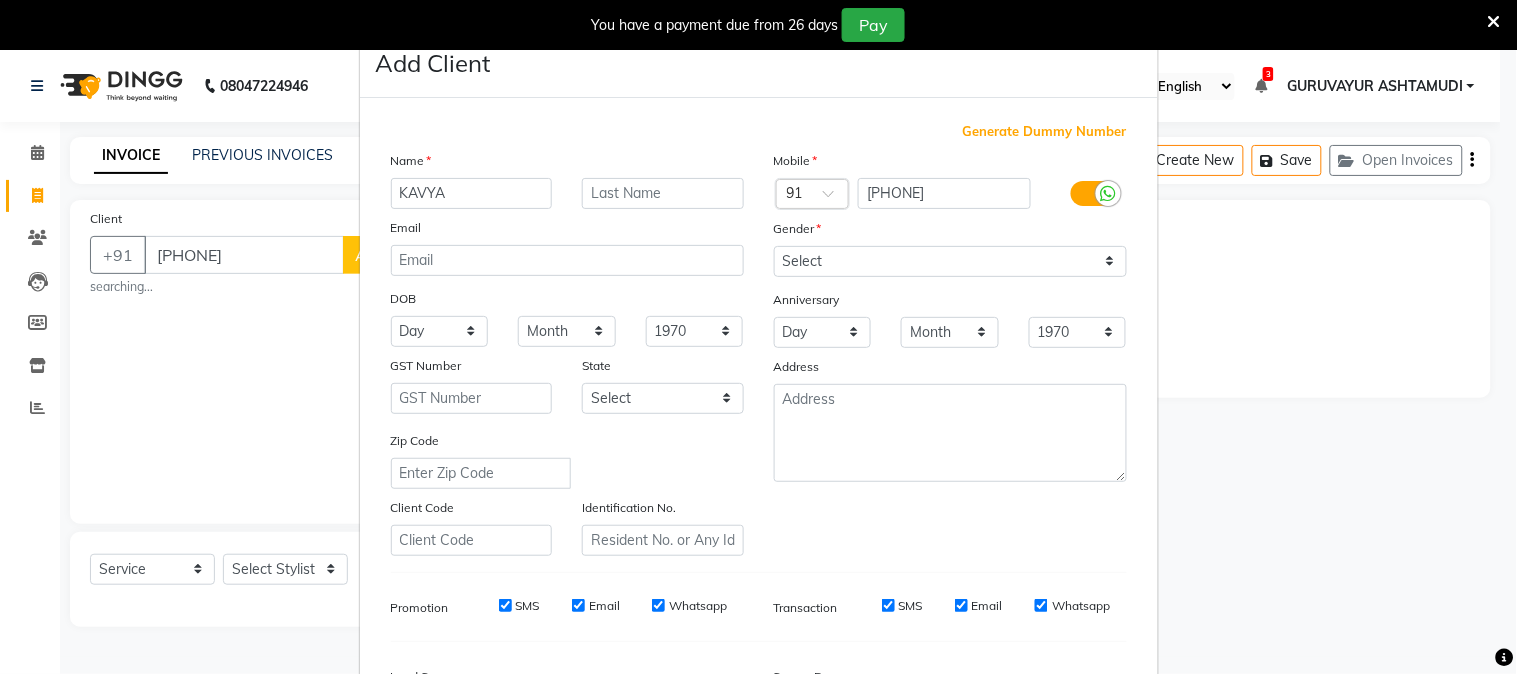 type on "KAVYA" 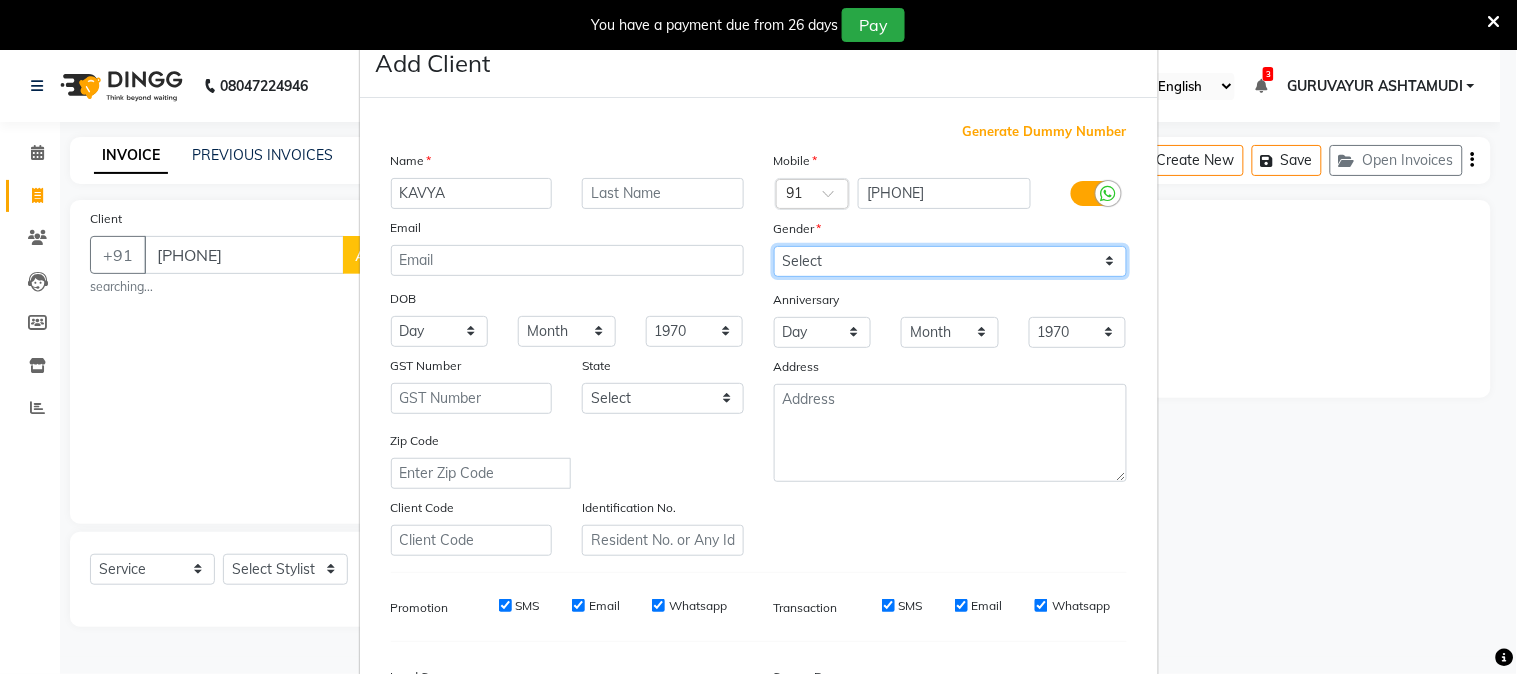 drag, startPoint x: 1097, startPoint y: 261, endPoint x: 1070, endPoint y: 267, distance: 27.658634 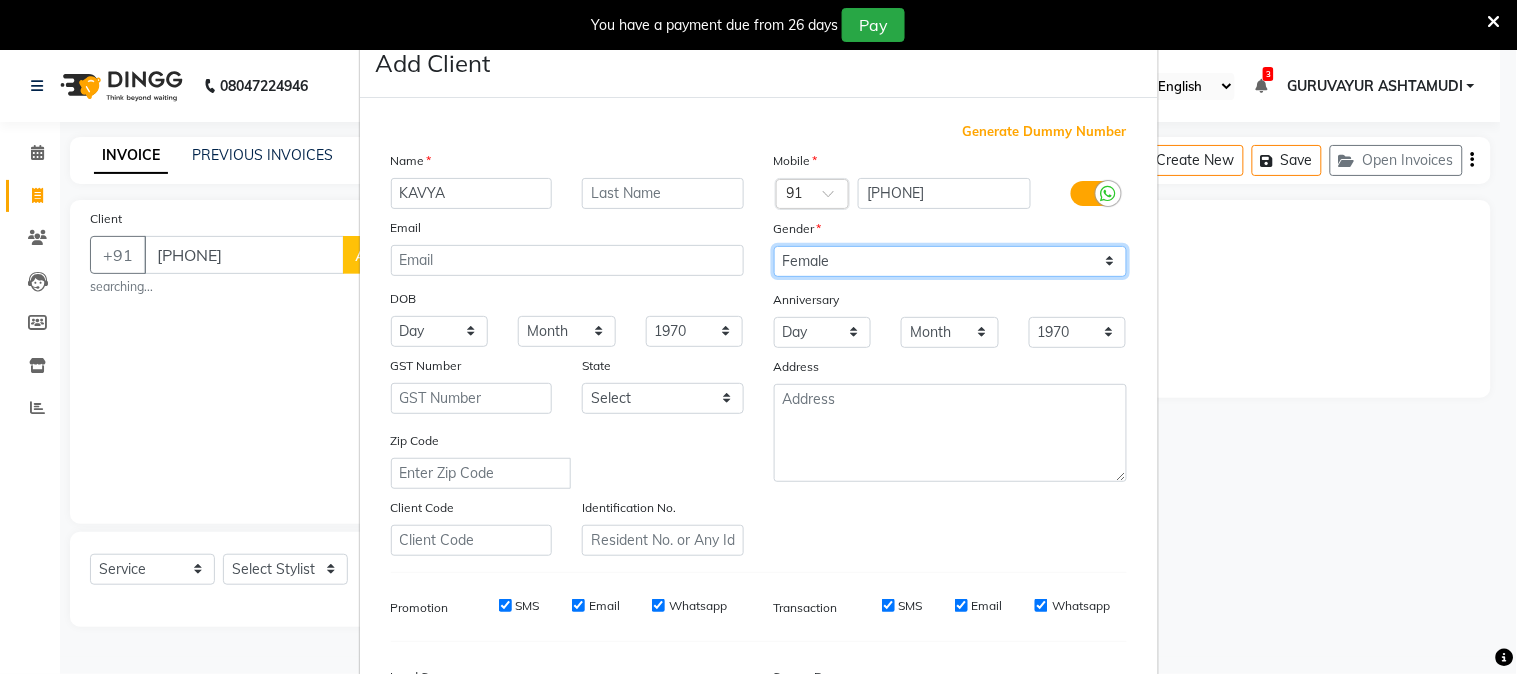 click on "Select Male Female Other Prefer Not To Say" at bounding box center [950, 261] 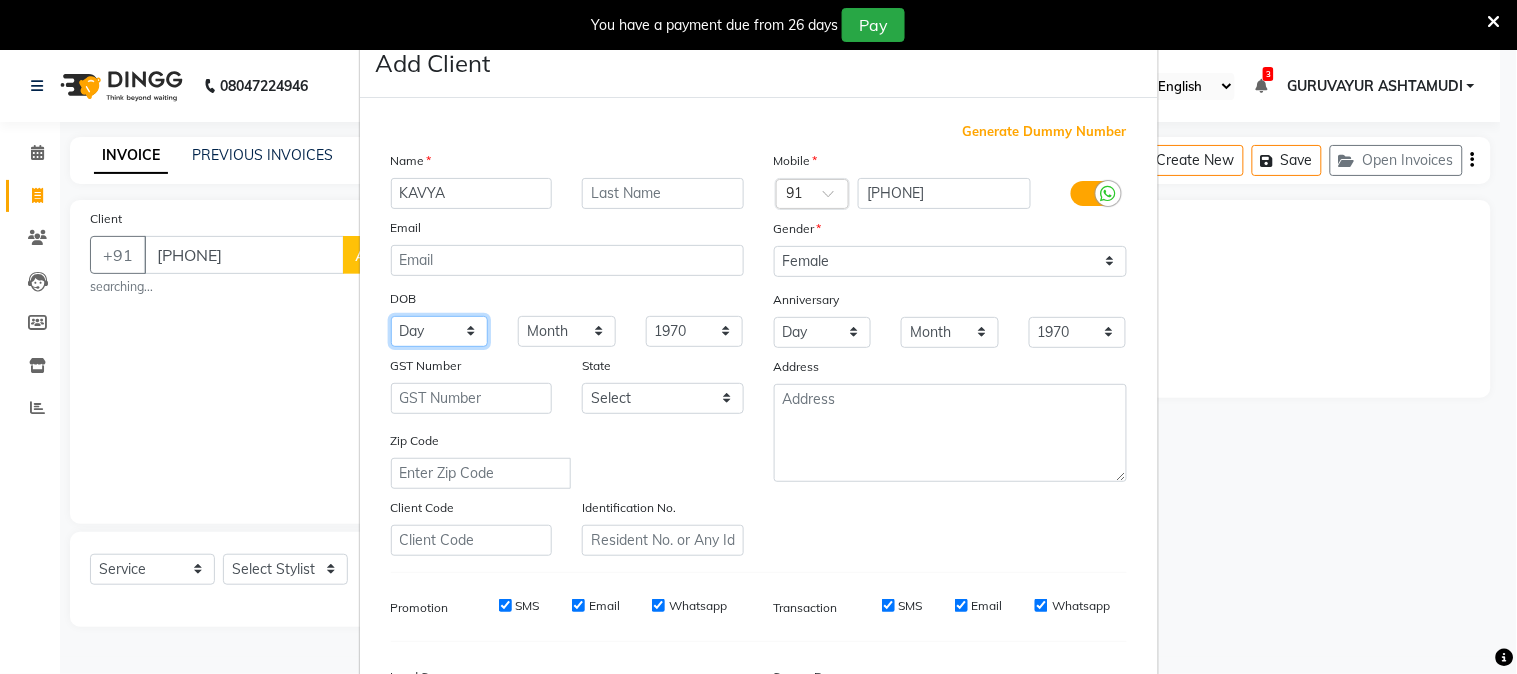 click on "Day 01 02 03 04 05 06 07 08 09 10 11 12 13 14 15 16 17 18 19 20 21 22 23 24 25 26 27 28 29 30 31" at bounding box center [440, 331] 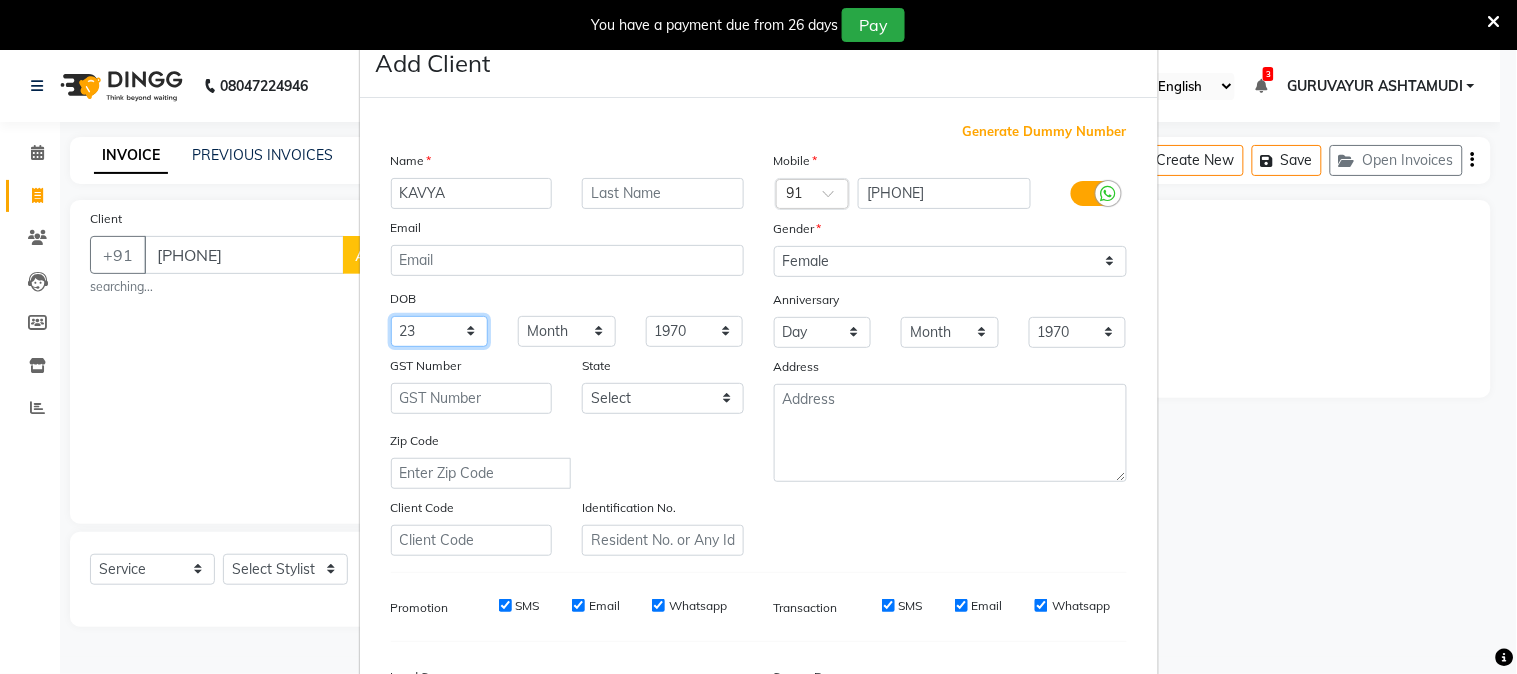 click on "Day 01 02 03 04 05 06 07 08 09 10 11 12 13 14 15 16 17 18 19 20 21 22 23 24 25 26 27 28 29 30 31" at bounding box center (440, 331) 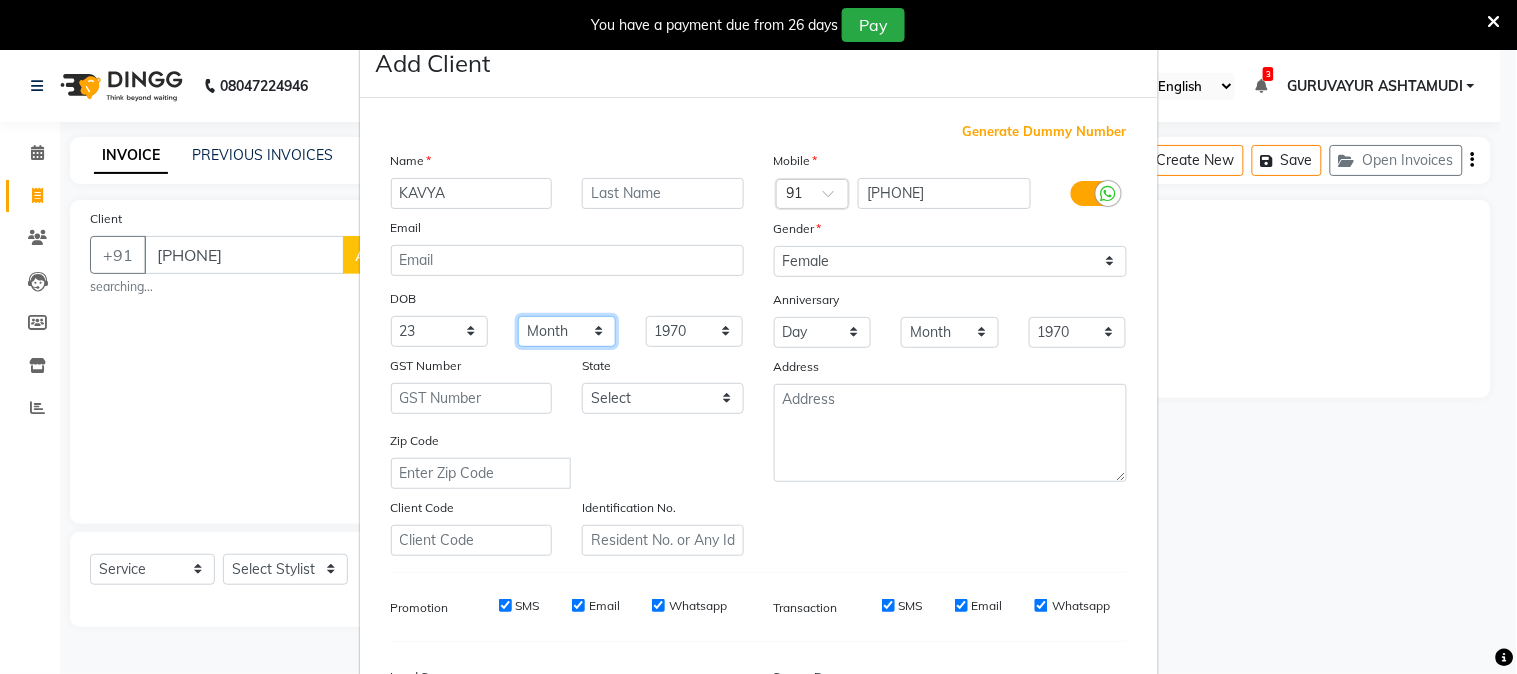 click on "Month January February March April May June July August September October November December" at bounding box center (567, 331) 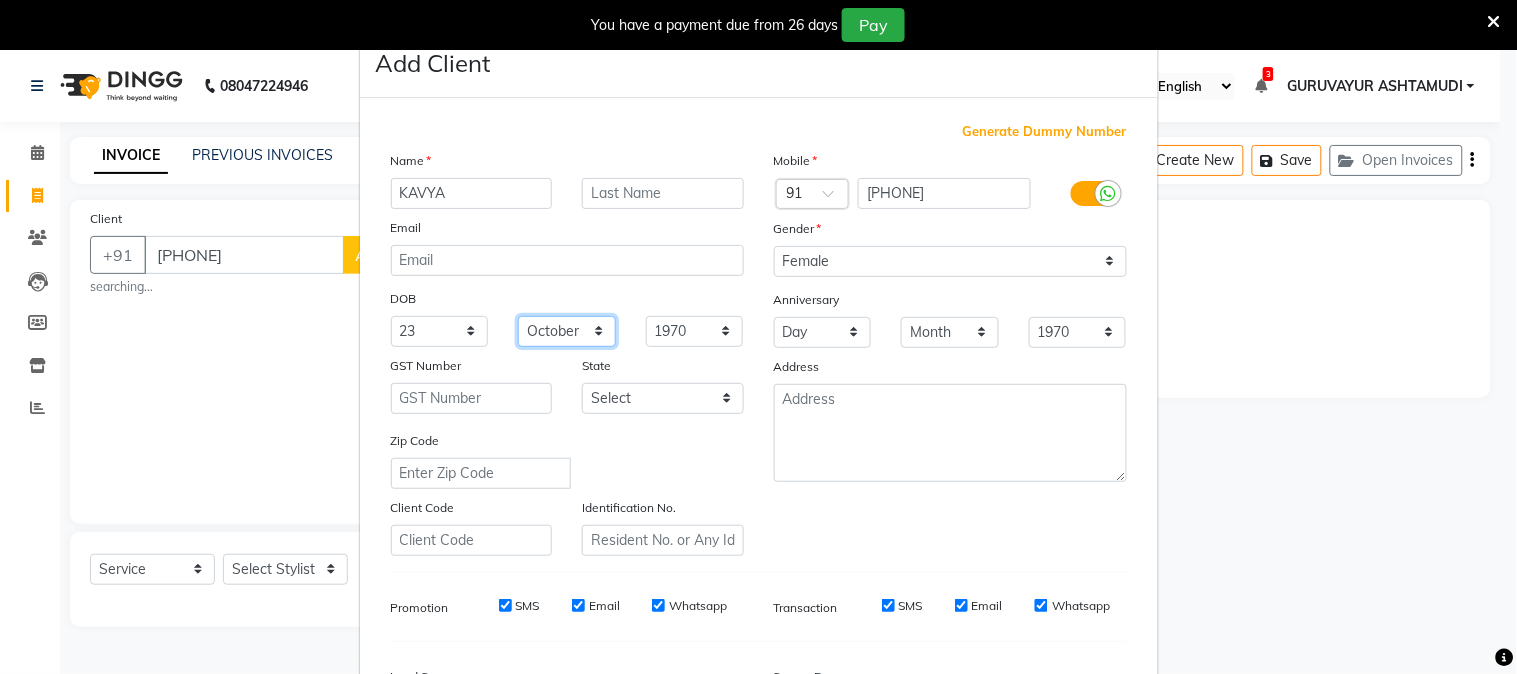 click on "Month January February March April May June July August September October November December" at bounding box center (567, 331) 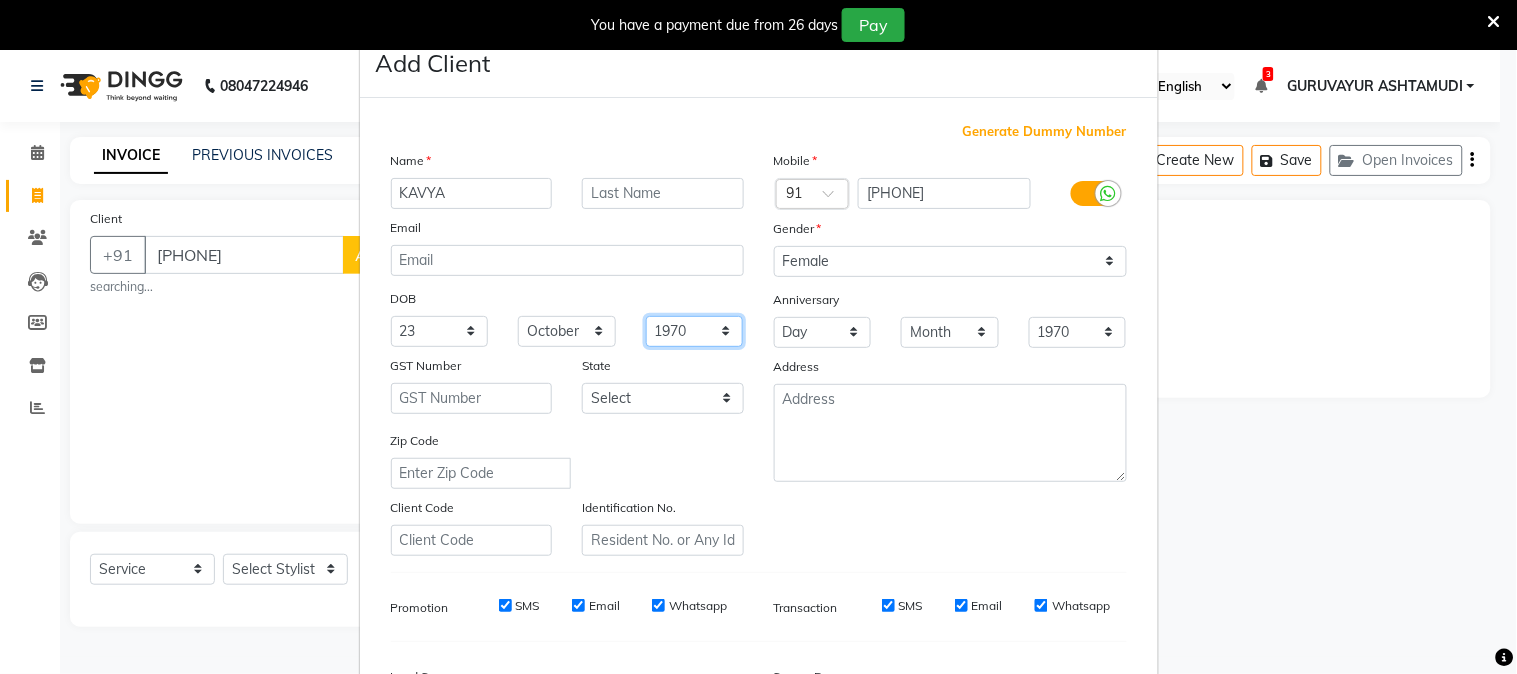 click on "1940 1941 1942 1943 1944 1945 1946 1947 1948 1949 1950 1951 1952 1953 1954 1955 1956 1957 1958 1959 1960 1961 1962 1963 1964 1965 1966 1967 1968 1969 1970 1971 1972 1973 1974 1975 1976 1977 1978 1979 1980 1981 1982 1983 1984 1985 1986 1987 1988 1989 1990 1991 1992 1993 1994 1995 1996 1997 1998 1999 2000 2001 2002 2003 2004 2005 2006 2007 2008 2009 2010 2011 2012 2013 2014 2015 2016 2017 2018 2019 2020 2021 2022 2023 2024" at bounding box center (695, 331) 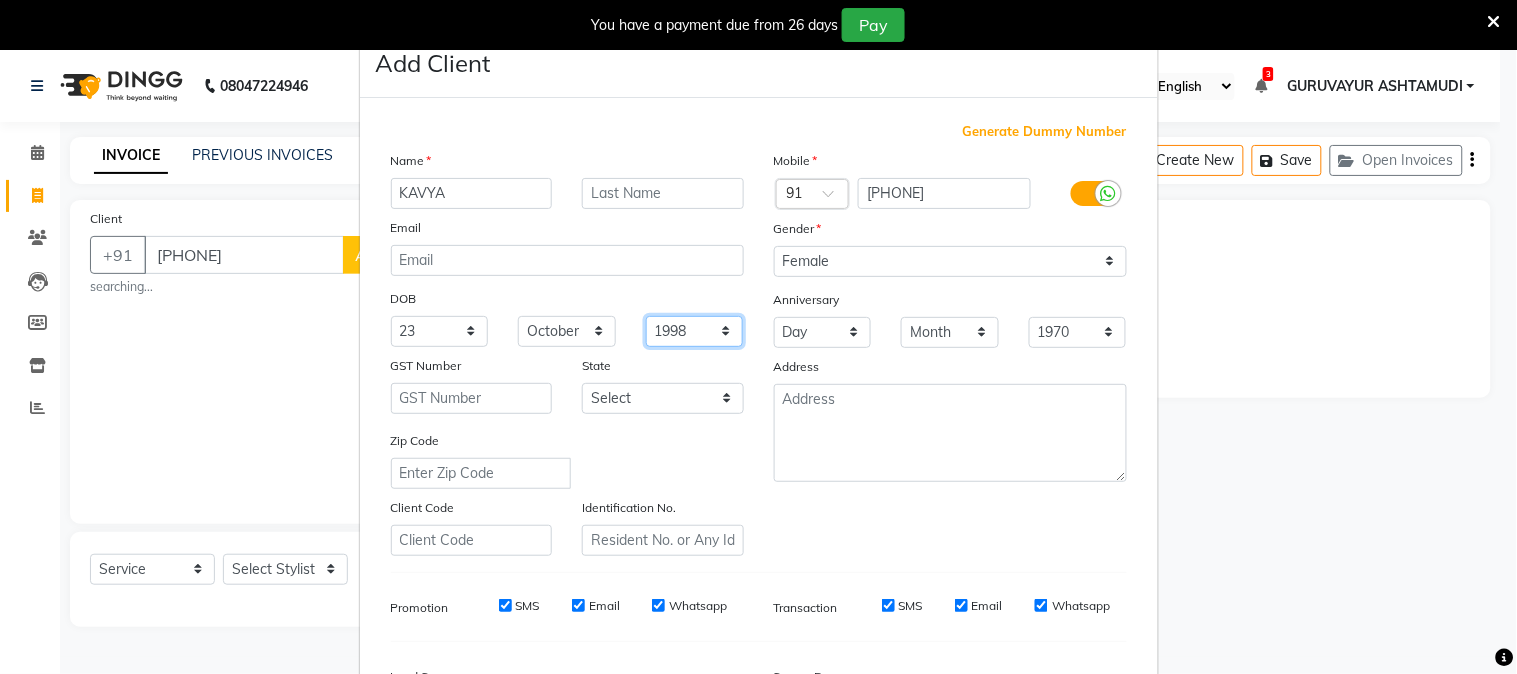 click on "1940 1941 1942 1943 1944 1945 1946 1947 1948 1949 1950 1951 1952 1953 1954 1955 1956 1957 1958 1959 1960 1961 1962 1963 1964 1965 1966 1967 1968 1969 1970 1971 1972 1973 1974 1975 1976 1977 1978 1979 1980 1981 1982 1983 1984 1985 1986 1987 1988 1989 1990 1991 1992 1993 1994 1995 1996 1997 1998 1999 2000 2001 2002 2003 2004 2005 2006 2007 2008 2009 2010 2011 2012 2013 2014 2015 2016 2017 2018 2019 2020 2021 2022 2023 2024" at bounding box center (695, 331) 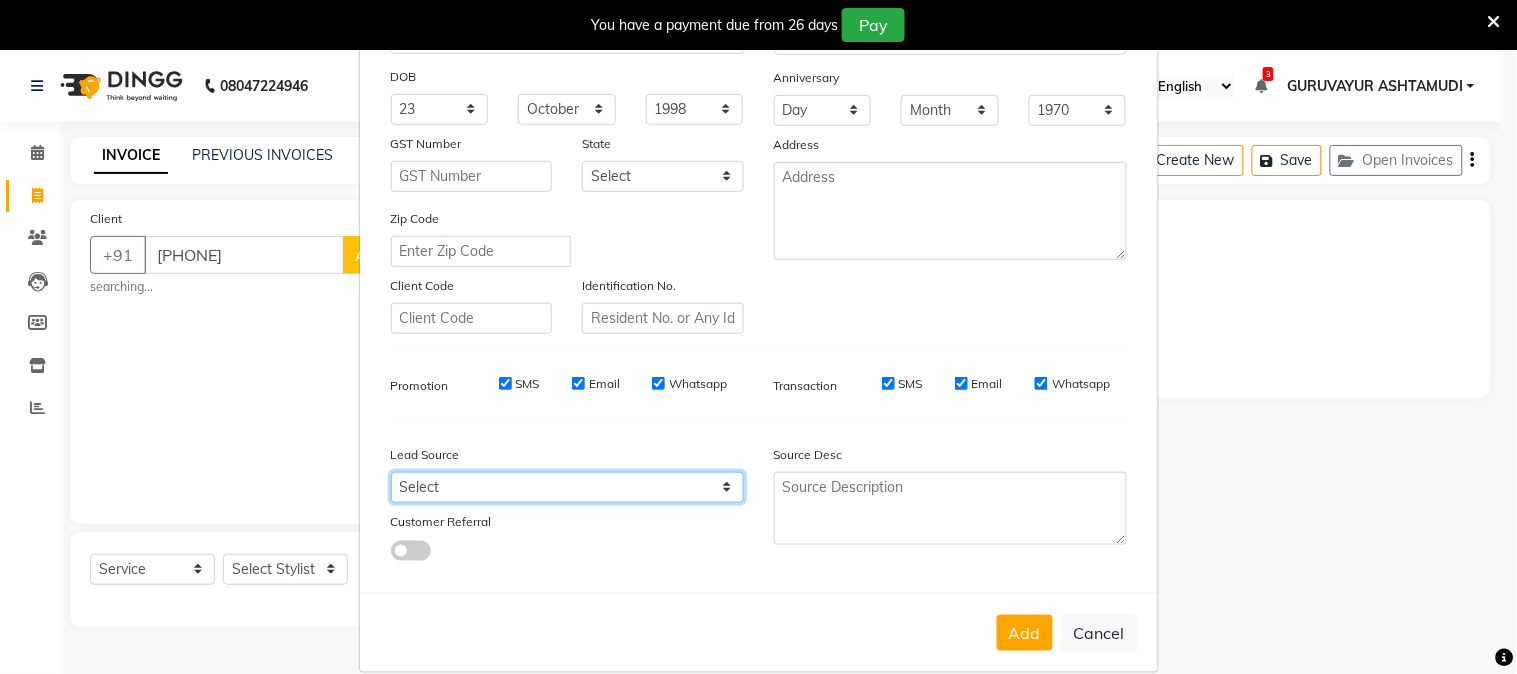 click on "Select Walk-in Referral Internet Friend Word of Mouth Advertisement Facebook JustDial Google Other Instagram  YouTube  WhatsApp" at bounding box center (567, 487) 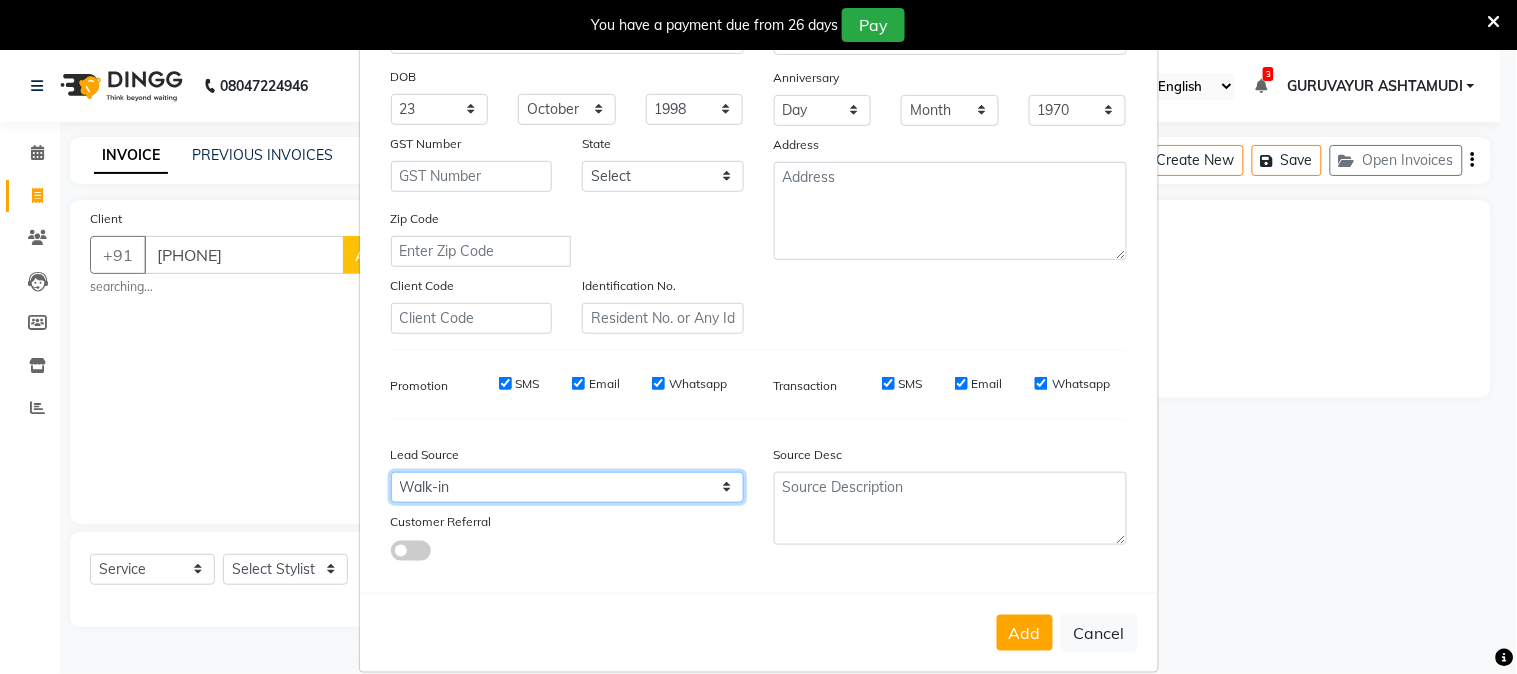 click on "Select Walk-in Referral Internet Friend Word of Mouth Advertisement Facebook JustDial Google Other Instagram  YouTube  WhatsApp" at bounding box center [567, 487] 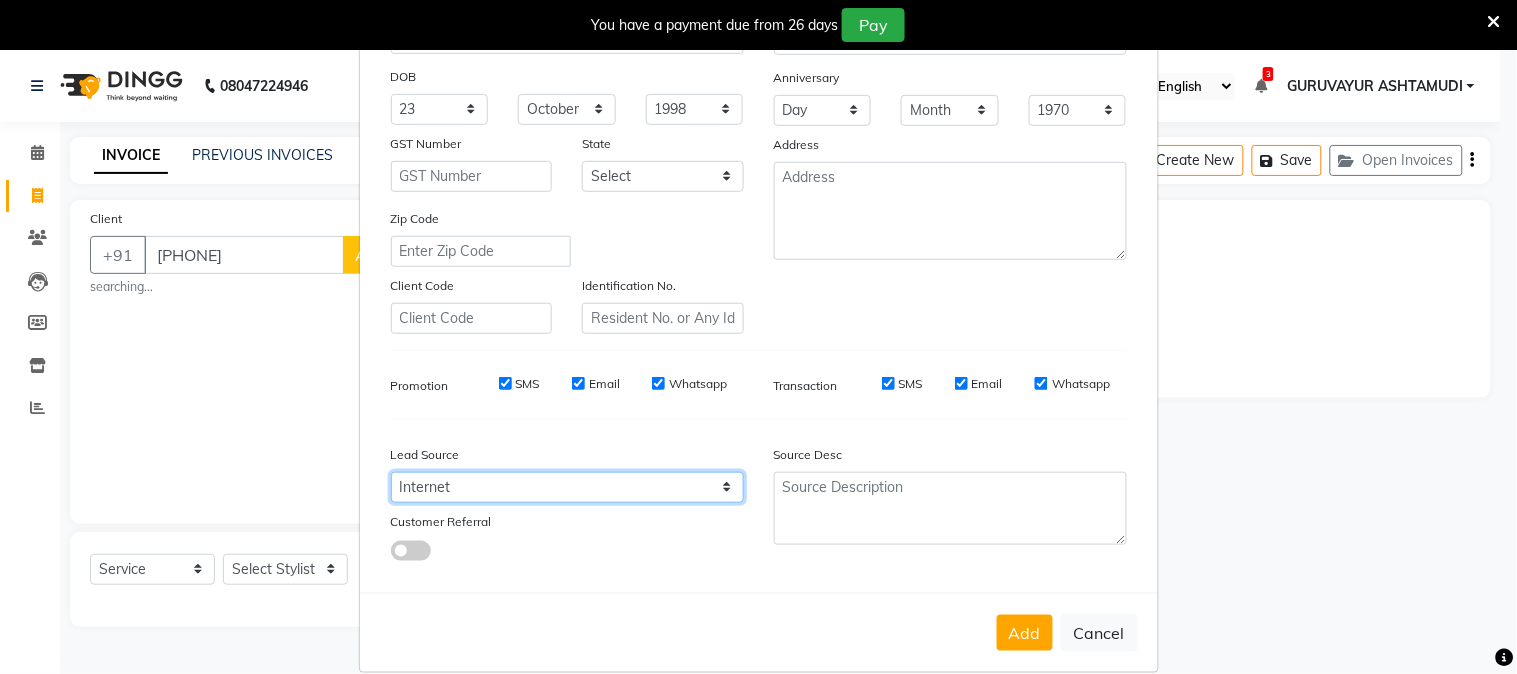 click on "Select Walk-in Referral Internet Friend Word of Mouth Advertisement Facebook JustDial Google Other Instagram  YouTube  WhatsApp" at bounding box center [567, 487] 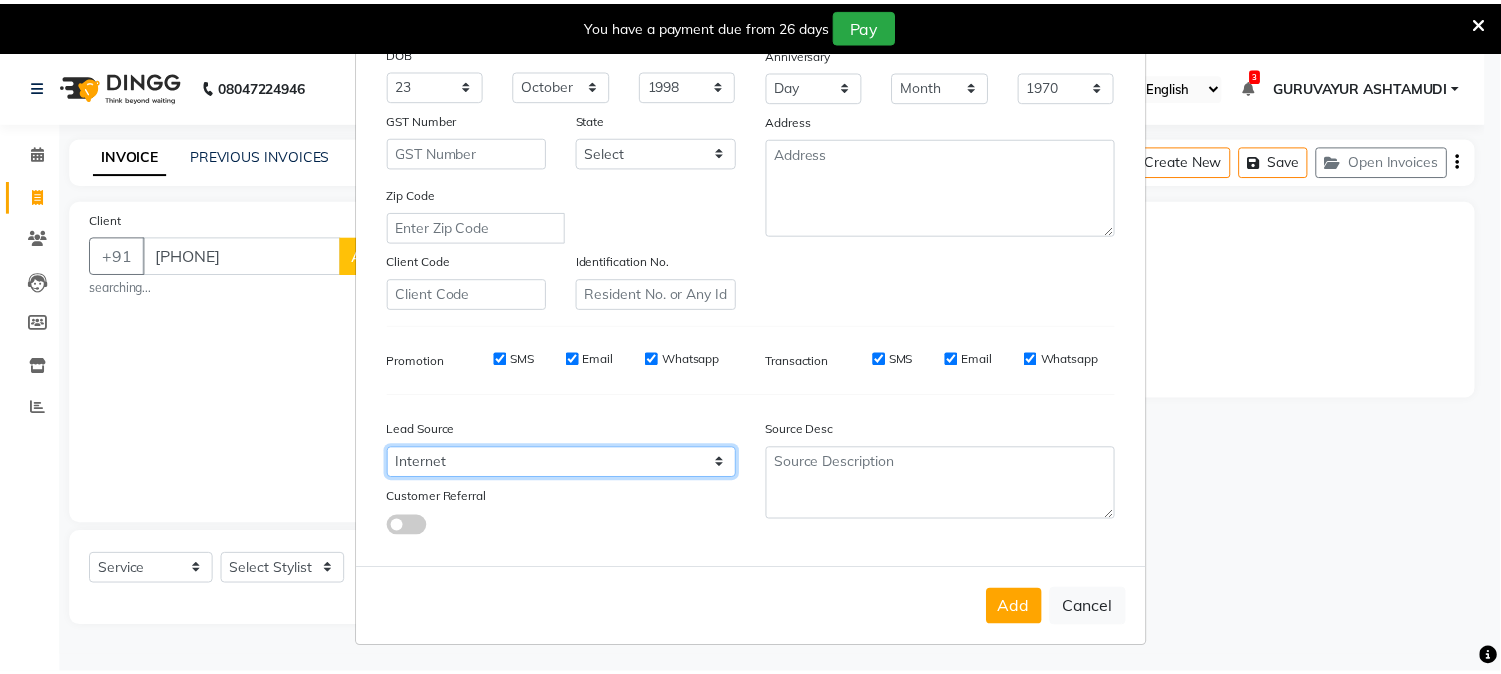 scroll, scrollTop: 250, scrollLeft: 0, axis: vertical 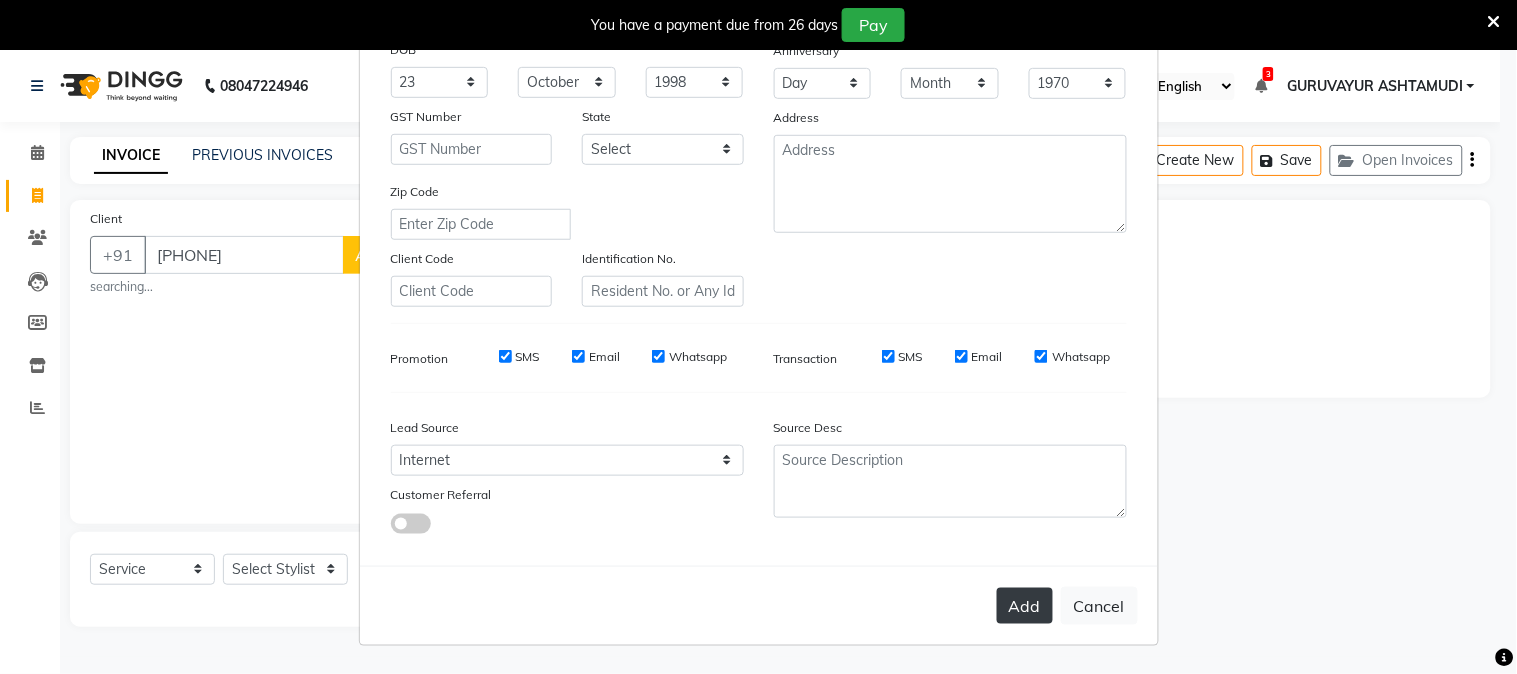 click on "Add" at bounding box center (1025, 606) 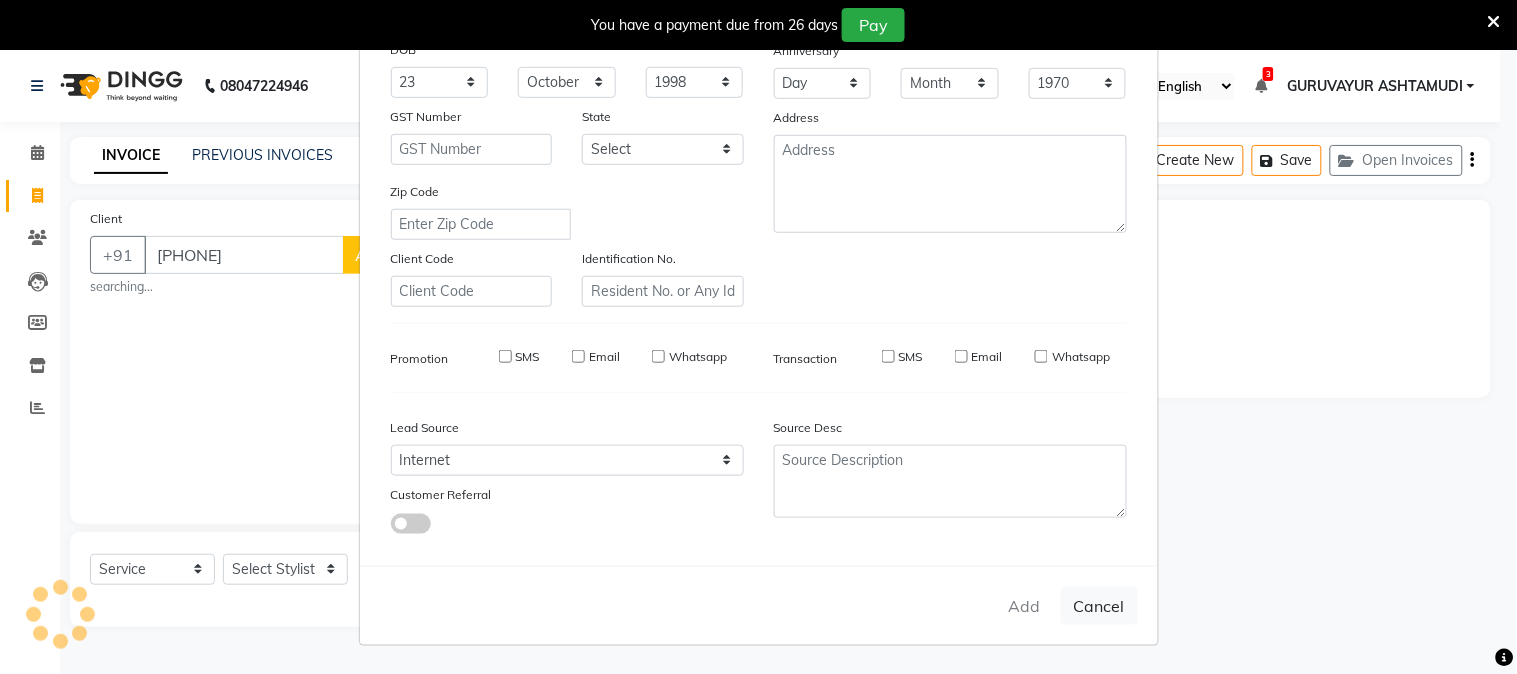 type 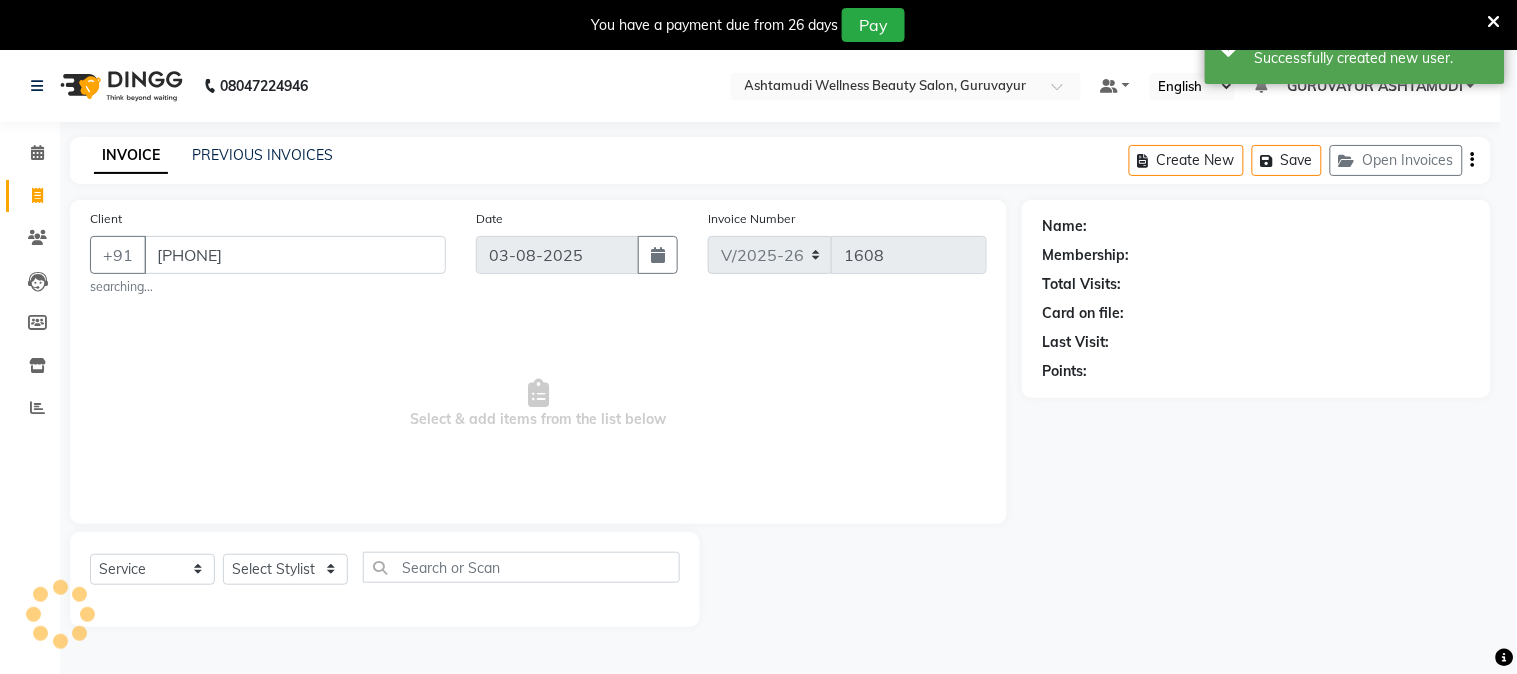 select on "1: Object" 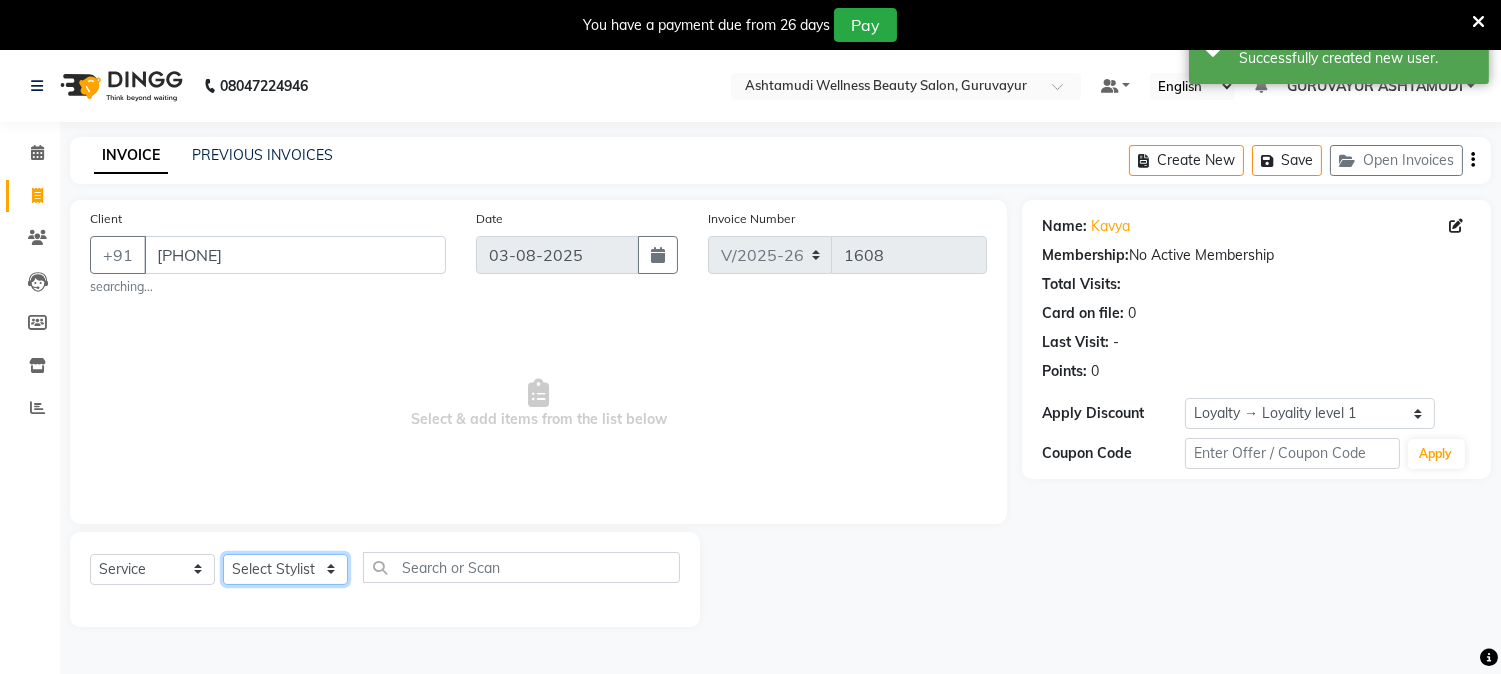 click on "[FIRST] [LAST] [LOCATION] [FIRST] [FIRST] [FIRST] [FIRST] [FIRST] [FIRST] [FIRST] [FIRST] [FIRST] [FIRST]" 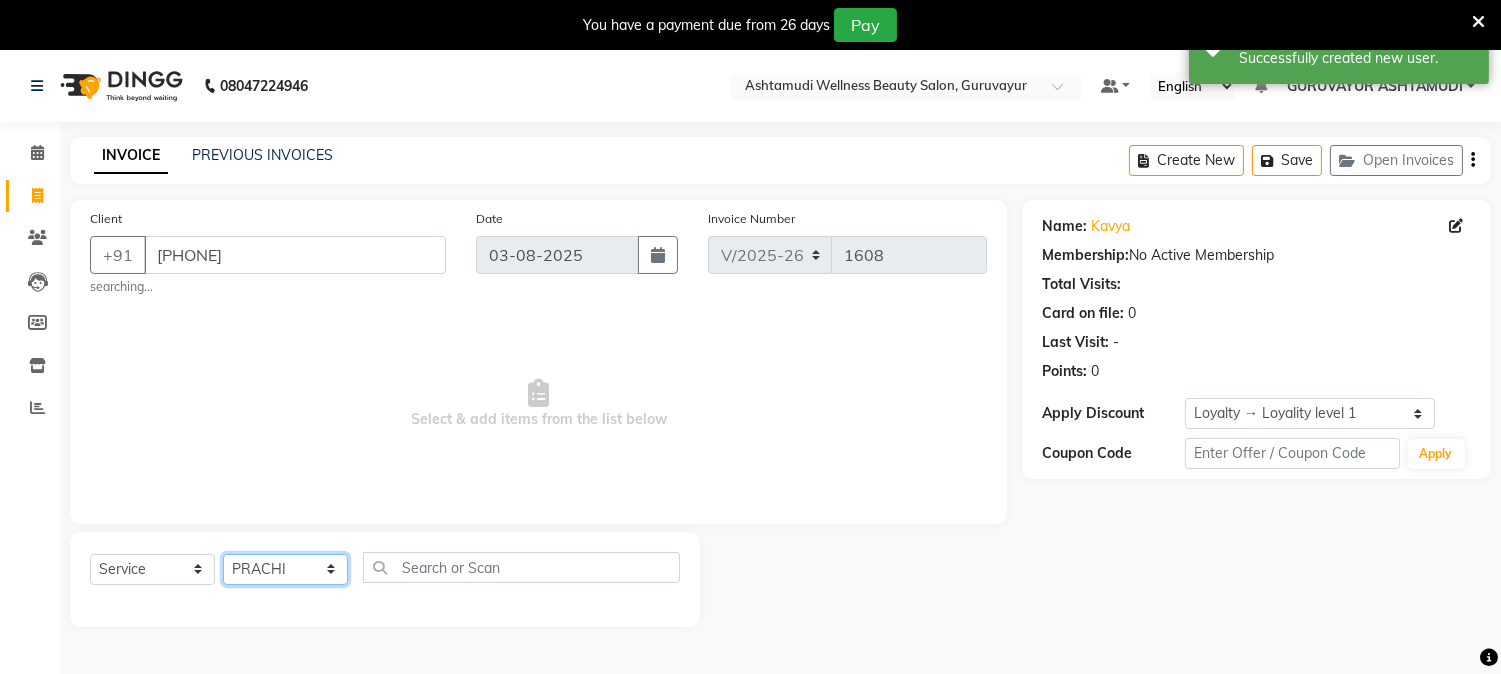 click on "[FIRST] [LAST] [LOCATION] [FIRST] [FIRST] [FIRST] [FIRST] [FIRST] [FIRST] [FIRST] [FIRST] [FIRST] [FIRST]" 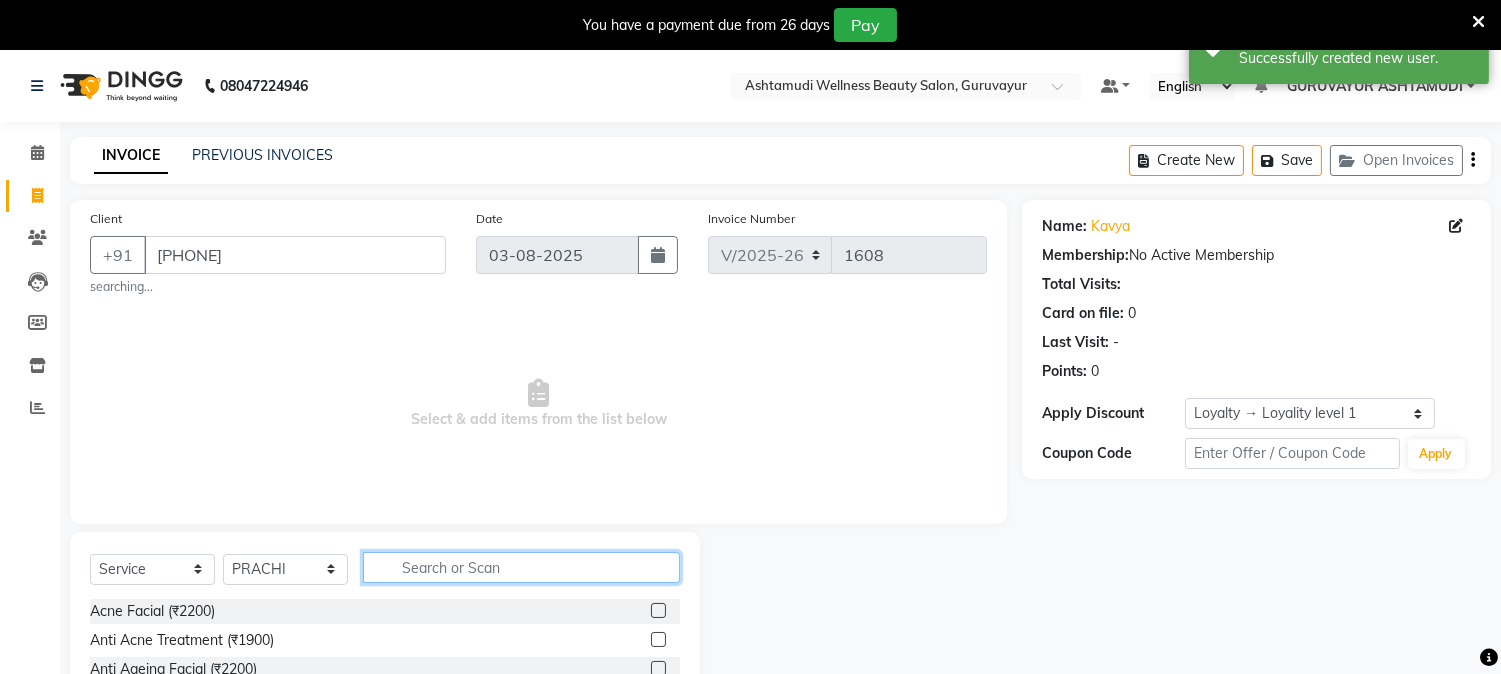 click 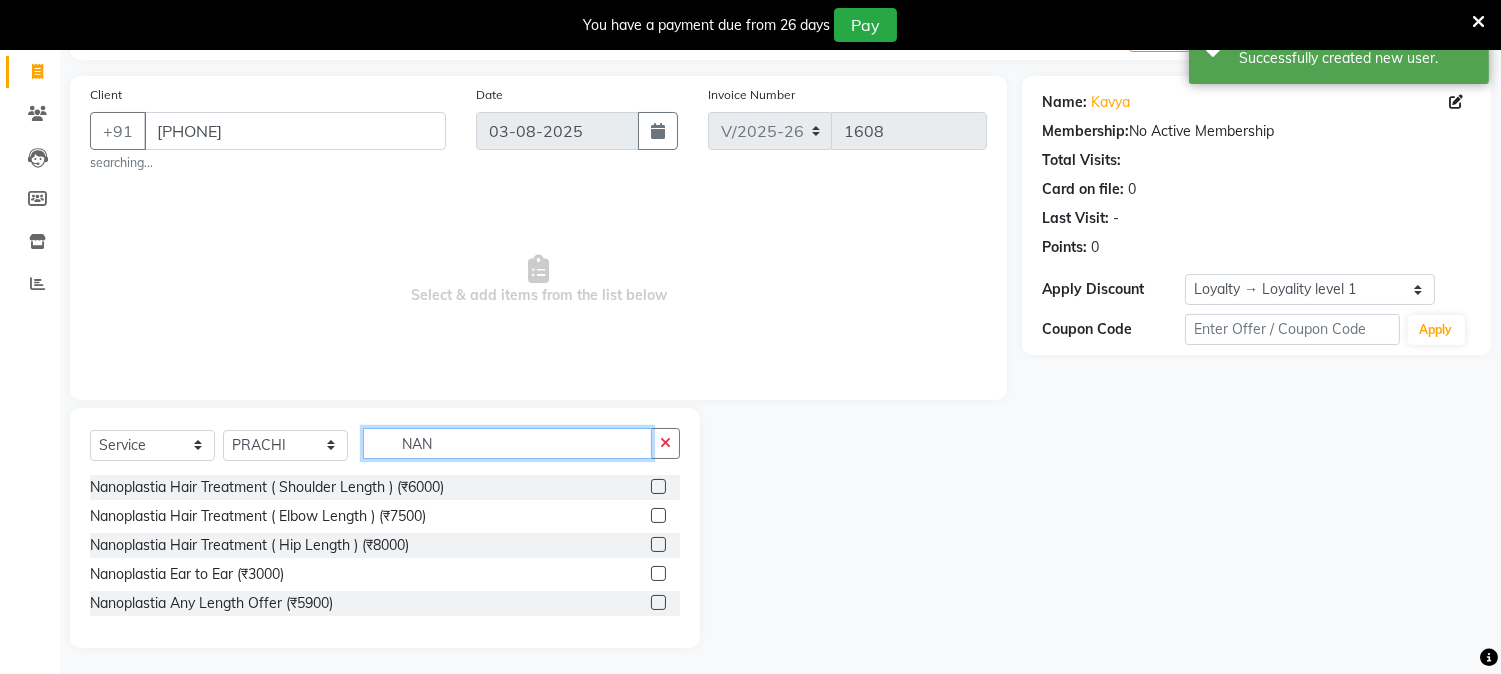 scroll, scrollTop: 128, scrollLeft: 0, axis: vertical 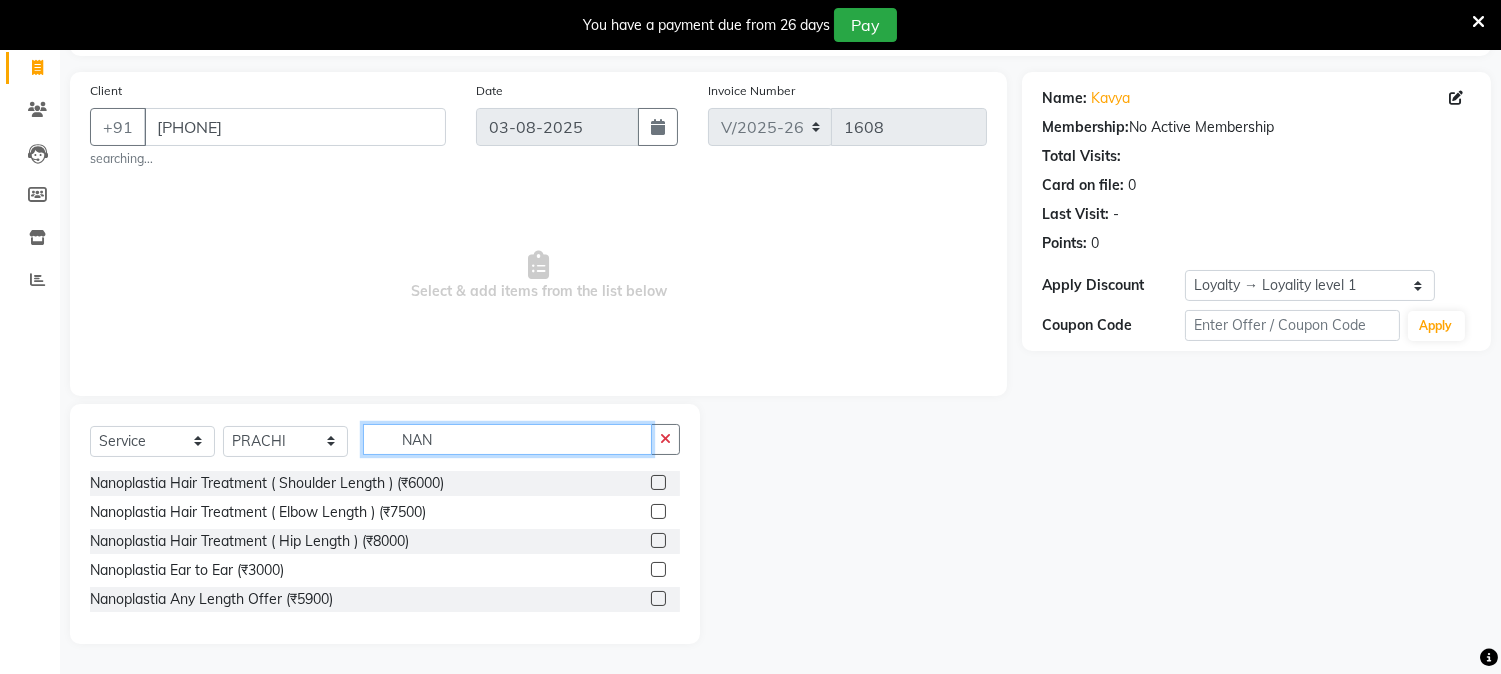 type on "NAN" 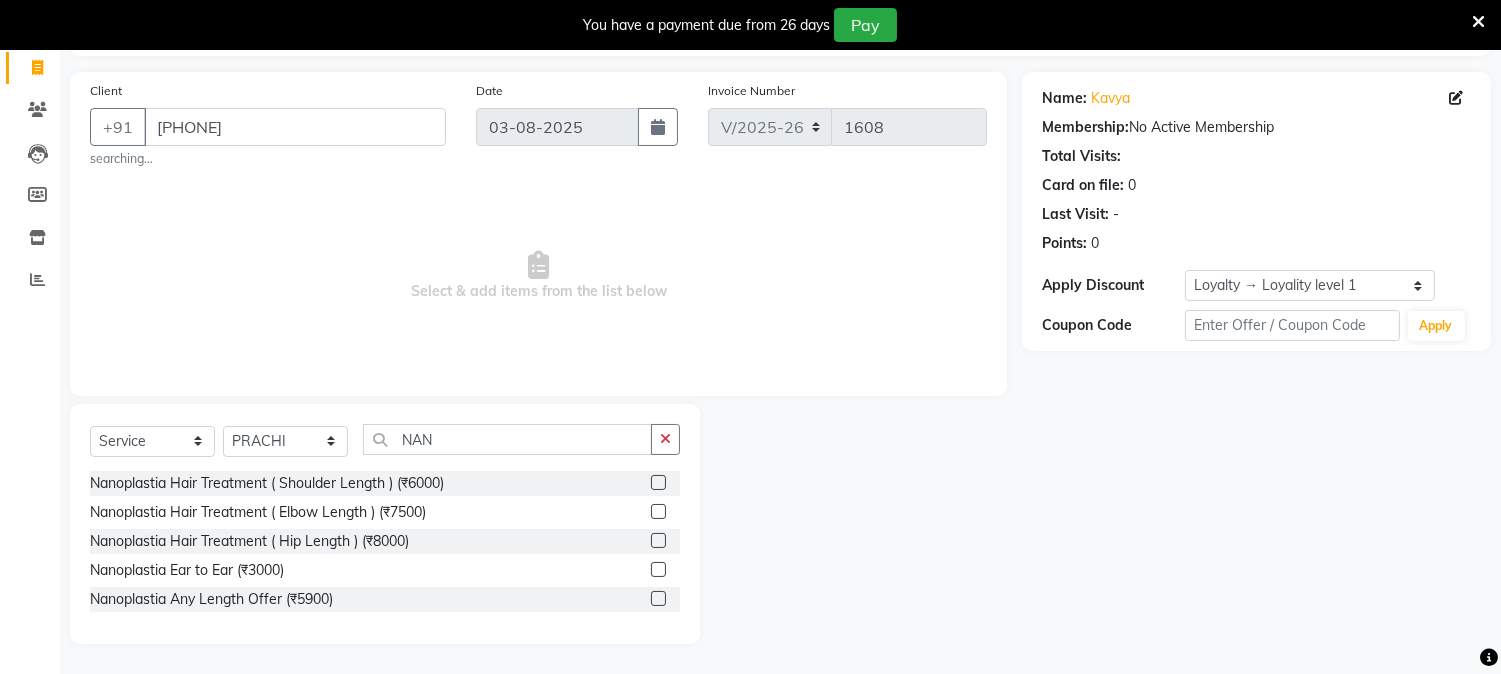 click 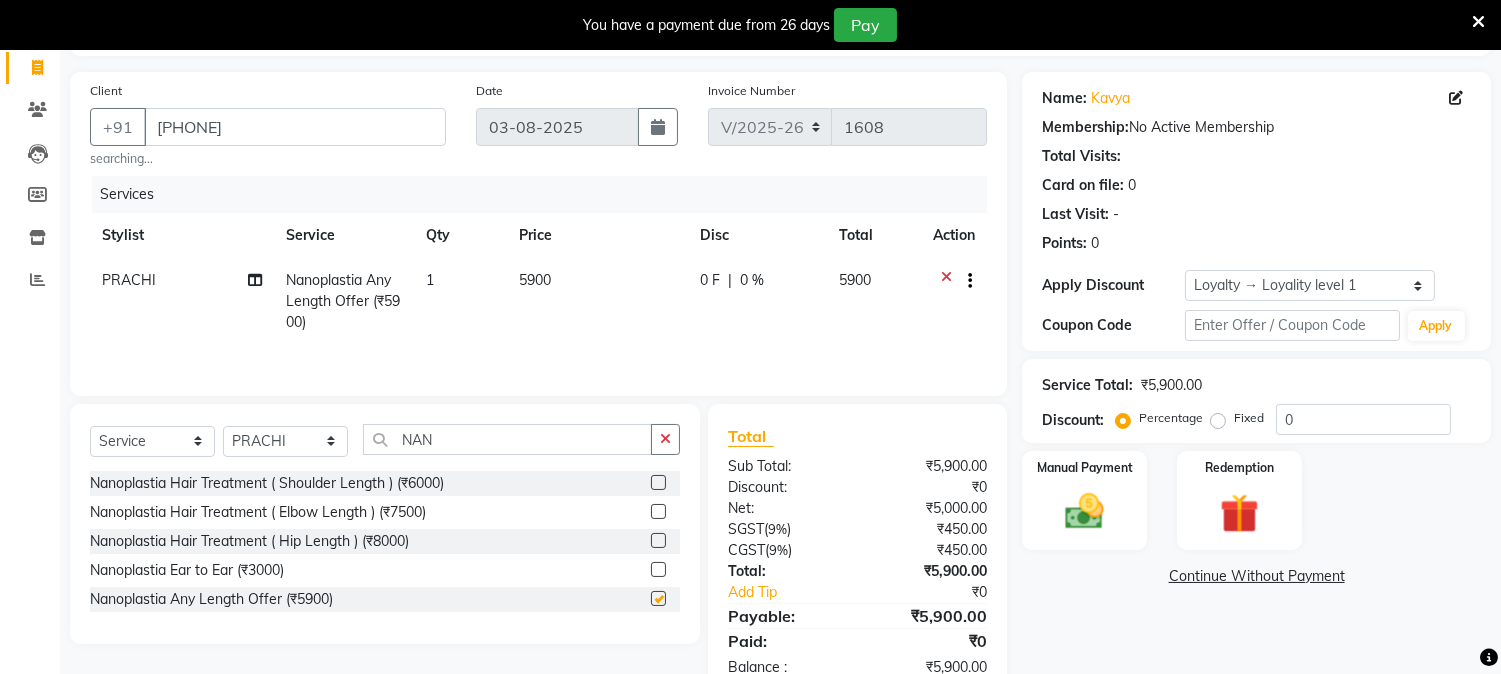 checkbox on "false" 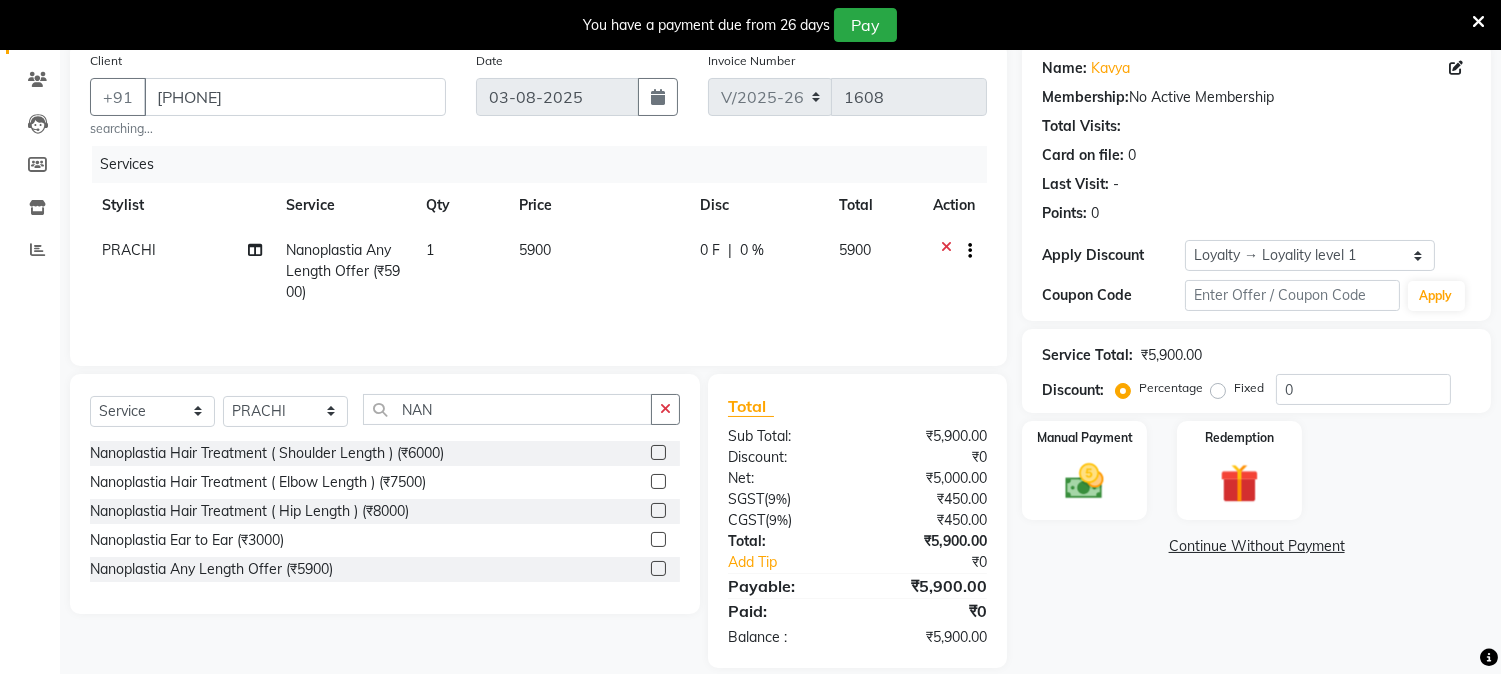 scroll, scrollTop: 184, scrollLeft: 0, axis: vertical 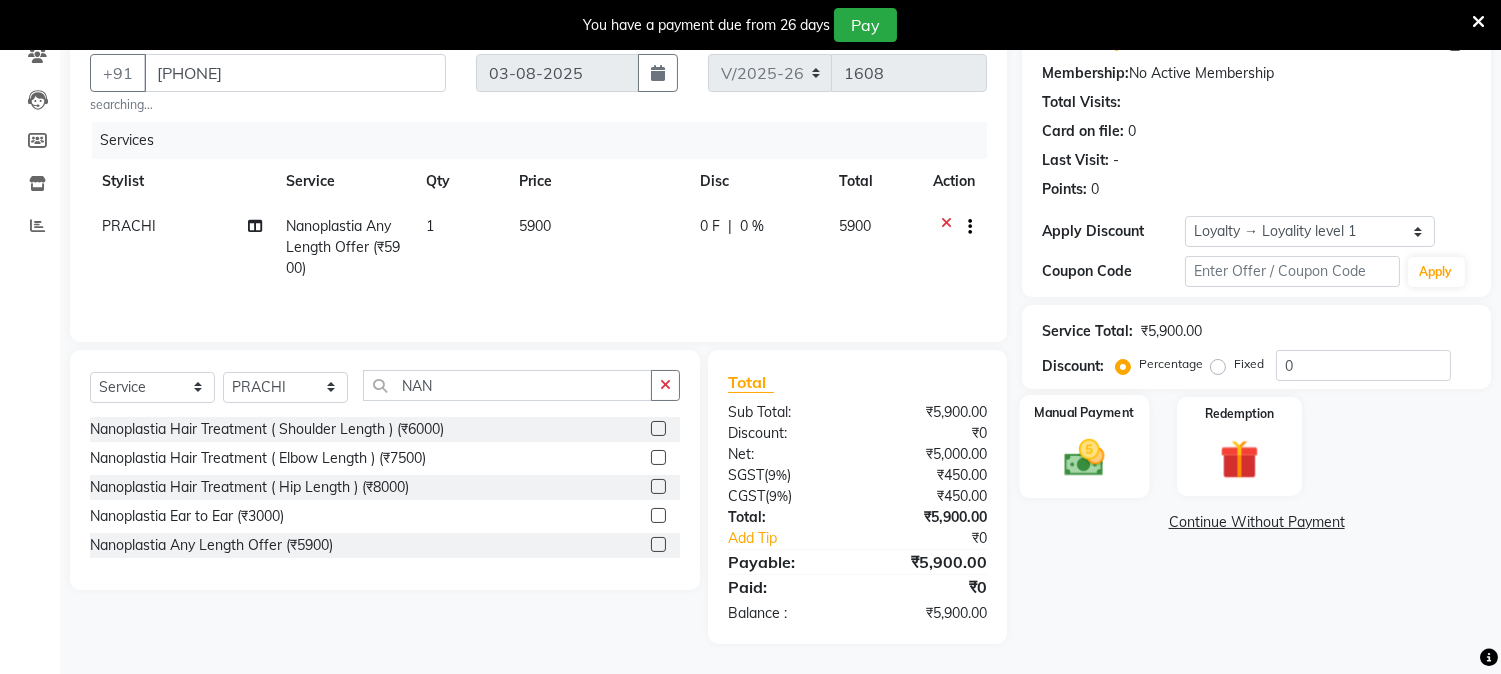 click 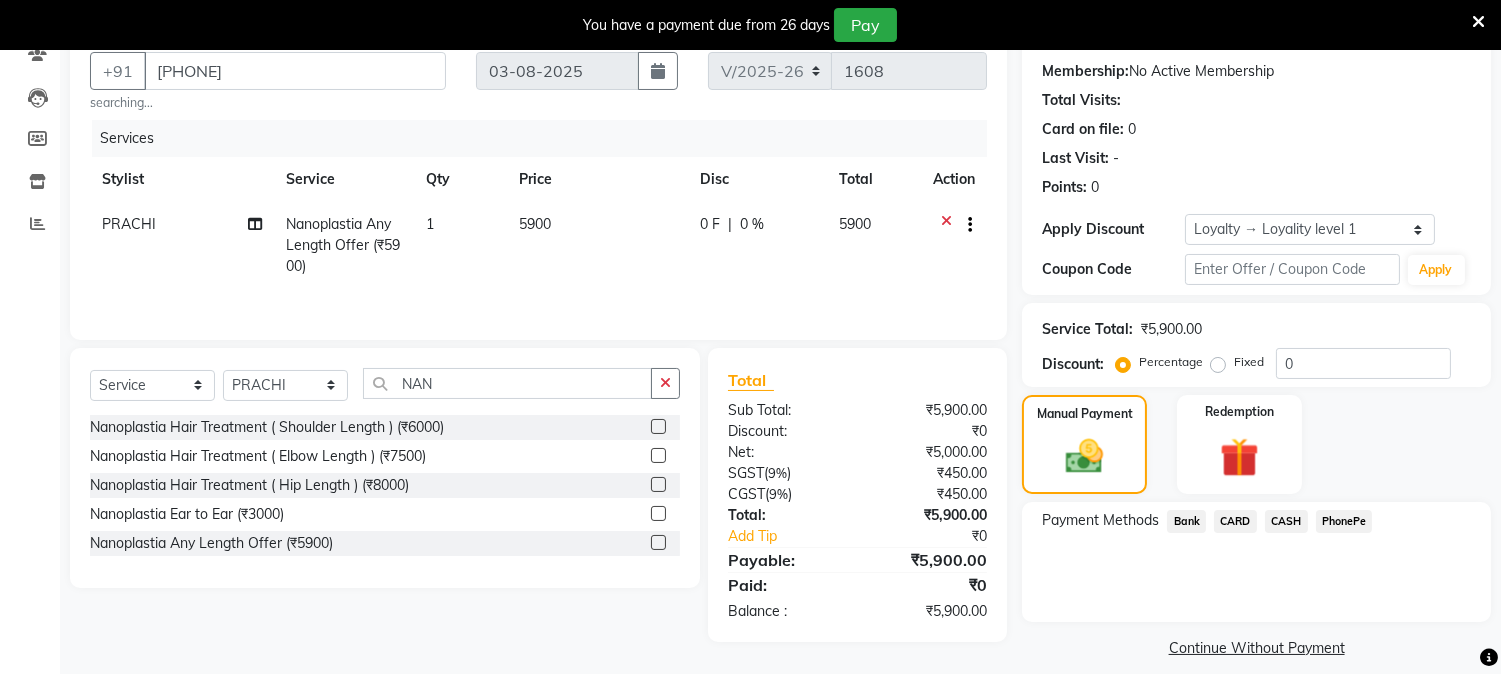 click on "PhonePe" 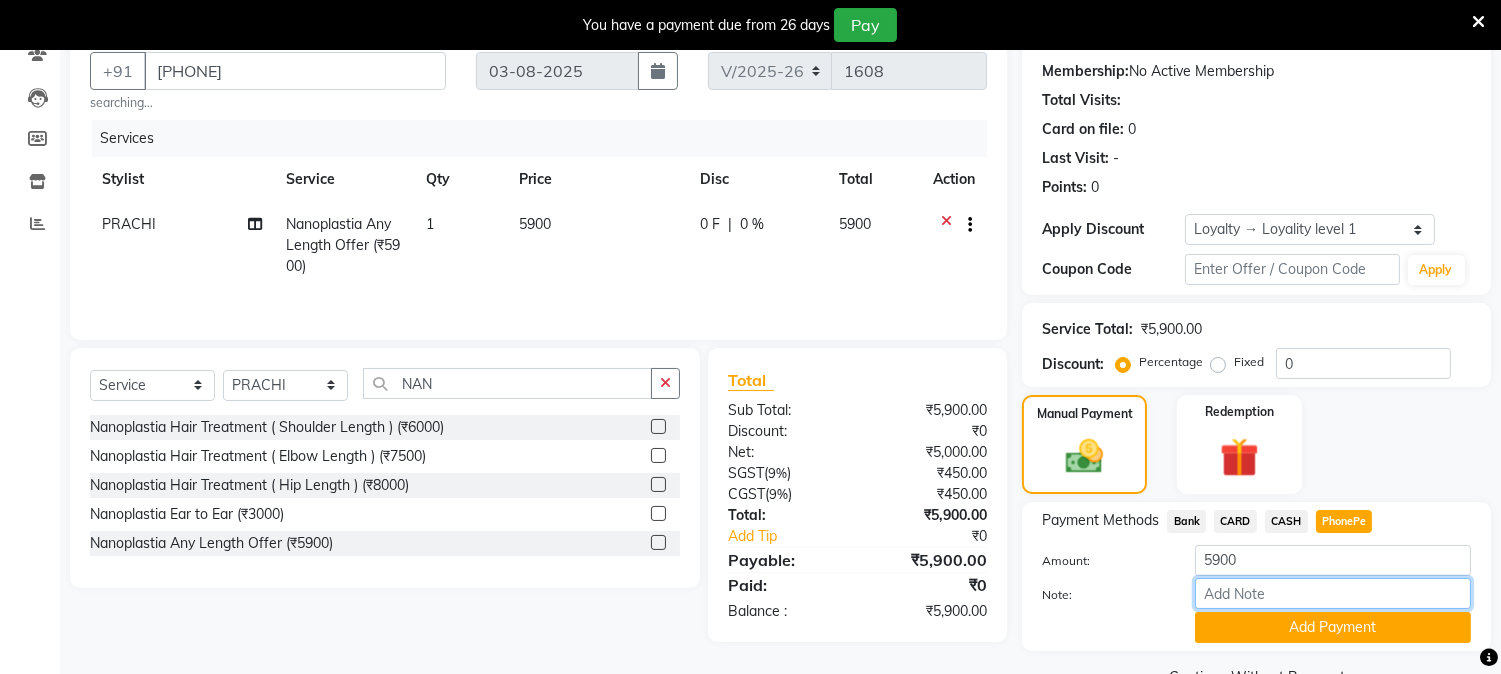 click on "Note:" at bounding box center [1333, 593] 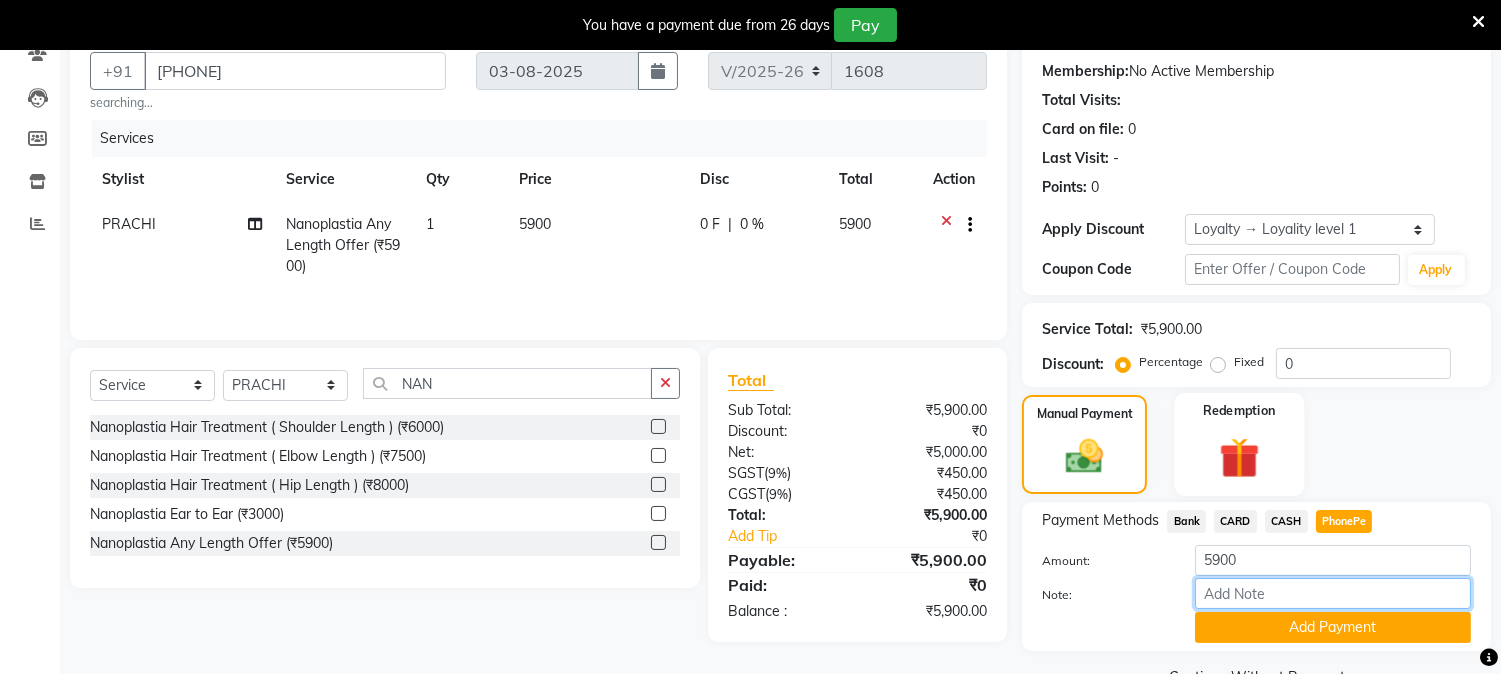 type on "NIGISHA" 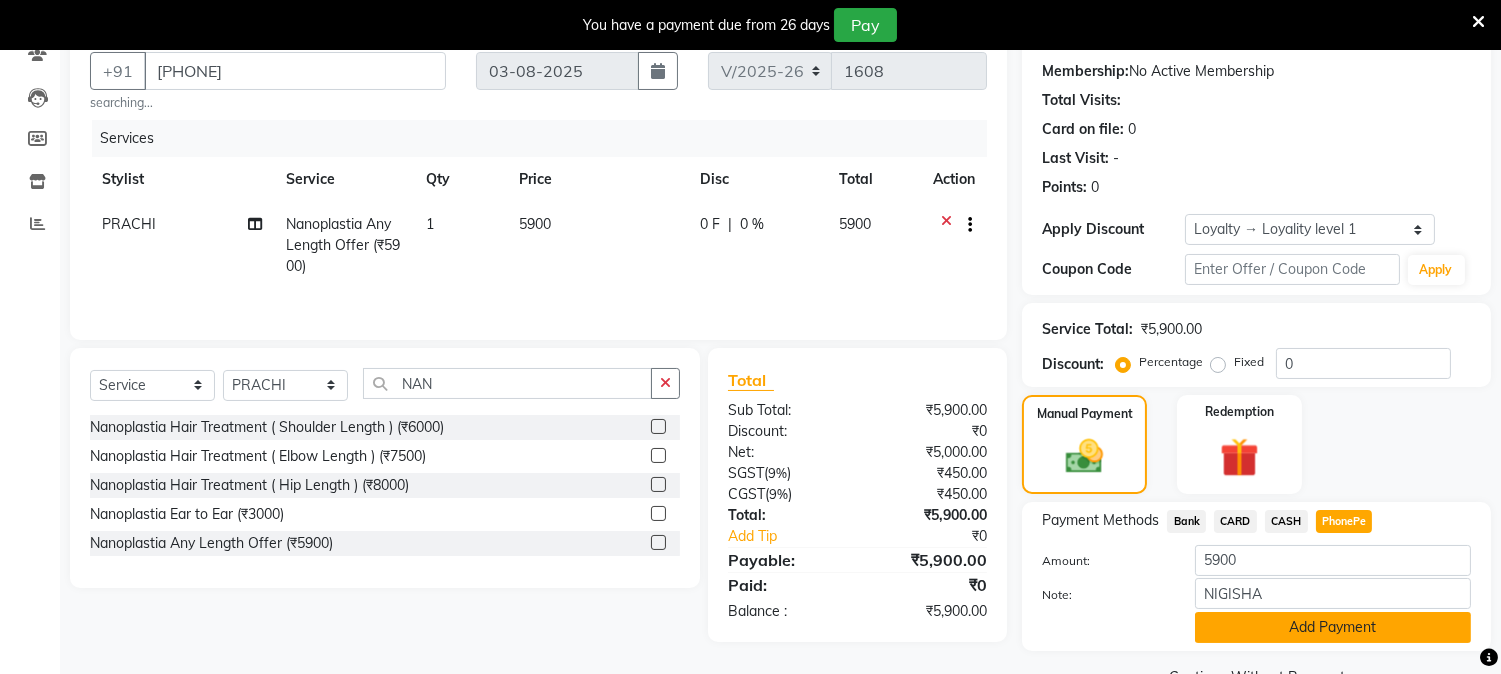 click on "Add Payment" 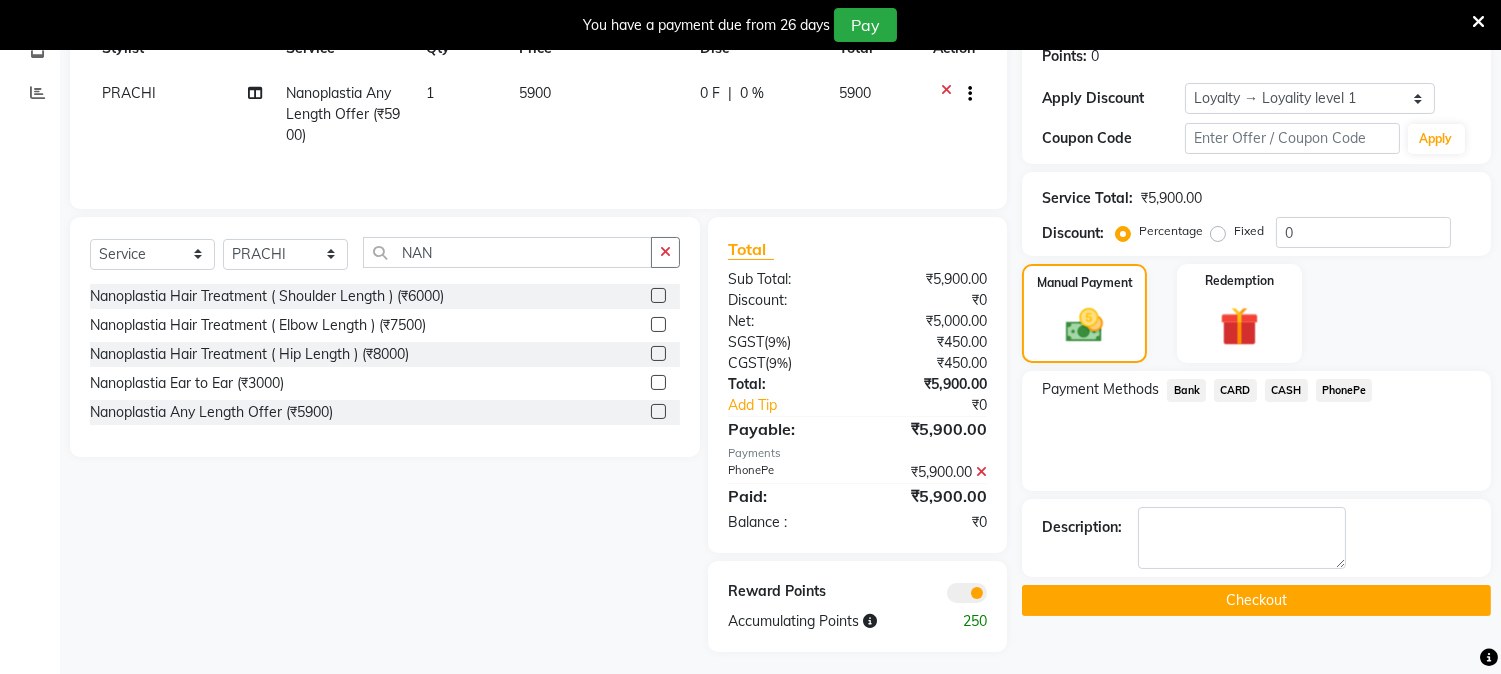 scroll, scrollTop: 325, scrollLeft: 0, axis: vertical 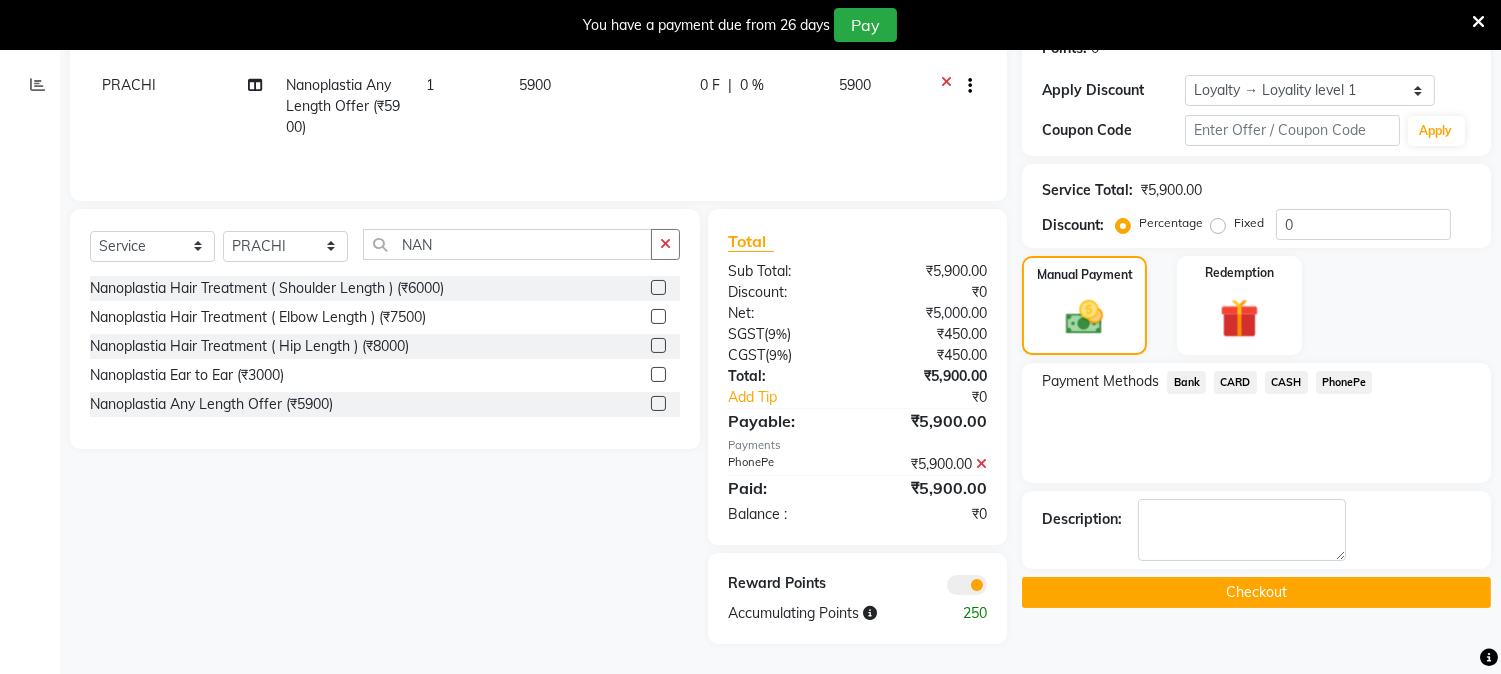 click on "Checkout" 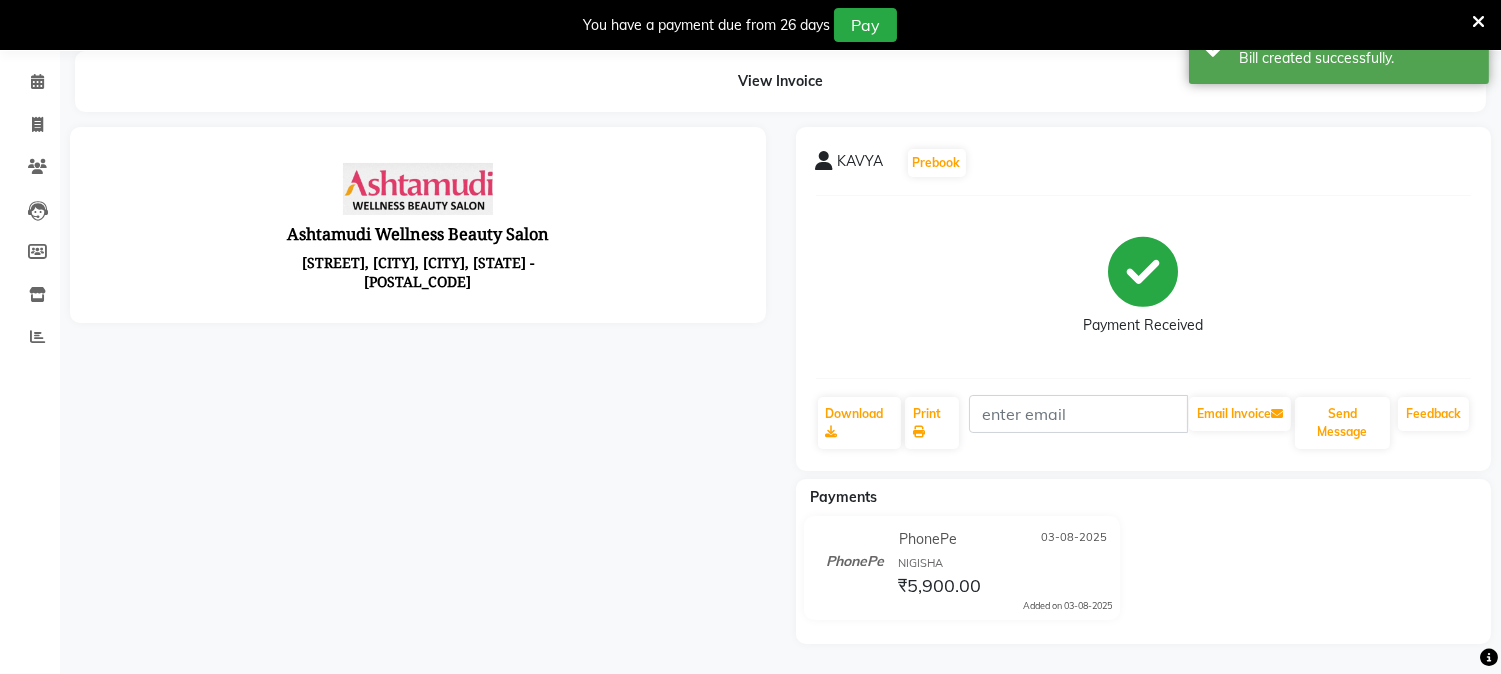 scroll, scrollTop: 0, scrollLeft: 0, axis: both 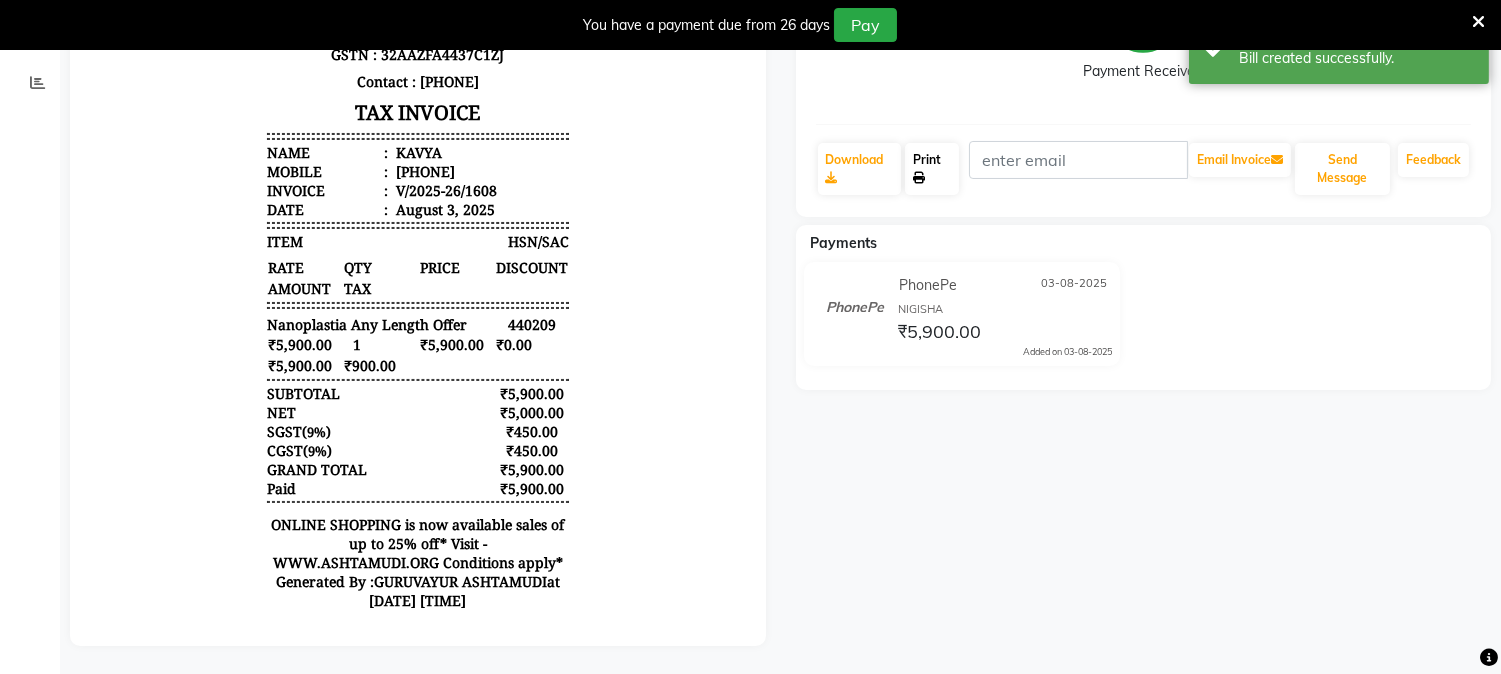 click on "Print" 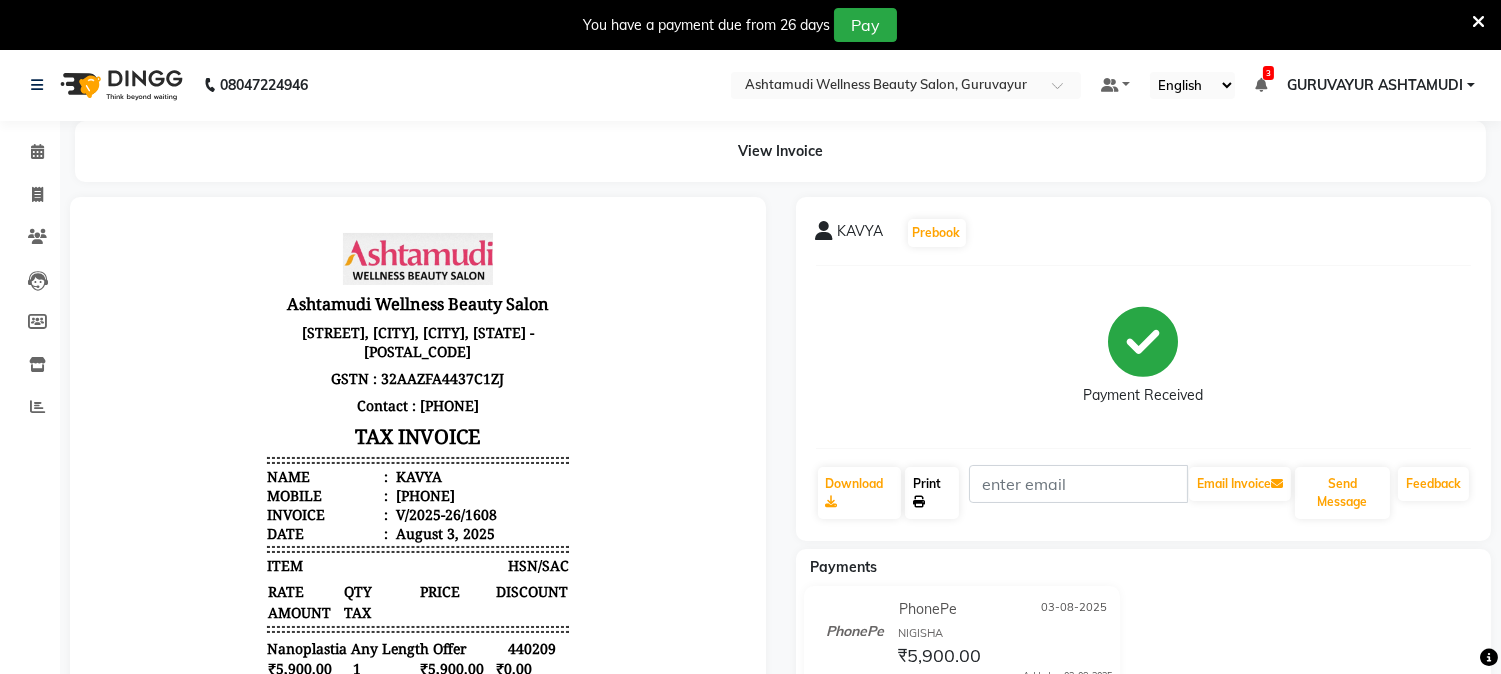 scroll, scrollTop: 0, scrollLeft: 0, axis: both 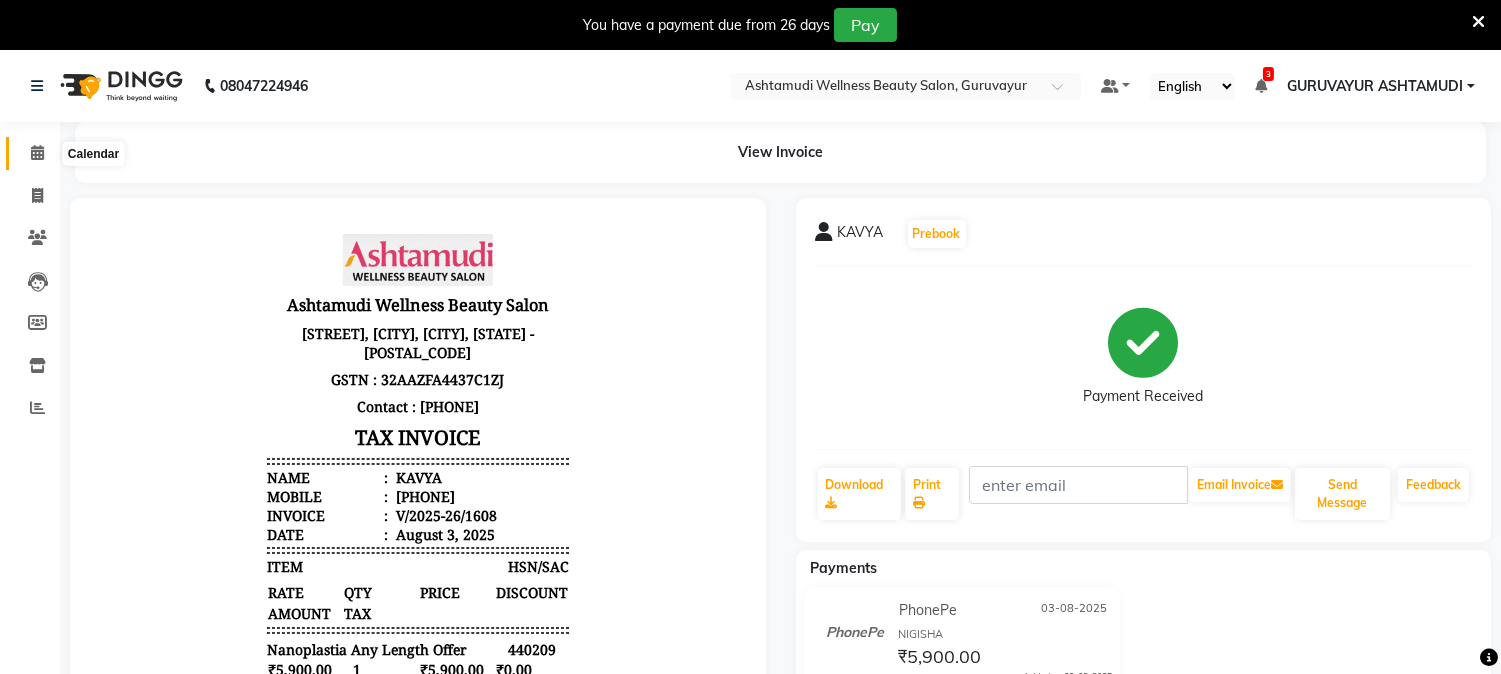 click 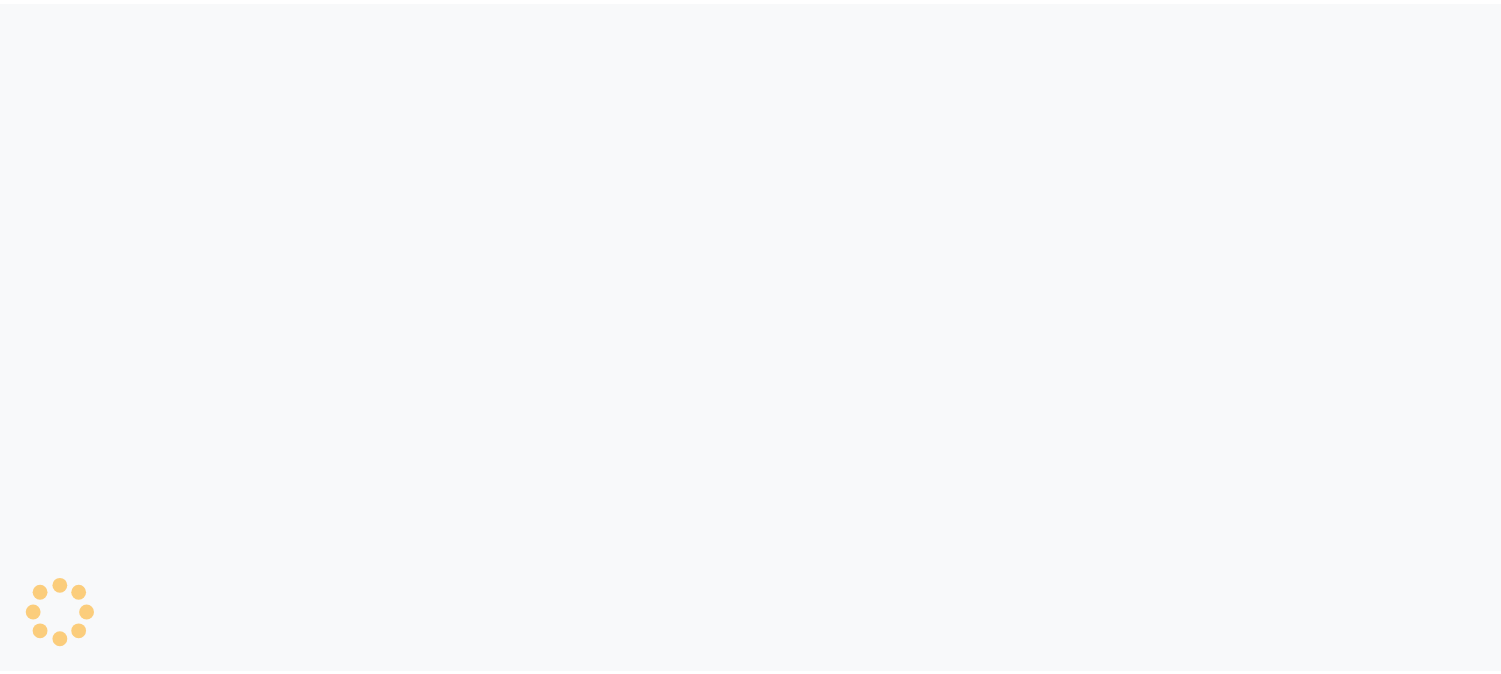 scroll, scrollTop: 0, scrollLeft: 0, axis: both 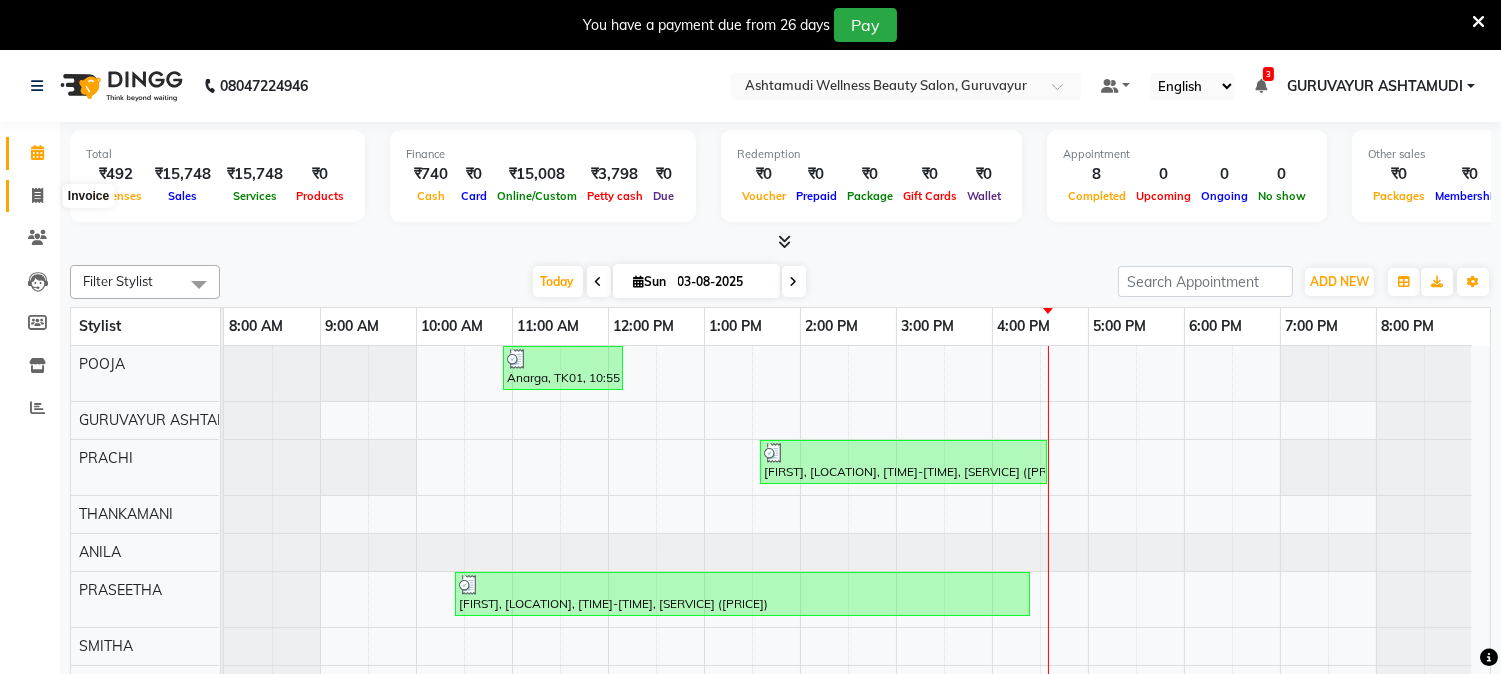 click 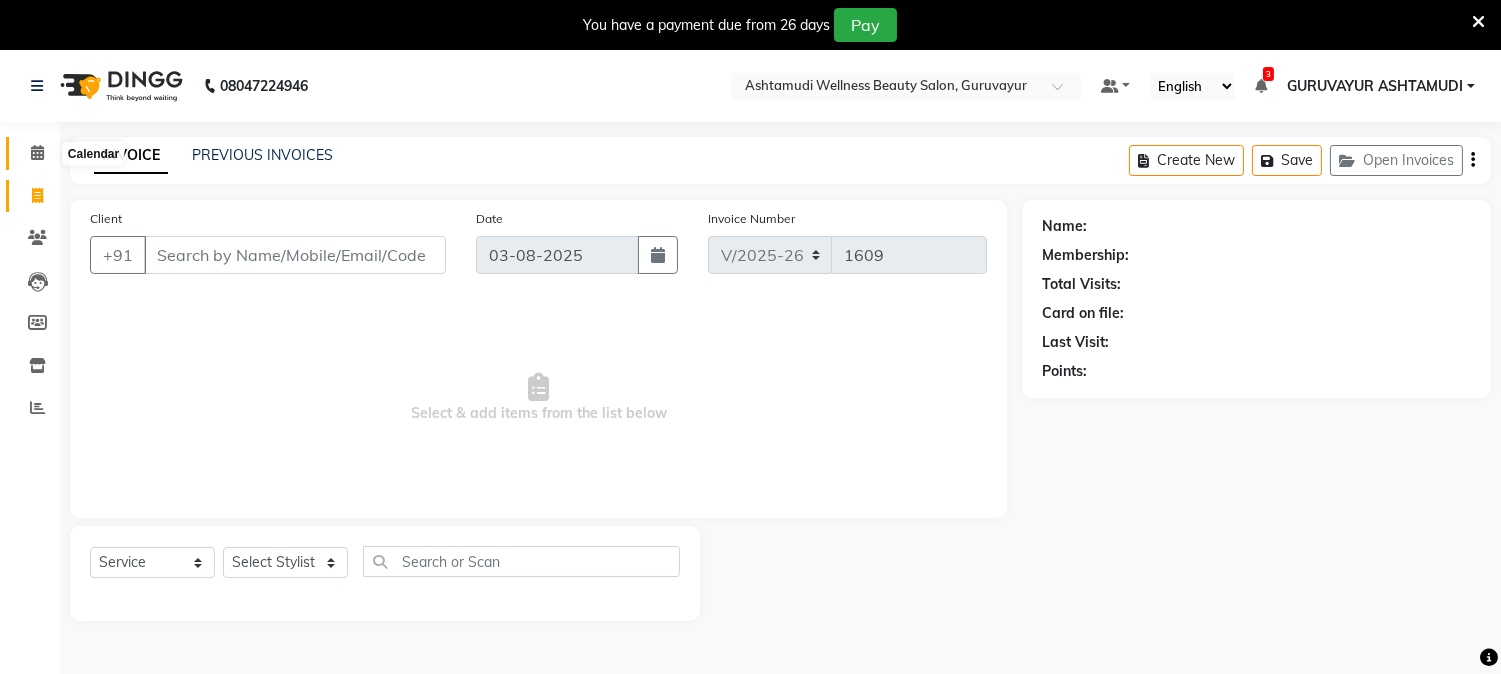click 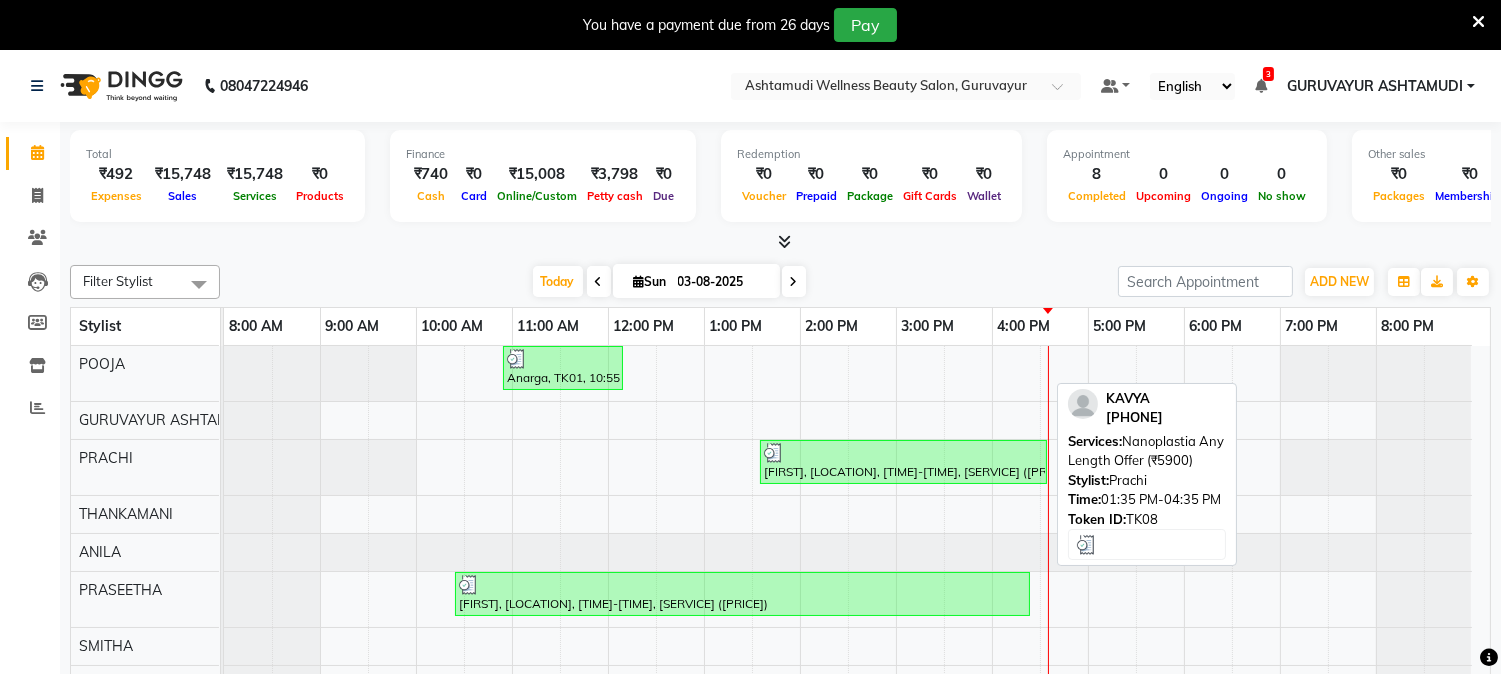 click at bounding box center [903, 453] 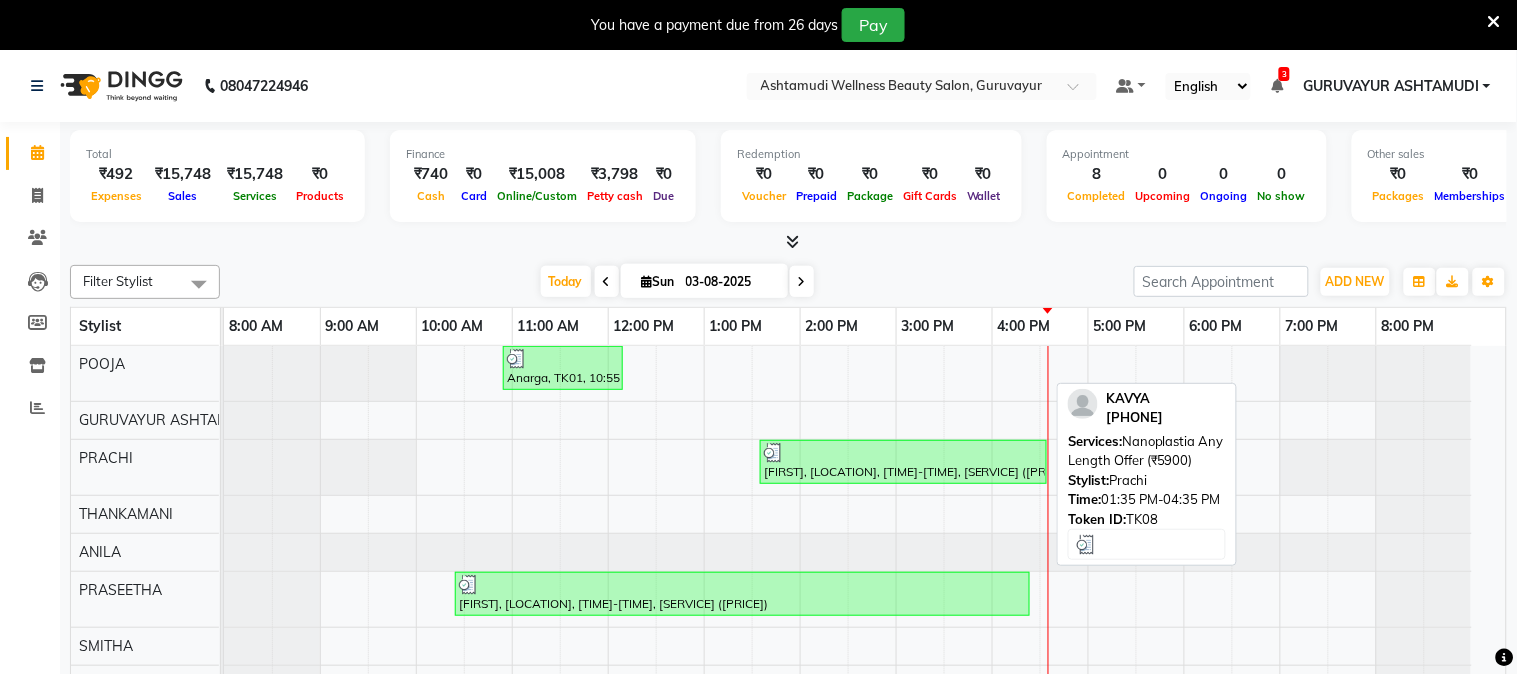 select on "3" 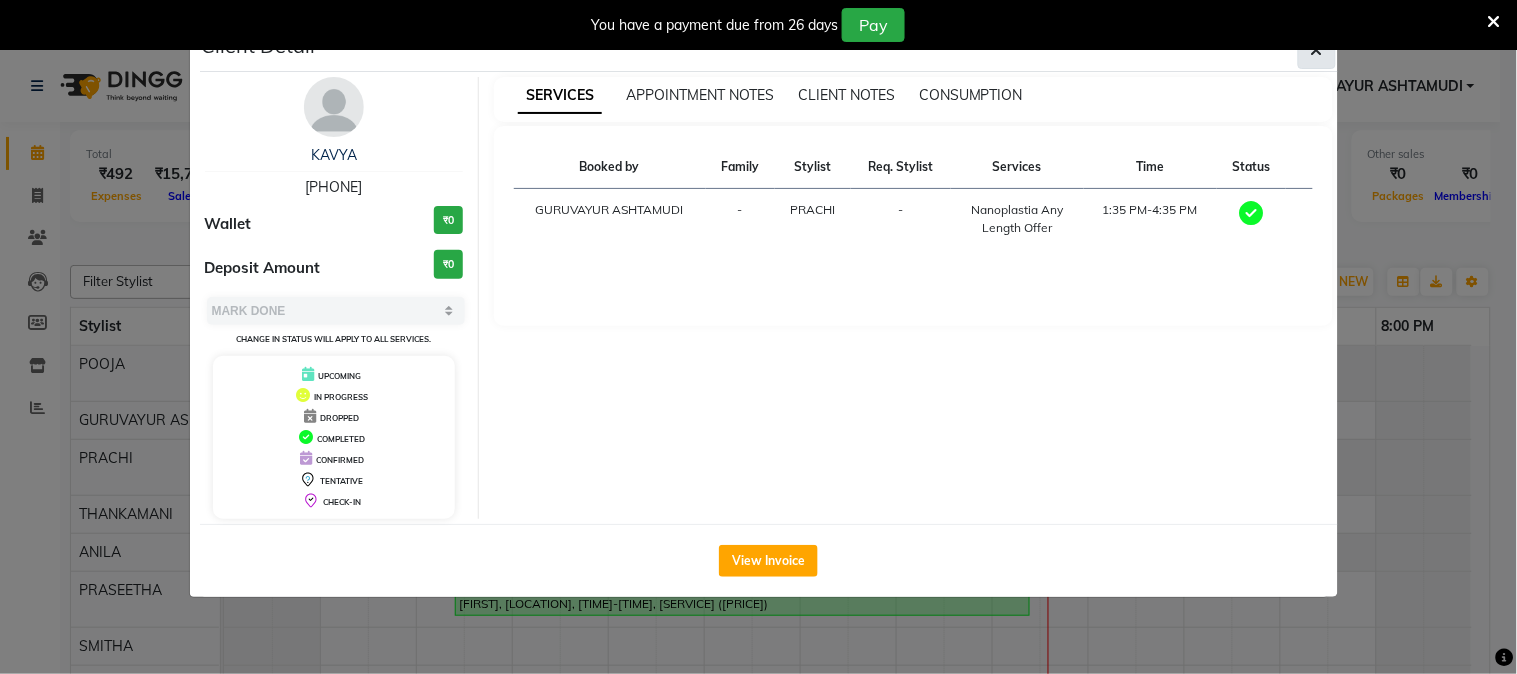 click 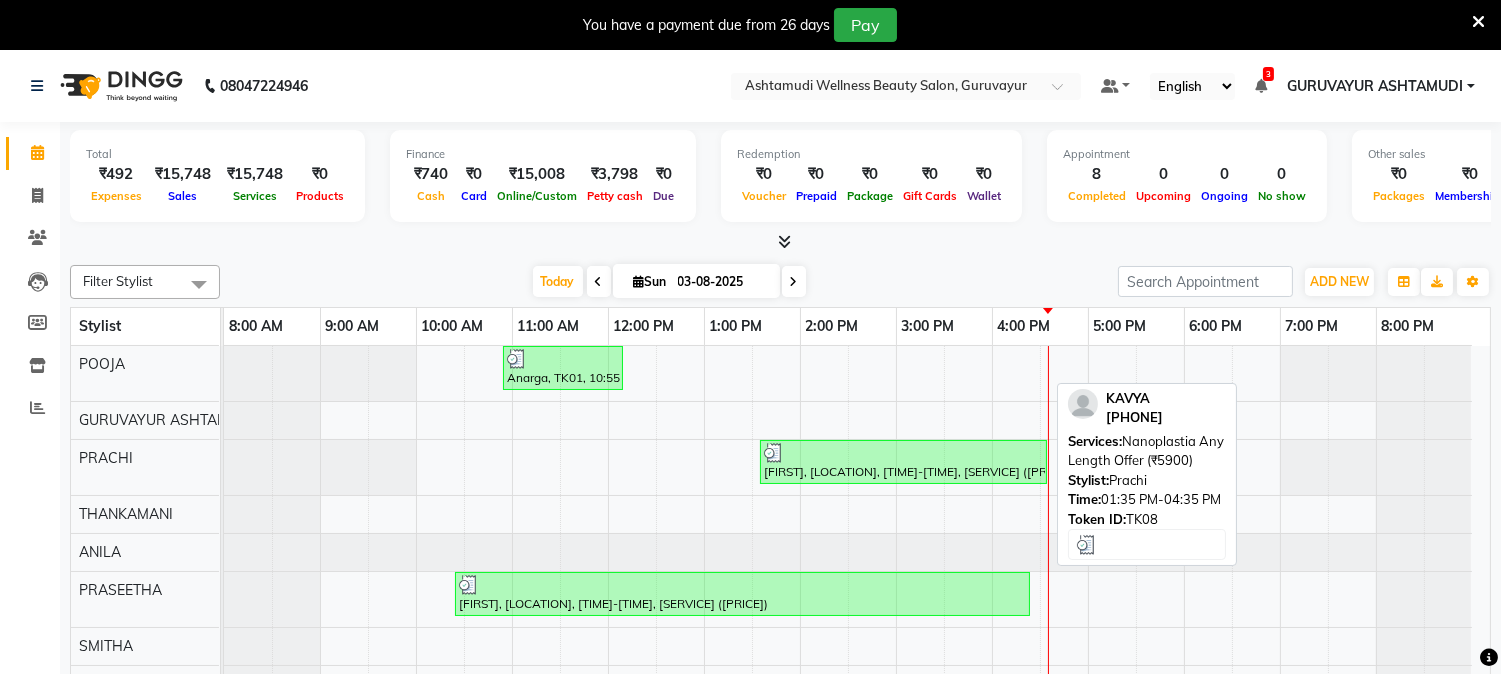 click at bounding box center [903, 453] 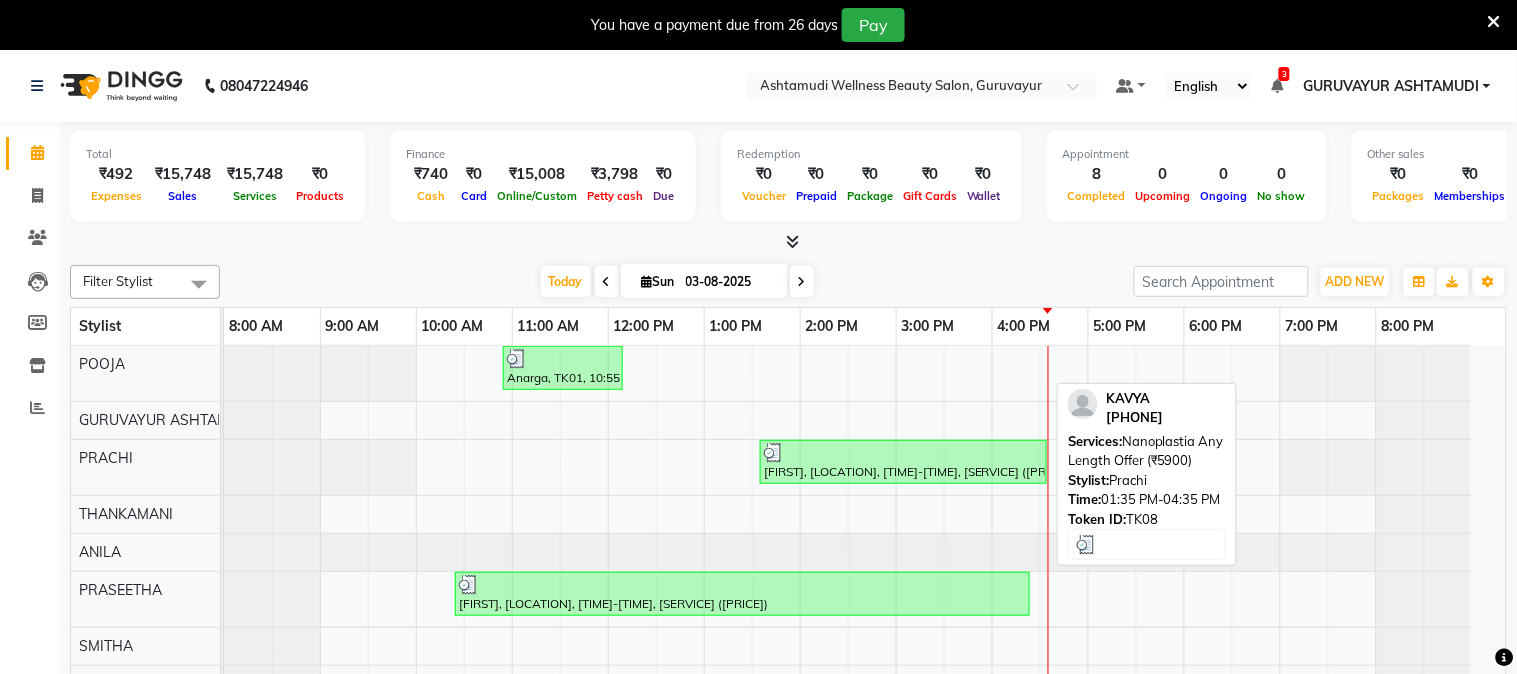 select on "3" 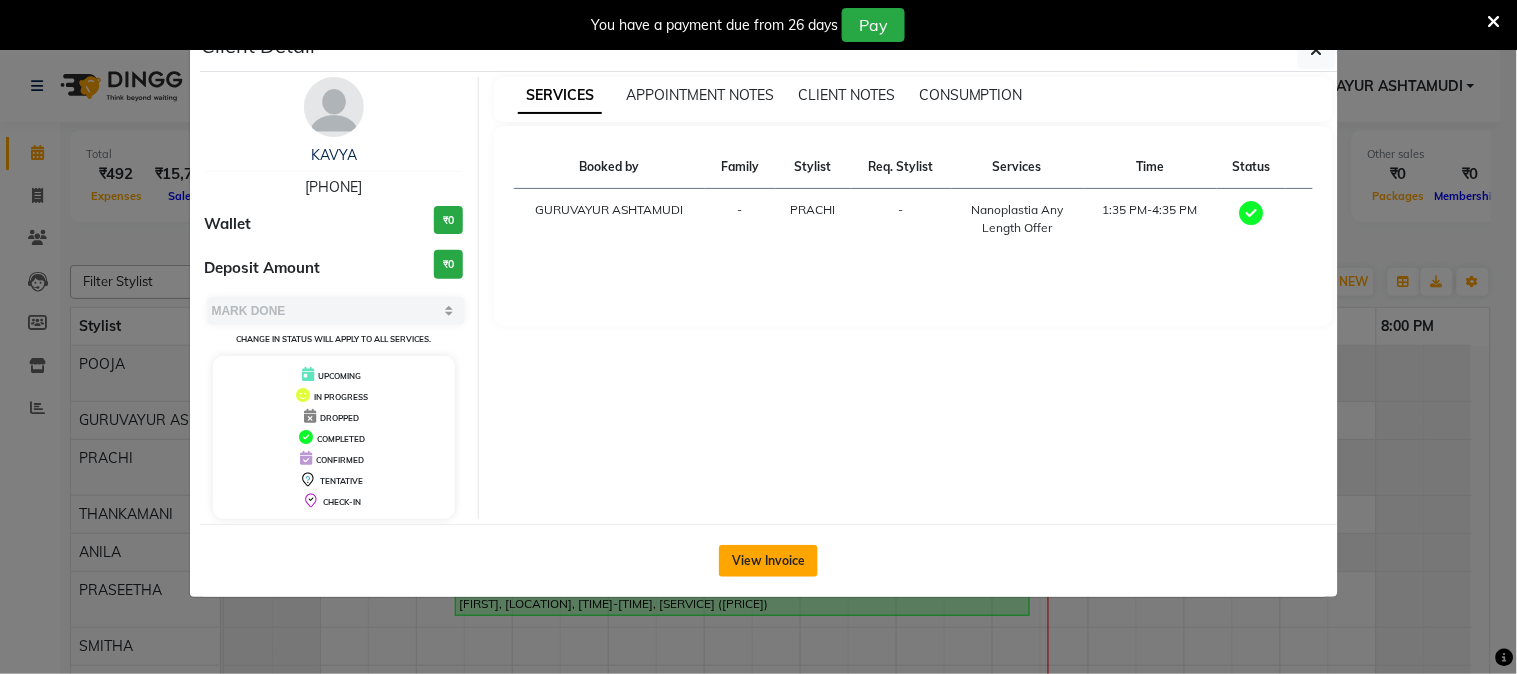 click on "View Invoice" 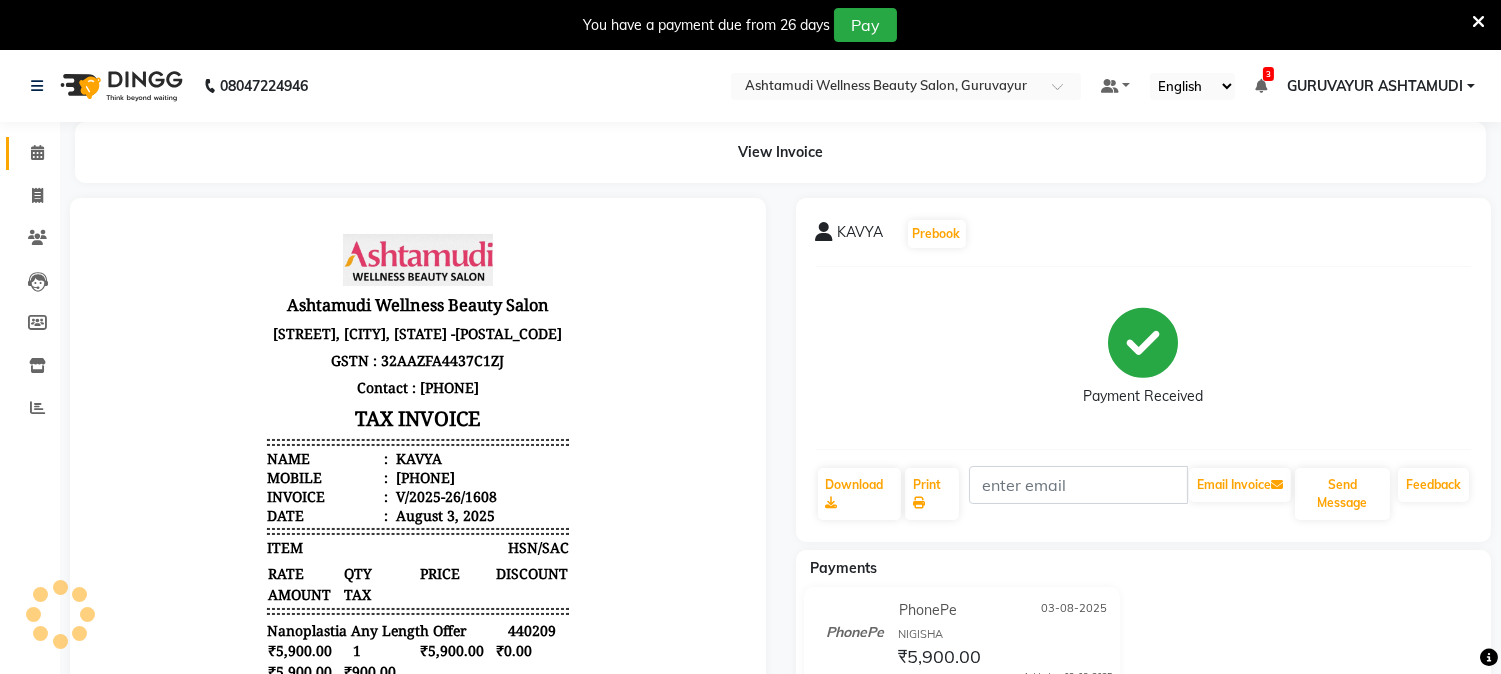scroll, scrollTop: 0, scrollLeft: 0, axis: both 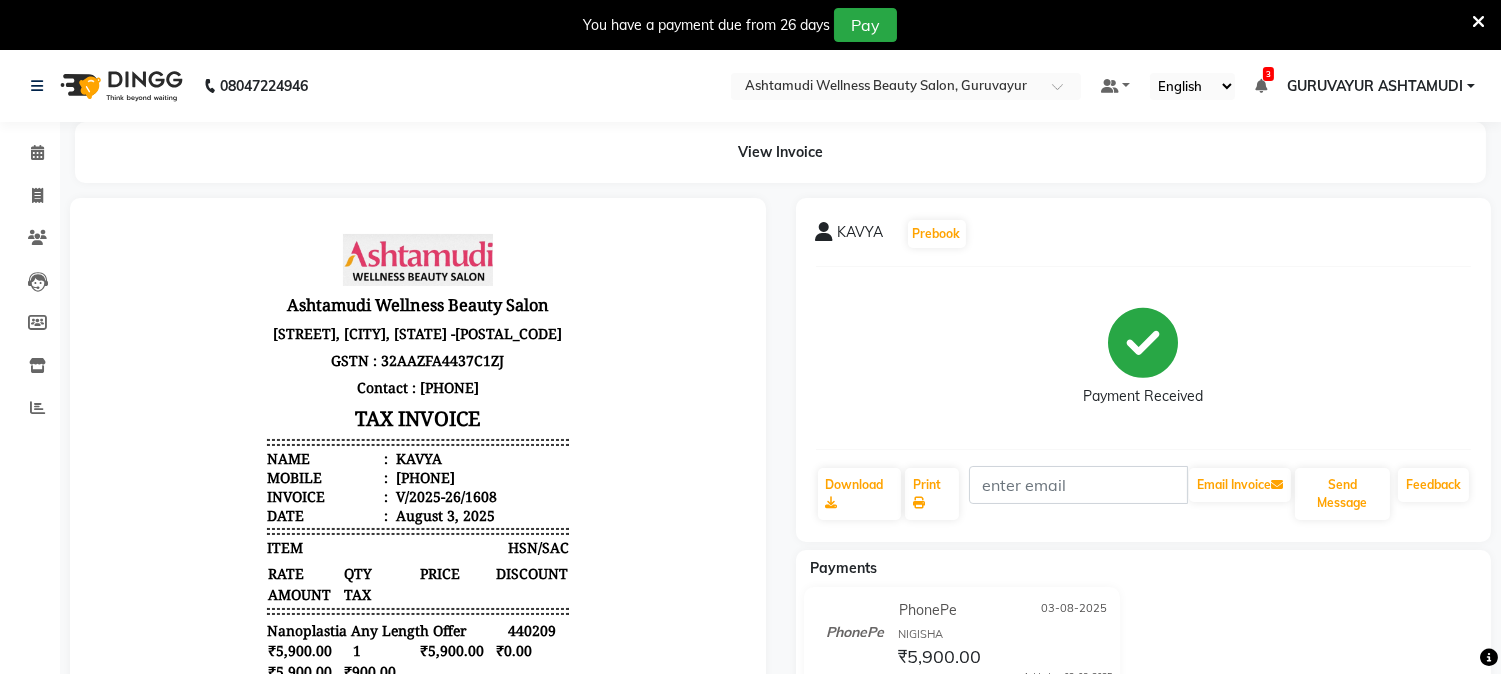 click on "917994101169" at bounding box center [423, 476] 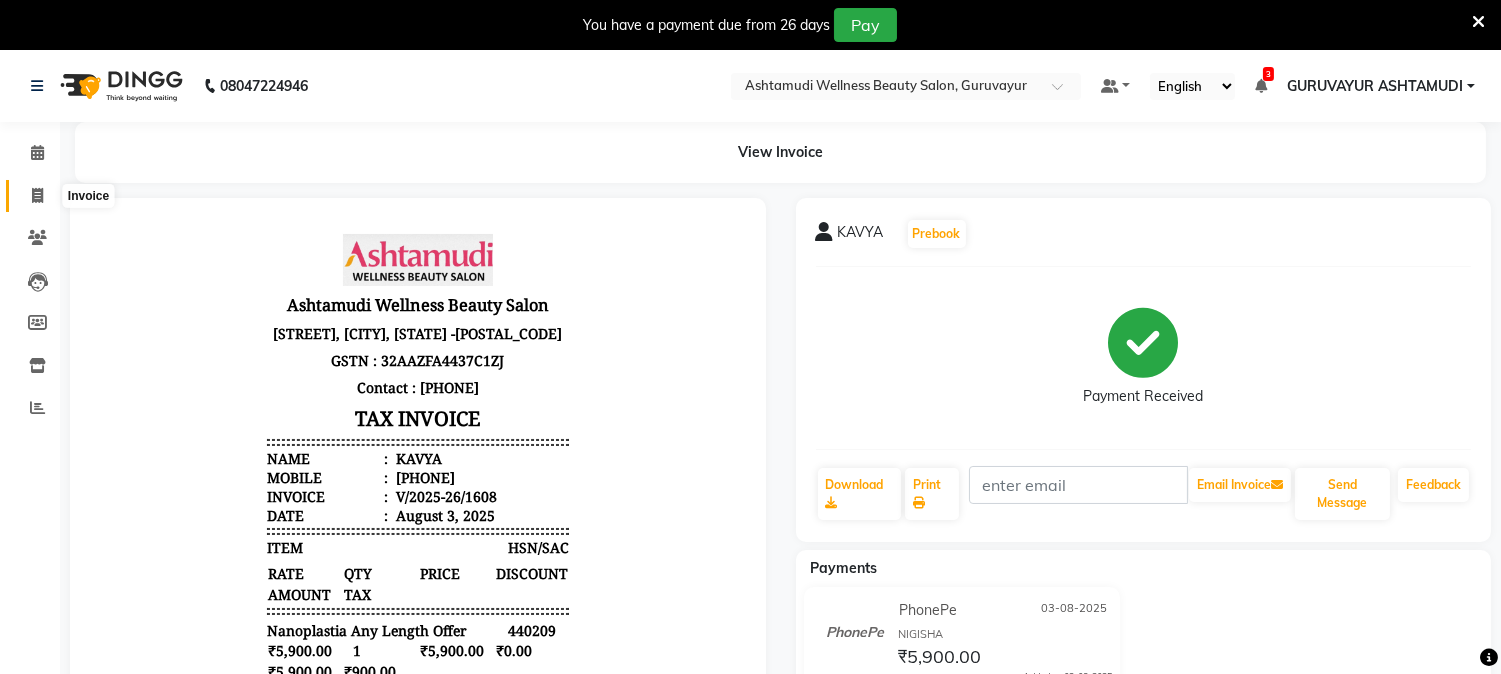click 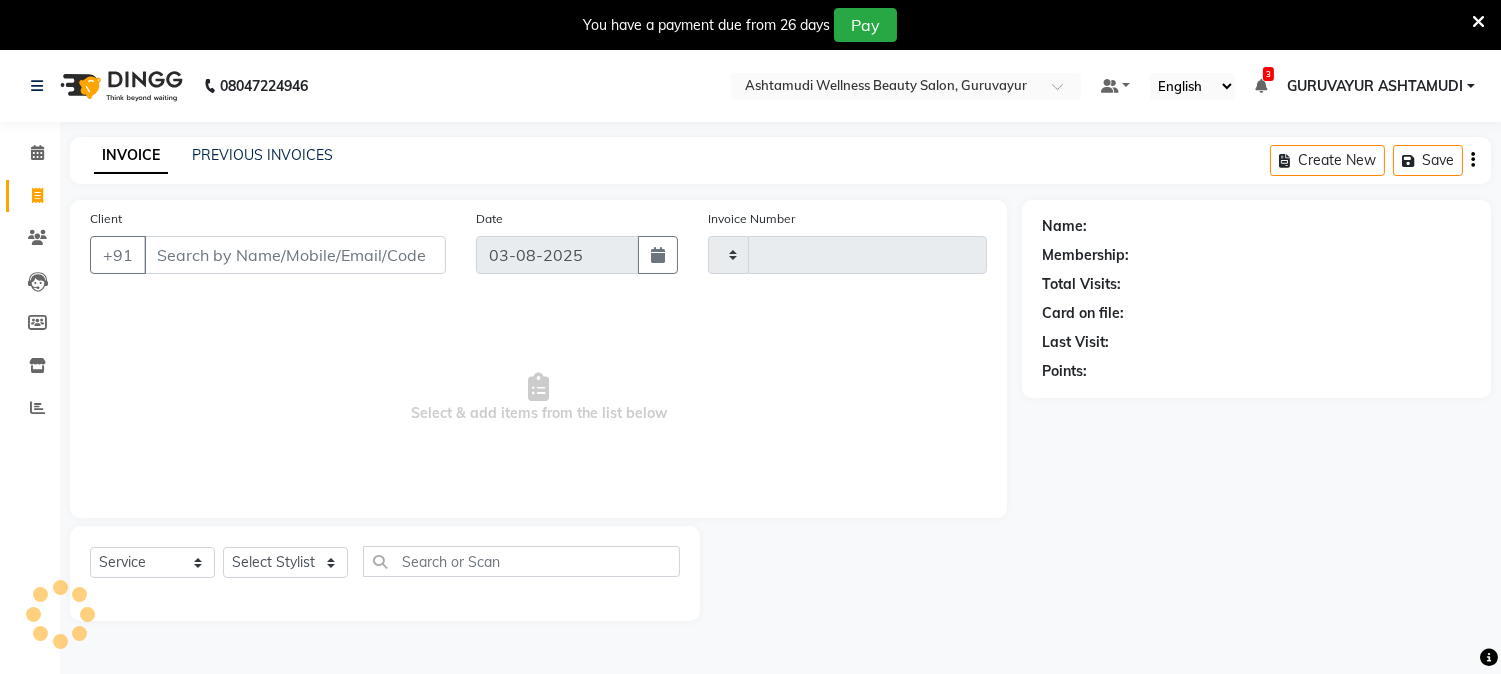 scroll, scrollTop: 50, scrollLeft: 0, axis: vertical 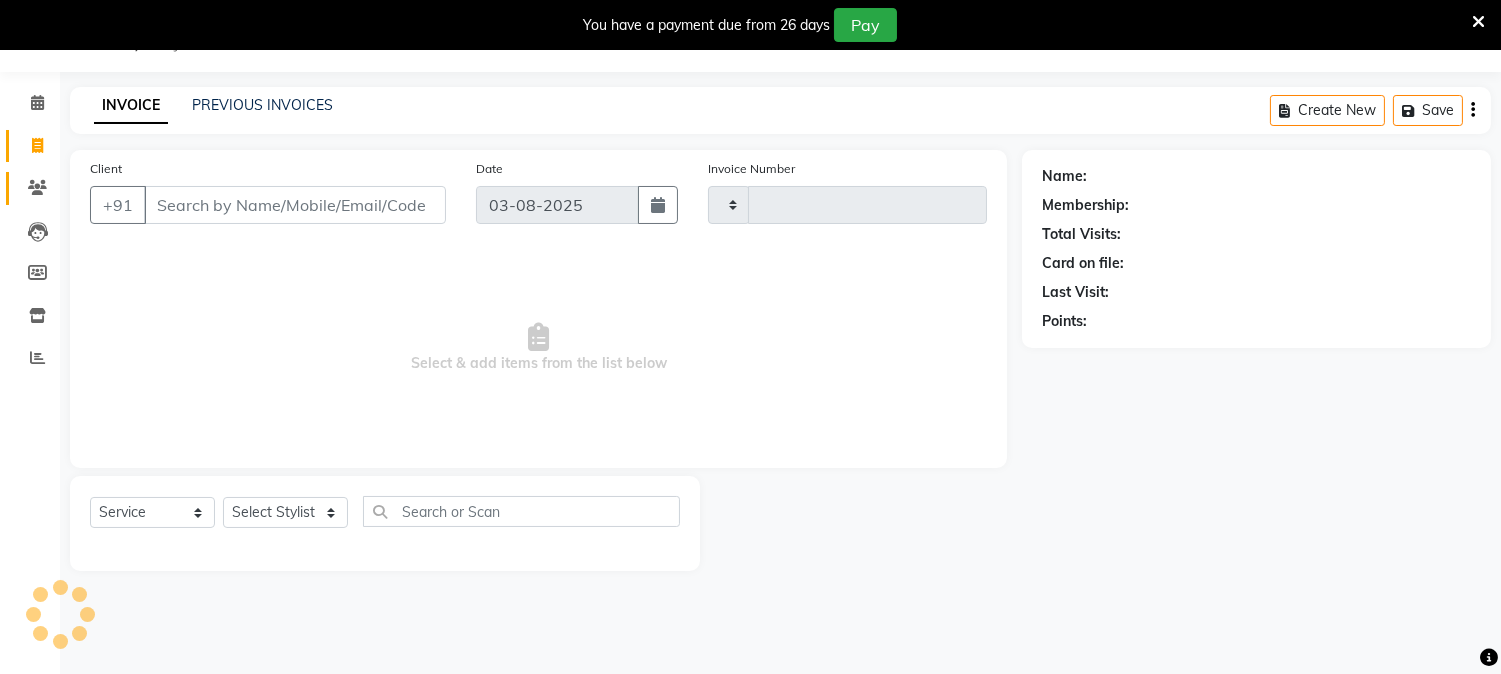 type on "1609" 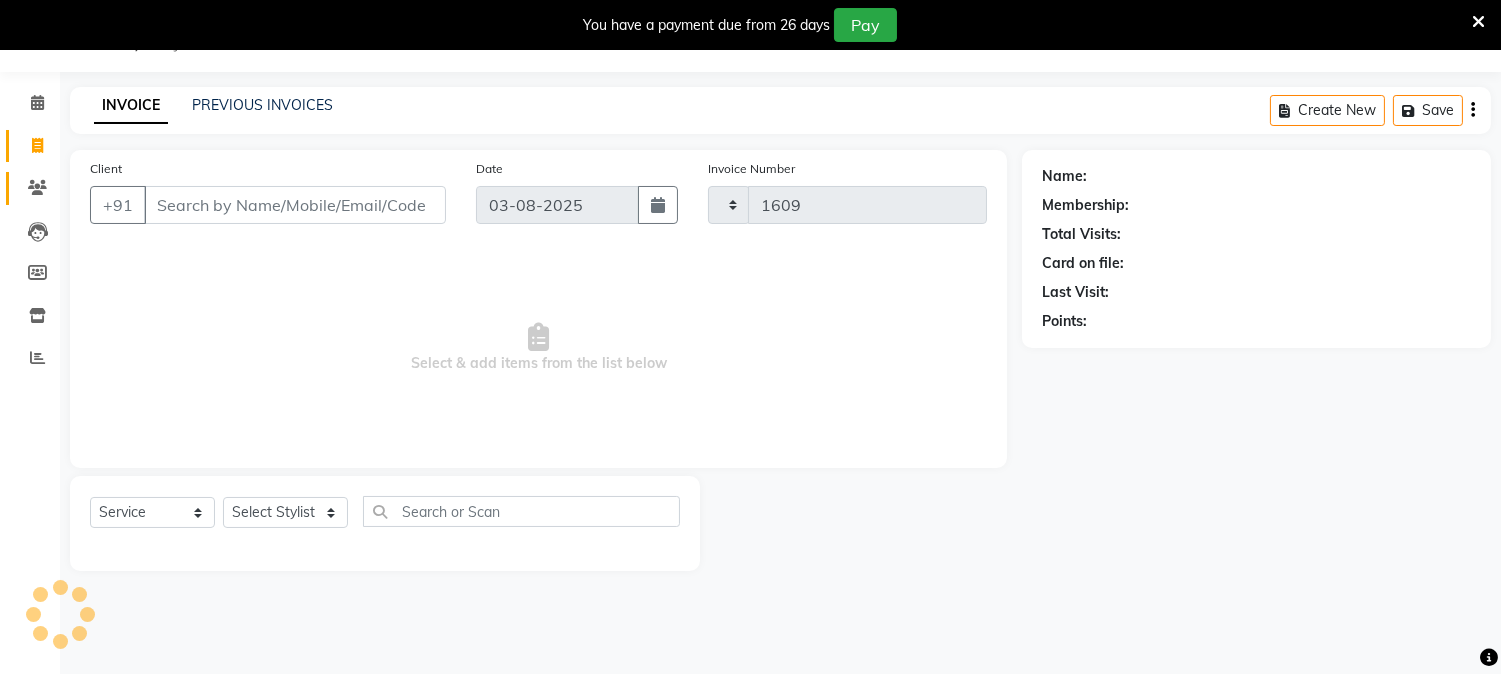 select on "4660" 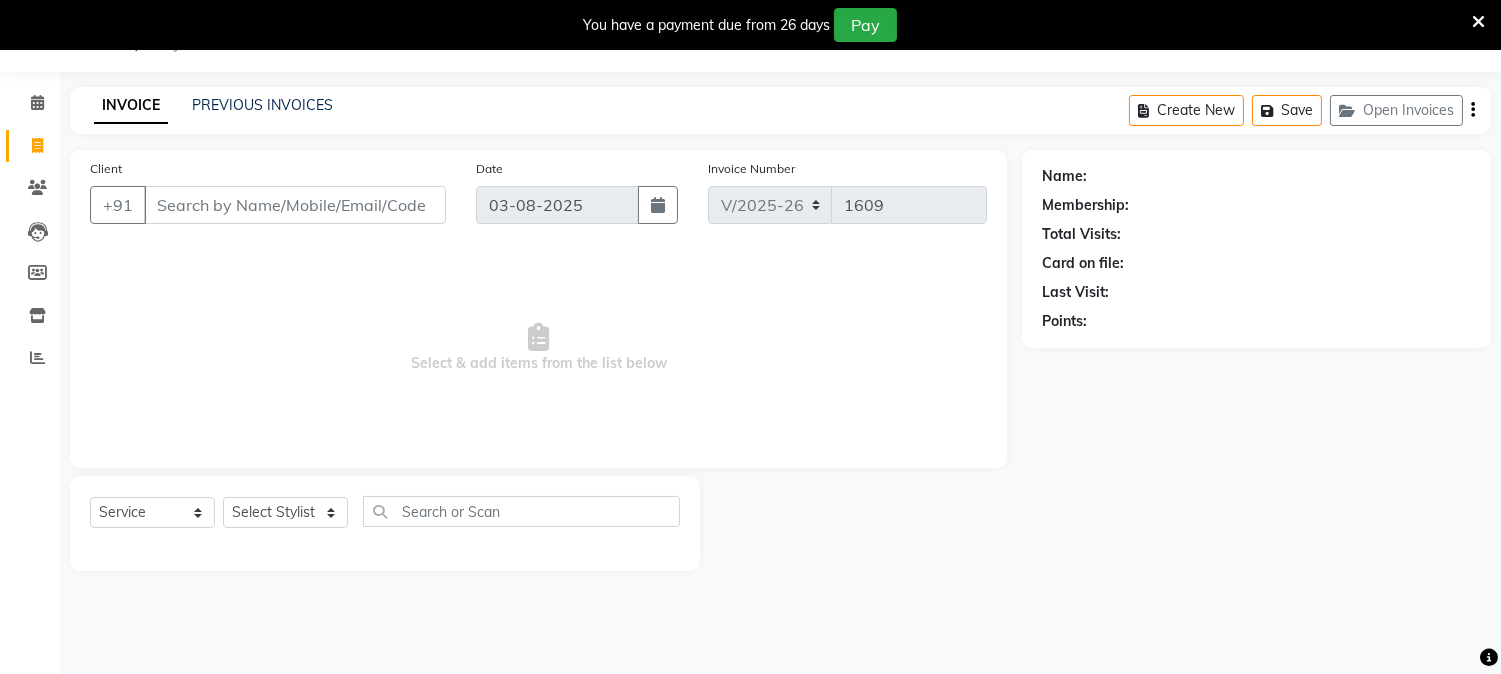 click on "Client" at bounding box center (295, 205) 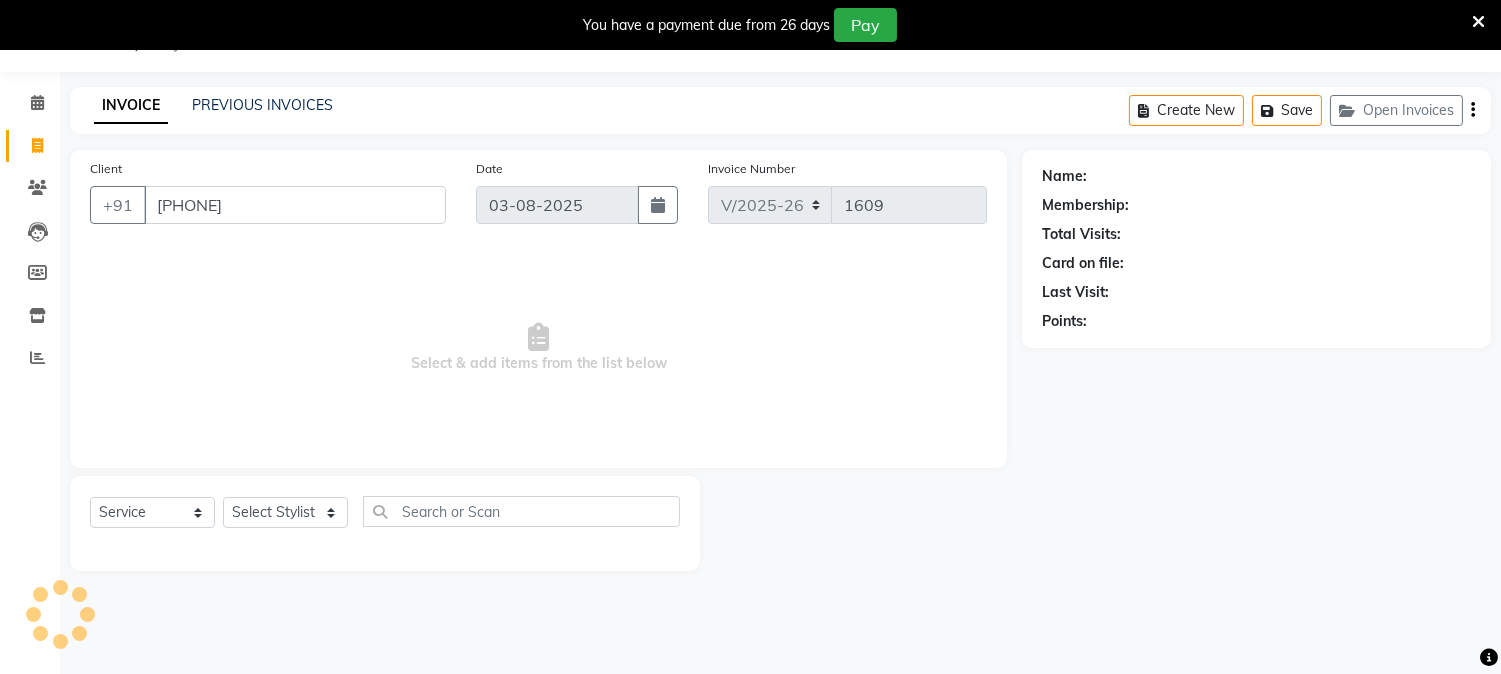 type on "917994101169" 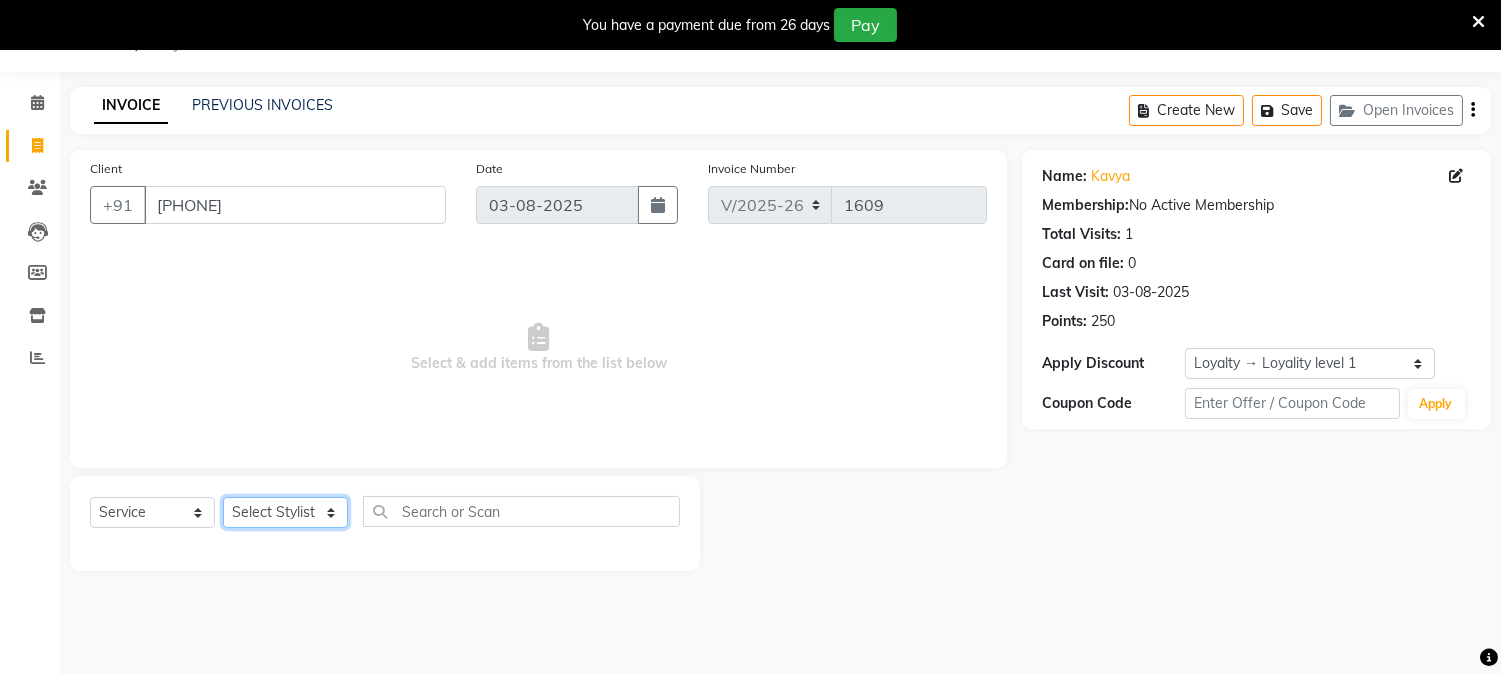 click on "Select Stylist Aathithya ANILA Anjana Das ARYA GURUVAYUR ASHTAMUDI NEETHU Nigisha POOJA PRACHI PRASEETHA REESHMA  Rini SMITHA THANKAMANI" 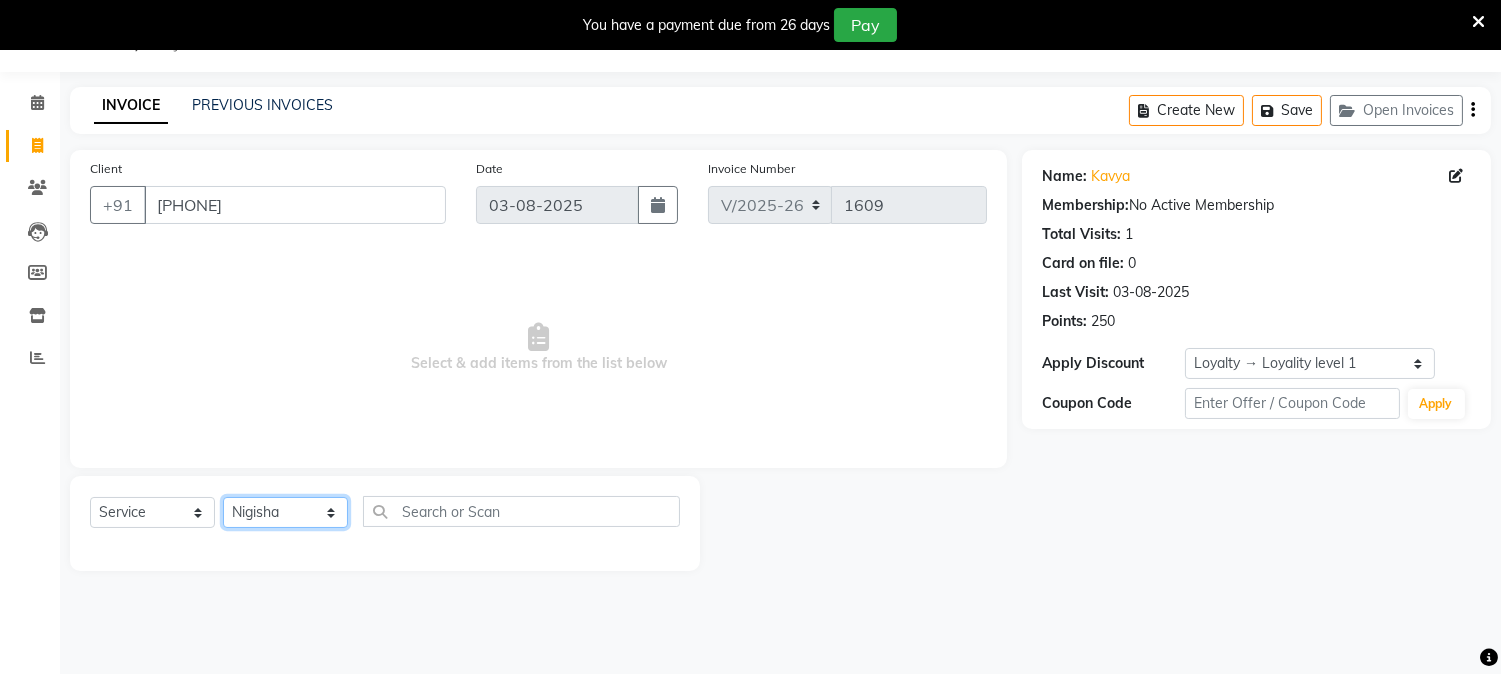 click on "Select Stylist Aathithya ANILA Anjana Das ARYA GURUVAYUR ASHTAMUDI NEETHU Nigisha POOJA PRACHI PRASEETHA REESHMA  Rini SMITHA THANKAMANI" 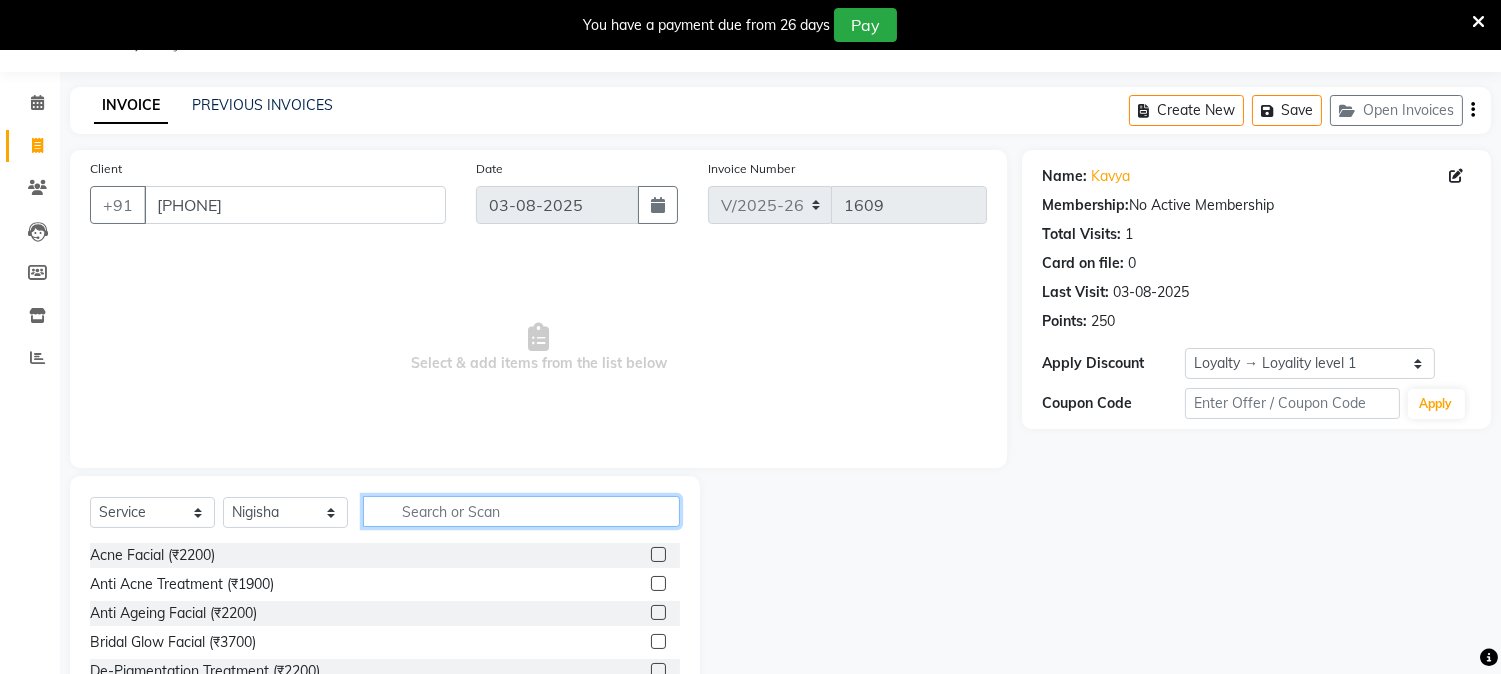 click 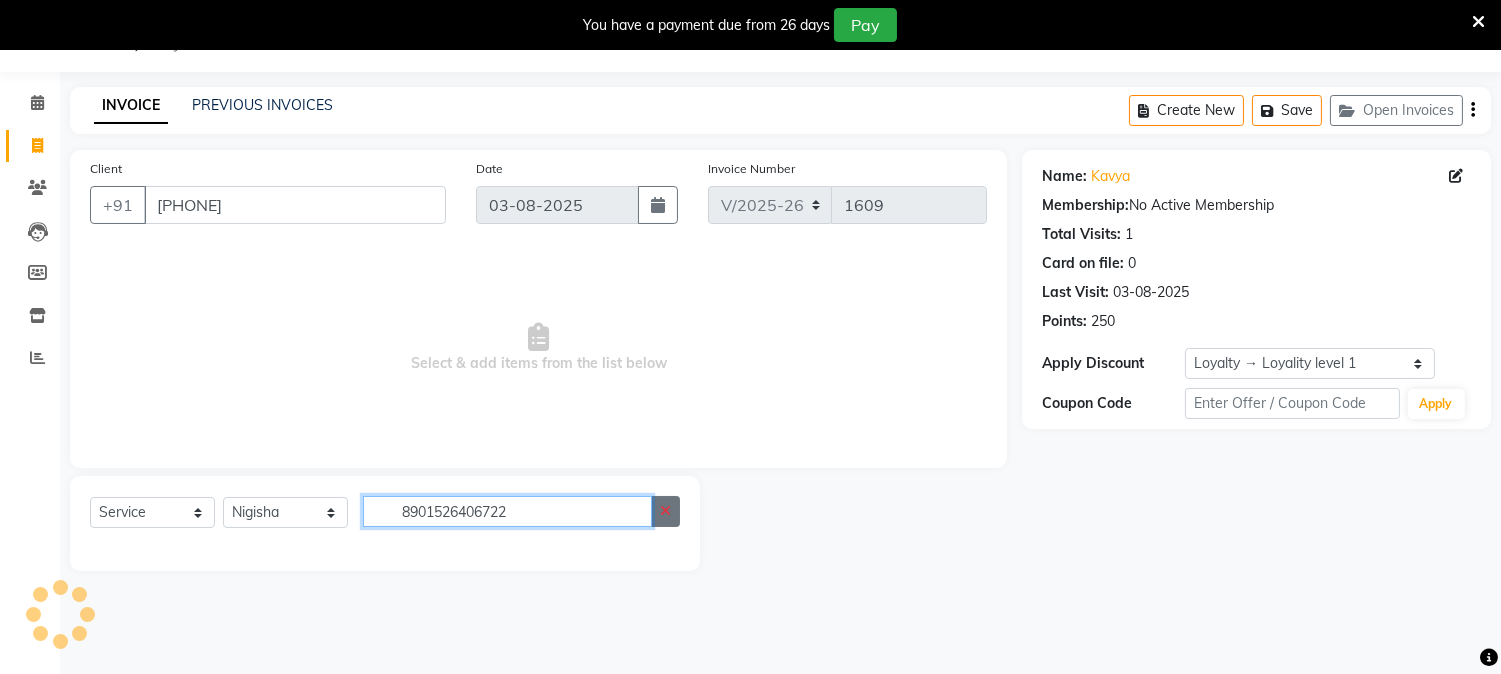 type on "8901526406722" 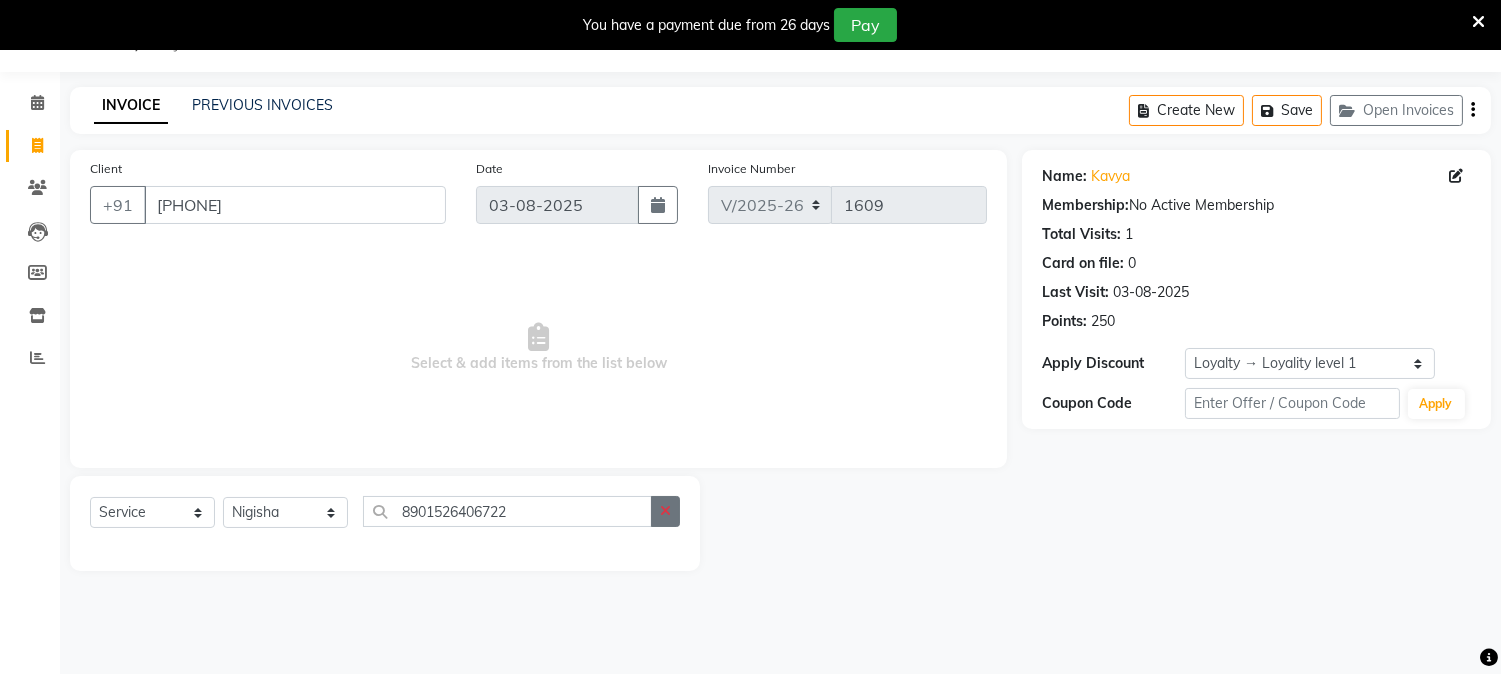 click 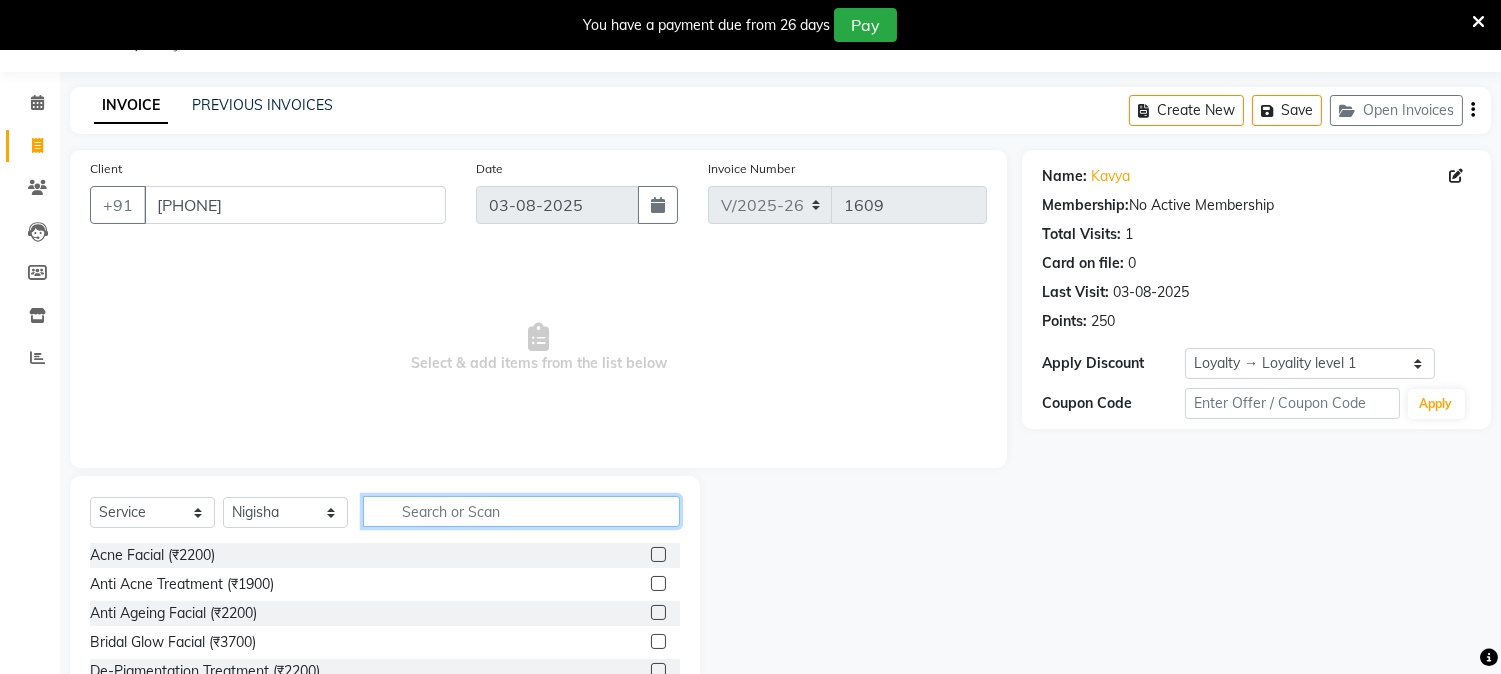 click 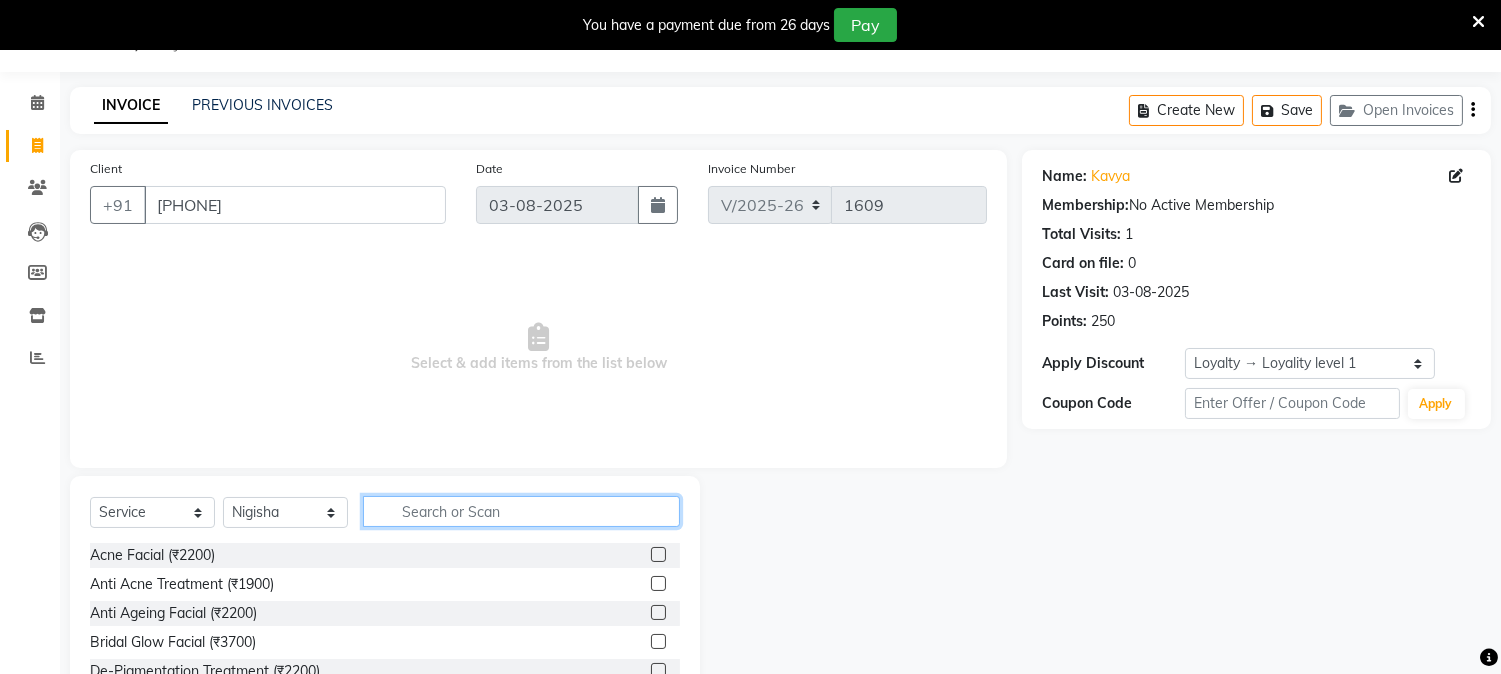 click 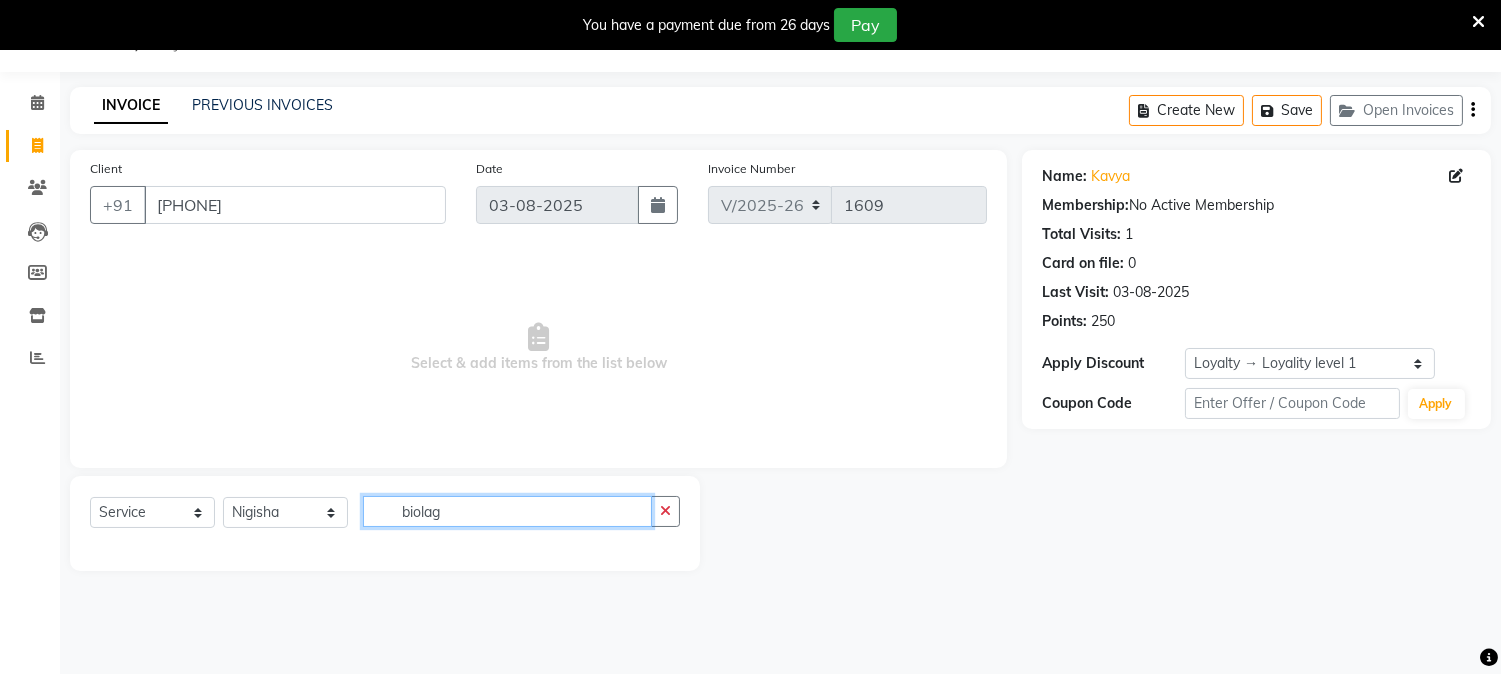 type on "biolag" 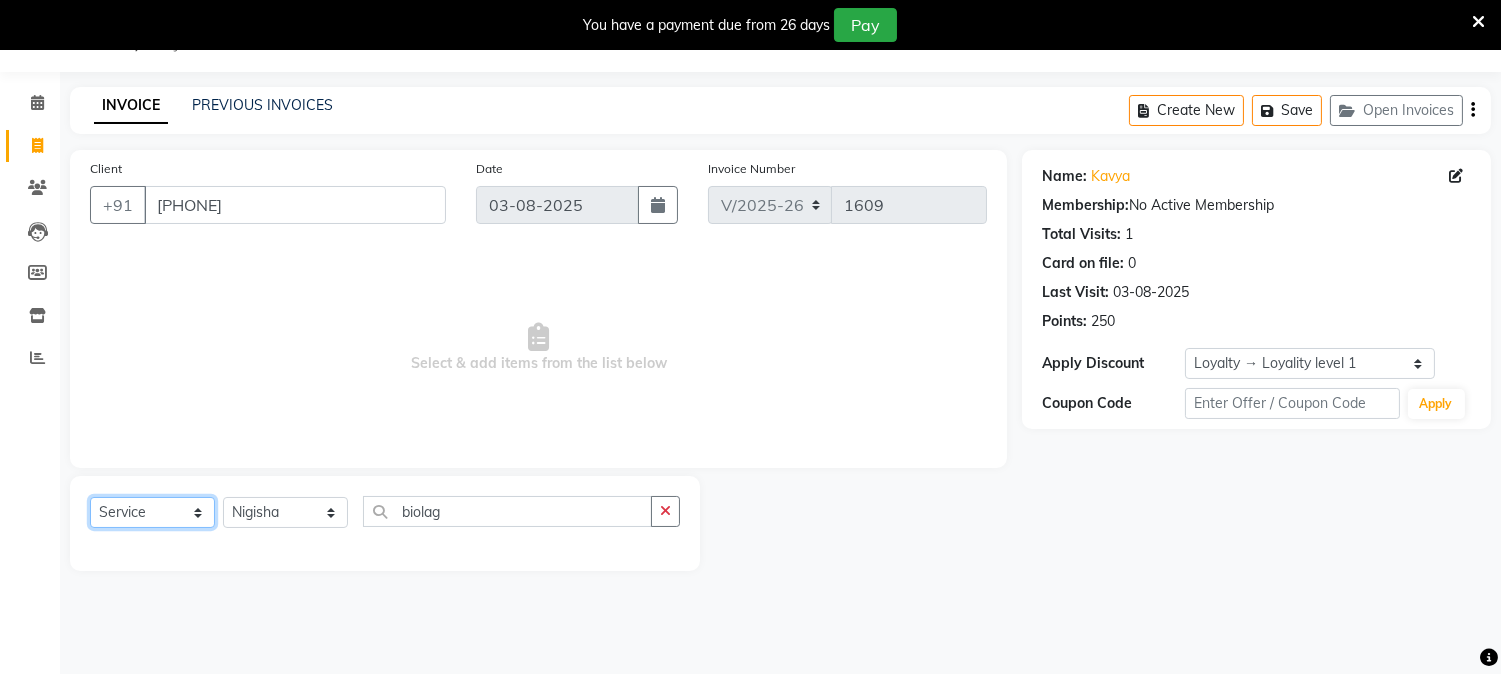 click on "Select  Service  Product  Membership  Package Voucher Prepaid Gift Card" 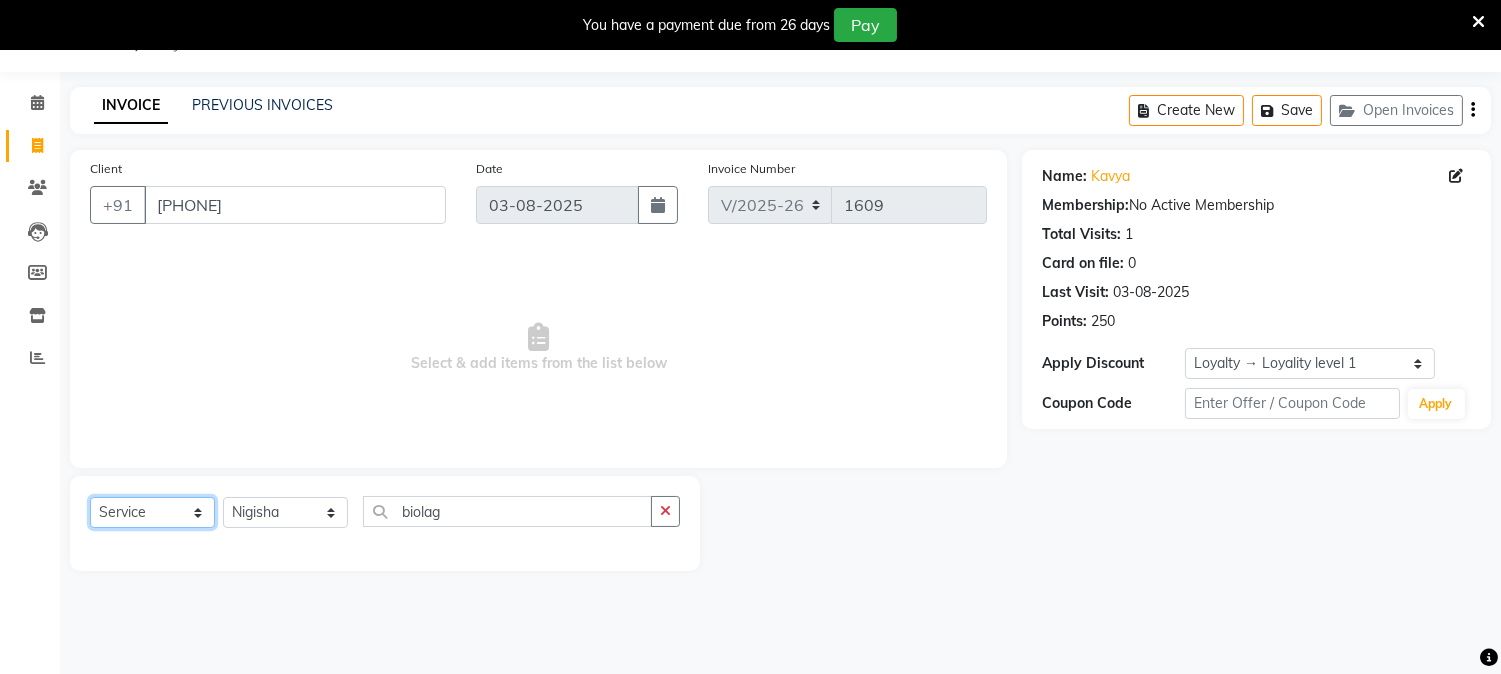 select on "product" 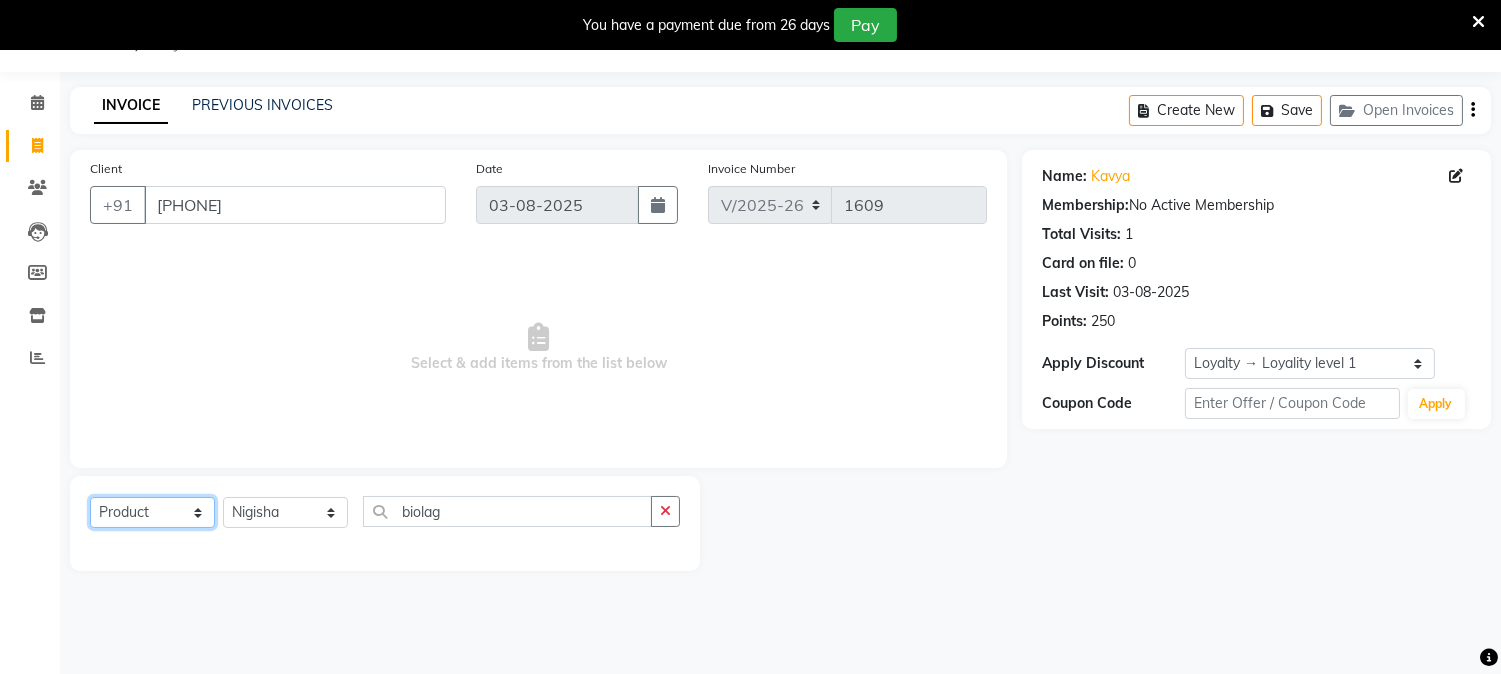 click on "Select  Service  Product  Membership  Package Voucher Prepaid Gift Card" 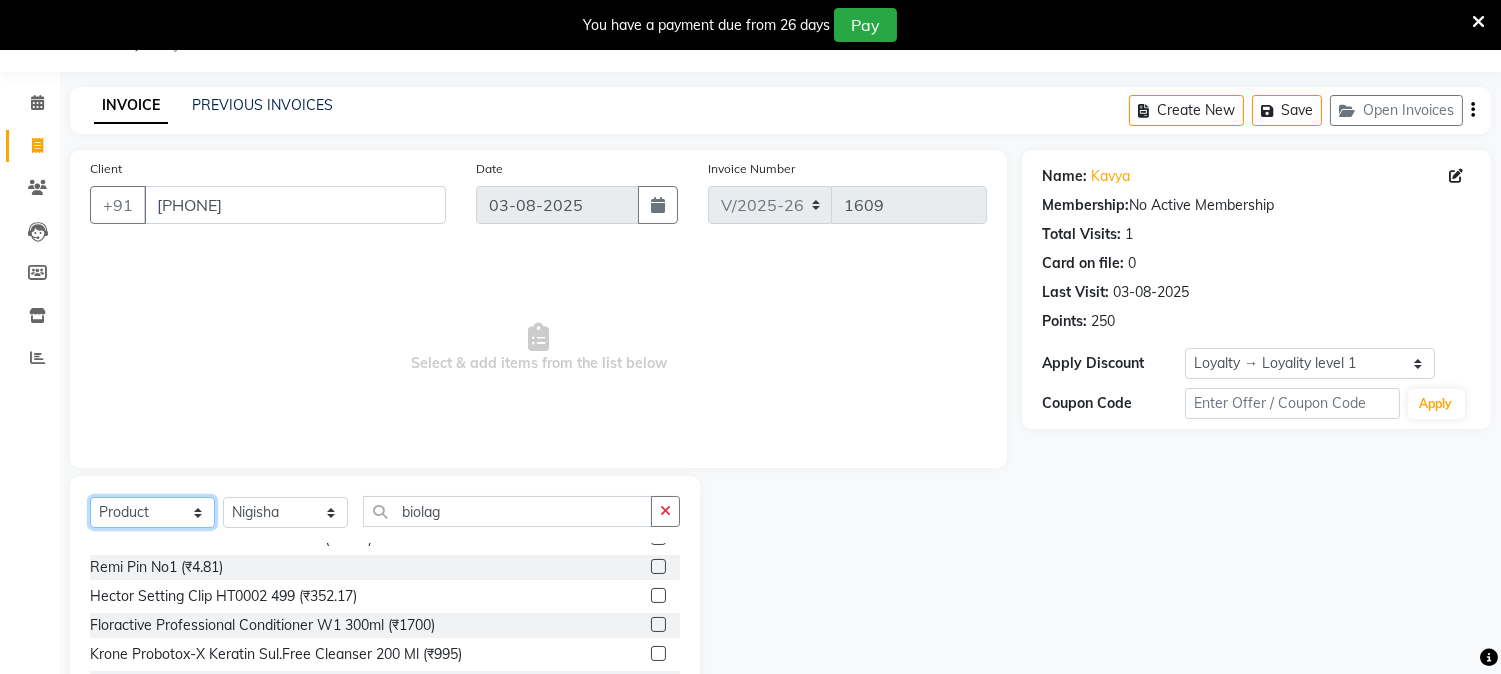 scroll, scrollTop: 222, scrollLeft: 0, axis: vertical 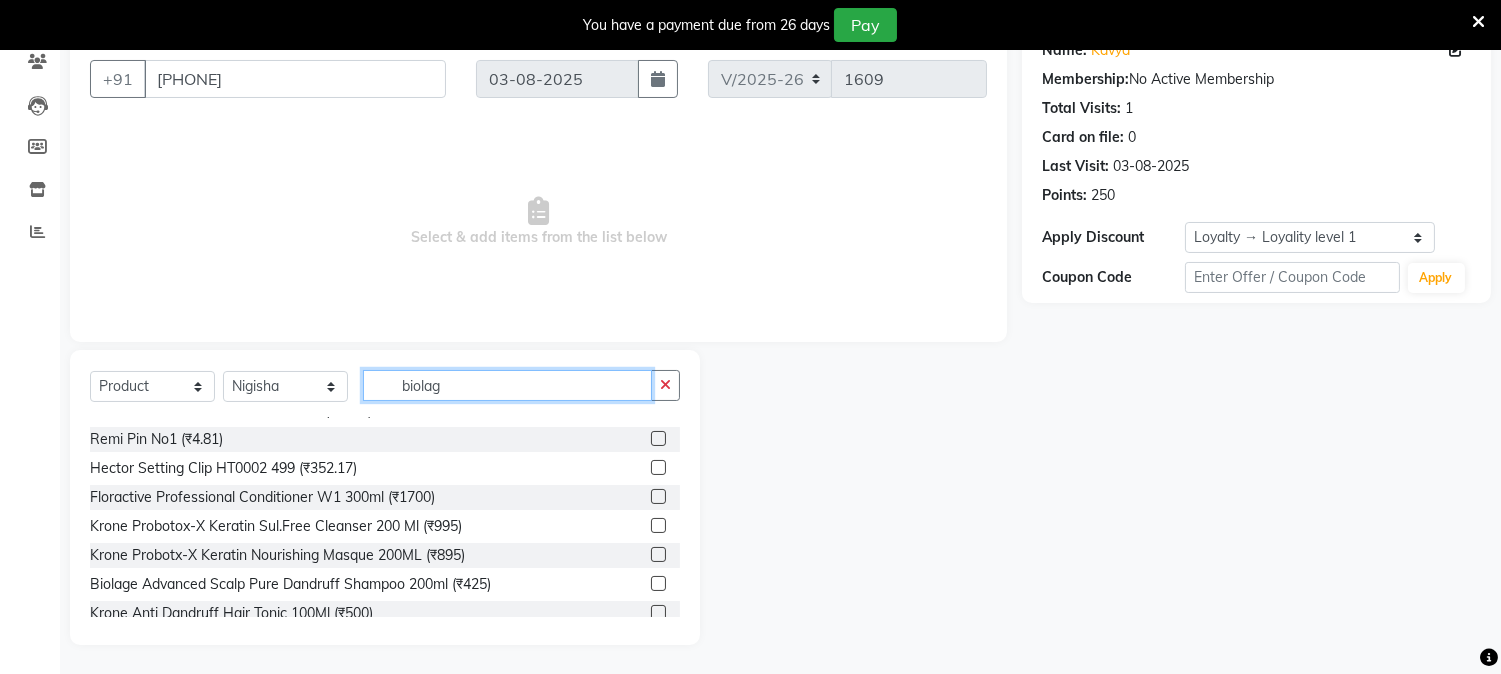 click on "biolag" 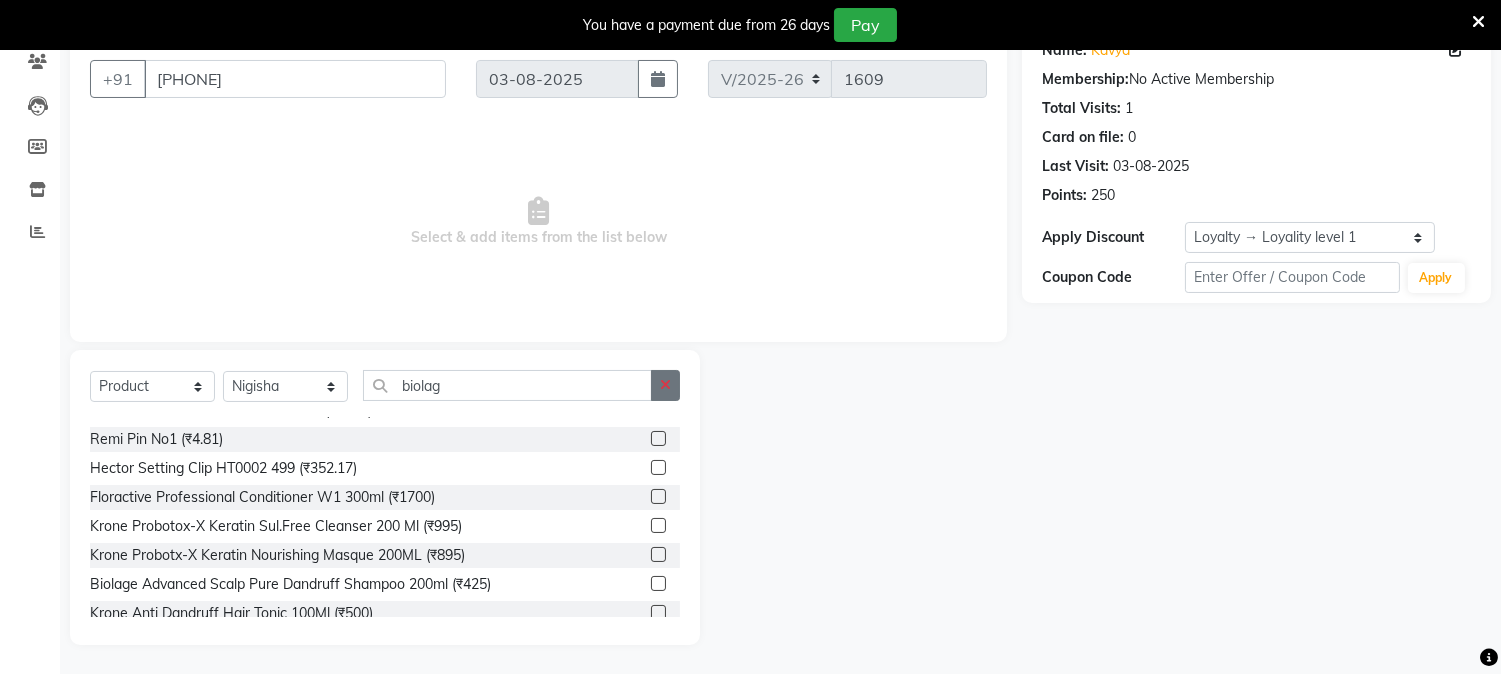click 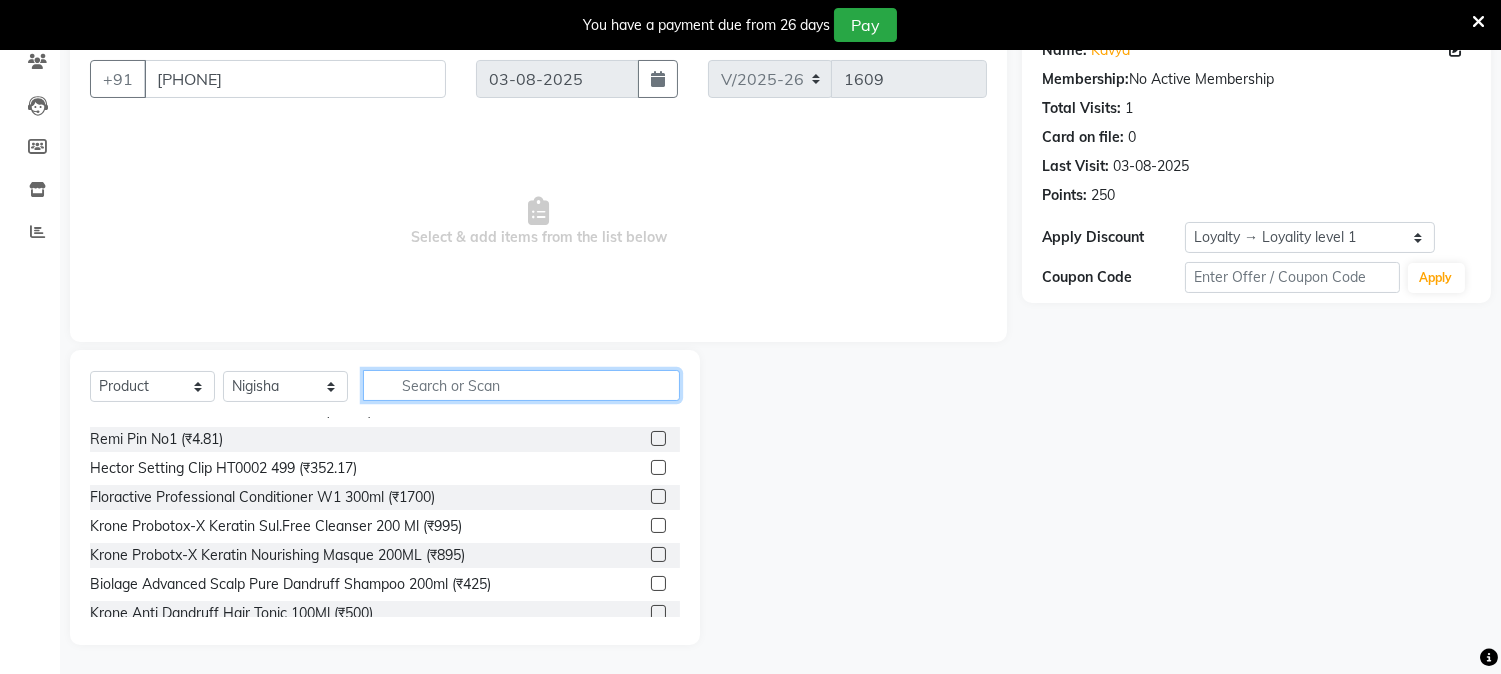 click 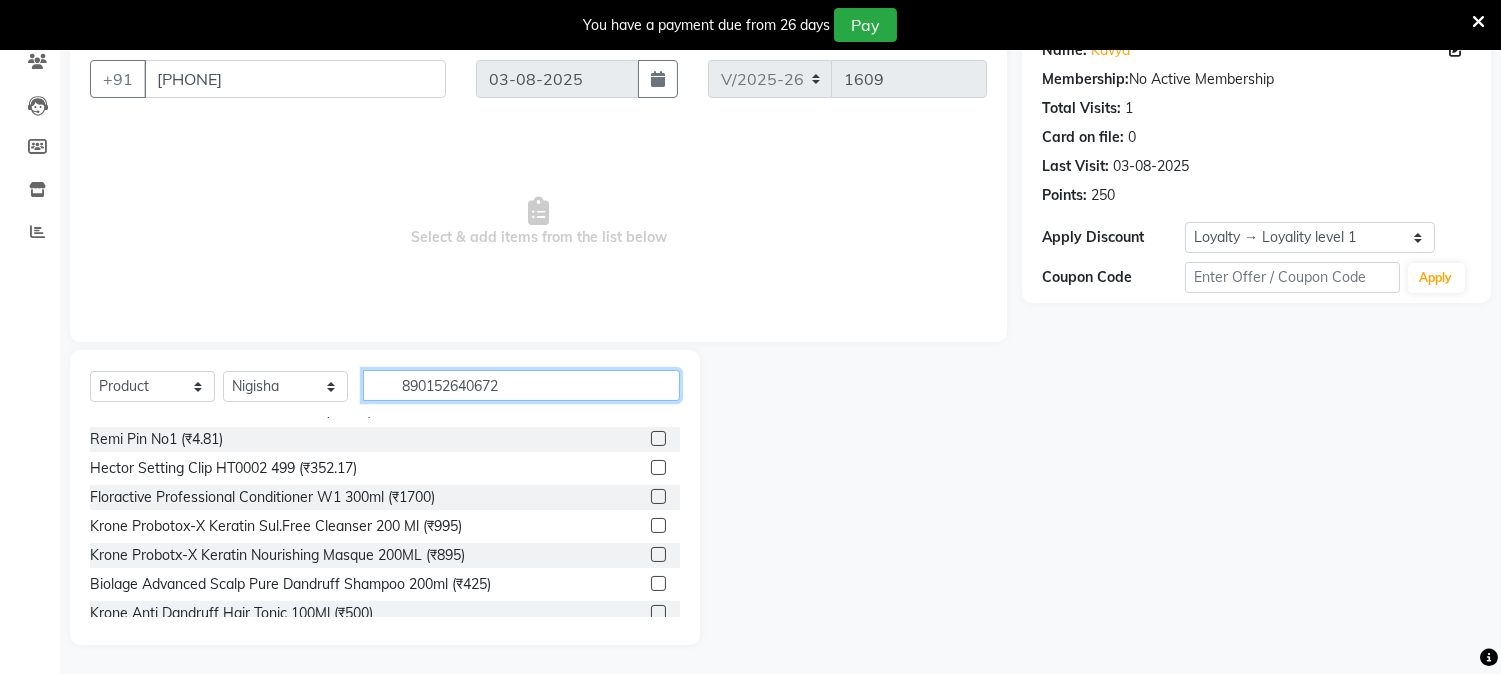 type on "8901526406722" 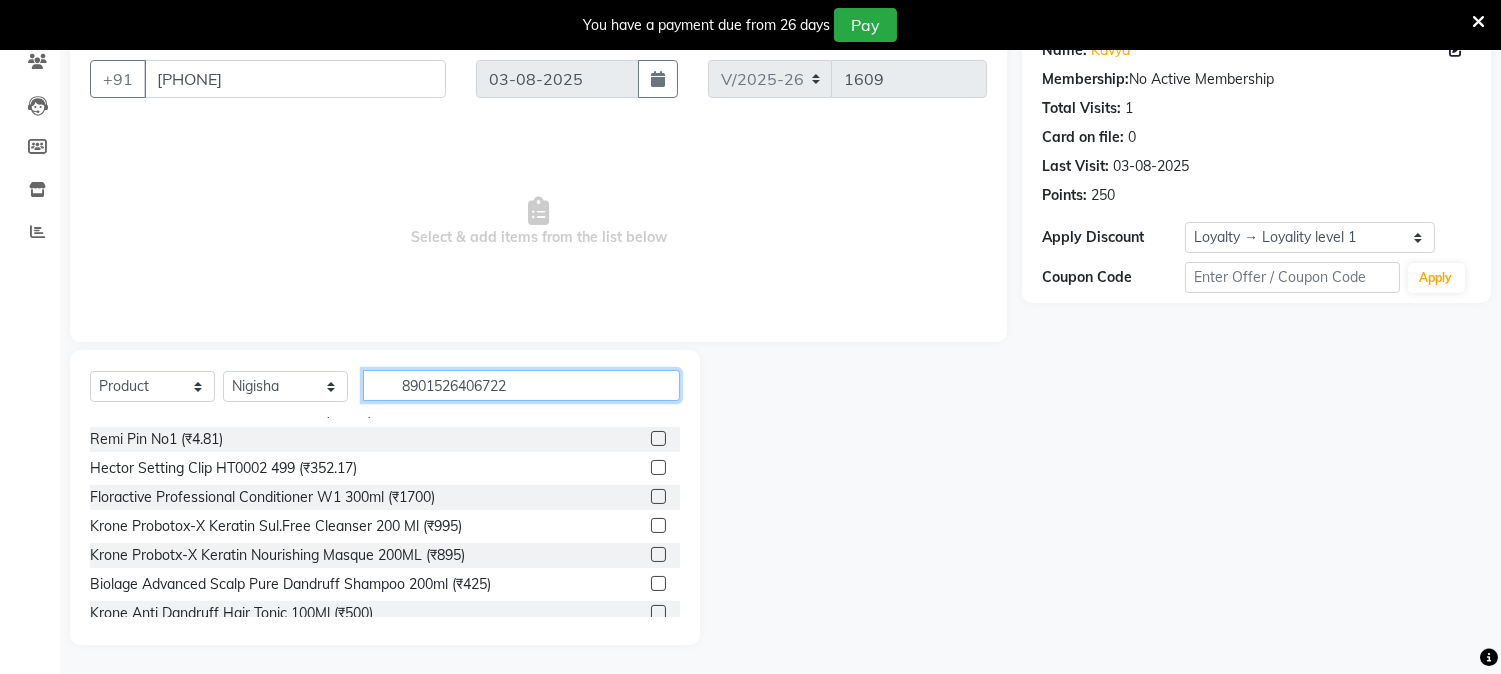scroll, scrollTop: 176, scrollLeft: 0, axis: vertical 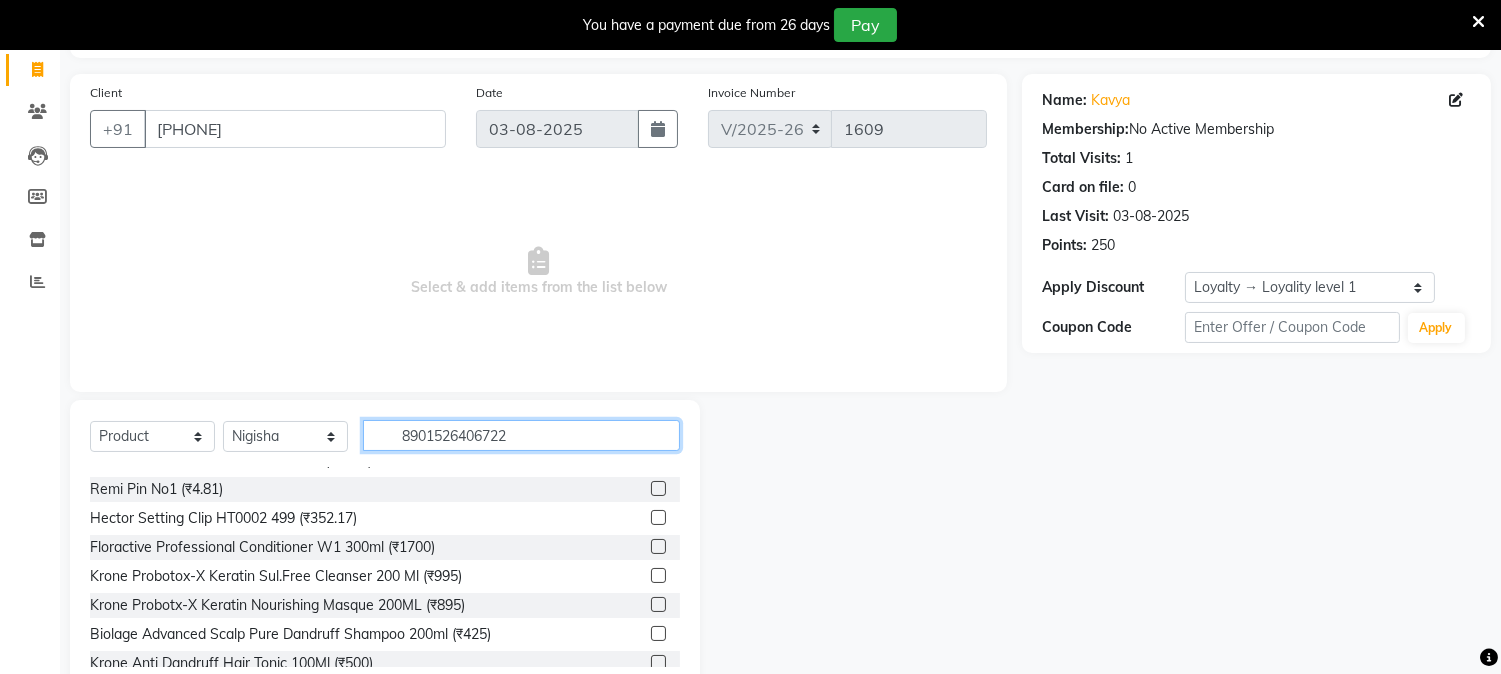 type 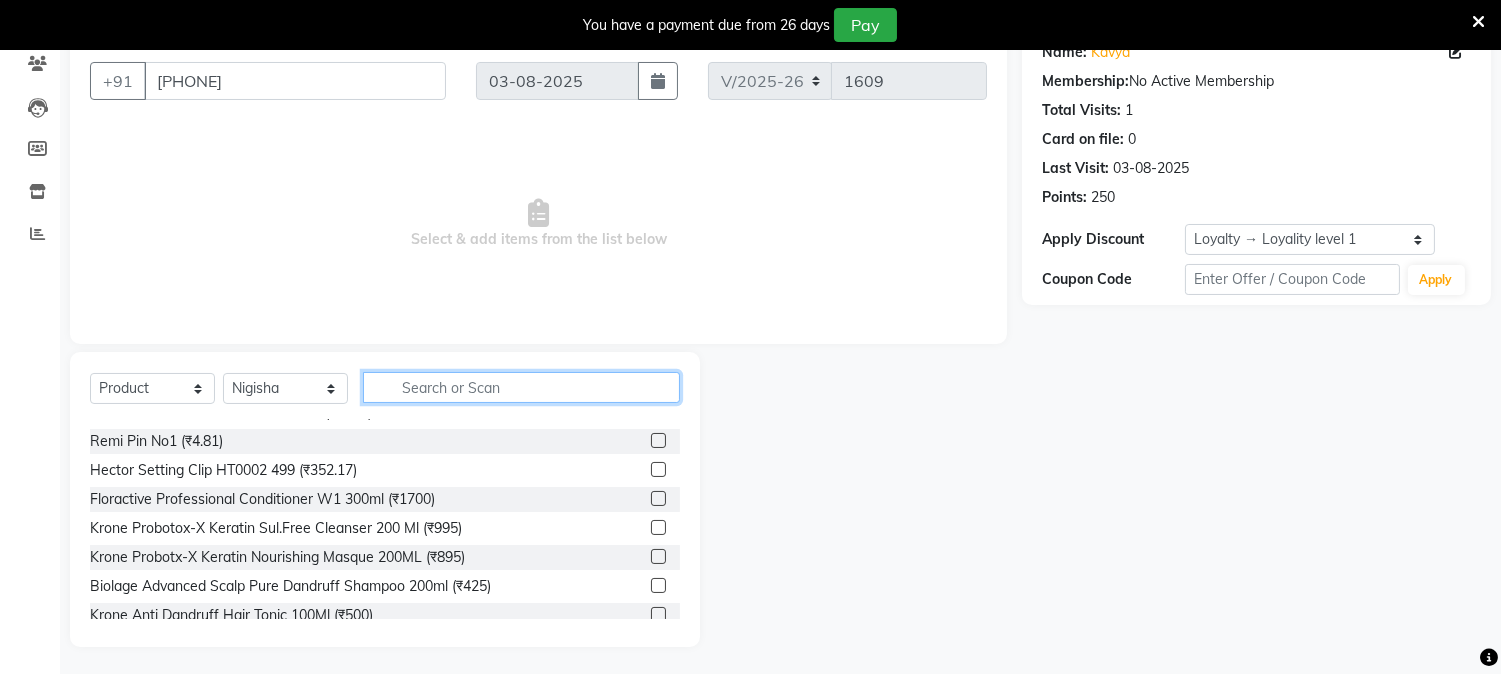 scroll, scrollTop: 0, scrollLeft: 0, axis: both 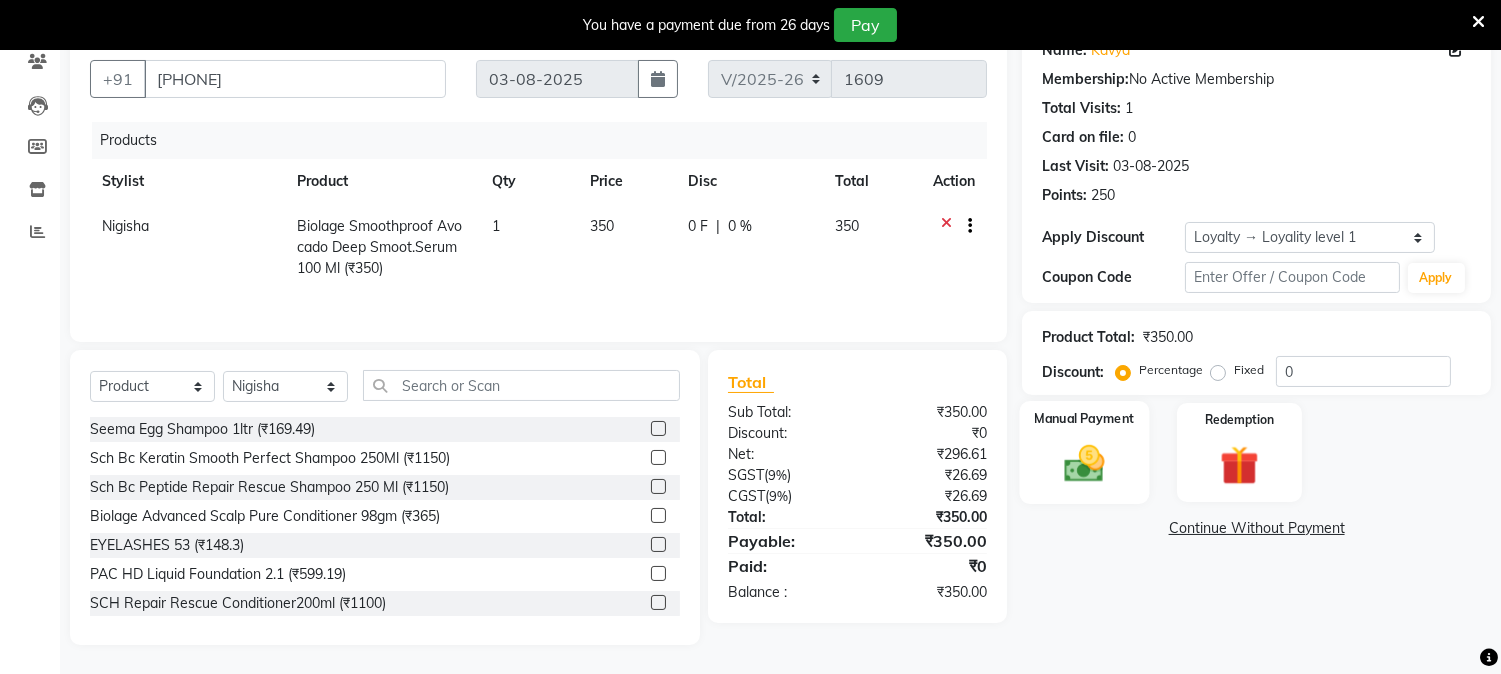 click on "Manual Payment" 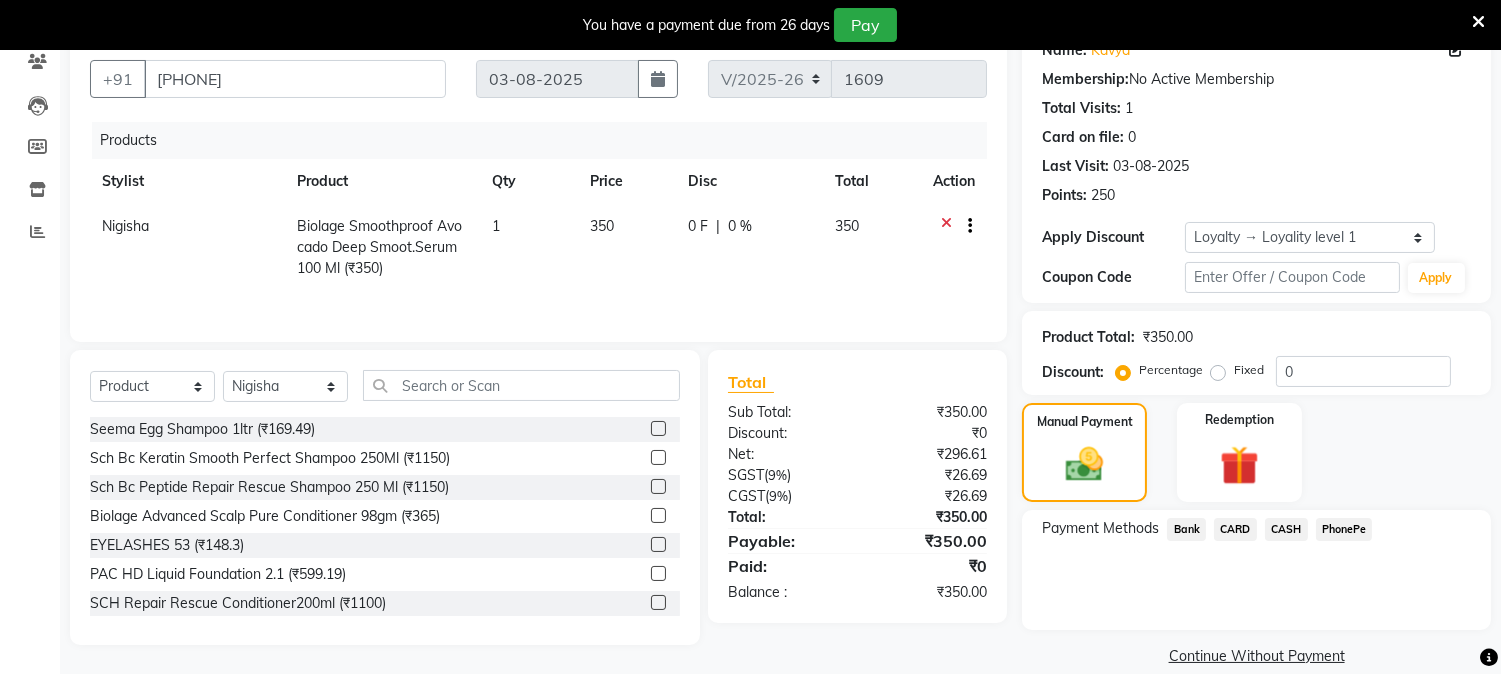 click on "PhonePe" 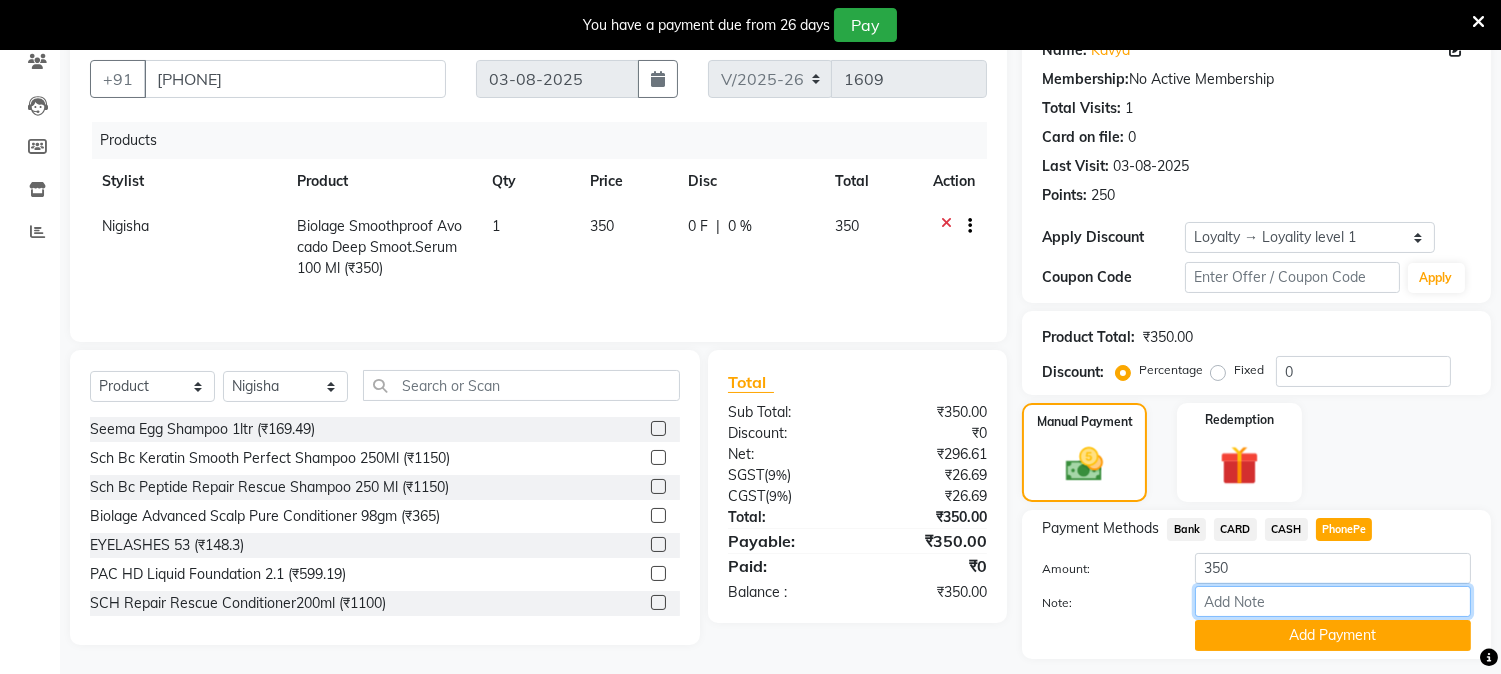 click on "Note:" at bounding box center [1333, 601] 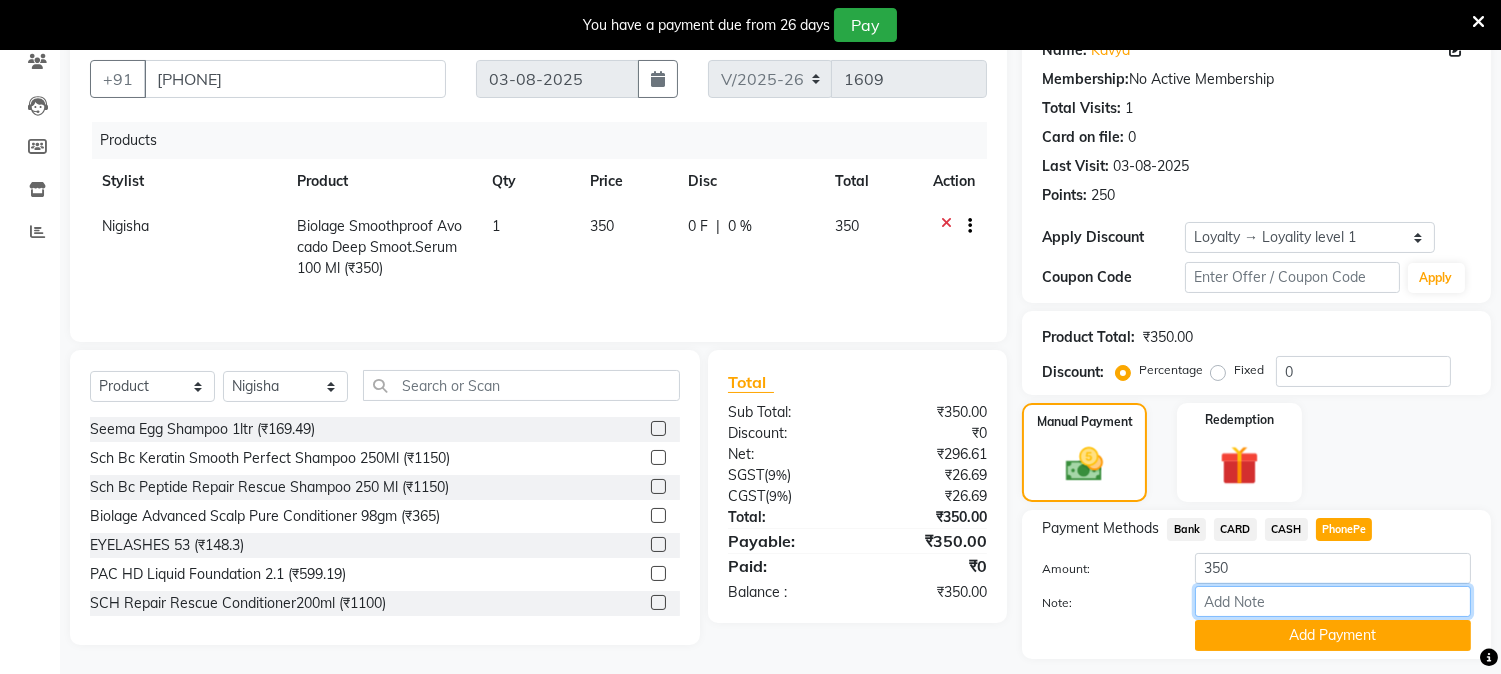 type on "NIGISHA" 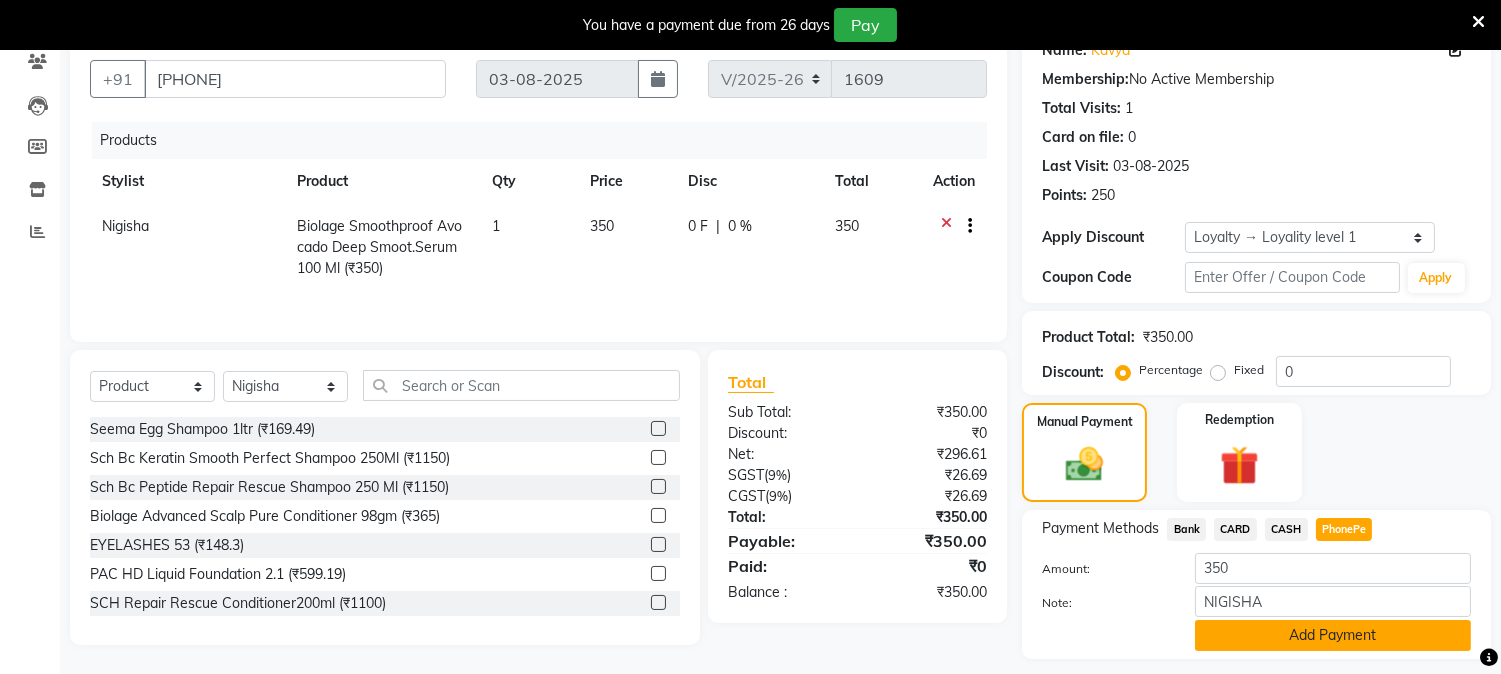 click on "Add Payment" 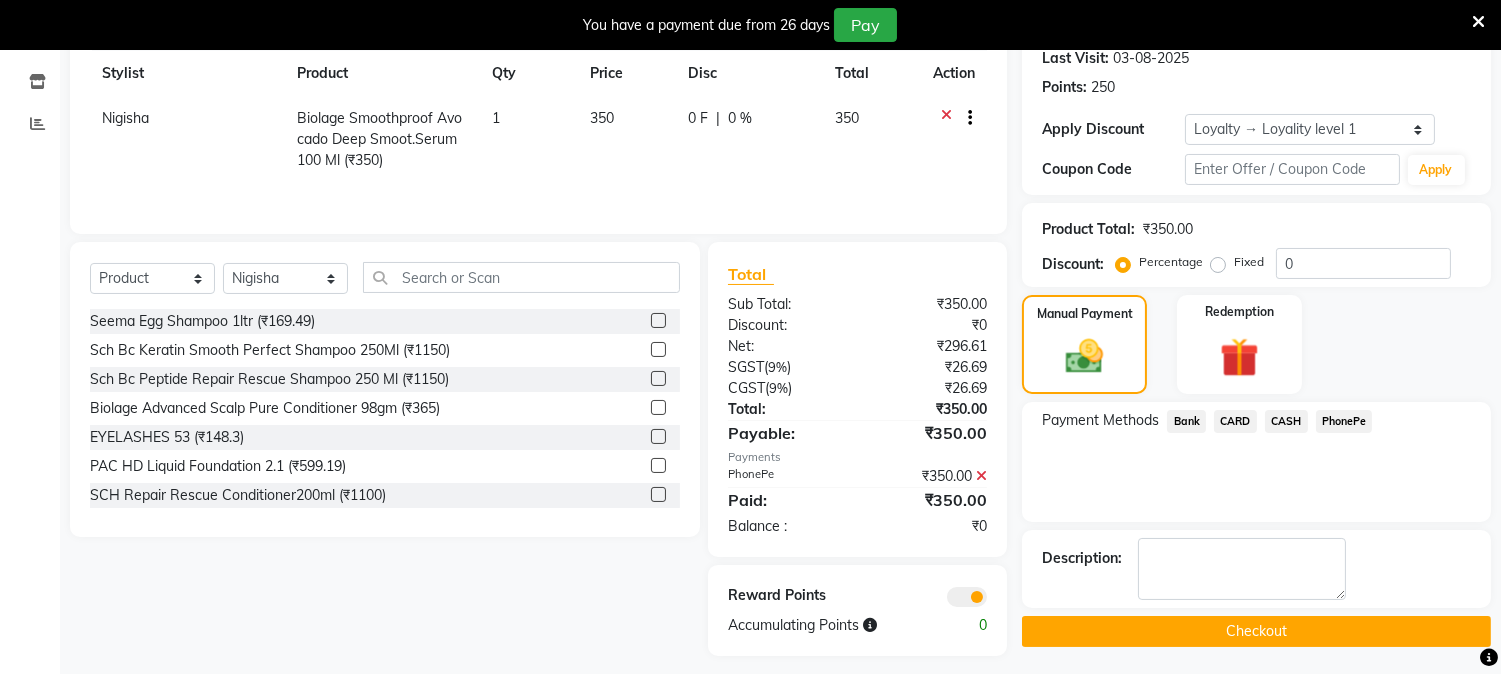 scroll, scrollTop: 297, scrollLeft: 0, axis: vertical 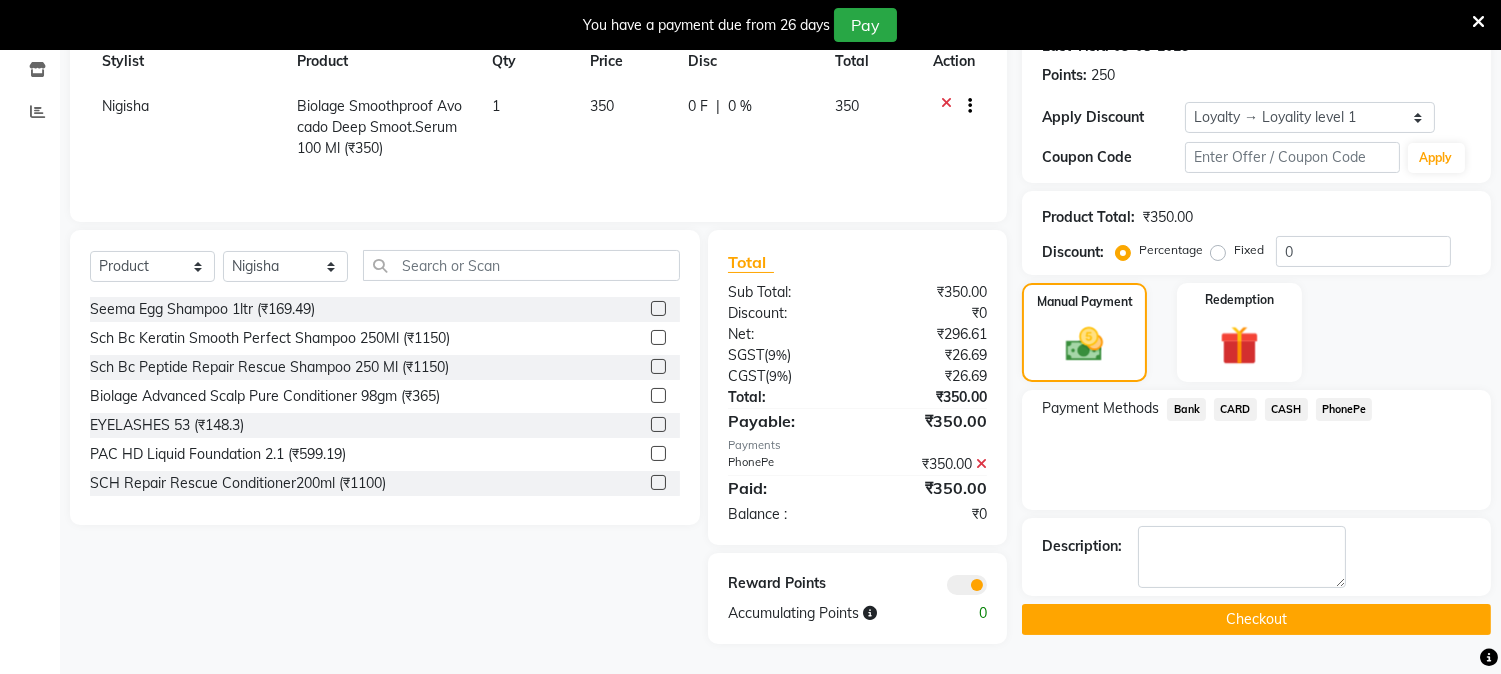 click on "Checkout" 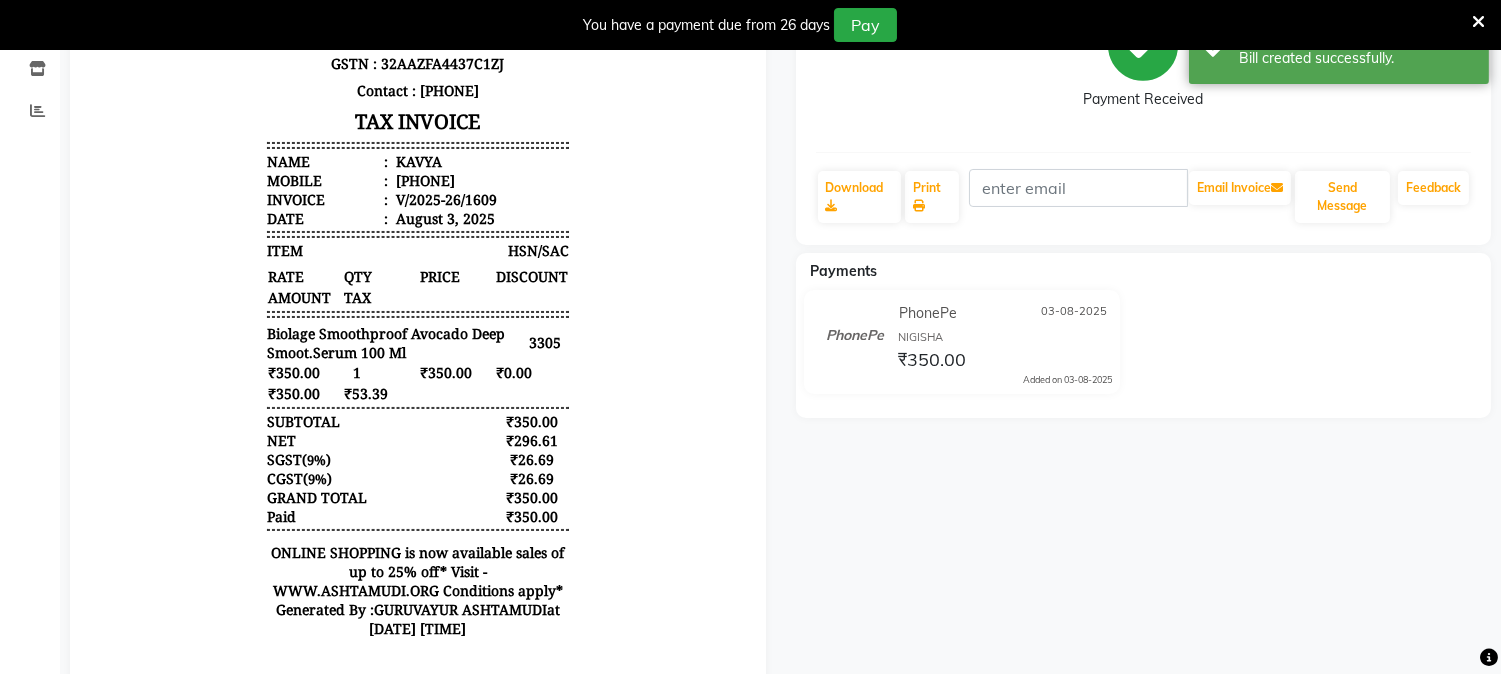 scroll, scrollTop: 0, scrollLeft: 0, axis: both 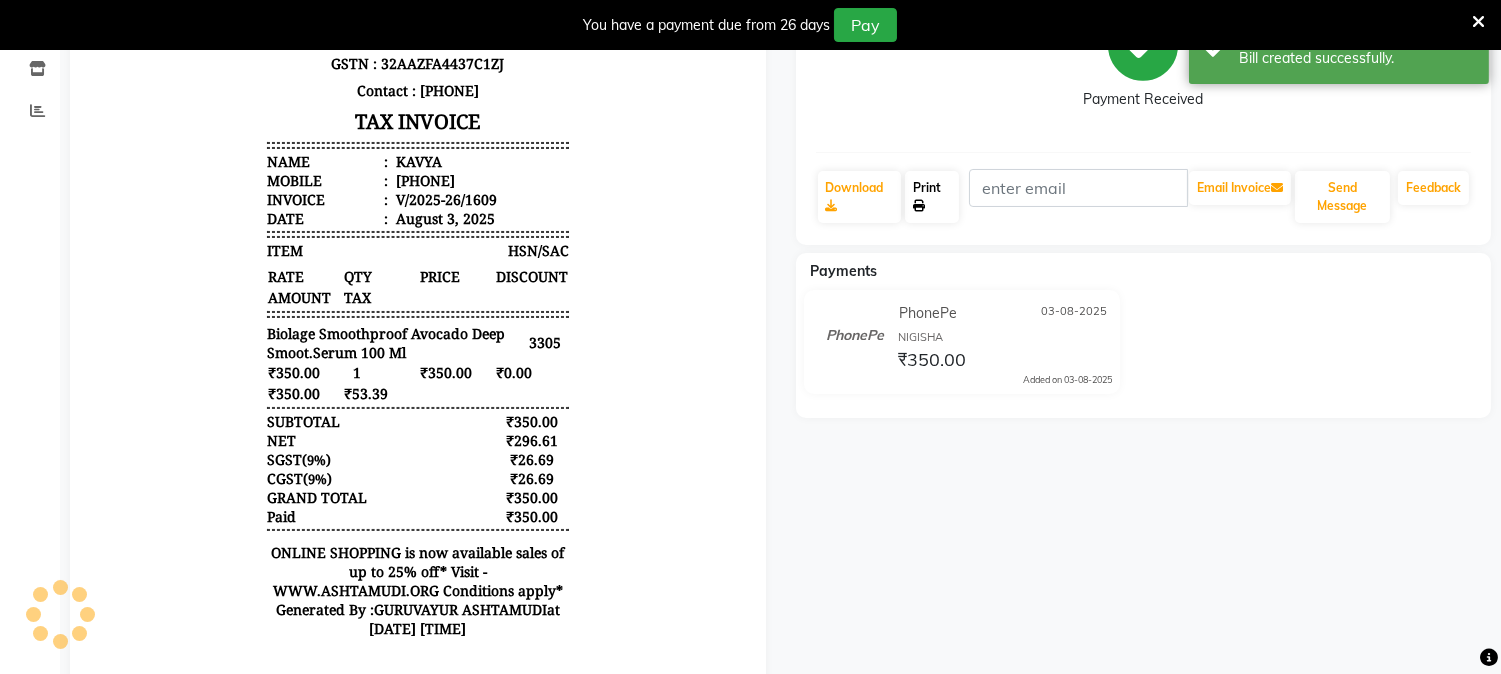 click on "Print" 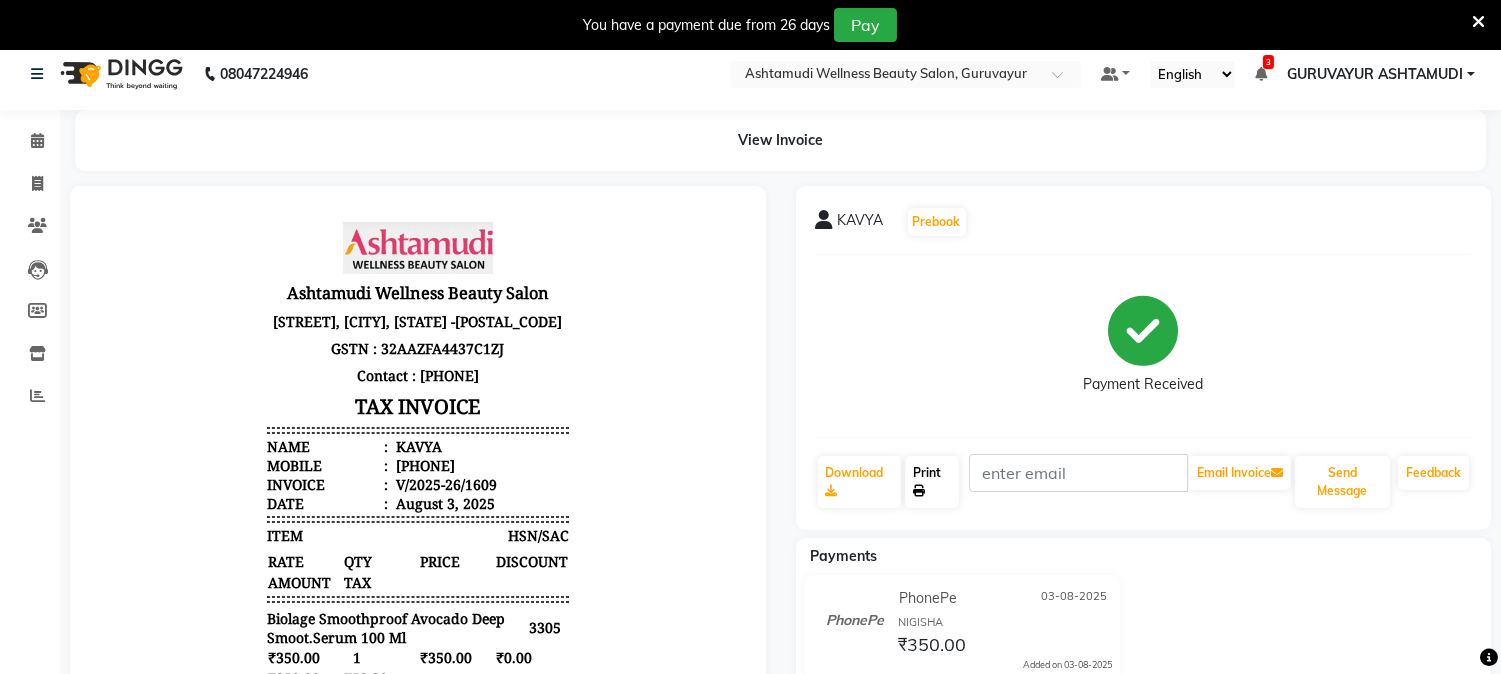 scroll, scrollTop: 0, scrollLeft: 0, axis: both 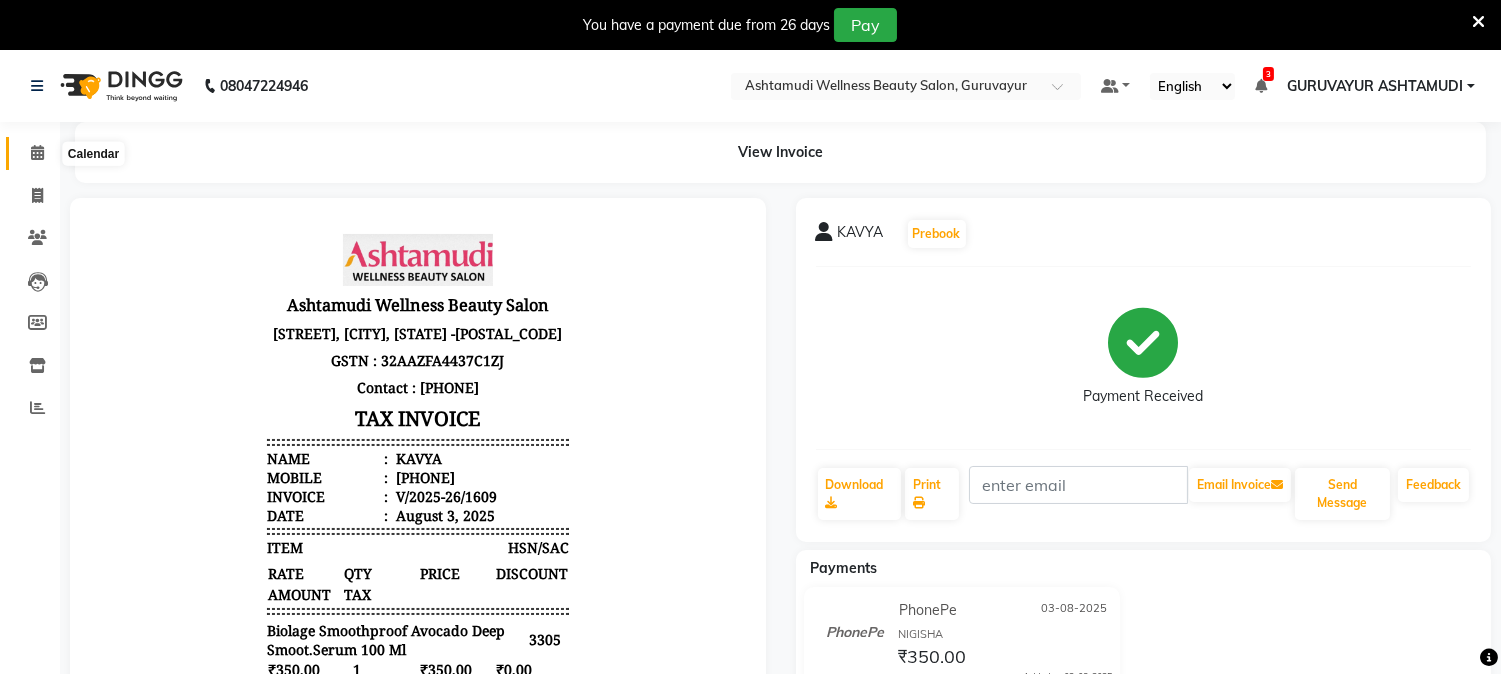 click 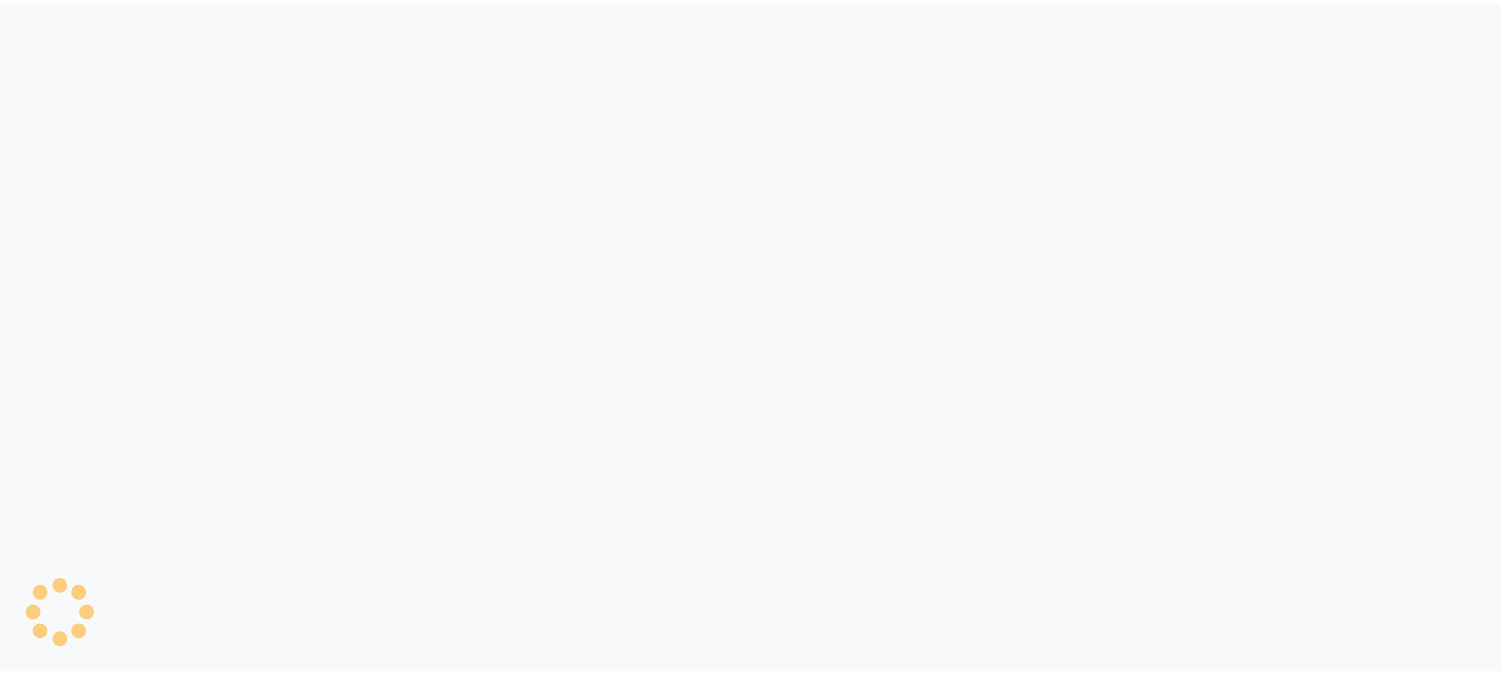 scroll, scrollTop: 0, scrollLeft: 0, axis: both 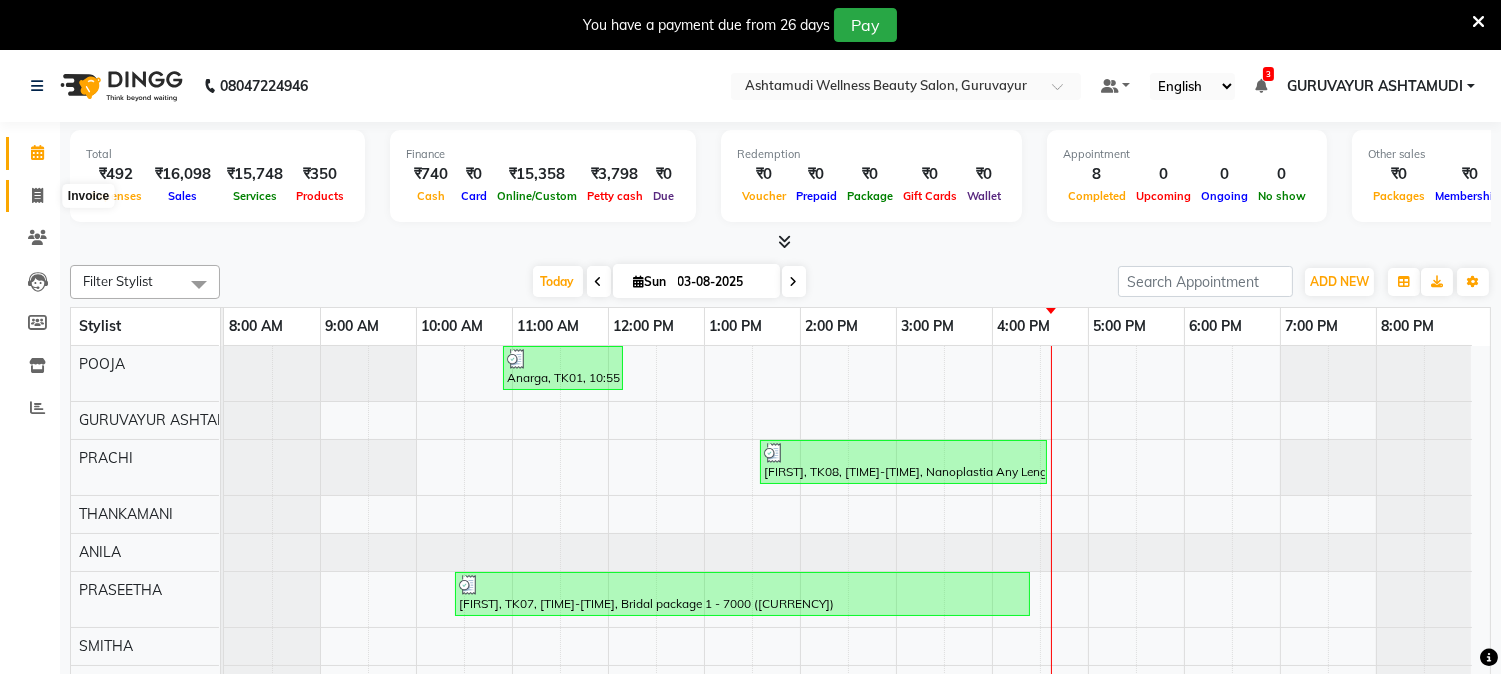 click 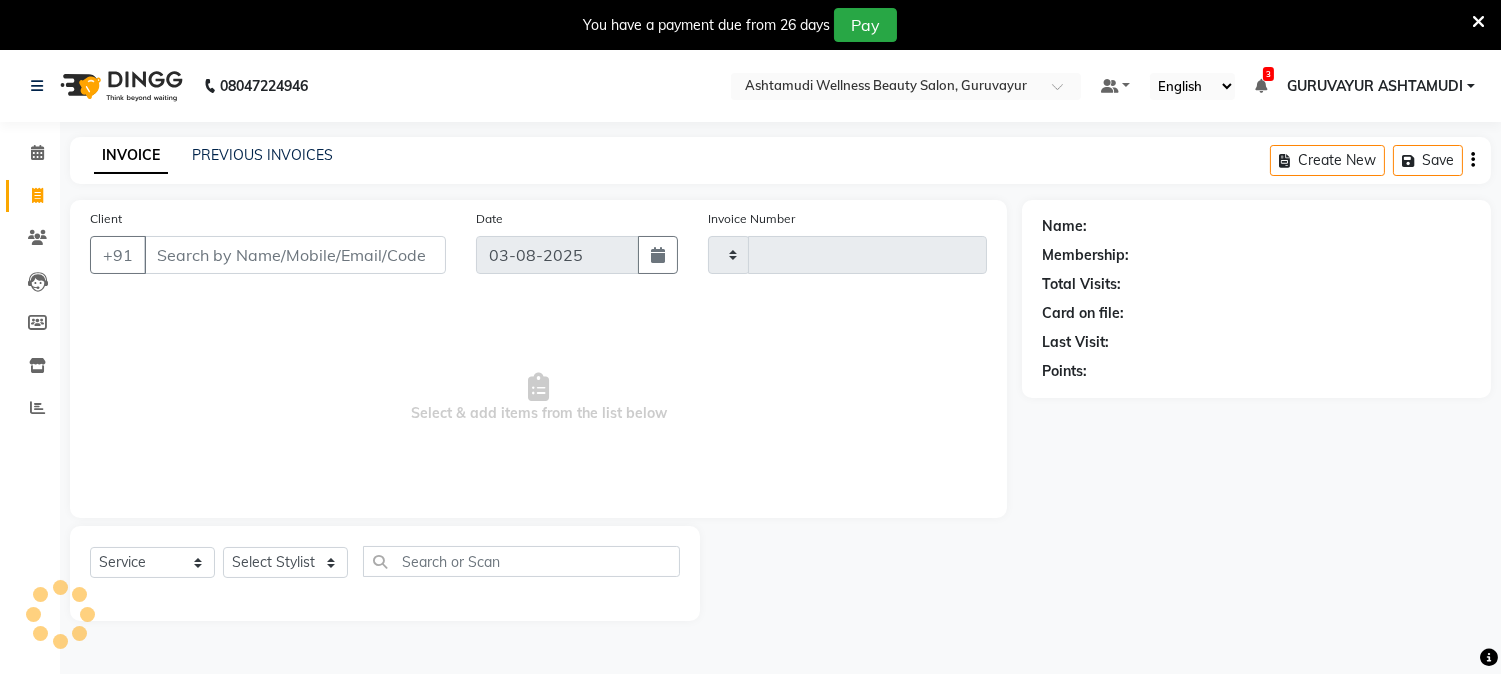 type on "1610" 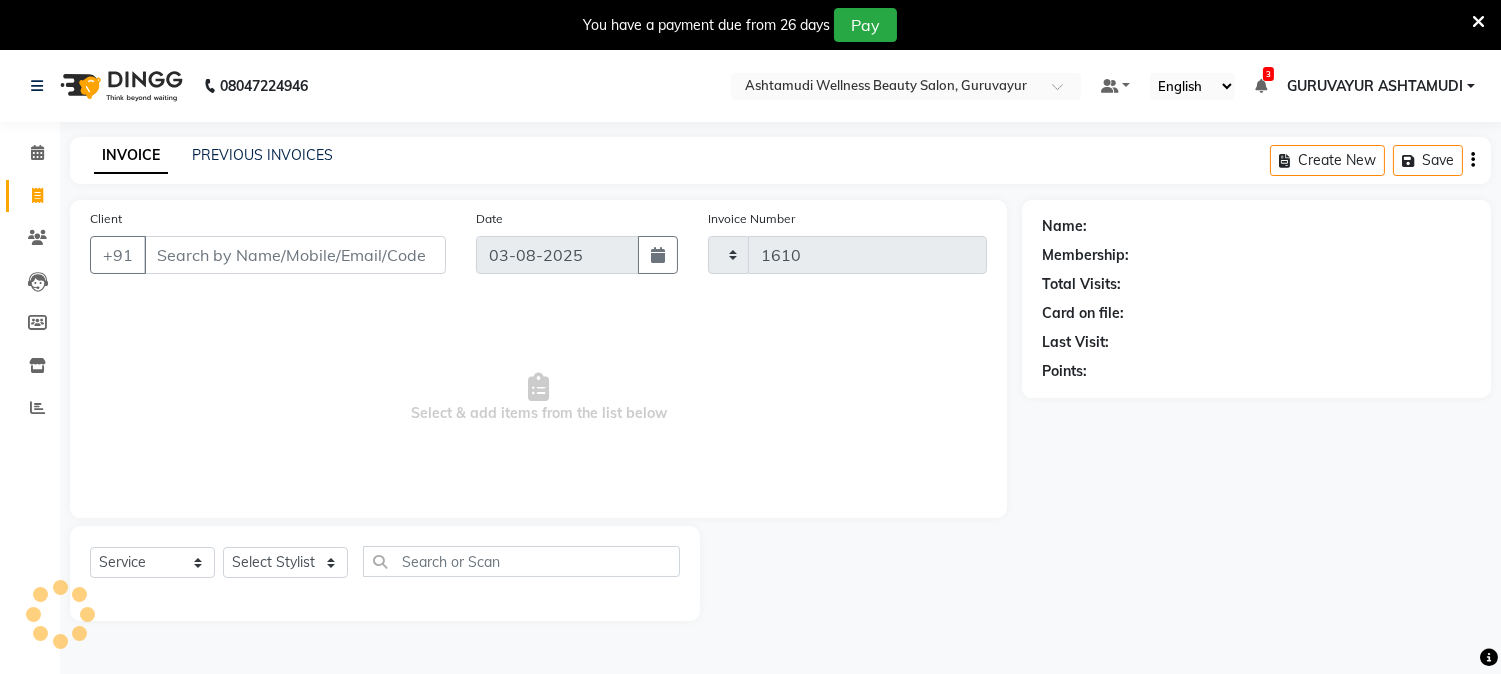 select on "4660" 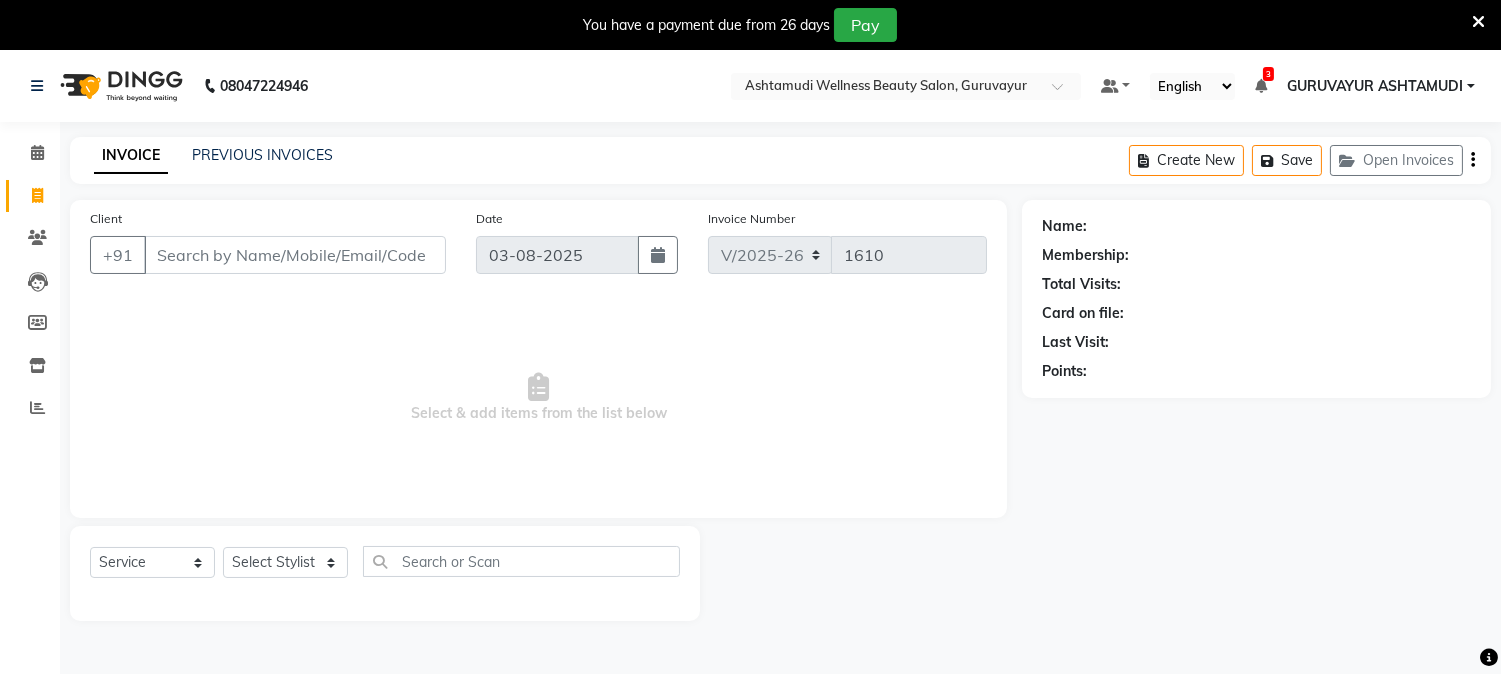 click 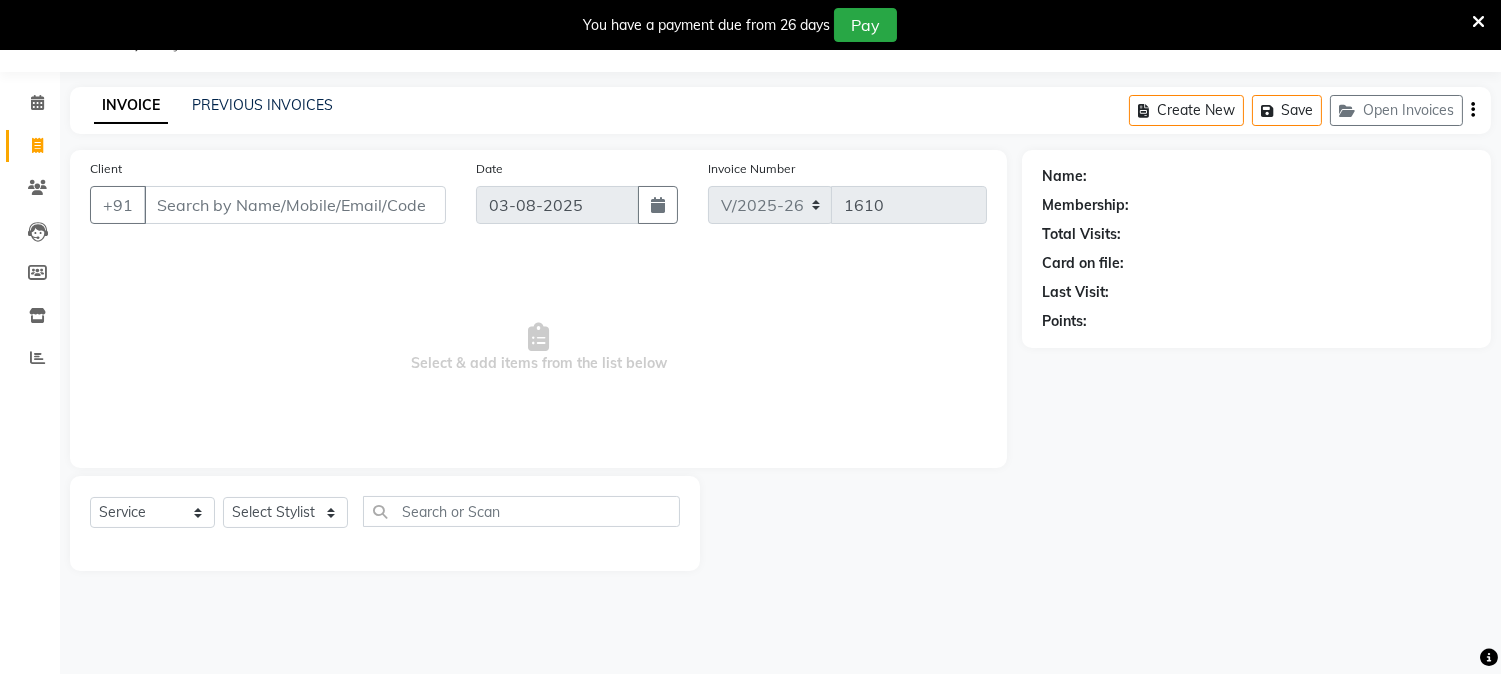 select on "4660" 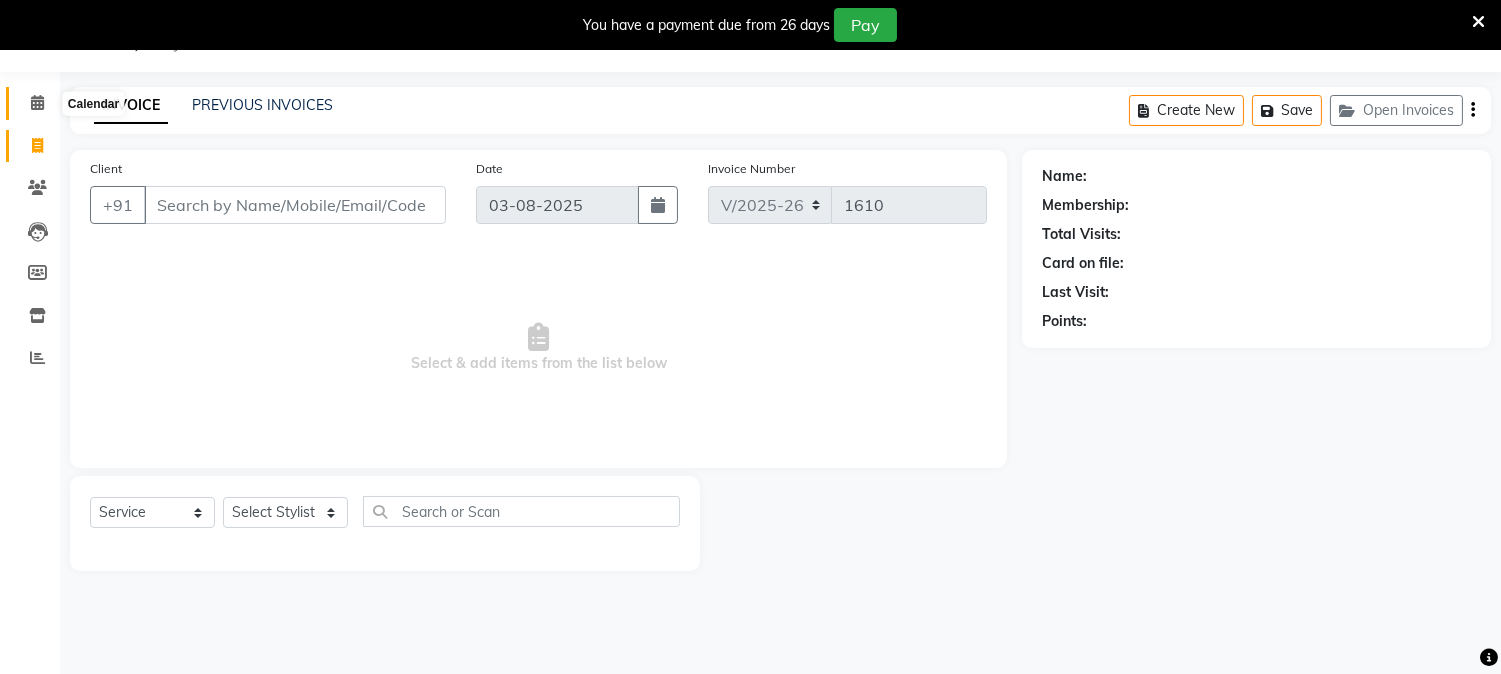 click 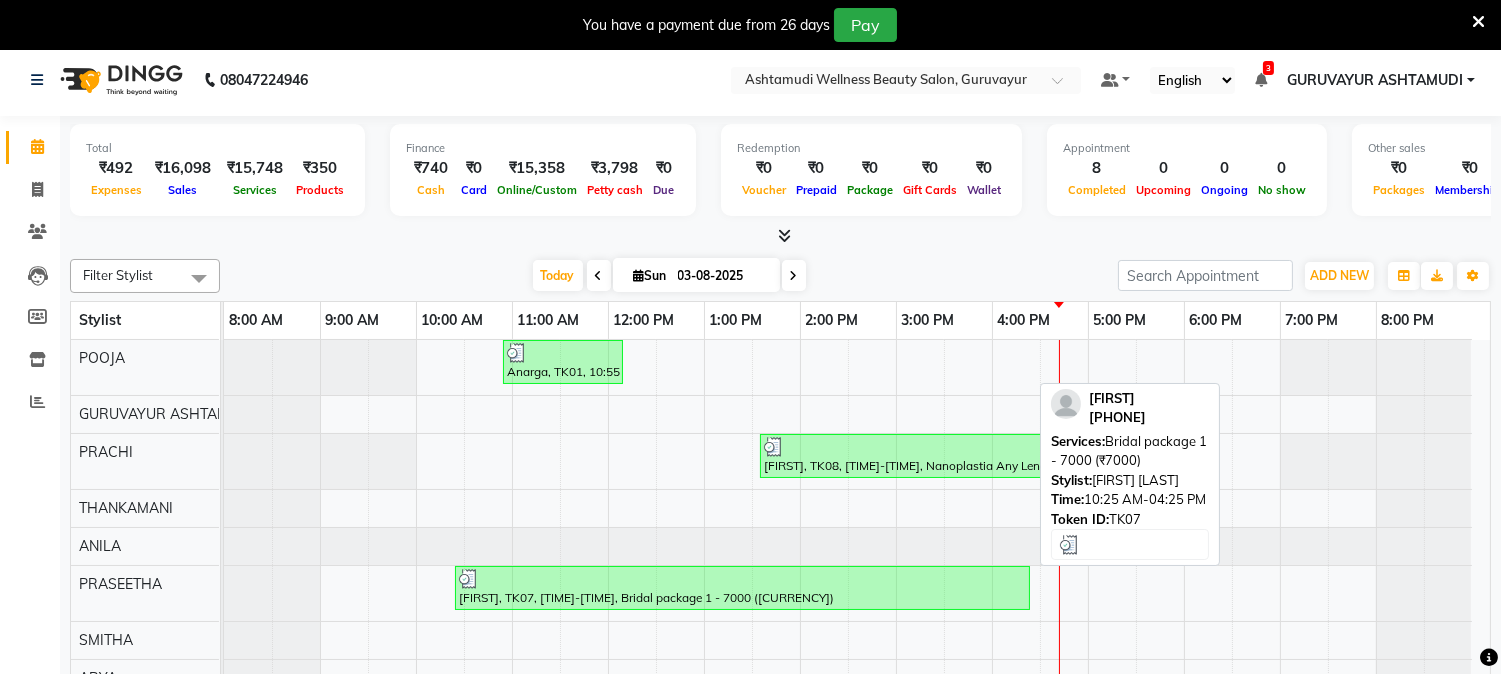scroll, scrollTop: 0, scrollLeft: 0, axis: both 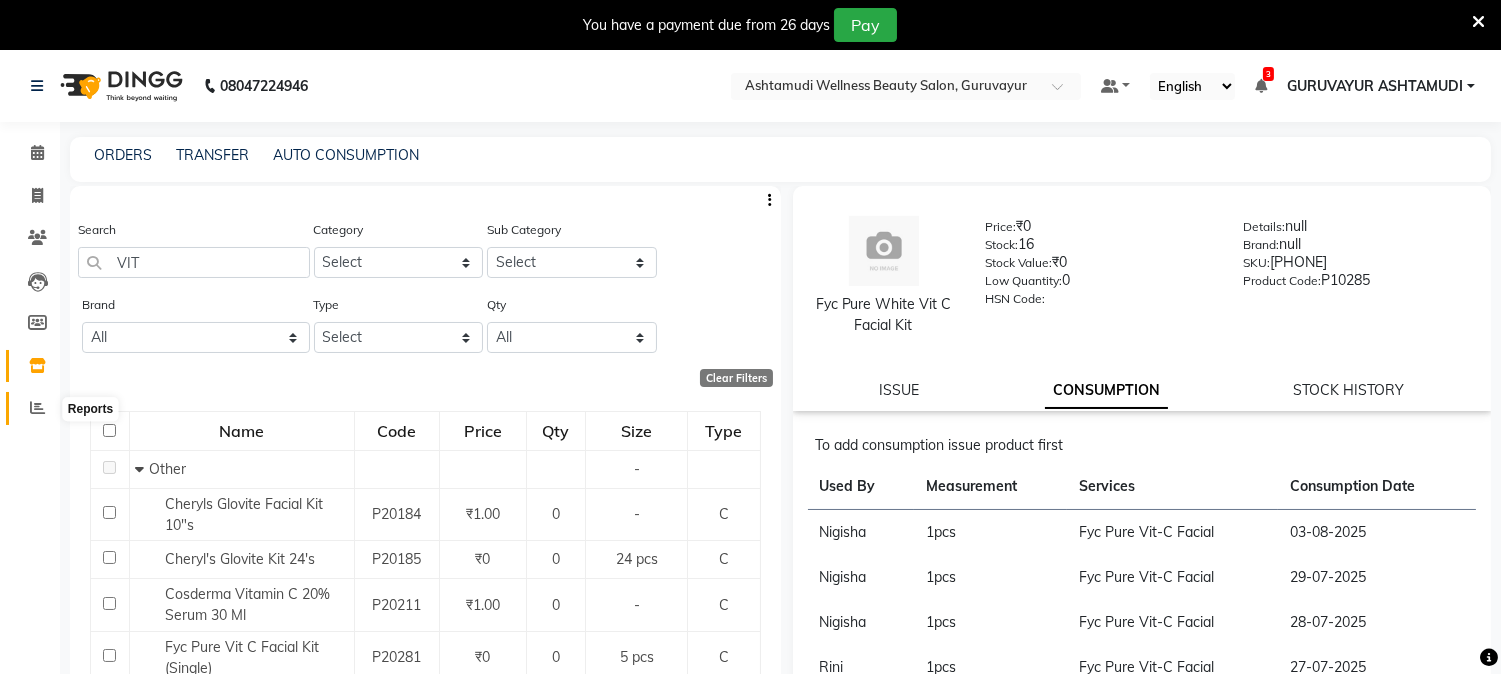 click 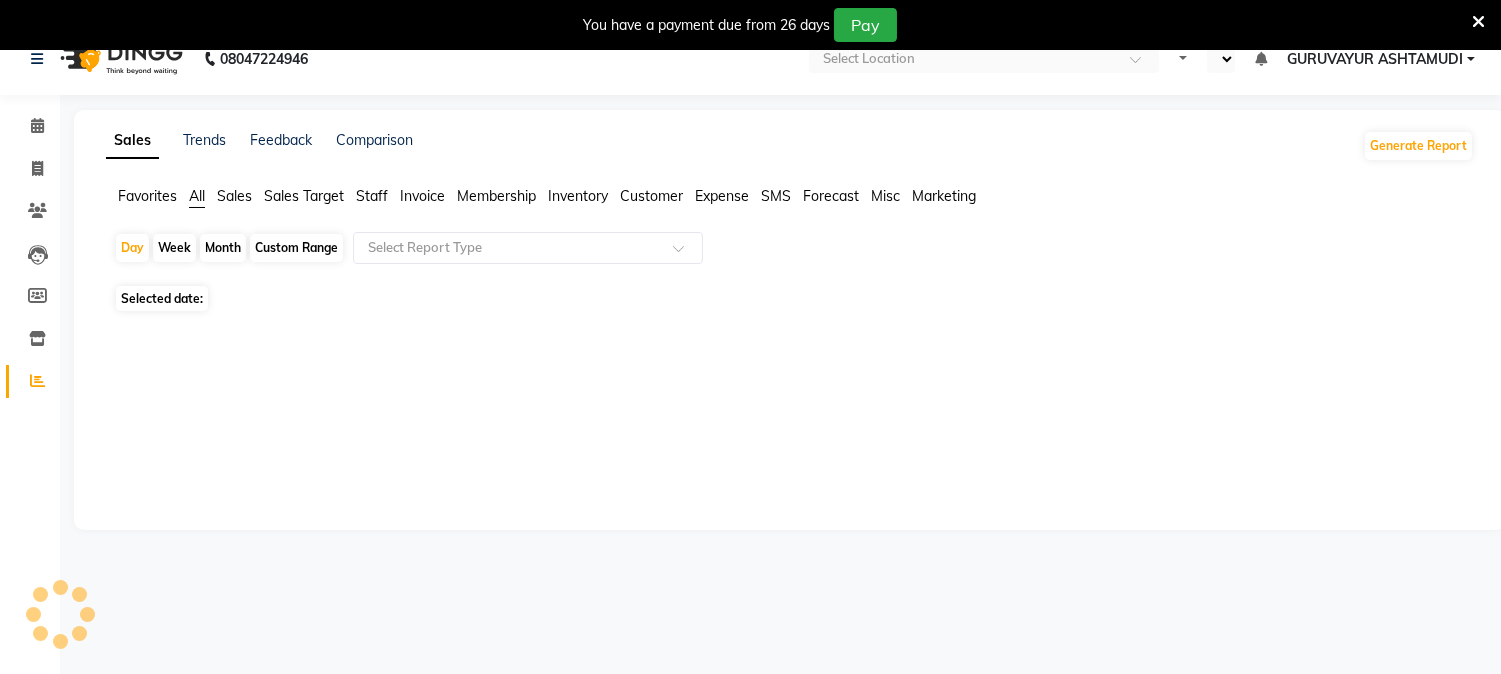 scroll, scrollTop: 50, scrollLeft: 0, axis: vertical 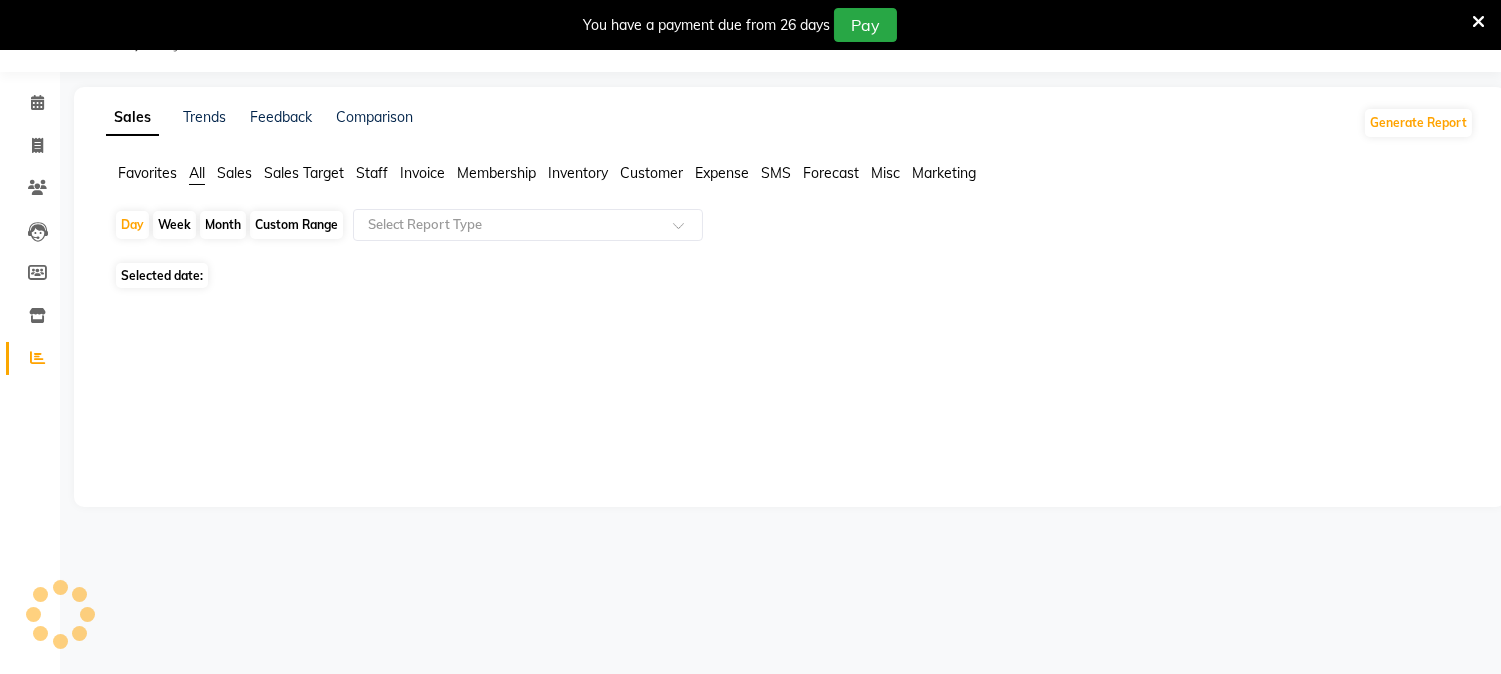 select on "en" 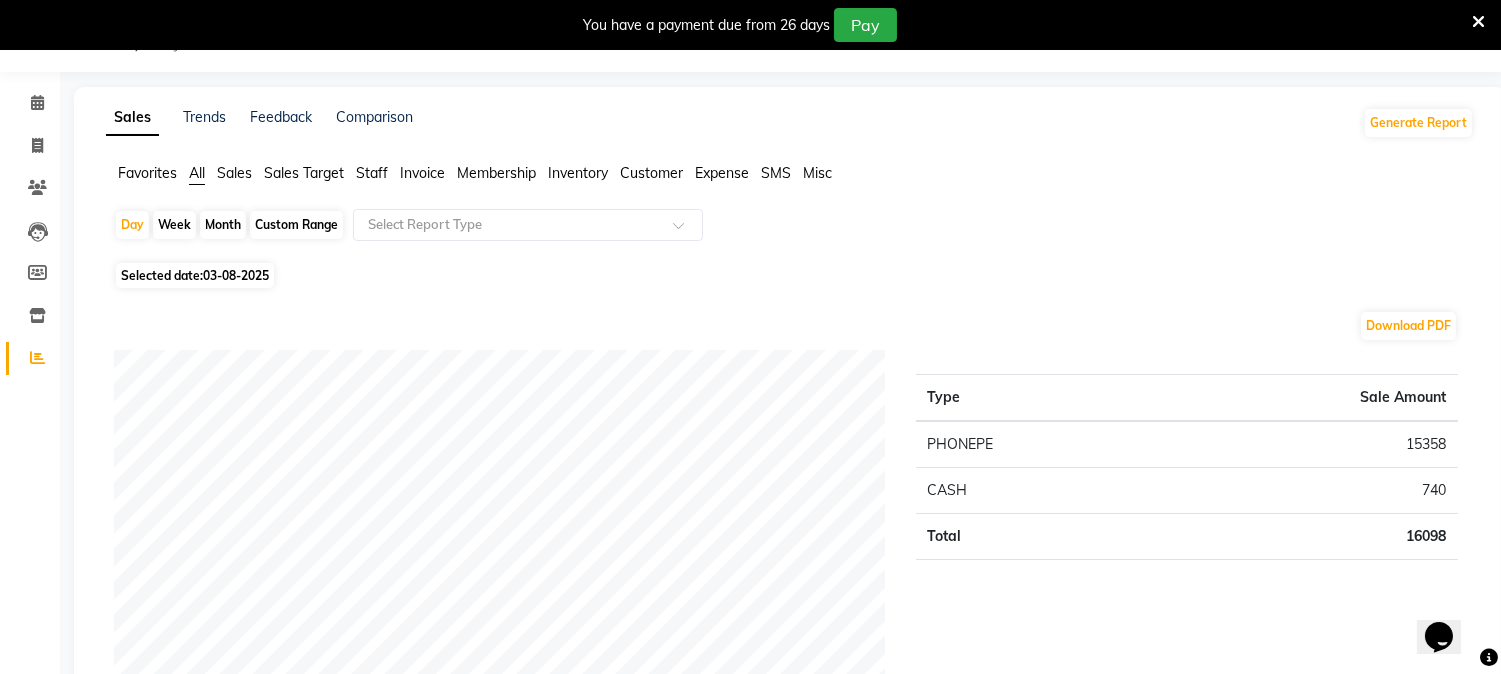 scroll, scrollTop: 0, scrollLeft: 0, axis: both 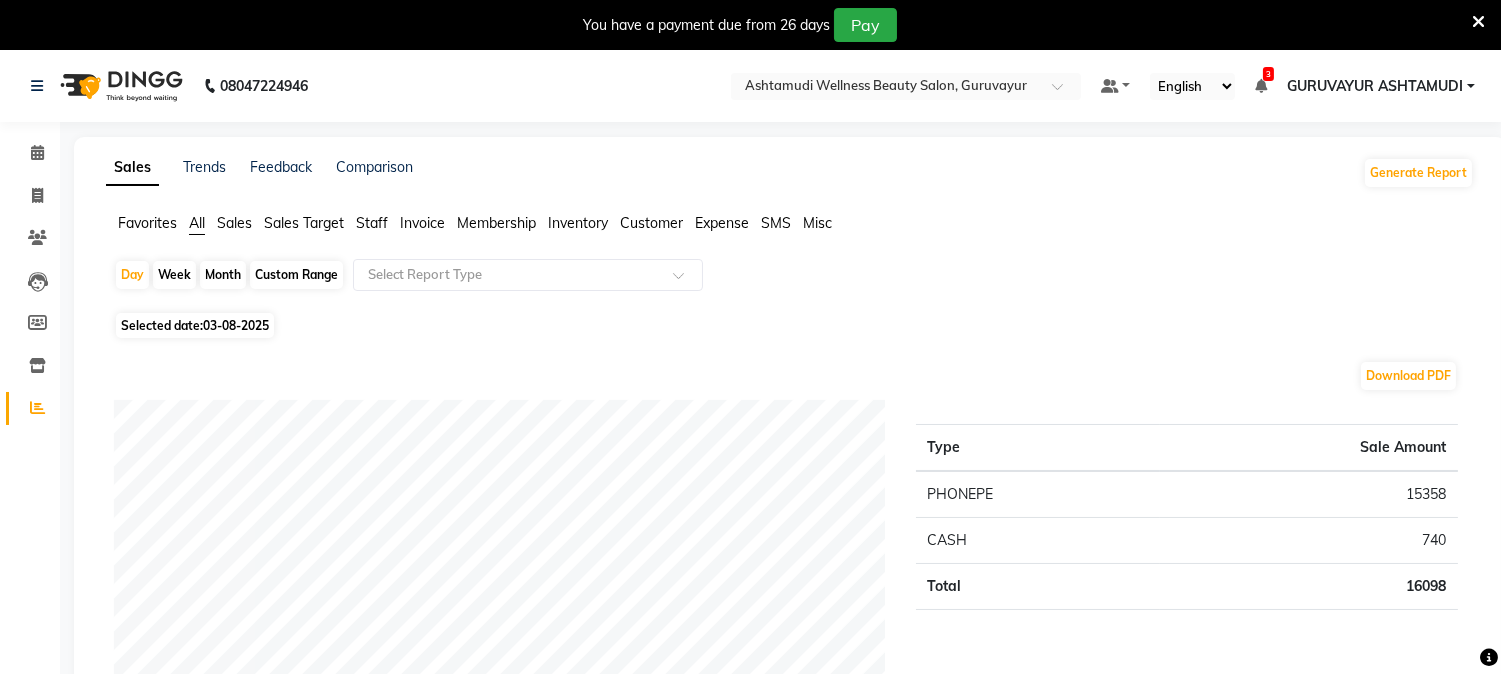 click on "Week" 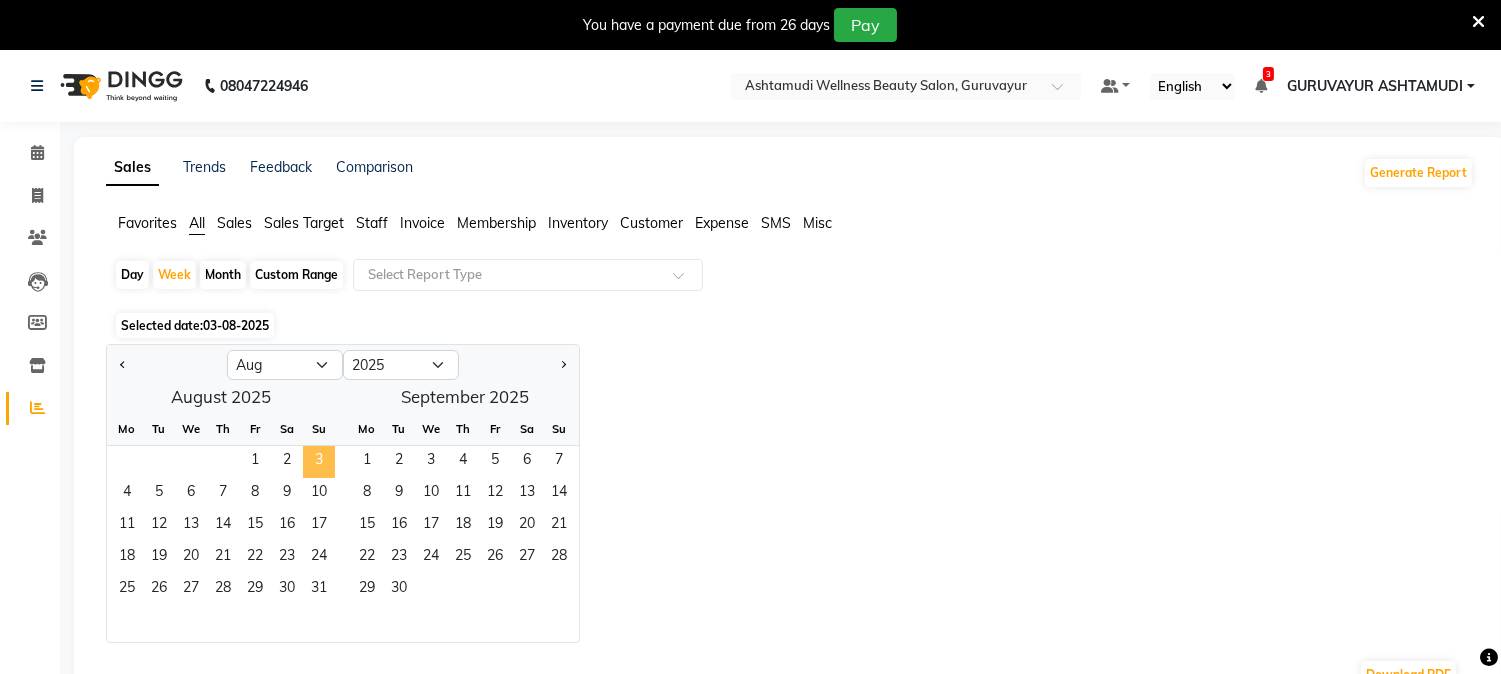 click on "3" 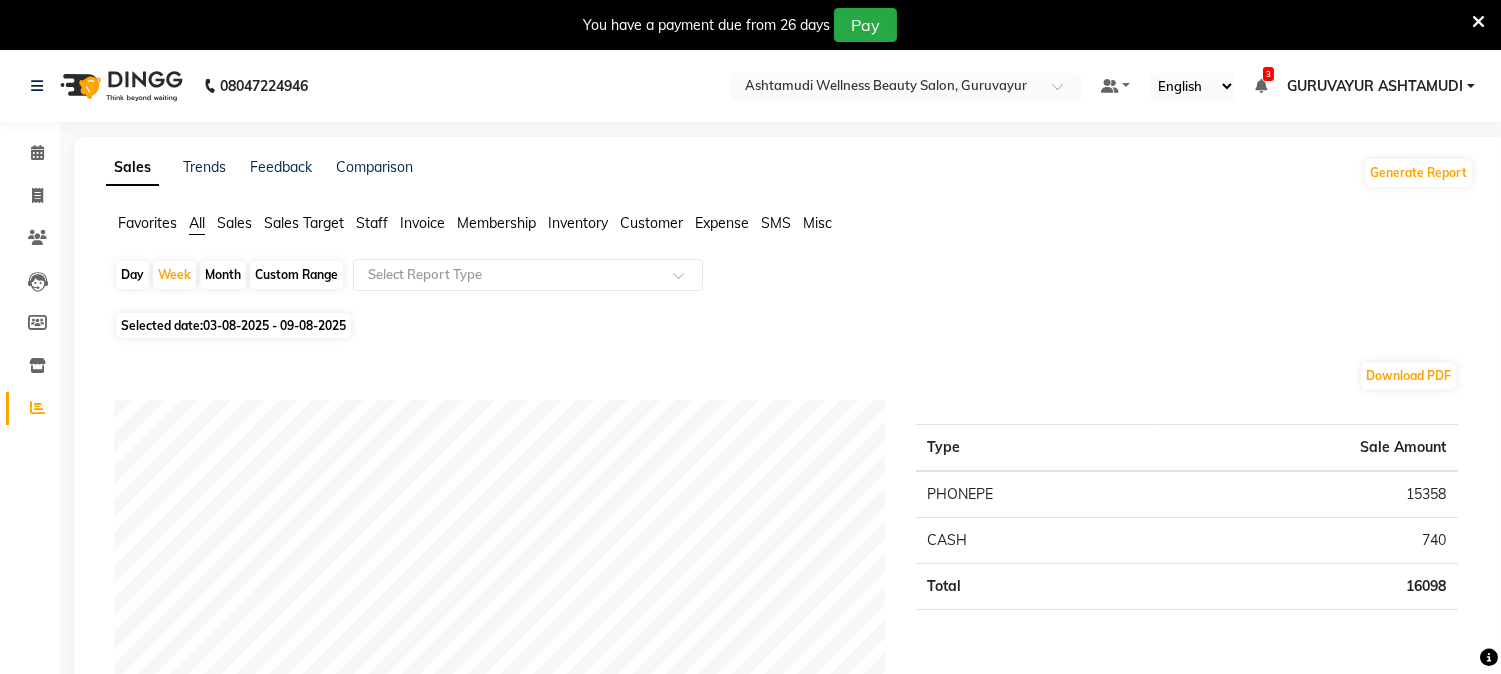 click on "Day" 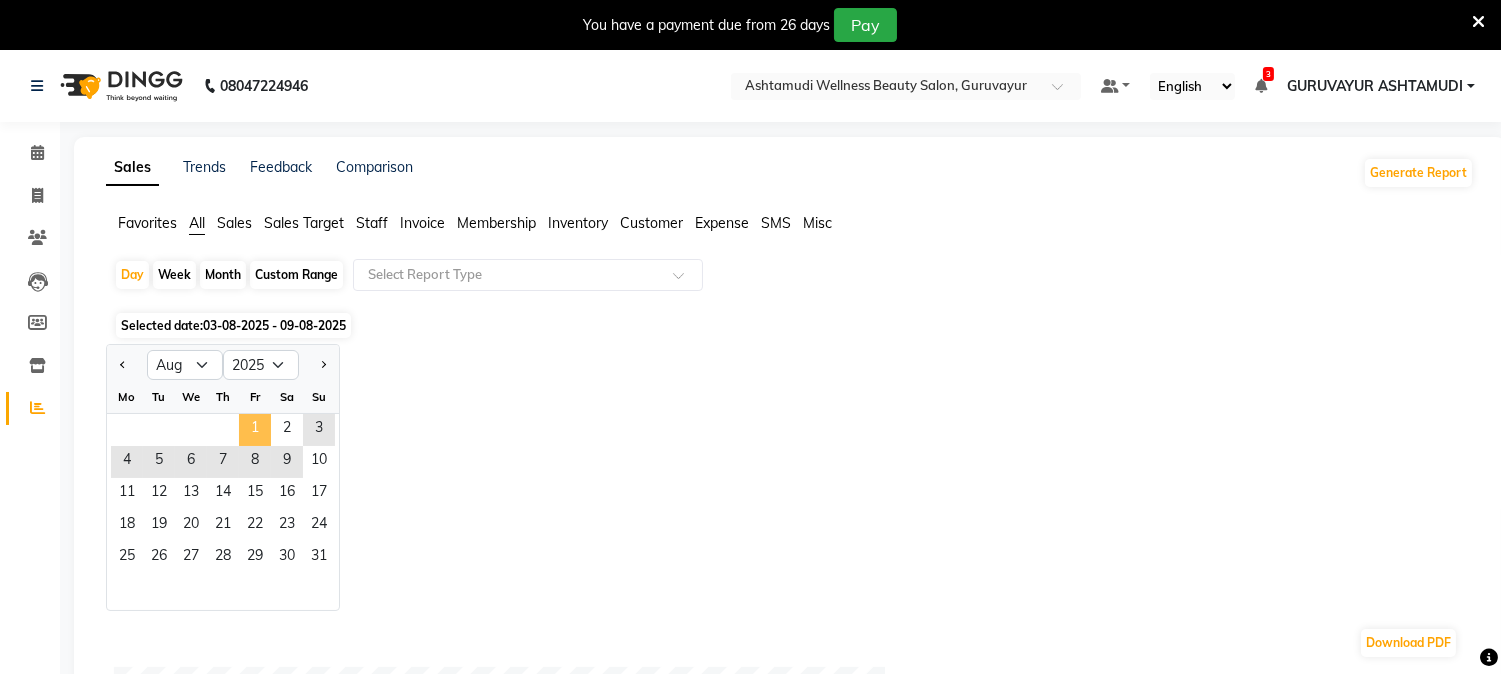 click on "1" 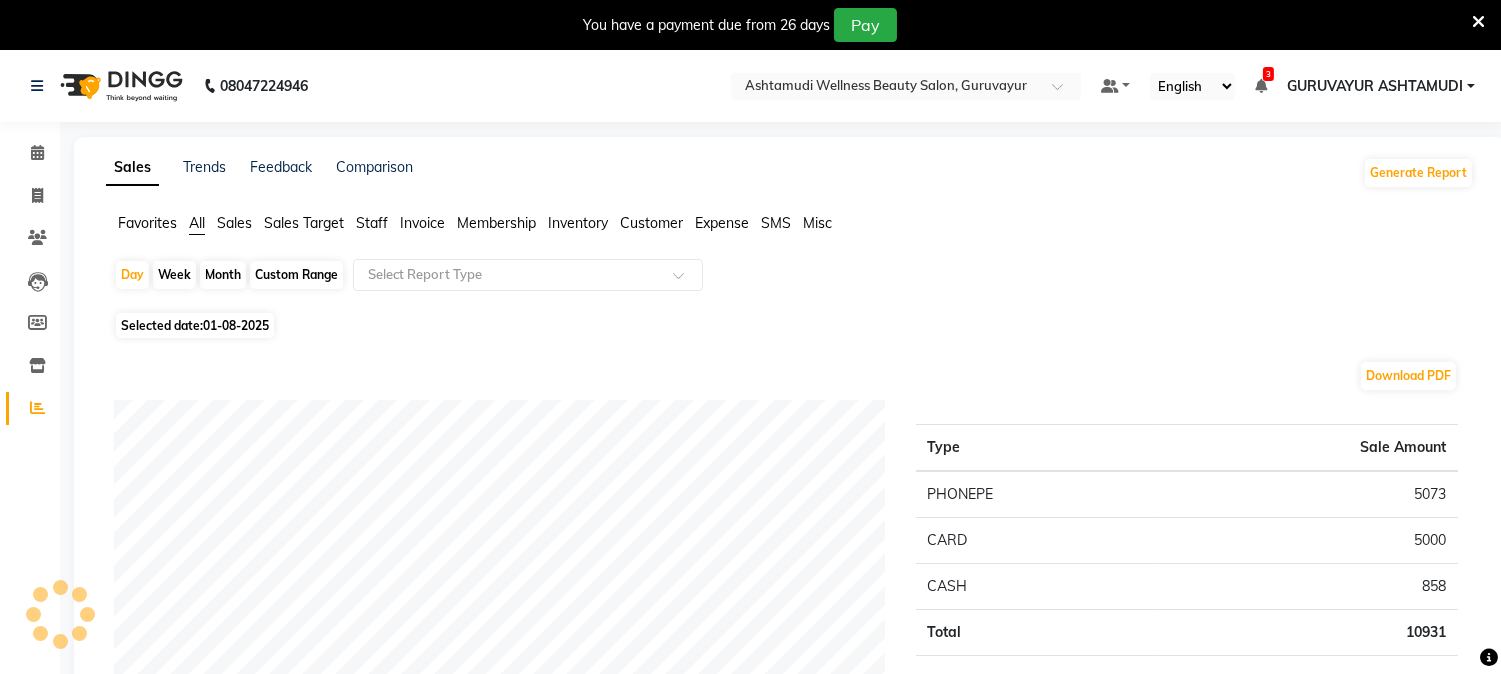 click on "Week" 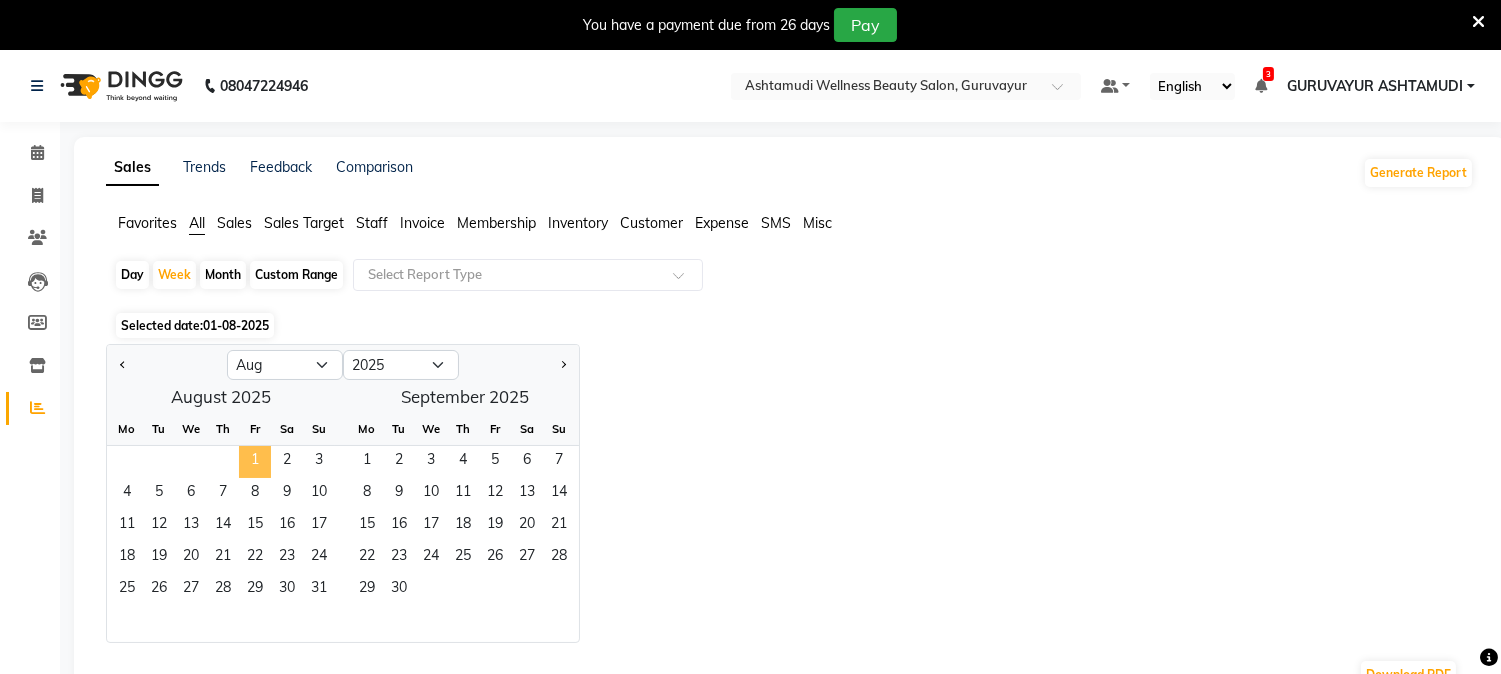 click on "1" 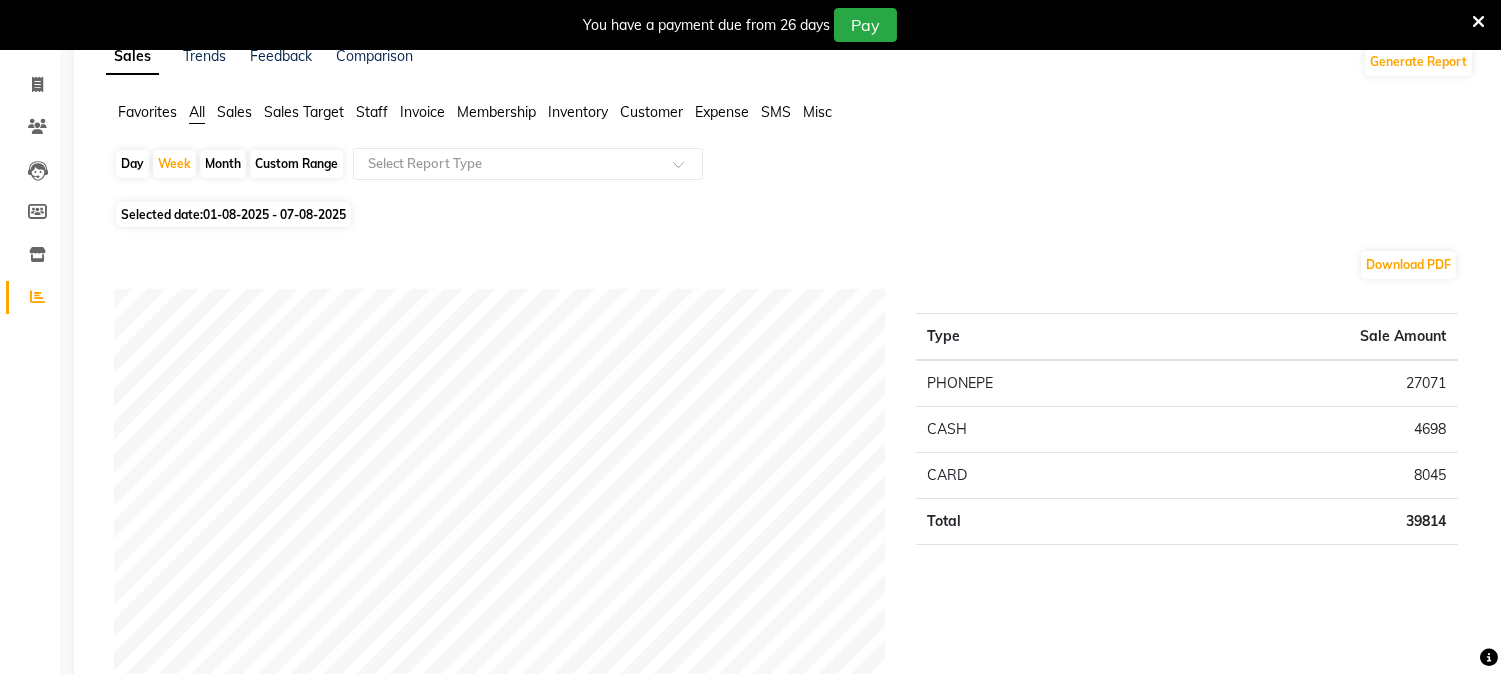 scroll, scrollTop: 0, scrollLeft: 0, axis: both 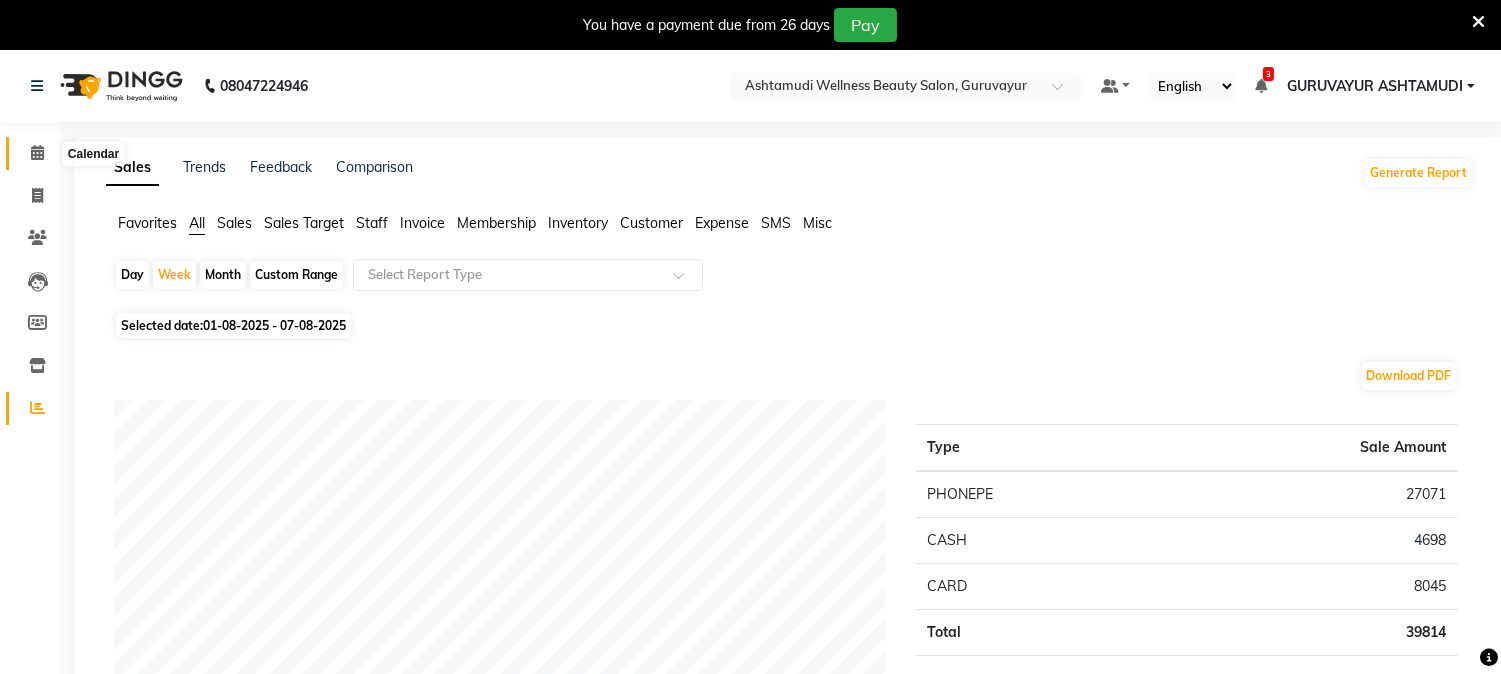 click 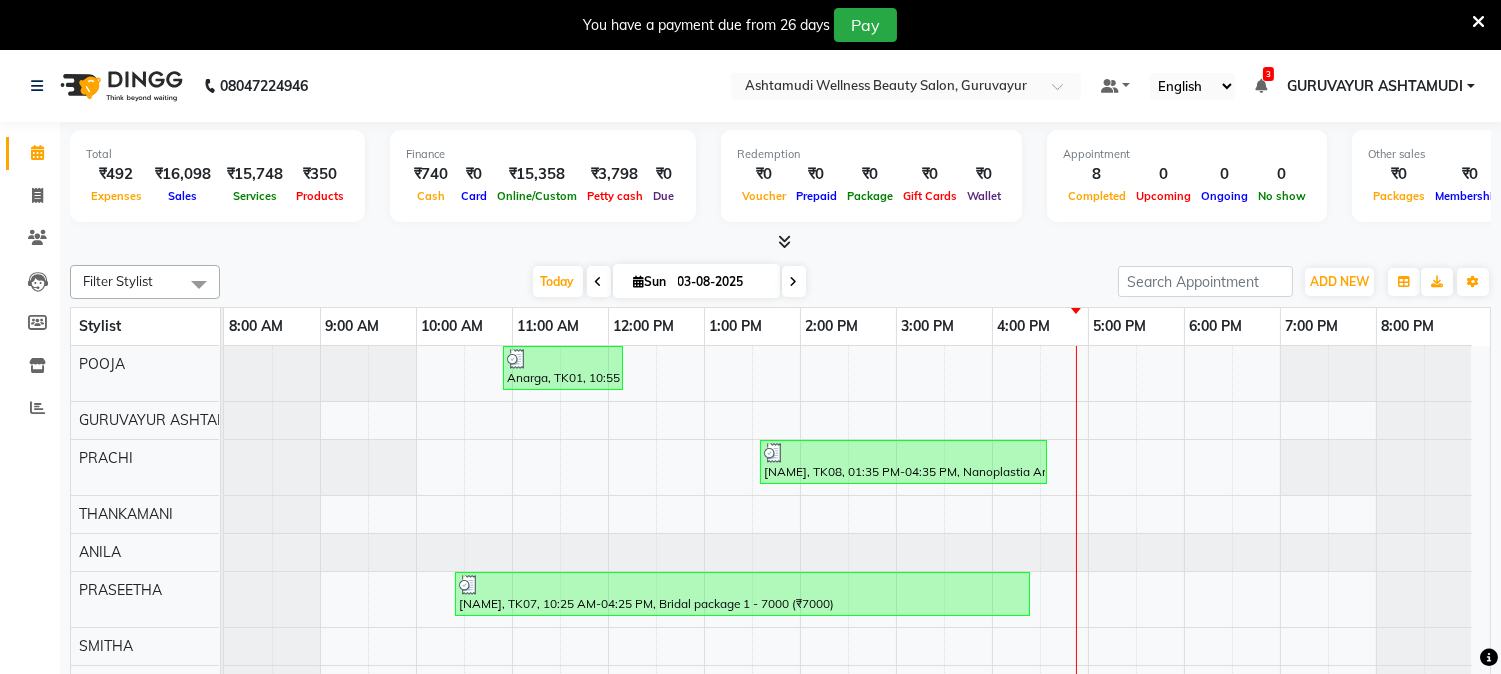 scroll, scrollTop: 76, scrollLeft: 0, axis: vertical 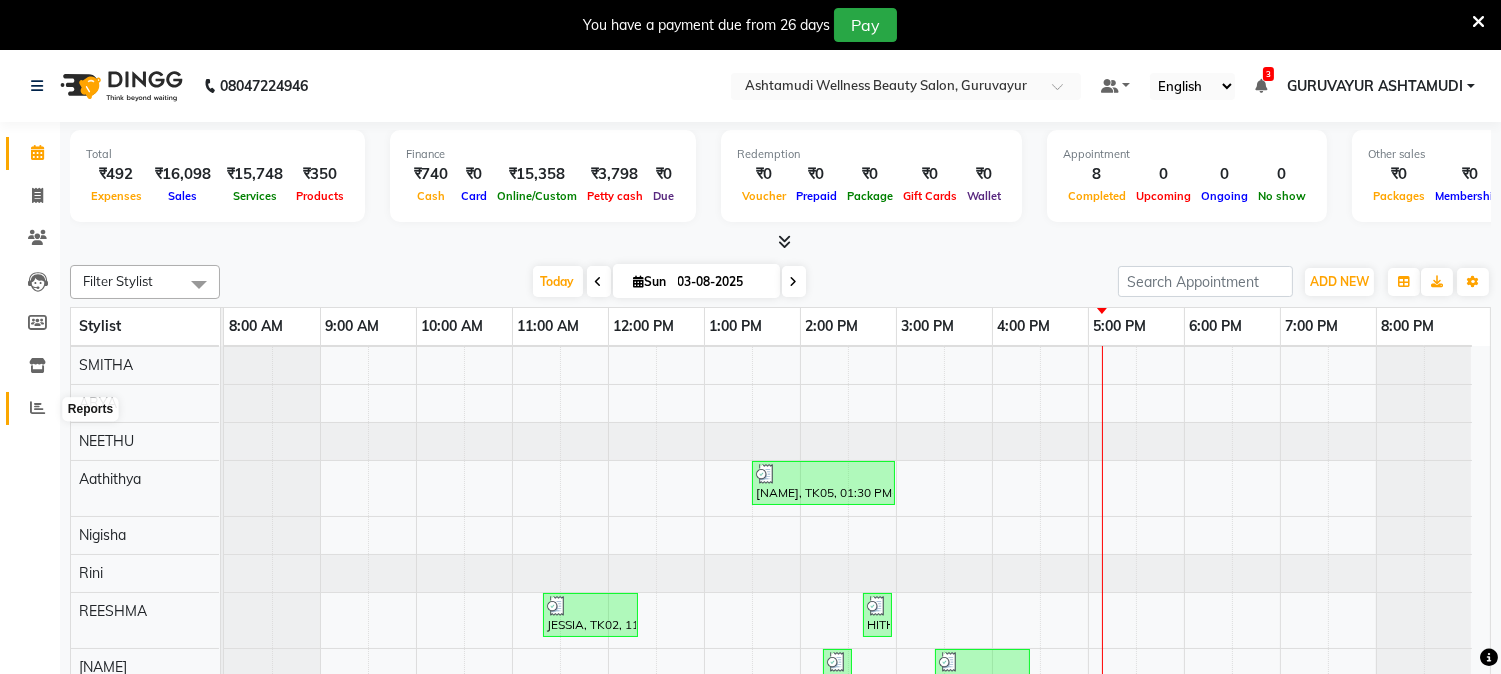 click 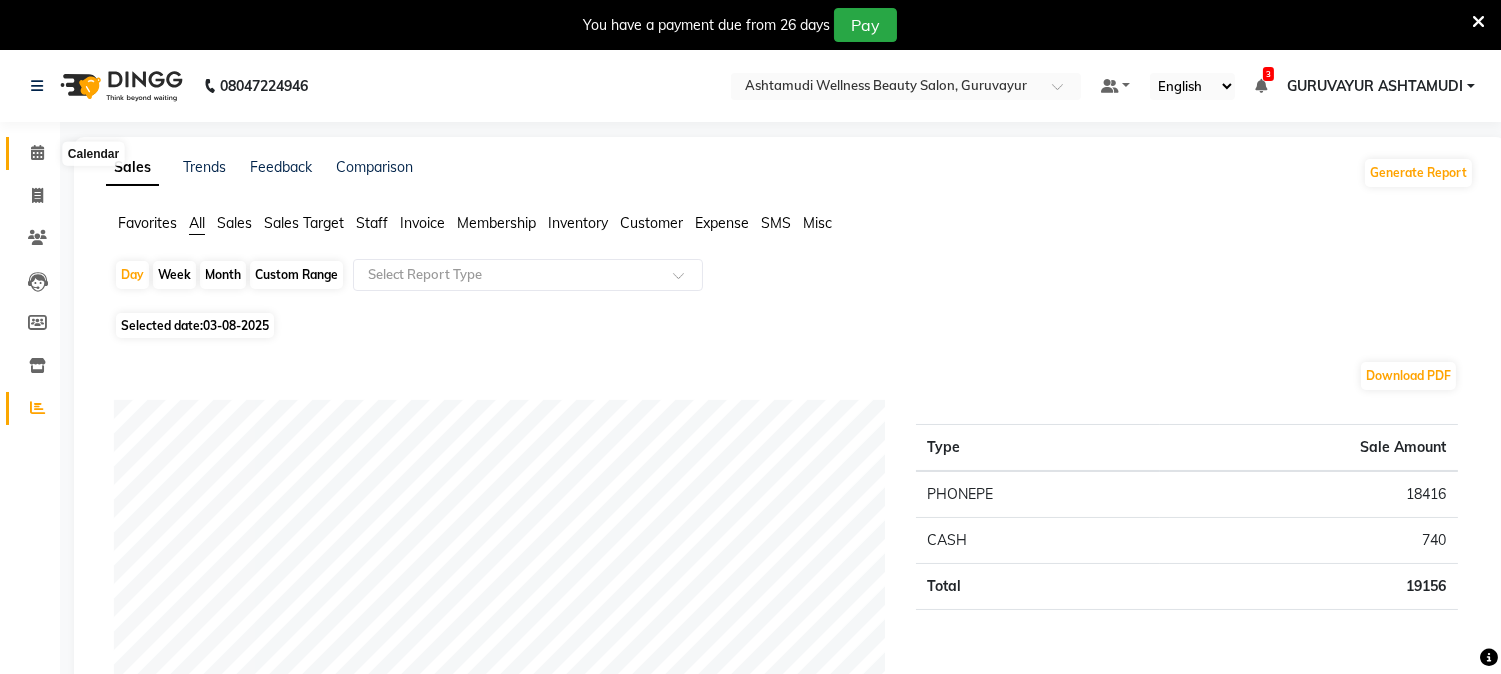 click 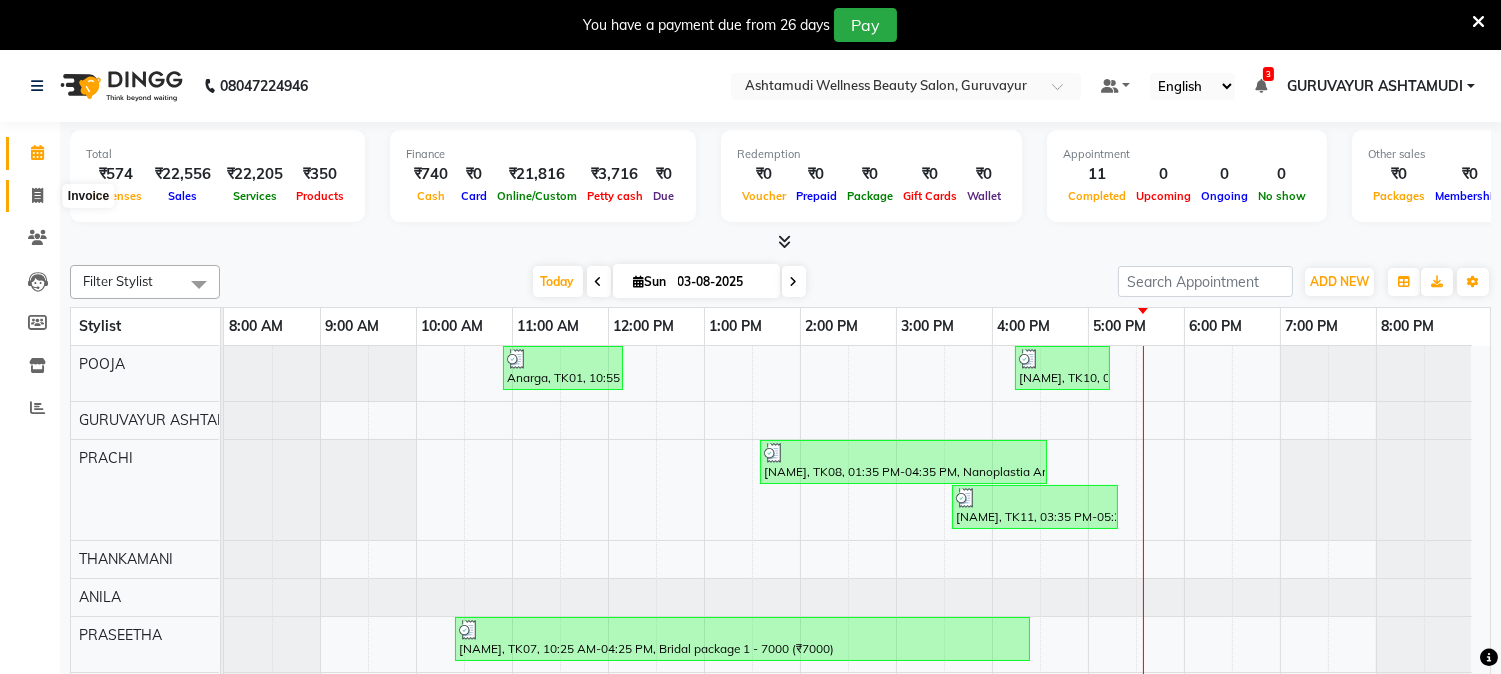 click 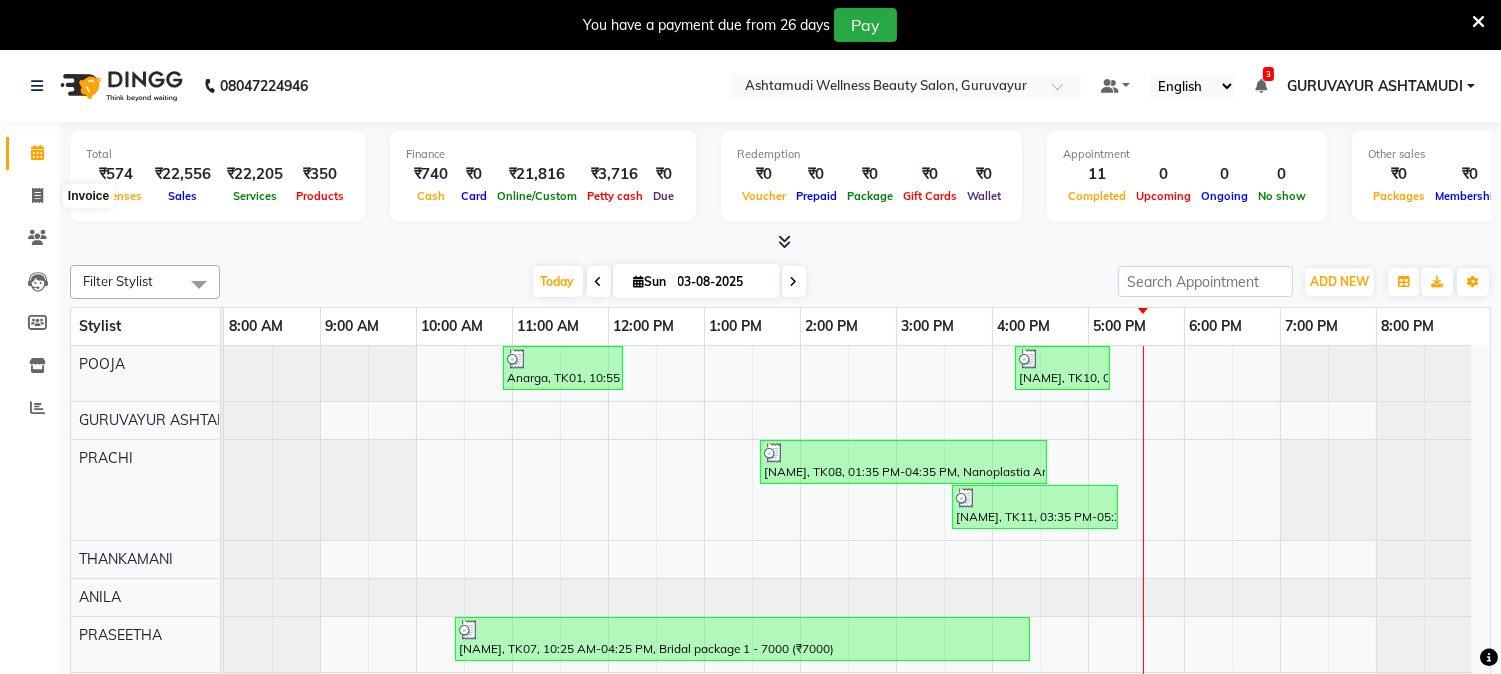 select on "service" 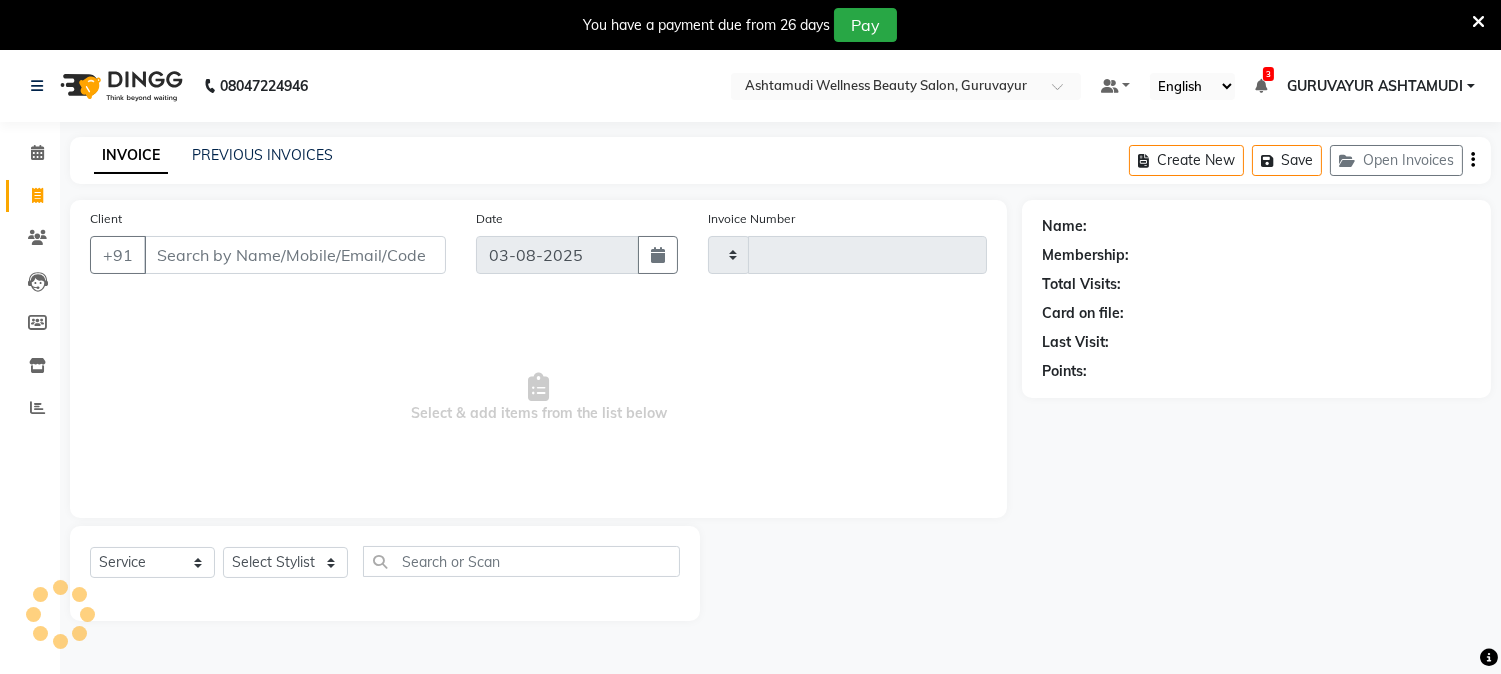 click on "Client" at bounding box center [295, 255] 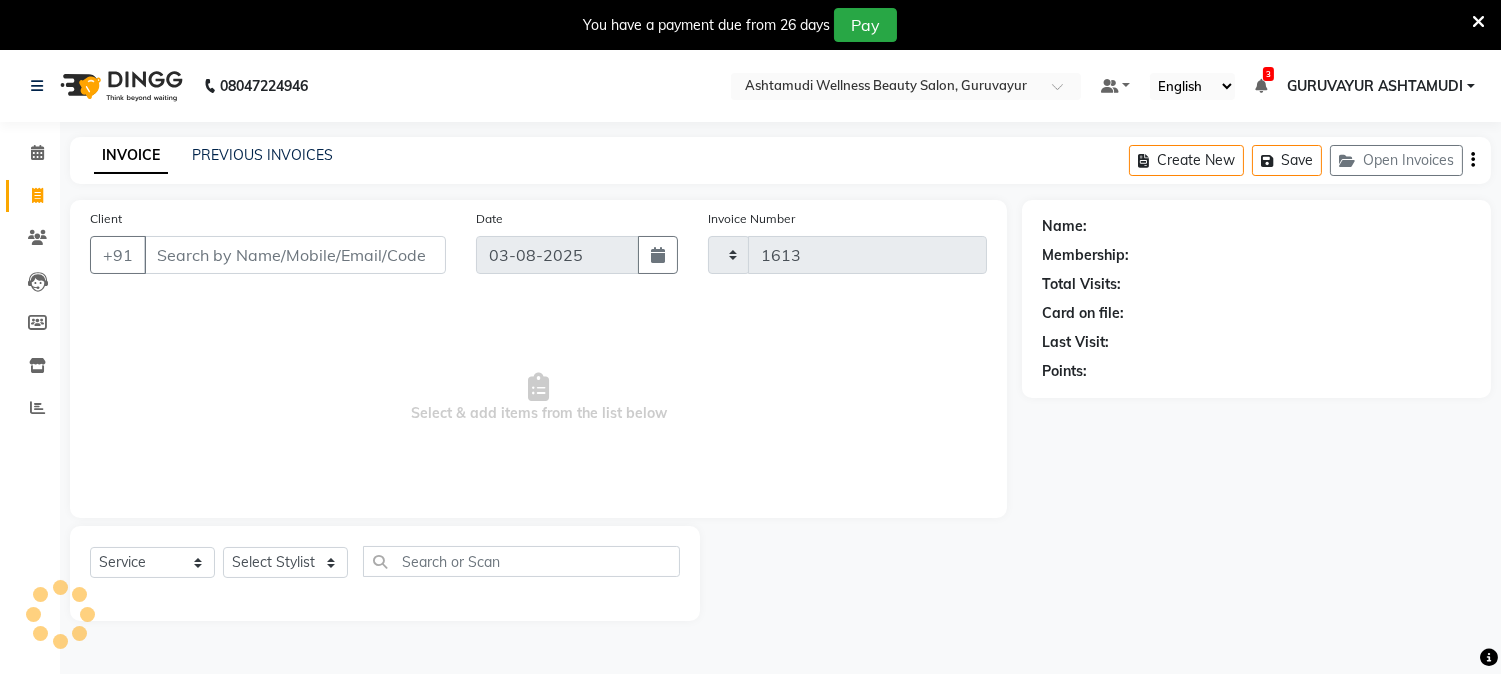 type on "9" 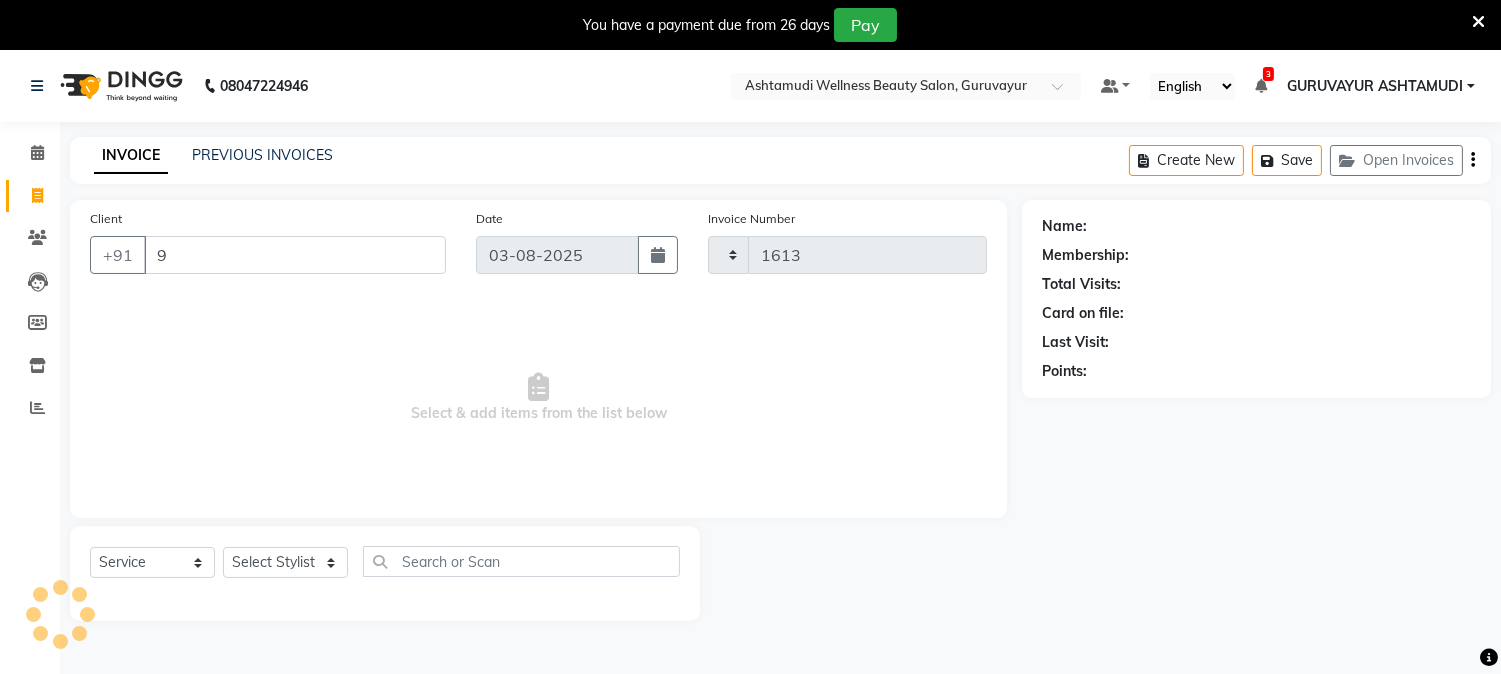 select on "4660" 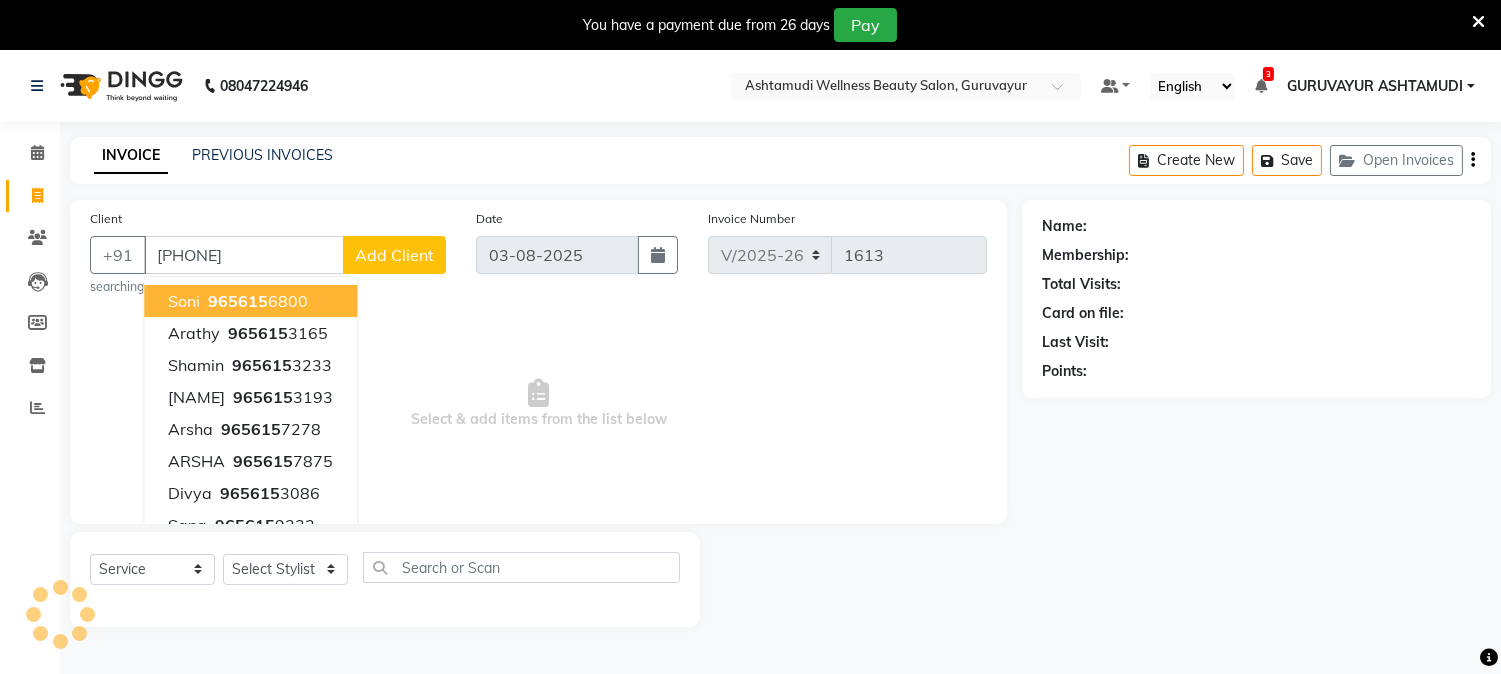 type on "9656157278" 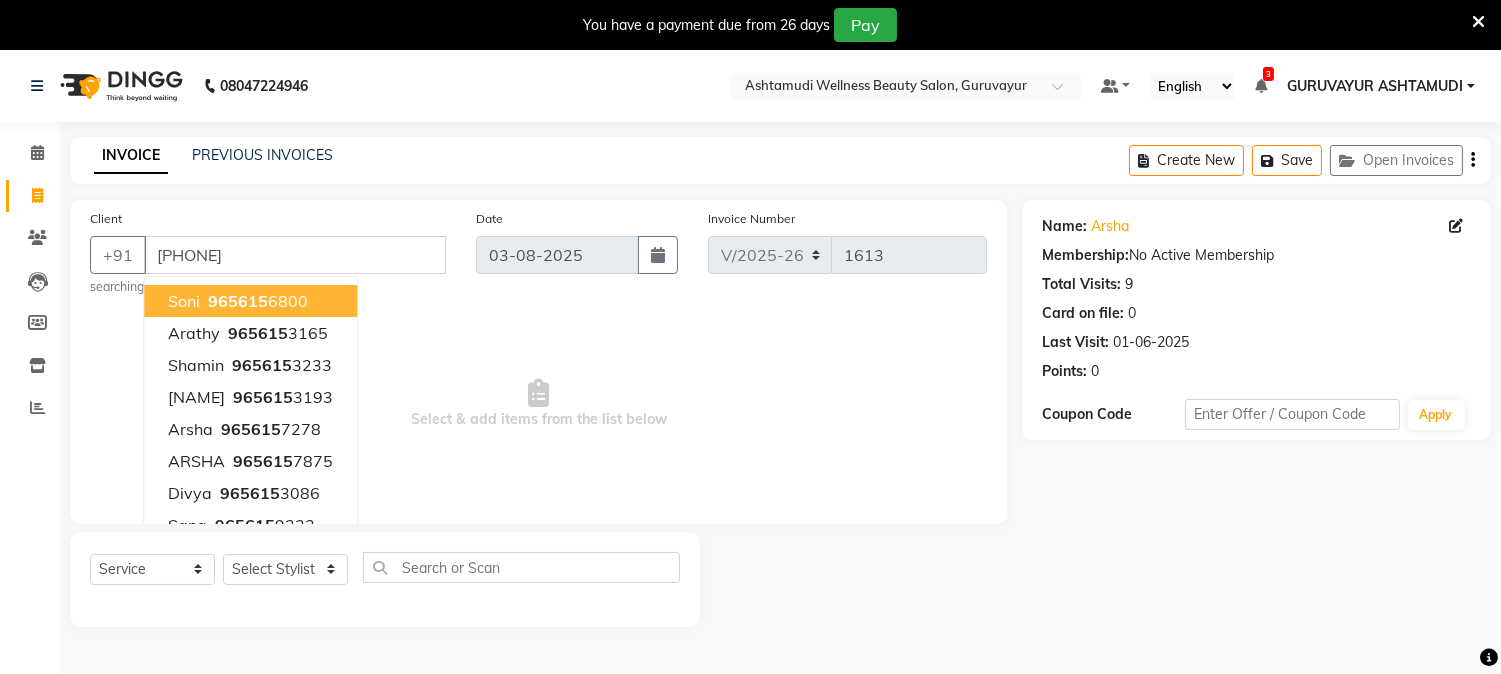 click on "Client +91 9656157278 soni   965615 6800 arathy   965615 3165 Shamin   965615 3233 Ajitha   965615 3193 Arsha   965615 7278 ARSHA   965615 7875 Divya   965615 3086 Sana   965615 9332 Sreelekshmy UST   965615 5913 ROSELINE   965615 9718 searching... Date 03-08-2025 Invoice Number V/2025 V/2025-26 1613  Select & add items from the list below" 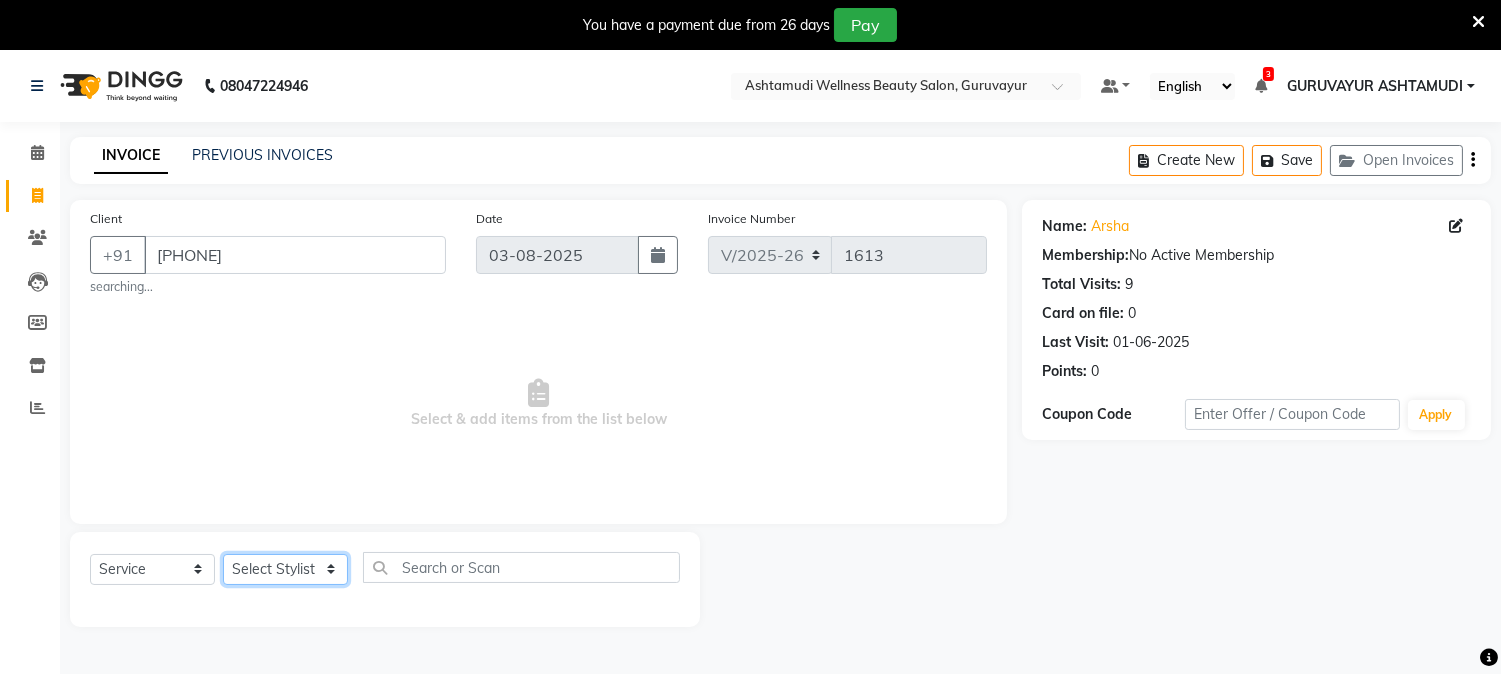 click on "Select Stylist Aathithya ANILA [FIRST] [LAST] ARYA GURUVAYUR ASHTAMUDI NEETHU Nigisha POOJA PRACHI PRASEETHA REESHMA Rini SMITHA THANKAMANI" 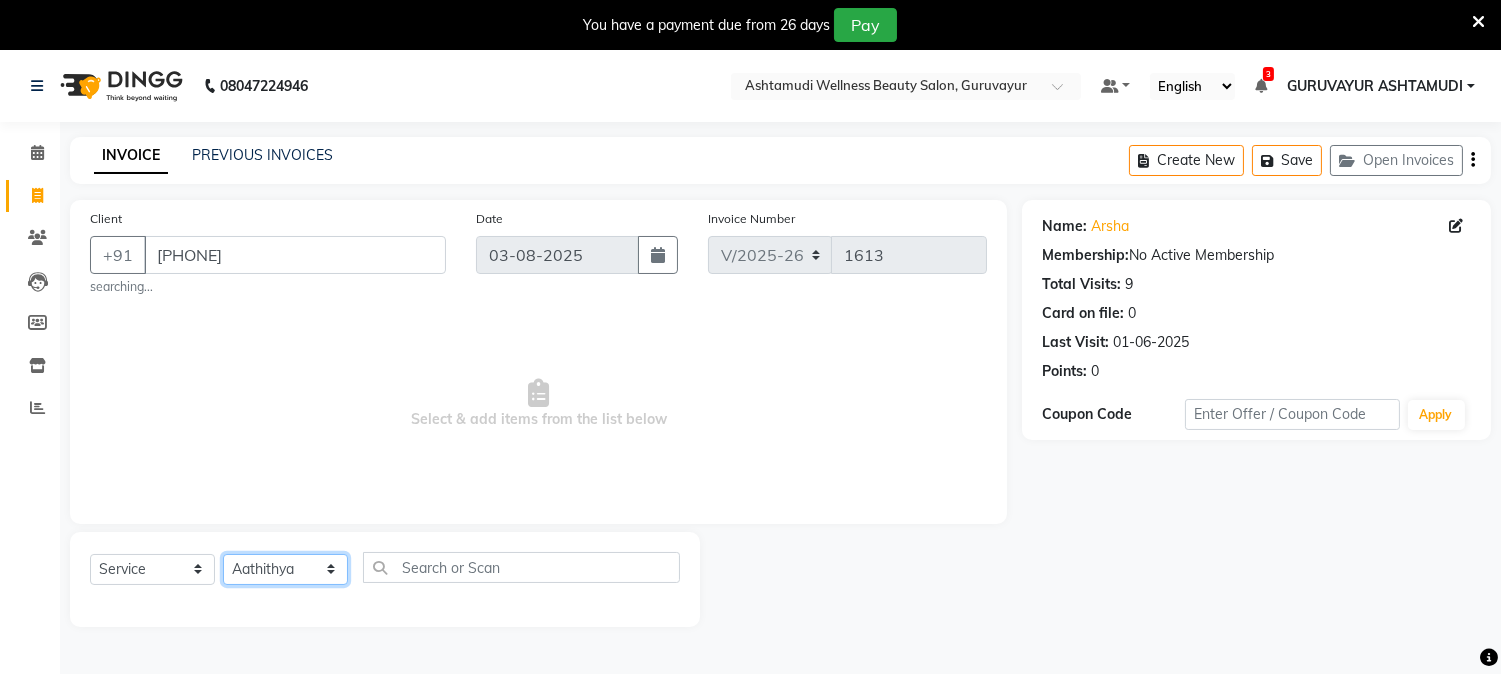 click on "Select Stylist Aathithya ANILA [FIRST] [LAST] ARYA GURUVAYUR ASHTAMUDI NEETHU Nigisha POOJA PRACHI PRASEETHA REESHMA Rini SMITHA THANKAMANI" 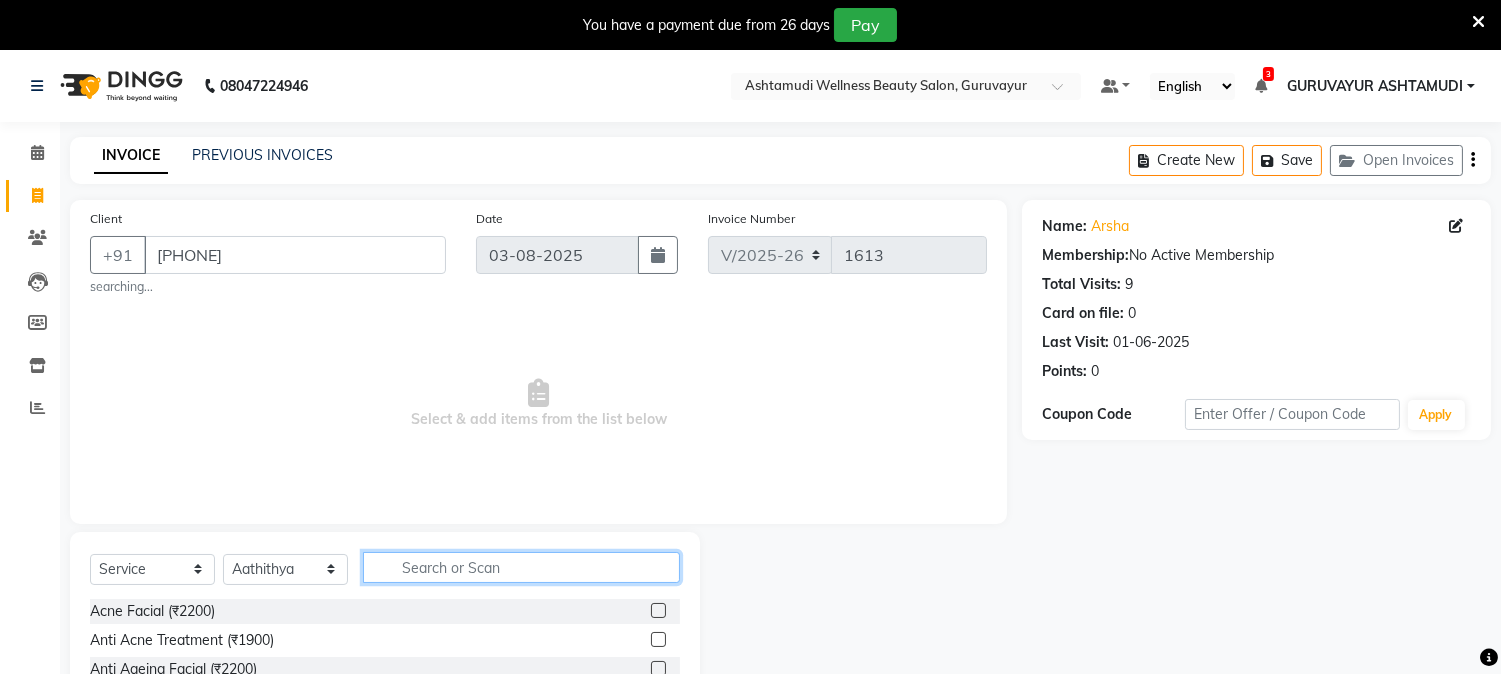 click 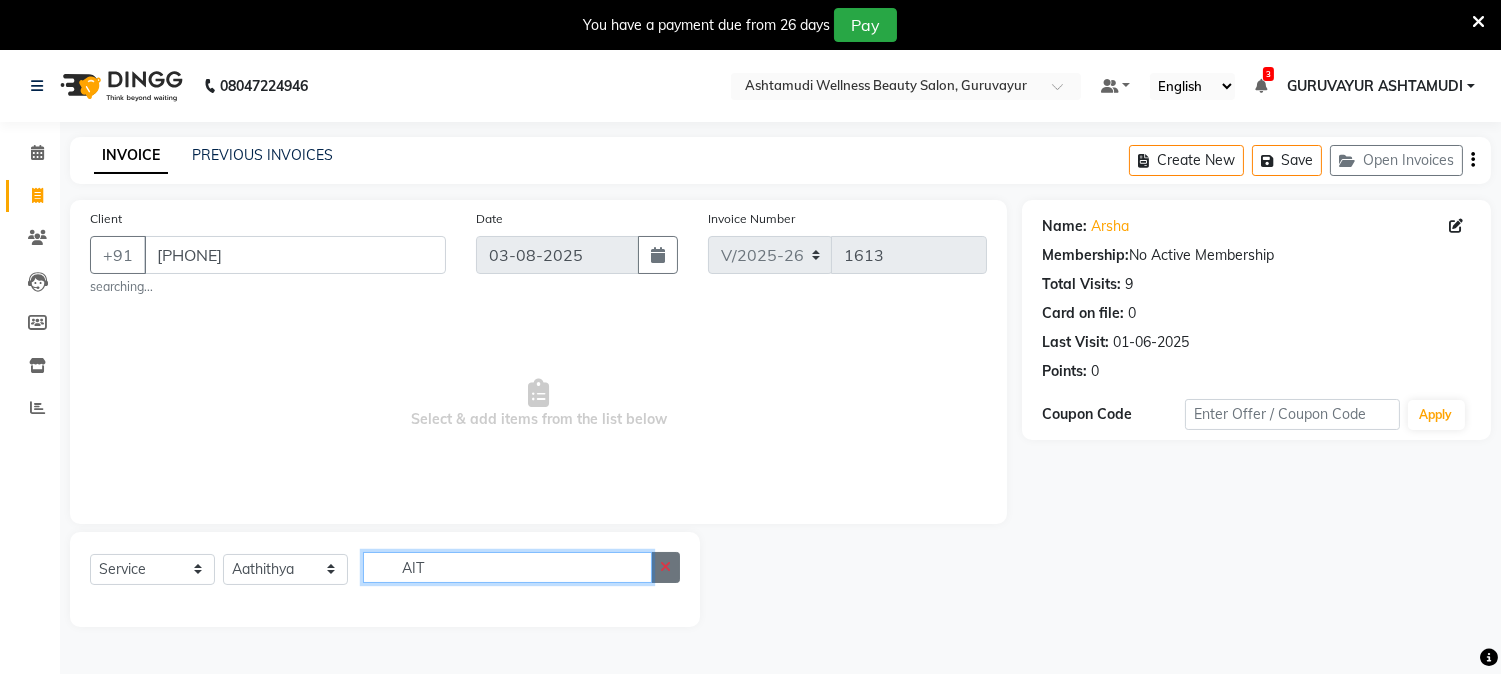 type on "AIT" 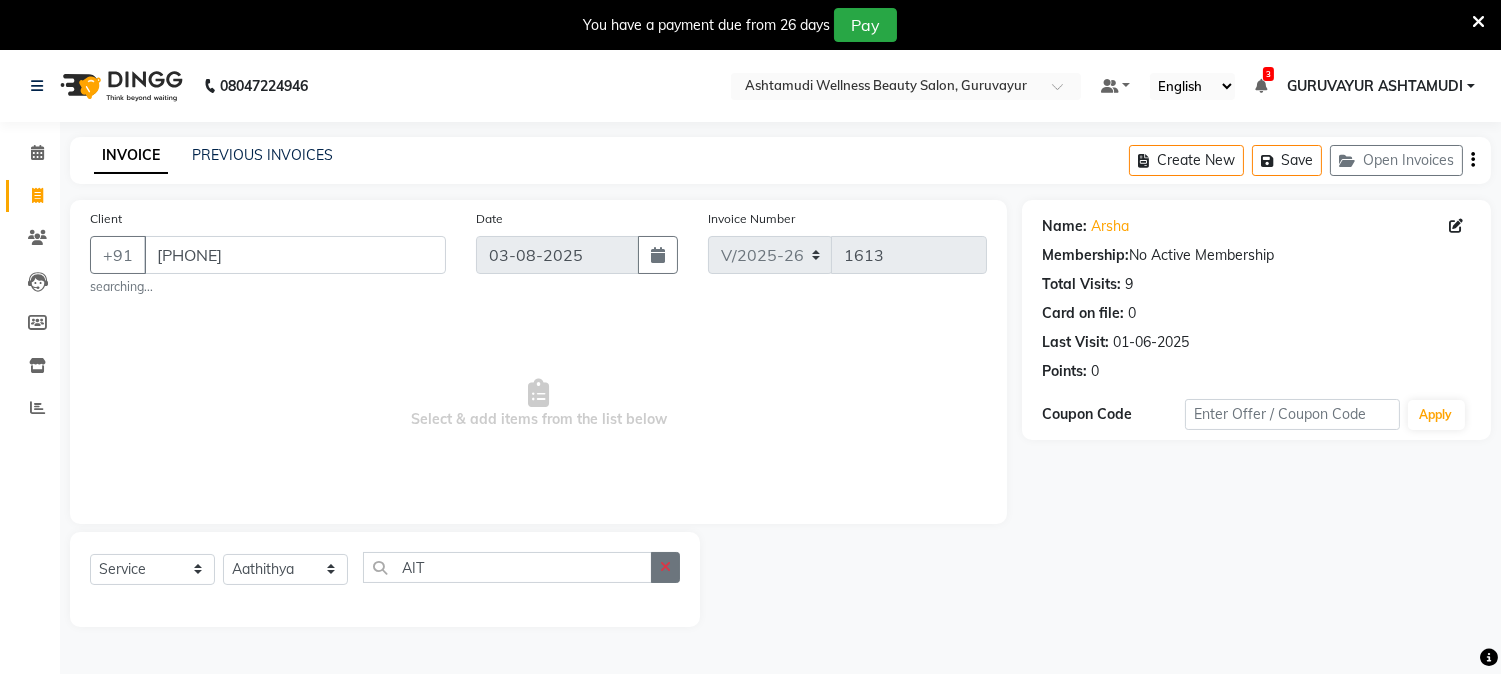 click 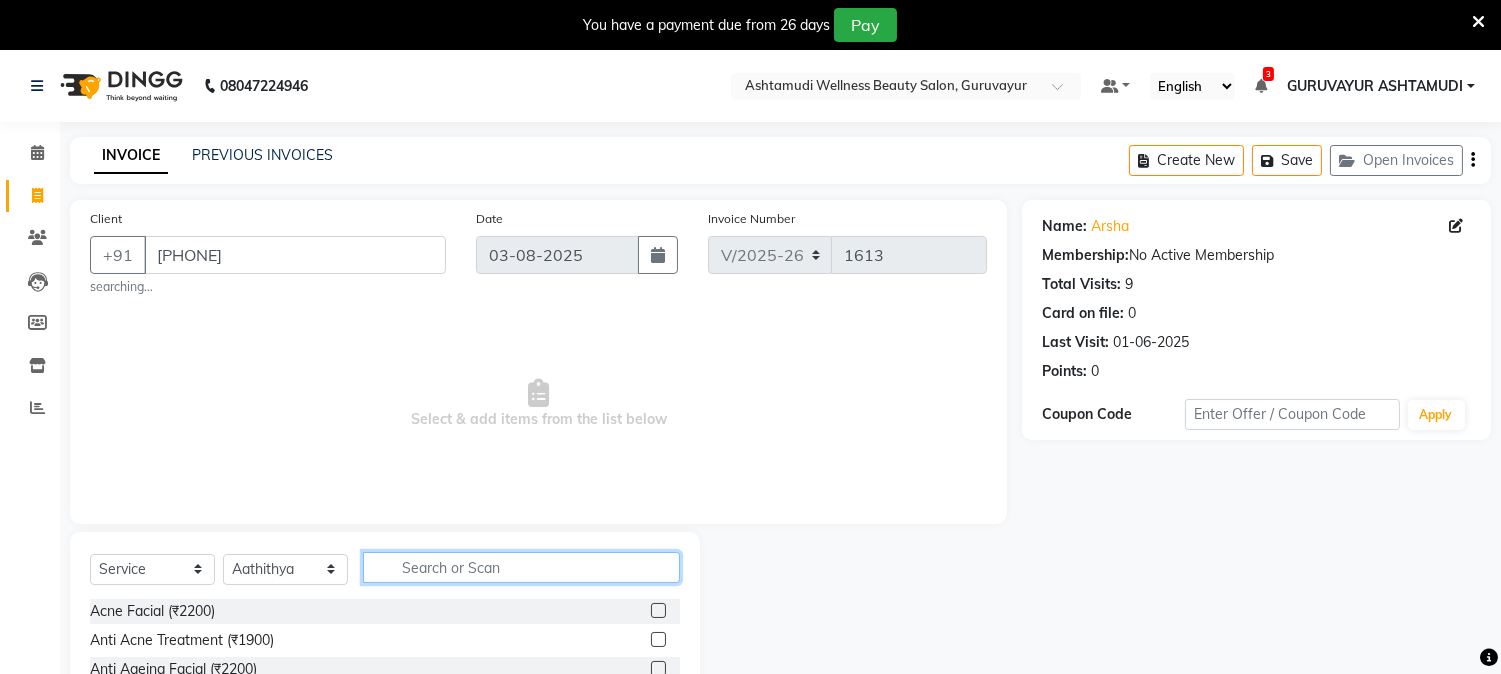 click 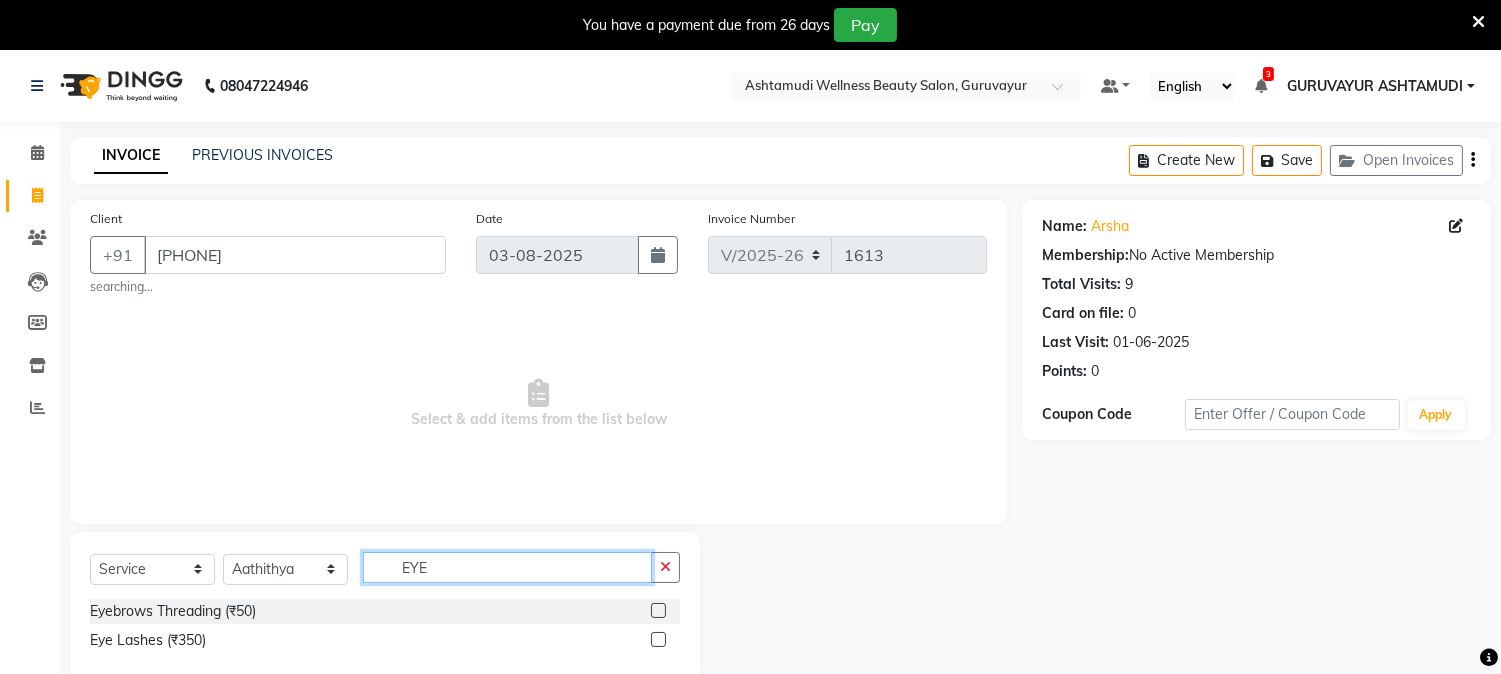 type on "EYE" 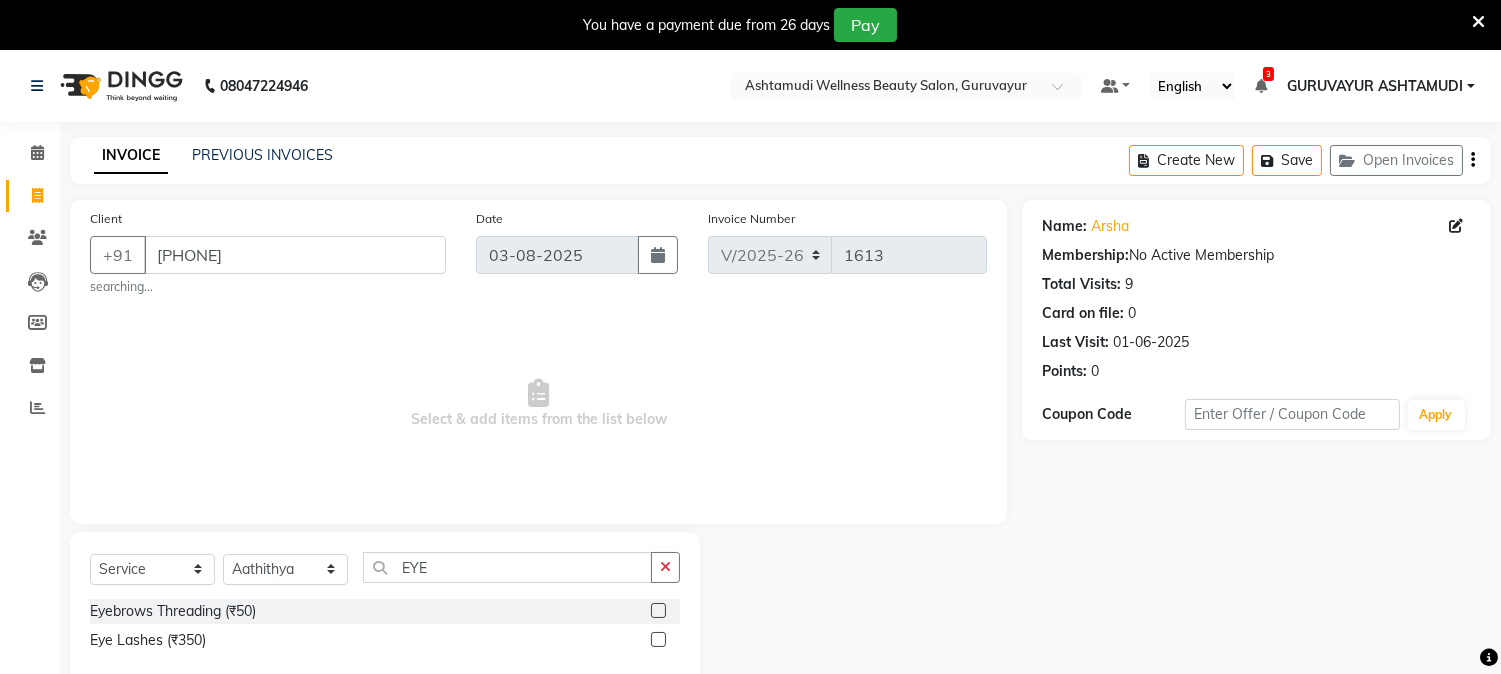 click 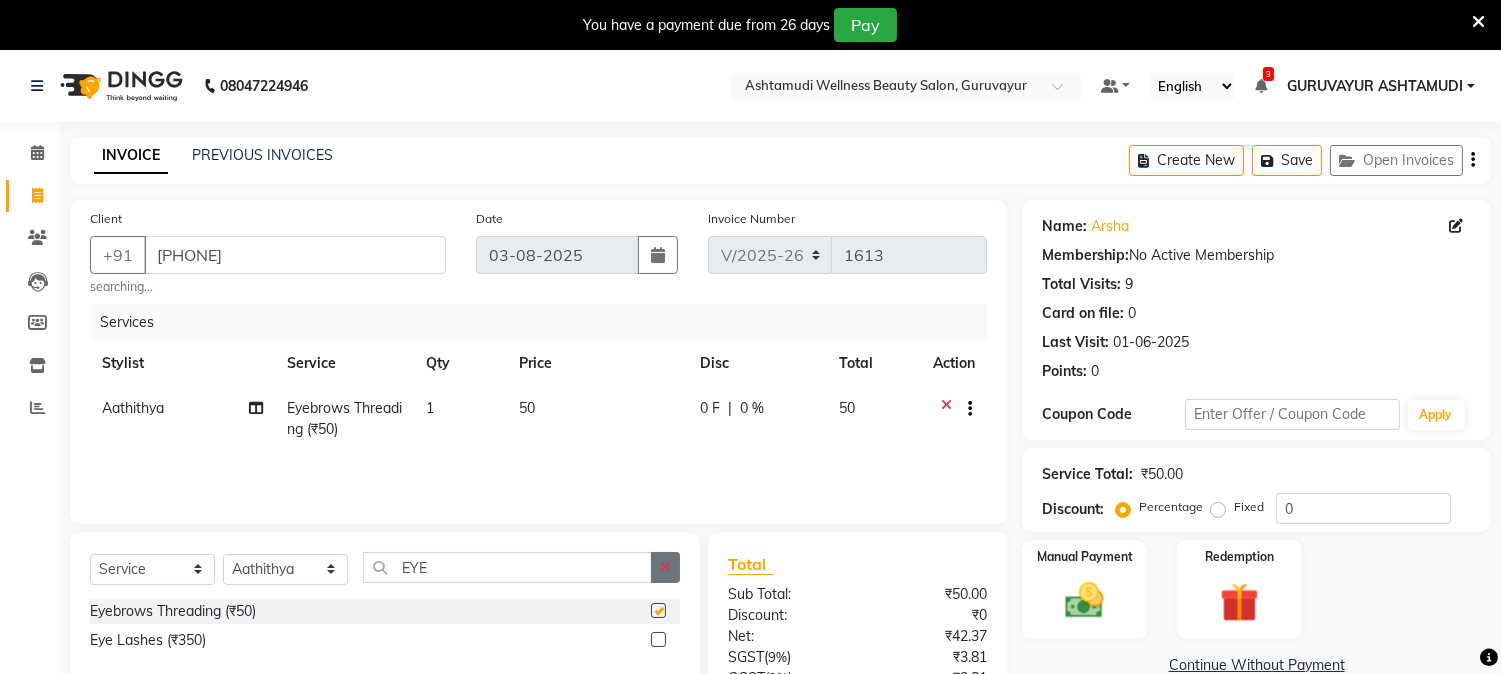 checkbox on "false" 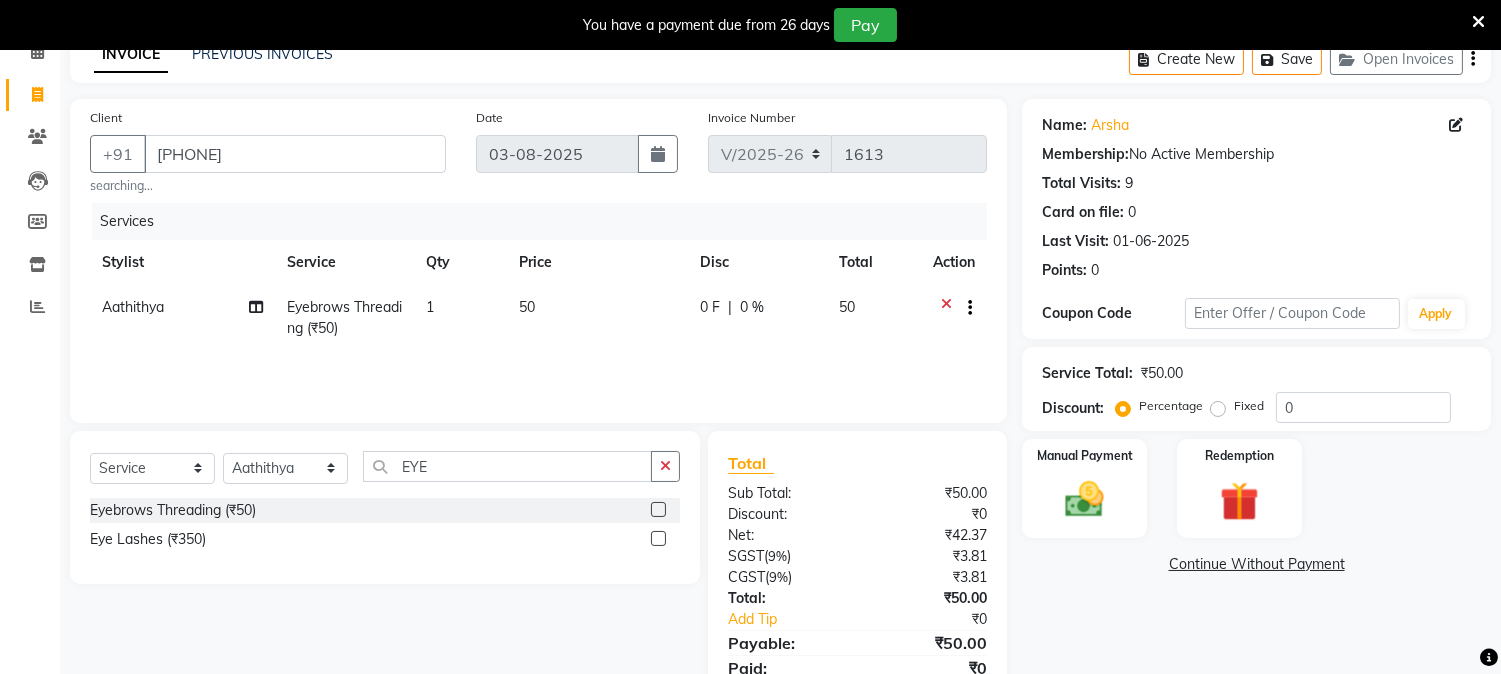 scroll, scrollTop: 182, scrollLeft: 0, axis: vertical 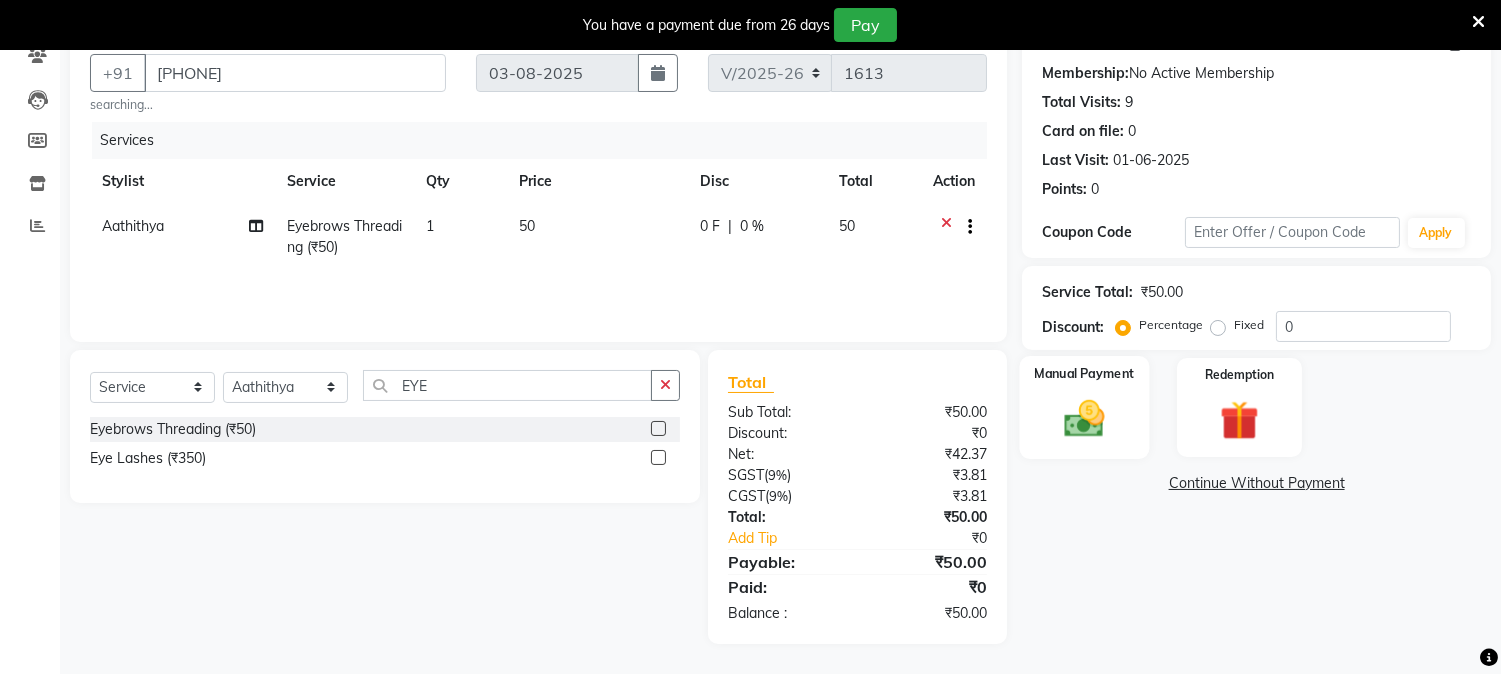 click on "Manual Payment" 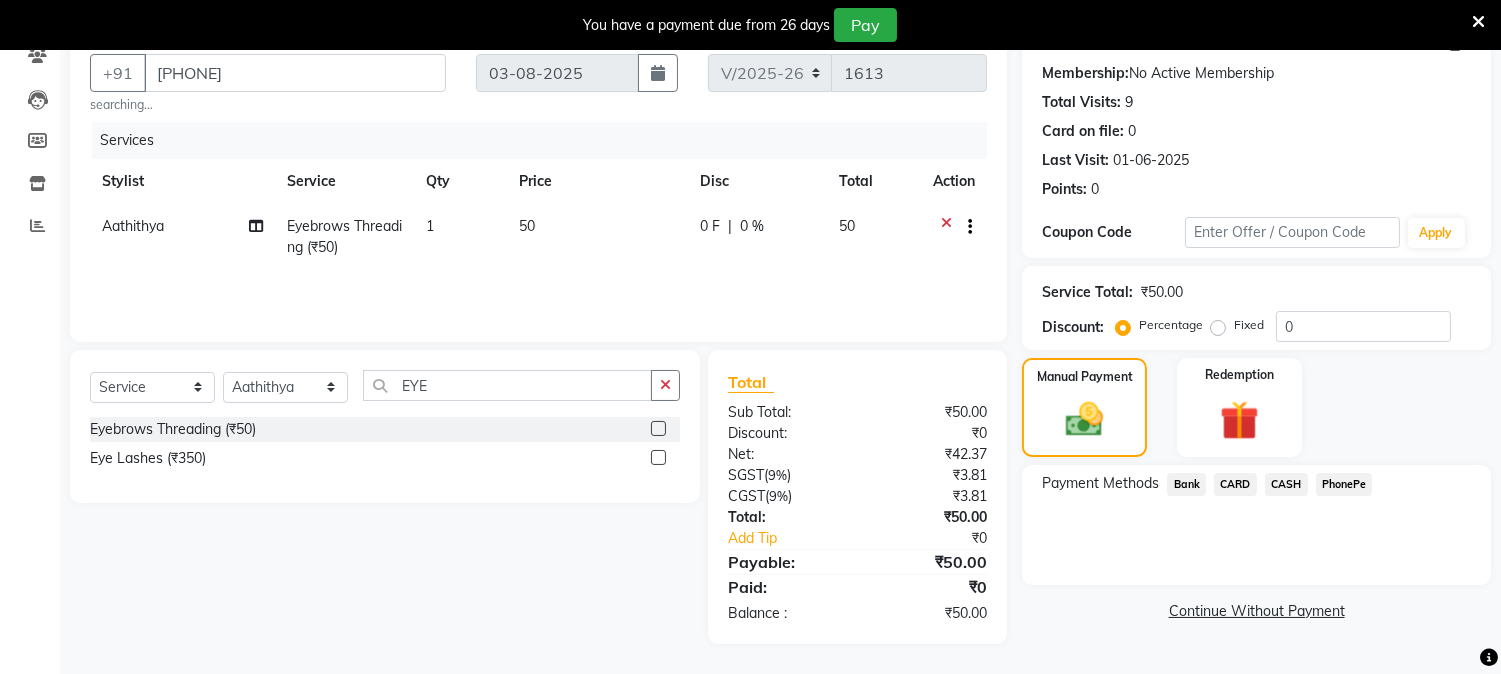 click on "PhonePe" 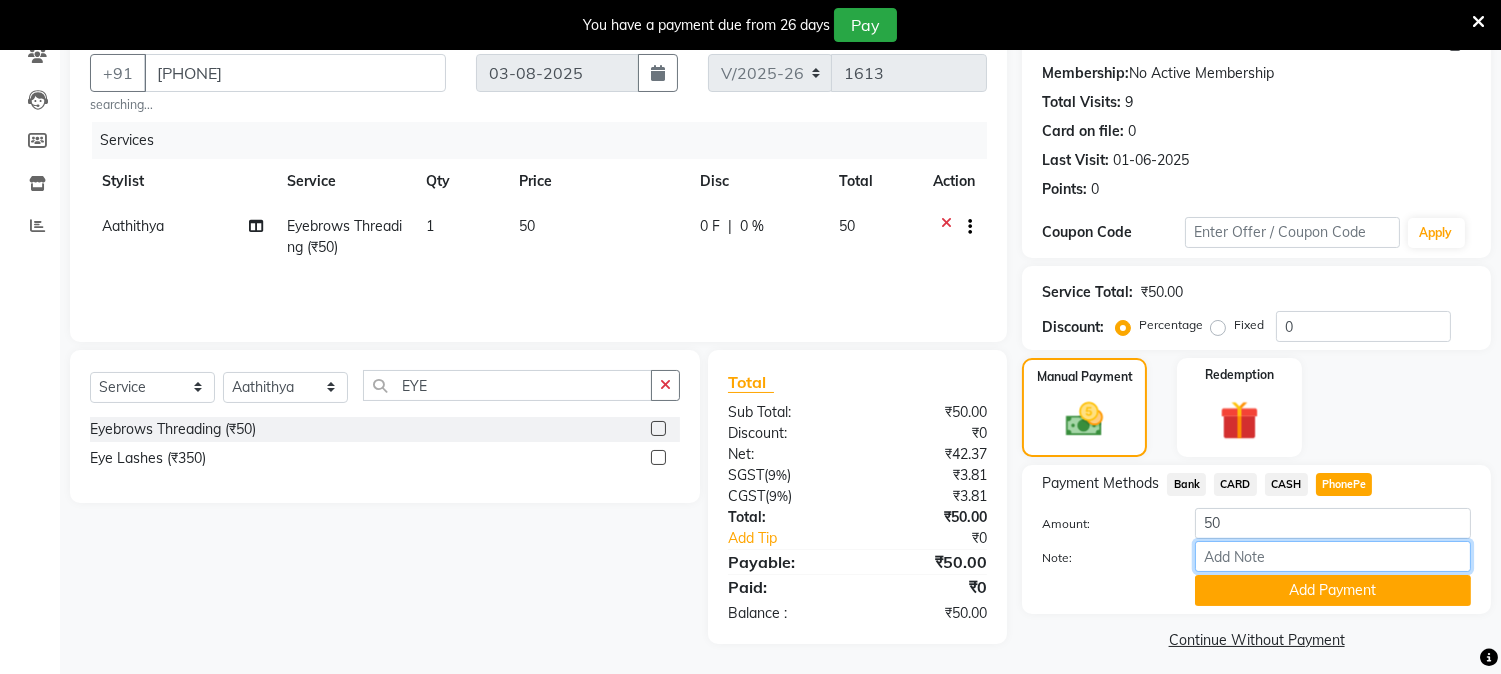 click on "Note:" at bounding box center [1333, 556] 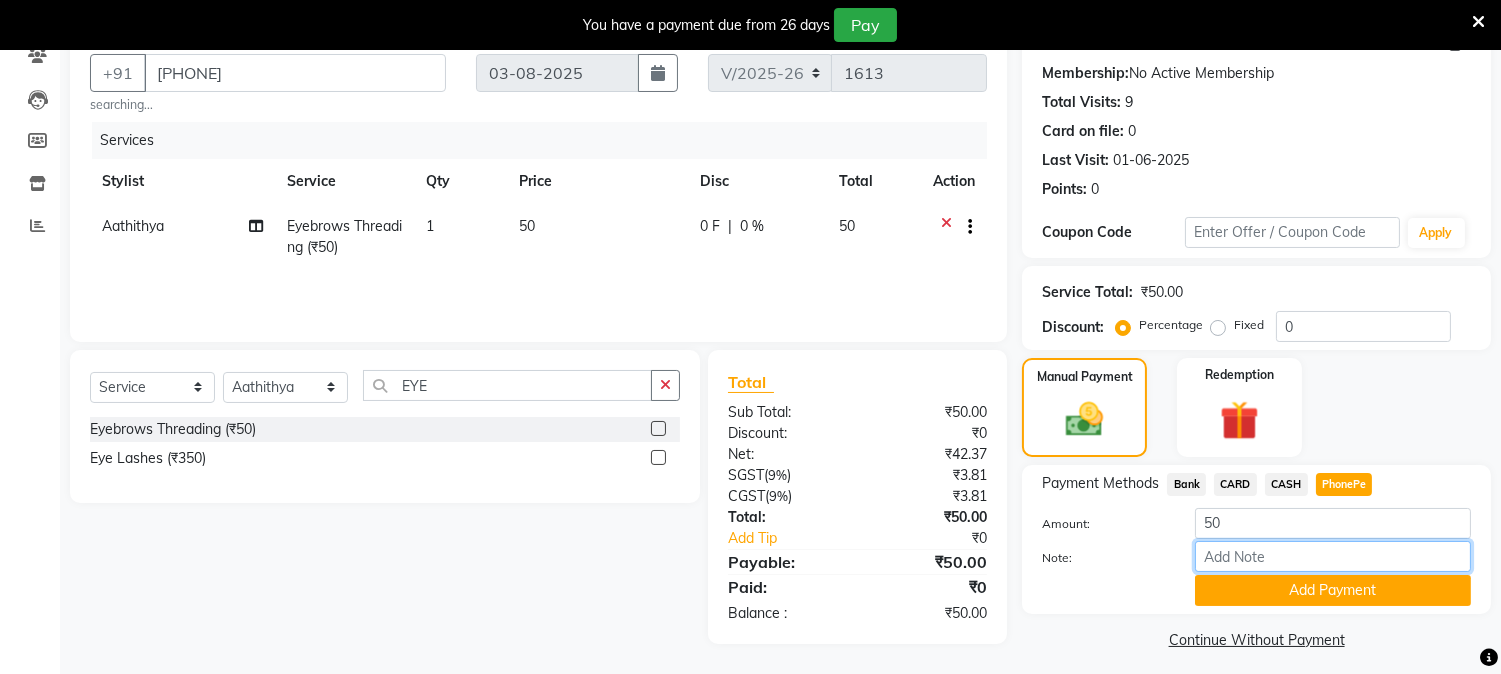 type on "NIGISHA" 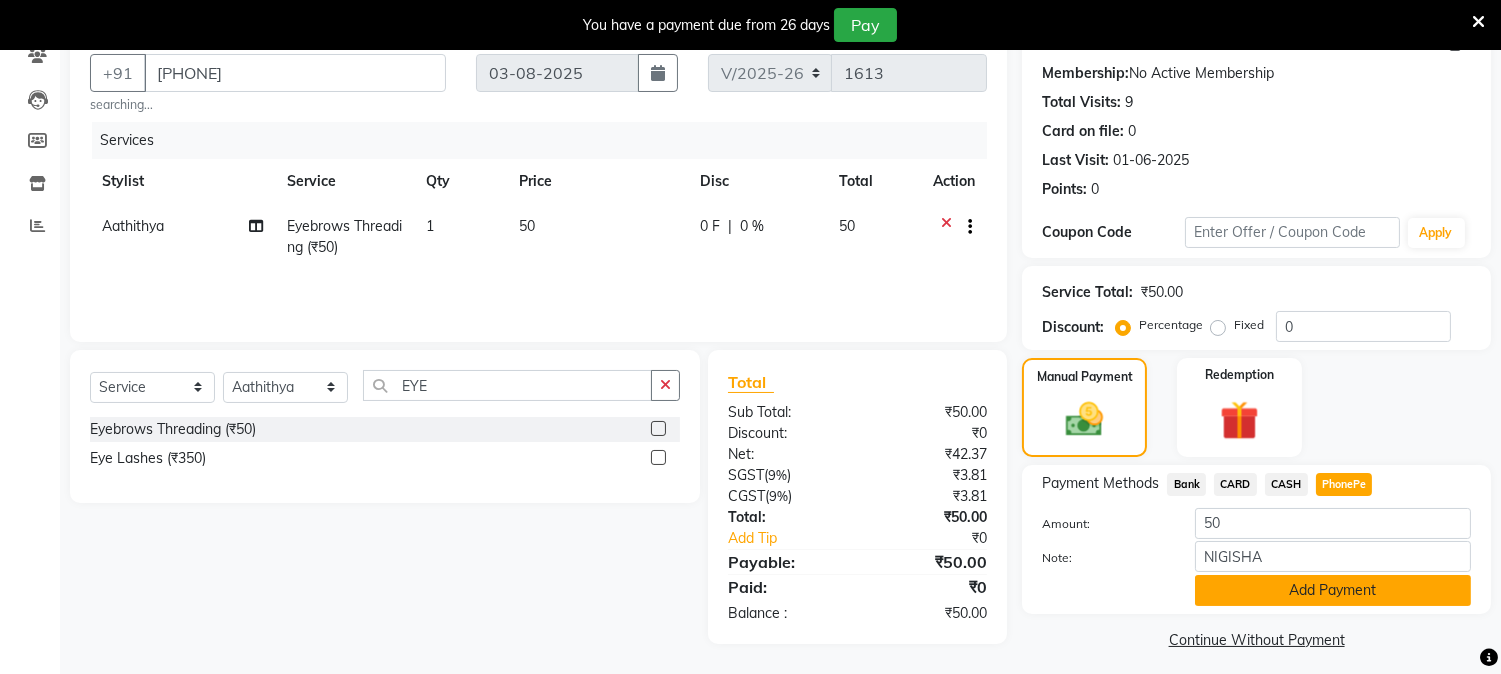 click on "Add Payment" 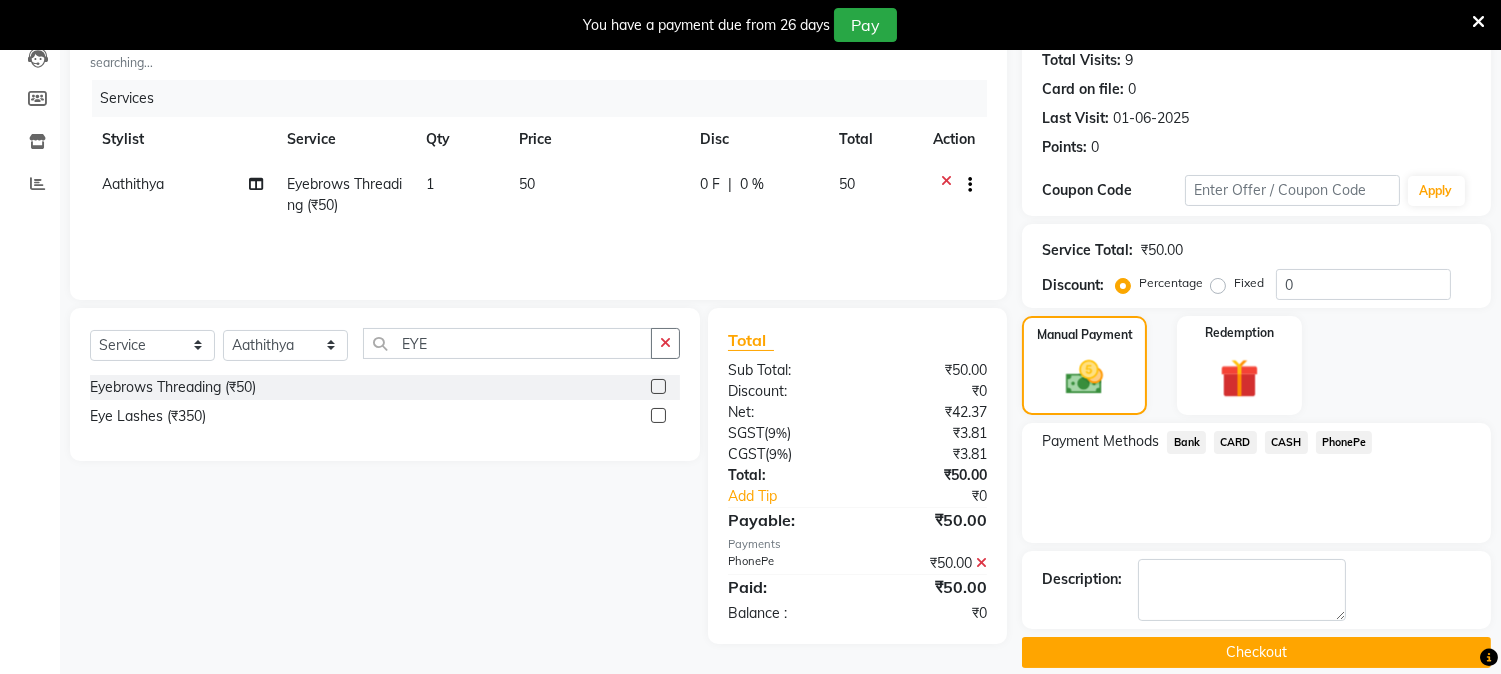 scroll, scrollTop: 246, scrollLeft: 0, axis: vertical 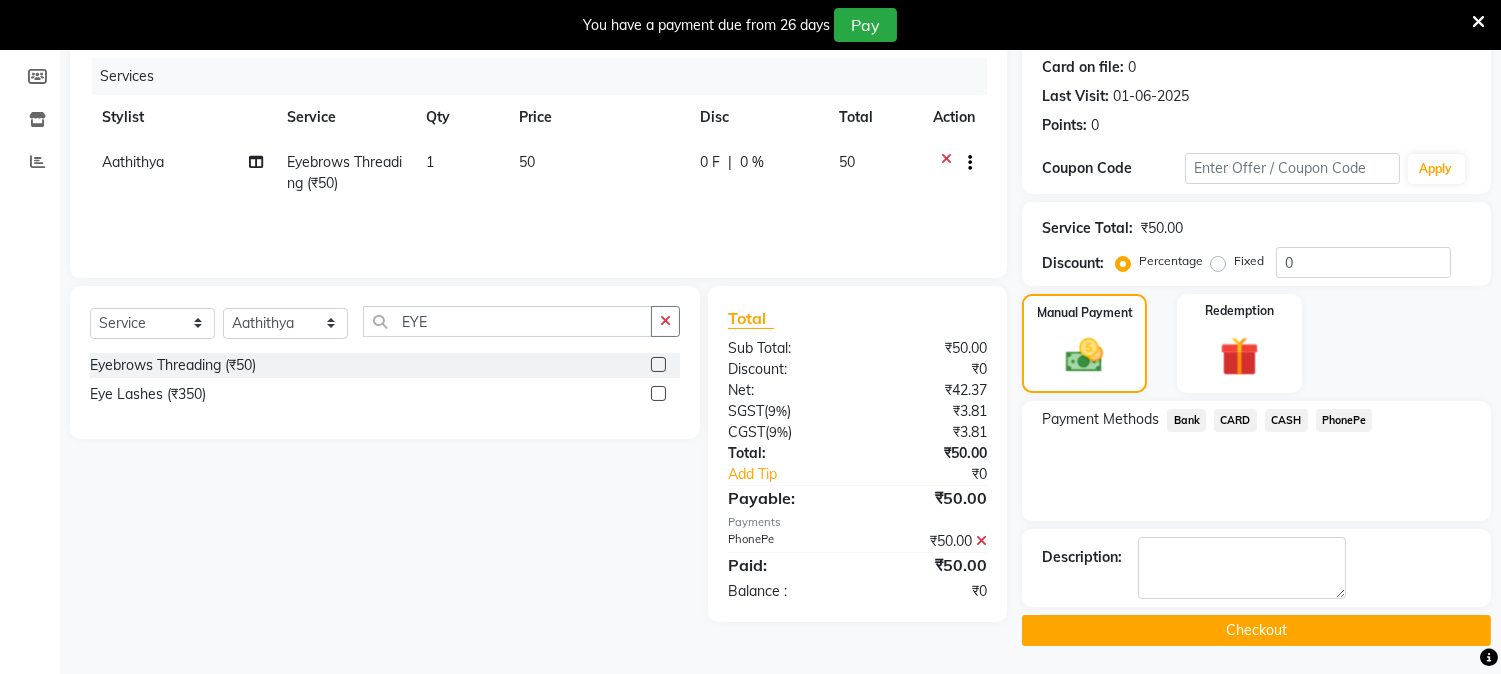 click on "Checkout" 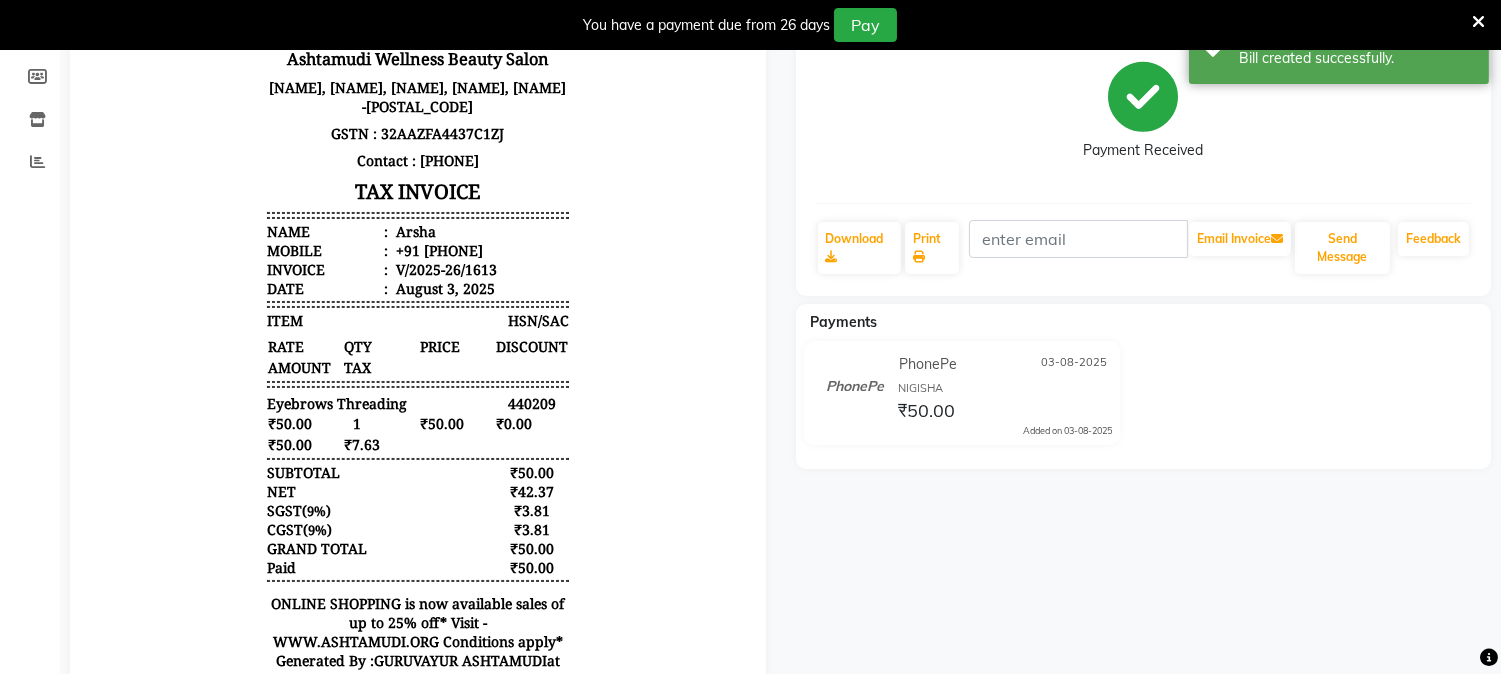 scroll, scrollTop: 0, scrollLeft: 0, axis: both 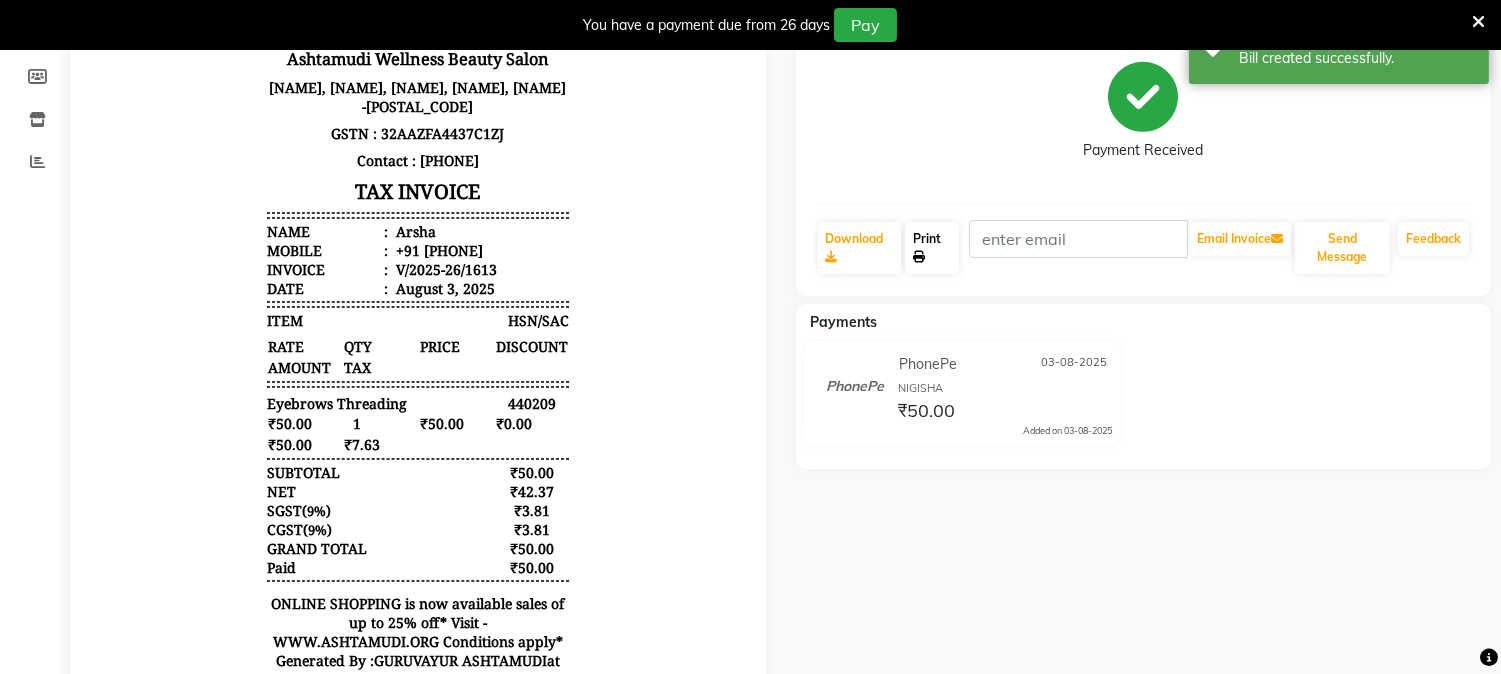 click on "Print" 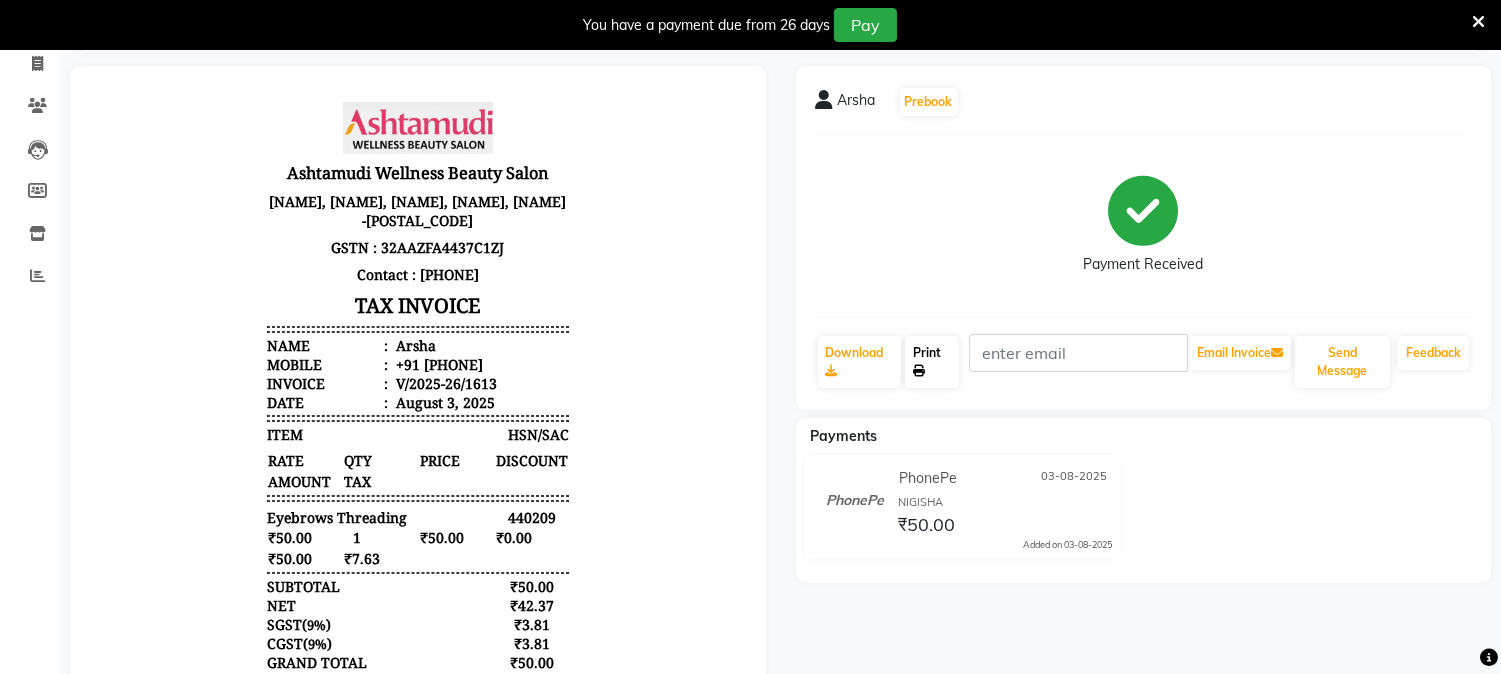 scroll, scrollTop: 0, scrollLeft: 0, axis: both 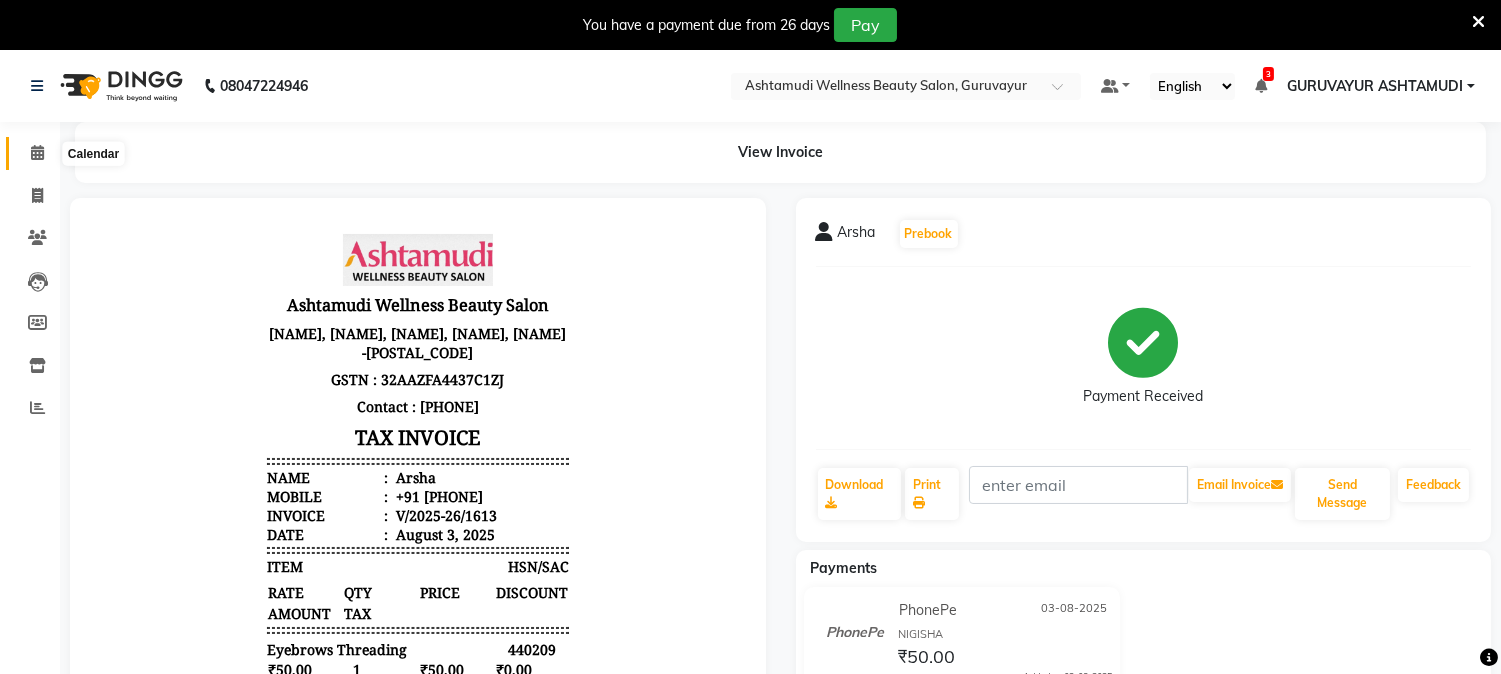 click 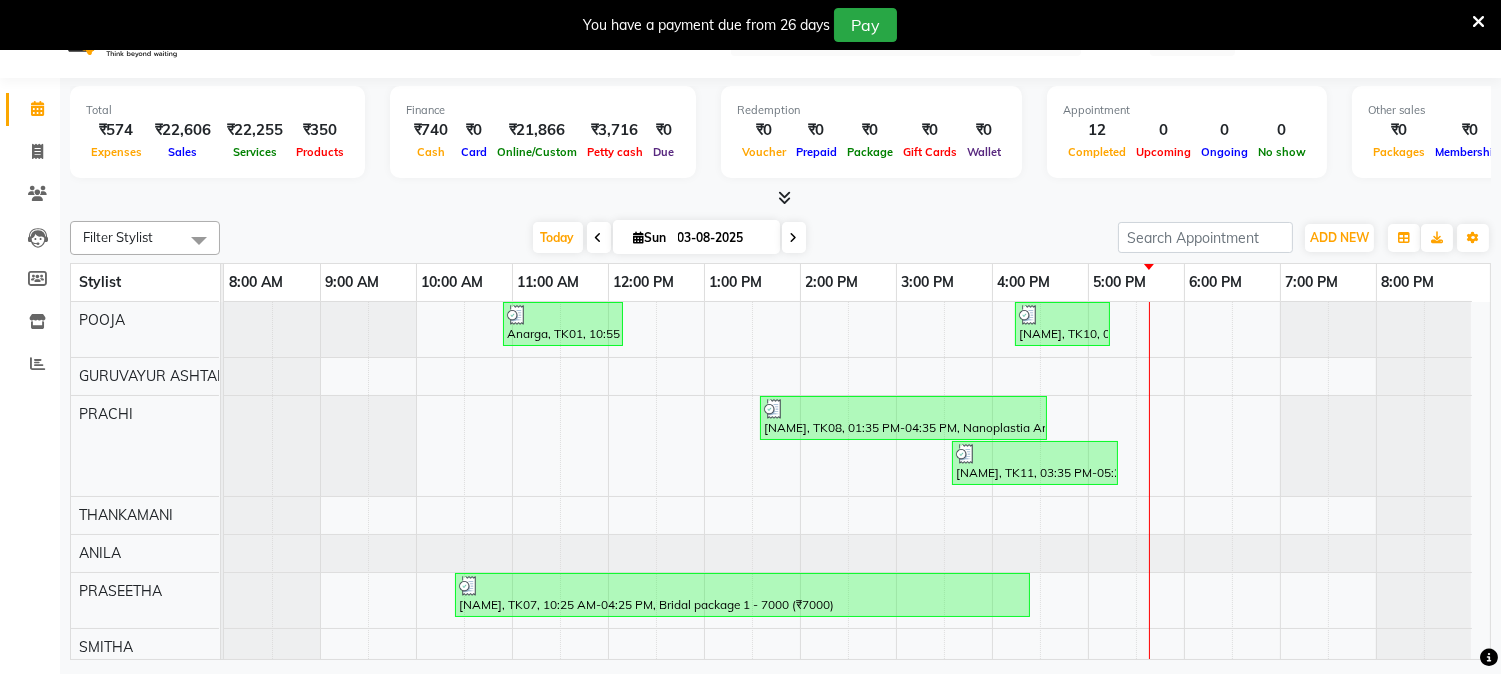 scroll, scrollTop: 50, scrollLeft: 0, axis: vertical 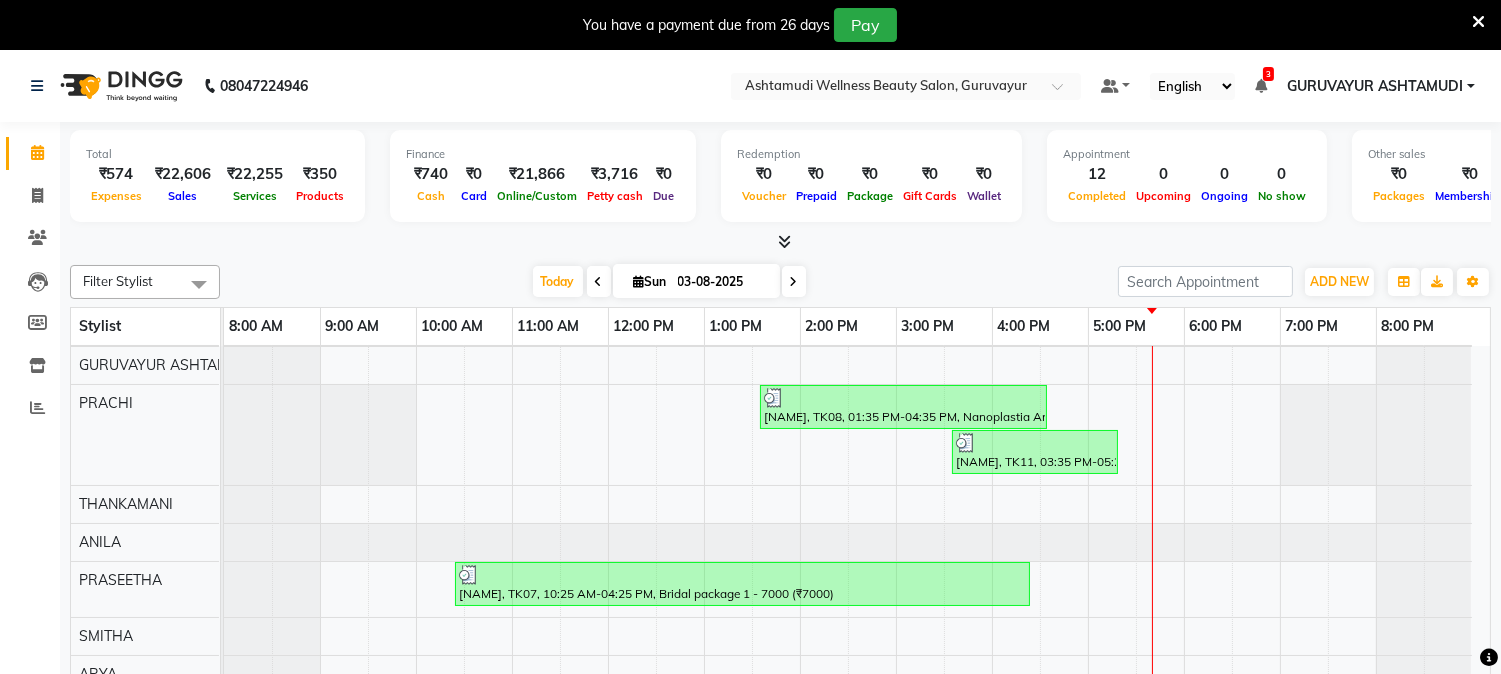click on "Today  Sun 03-08-2025" at bounding box center (669, 282) 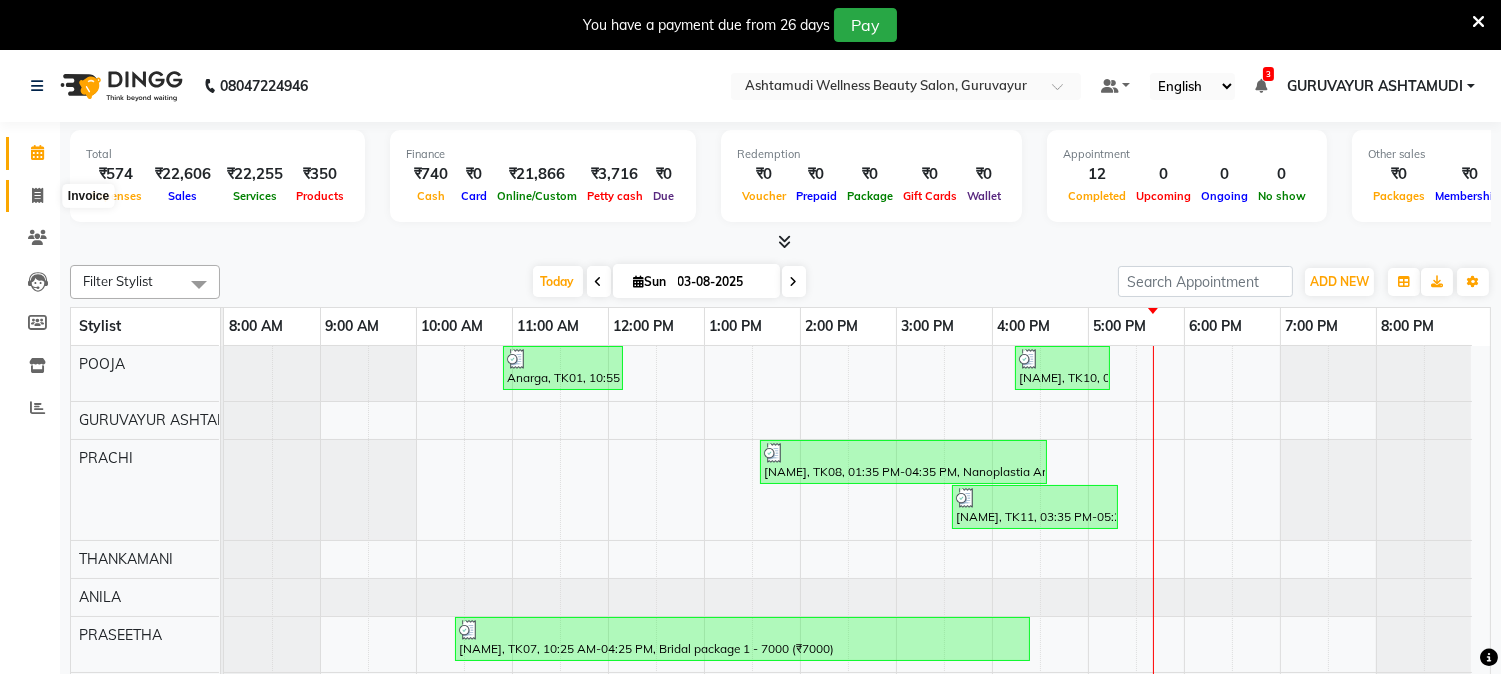 click 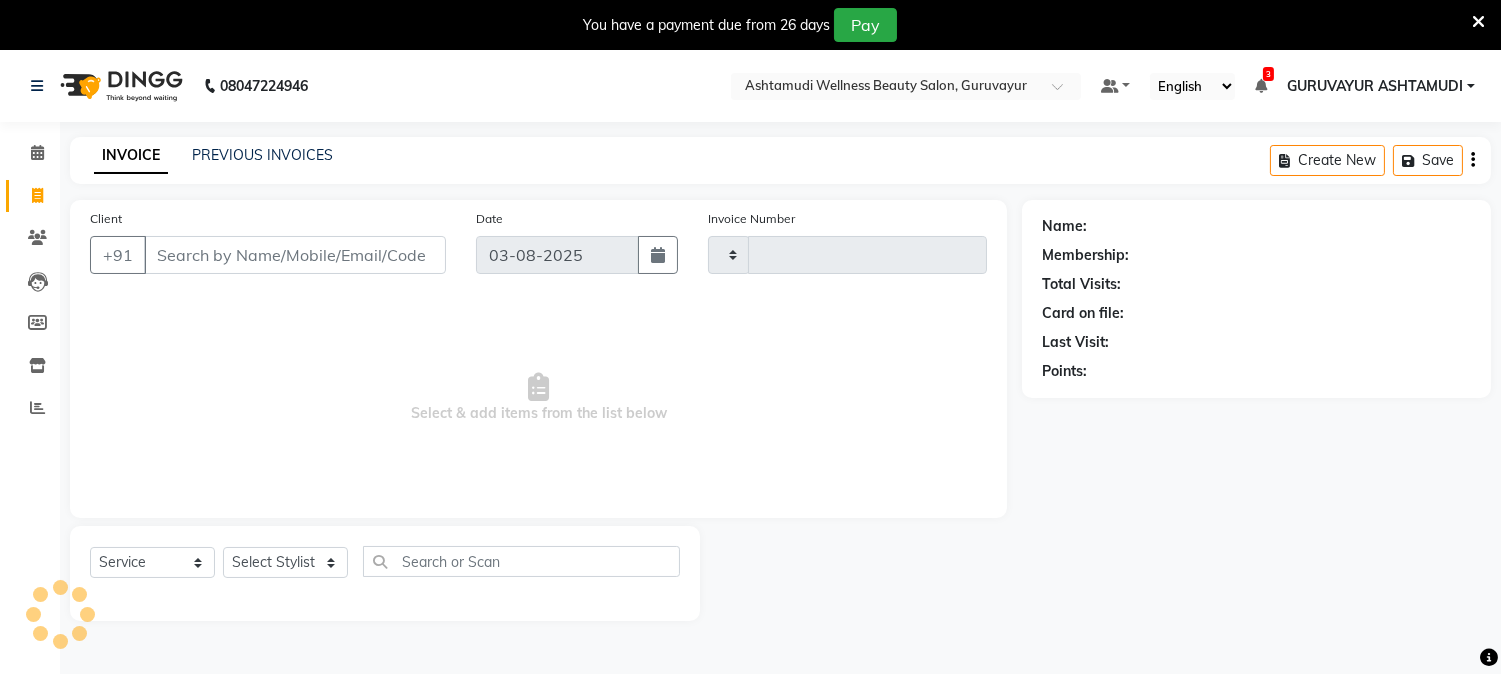type on "1614" 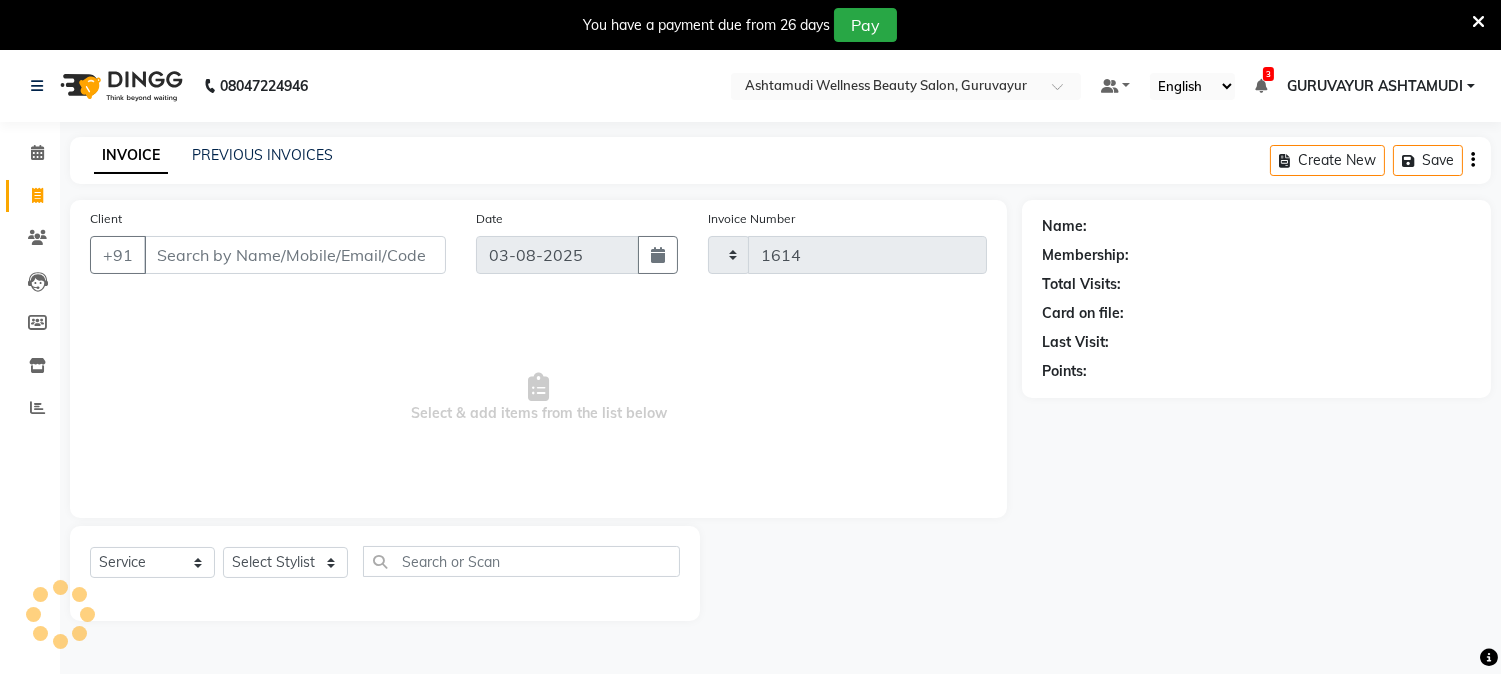 select on "4660" 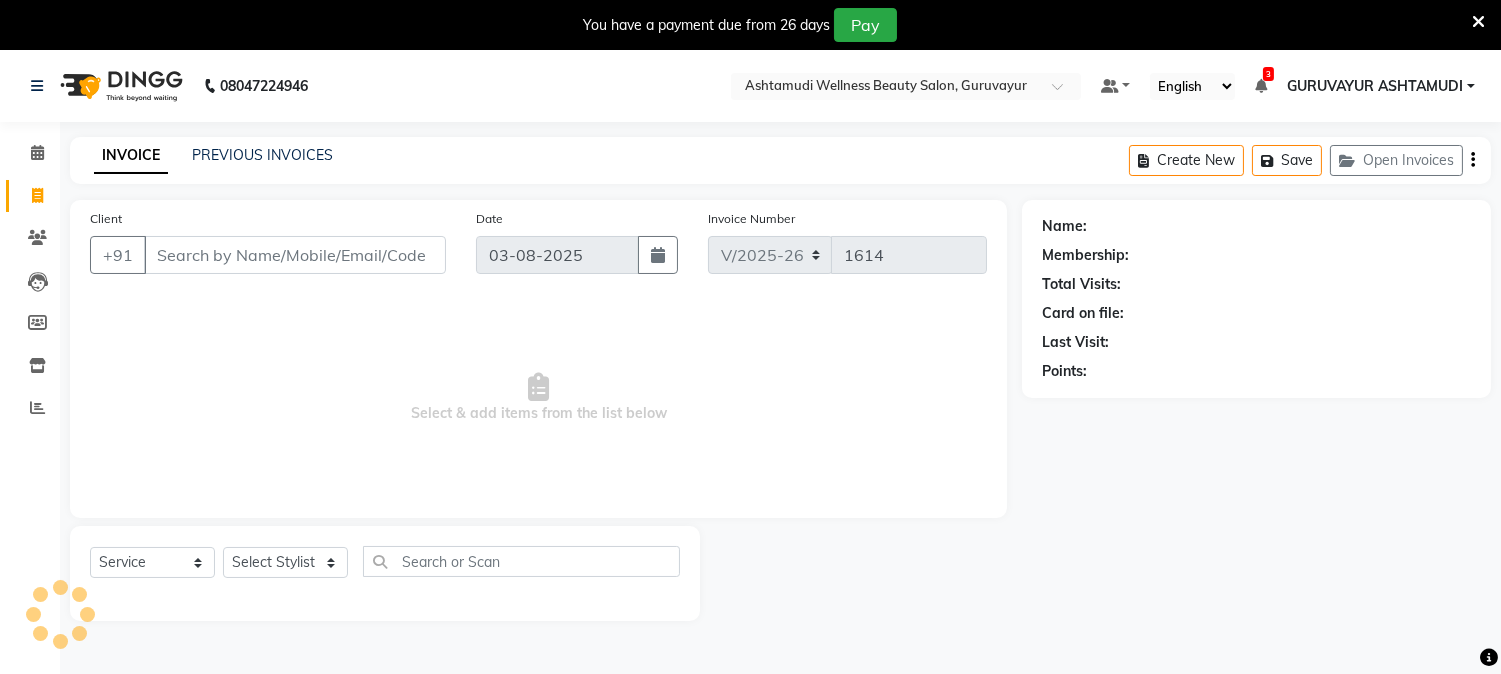 click on "Client" at bounding box center (295, 255) 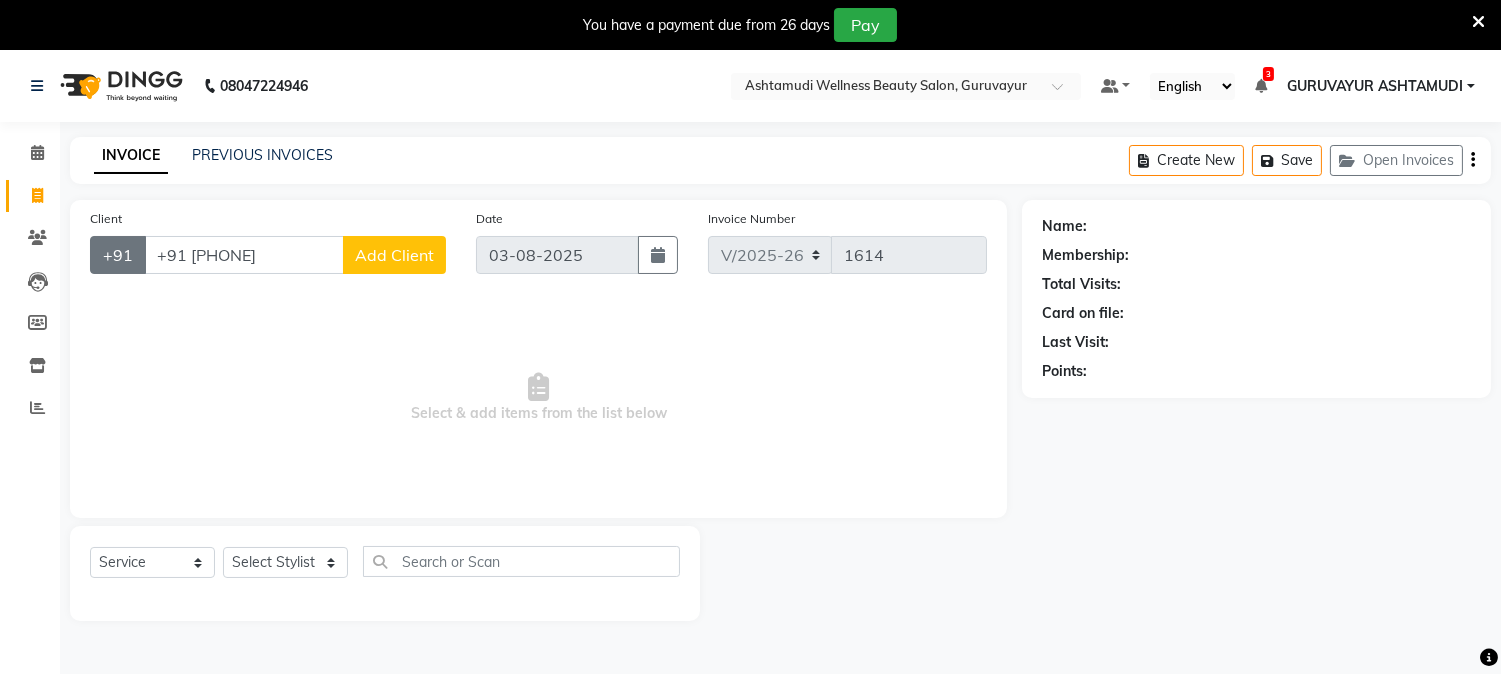drag, startPoint x: 258, startPoint y: 258, endPoint x: 122, endPoint y: 257, distance: 136.00368 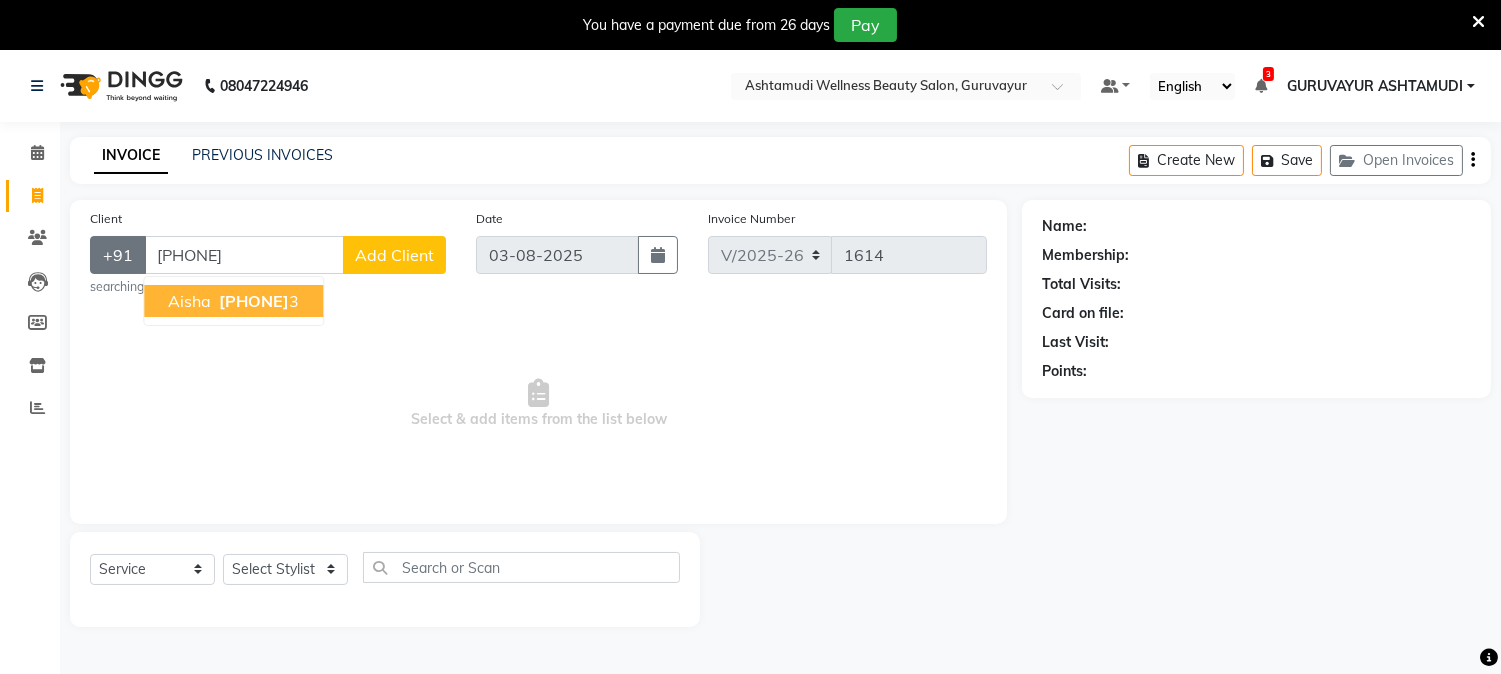 type on "7736991183" 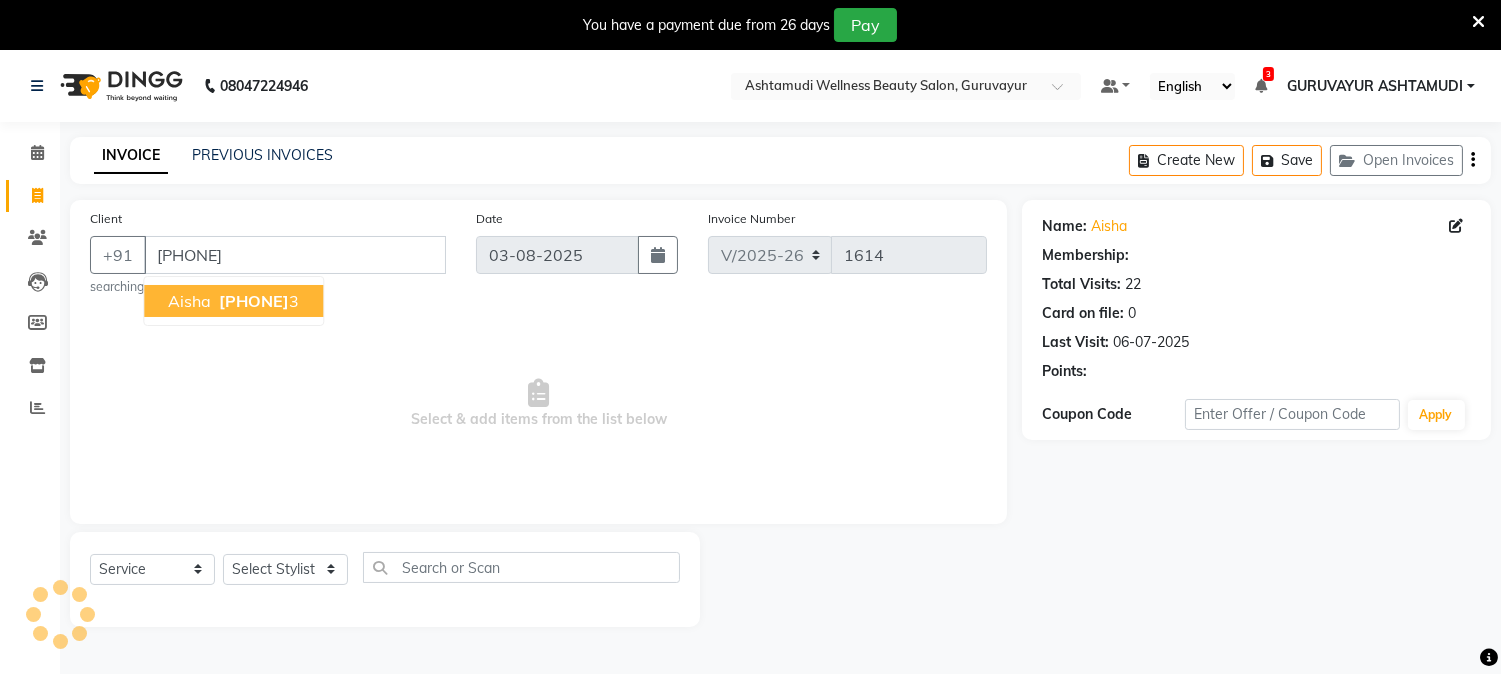 select on "1: Object" 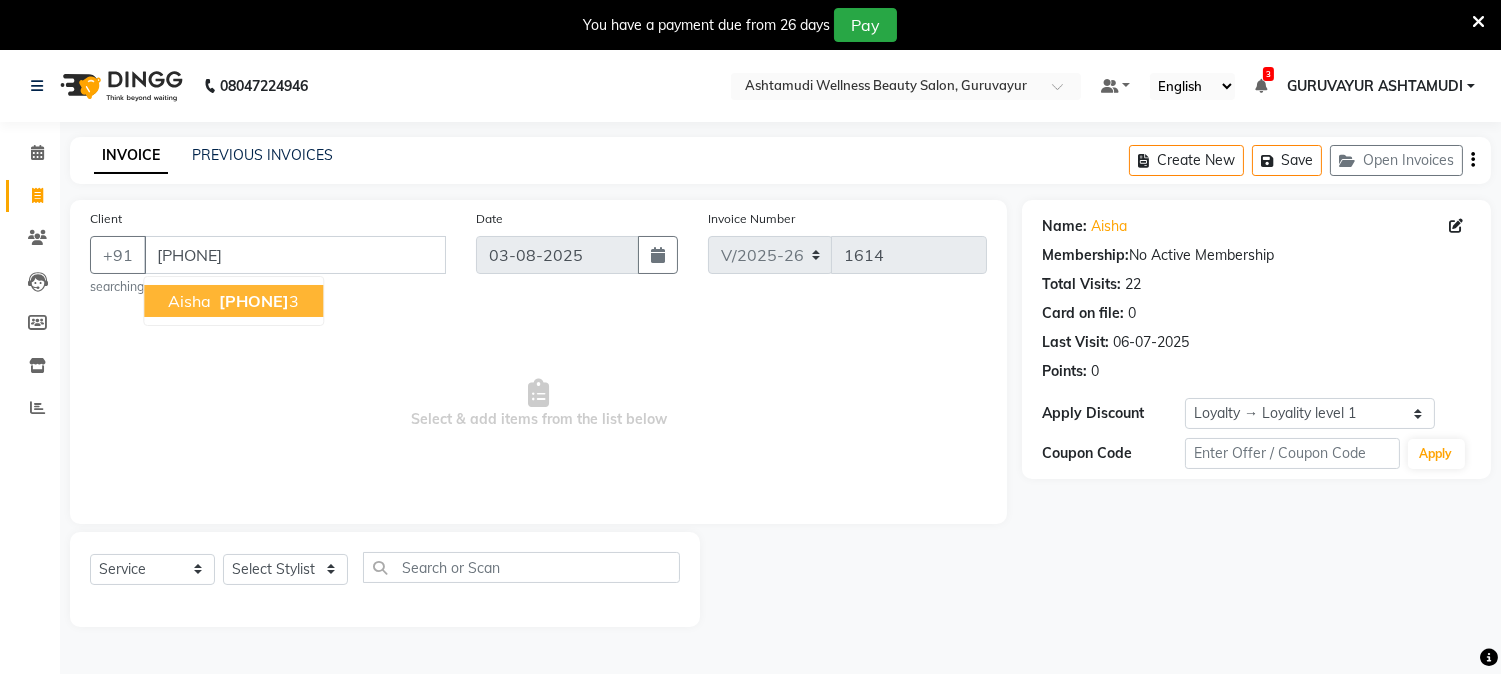 click on "773699118" at bounding box center [254, 301] 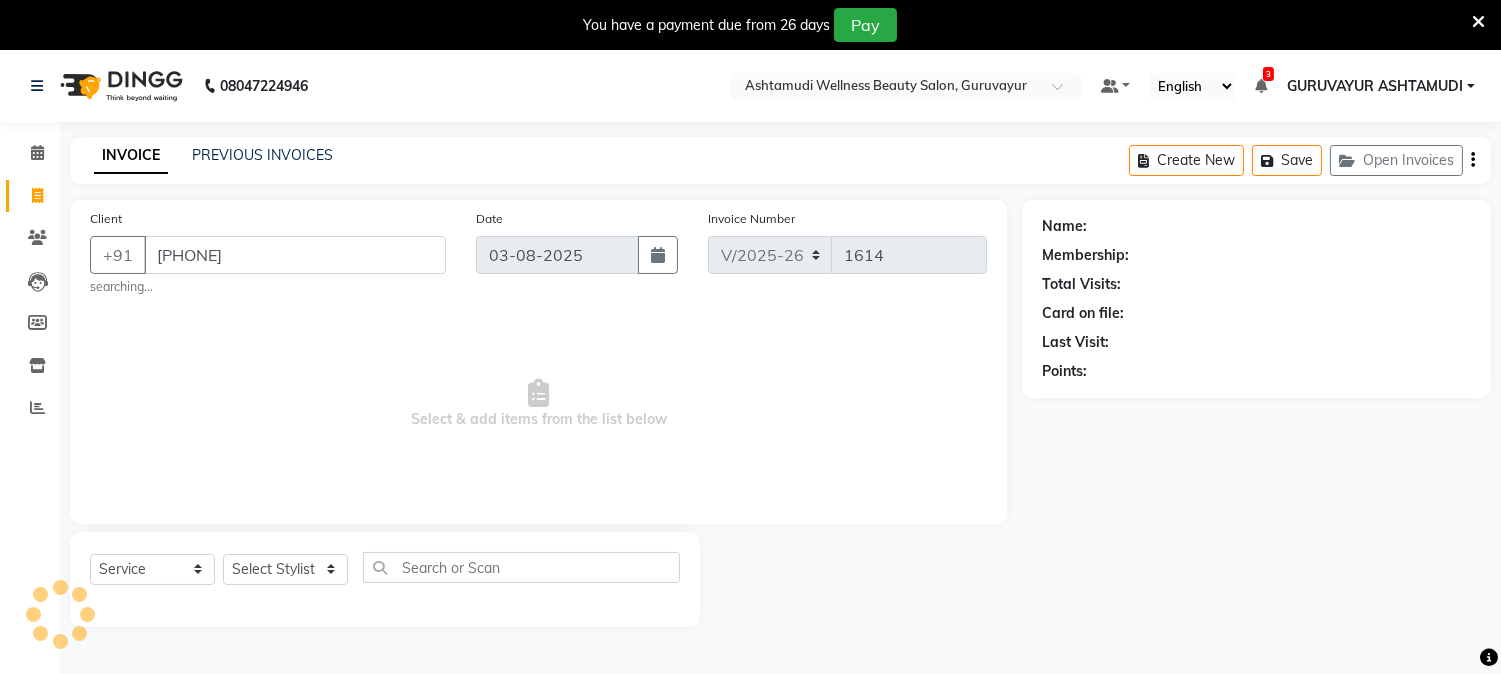 select on "1: Object" 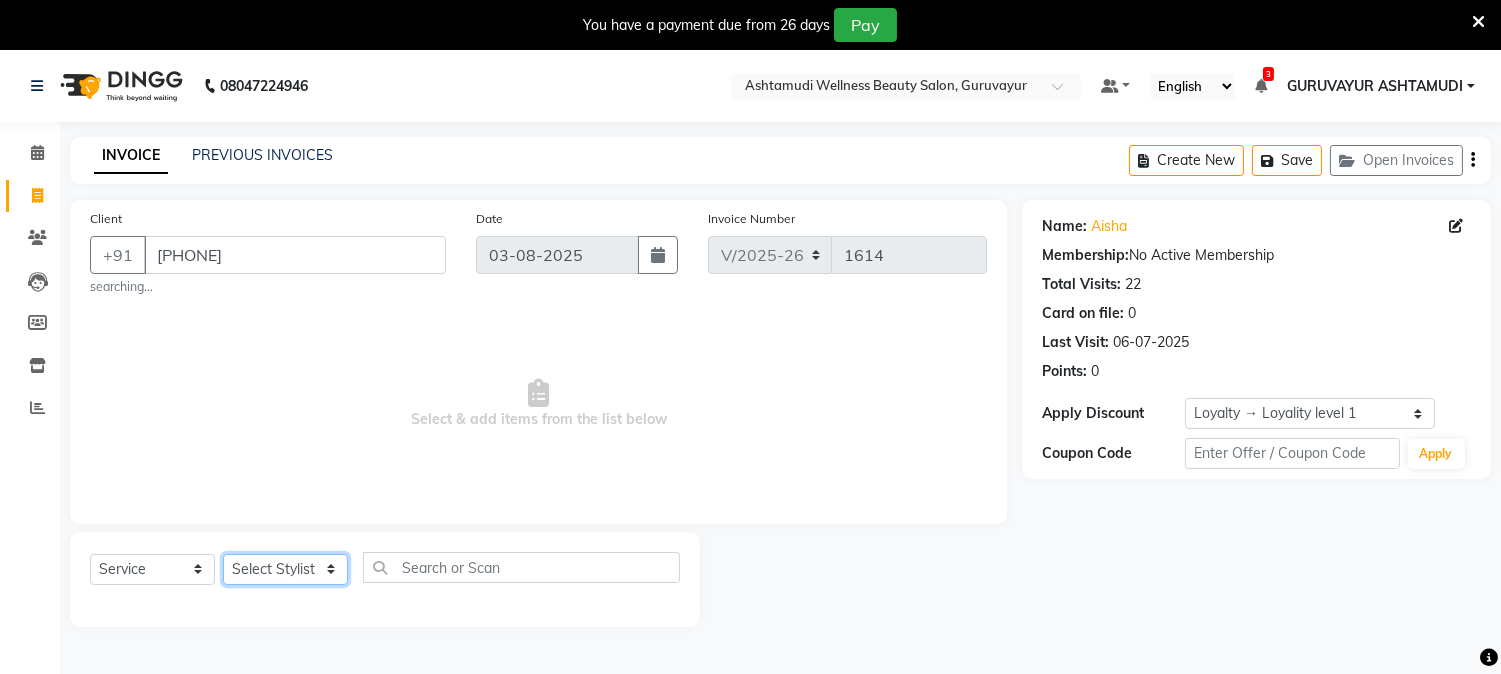 click on "Select Stylist Aathithya ANILA Anjana Das ARYA GURUVAYUR ASHTAMUDI NEETHU Nigisha POOJA PRACHI PRASEETHA REESHMA  Rini SMITHA THANKAMANI" 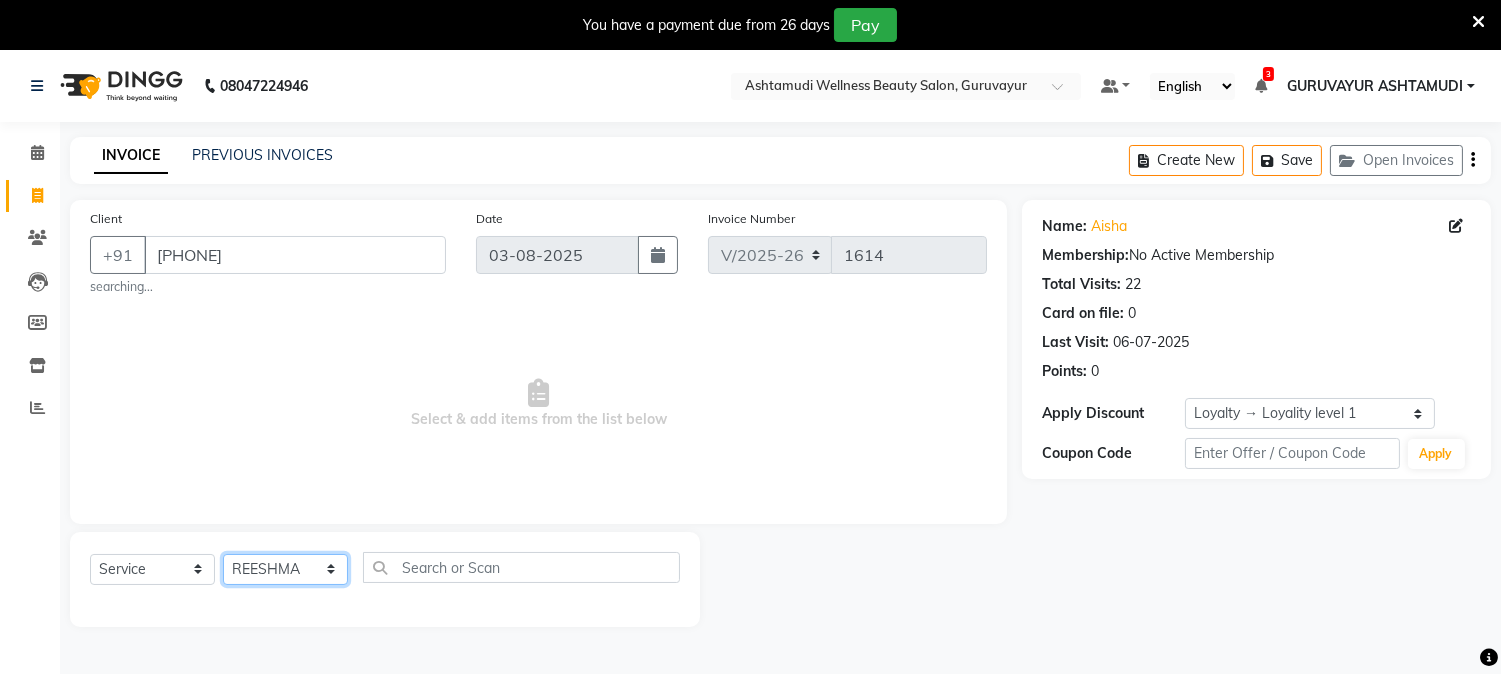 click on "Select Stylist Aathithya ANILA Anjana Das ARYA GURUVAYUR ASHTAMUDI NEETHU Nigisha POOJA PRACHI PRASEETHA REESHMA  Rini SMITHA THANKAMANI" 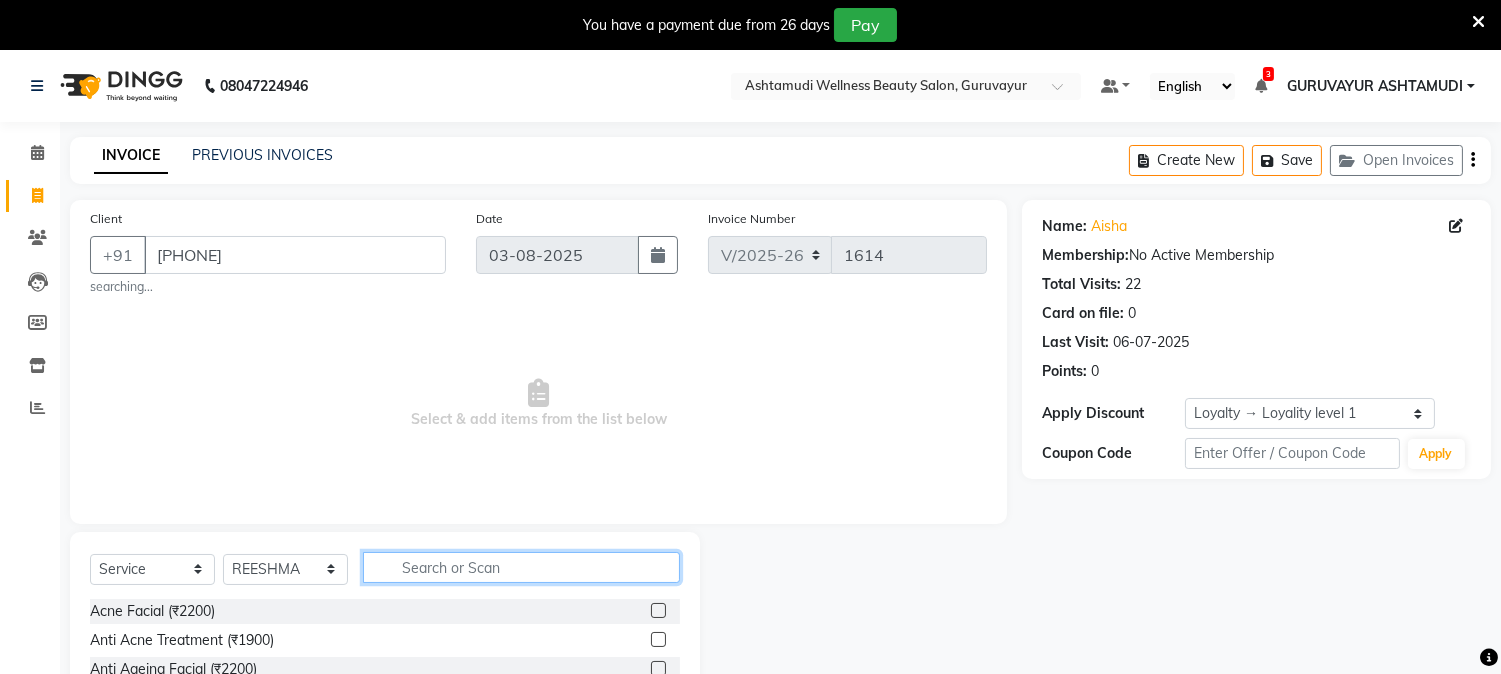 click 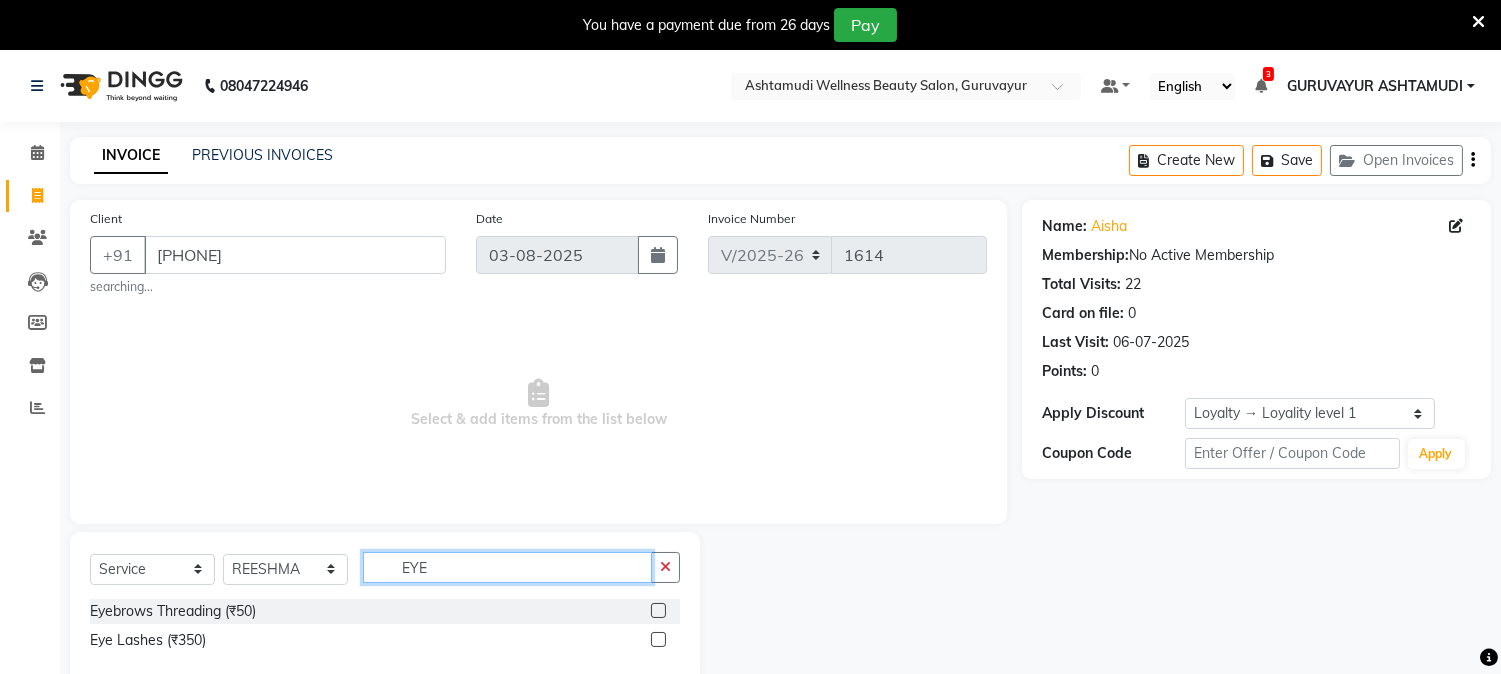 type on "EYE" 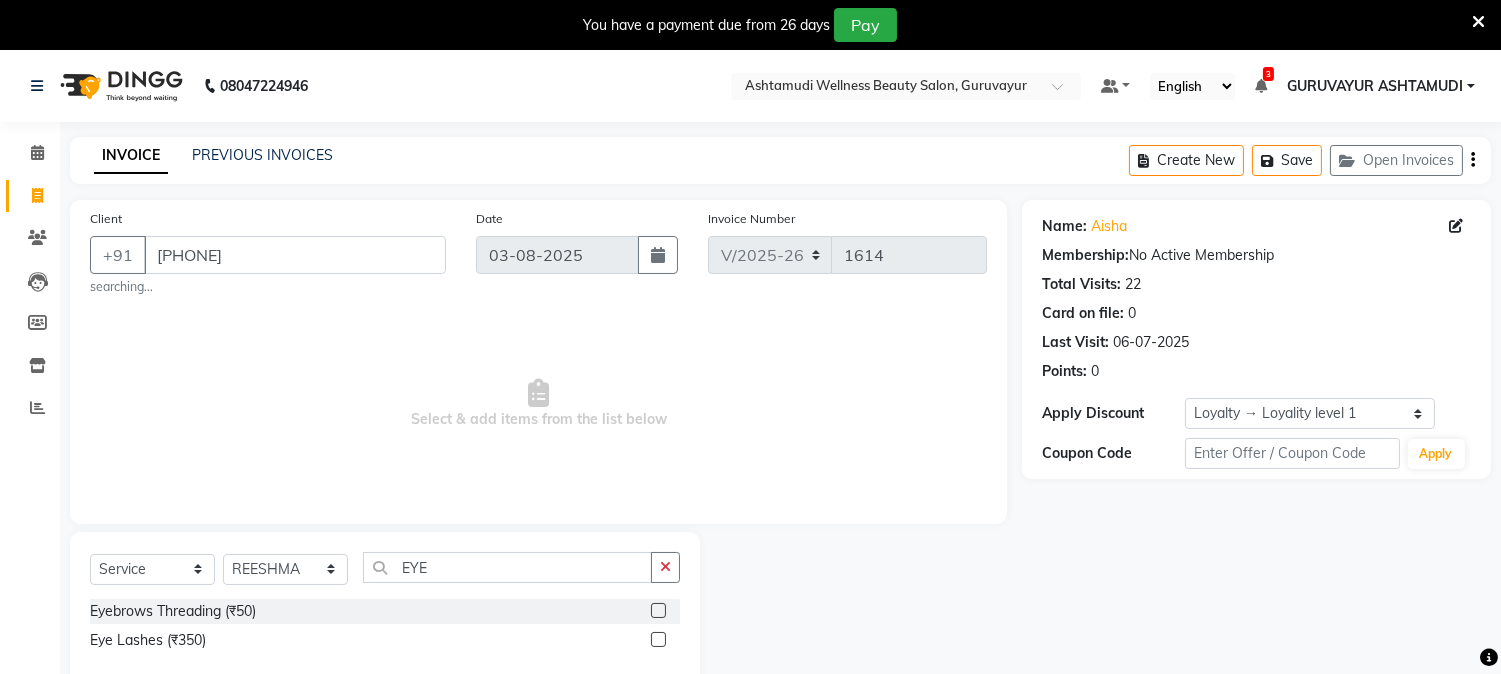 click 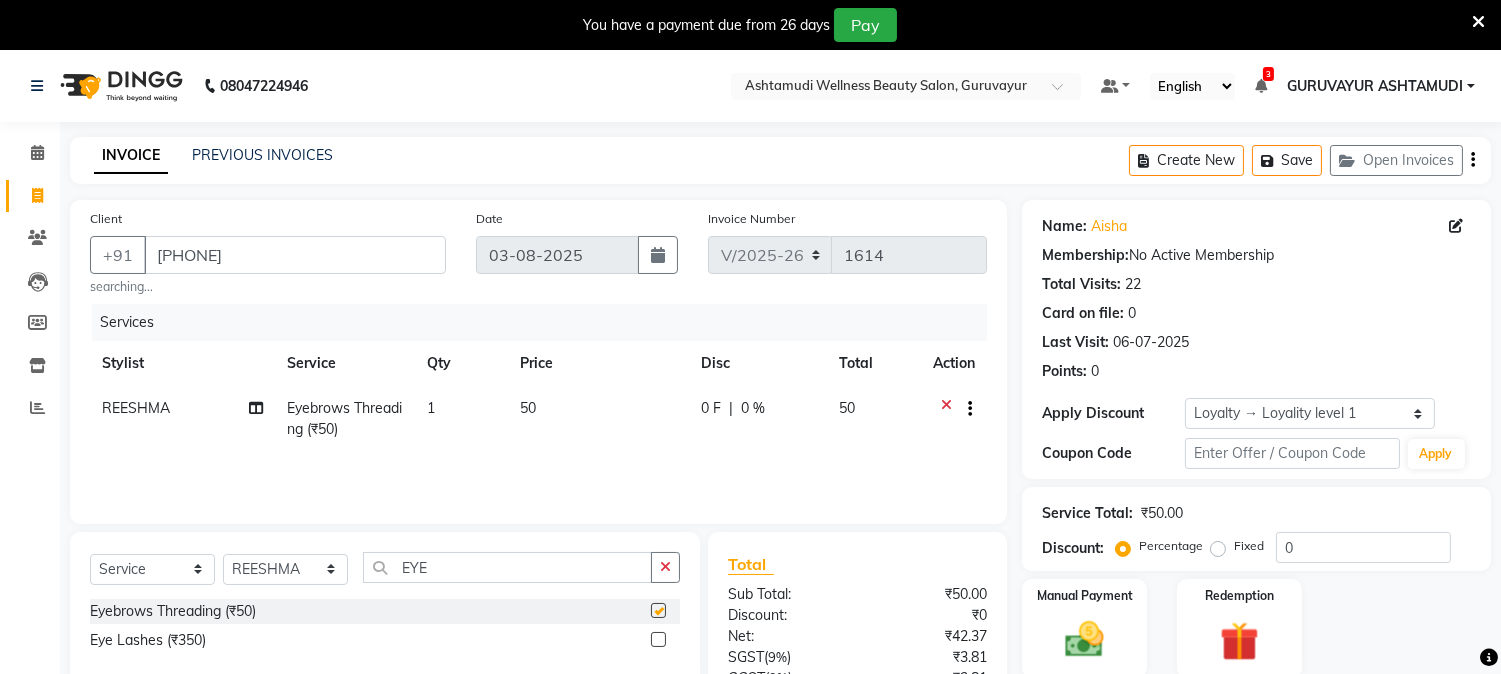 checkbox on "false" 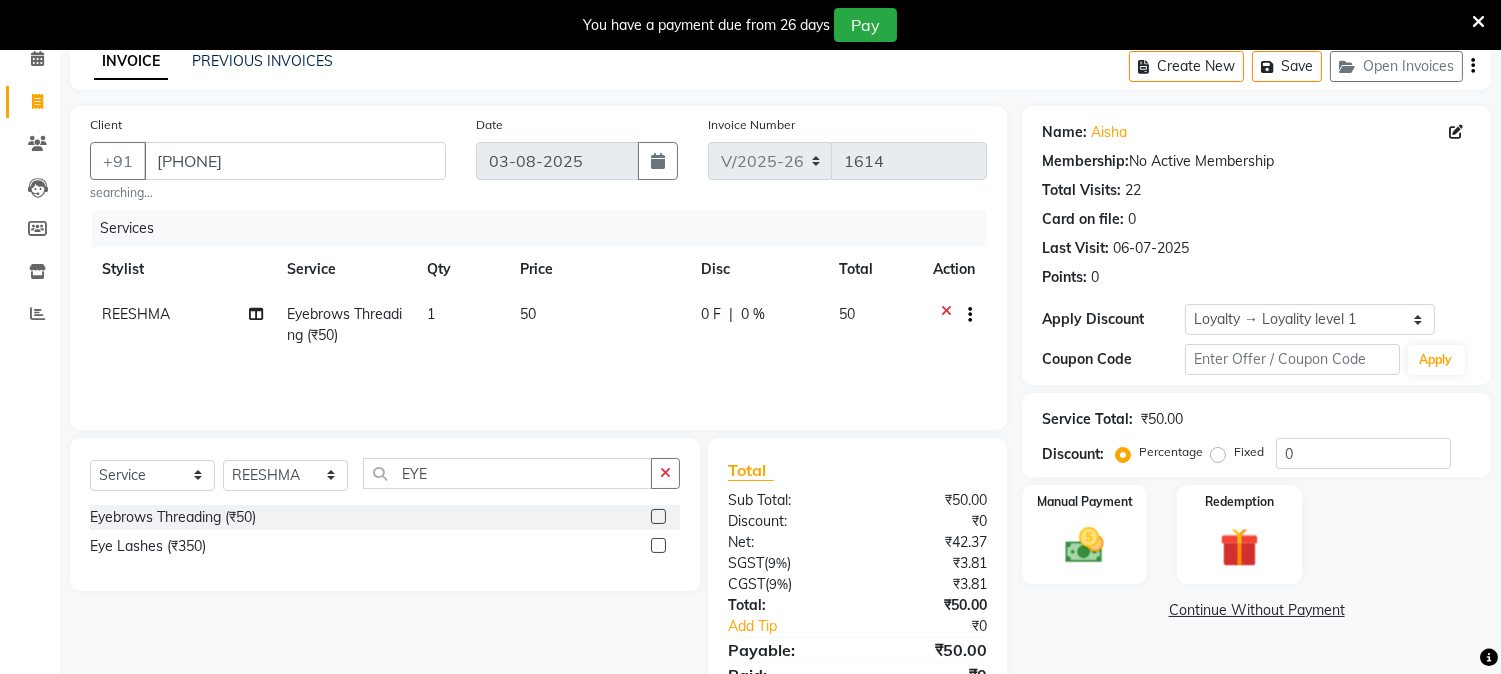 scroll, scrollTop: 182, scrollLeft: 0, axis: vertical 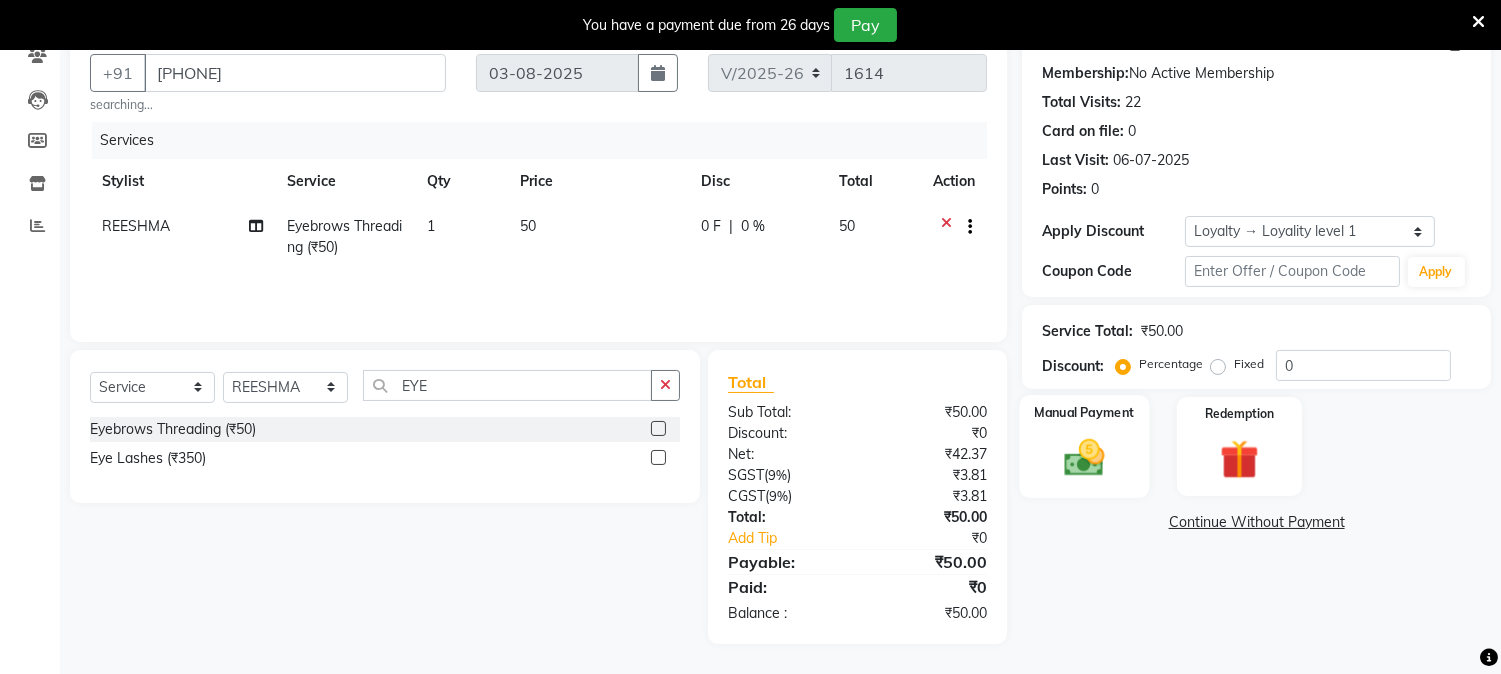 click 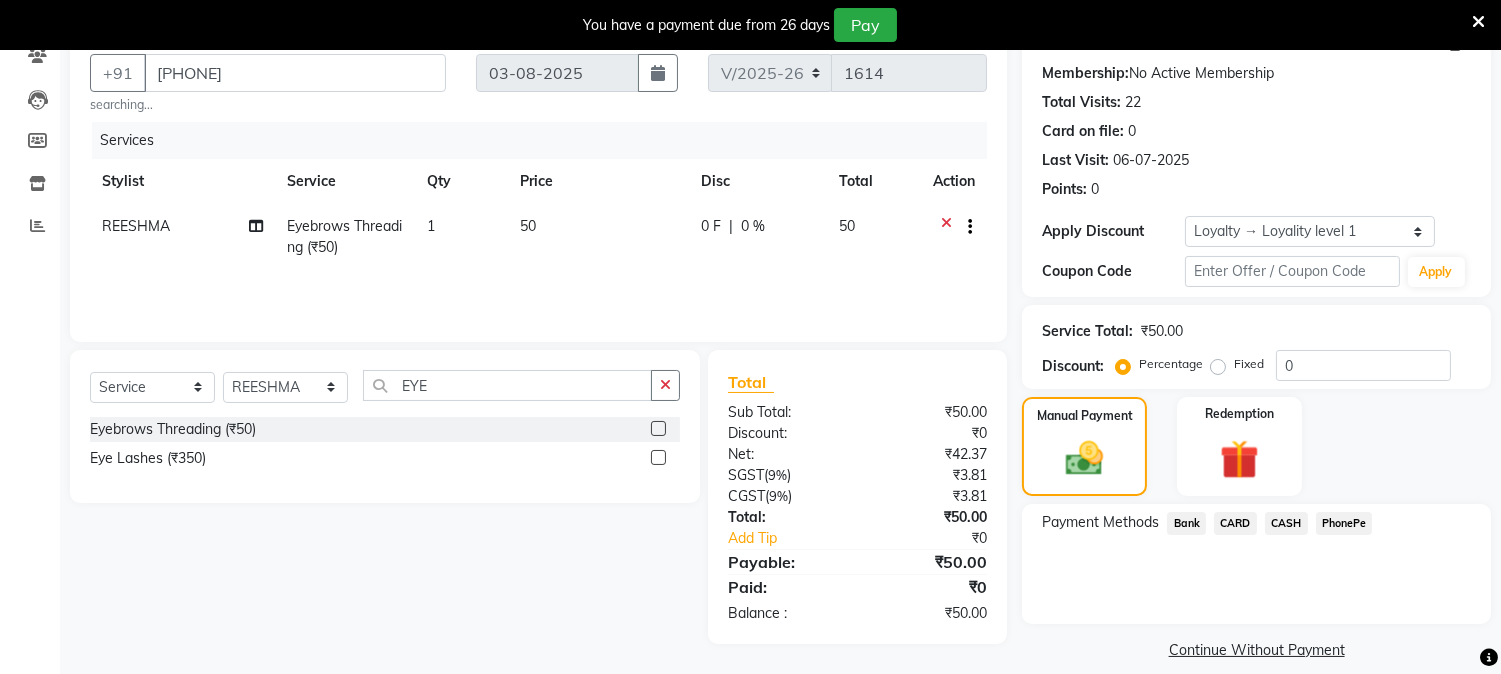 click on "CASH" 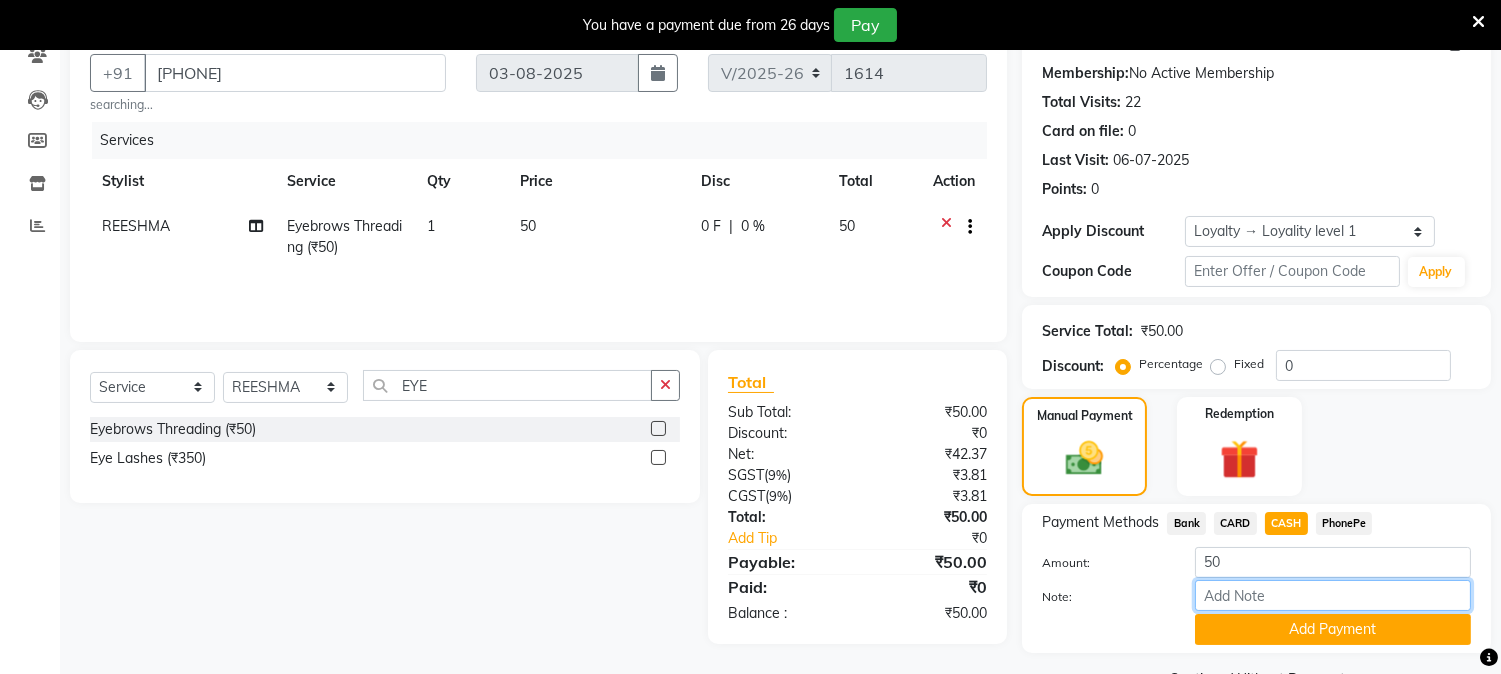 click on "Note:" at bounding box center (1333, 595) 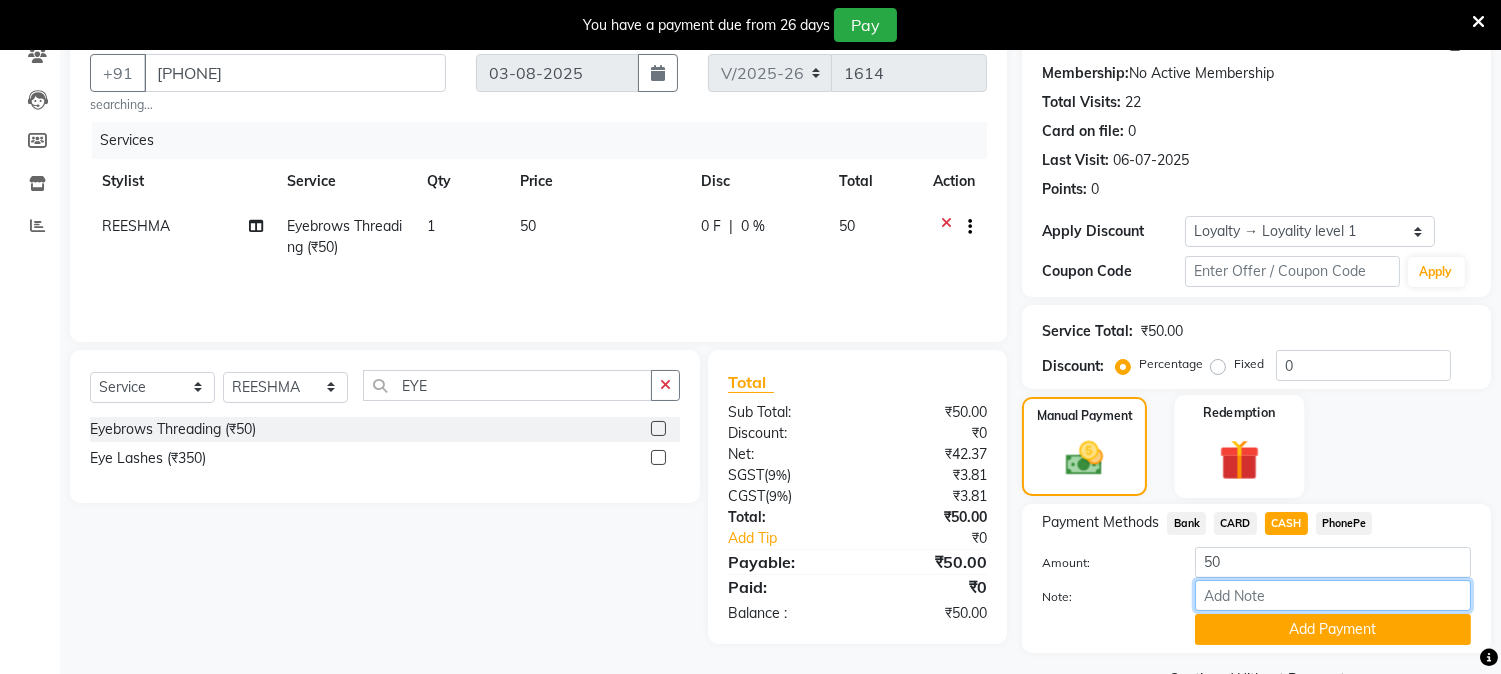 type on "NIGISHA" 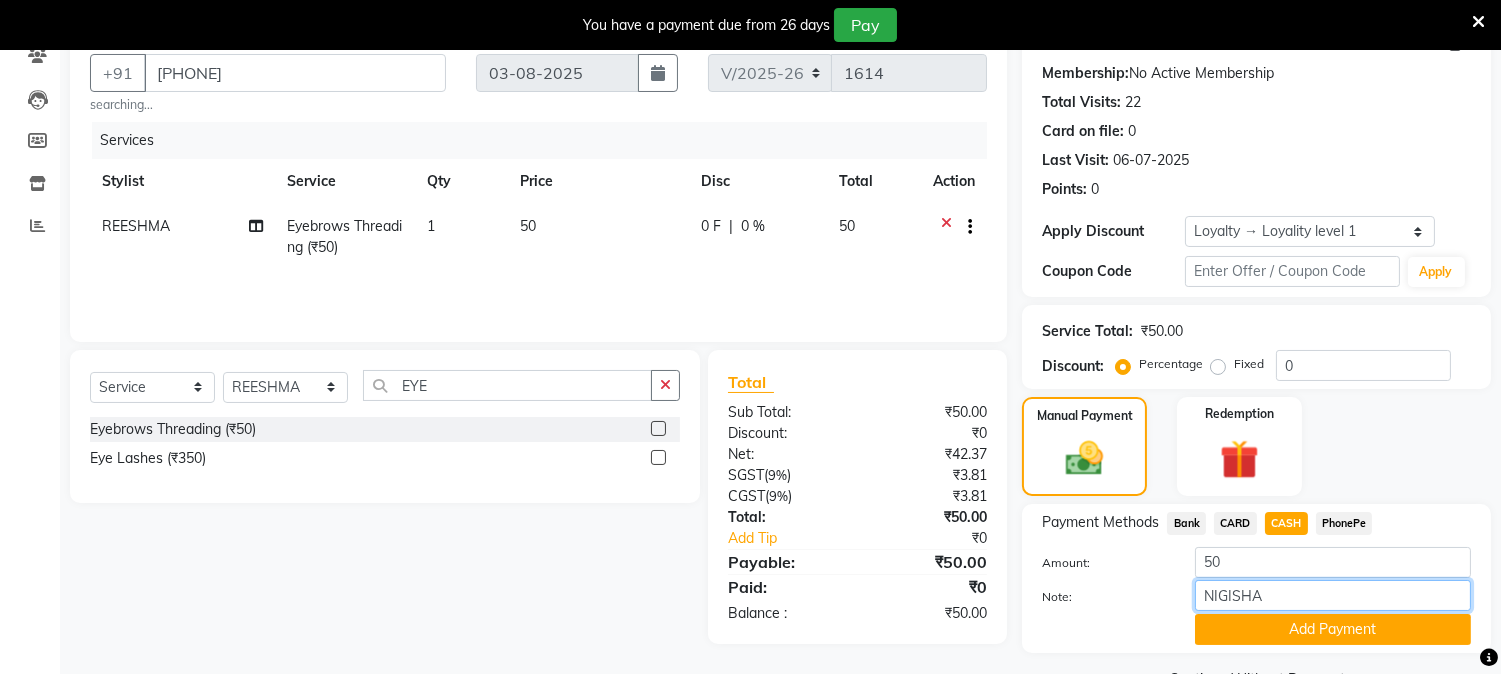 scroll, scrollTop: 231, scrollLeft: 0, axis: vertical 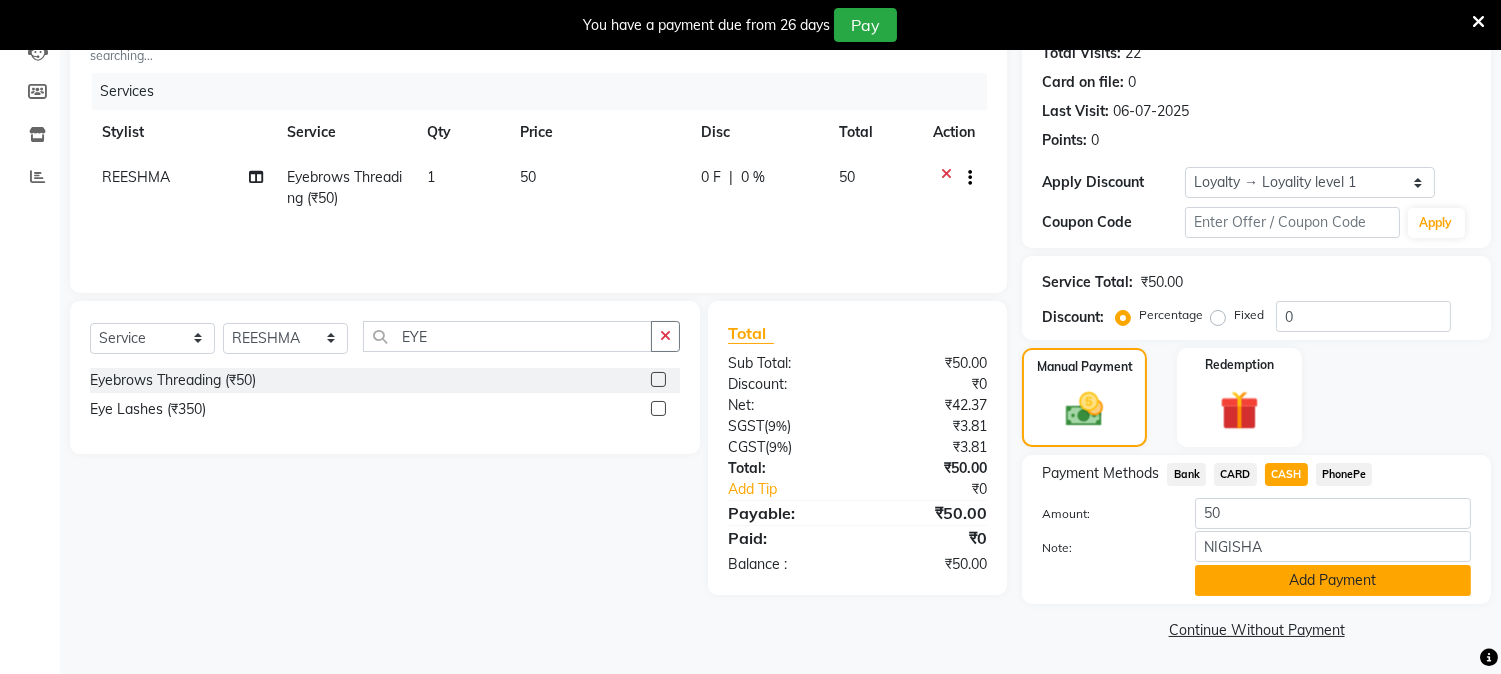 click on "Add Payment" 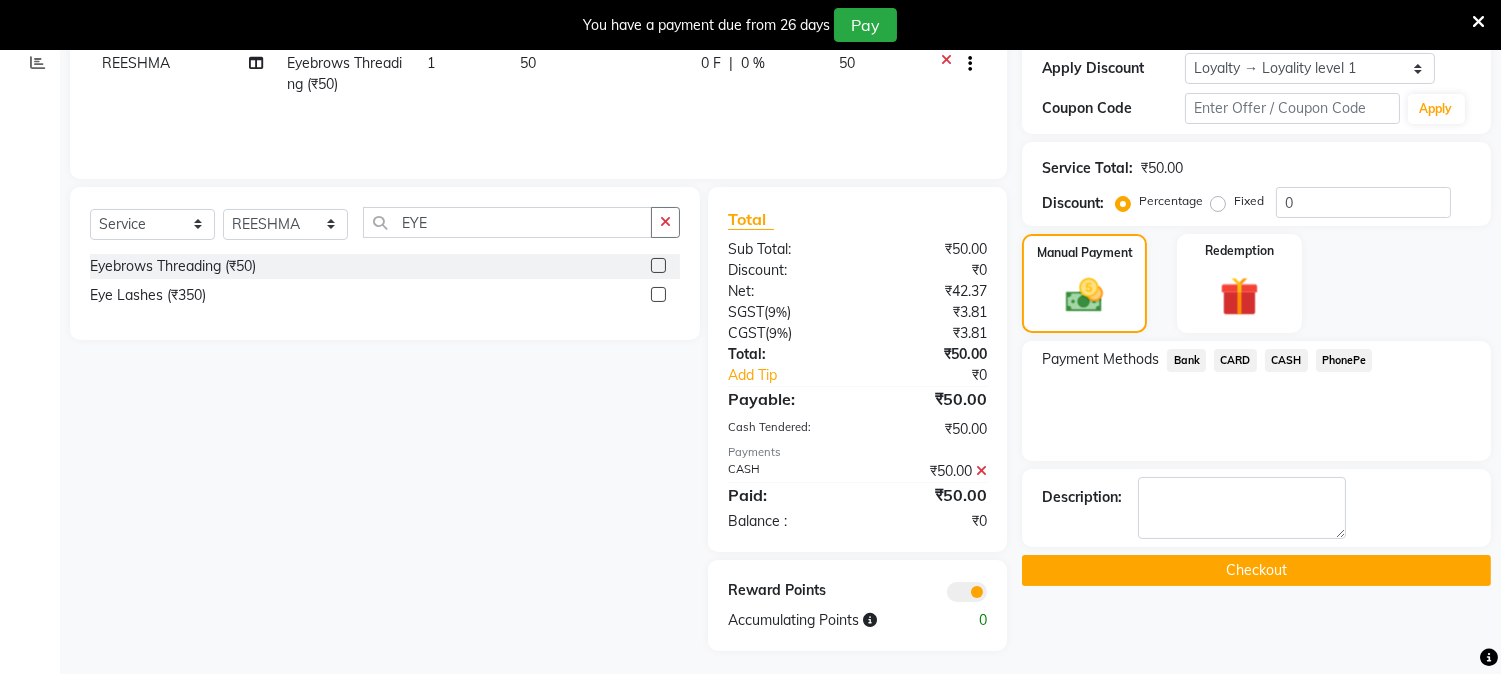 scroll, scrollTop: 352, scrollLeft: 0, axis: vertical 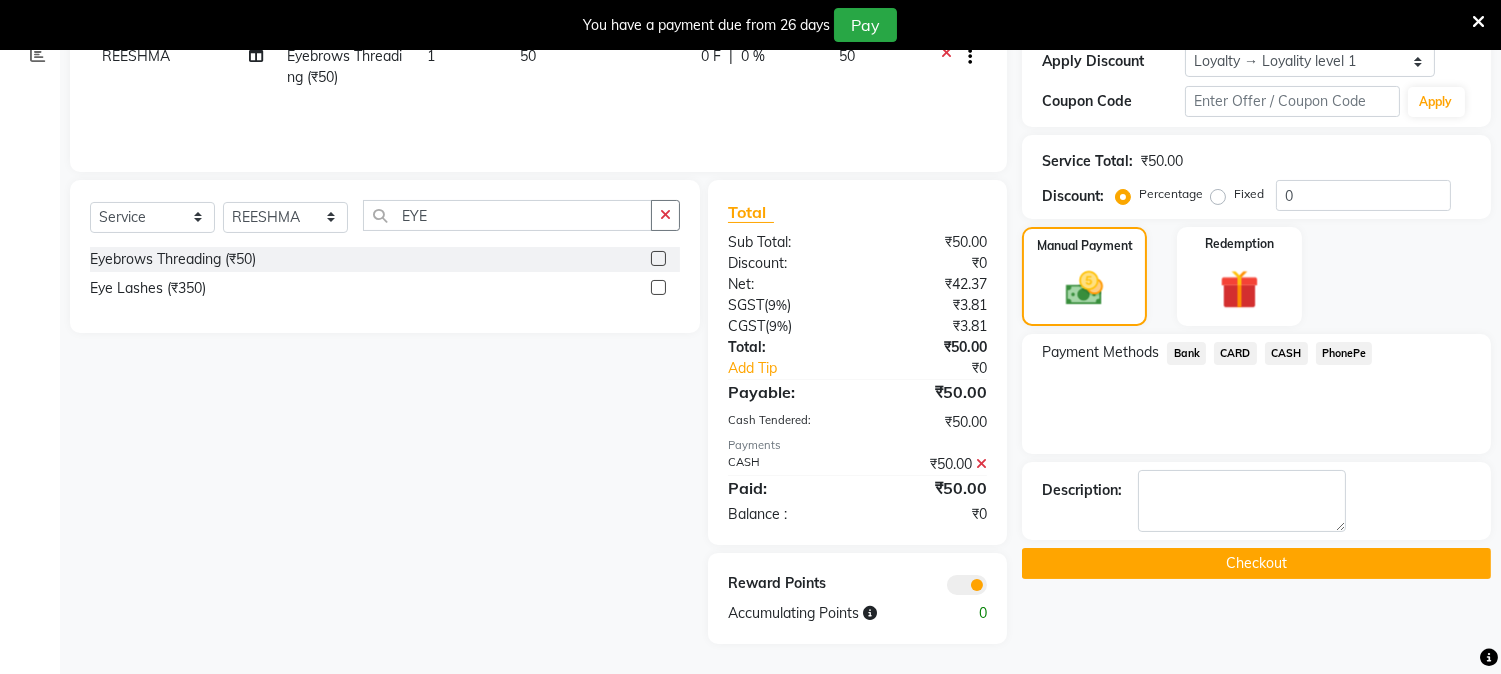 click on "Checkout" 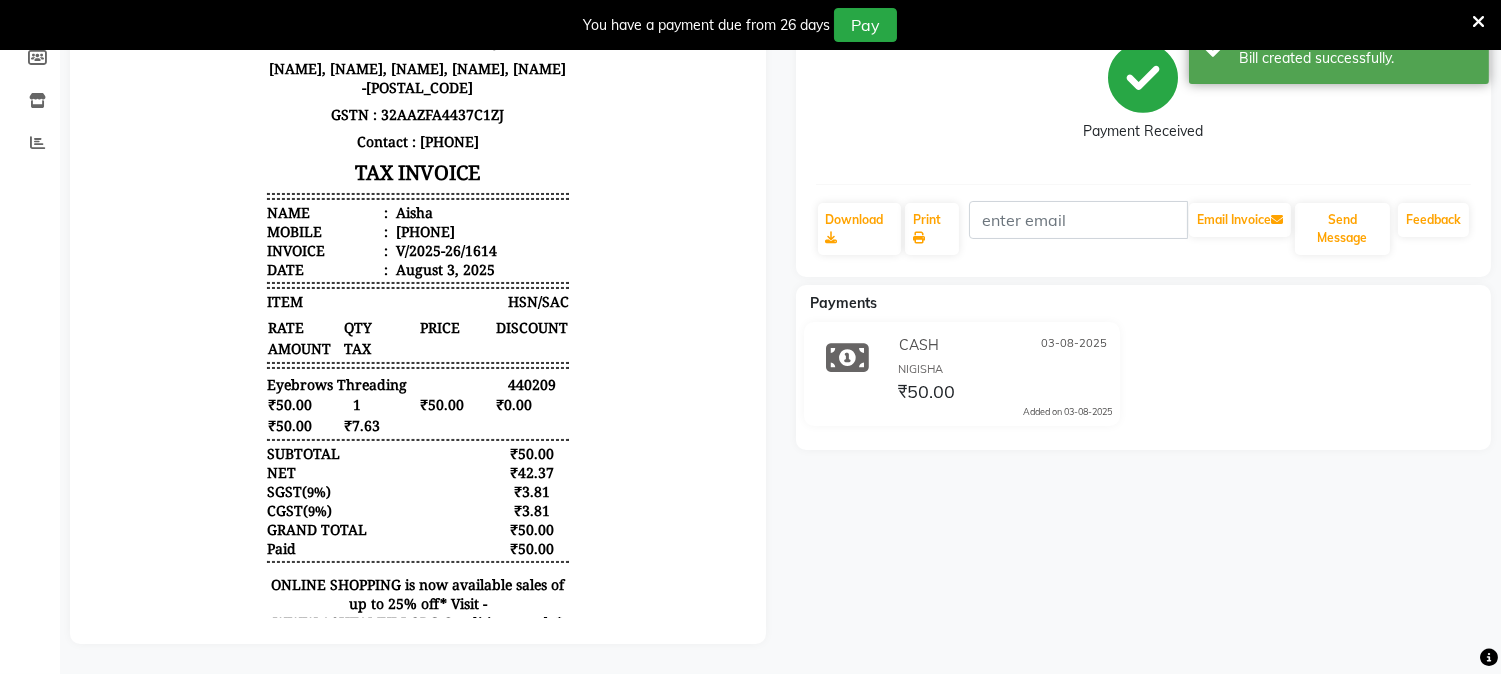 scroll, scrollTop: 0, scrollLeft: 0, axis: both 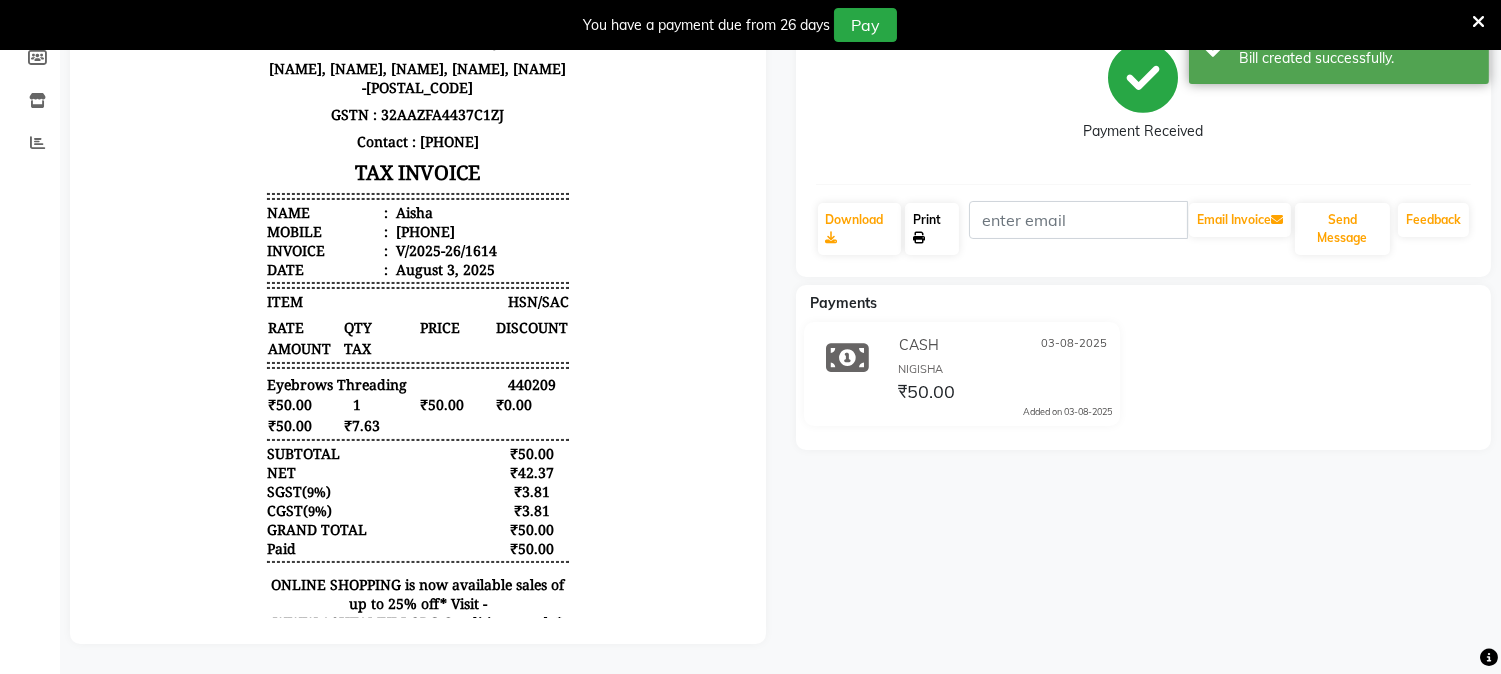 click 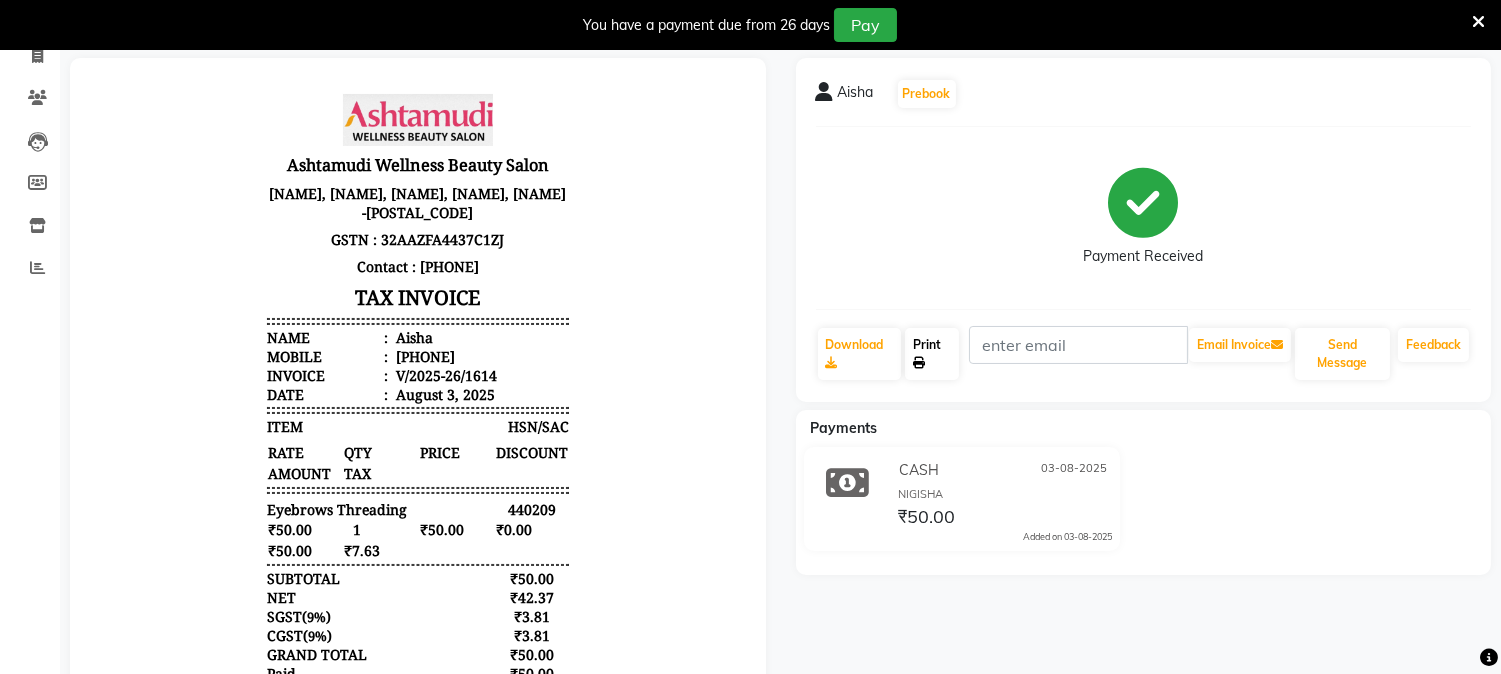scroll, scrollTop: 0, scrollLeft: 0, axis: both 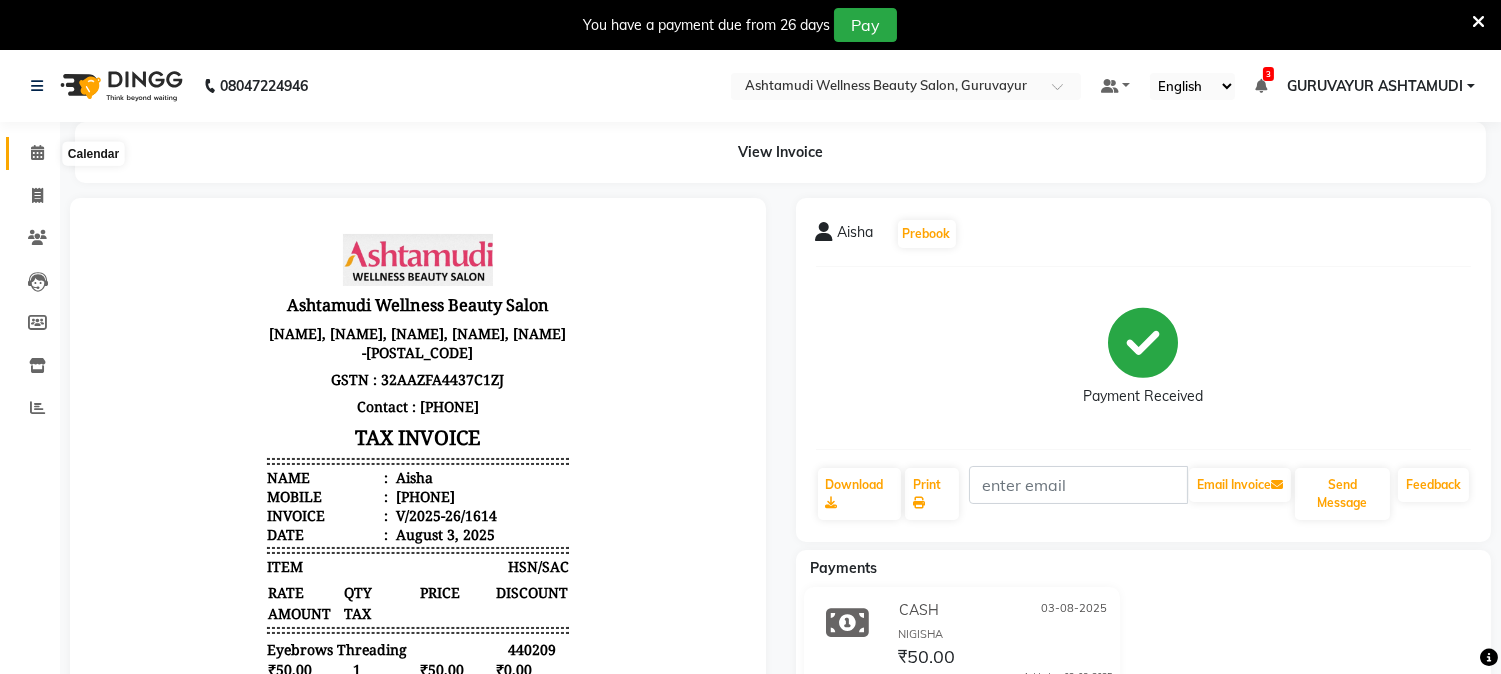 click 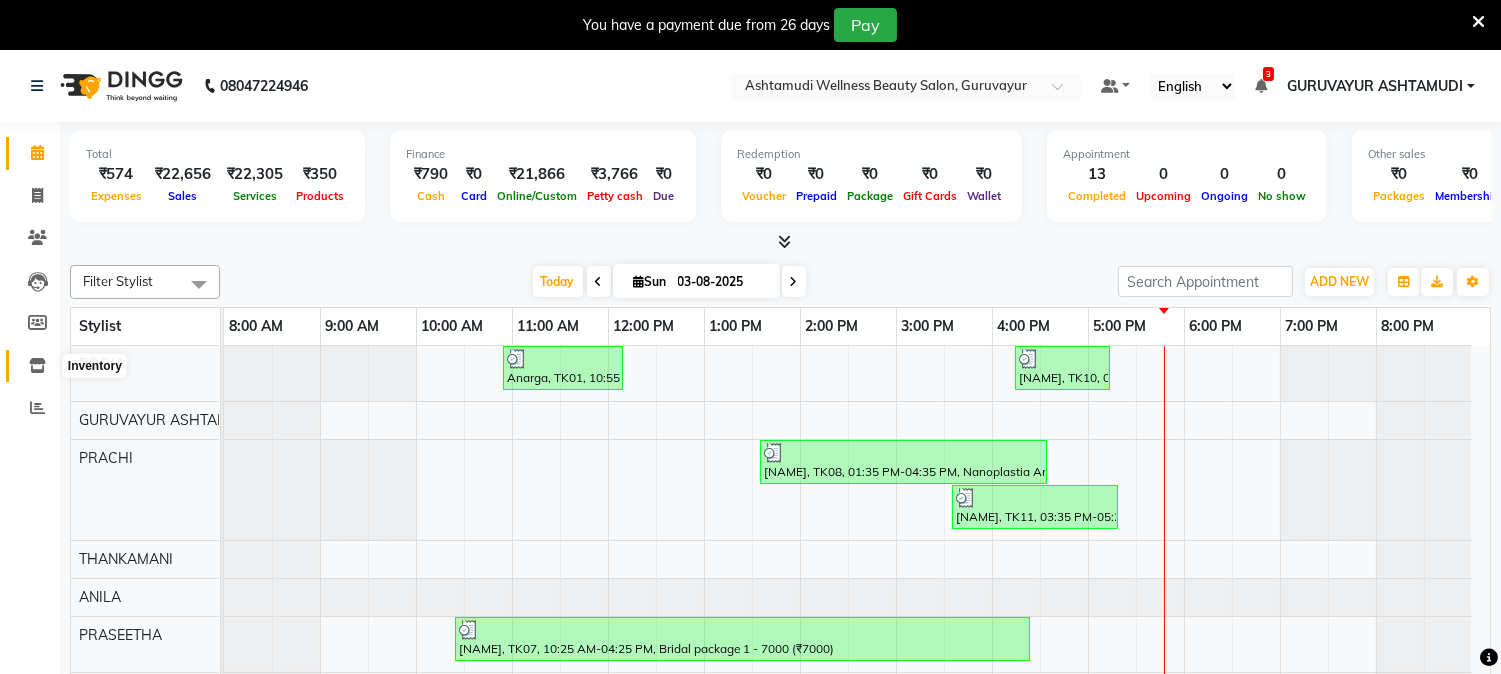 click 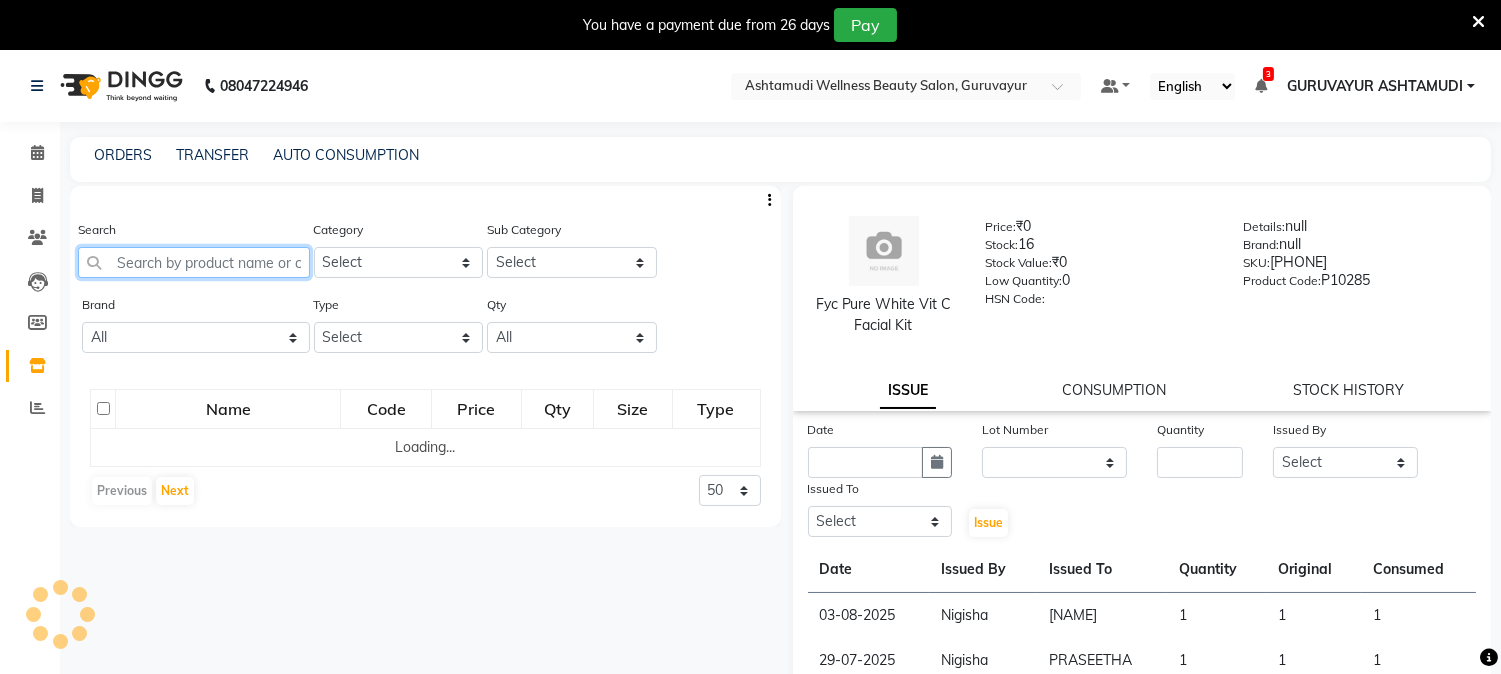 click 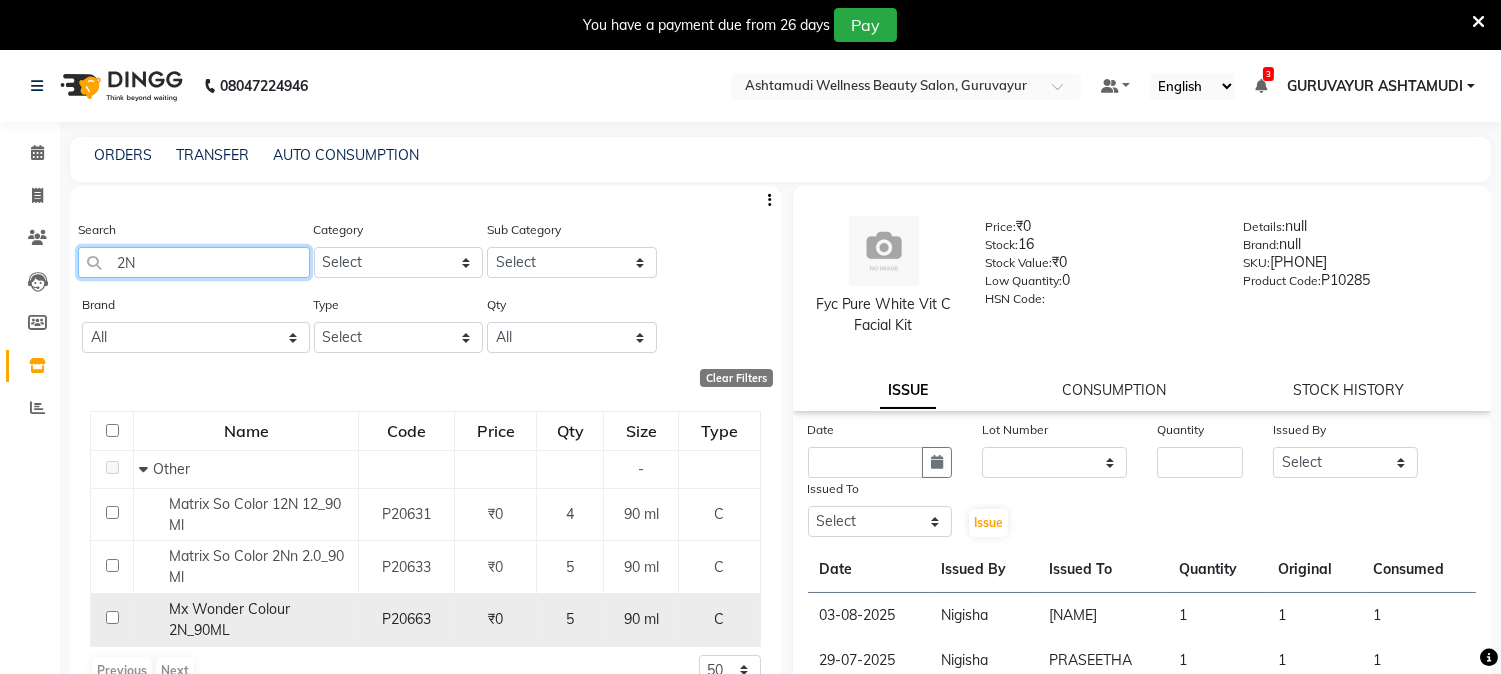 type on "2N" 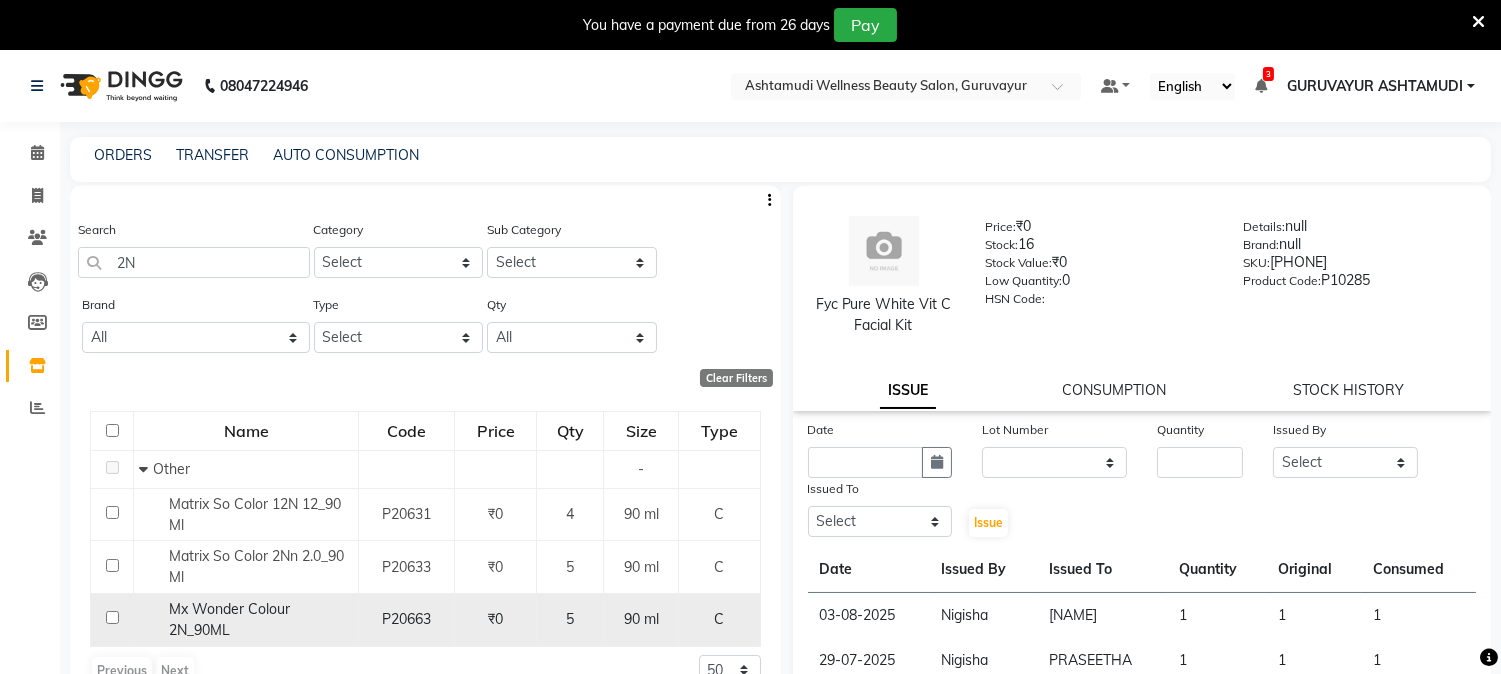 click 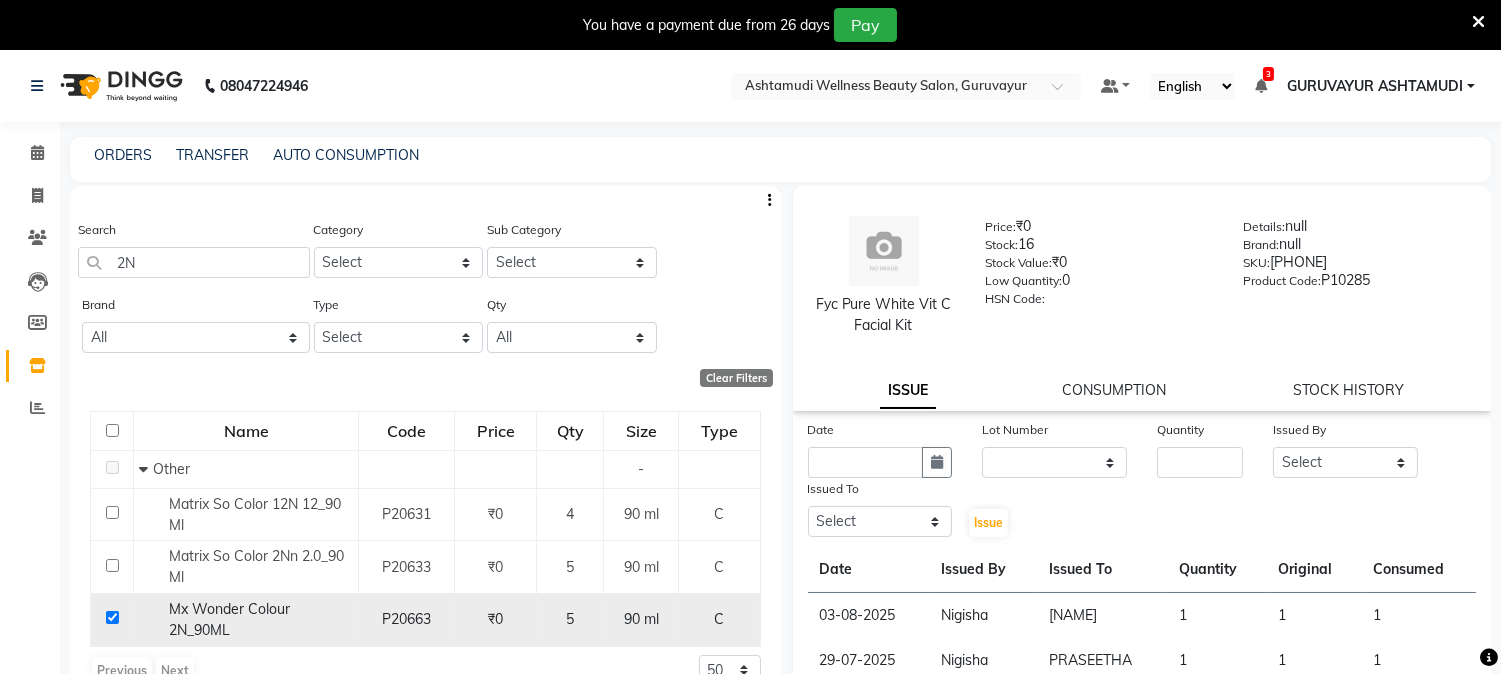 checkbox on "true" 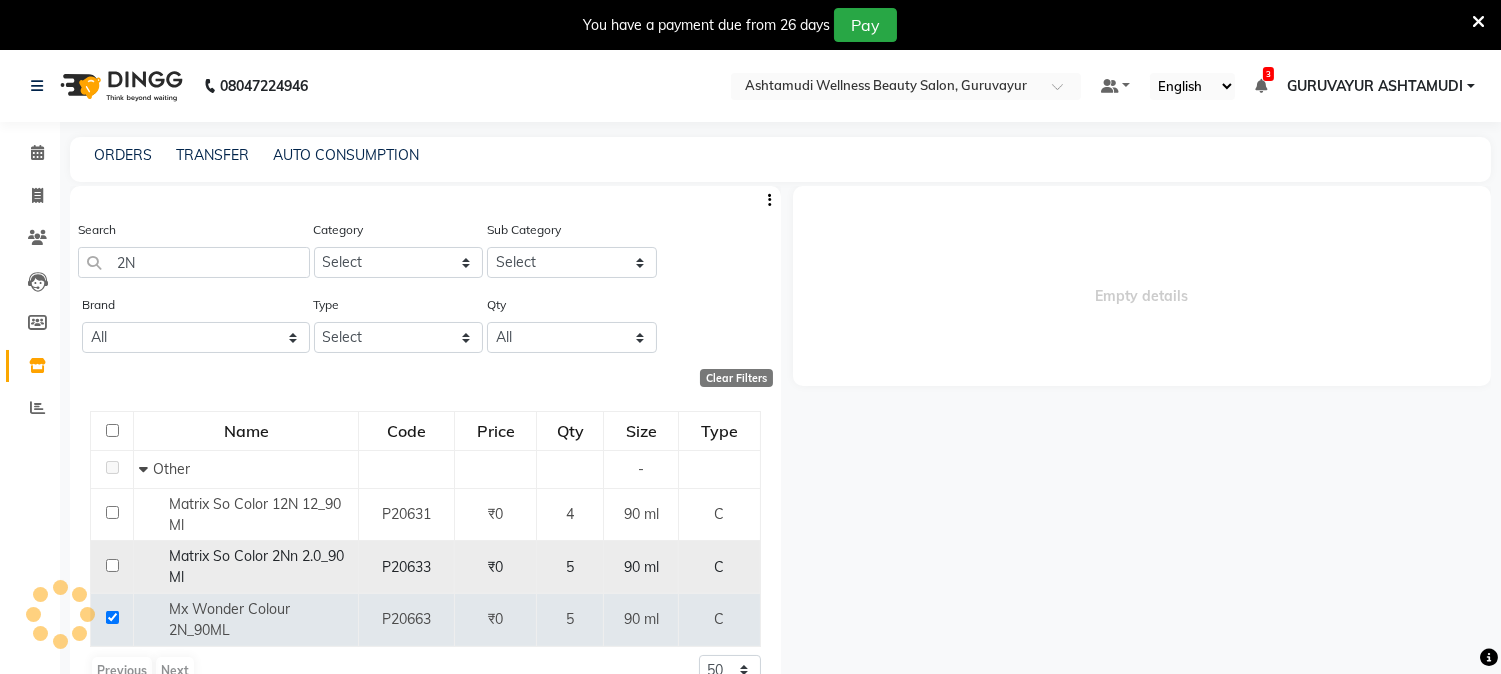 select 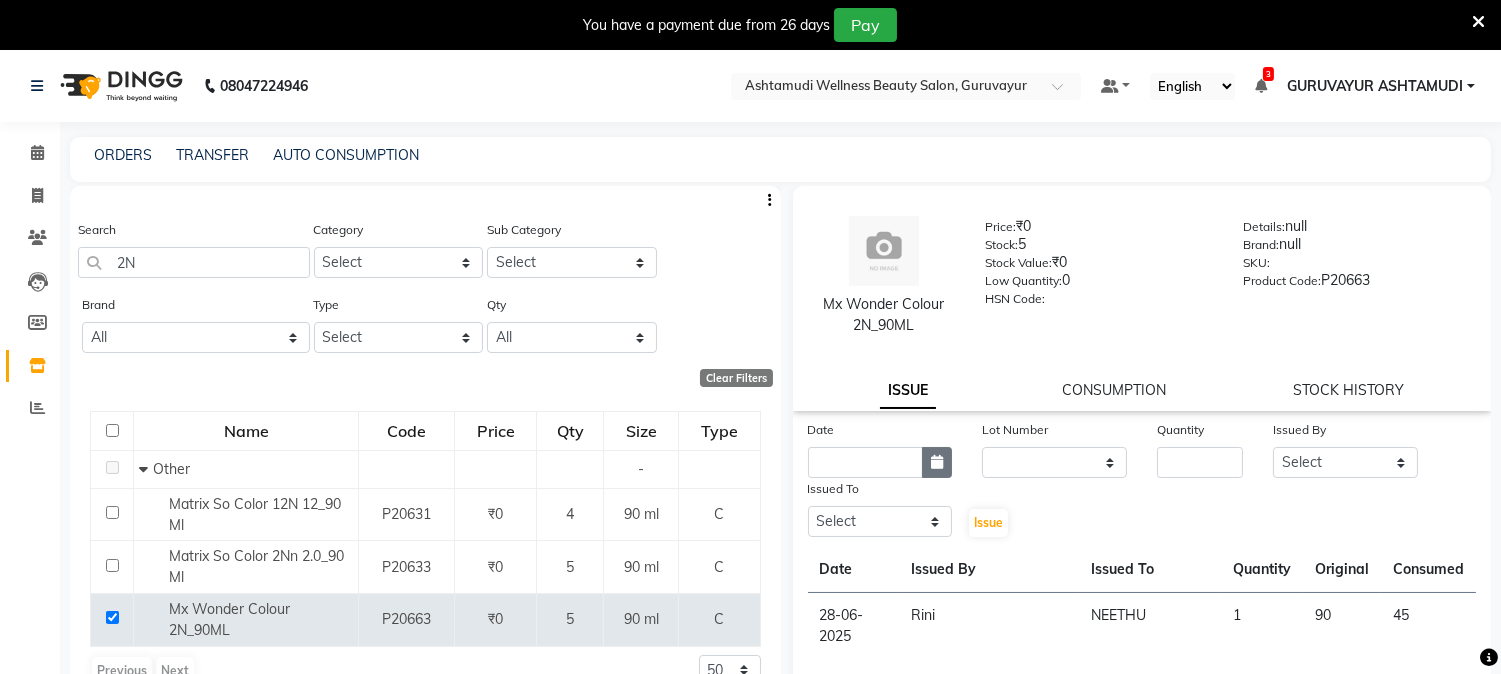 click 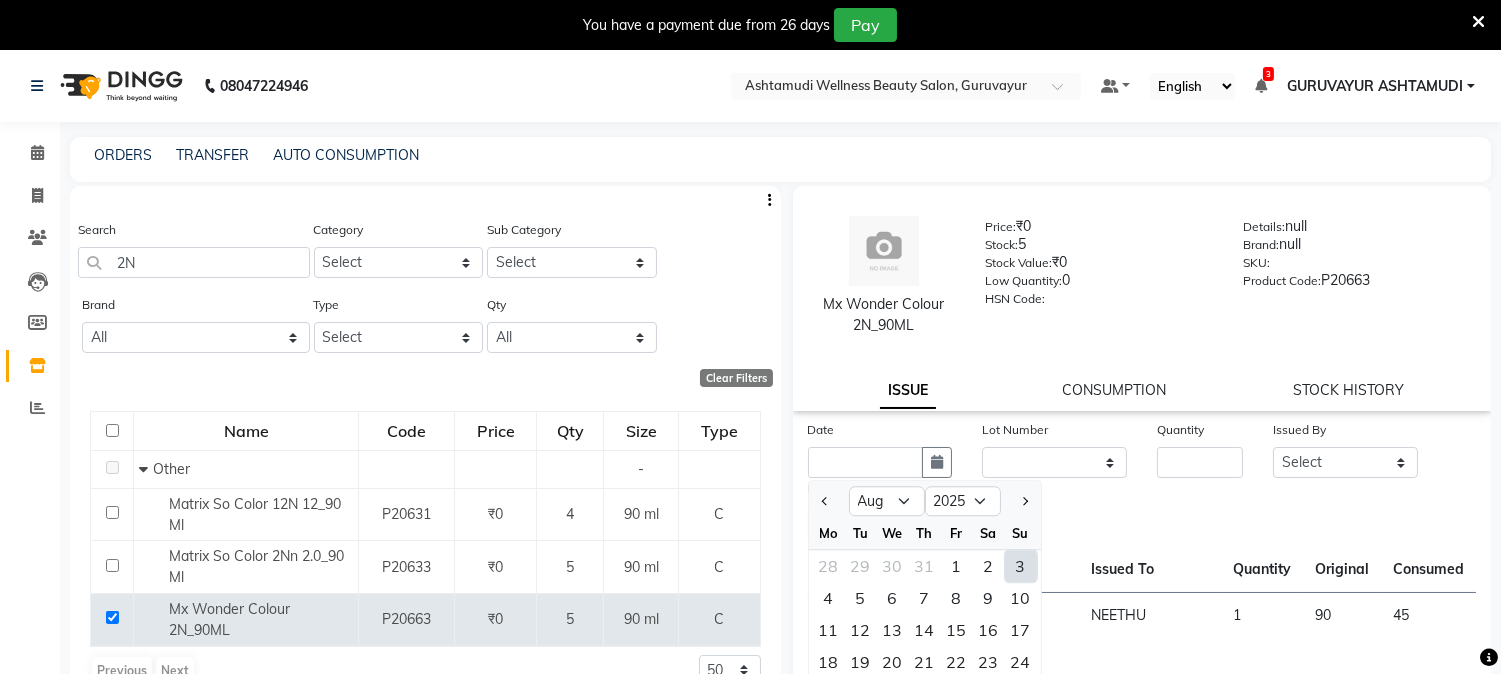 click on "3" 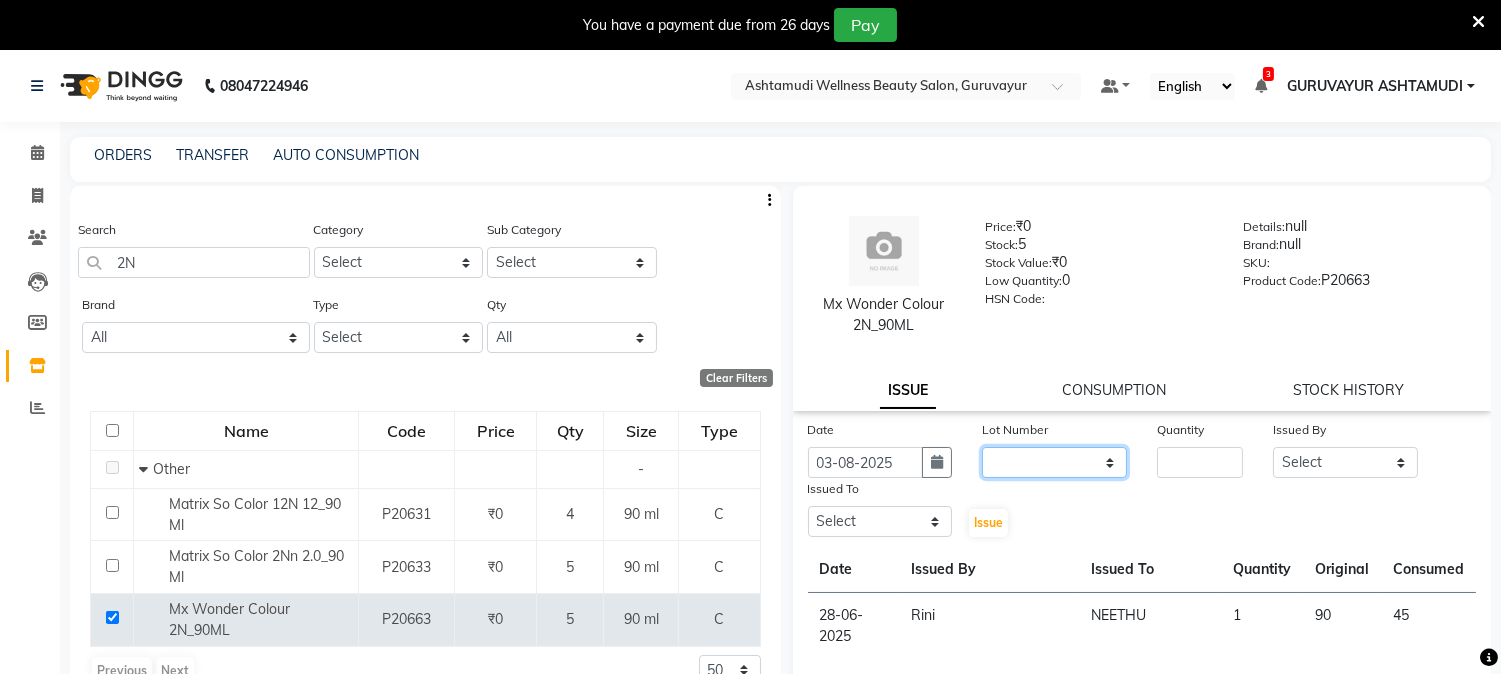 click on "None" 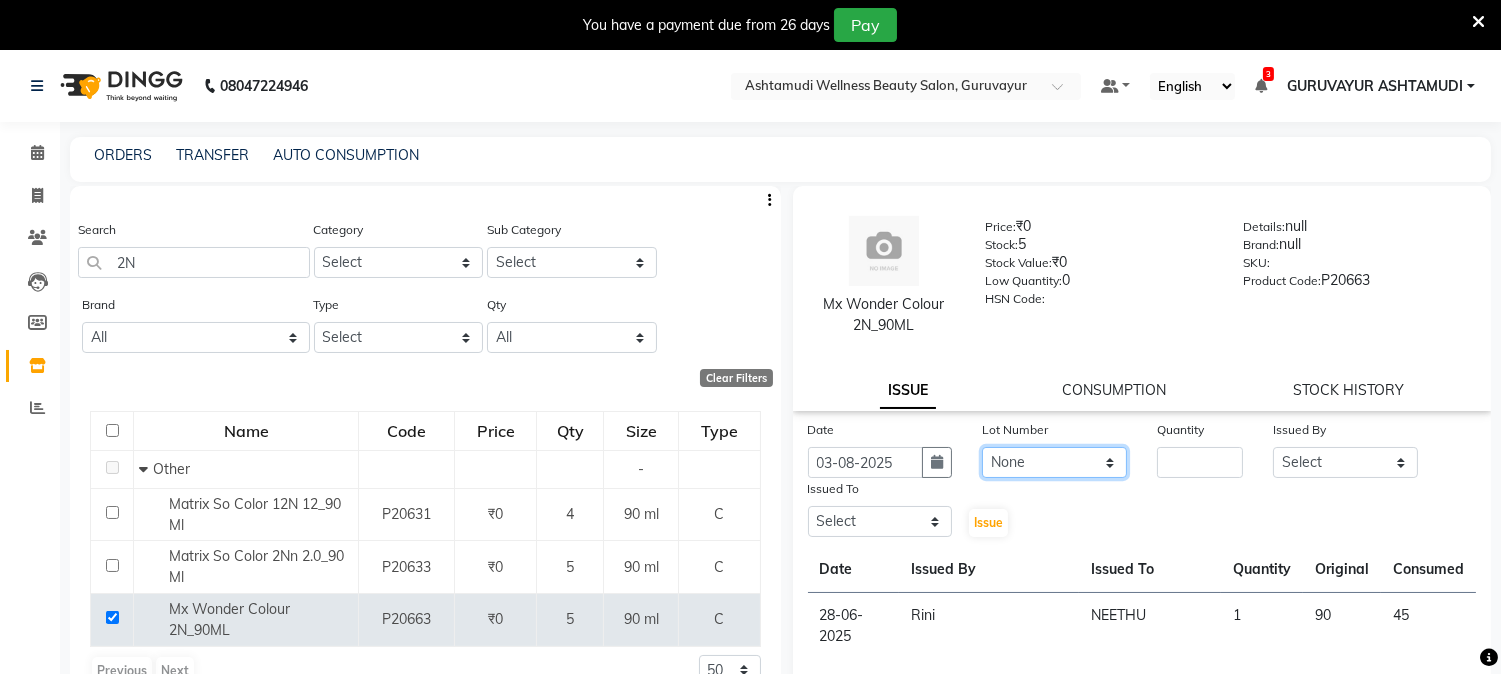click on "None" 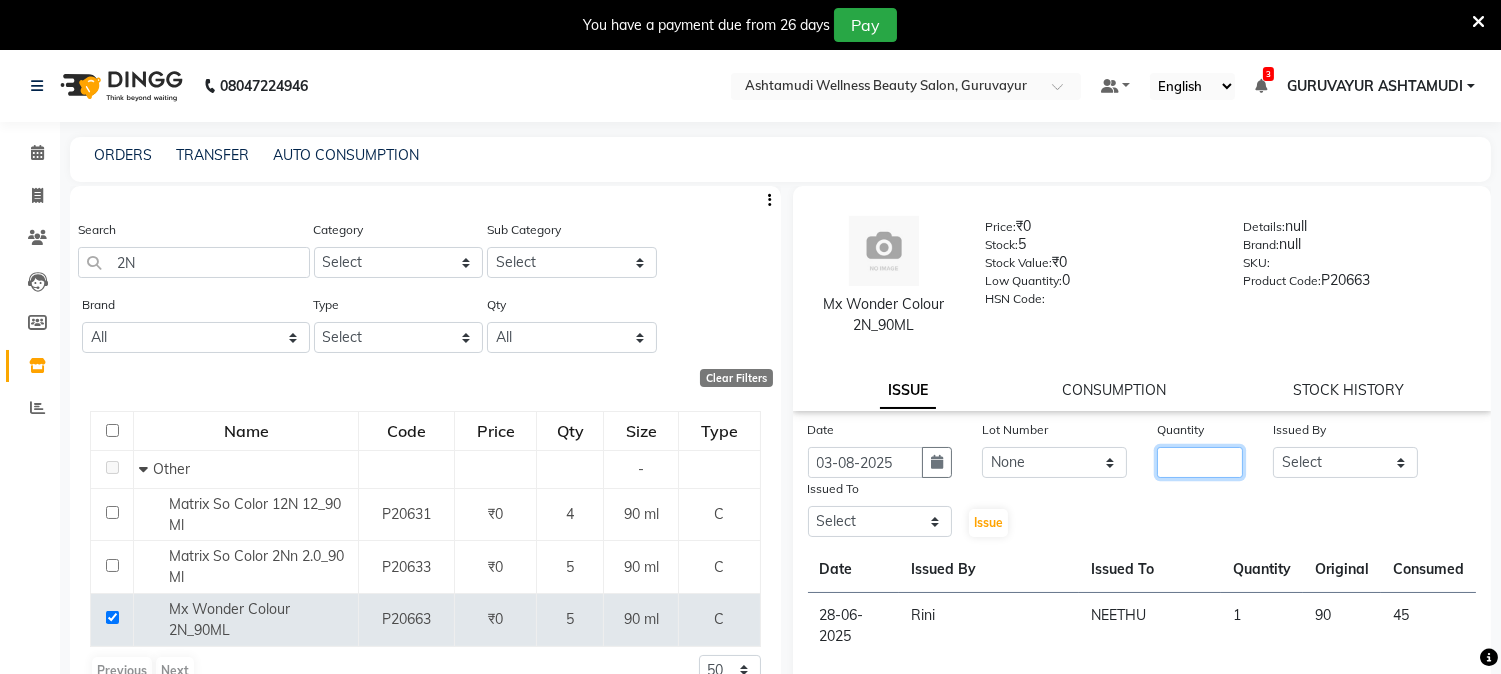 click 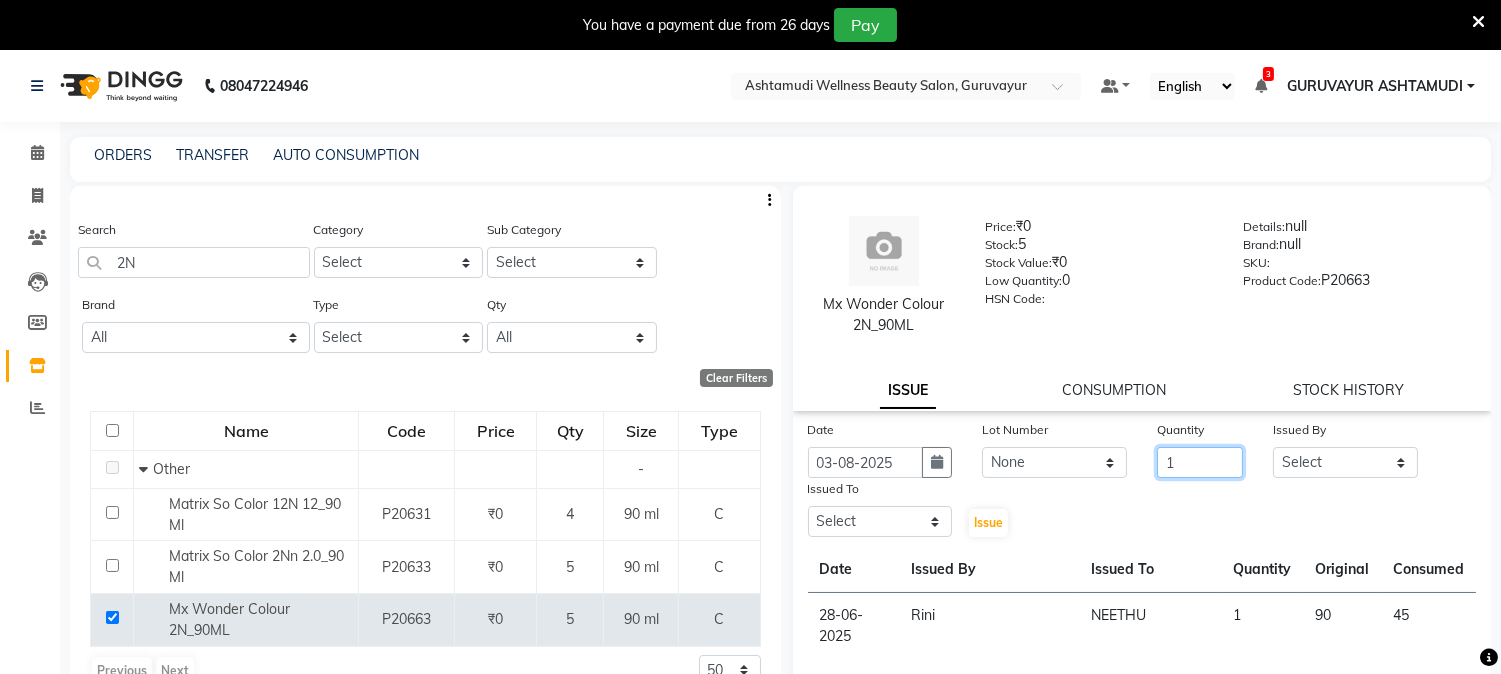 type on "1" 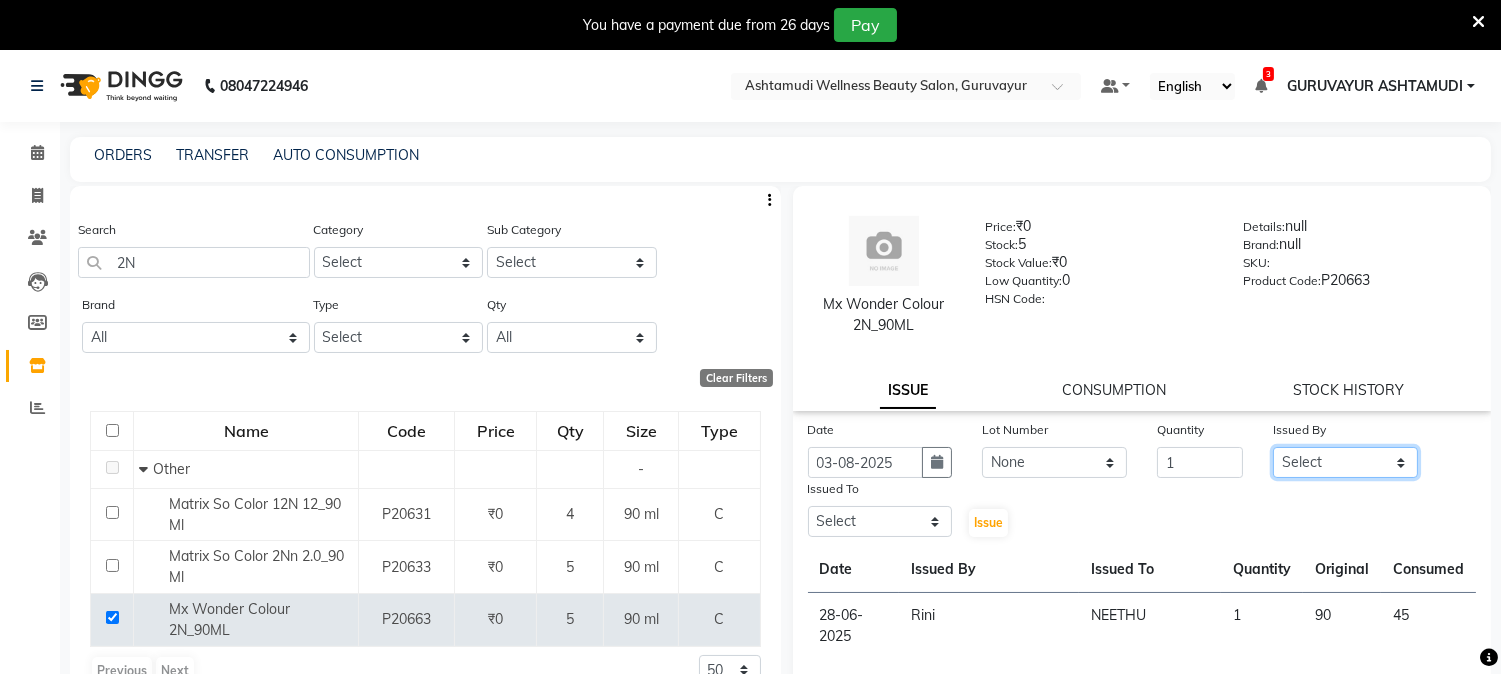 click on "Select Aathithya ANILA Anjana Das ARYA GURUVAYUR ASHTAMUDI NEETHU Nigisha POOJA PRACHI PRASEETHA REESHMA  Rini SMITHA THANKAMANI" 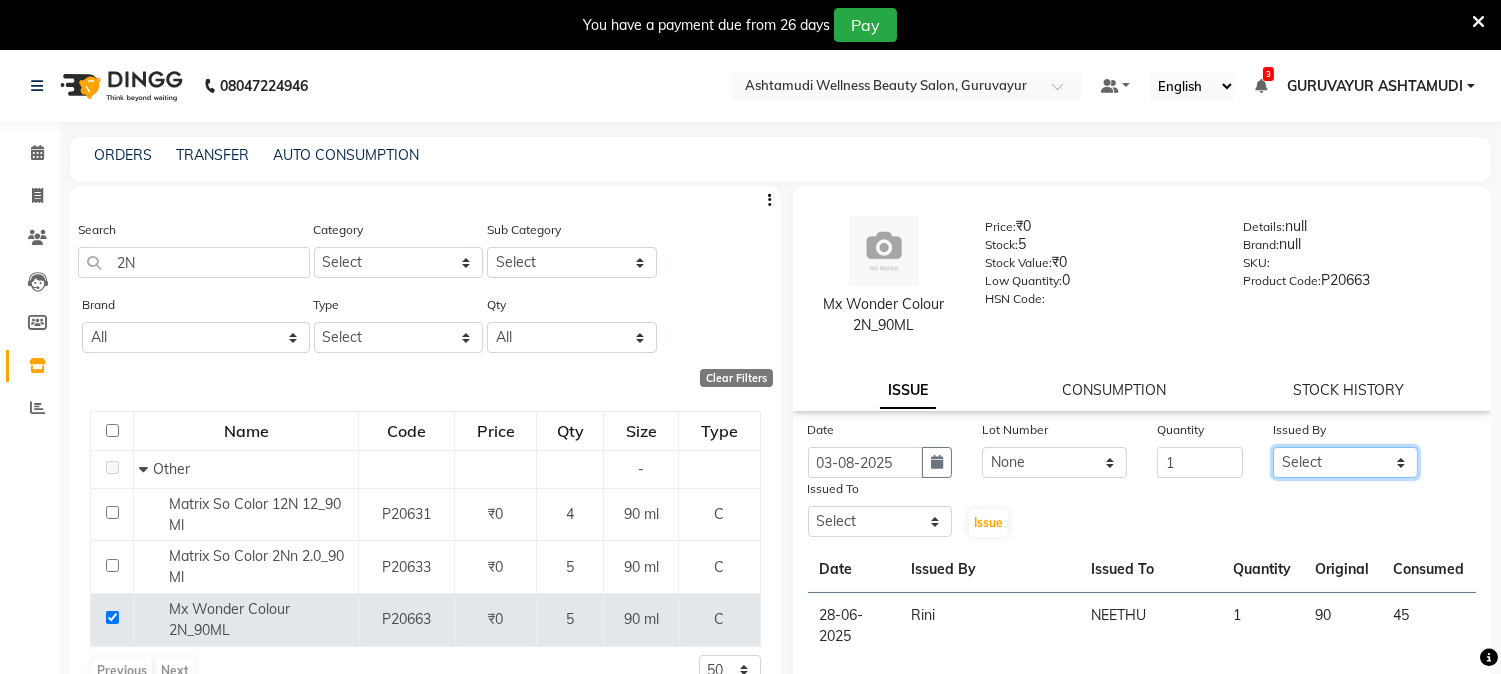 select on "69602" 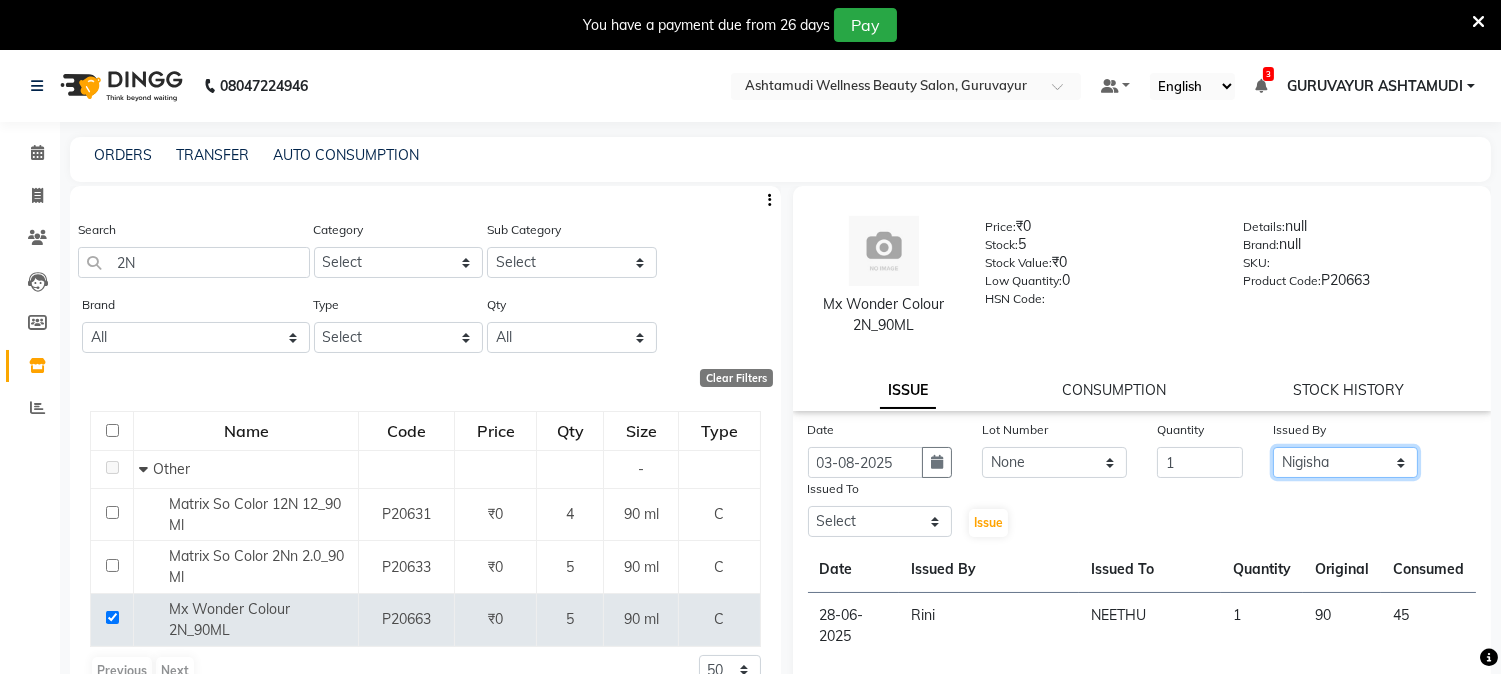 click on "Select Aathithya ANILA Anjana Das ARYA GURUVAYUR ASHTAMUDI NEETHU Nigisha POOJA PRACHI PRASEETHA REESHMA  Rini SMITHA THANKAMANI" 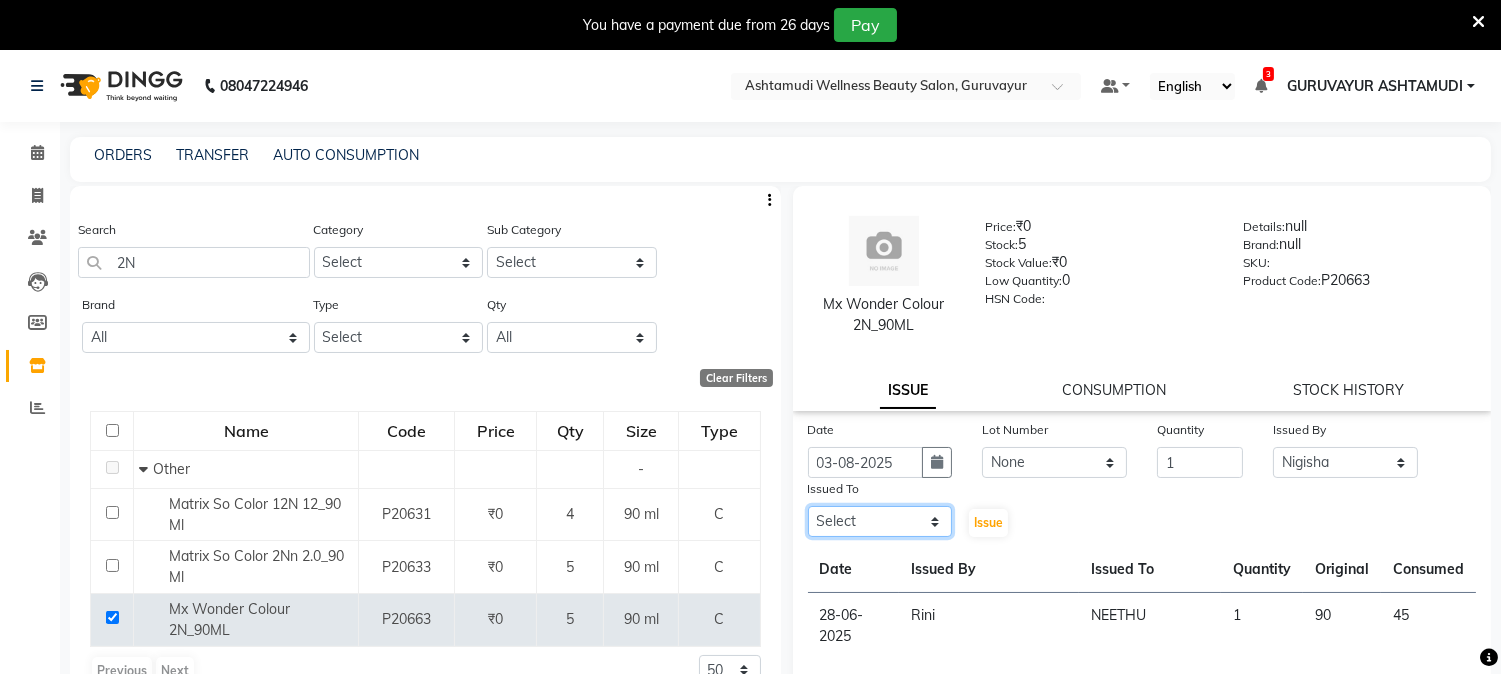 click on "Select Aathithya ANILA Anjana Das ARYA GURUVAYUR ASHTAMUDI NEETHU Nigisha POOJA PRACHI PRASEETHA REESHMA  Rini SMITHA THANKAMANI" 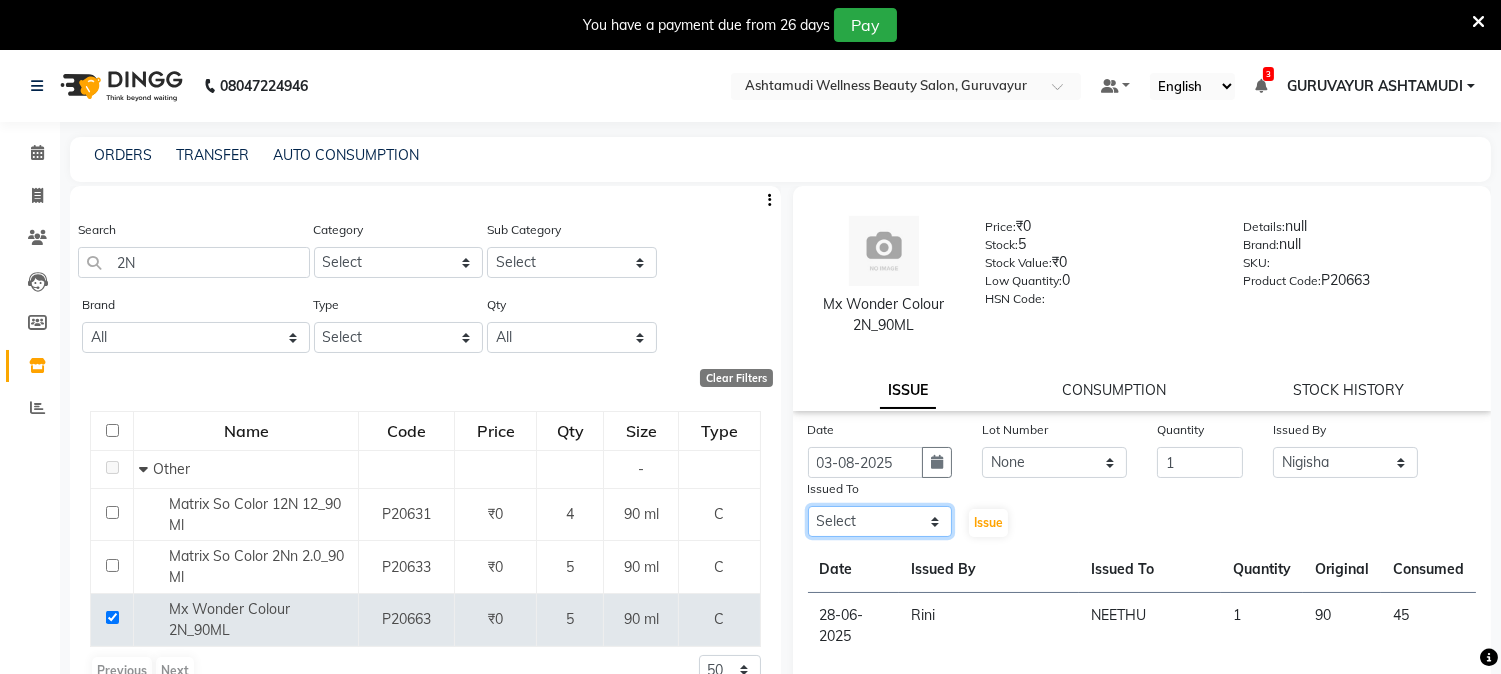 select on "67519" 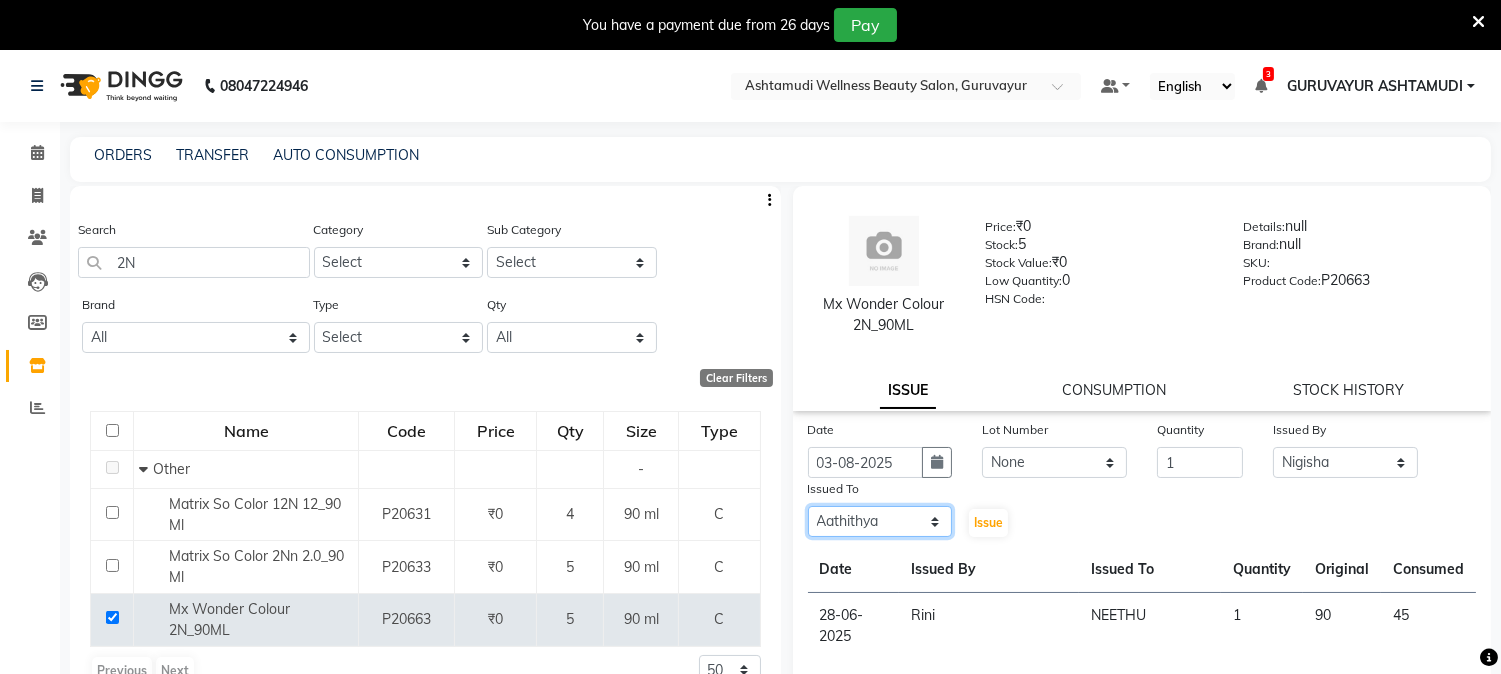 click on "Select Aathithya ANILA Anjana Das ARYA GURUVAYUR ASHTAMUDI NEETHU Nigisha POOJA PRACHI PRASEETHA REESHMA  Rini SMITHA THANKAMANI" 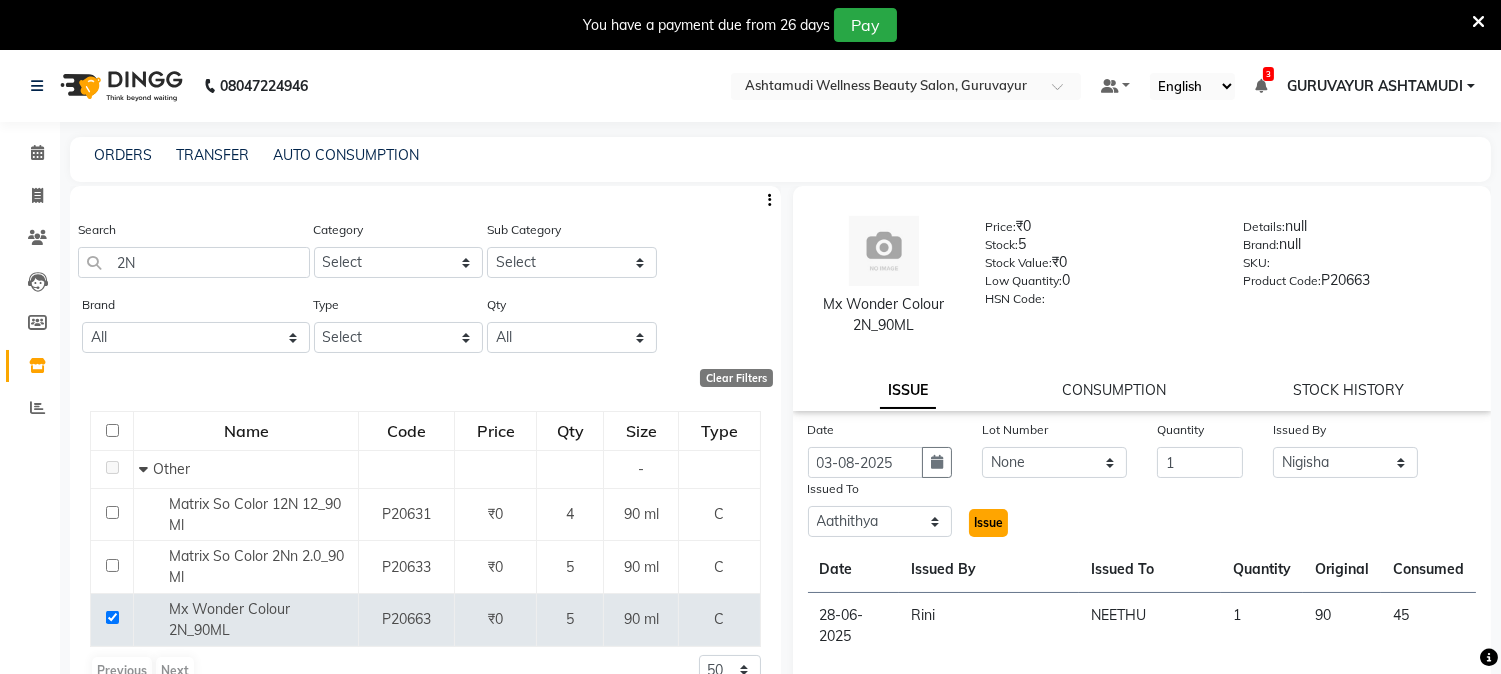 click on "Issue" 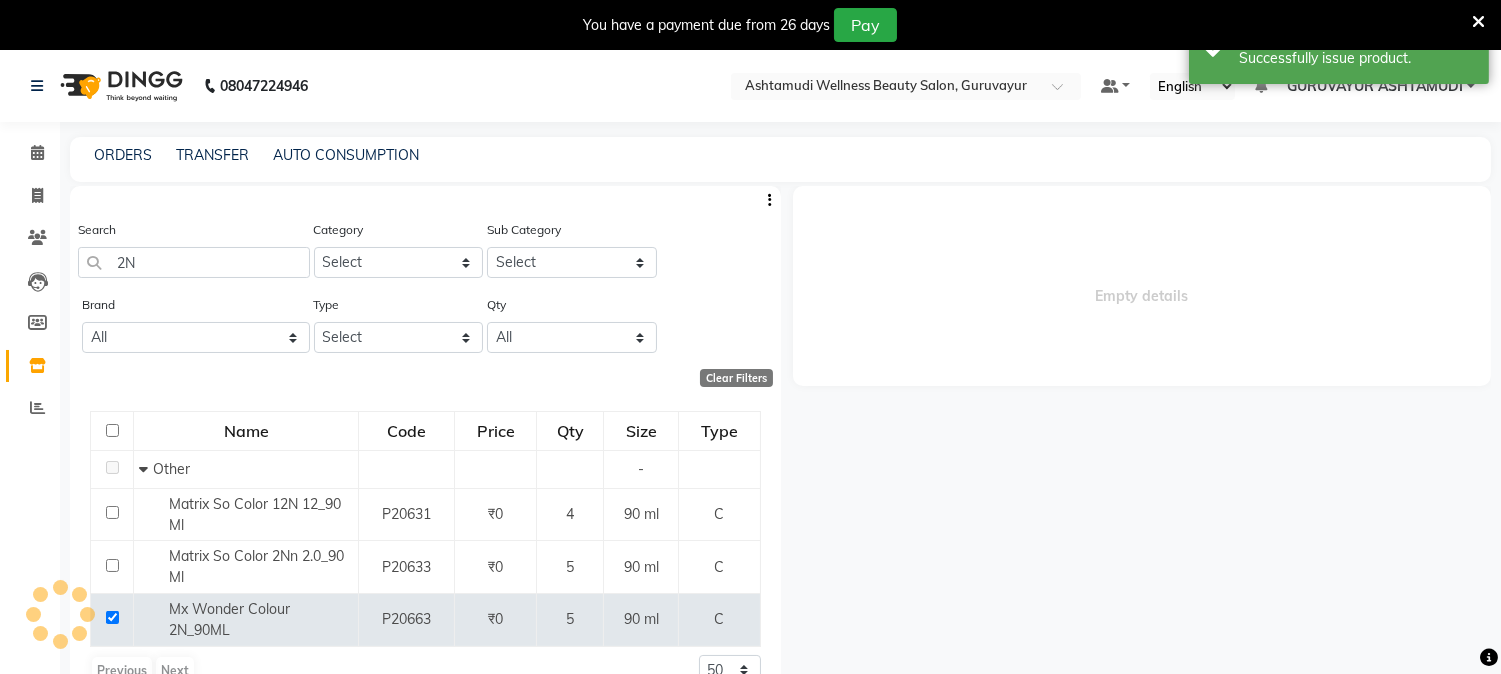 select 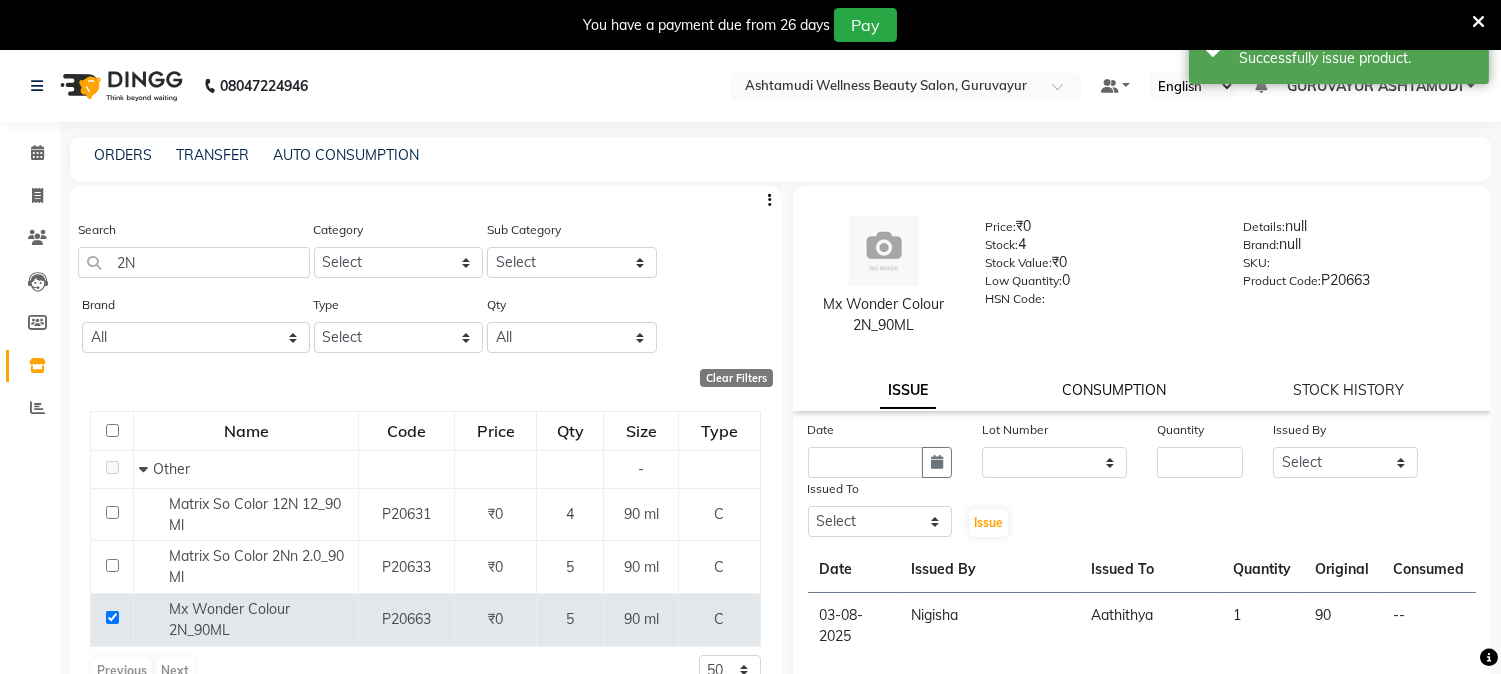 click on "CONSUMPTION" 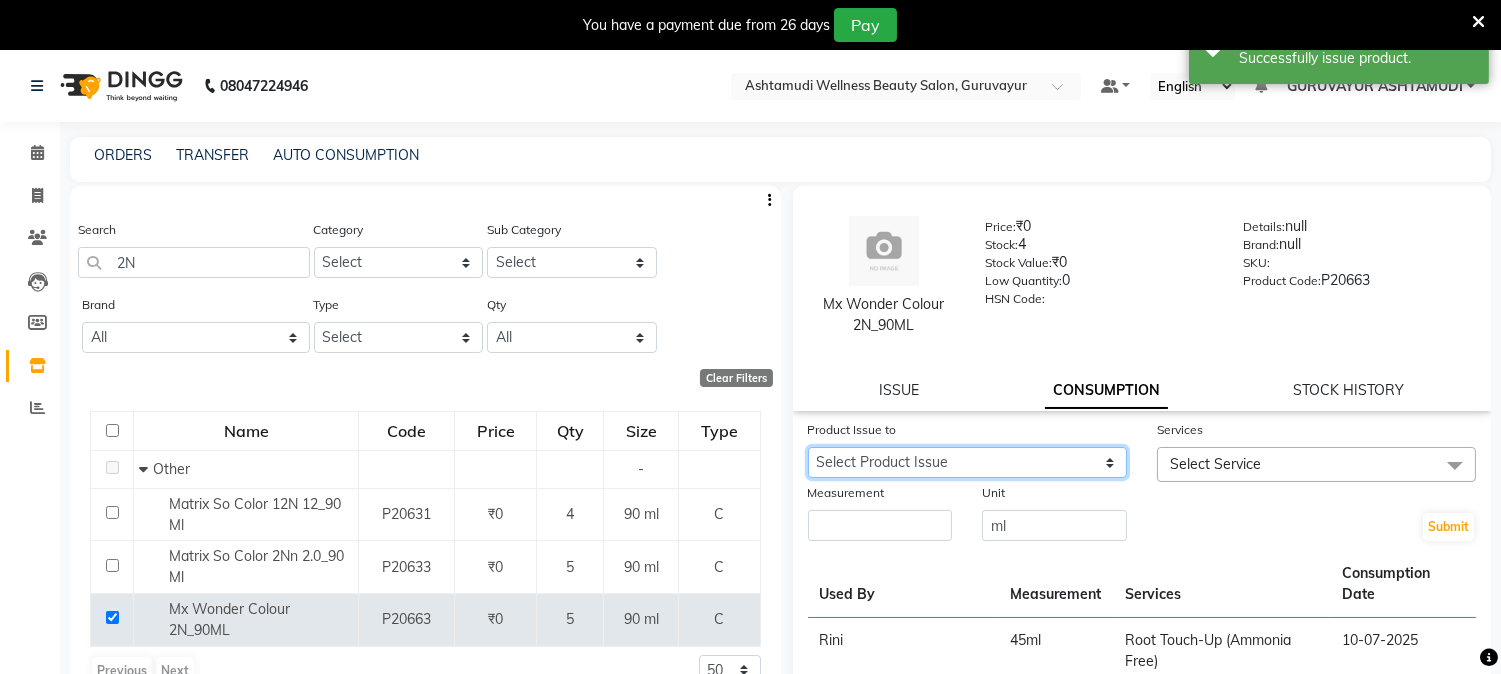 click on "Select Product Issue 2025-08-03, Issued to: Aathithya, Balance: 90 2025-06-28, Issued to: NEETHU, Balance: 45" 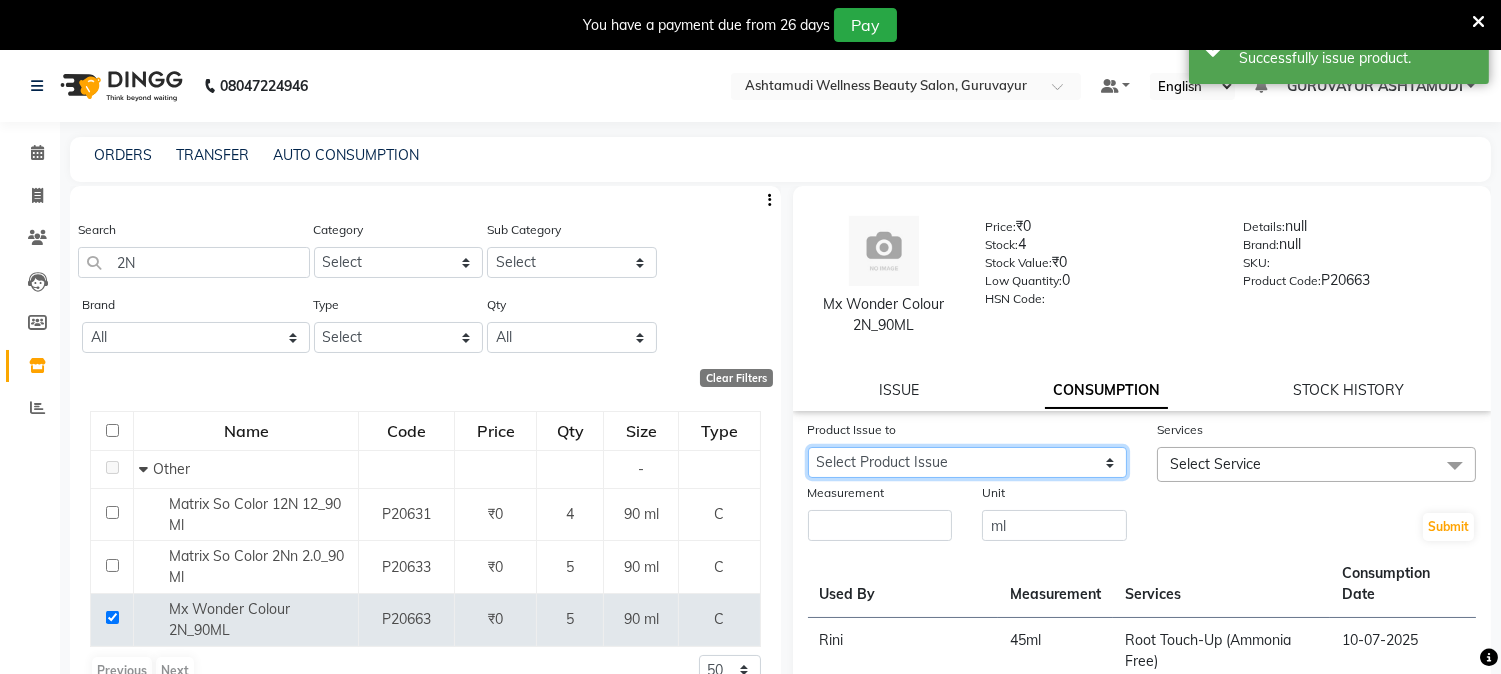 select on "1038184" 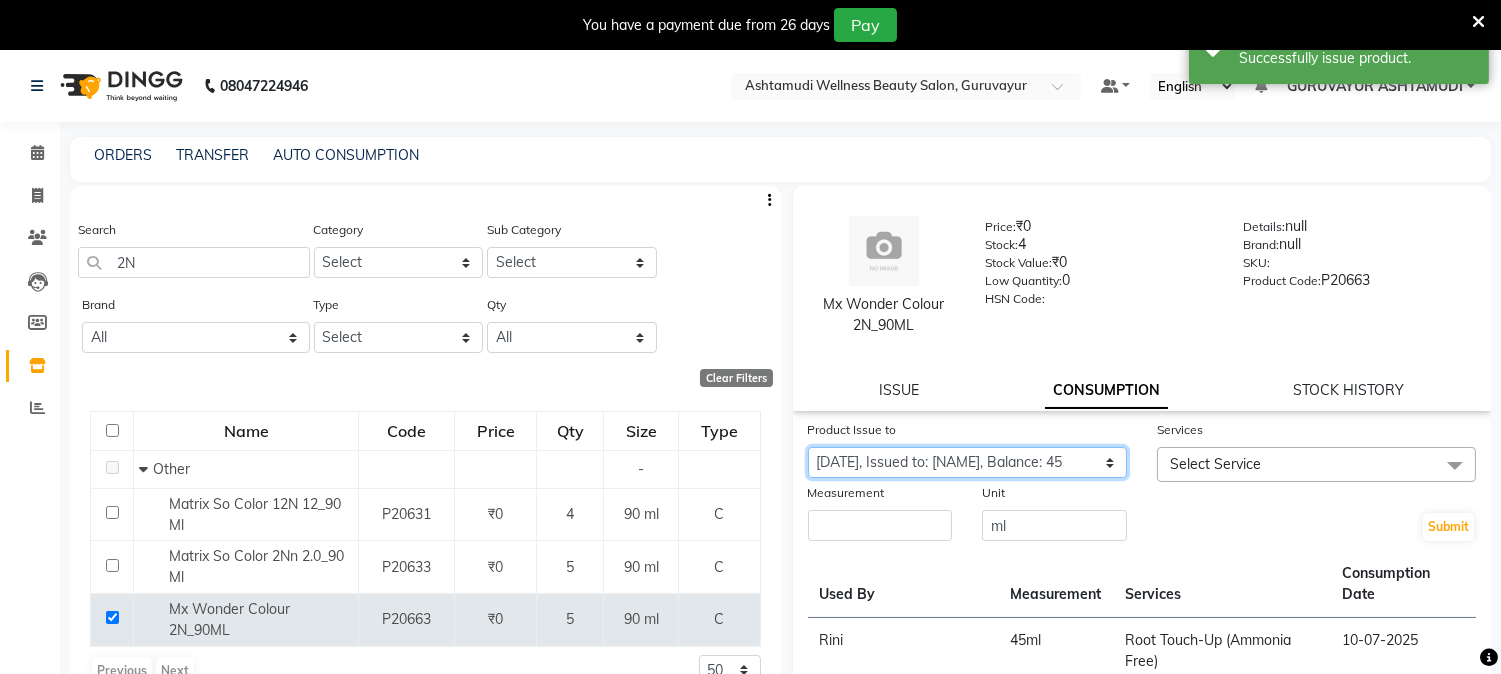 click on "Select Product Issue 2025-08-03, Issued to: Aathithya, Balance: 90 2025-06-28, Issued to: NEETHU, Balance: 45" 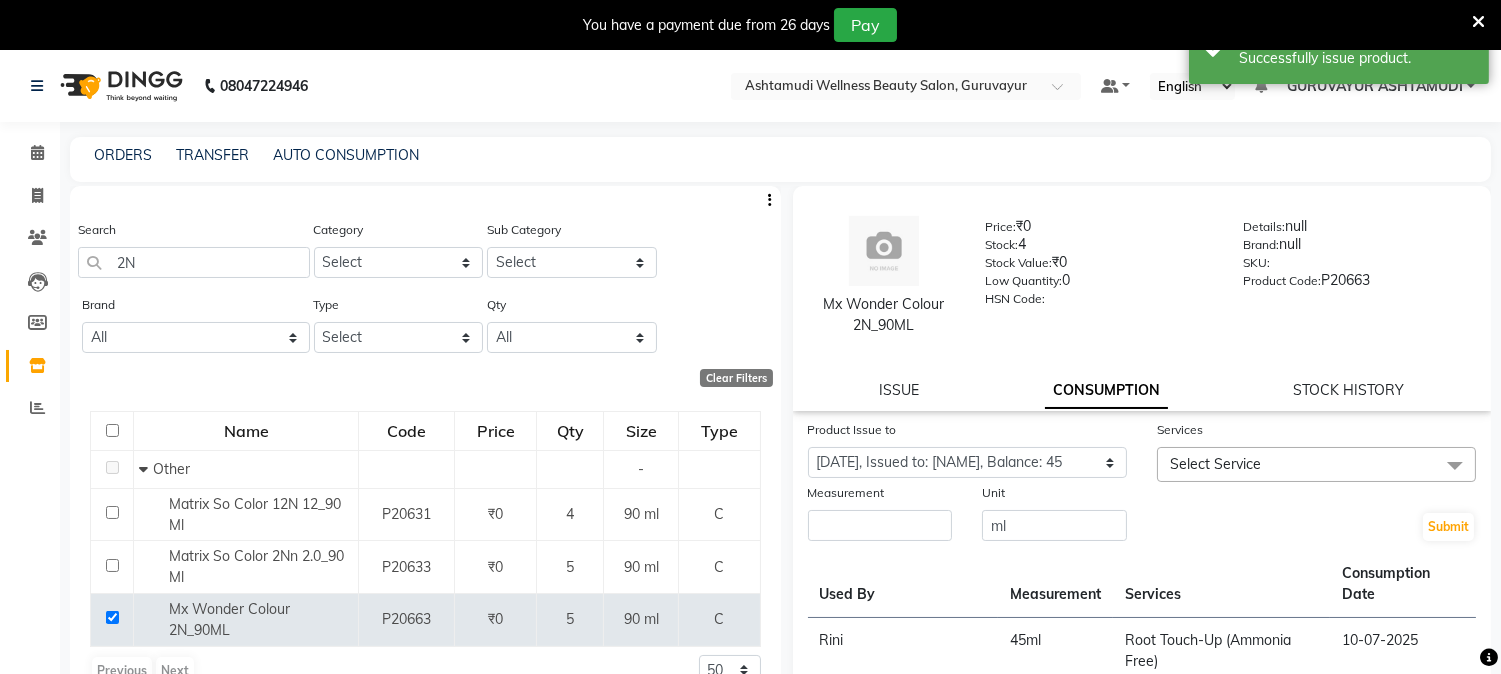 click 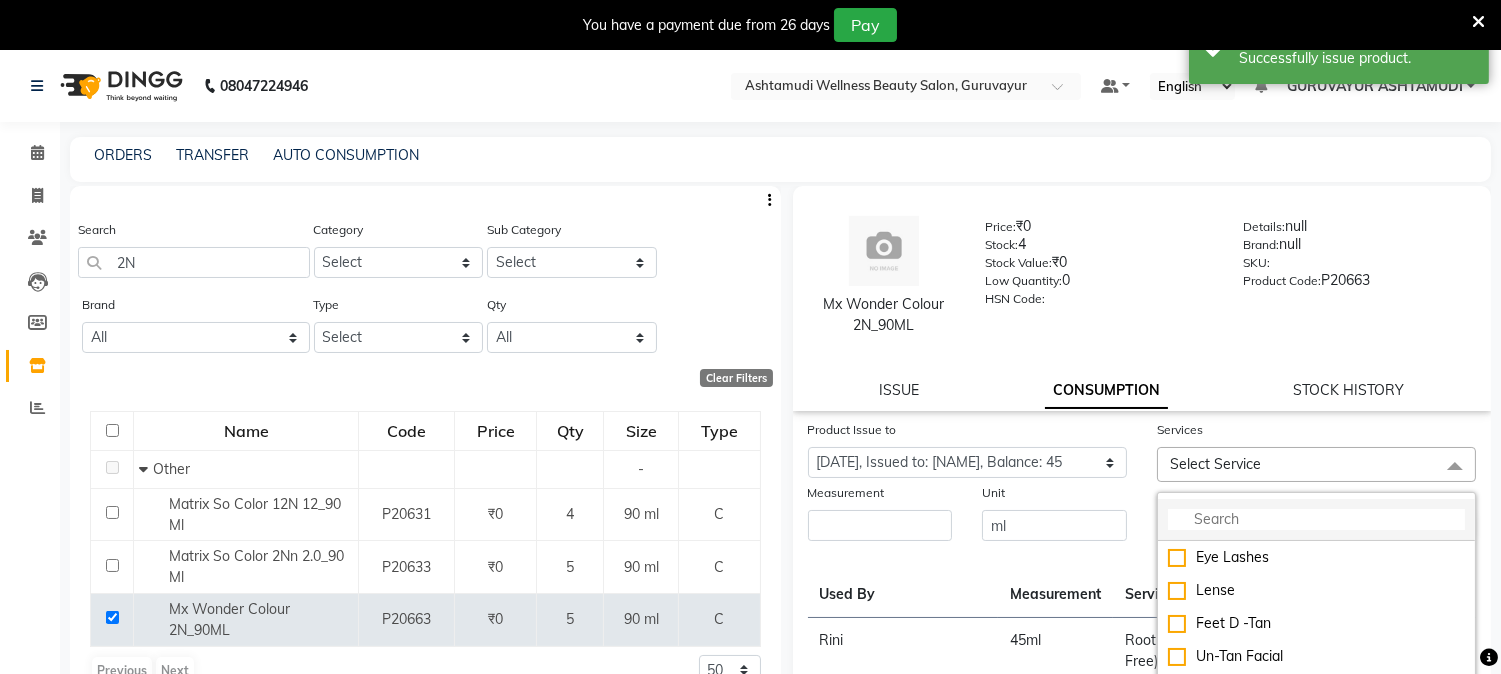 click 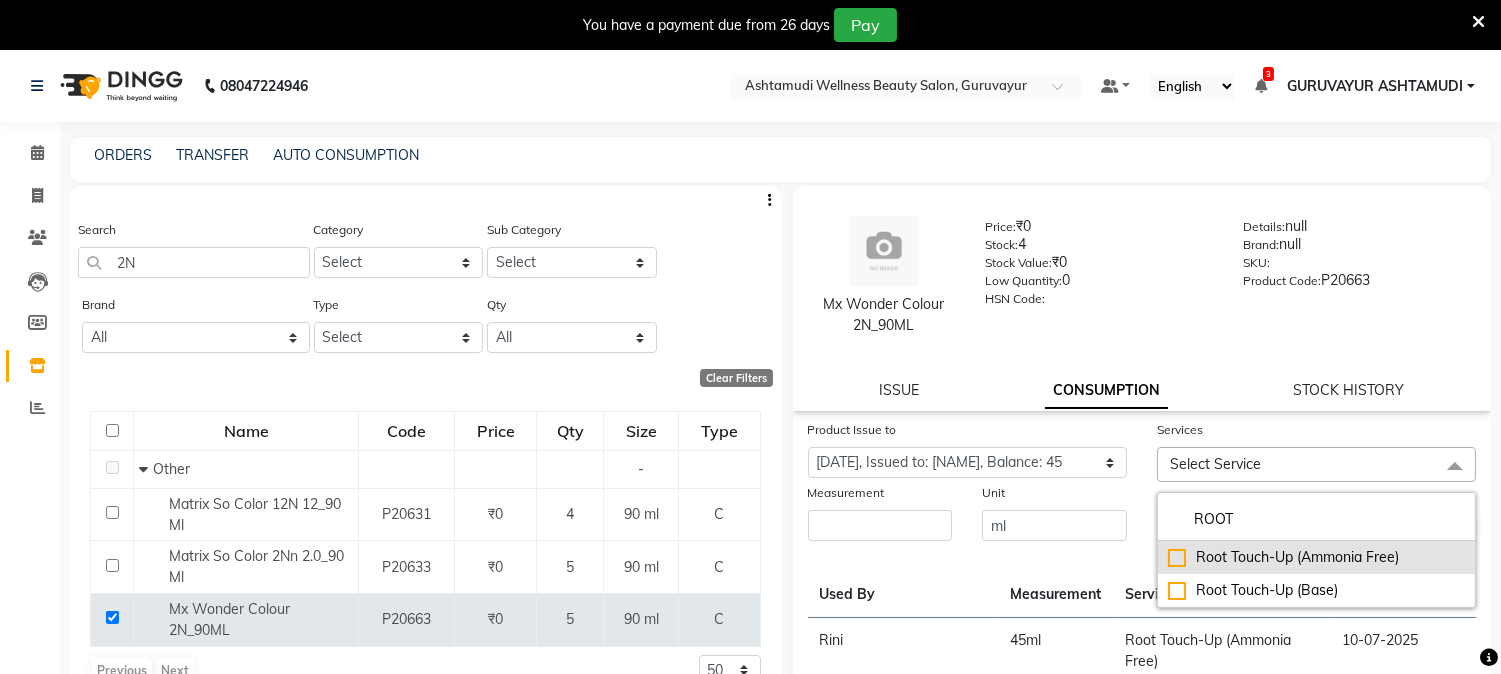 type on "ROOT" 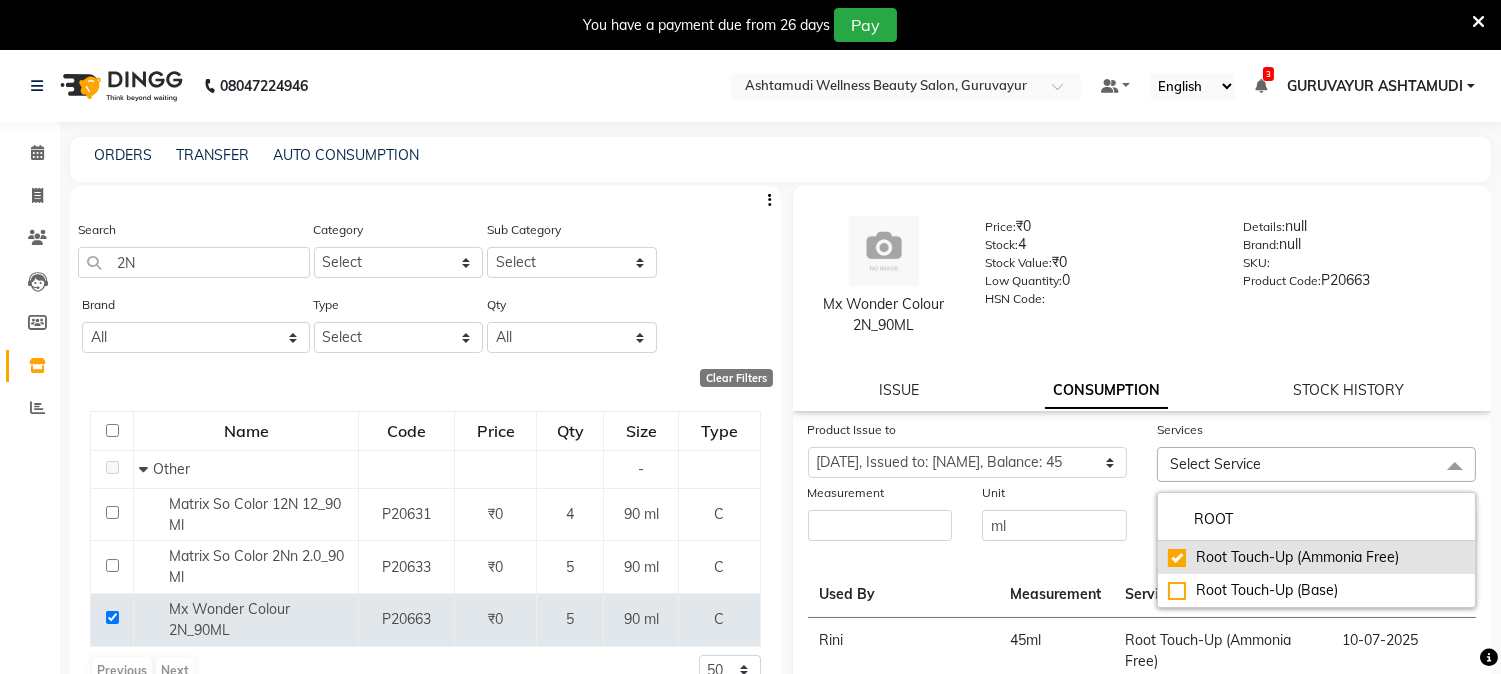 checkbox on "true" 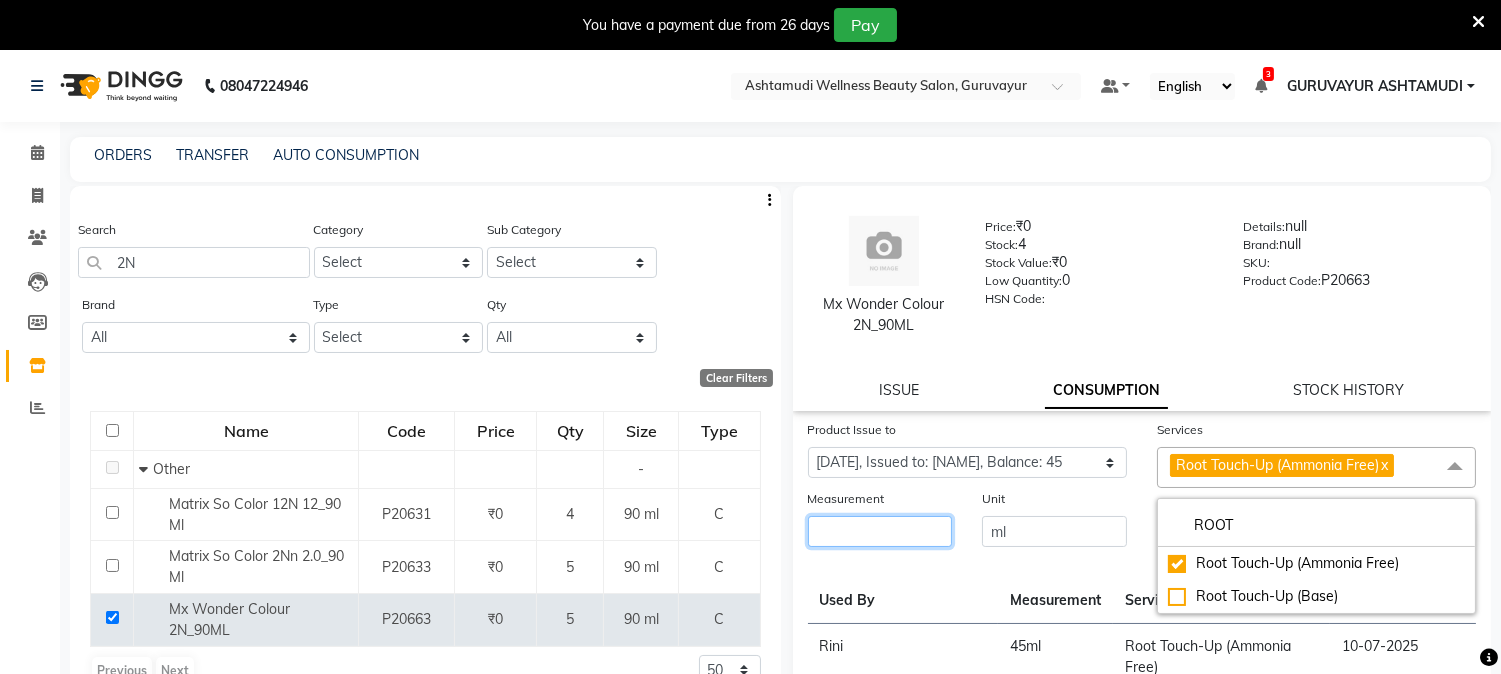 click 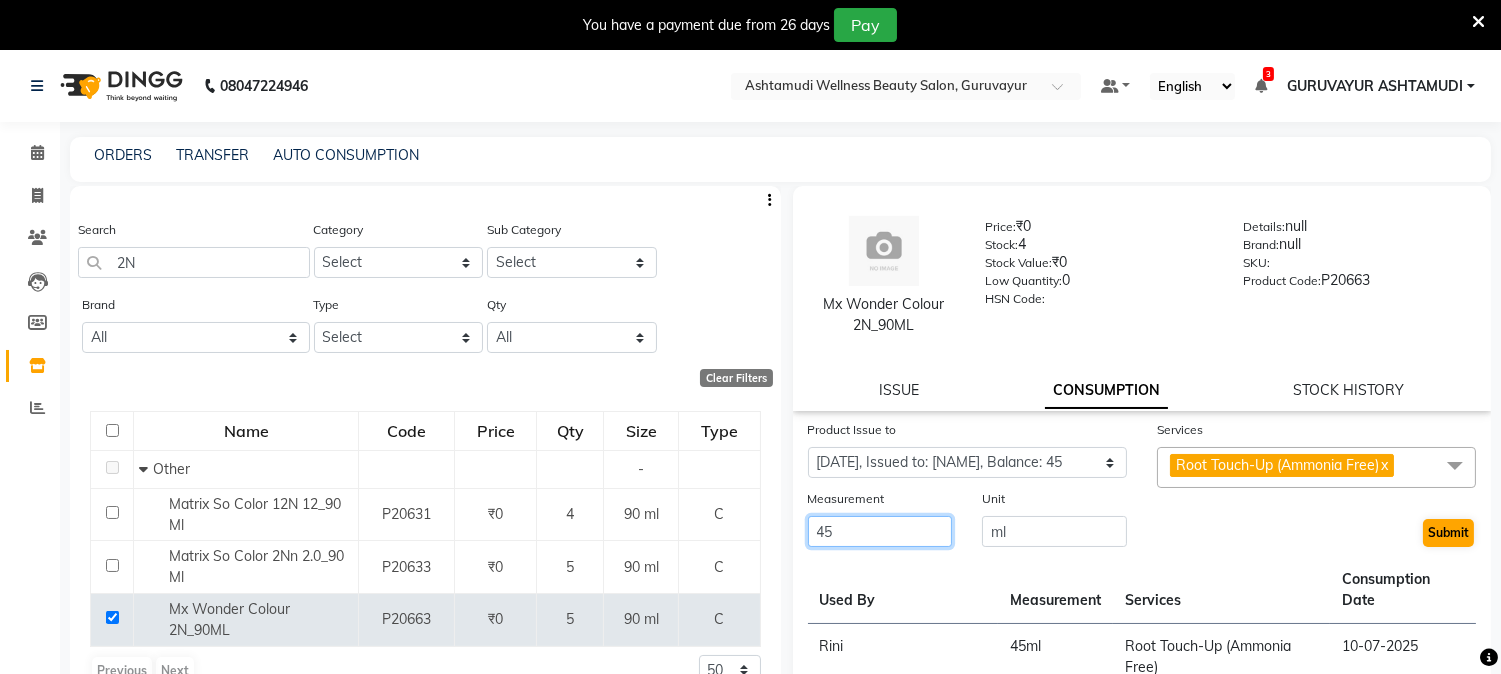 type on "45" 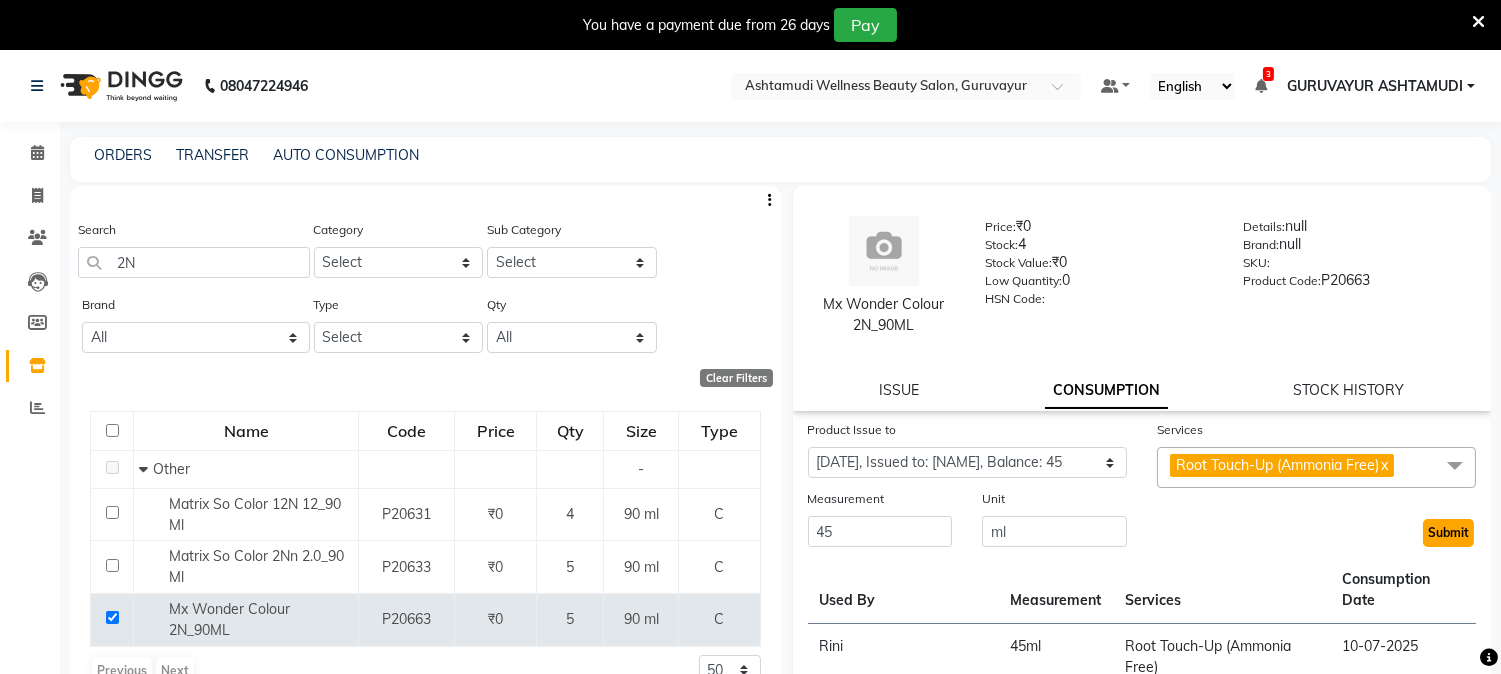 click on "Submit" 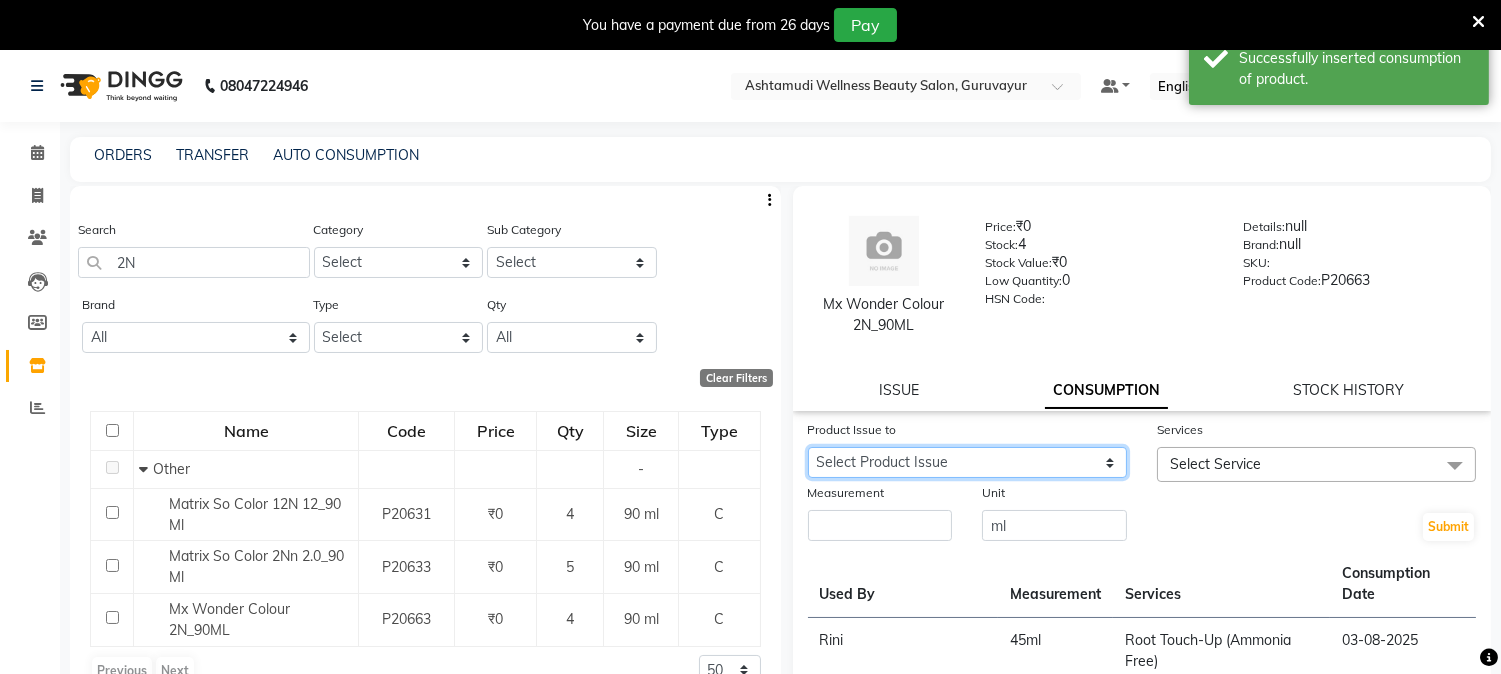 click on "Select Product Issue 2025-08-03, Issued to: Aathithya, Balance: 90" 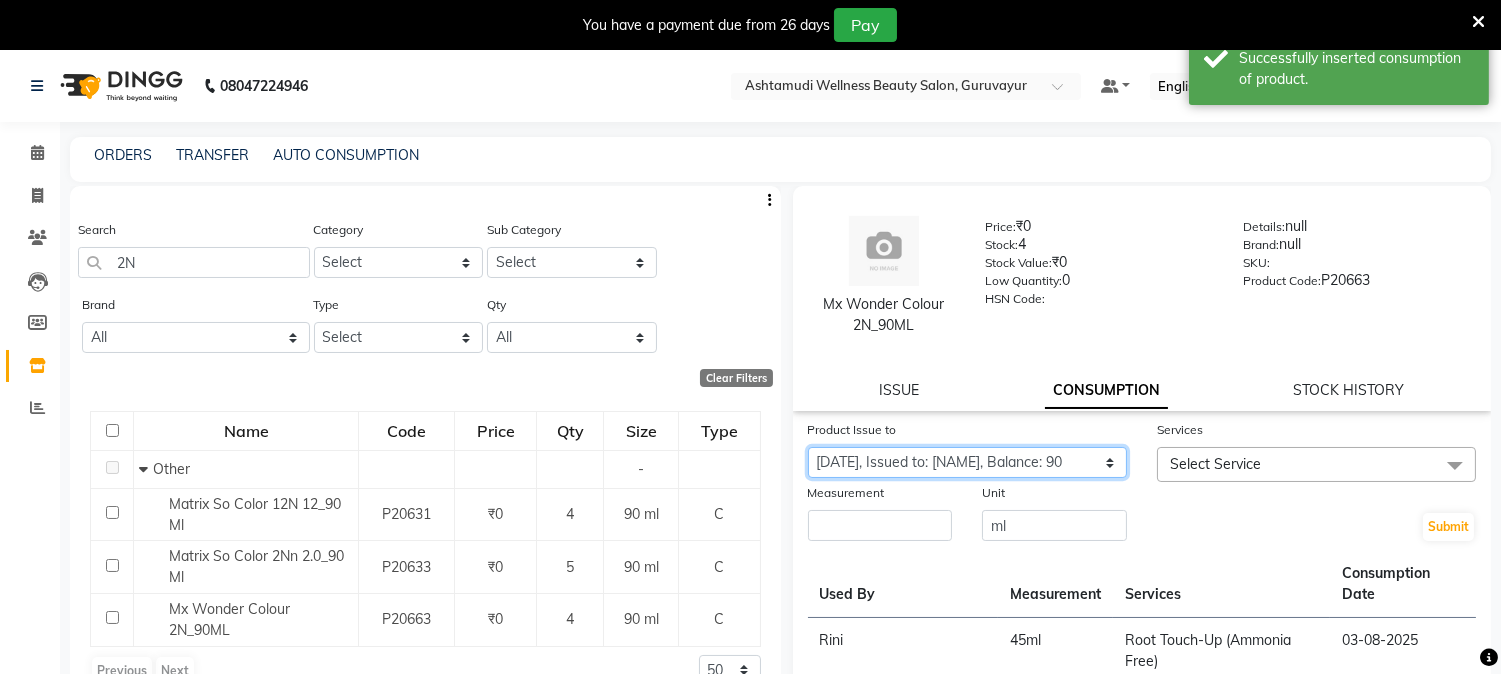 click on "Select Product Issue 2025-08-03, Issued to: Aathithya, Balance: 90" 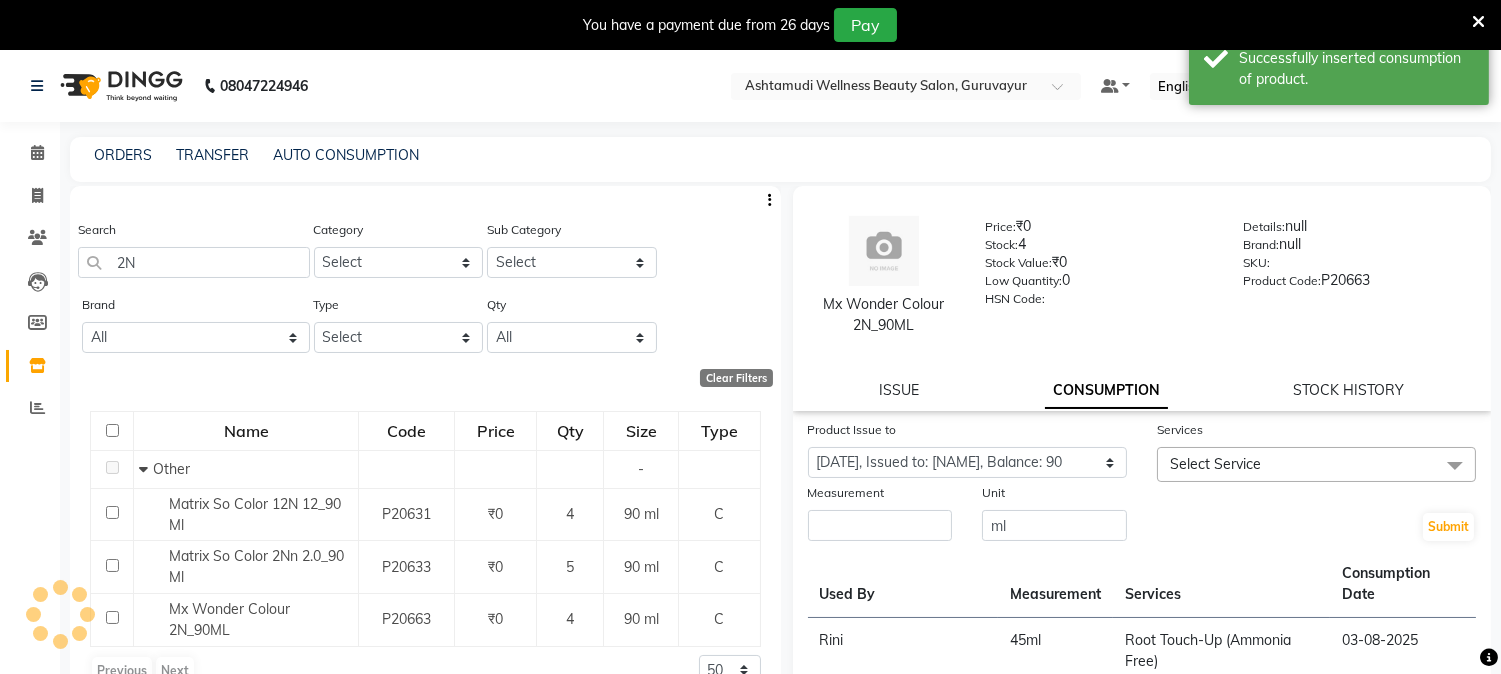 click 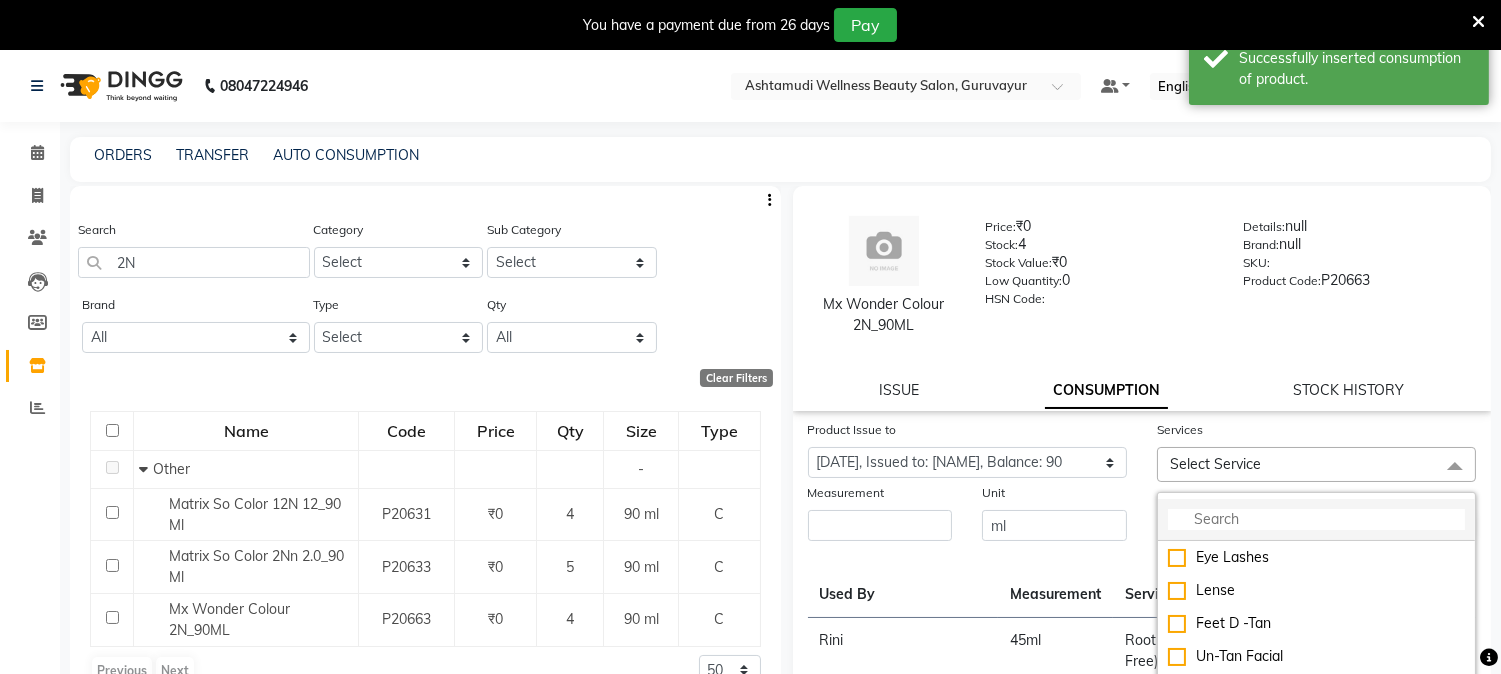 click 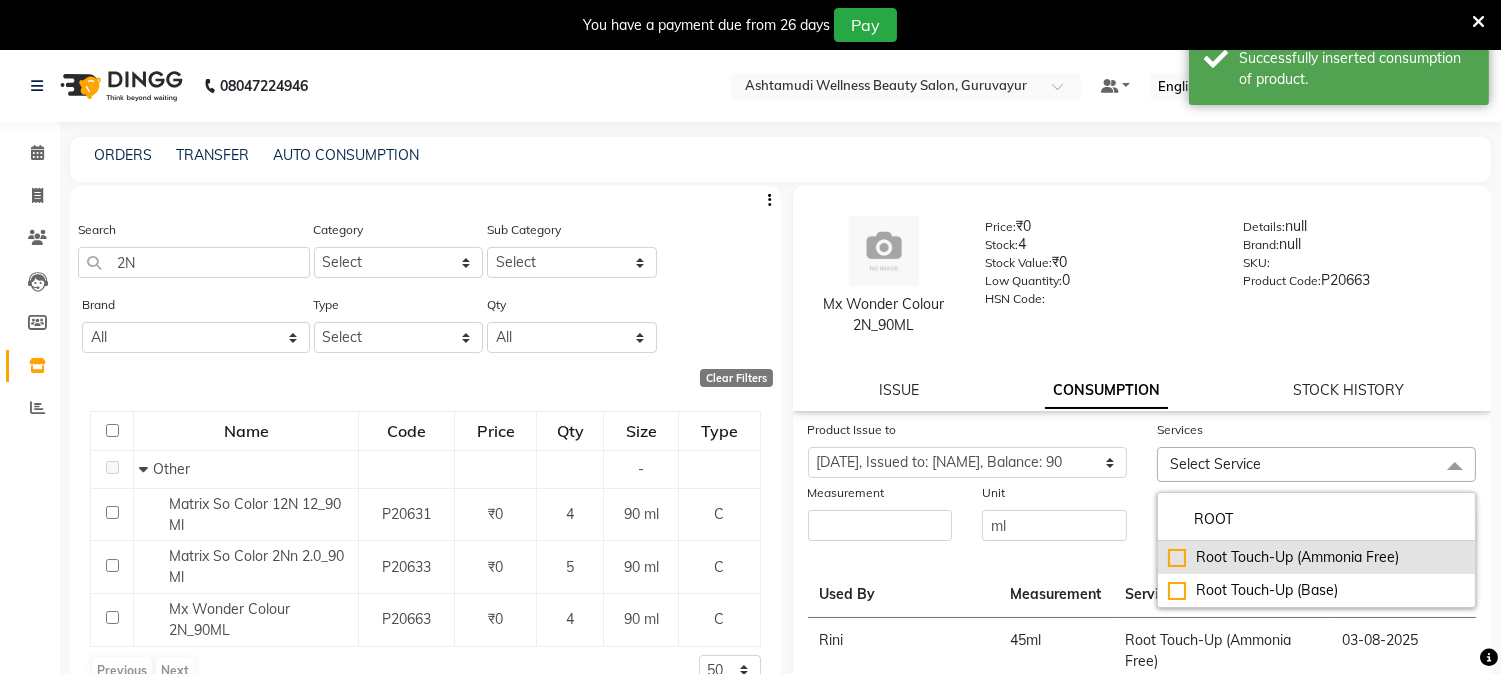 type on "ROOT" 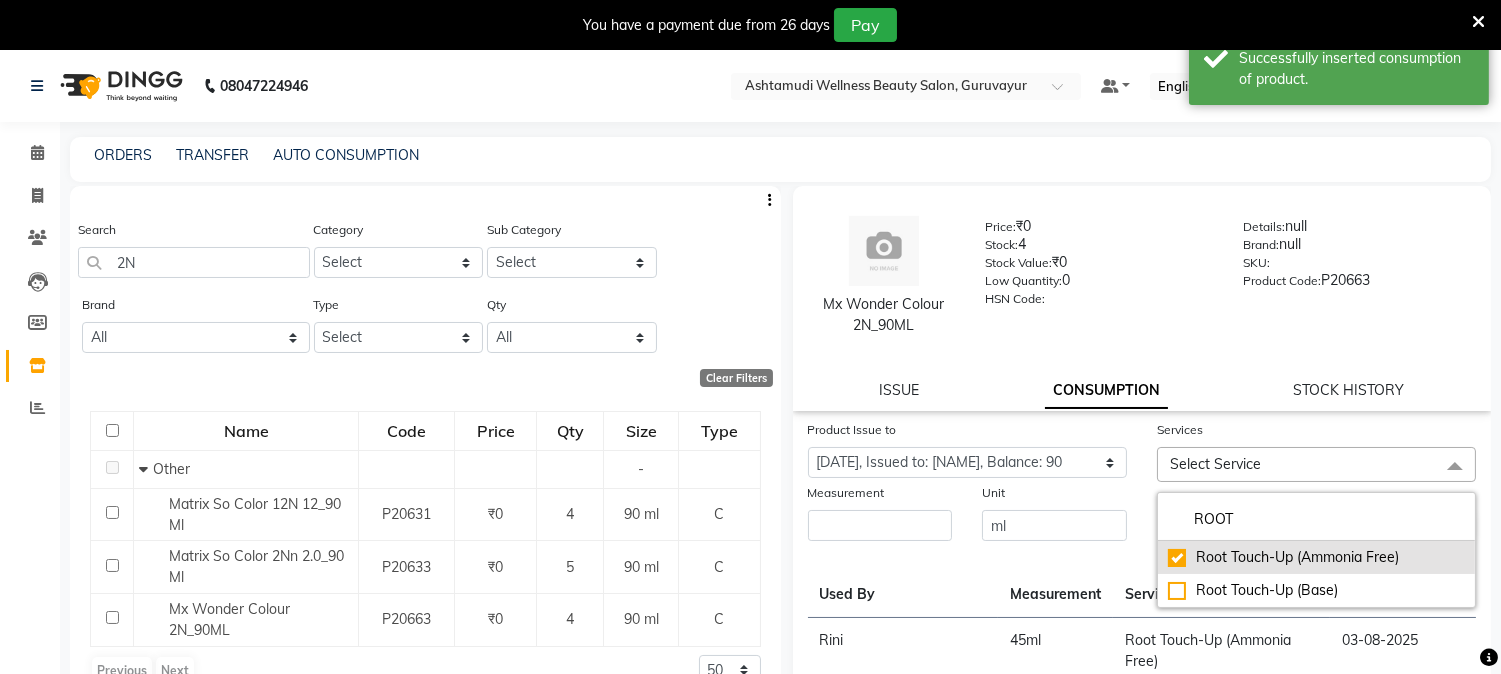 checkbox on "true" 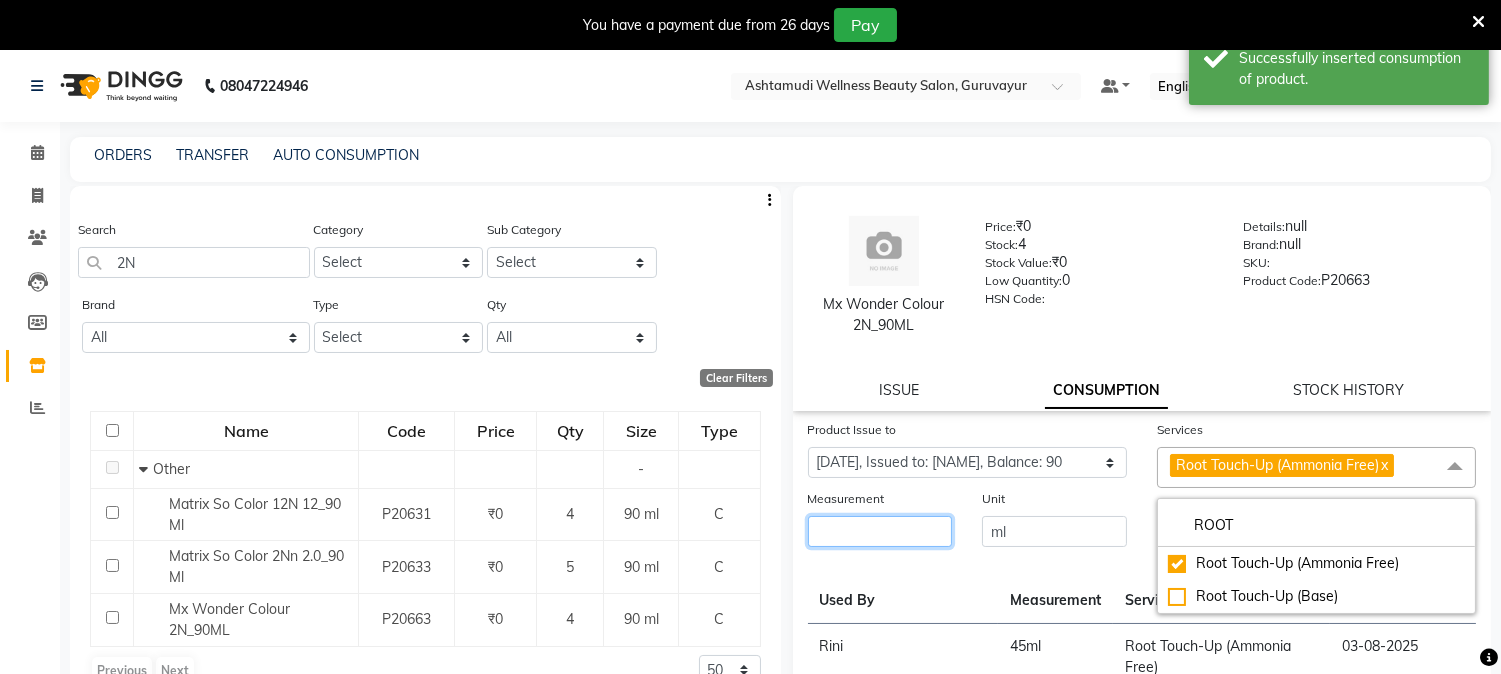 click 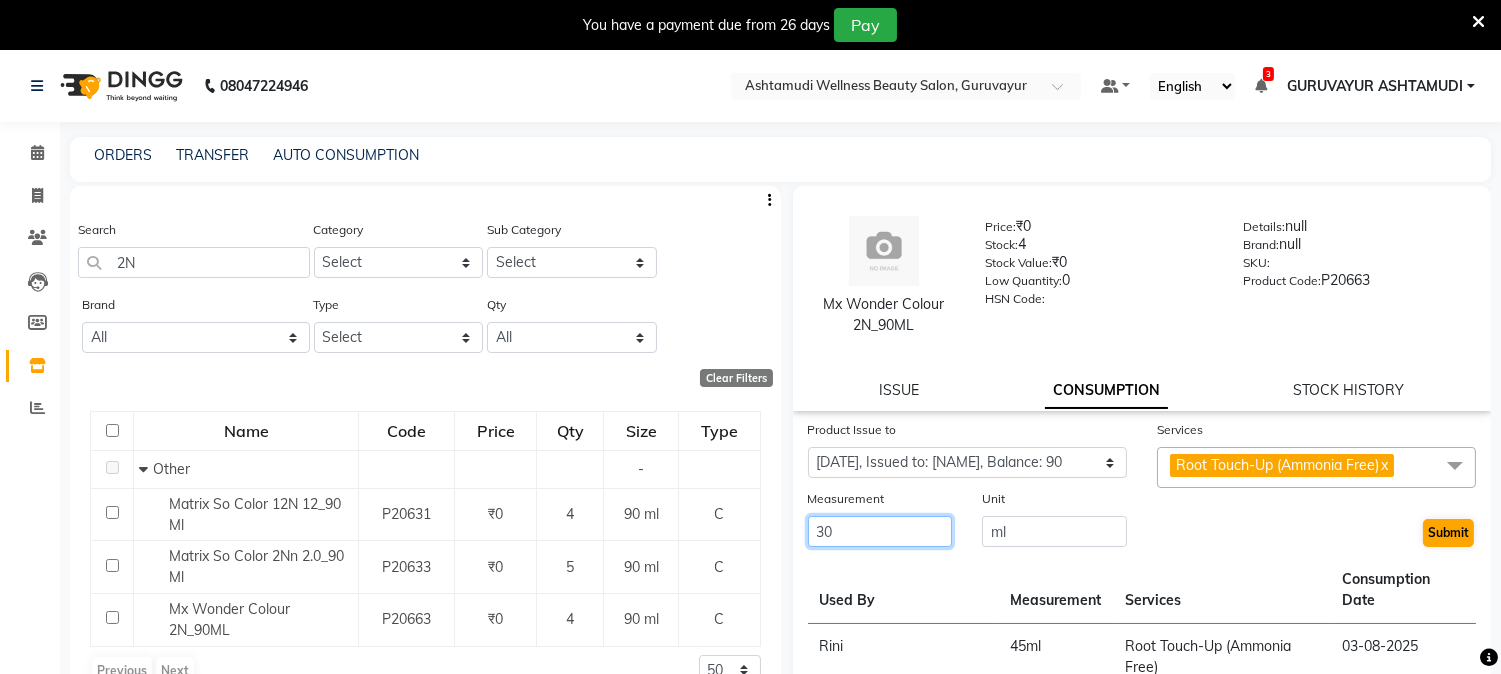 type on "30" 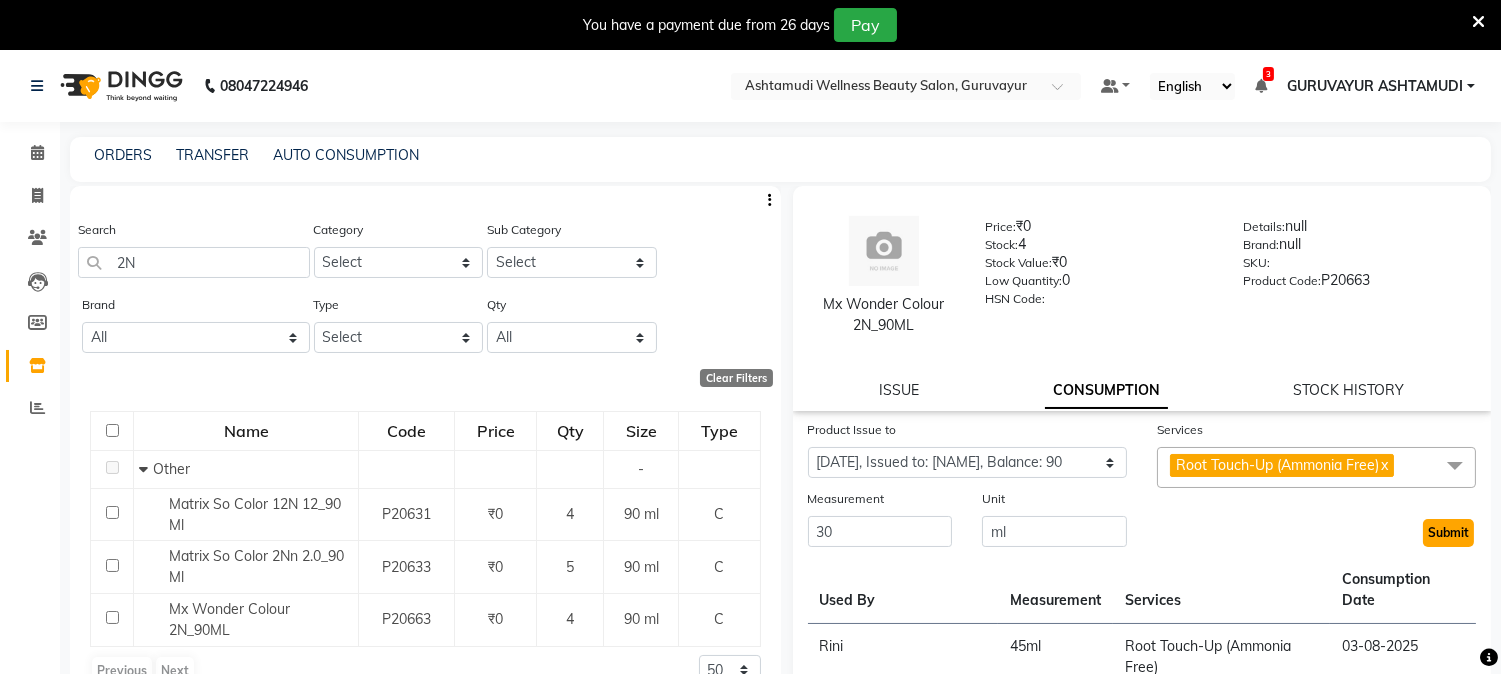 click on "Submit" 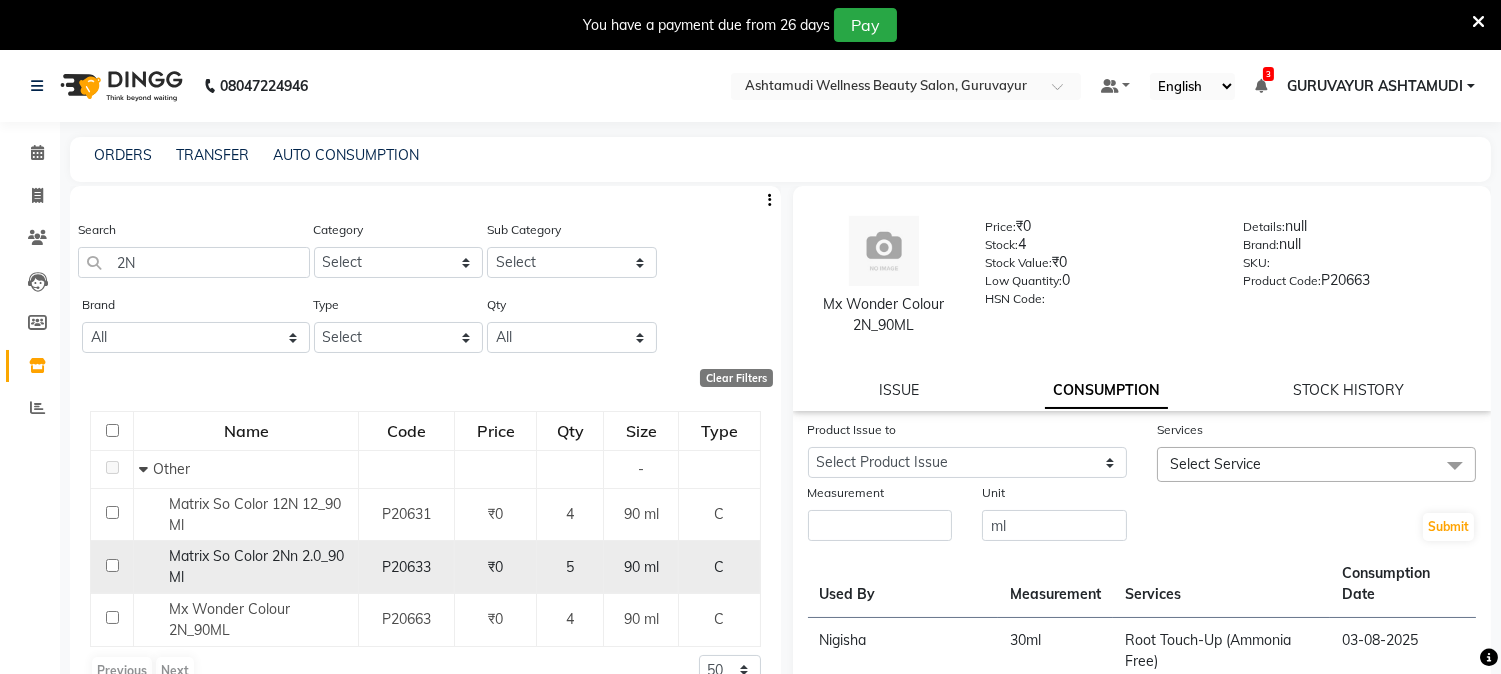 scroll, scrollTop: 62, scrollLeft: 0, axis: vertical 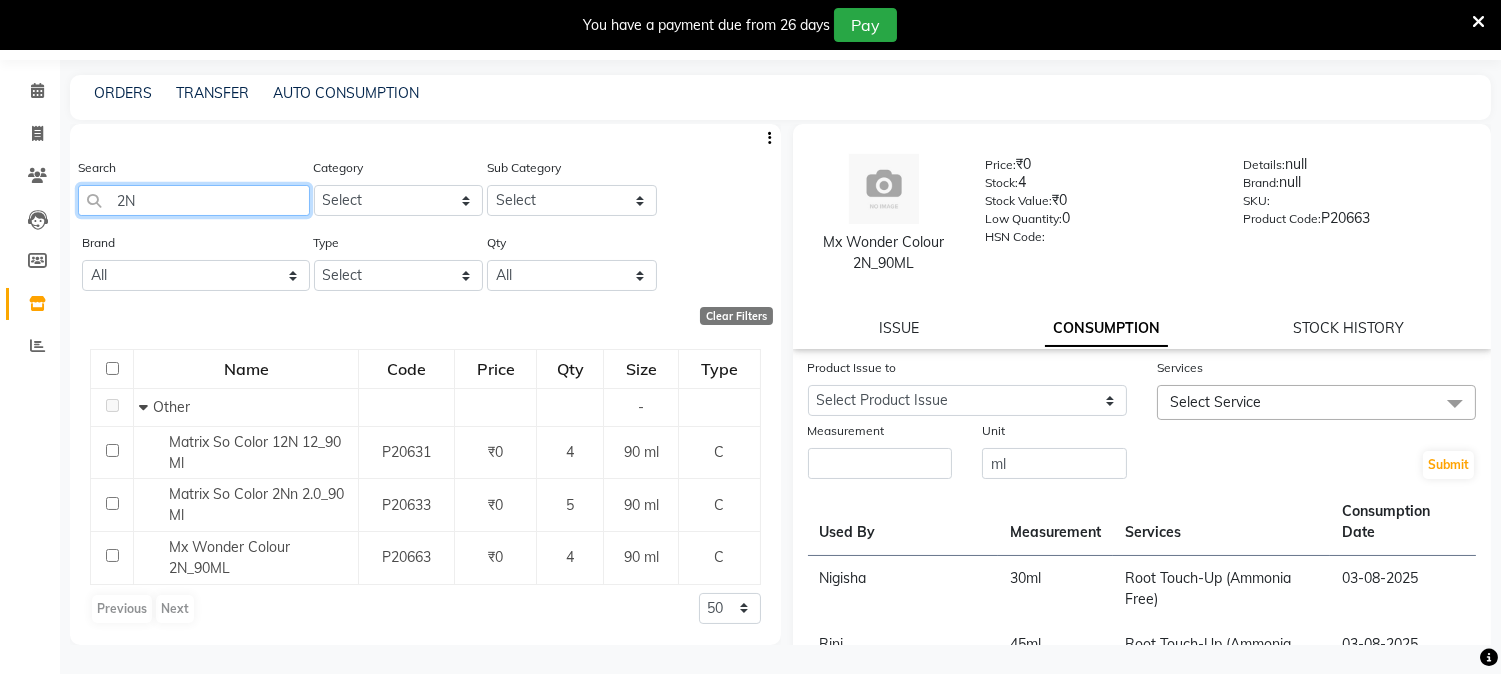 drag, startPoint x: 164, startPoint y: 203, endPoint x: 62, endPoint y: 226, distance: 104.56099 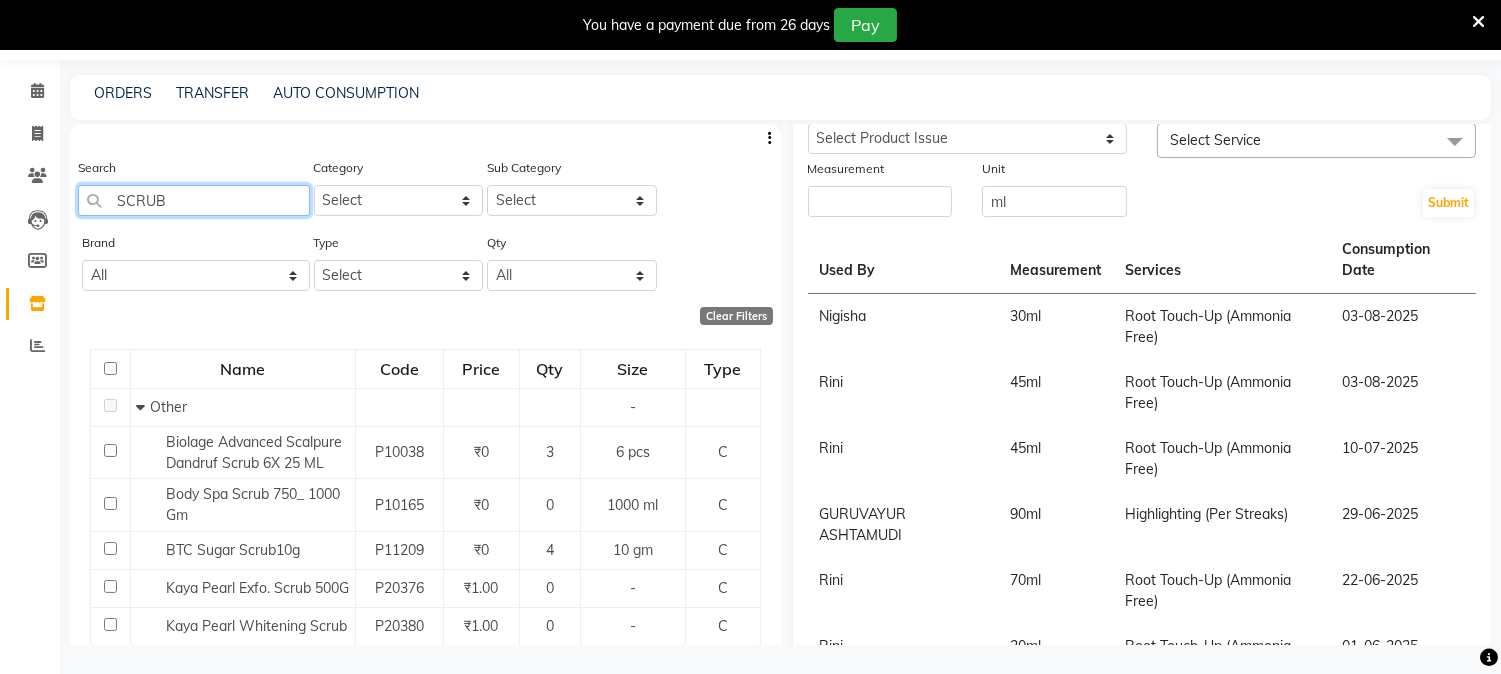 scroll, scrollTop: 333, scrollLeft: 0, axis: vertical 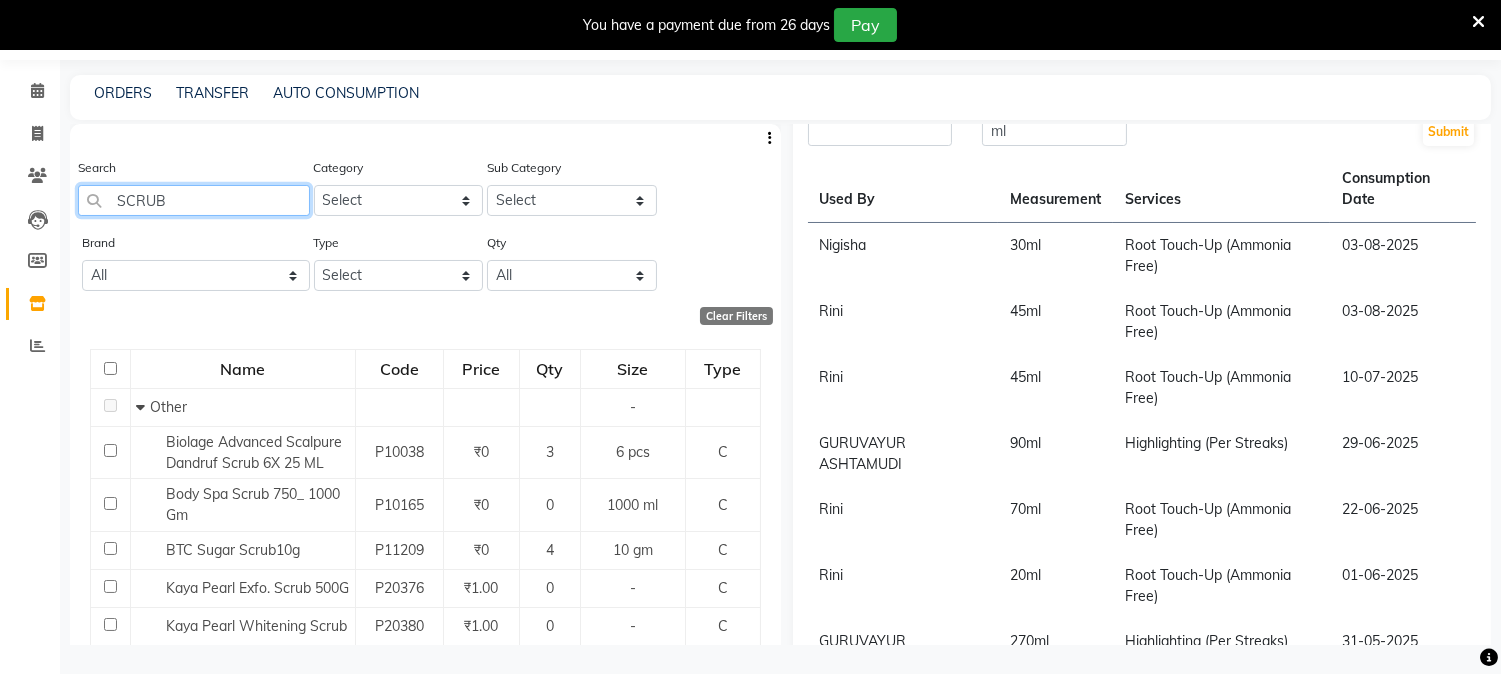 drag, startPoint x: 200, startPoint y: 196, endPoint x: 104, endPoint y: 196, distance: 96 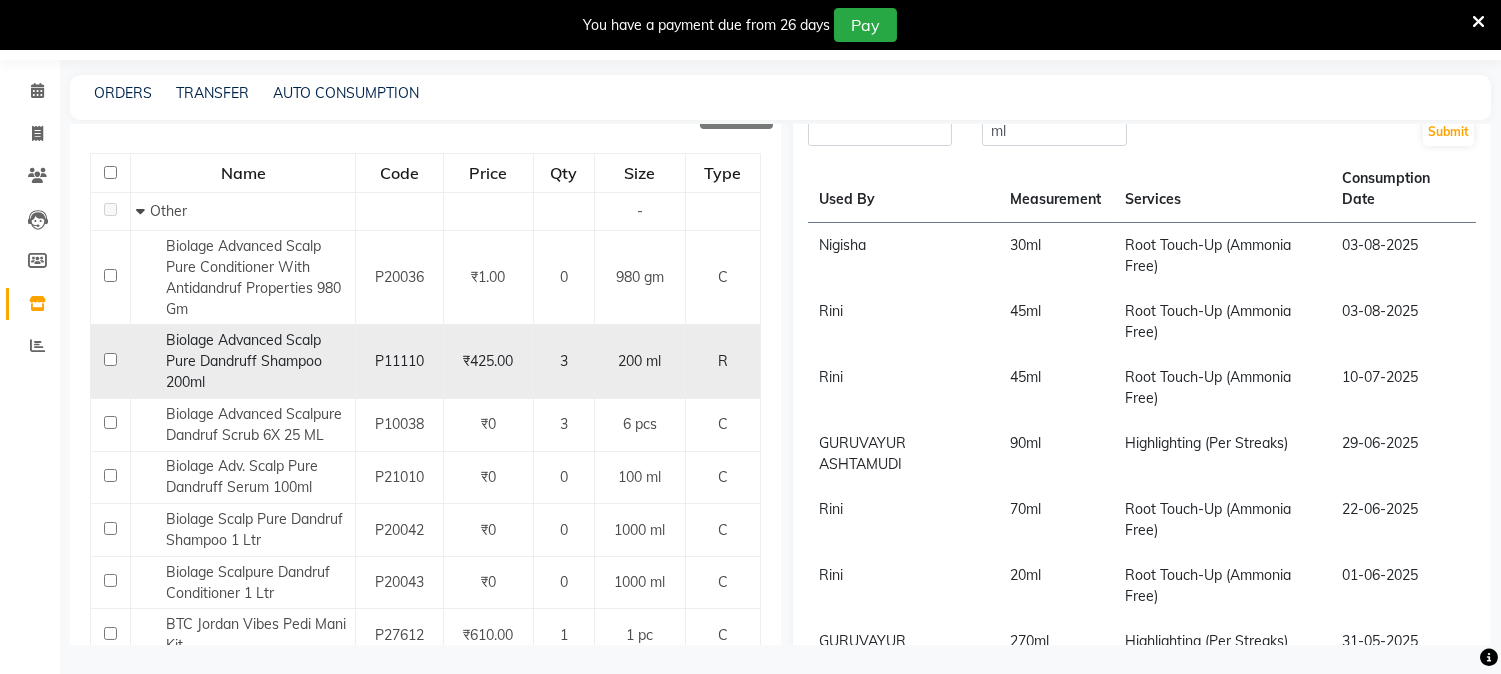 scroll, scrollTop: 222, scrollLeft: 0, axis: vertical 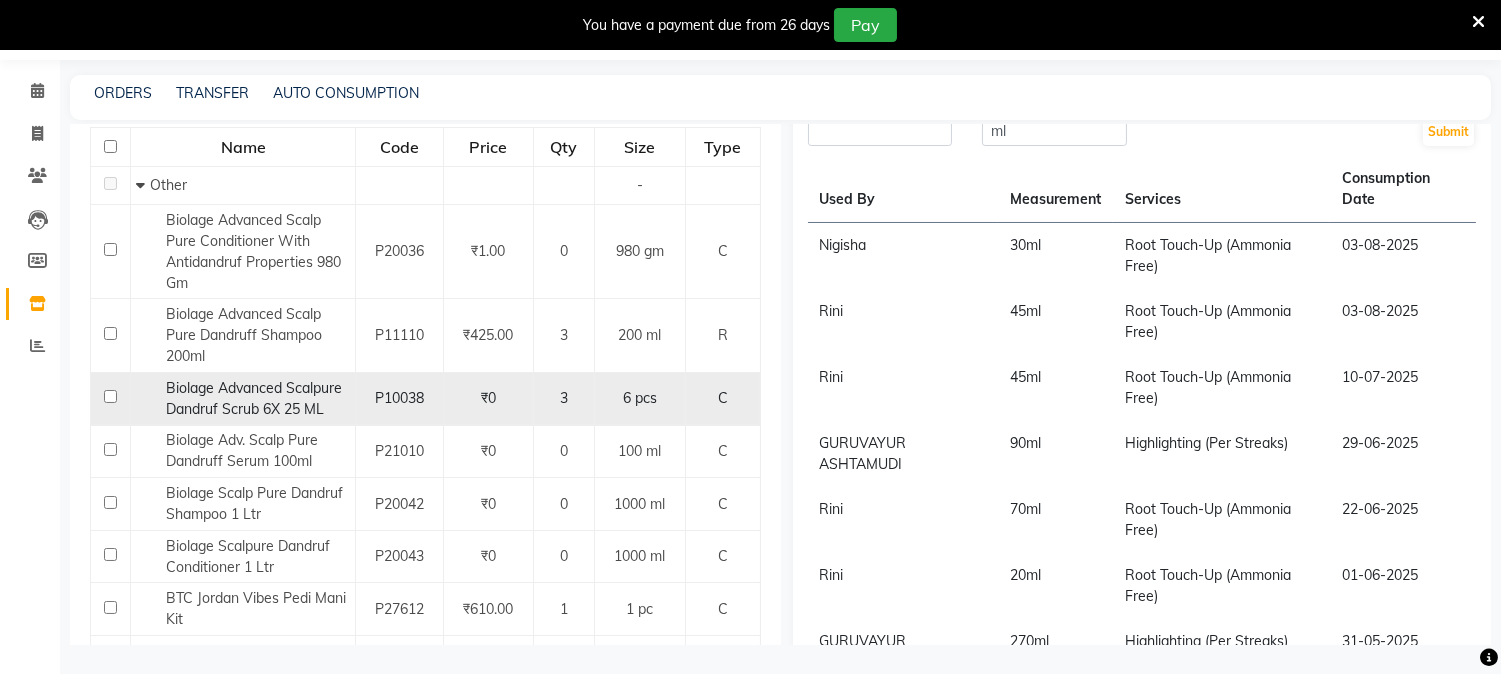 type on "DAN" 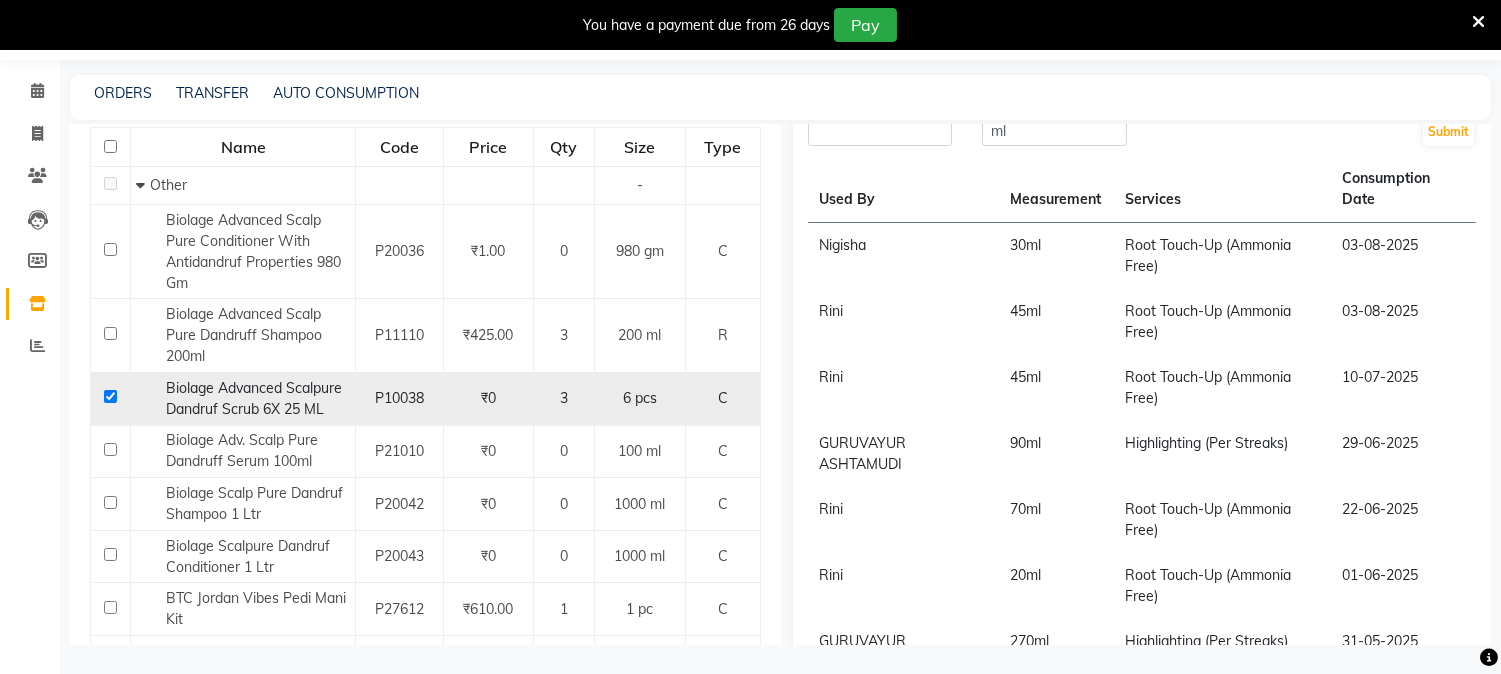 checkbox on "true" 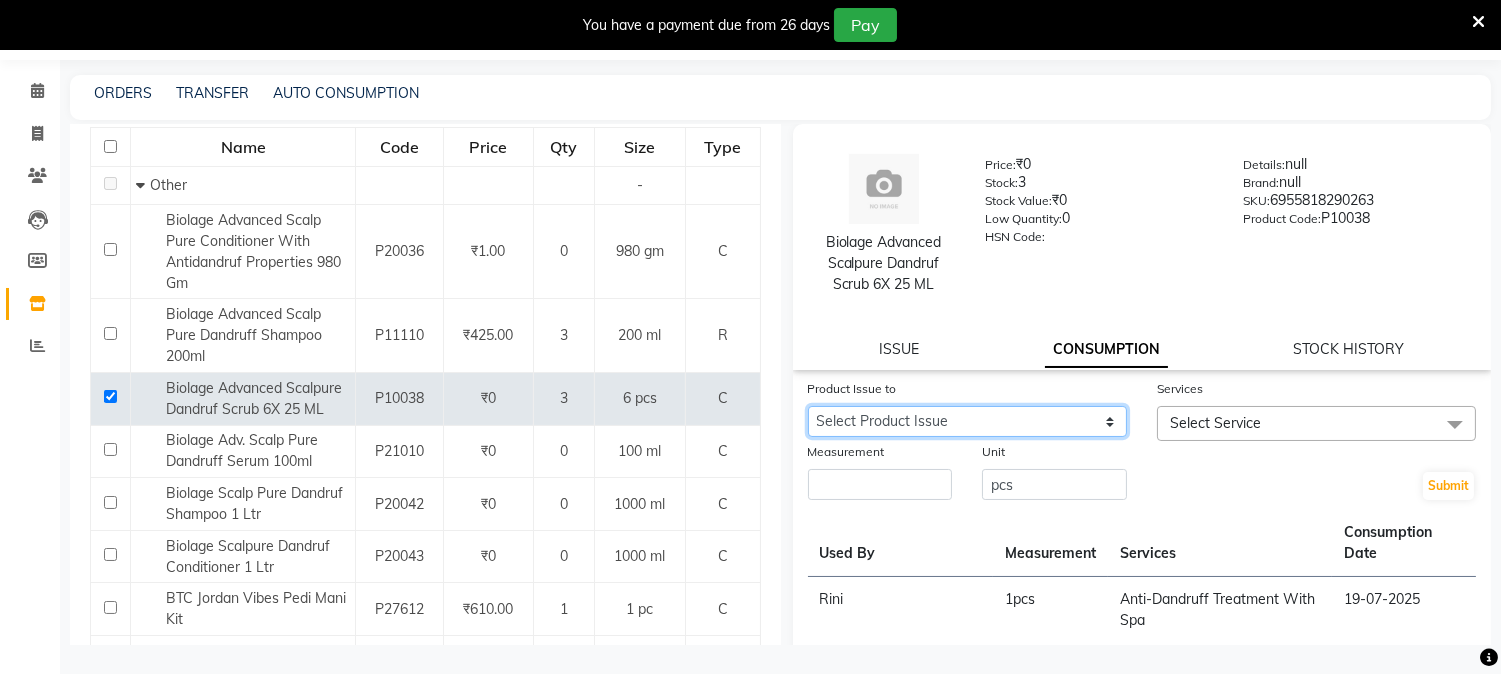 click on "Select Product Issue 2025-07-19, Issued to: NEETHU, Balance: 5" 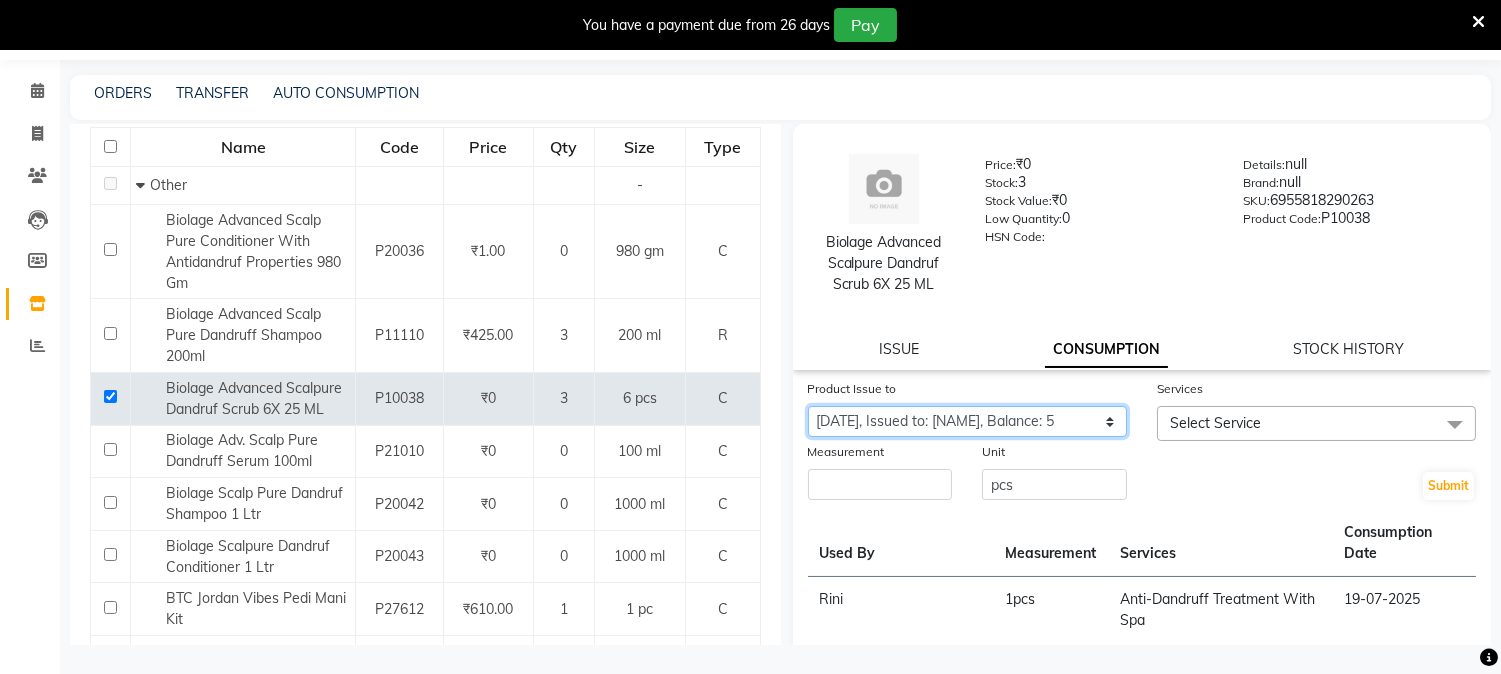 click on "Select Product Issue 2025-07-19, Issued to: NEETHU, Balance: 5" 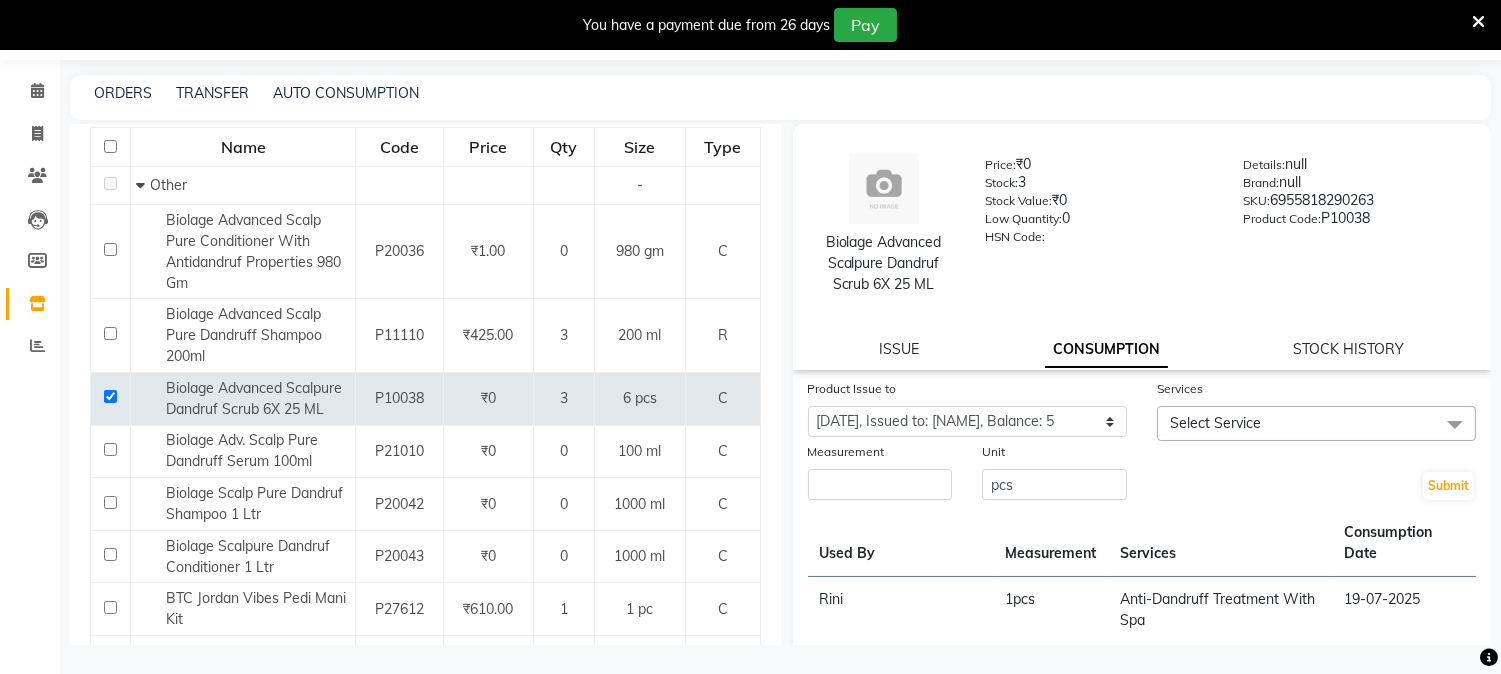 click 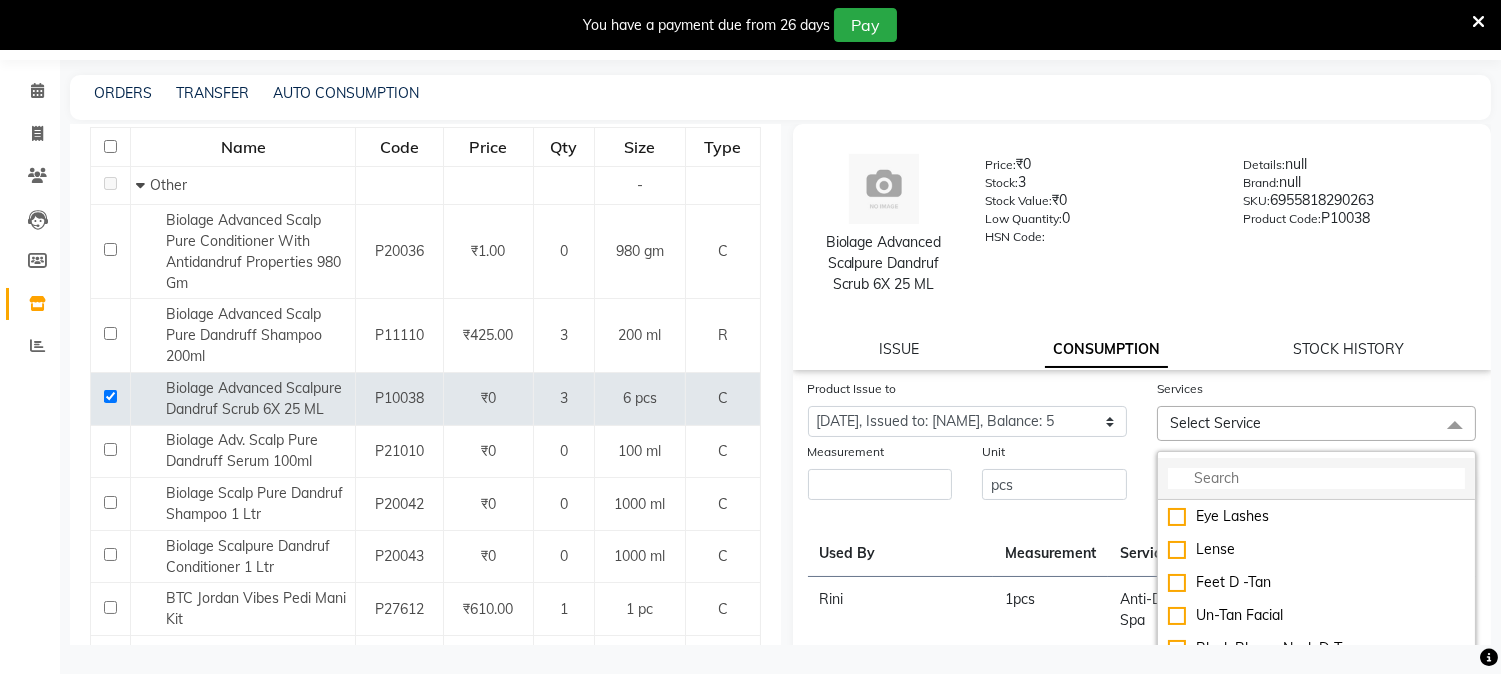 click 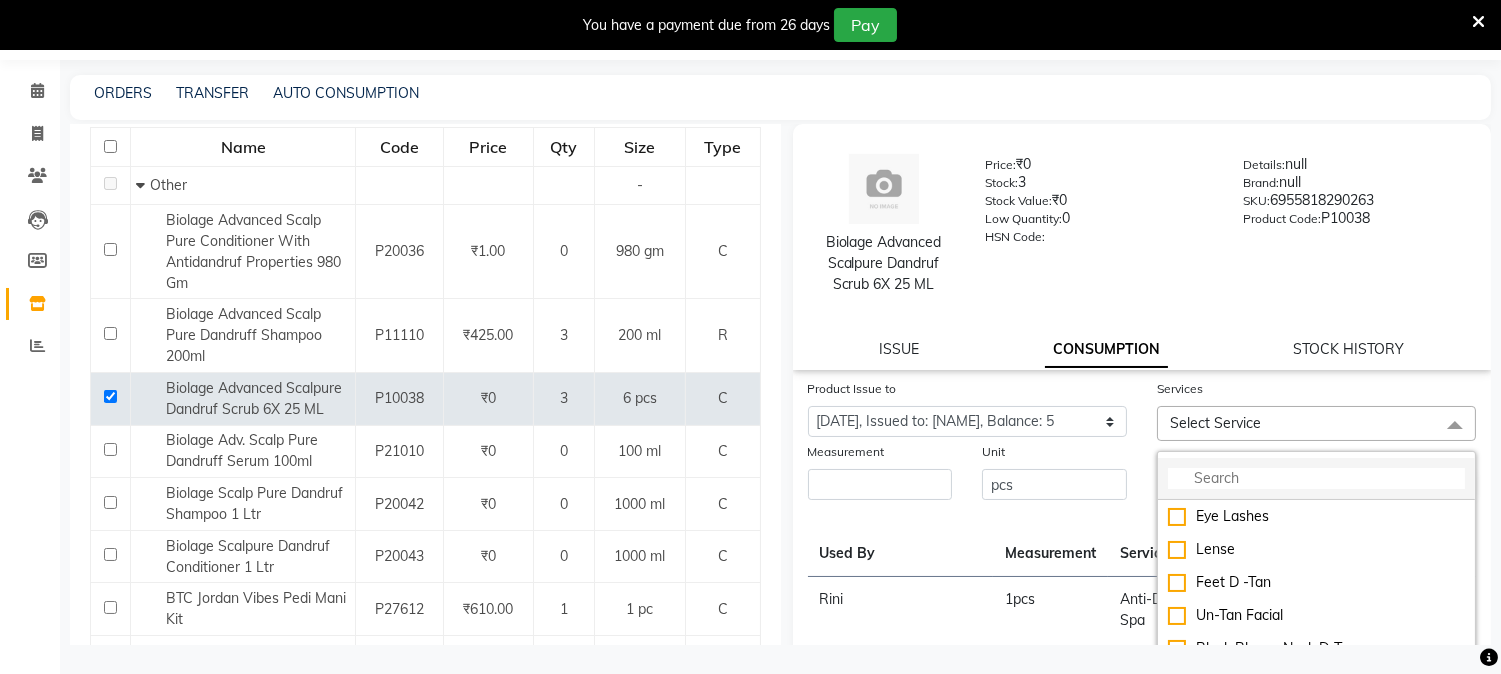 click 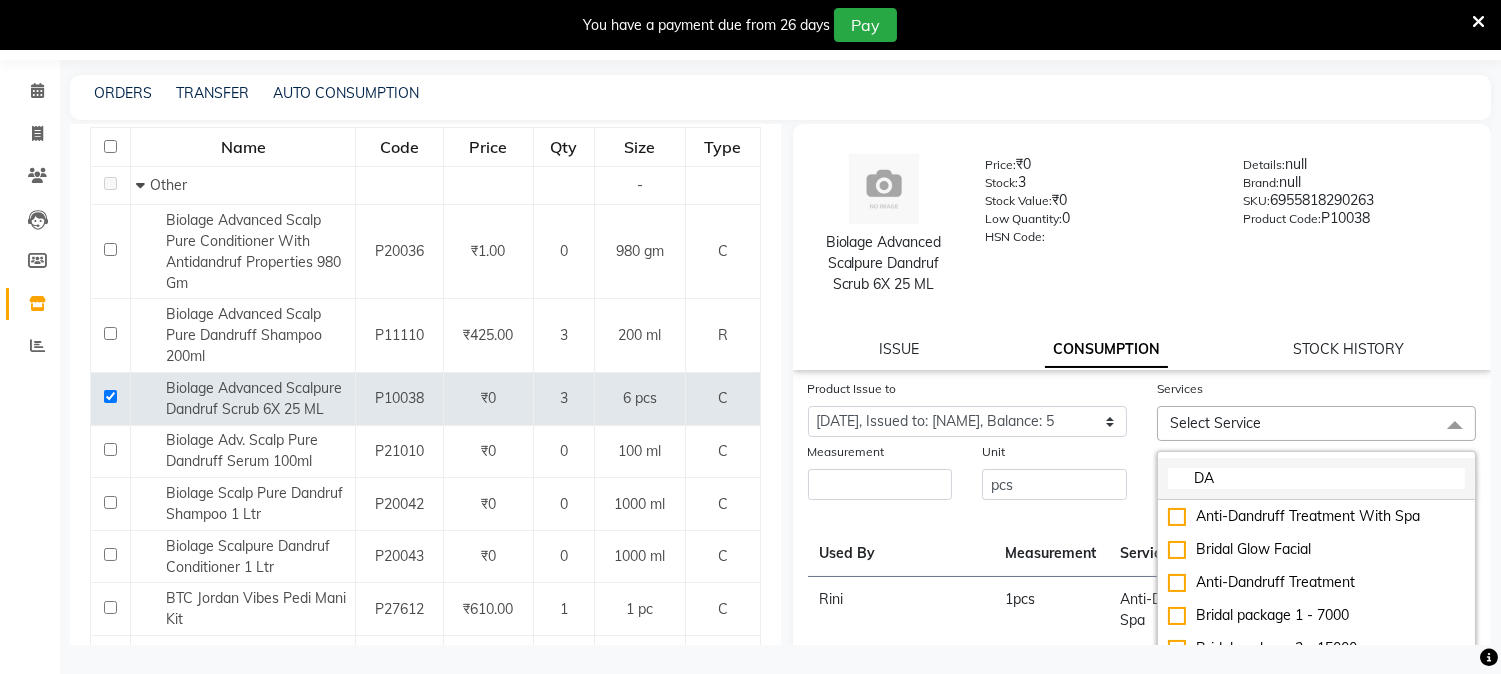 type on "D" 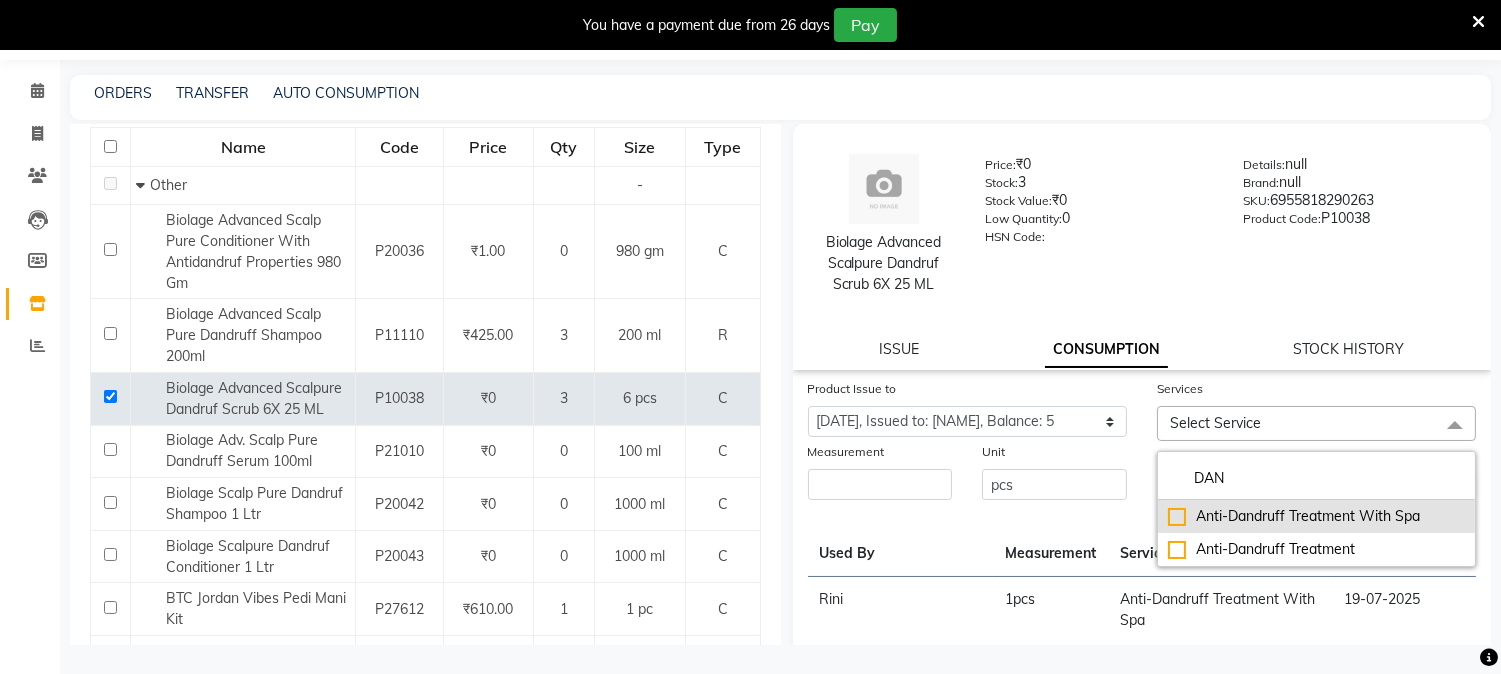 type on "DAN" 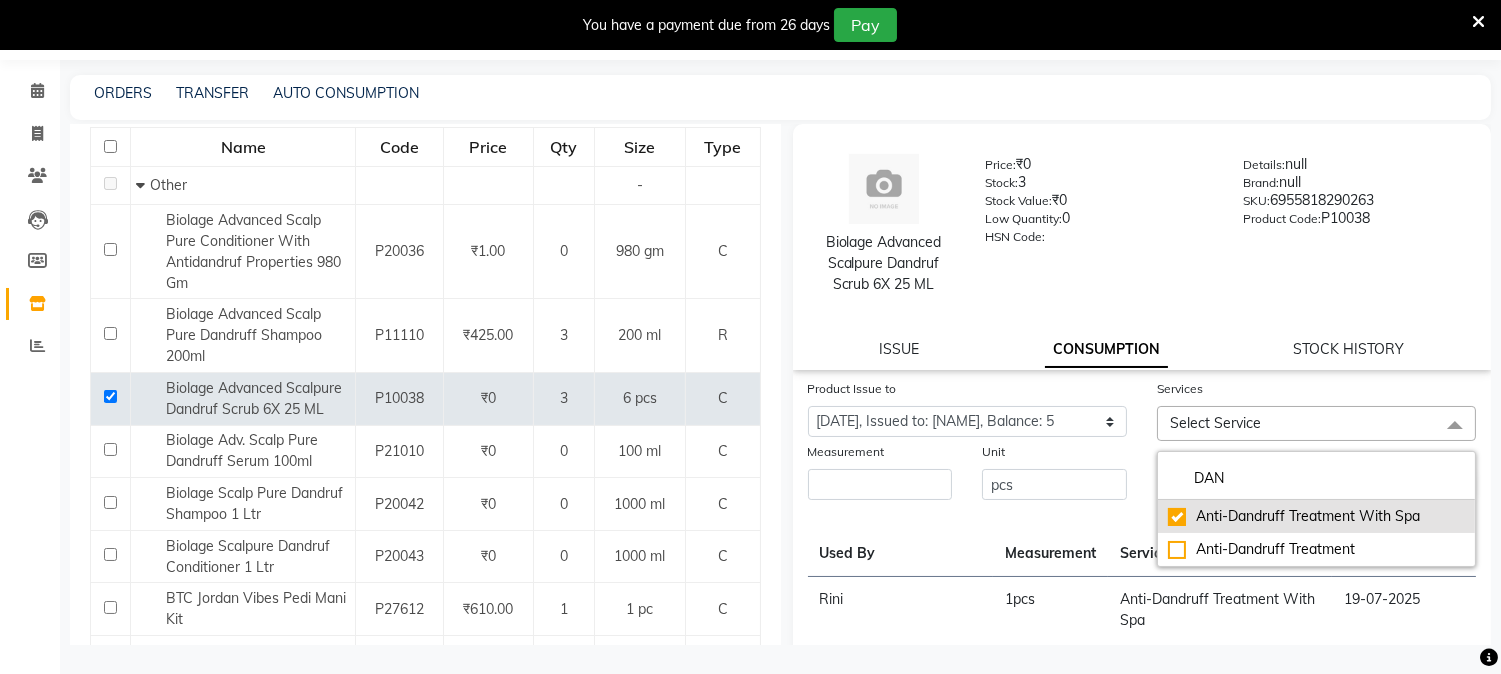 checkbox on "true" 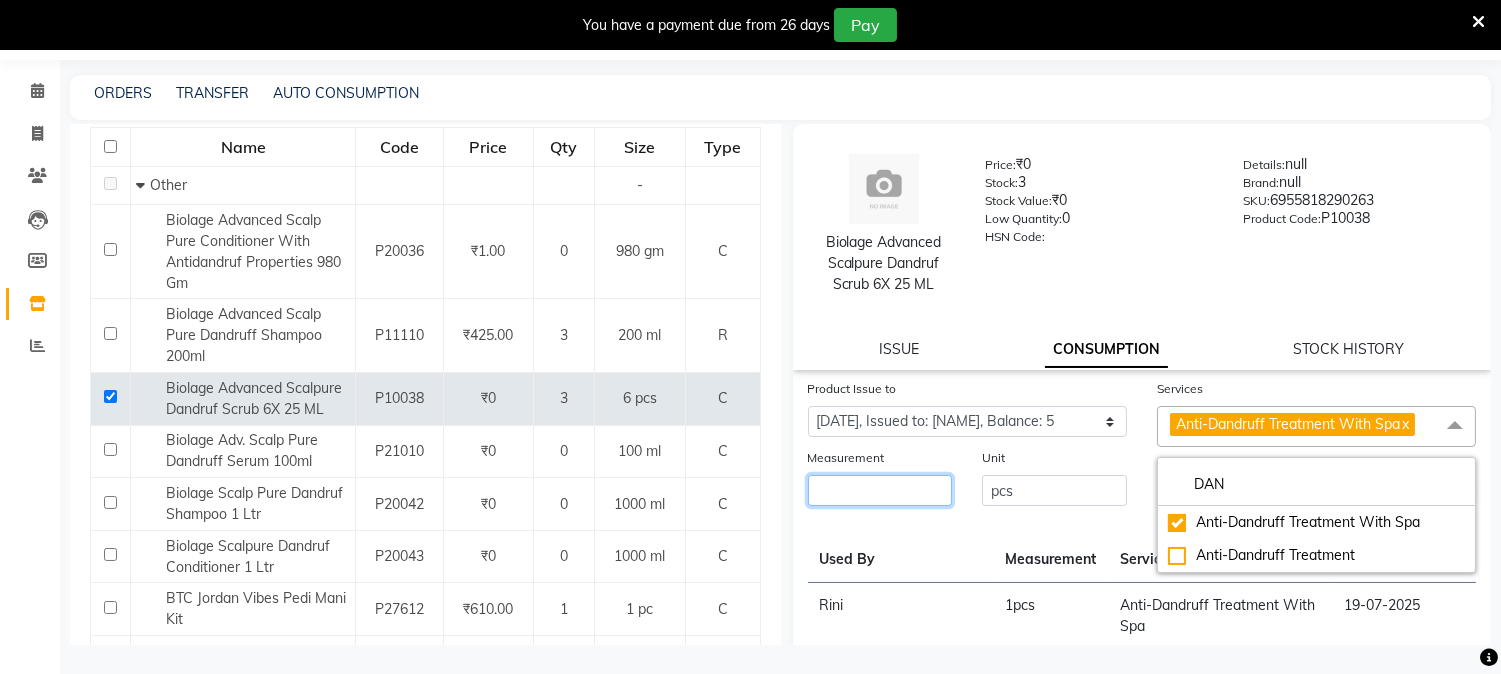 click 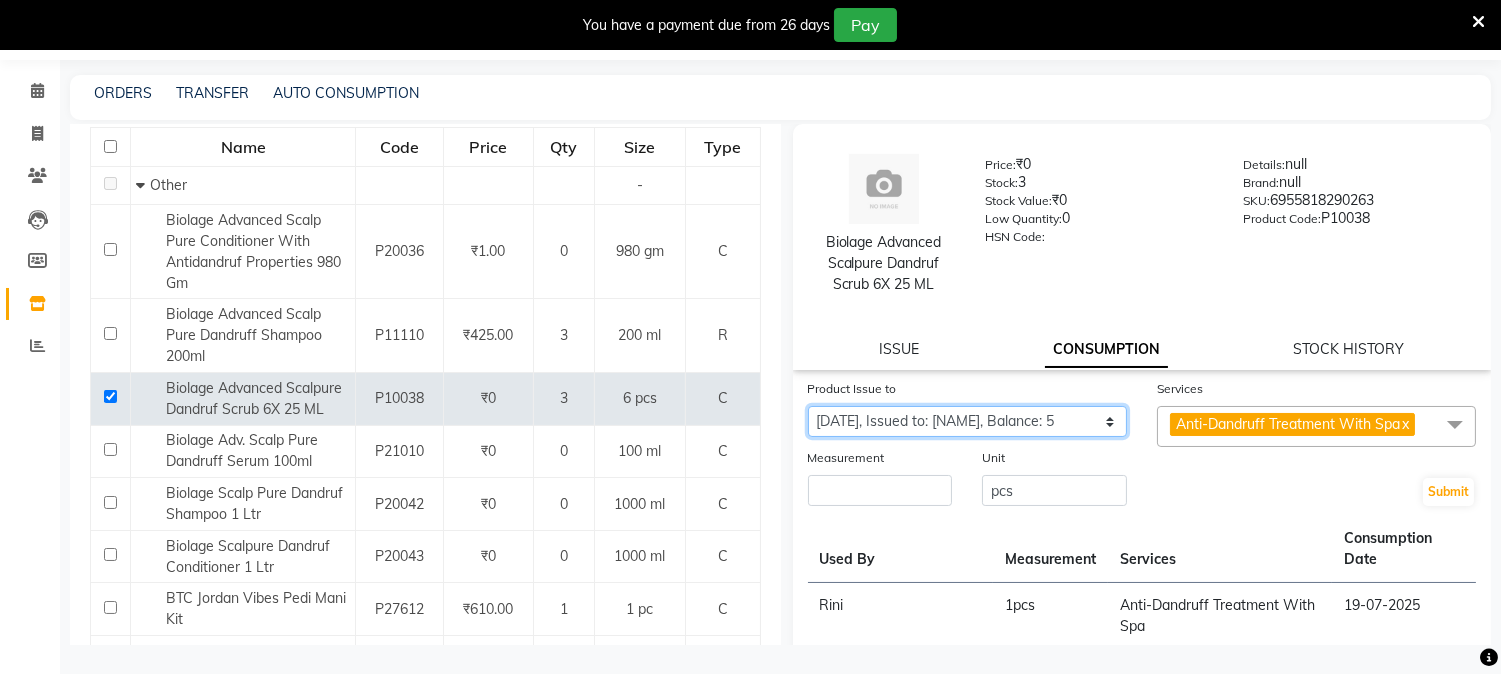 drag, startPoint x: 1098, startPoint y: 414, endPoint x: 1086, endPoint y: 425, distance: 16.27882 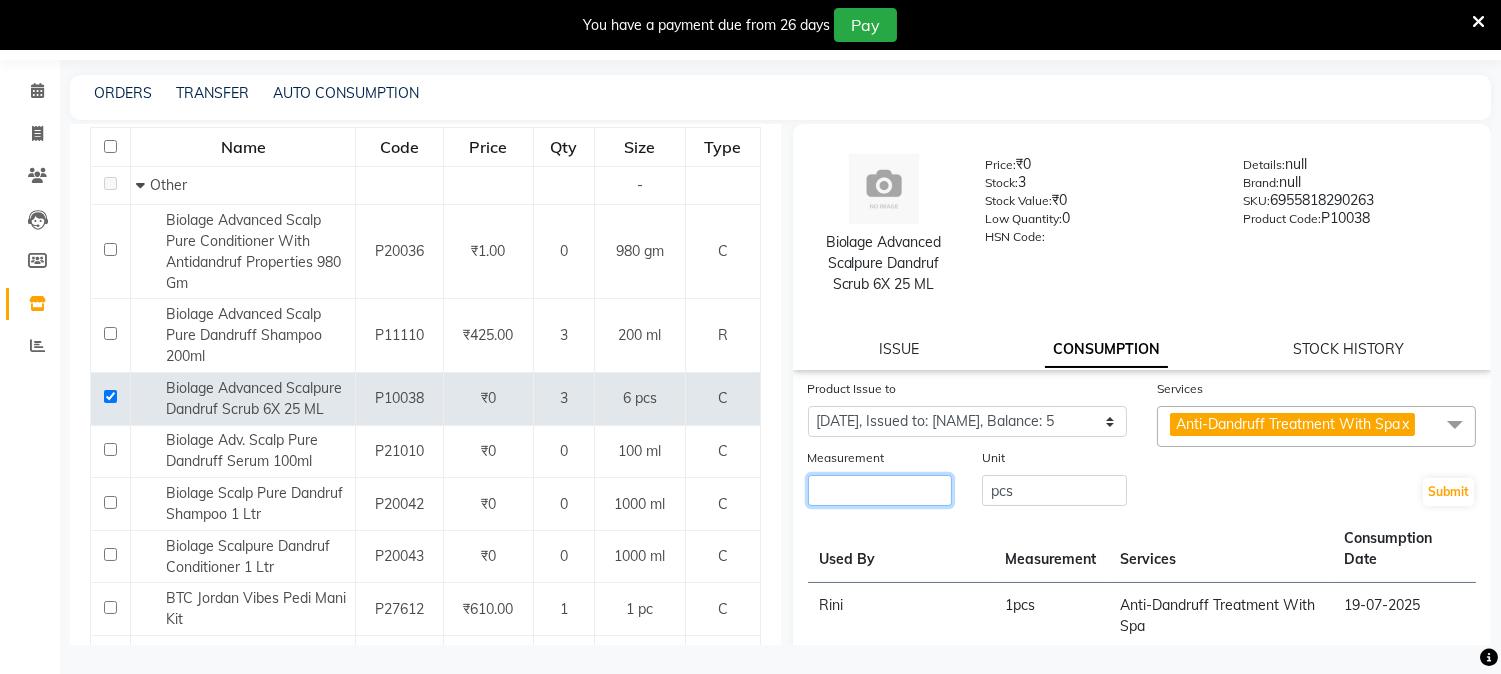 click 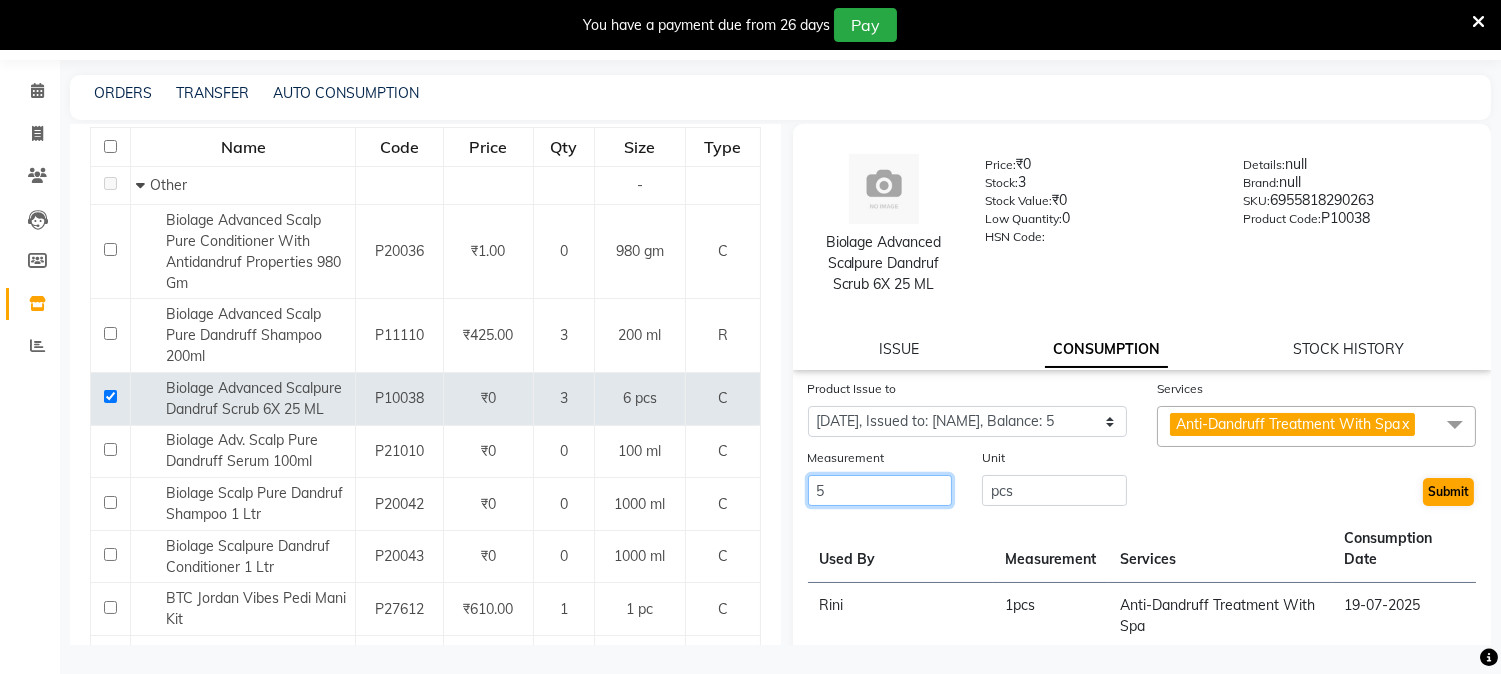 type on "5" 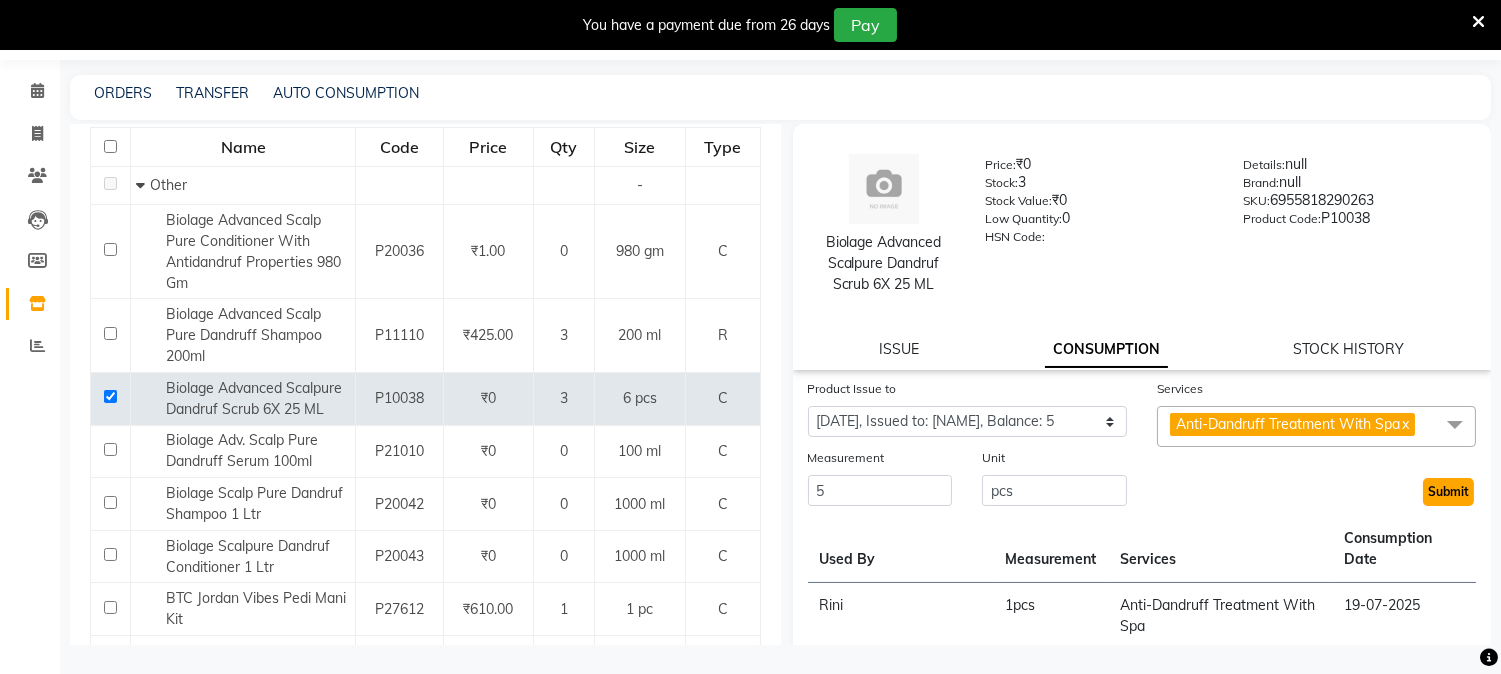 click on "Submit" 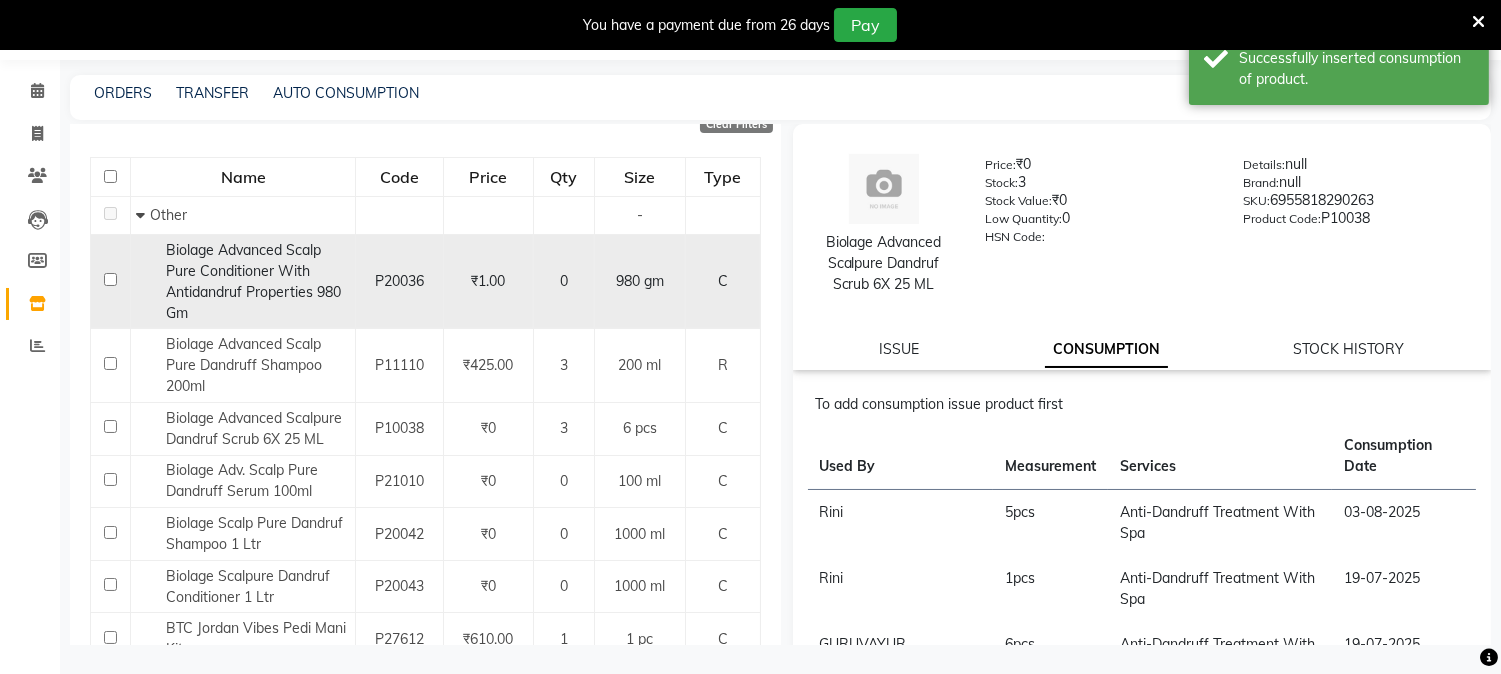 scroll, scrollTop: 222, scrollLeft: 0, axis: vertical 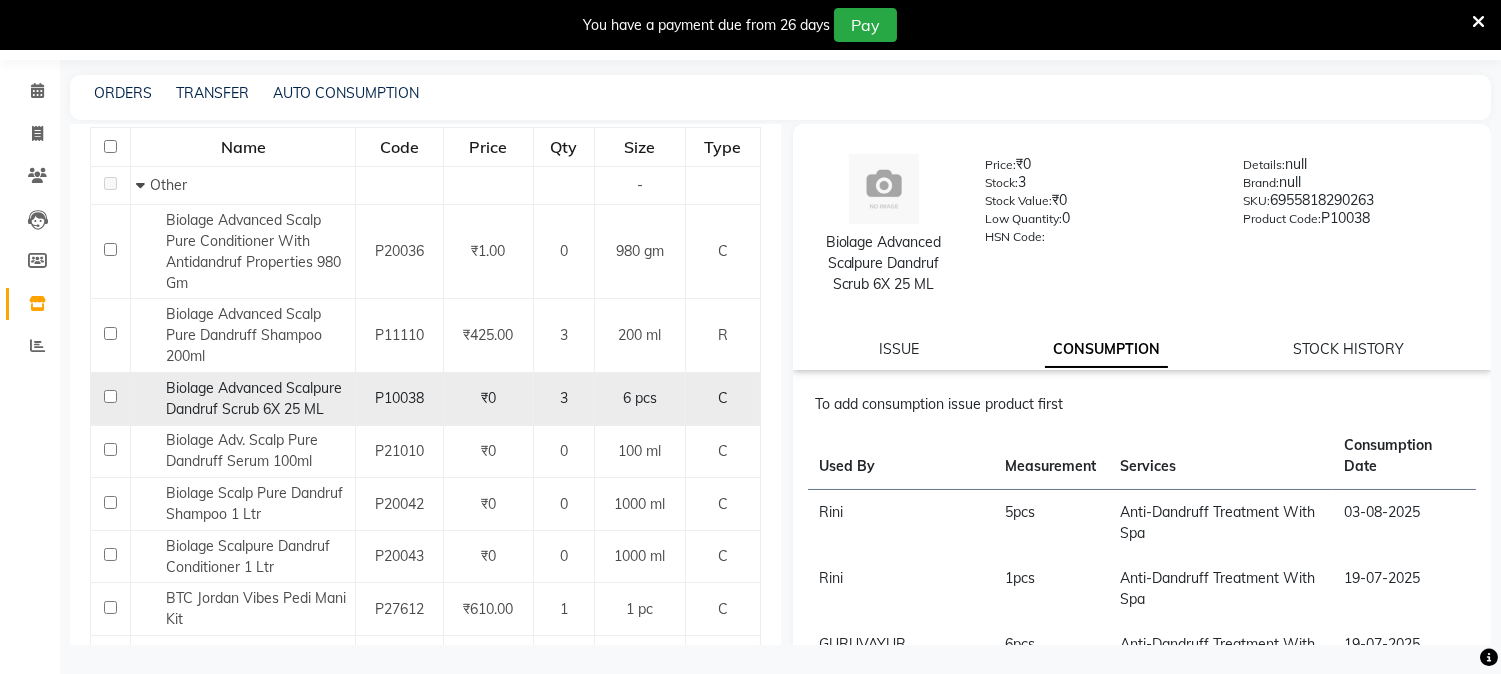 click 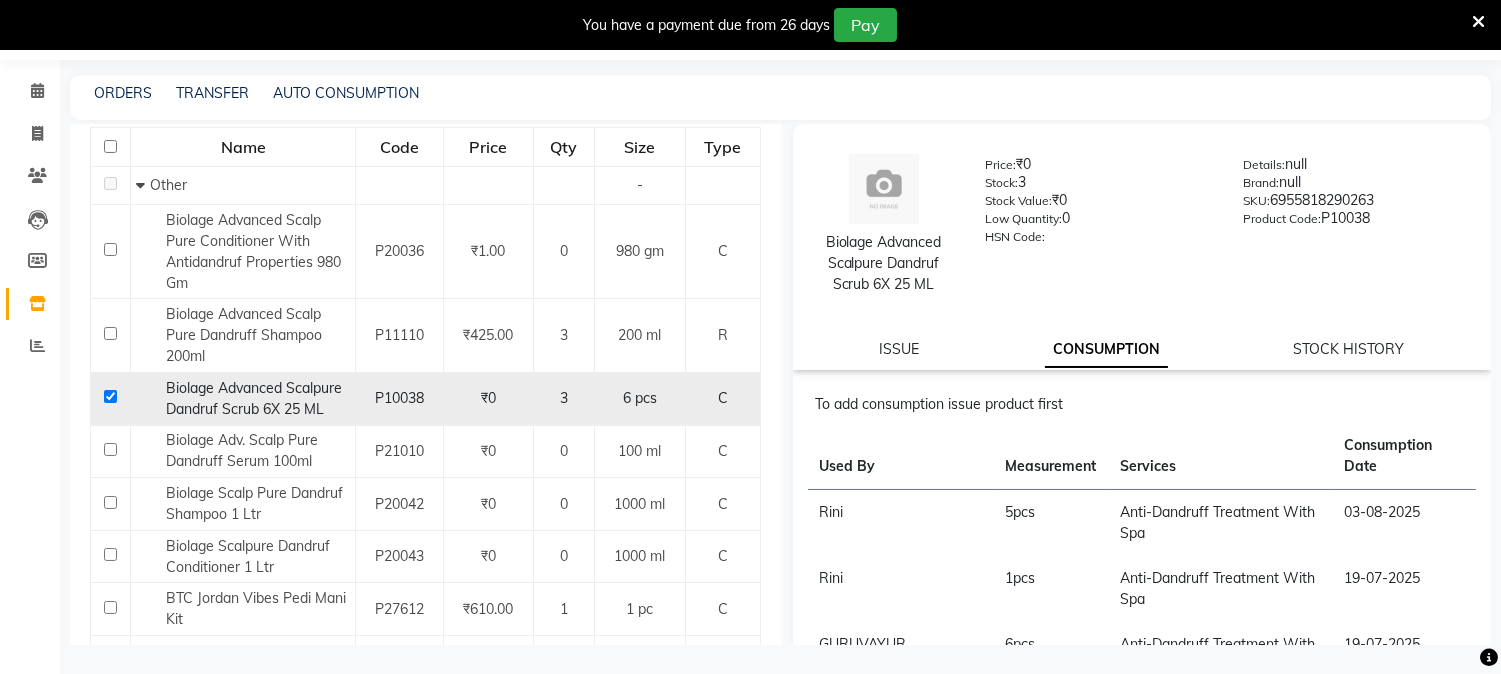 checkbox on "true" 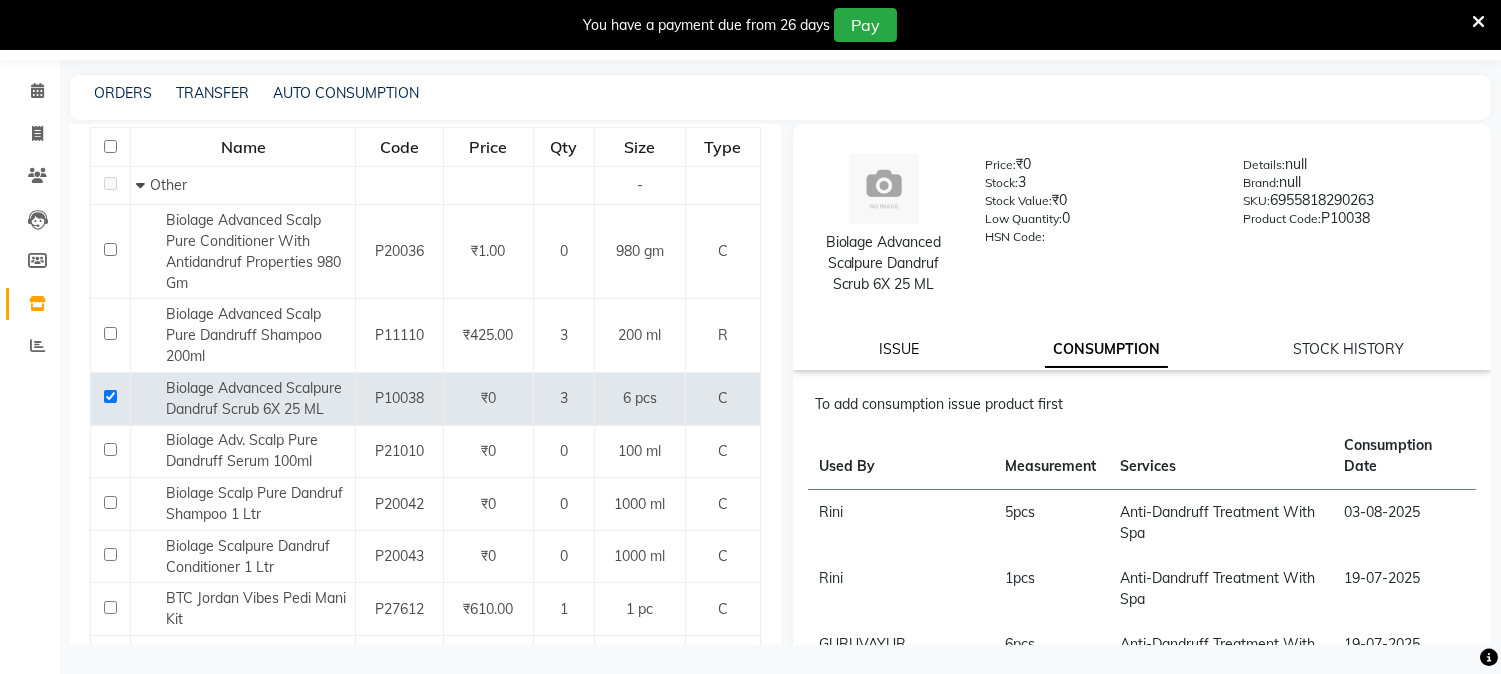 click on "ISSUE" 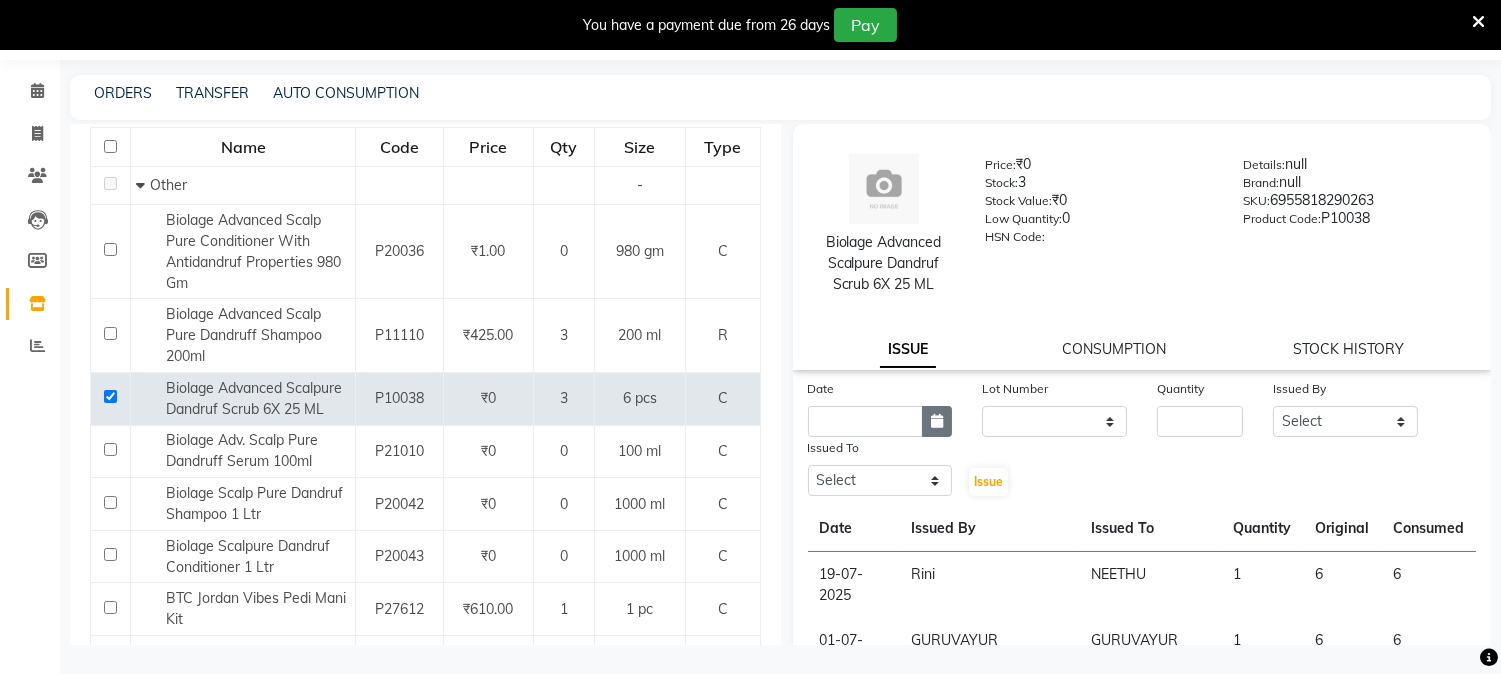 click 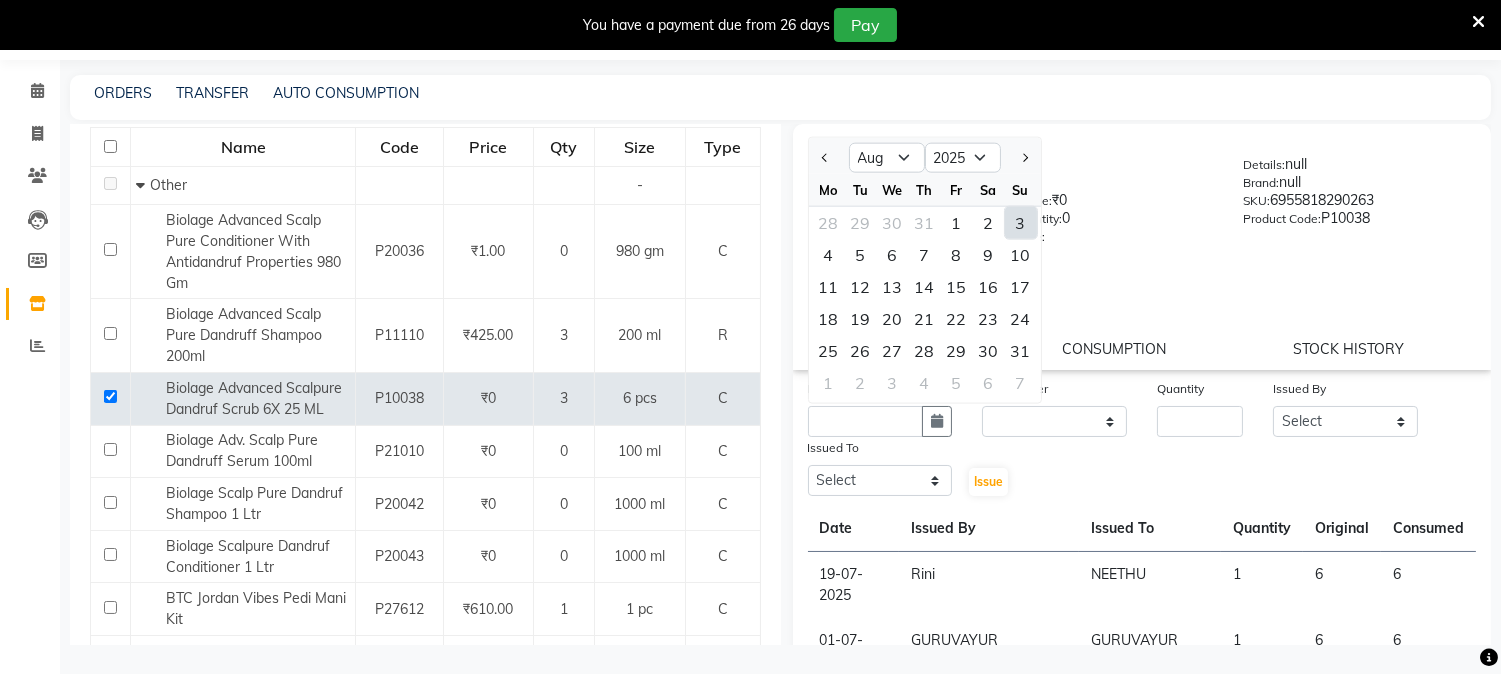 click on "3" 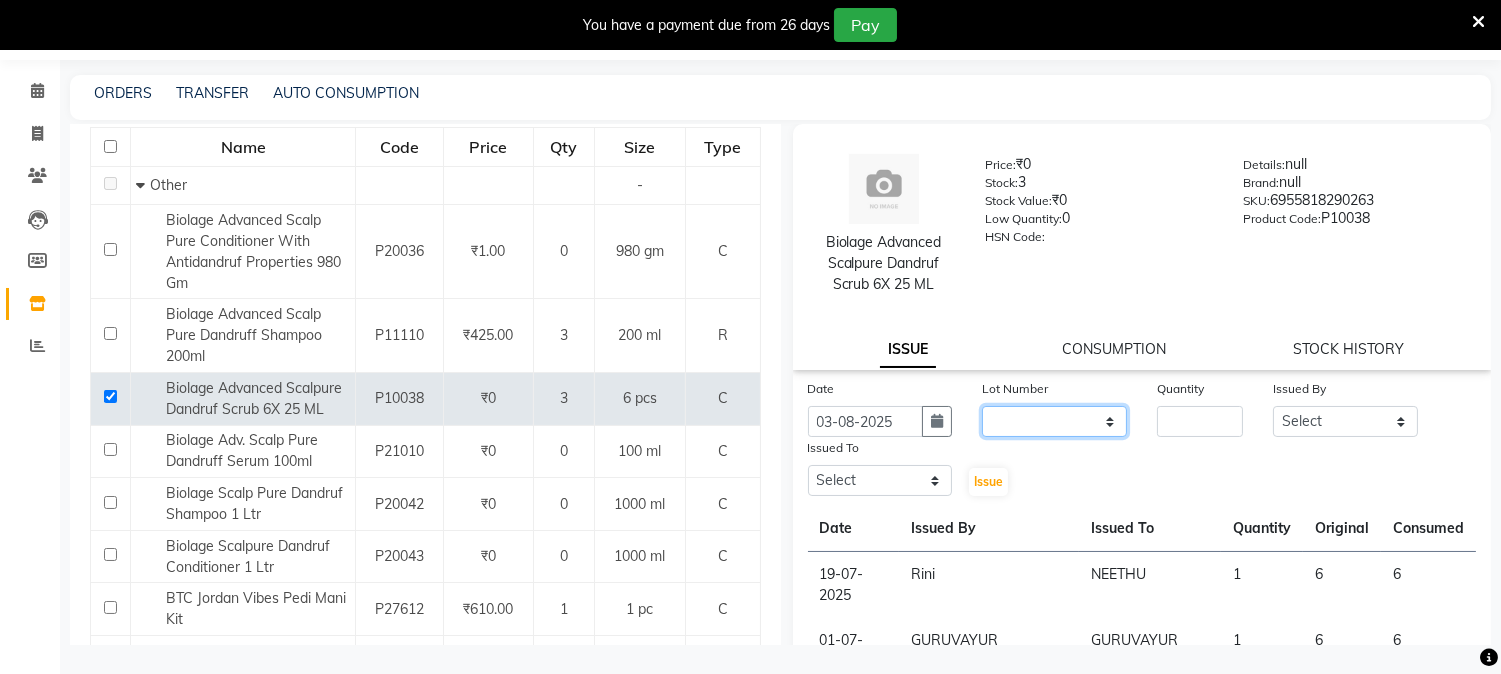 click on "None" 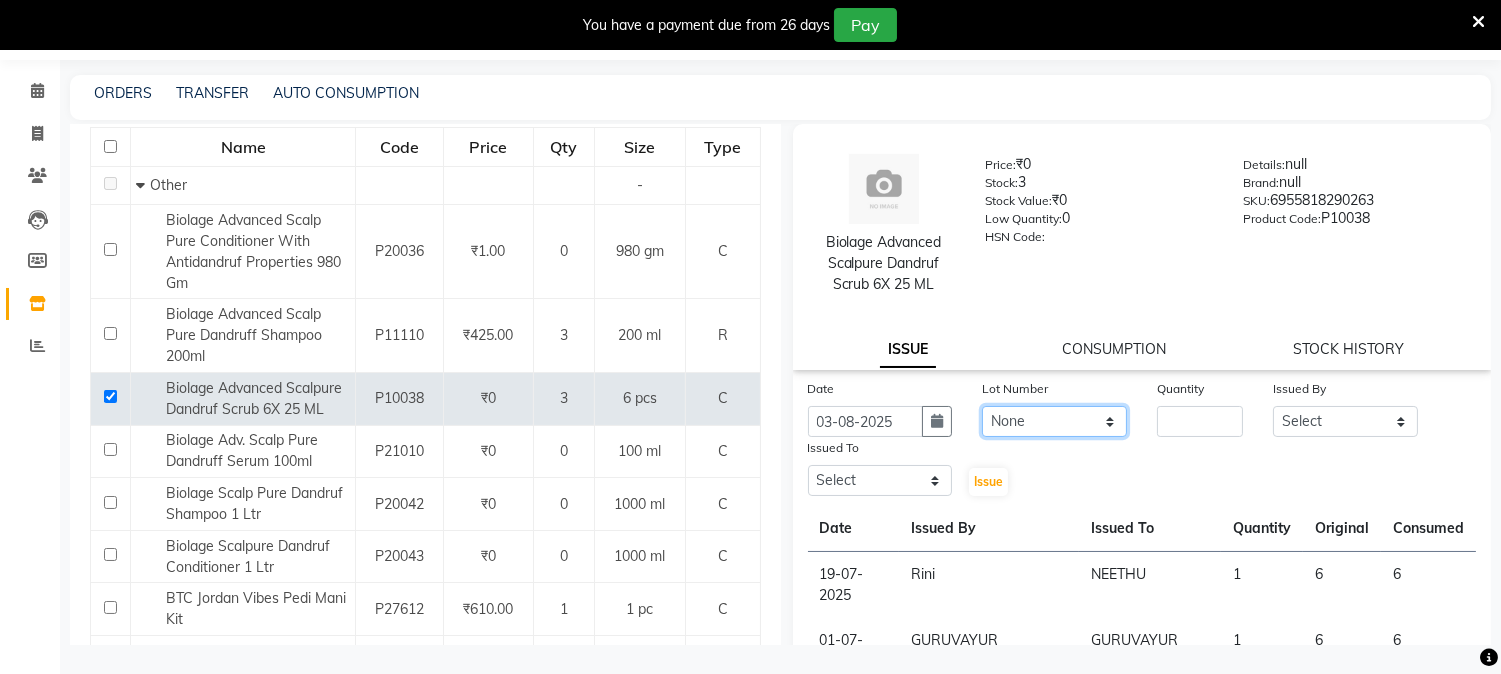 click on "None" 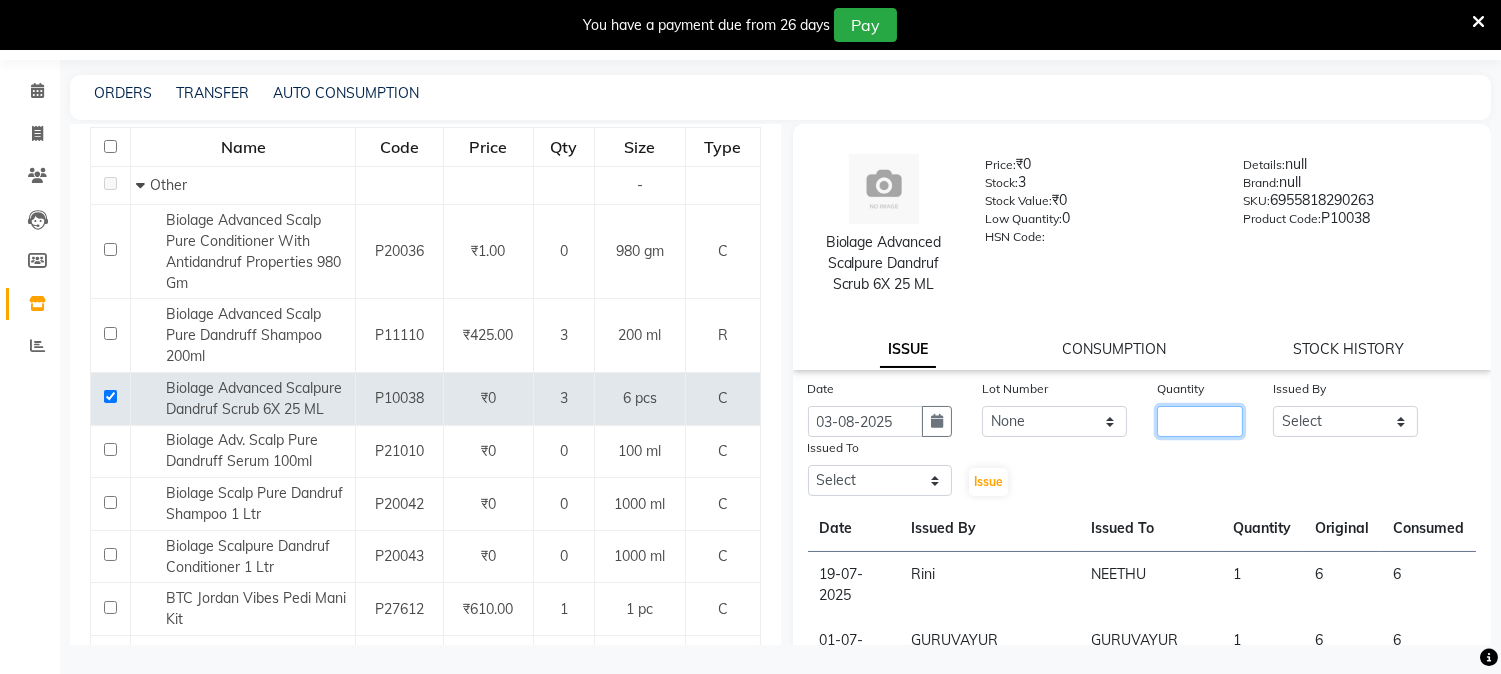 click 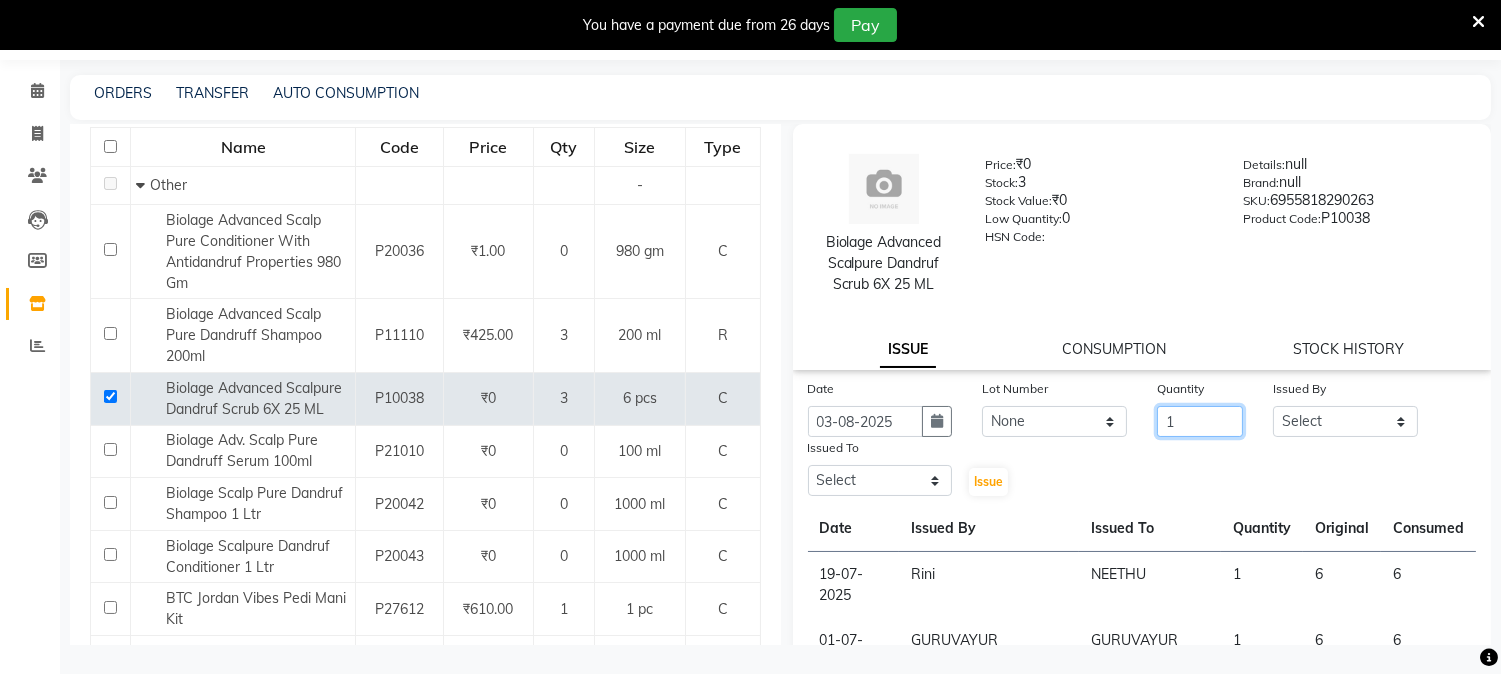 type on "1" 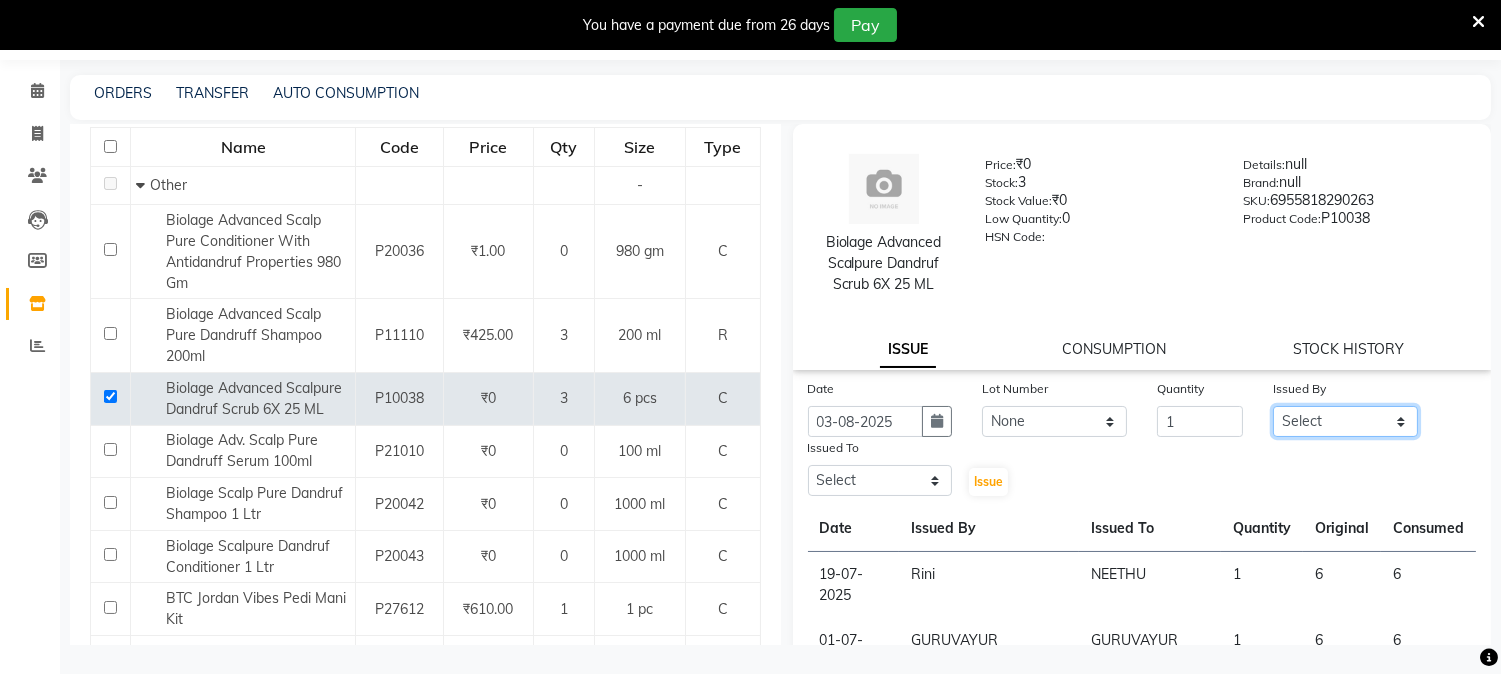 click on "Select Aathithya ANILA Anjana Das ARYA GURUVAYUR ASHTAMUDI NEETHU Nigisha POOJA PRACHI PRASEETHA REESHMA  Rini SMITHA THANKAMANI" 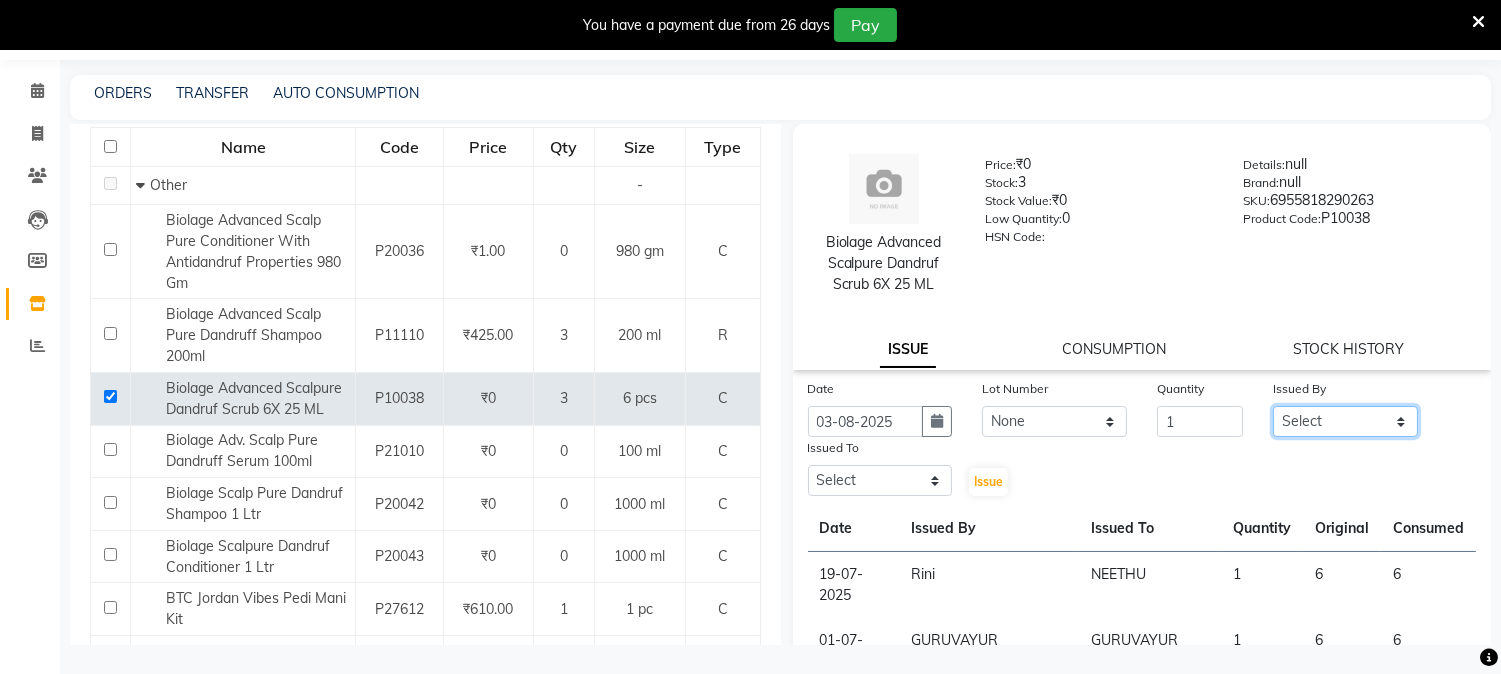 select on "69602" 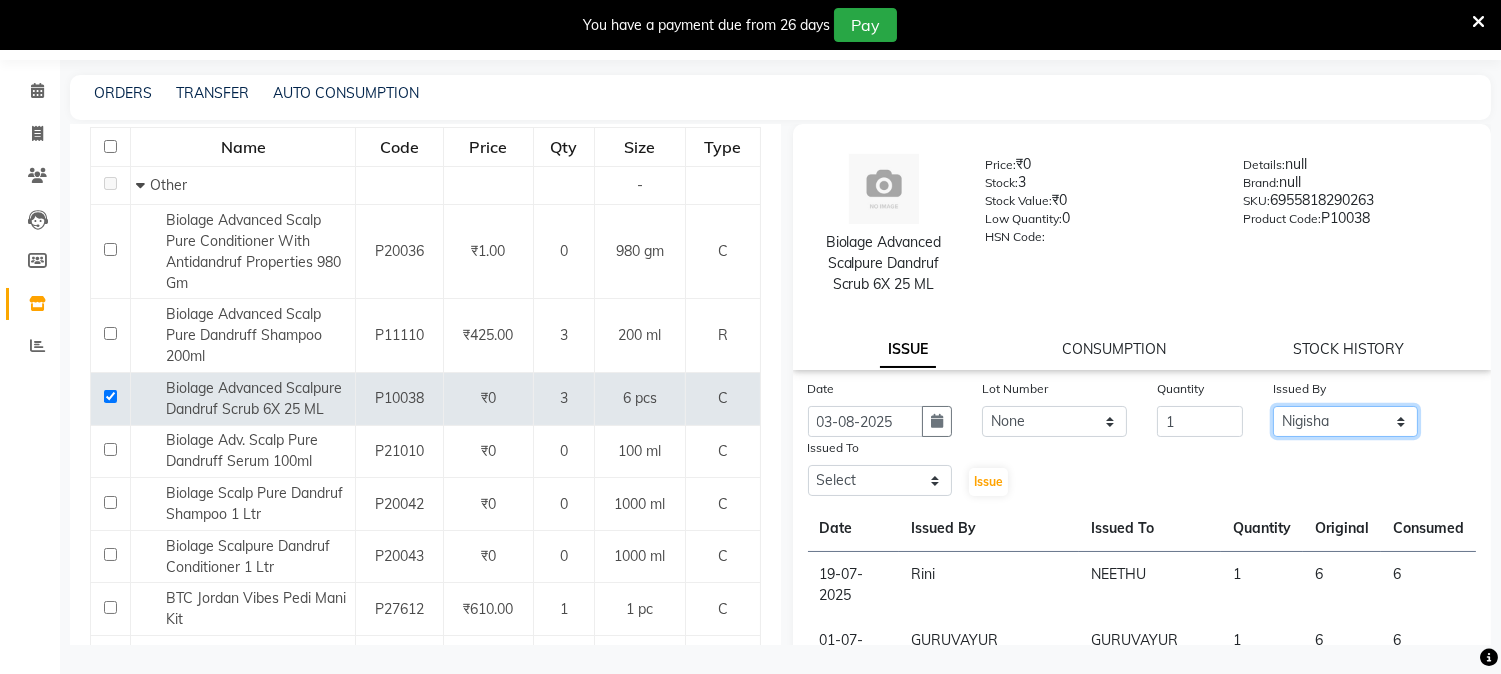 click on "Select Aathithya ANILA Anjana Das ARYA GURUVAYUR ASHTAMUDI NEETHU Nigisha POOJA PRACHI PRASEETHA REESHMA  Rini SMITHA THANKAMANI" 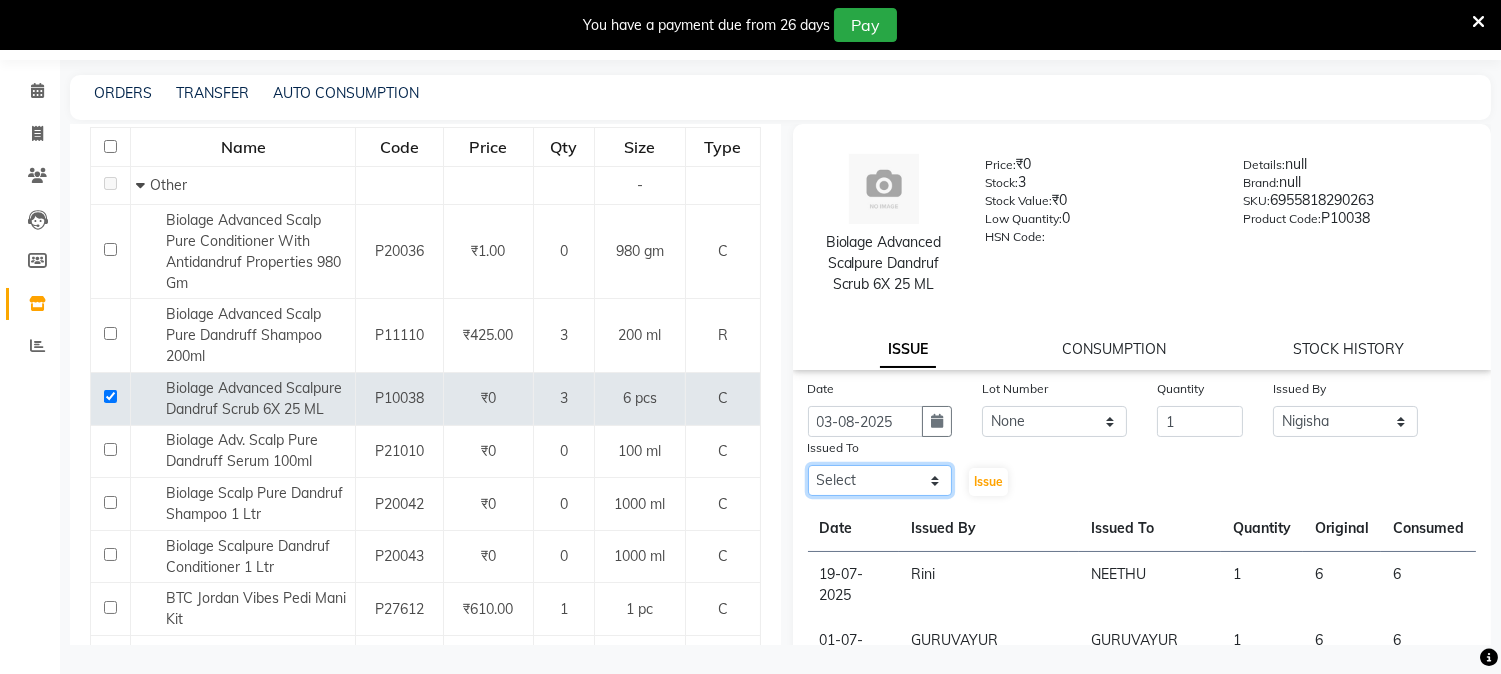 click on "Select Aathithya ANILA Anjana Das ARYA GURUVAYUR ASHTAMUDI NEETHU Nigisha POOJA PRACHI PRASEETHA REESHMA  Rini SMITHA THANKAMANI" 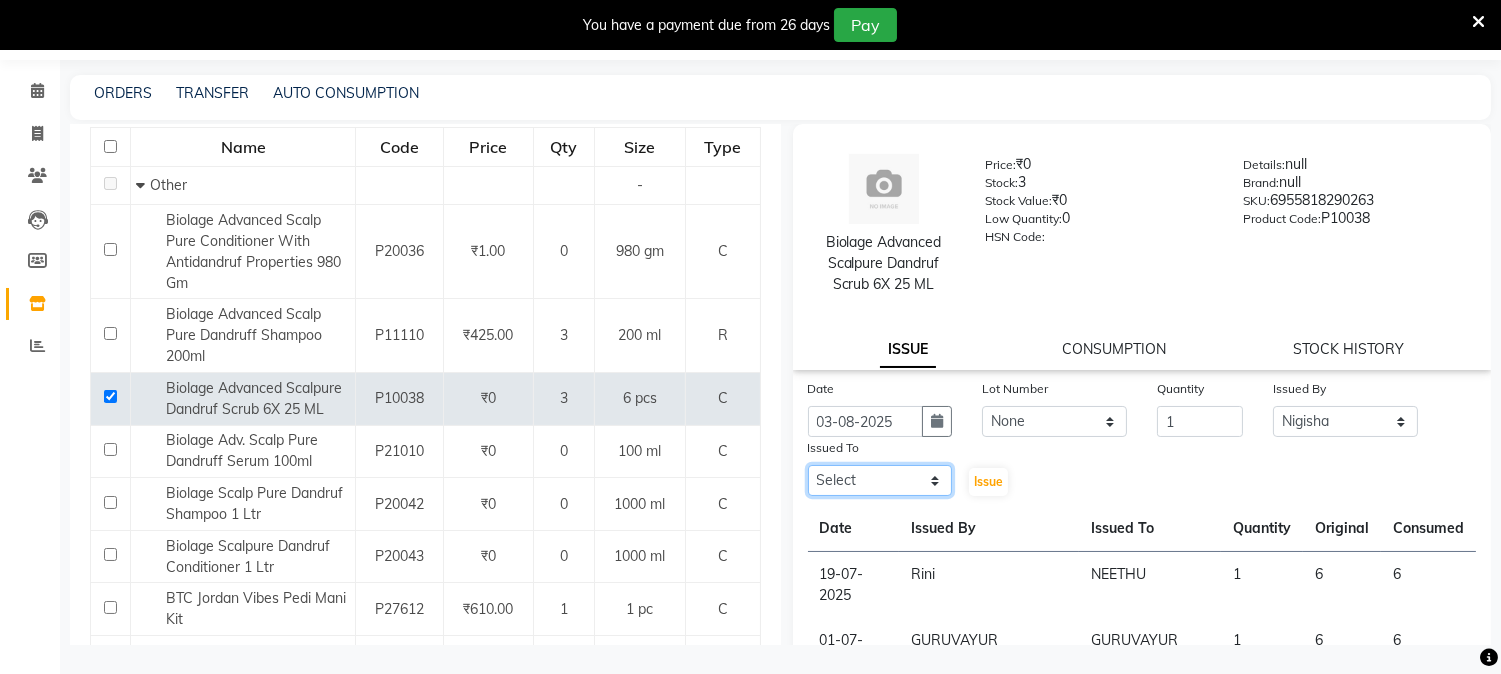 select on "27386" 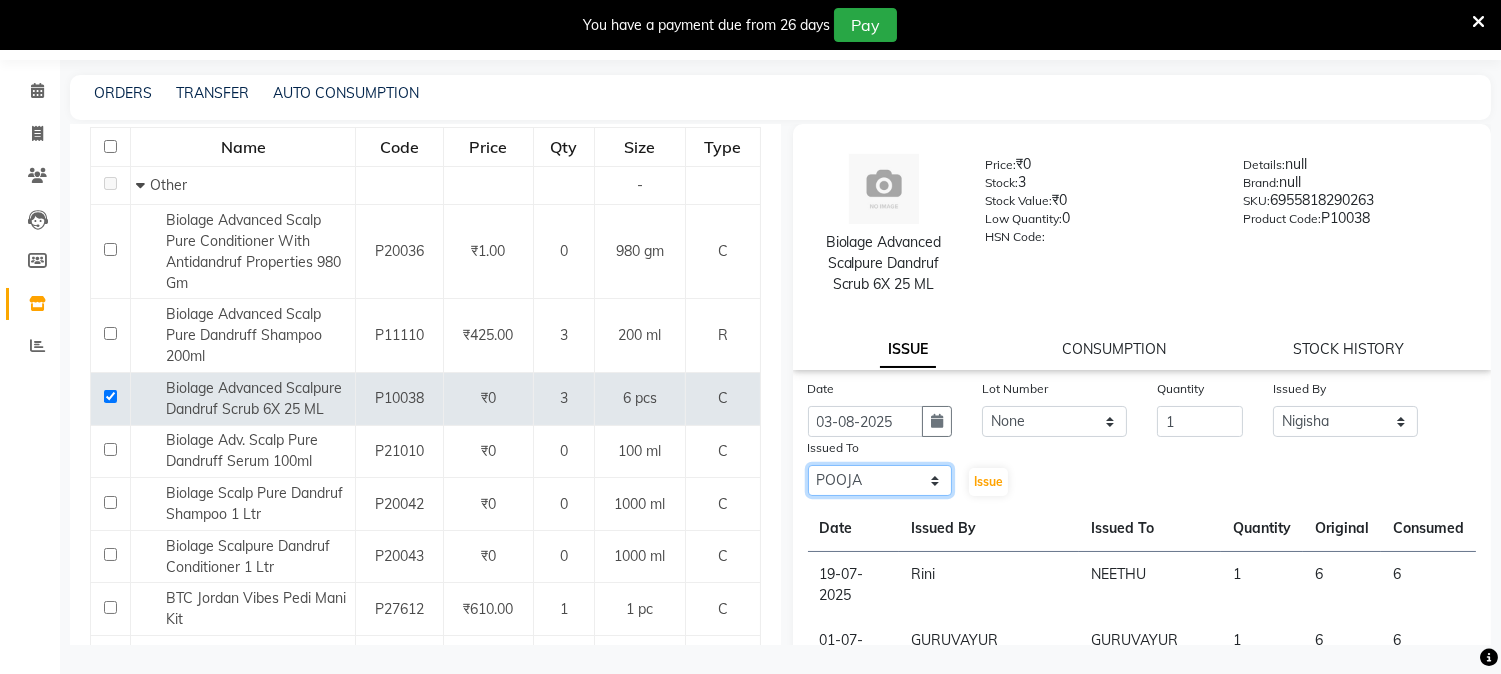 click on "Select Aathithya ANILA Anjana Das ARYA GURUVAYUR ASHTAMUDI NEETHU Nigisha POOJA PRACHI PRASEETHA REESHMA  Rini SMITHA THANKAMANI" 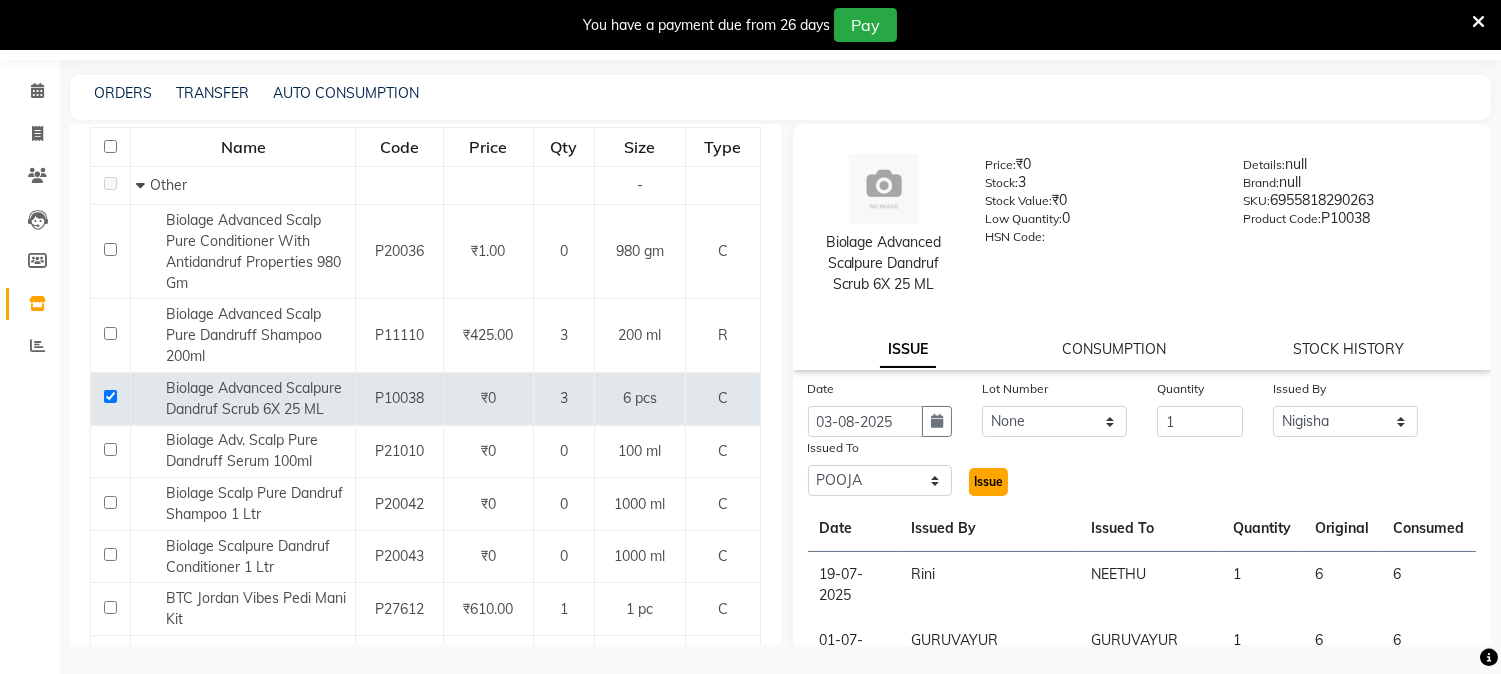 click on "Issue" 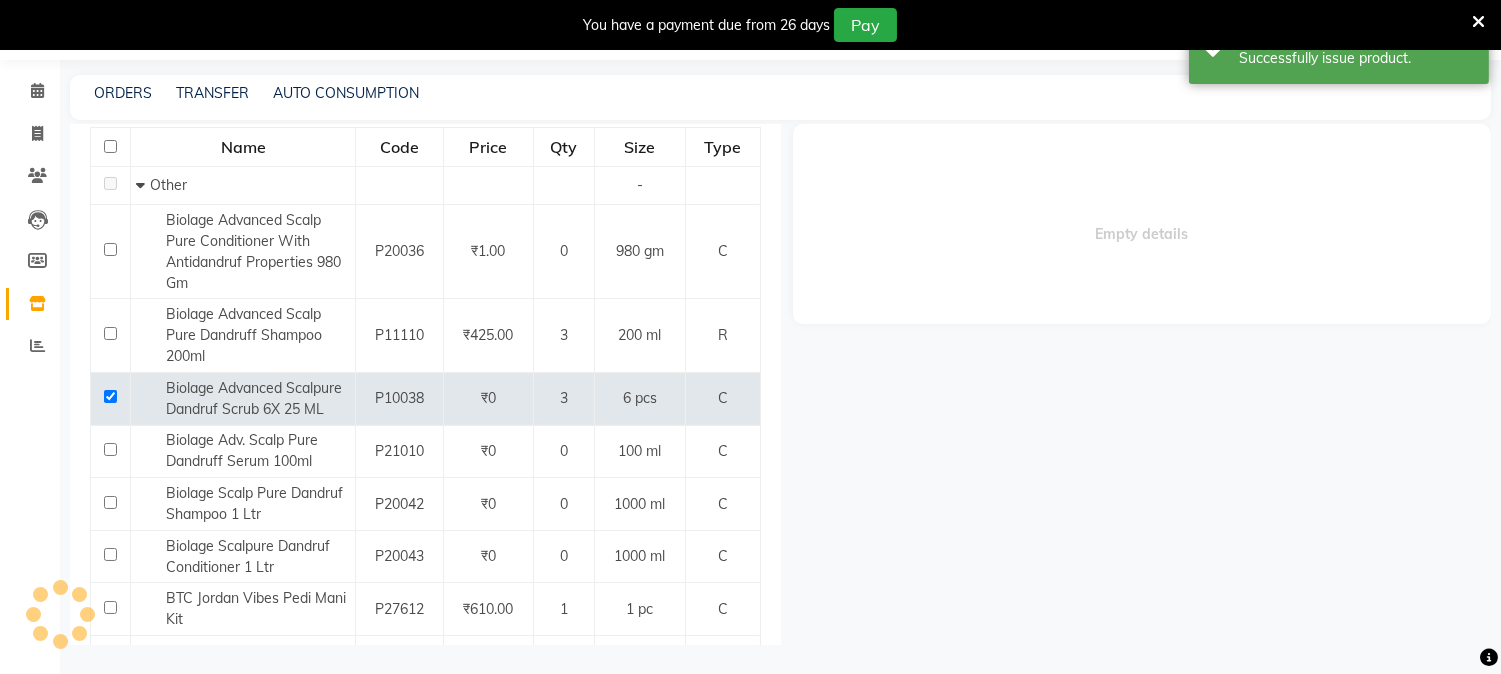 select 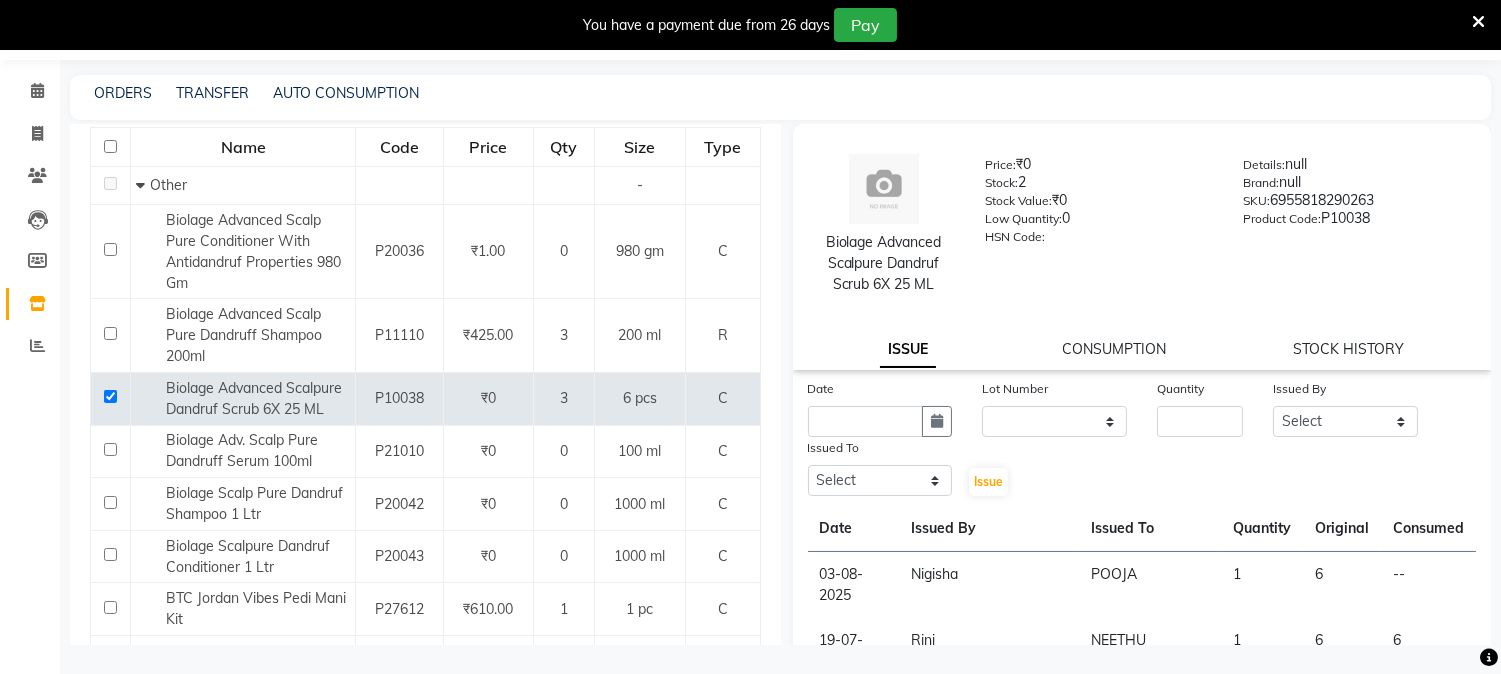click on "ORDERS TRANSFER AUTO CONSUMPTION" 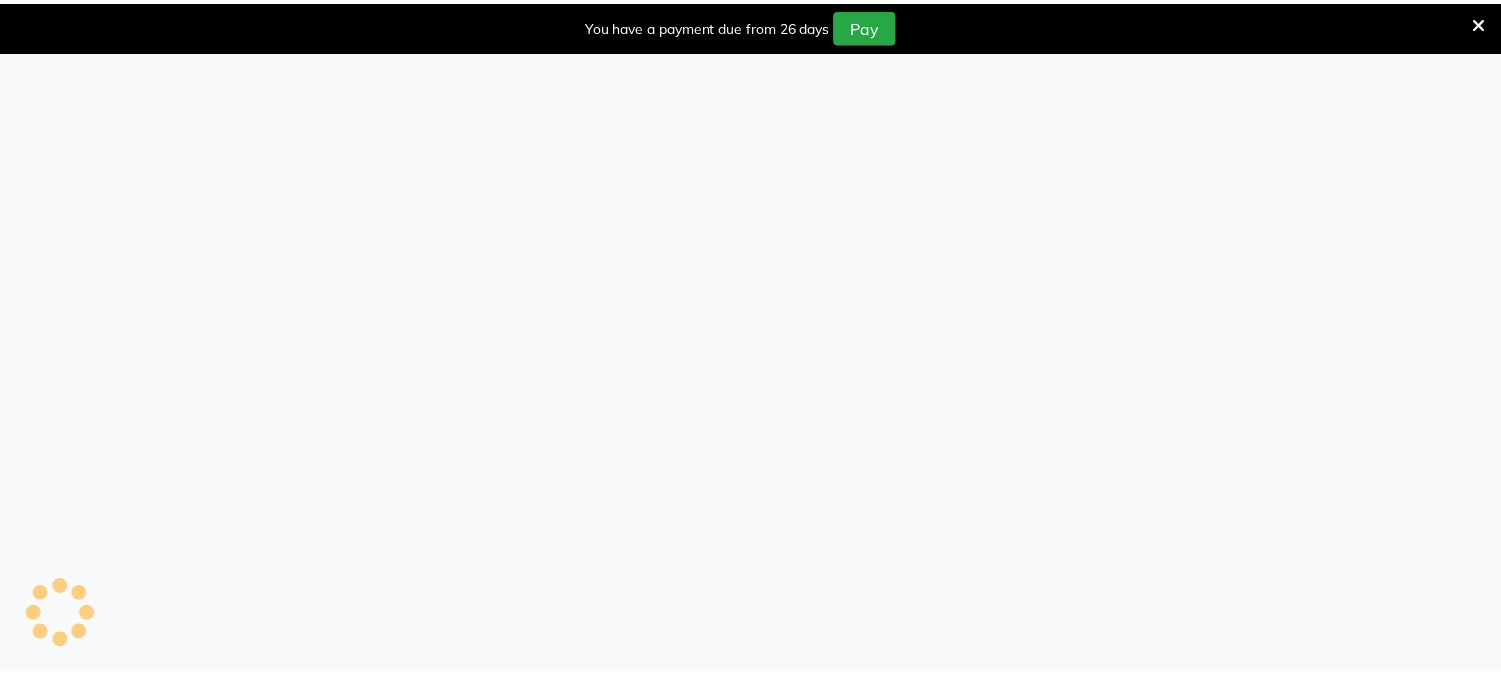 scroll, scrollTop: 0, scrollLeft: 0, axis: both 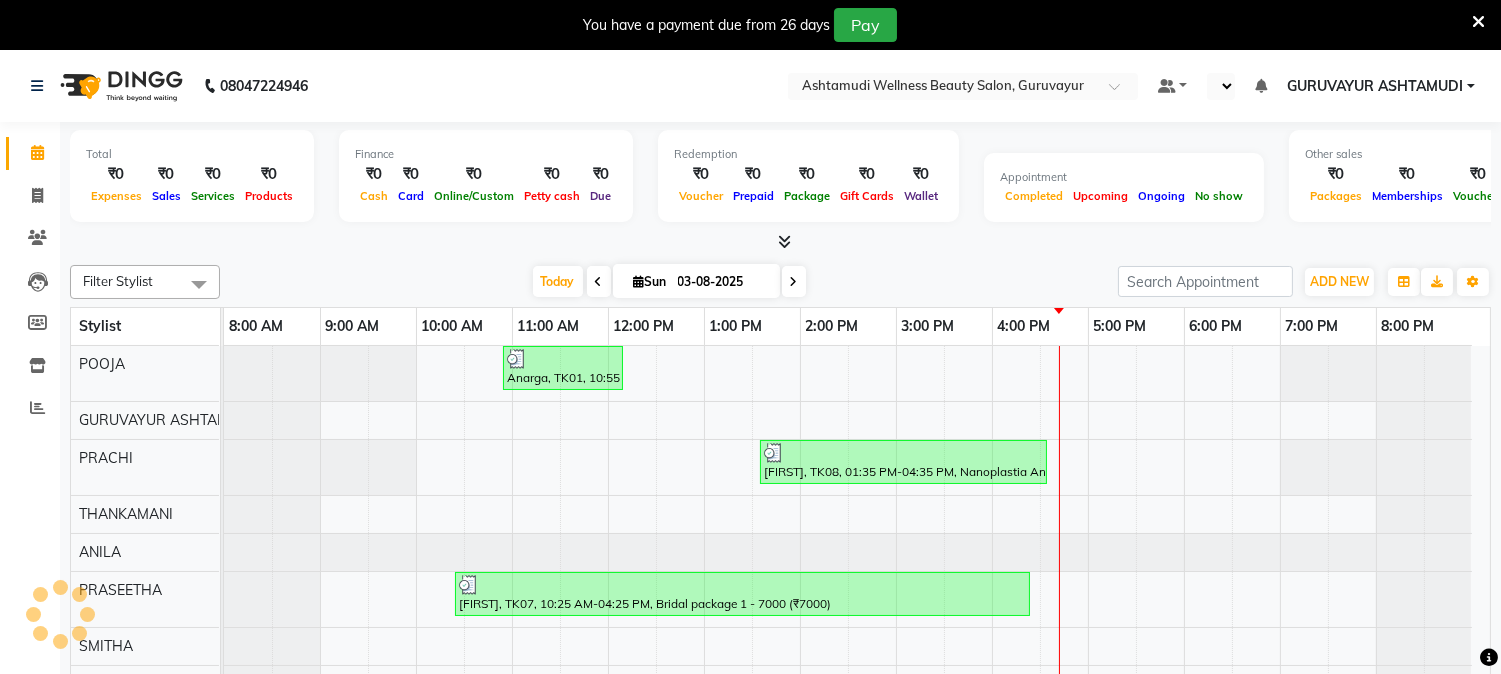 select on "en" 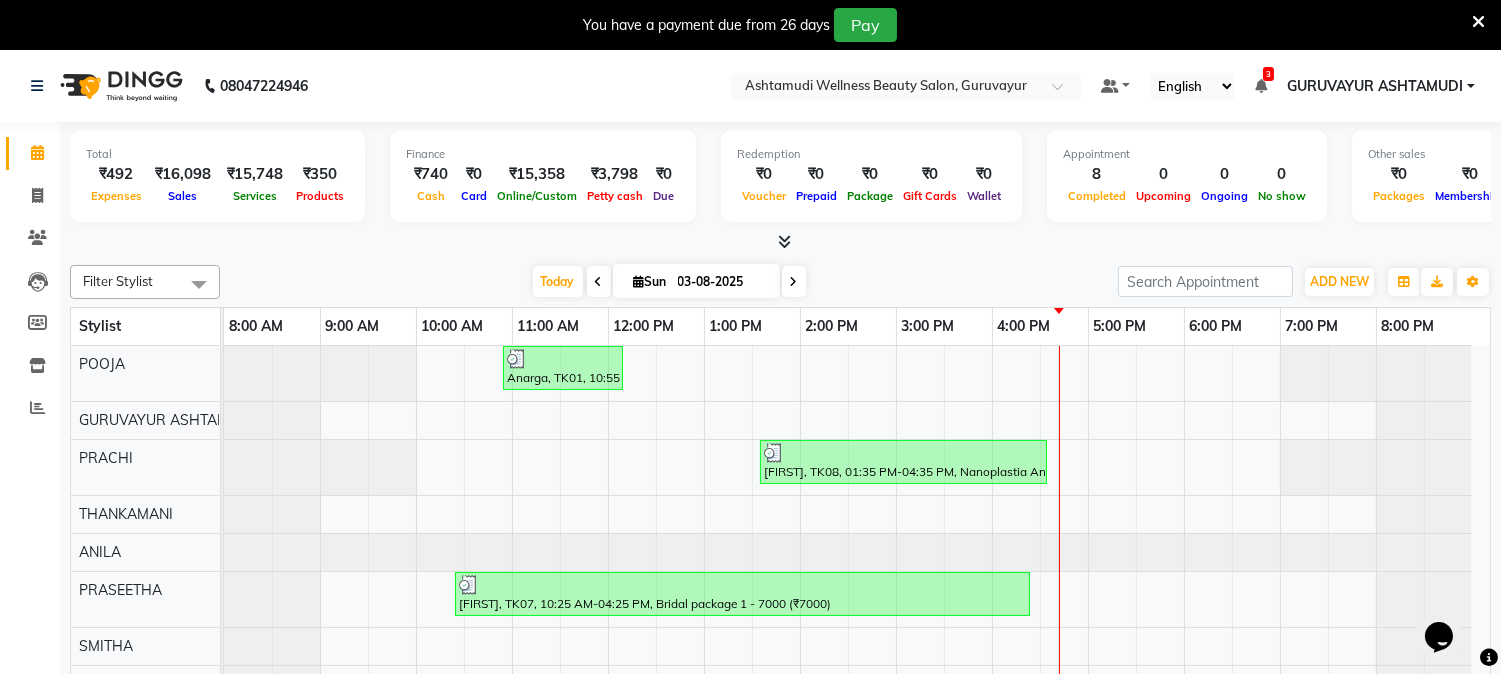 scroll, scrollTop: 0, scrollLeft: 0, axis: both 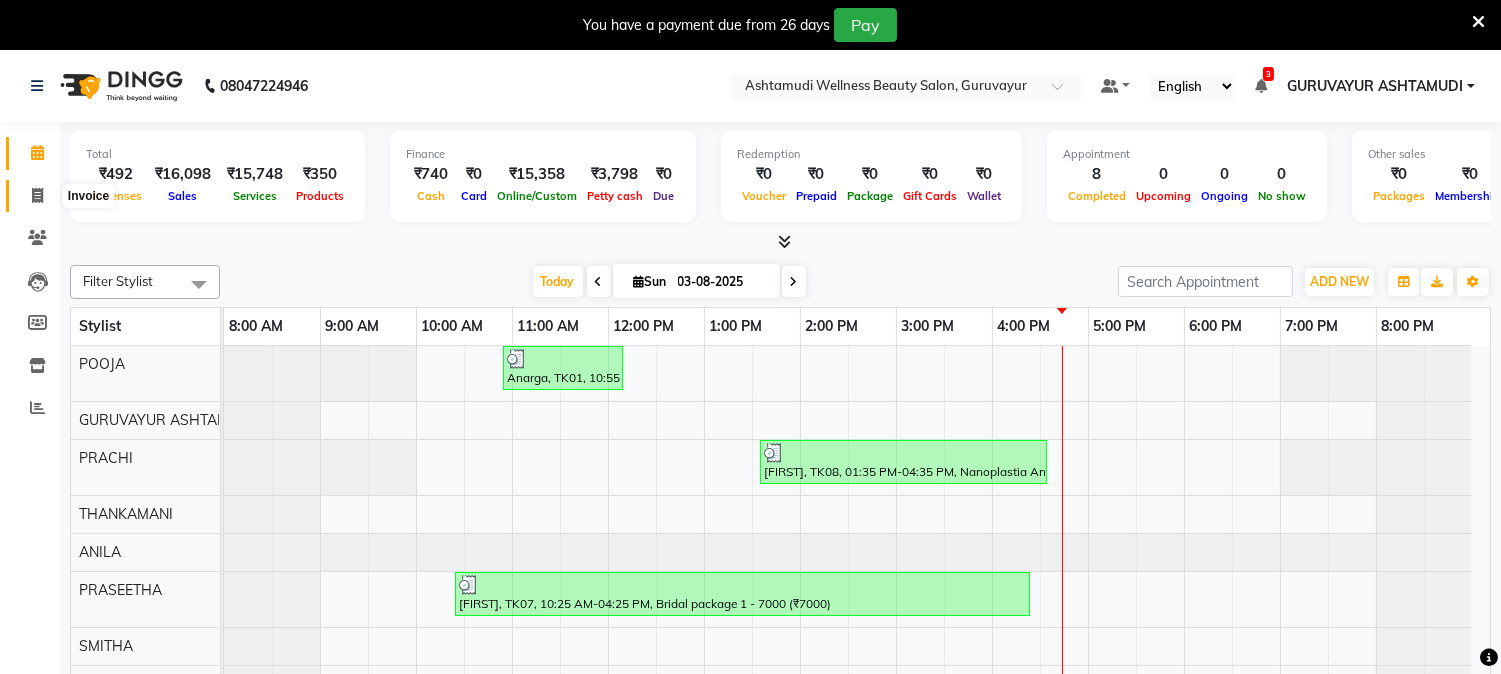 click 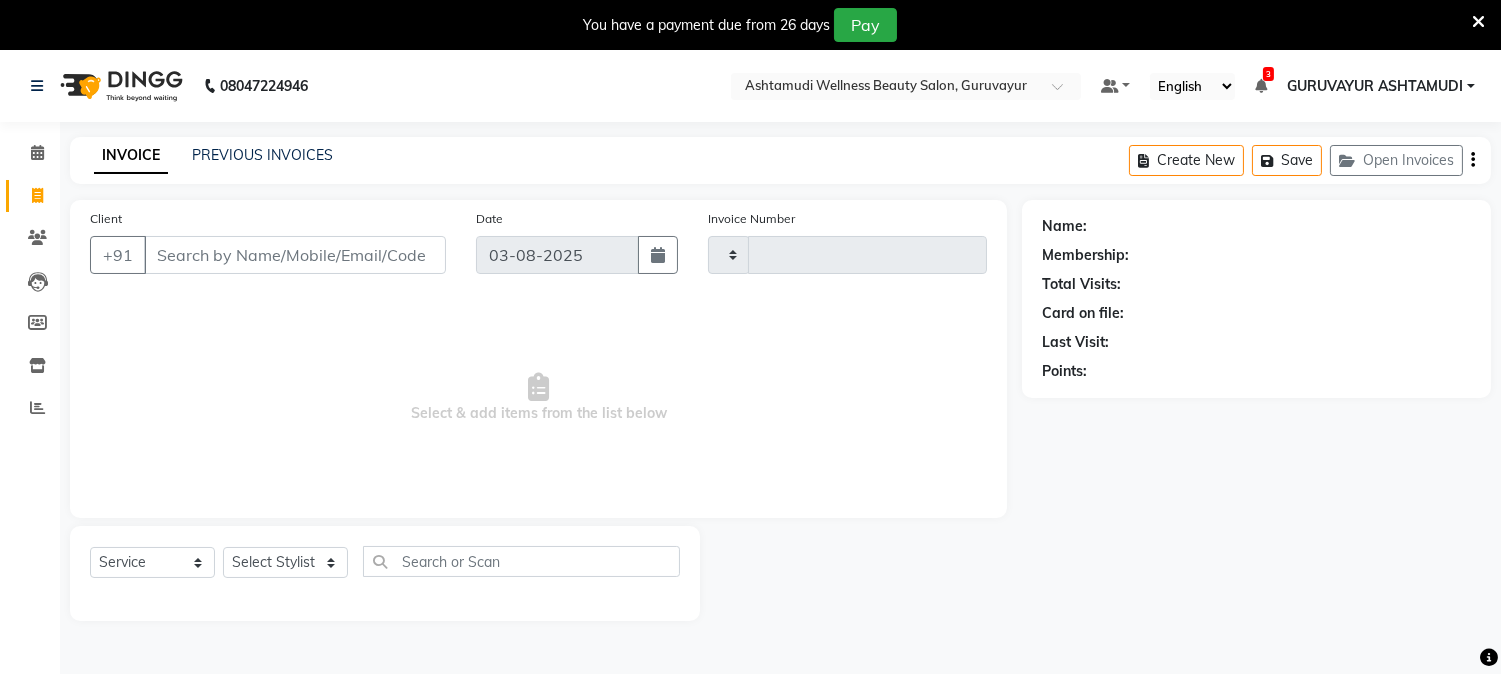 type on "1610" 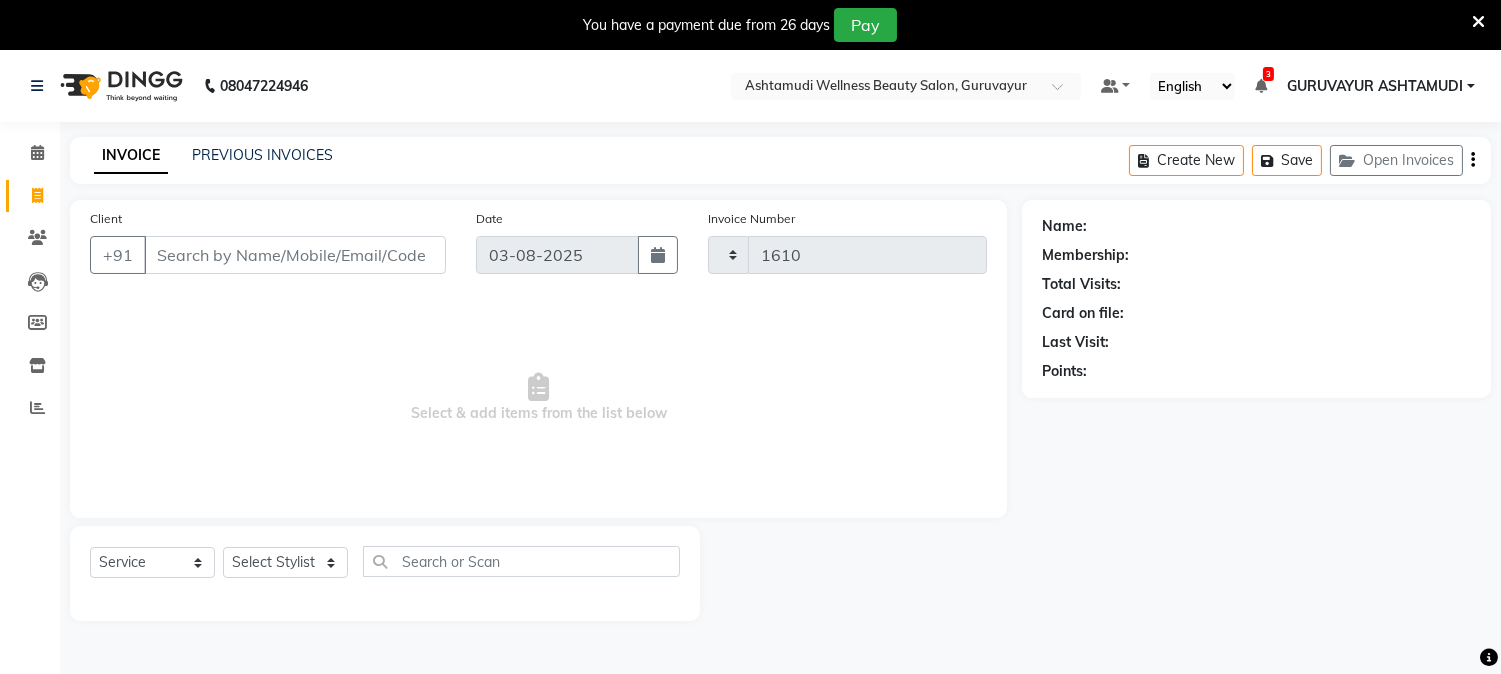 select on "4660" 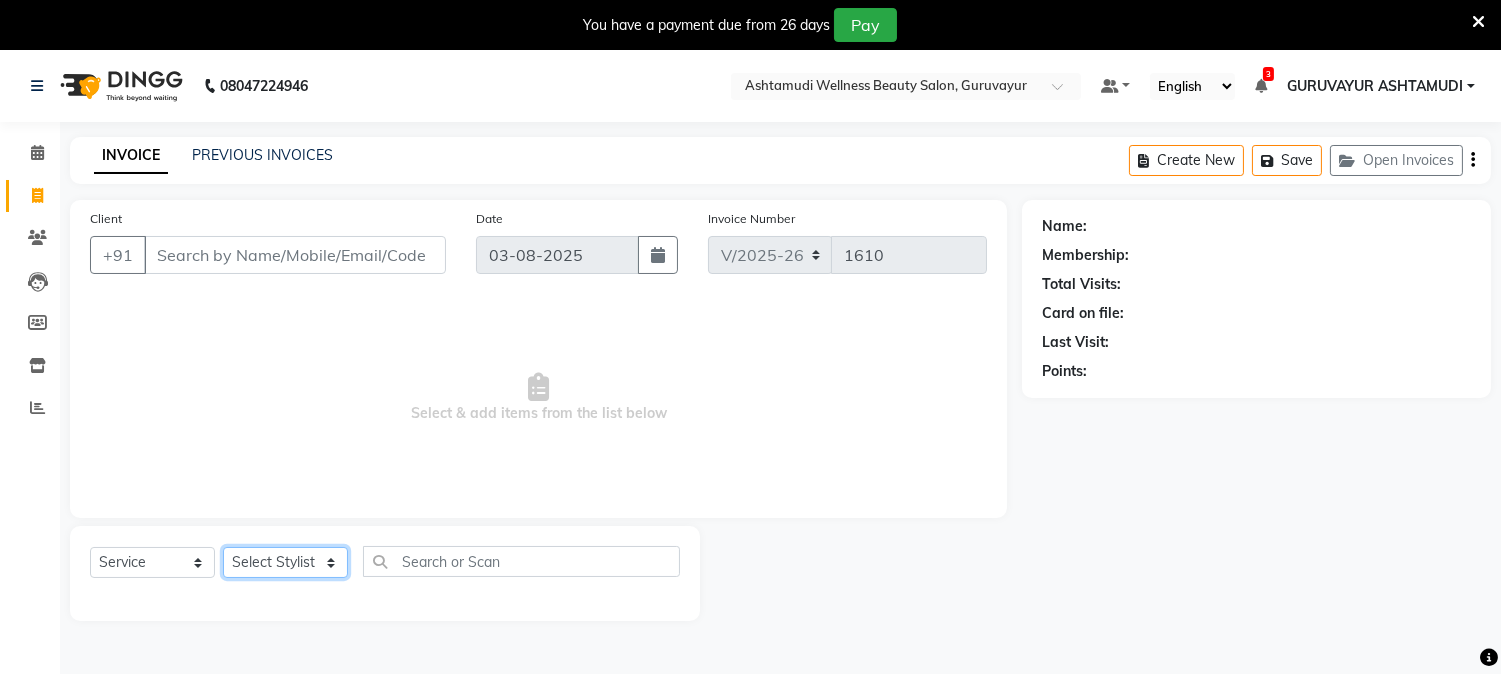 click on "Select Stylist Aathithya ANILA Anjana Das ARYA GURUVAYUR ASHTAMUDI NEETHU Nigisha POOJA PRACHI PRASEETHA REESHMA  Rini SMITHA THANKAMANI" 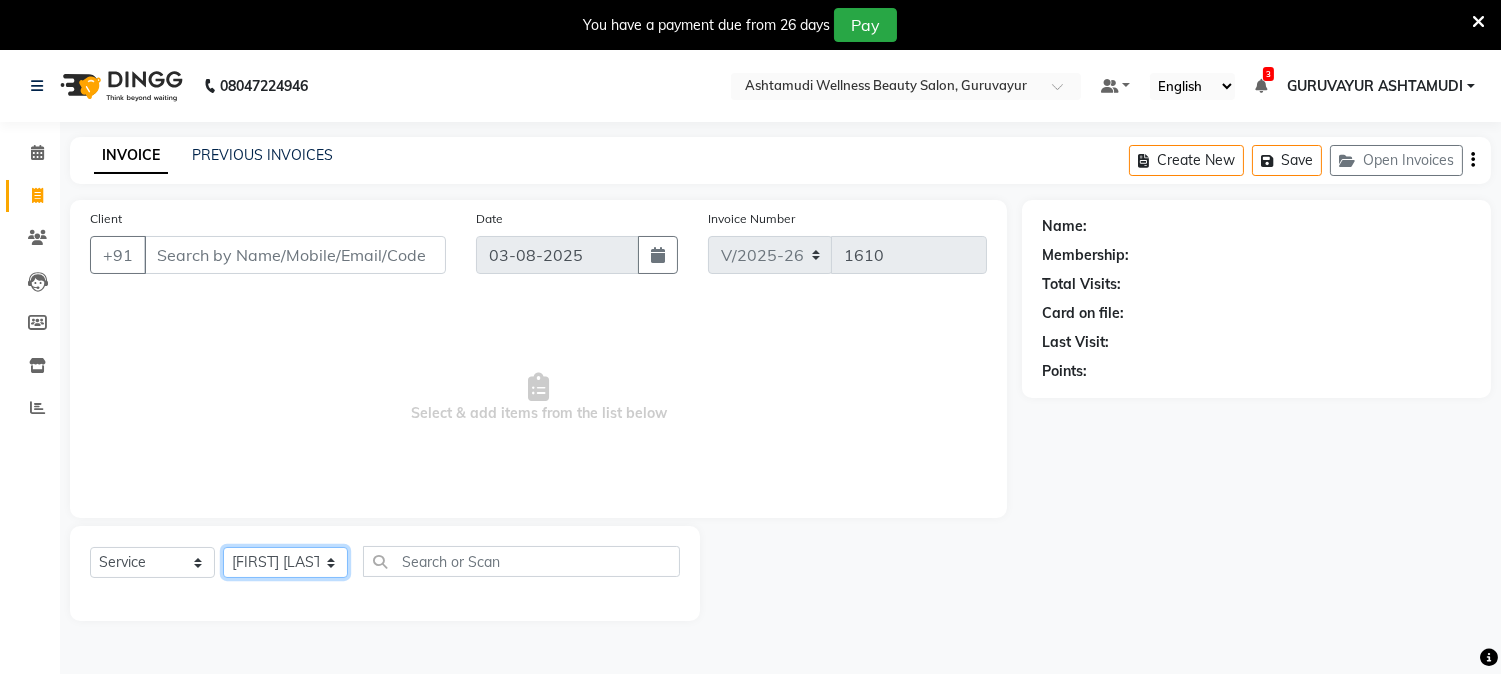 click on "Select Stylist Aathithya ANILA Anjana Das ARYA GURUVAYUR ASHTAMUDI NEETHU Nigisha POOJA PRACHI PRASEETHA REESHMA  Rini SMITHA THANKAMANI" 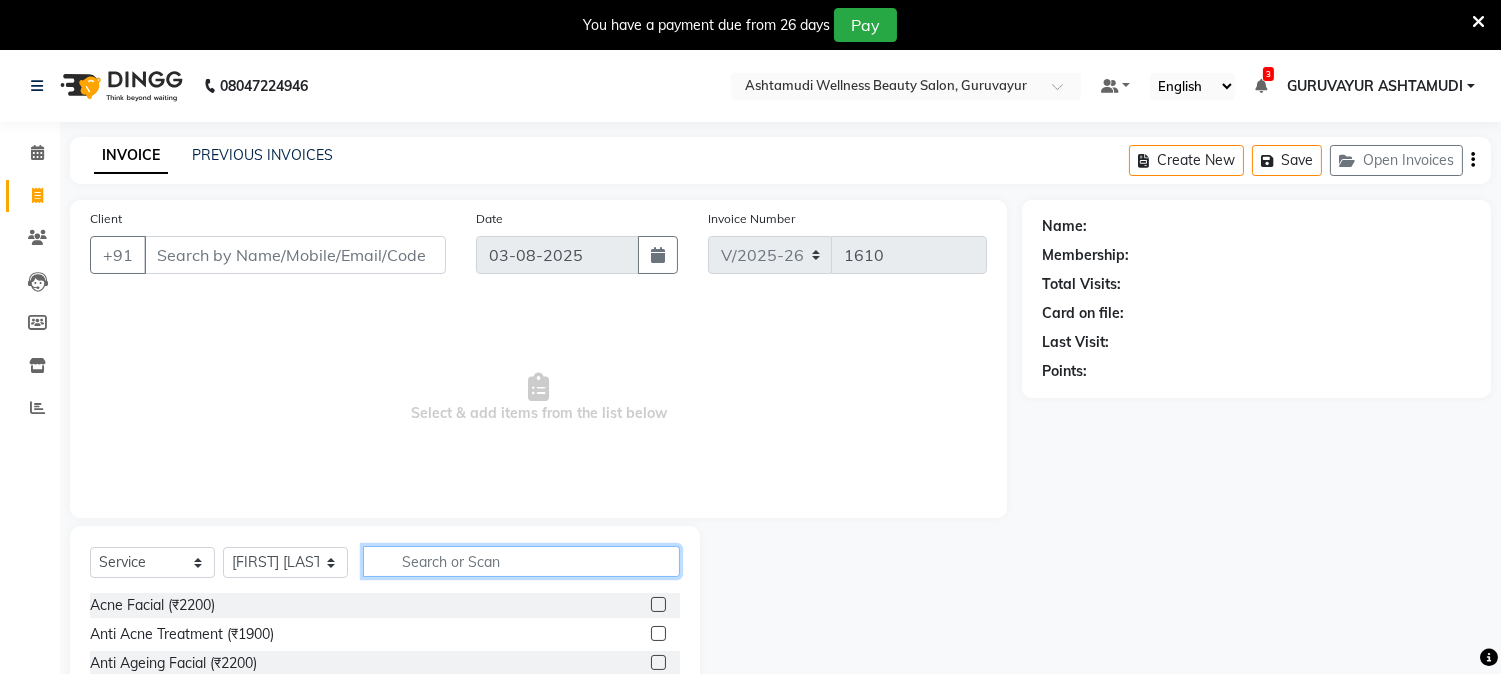 click 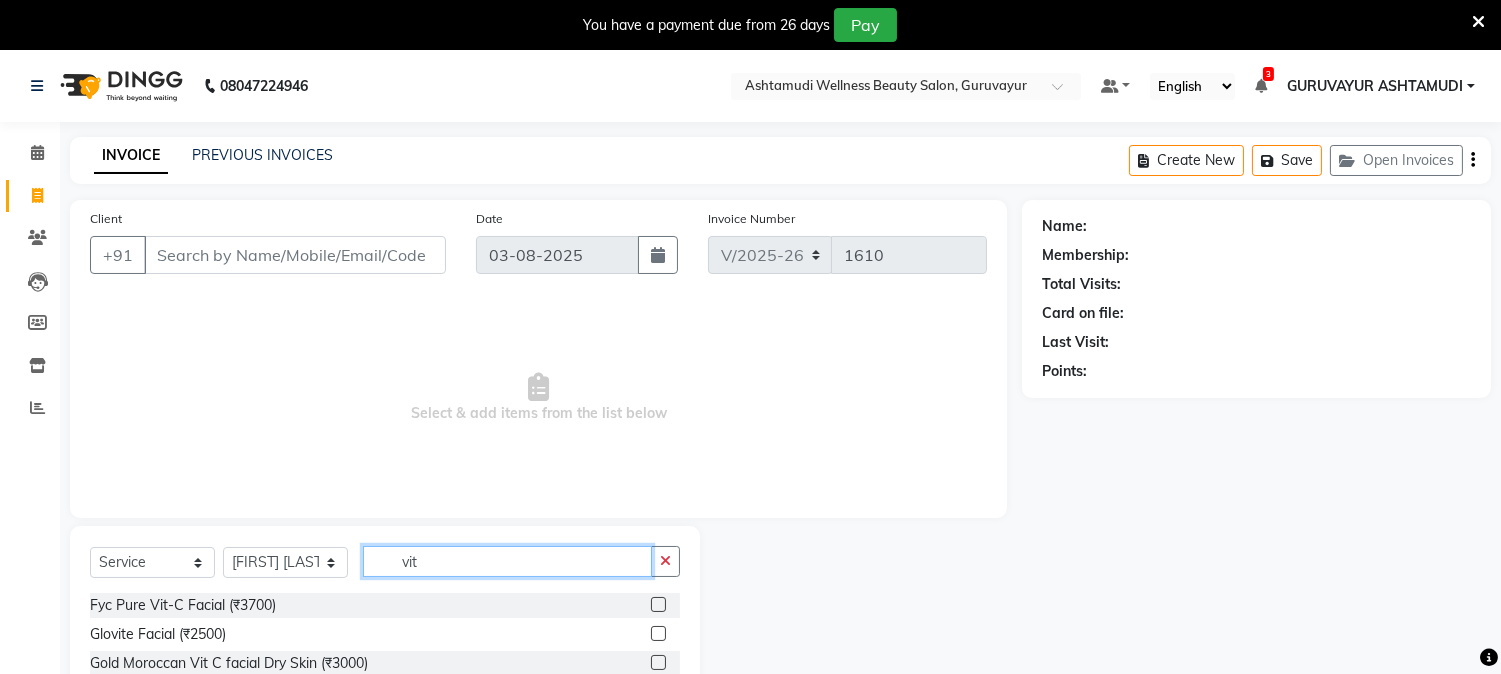 type on "vit" 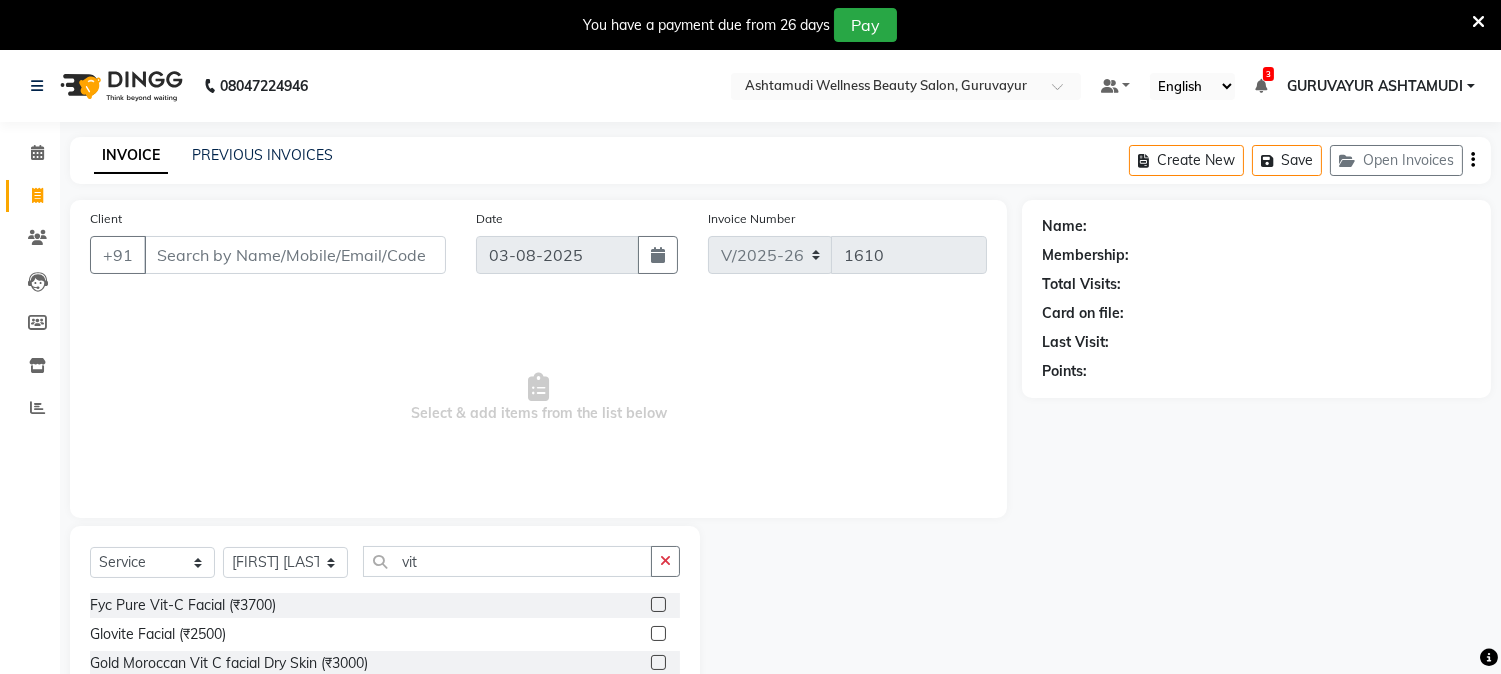 click 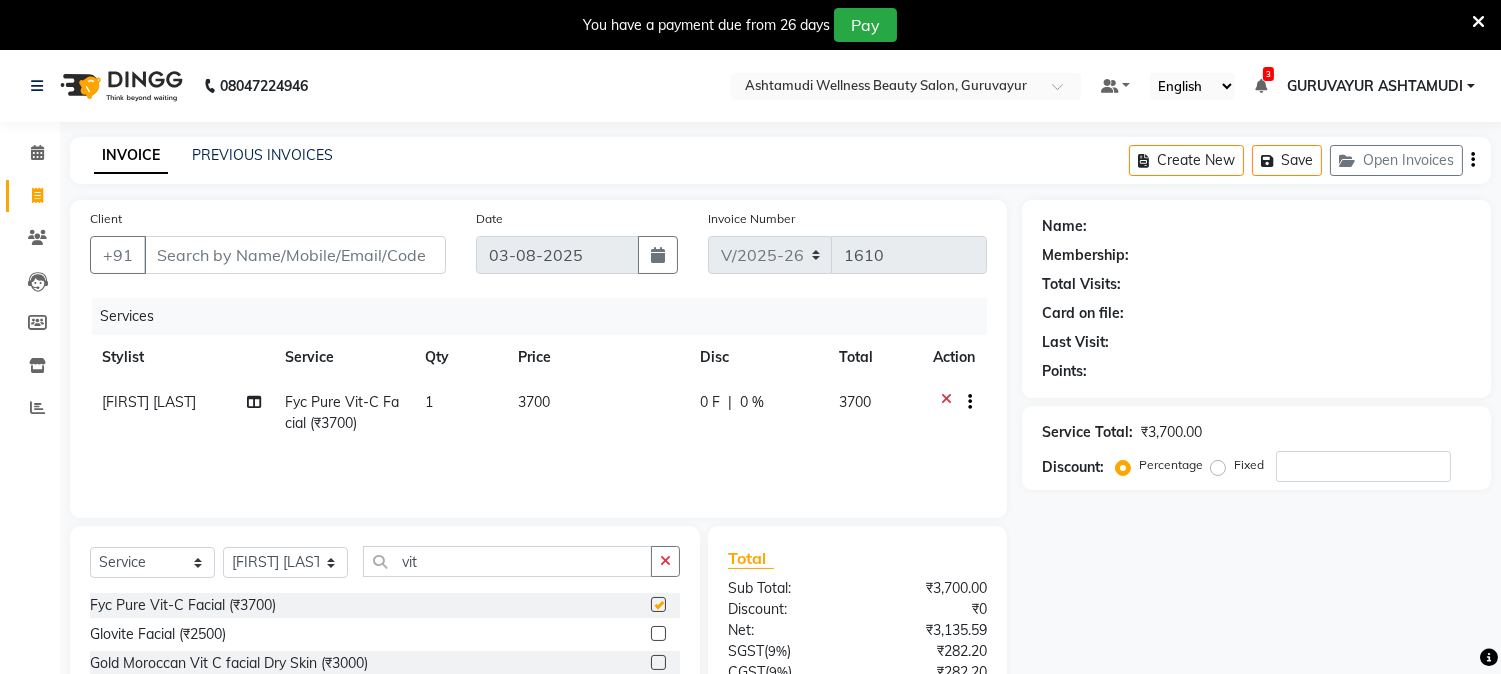 checkbox on "false" 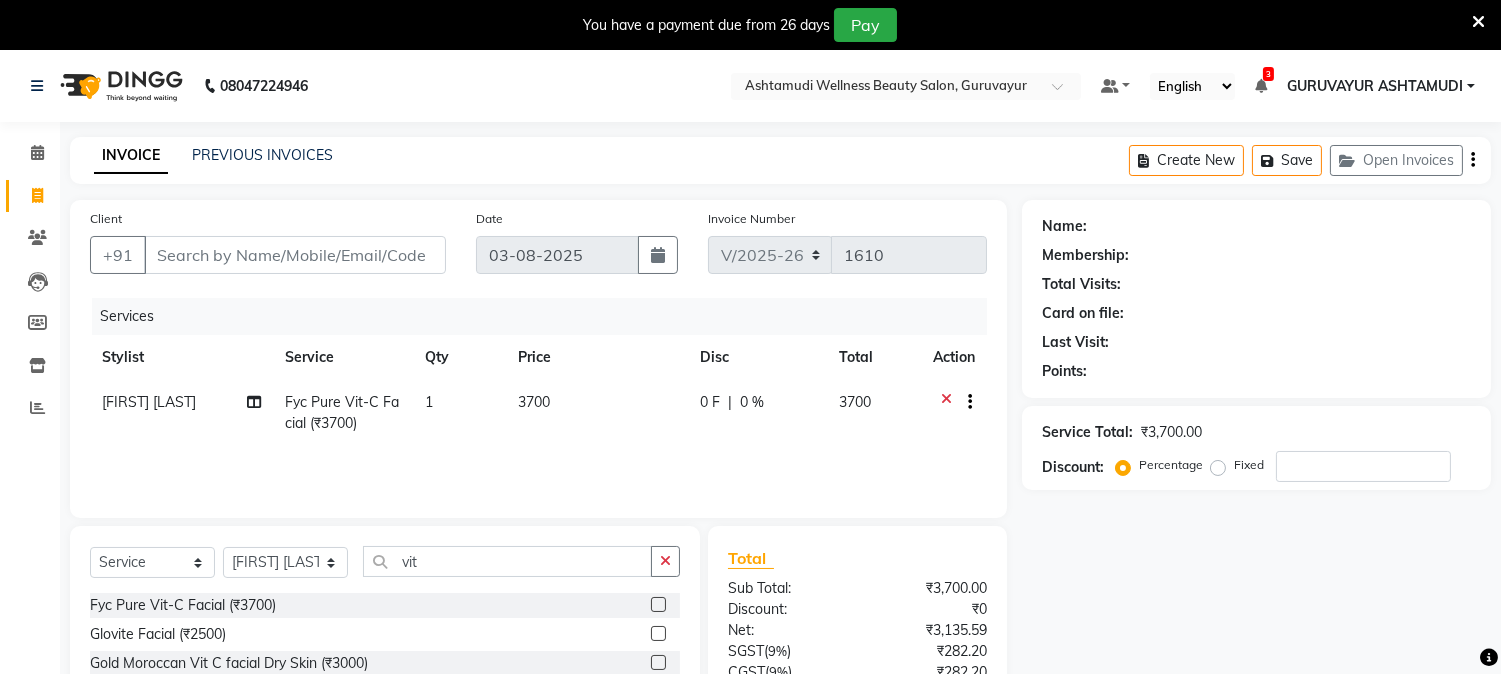 click on "0 %" 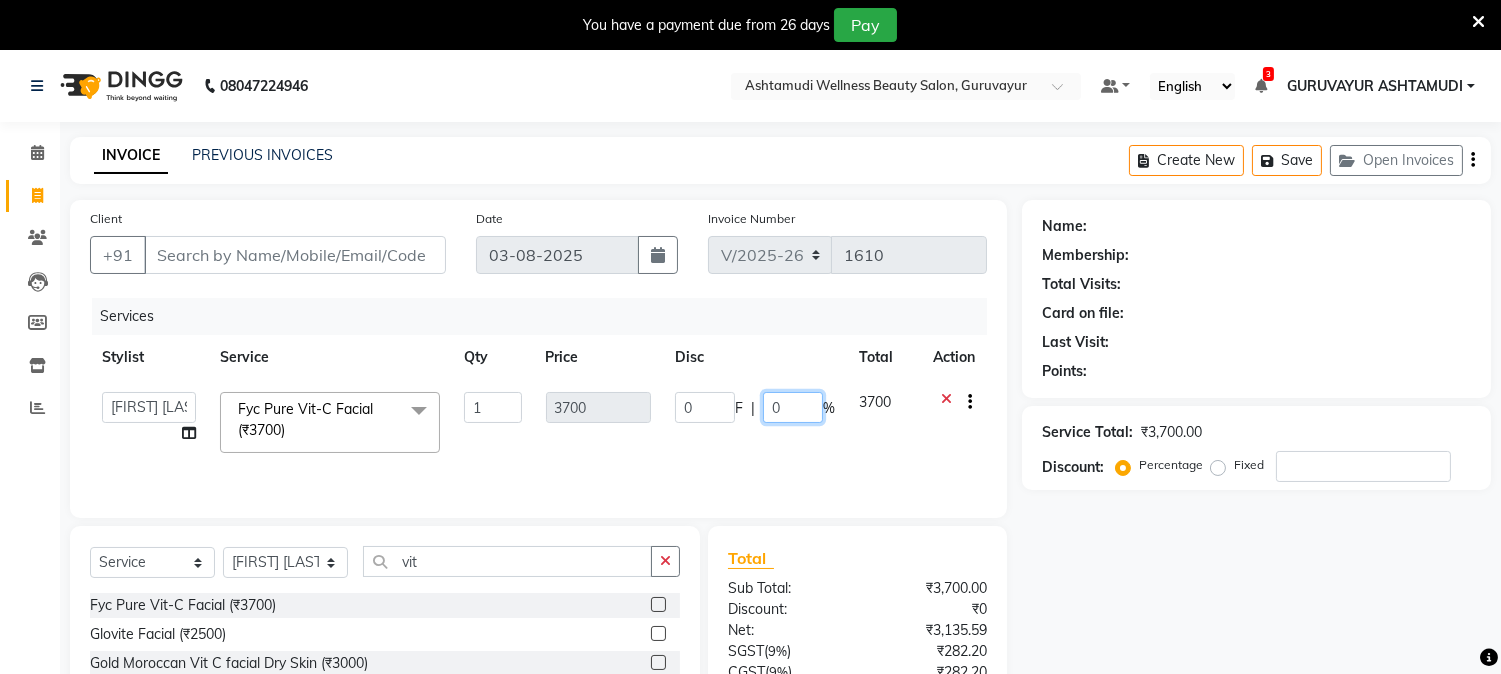 click on "0" 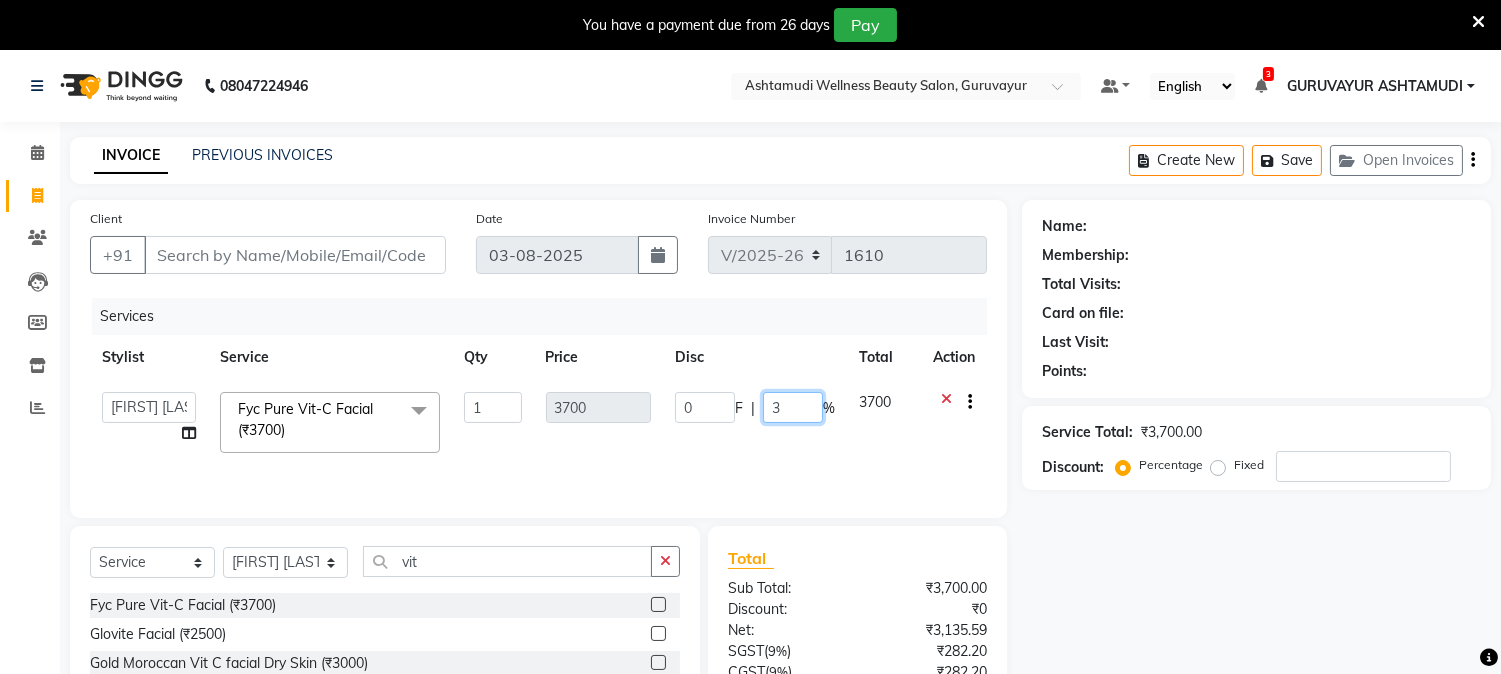 type on "30" 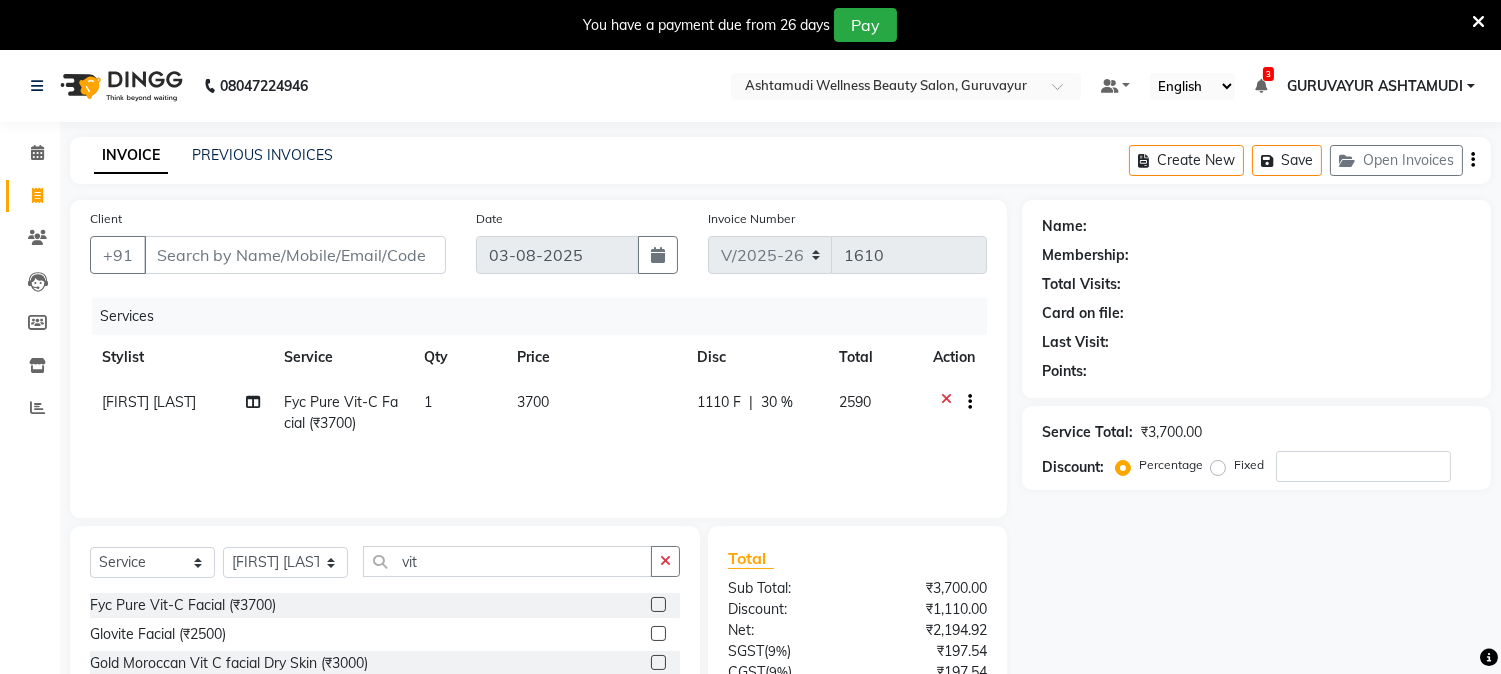 click on "INVOICE PREVIOUS INVOICES Create New   Save   Open Invoices" 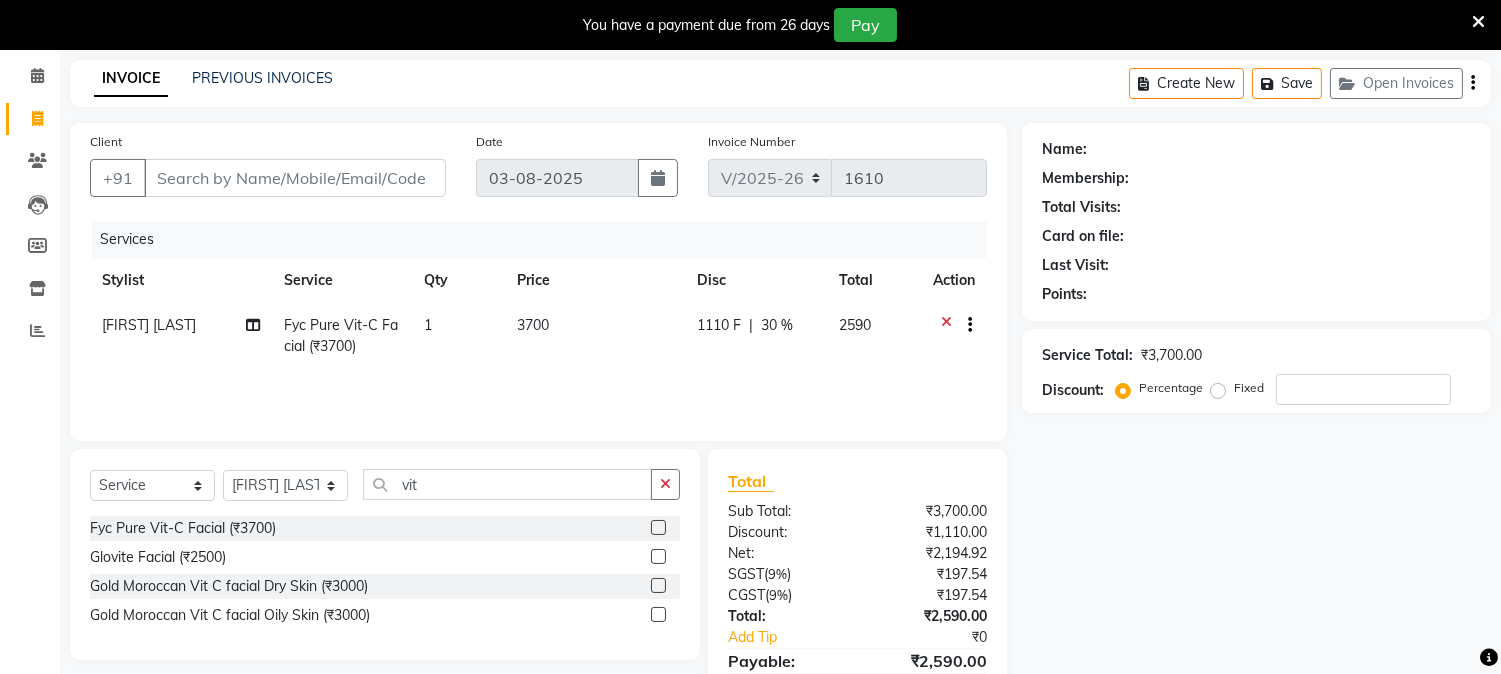 scroll, scrollTop: 175, scrollLeft: 0, axis: vertical 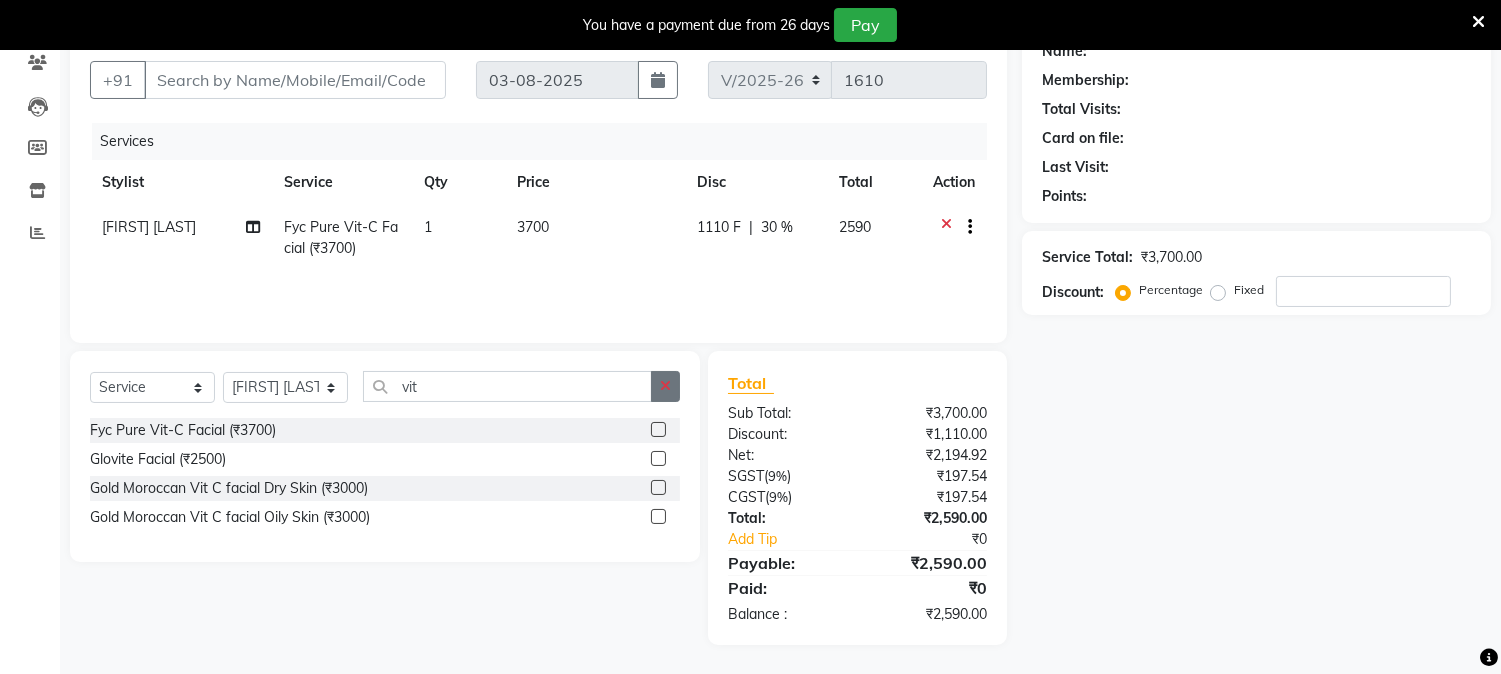 click 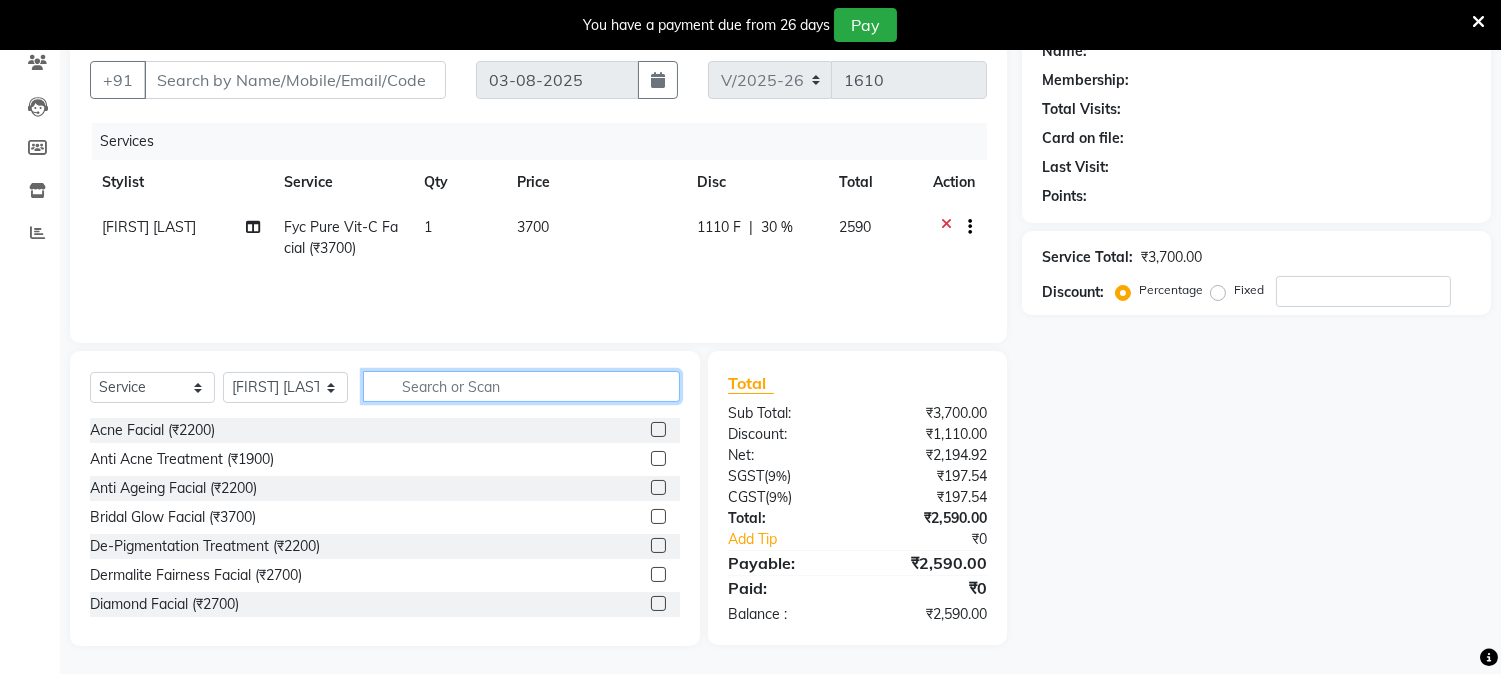 click 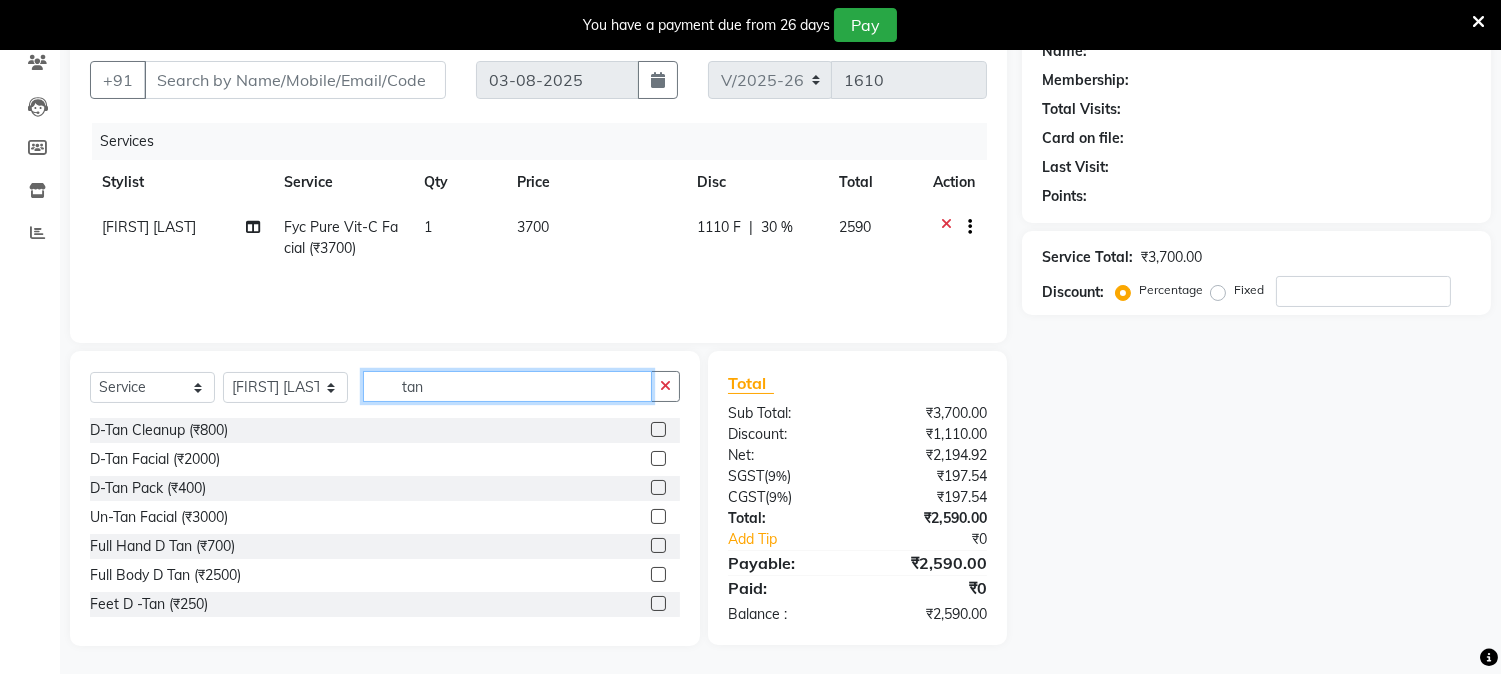 type on "tan" 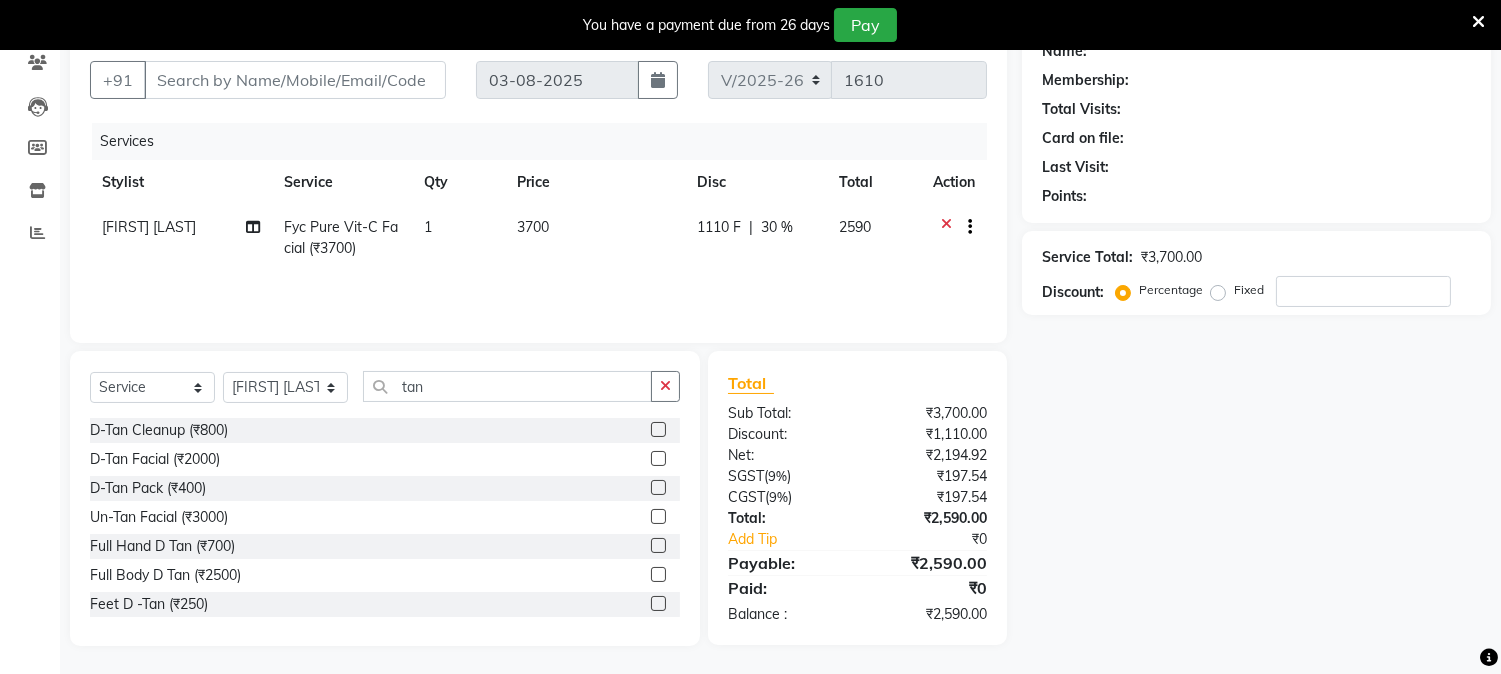 click 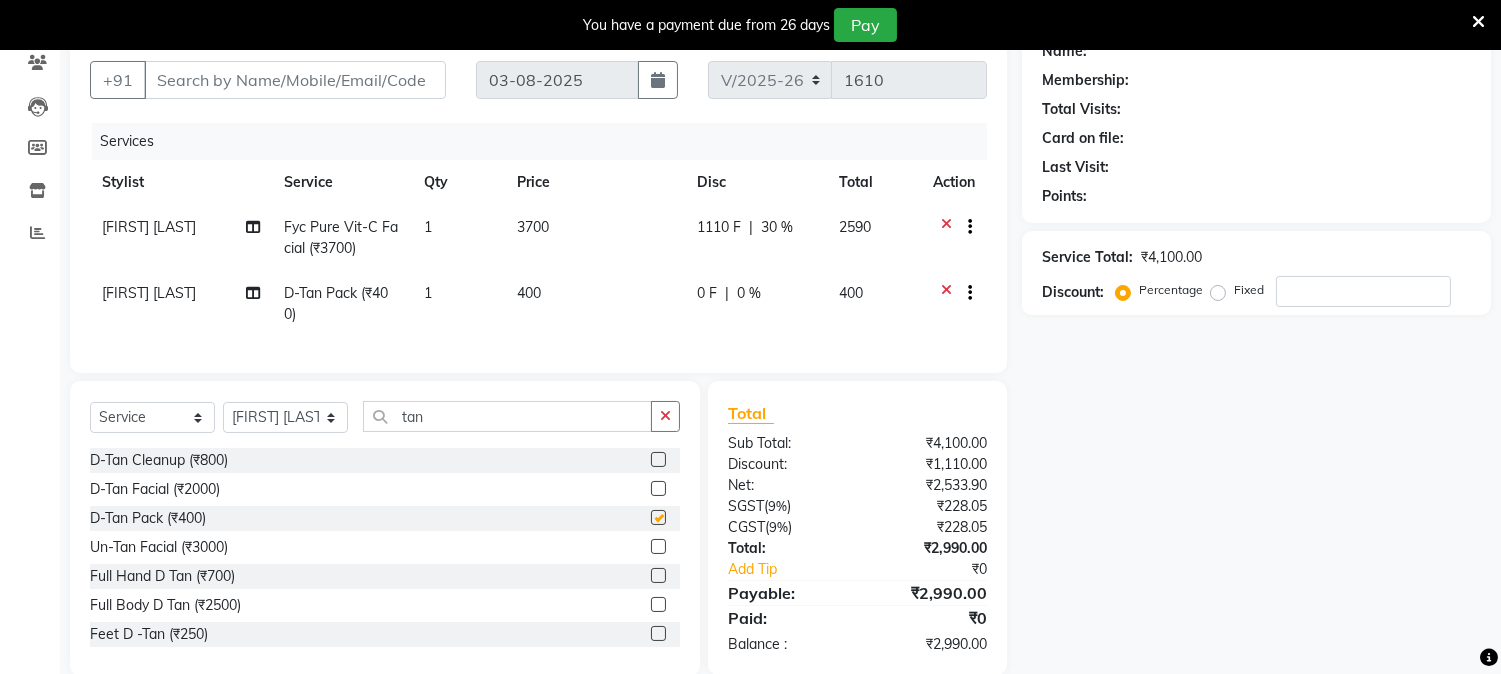 checkbox on "false" 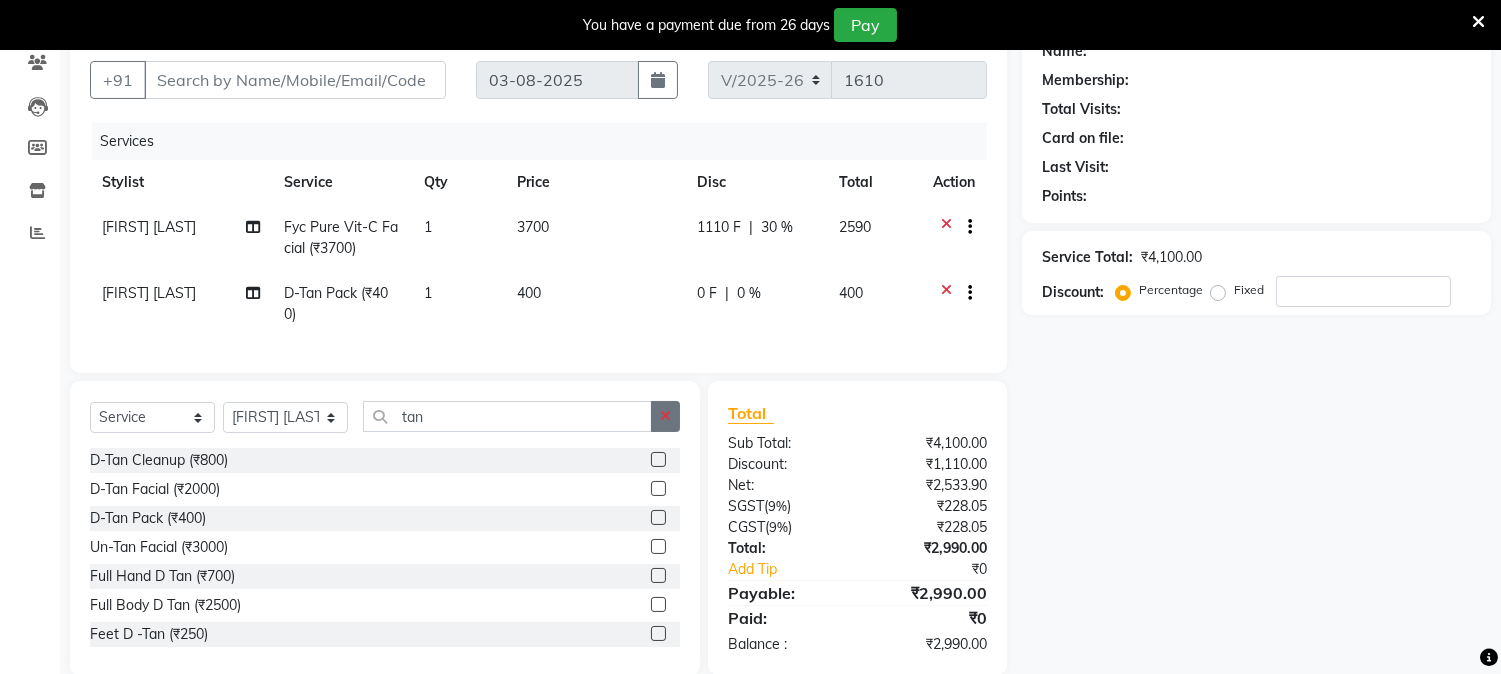 click 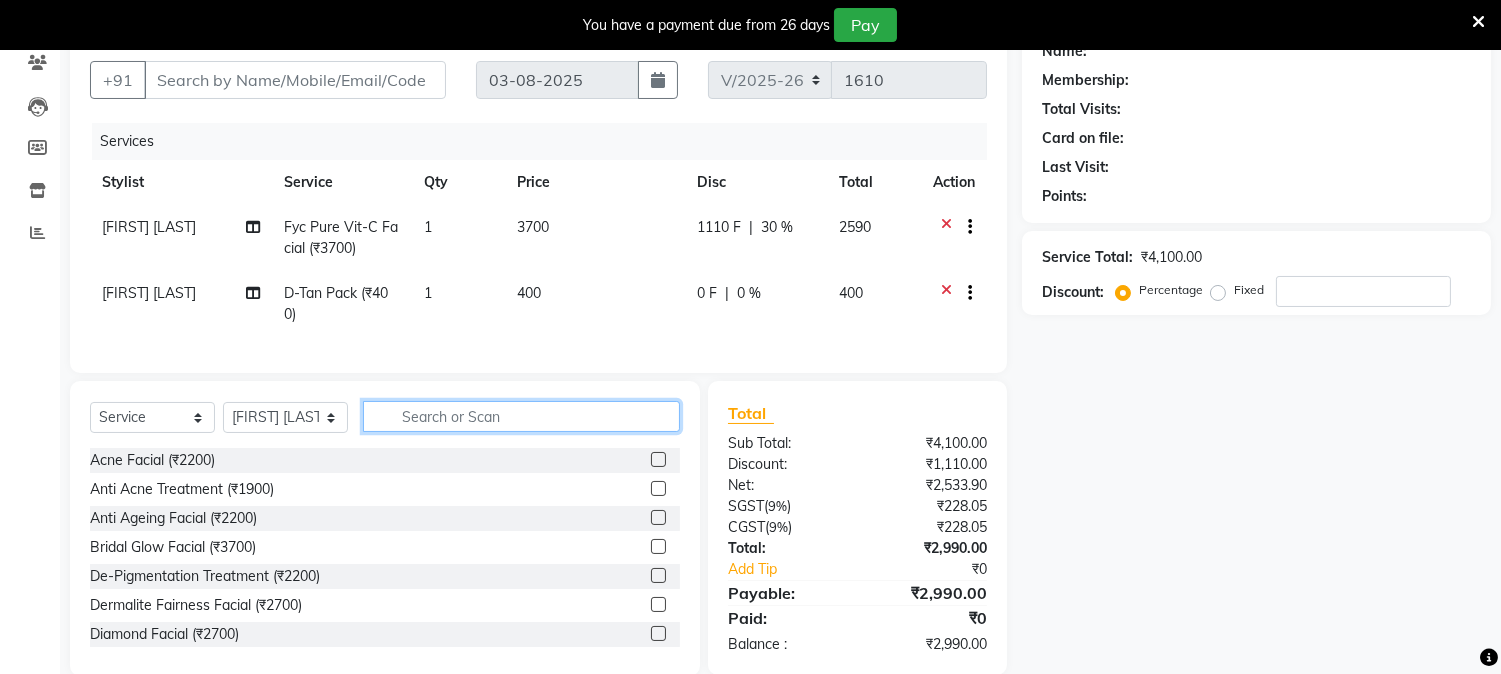 click 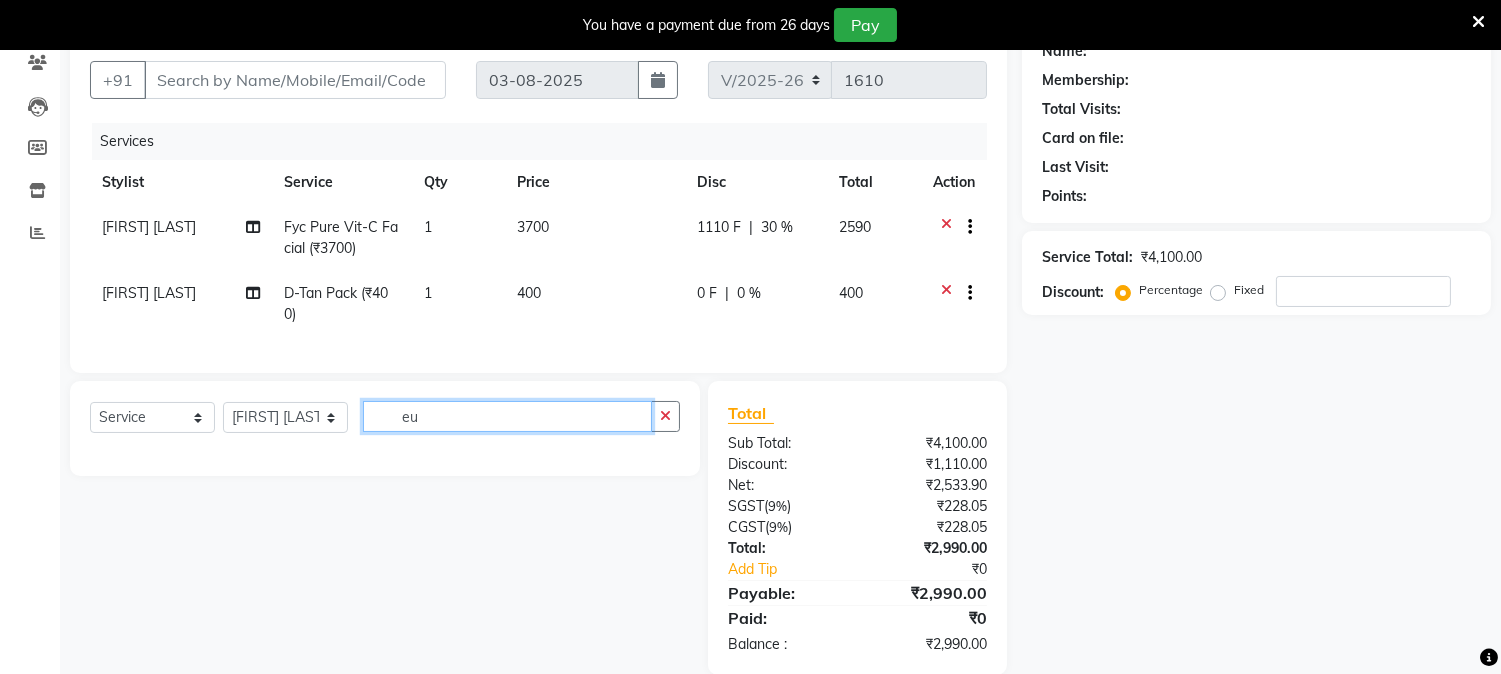 type on "e" 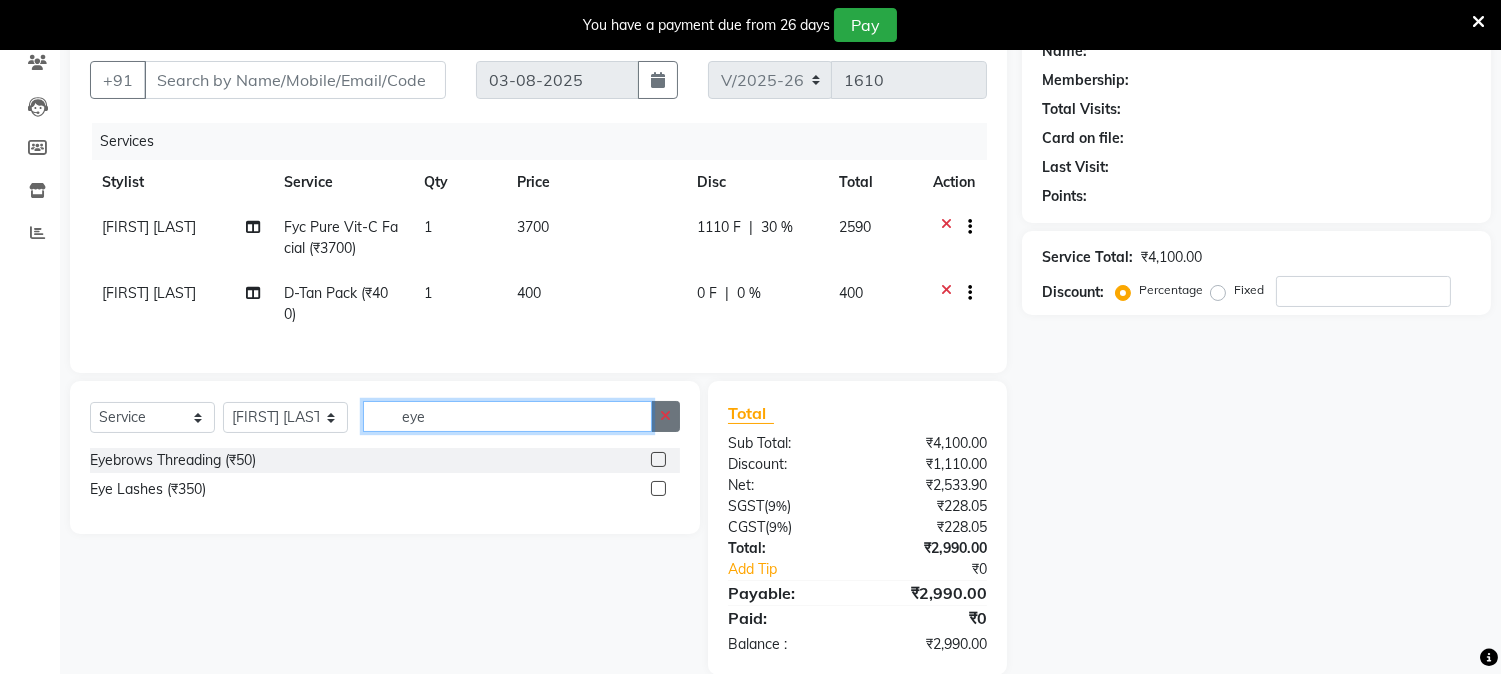 type on "eye" 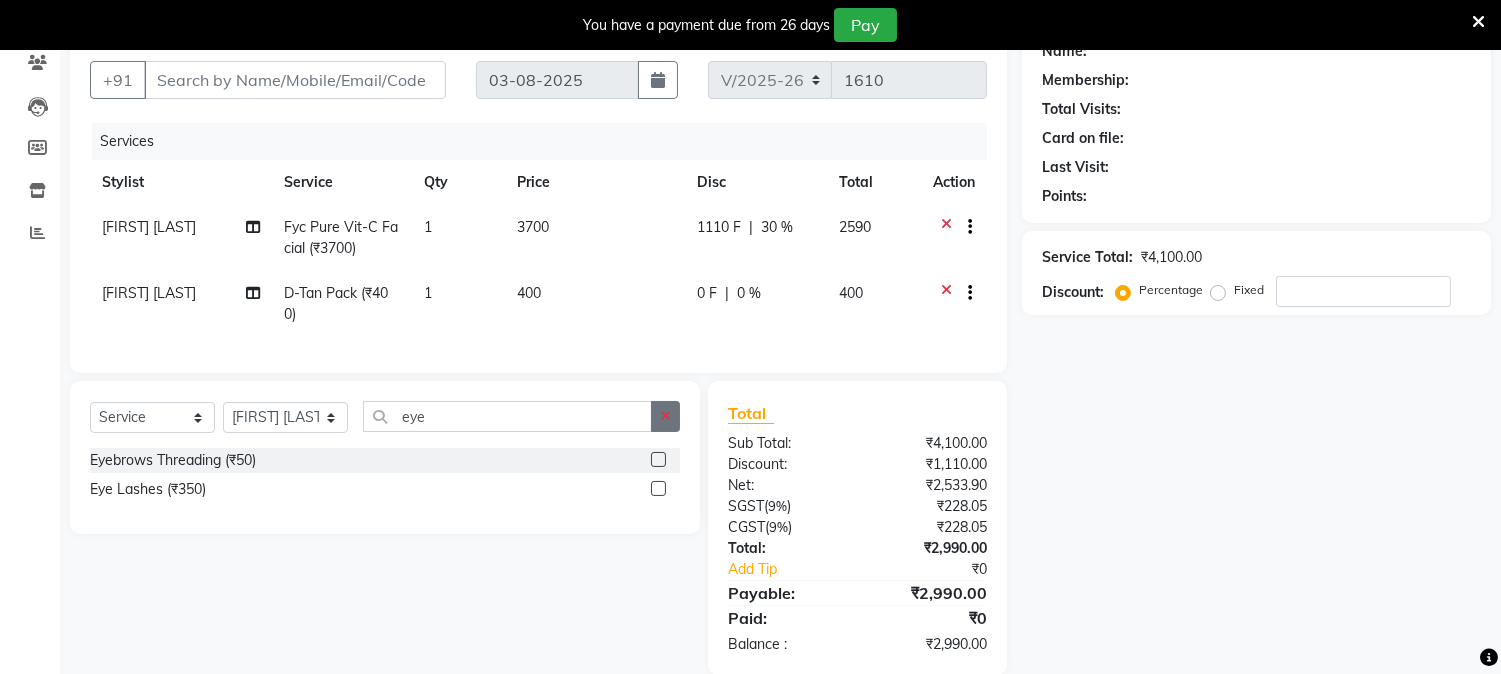 click 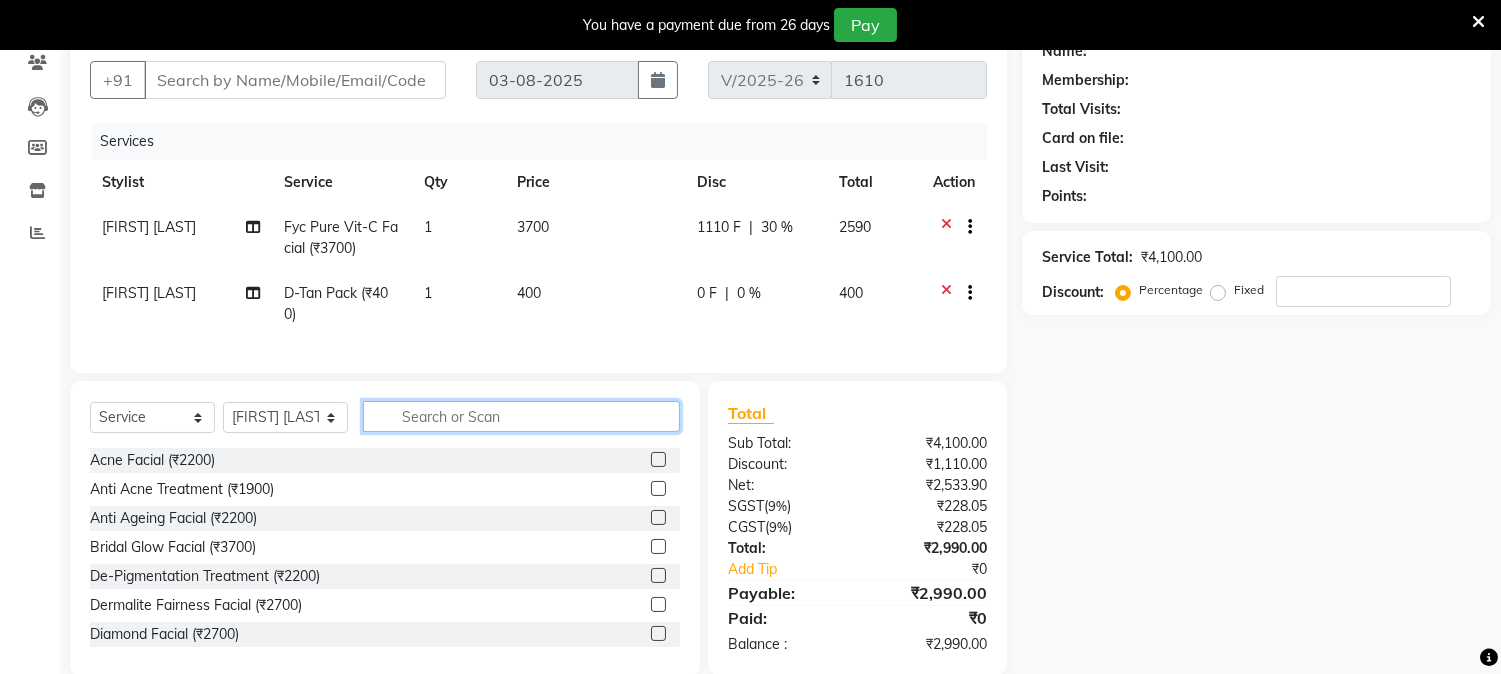 click 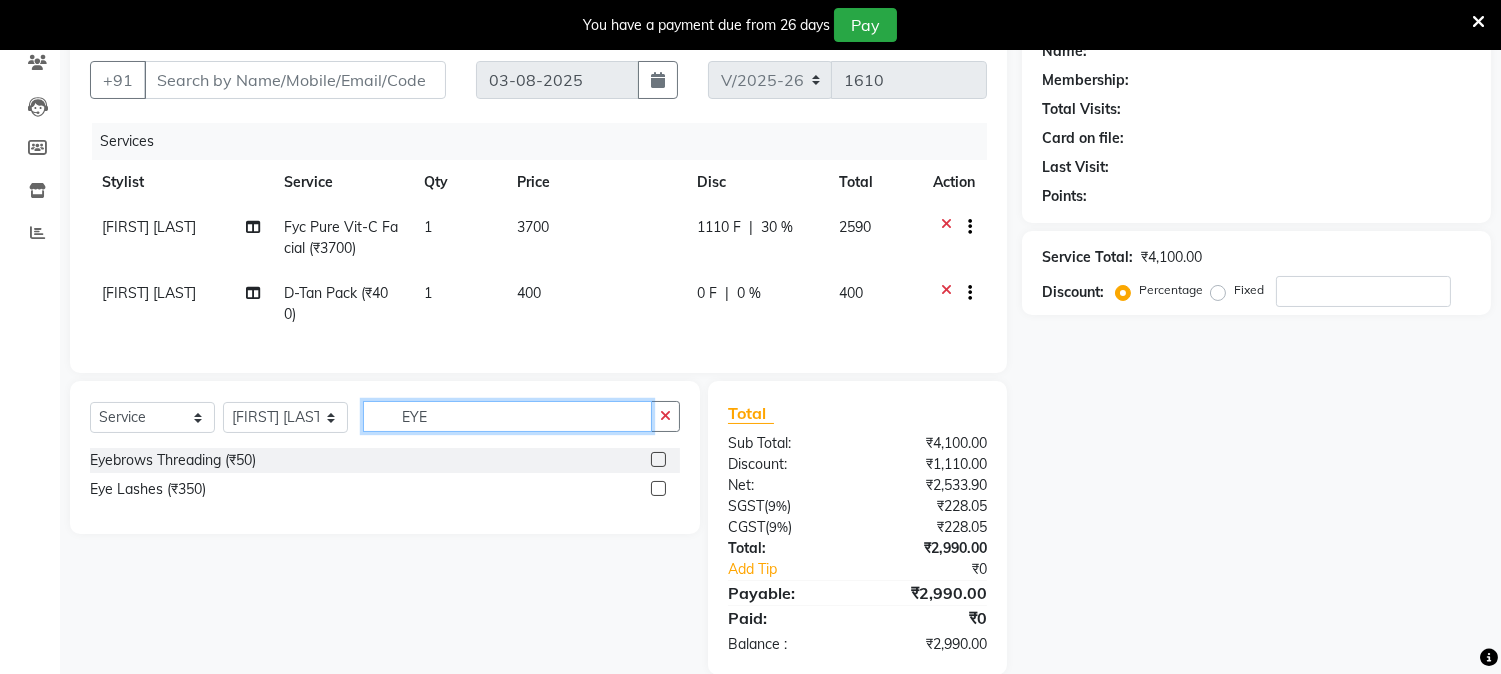 type on "EYE" 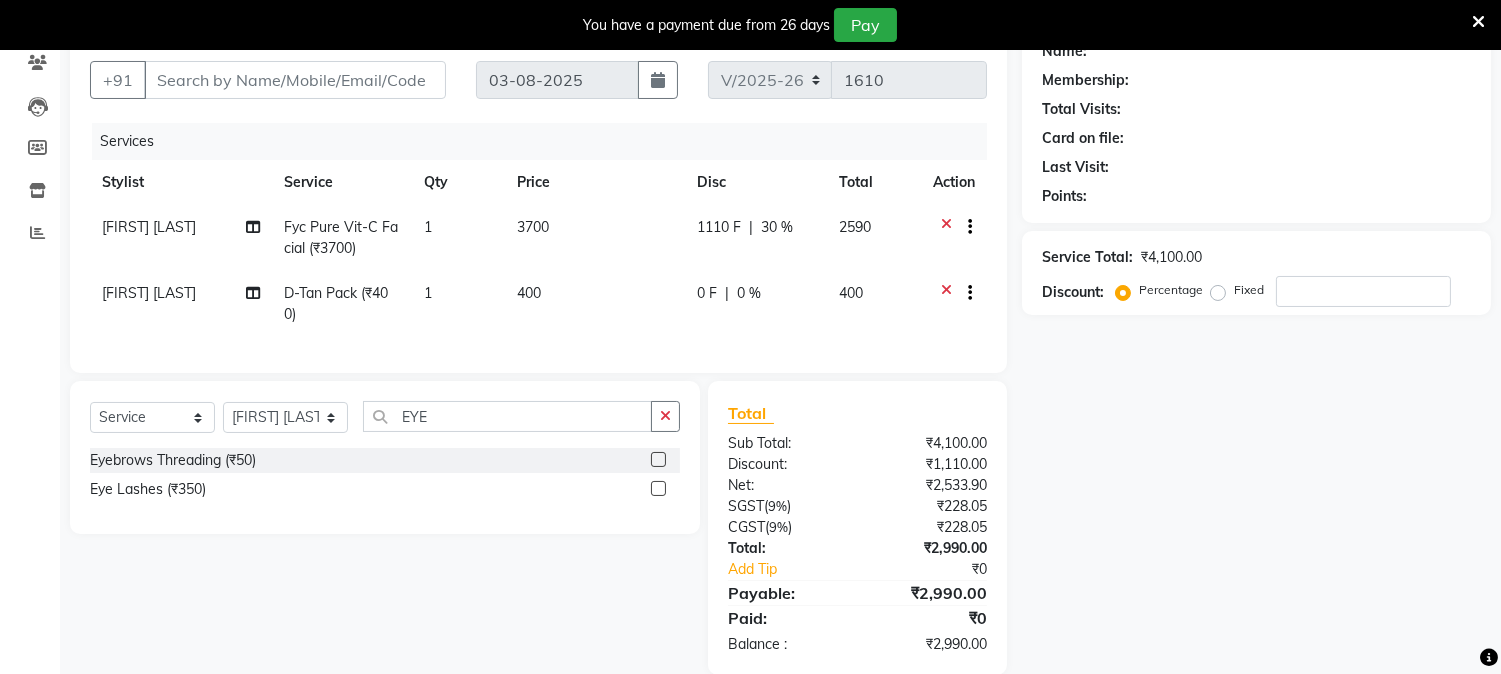 click 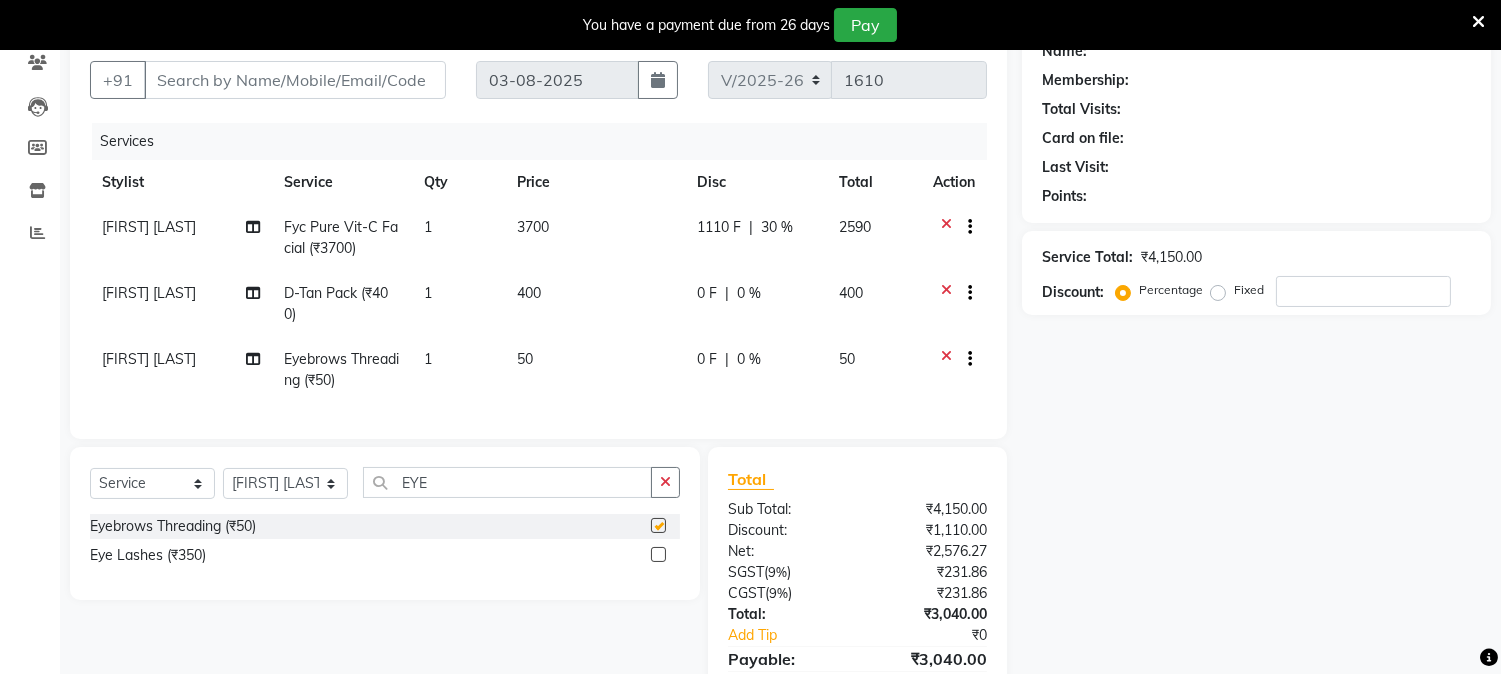 checkbox on "false" 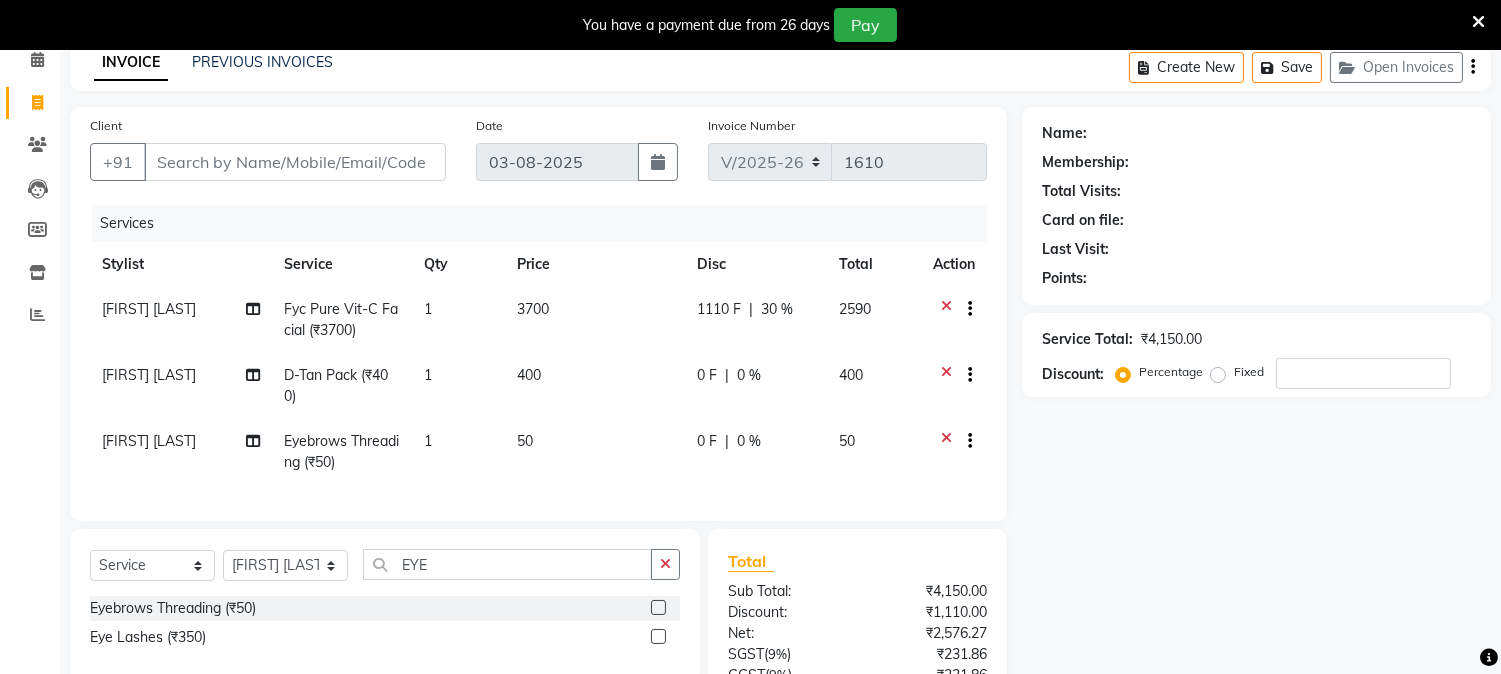 scroll, scrollTop: 288, scrollLeft: 0, axis: vertical 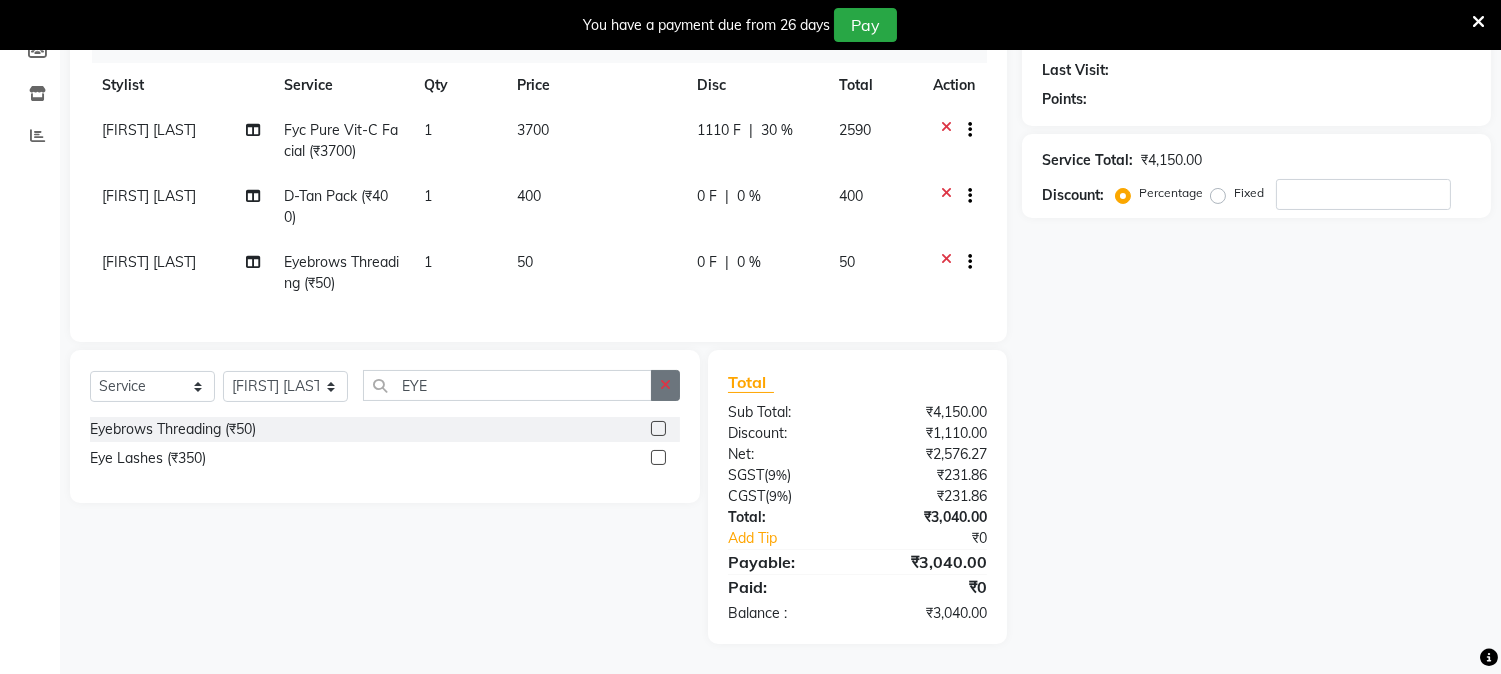 click 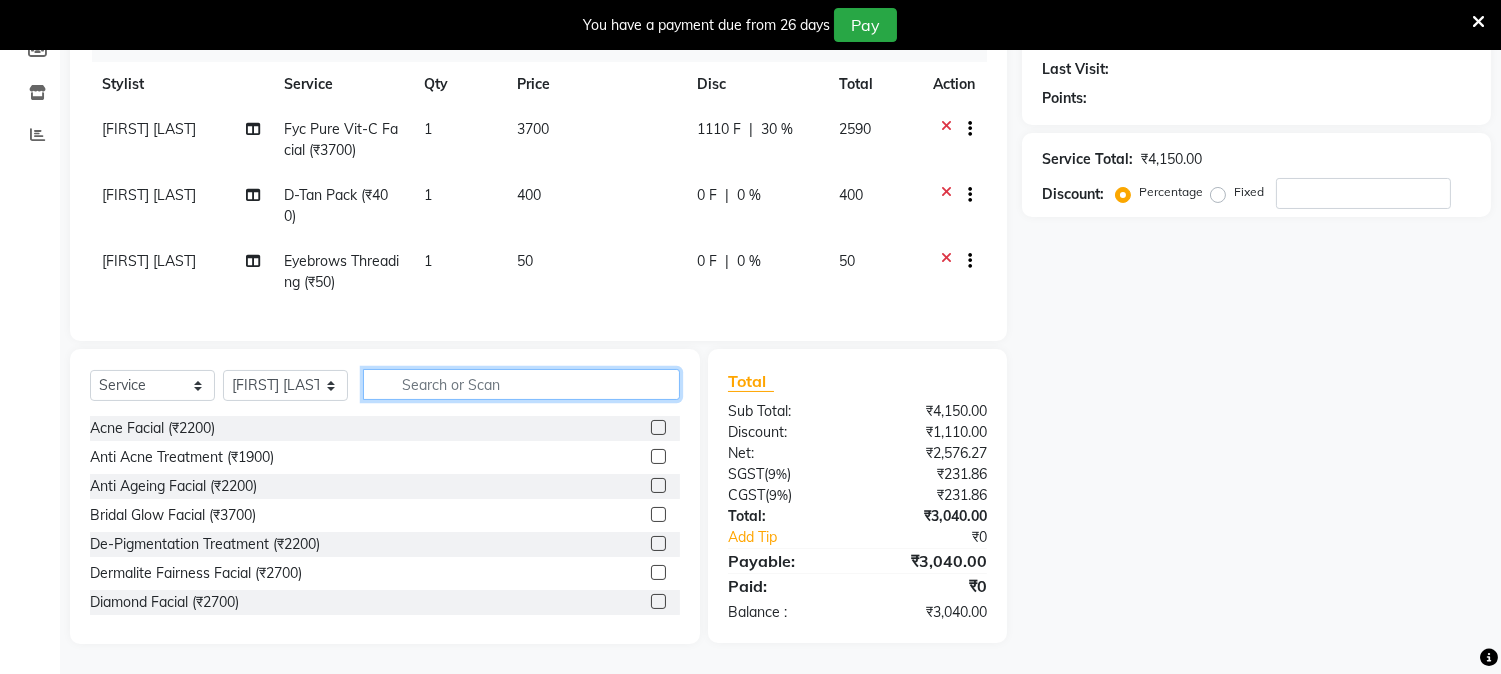 click 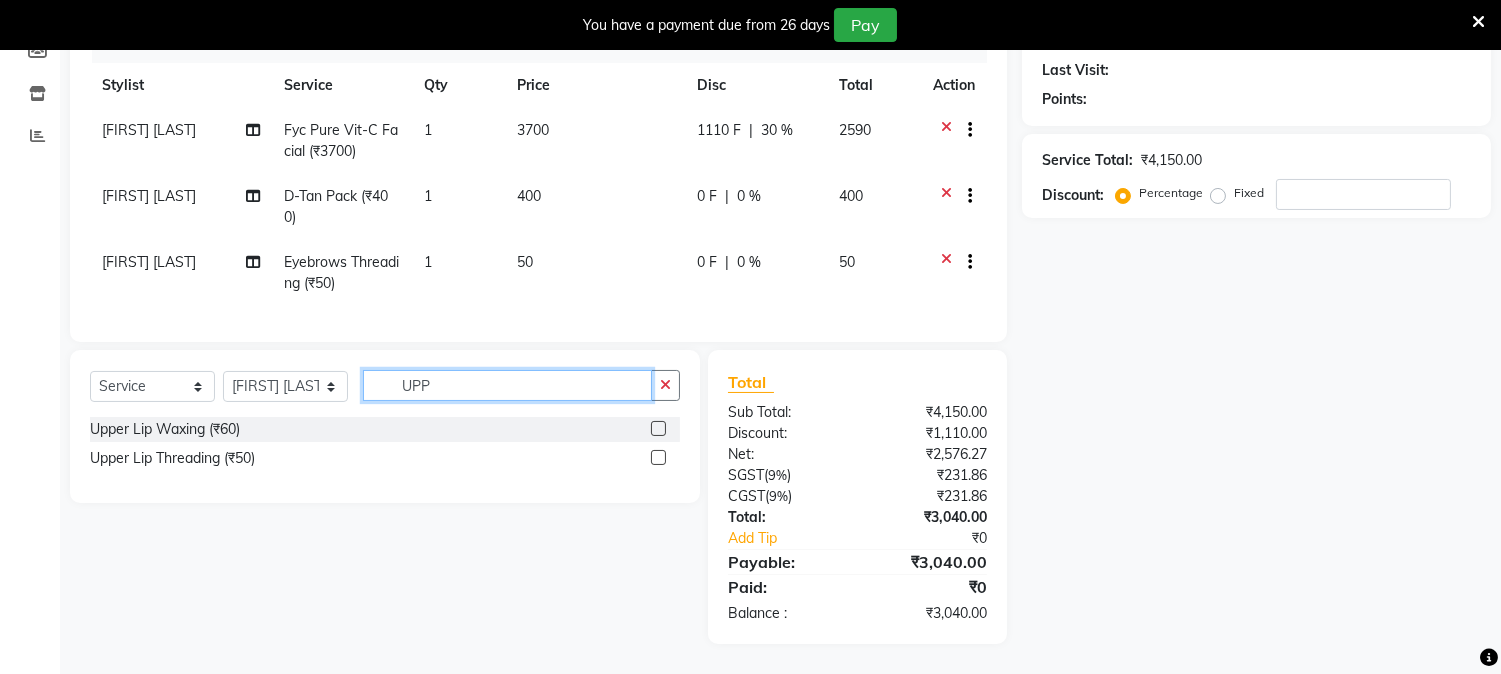 type on "UPP" 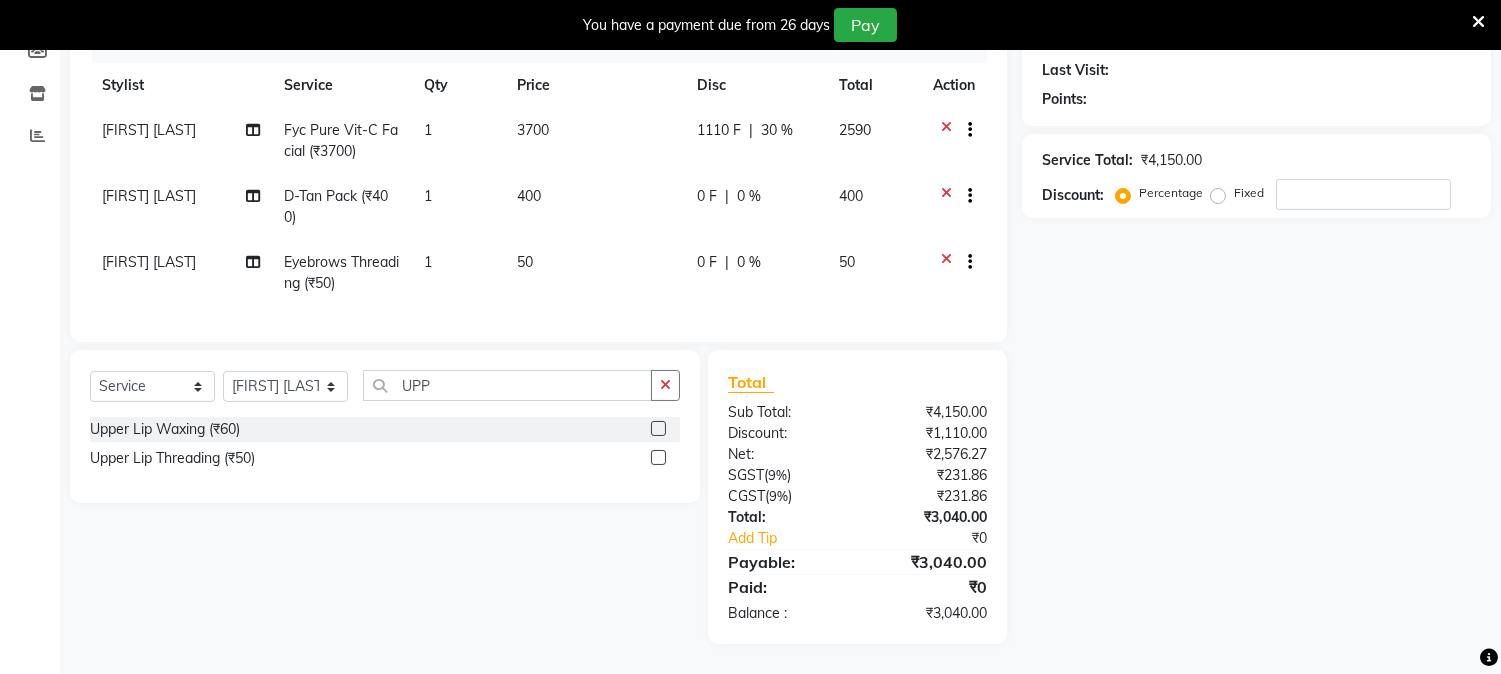 click 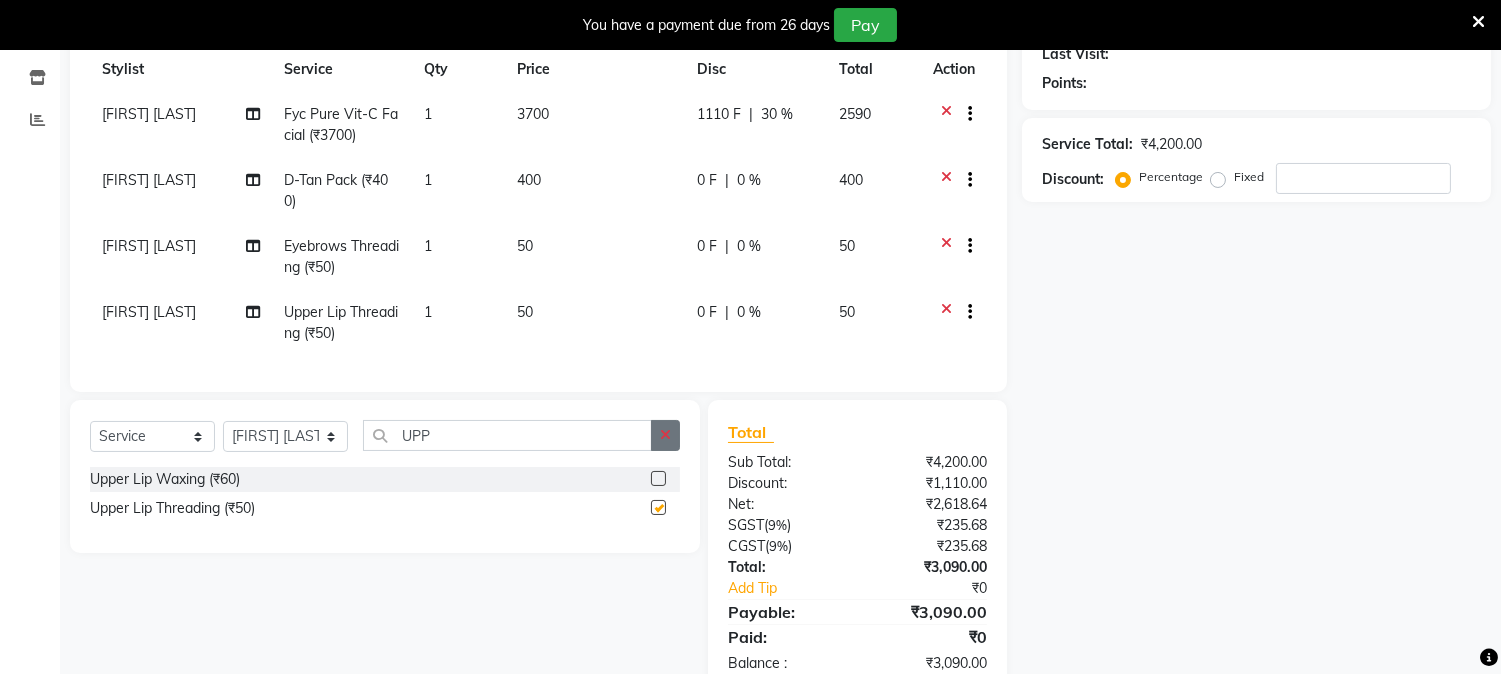 checkbox on "false" 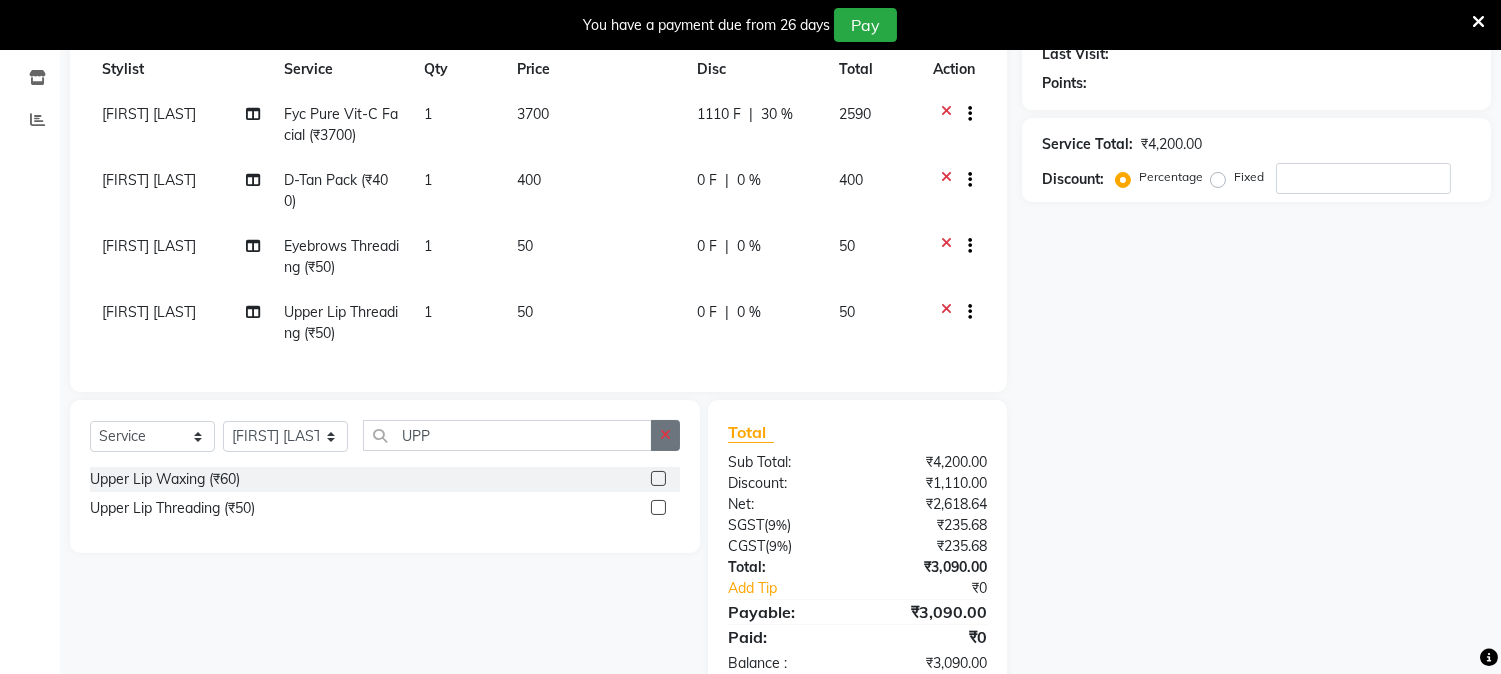 click 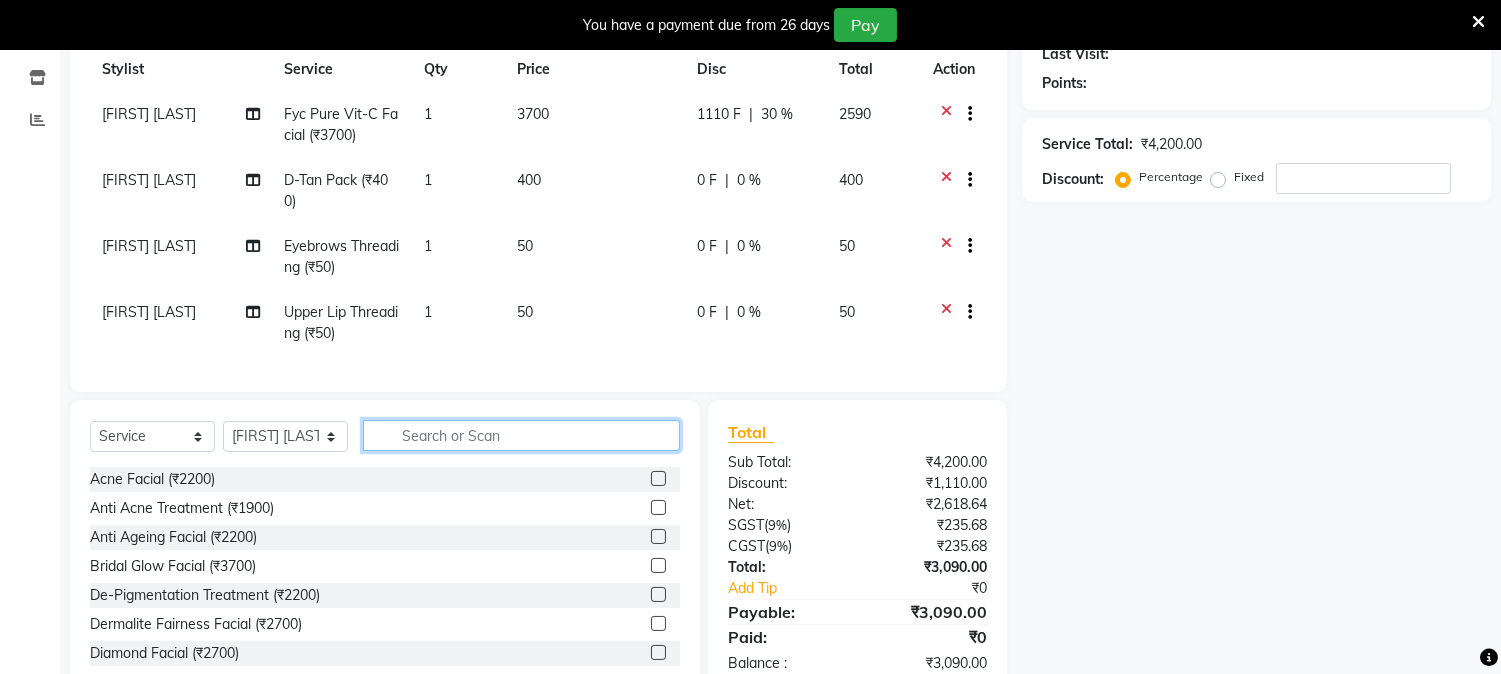click 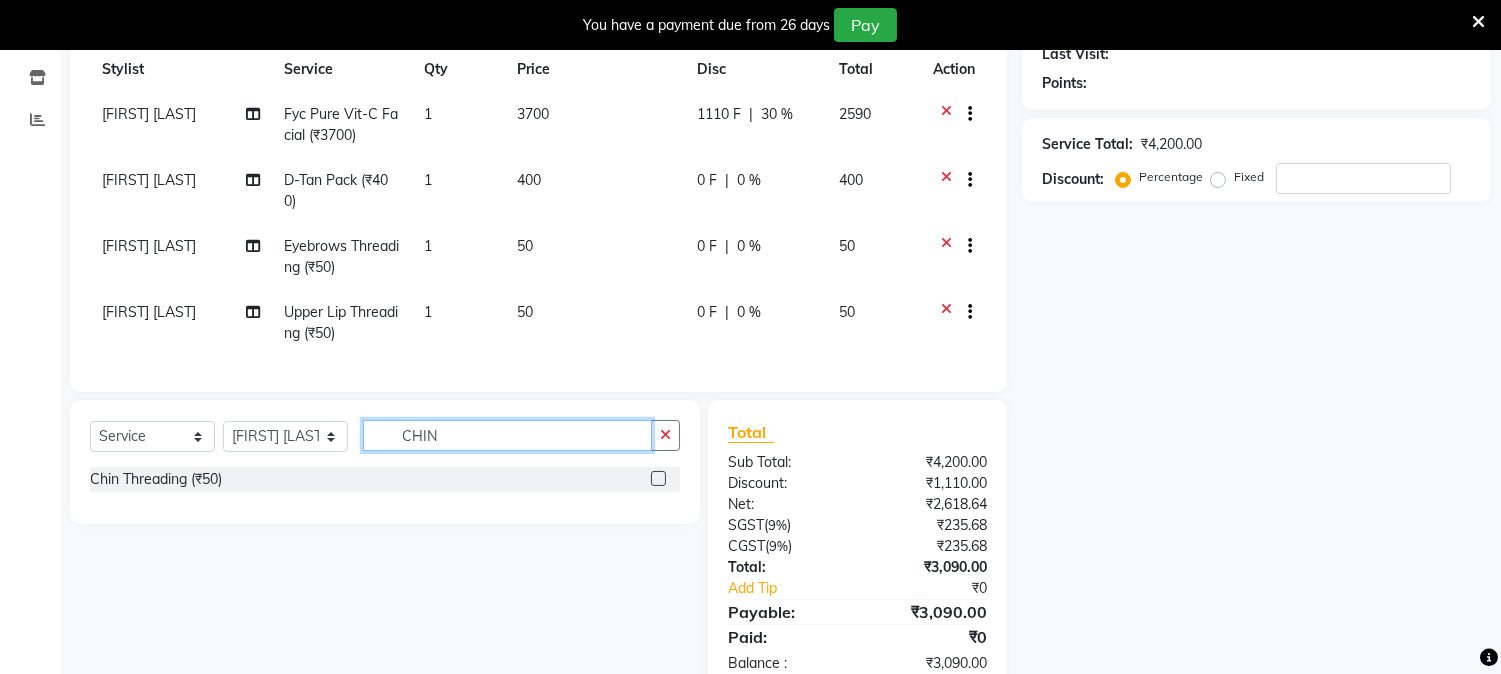 type on "CHIN" 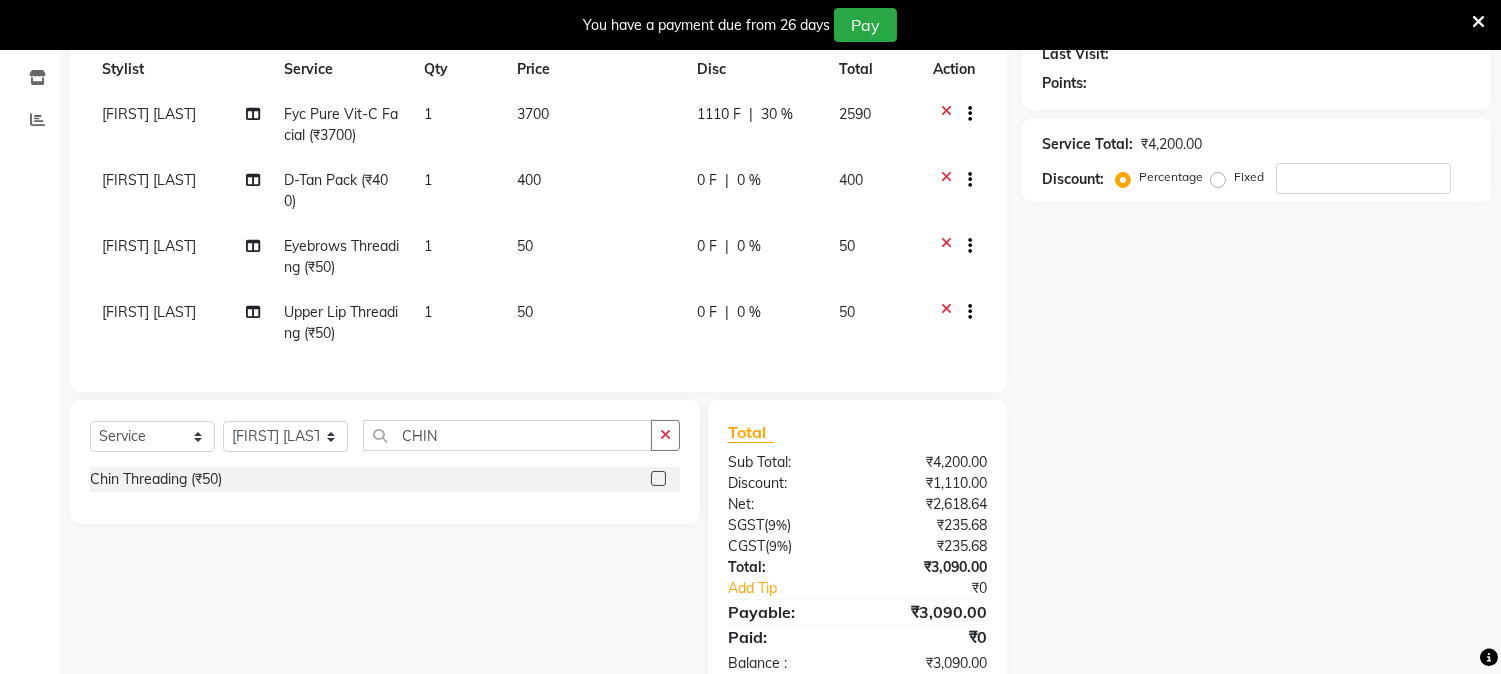 click 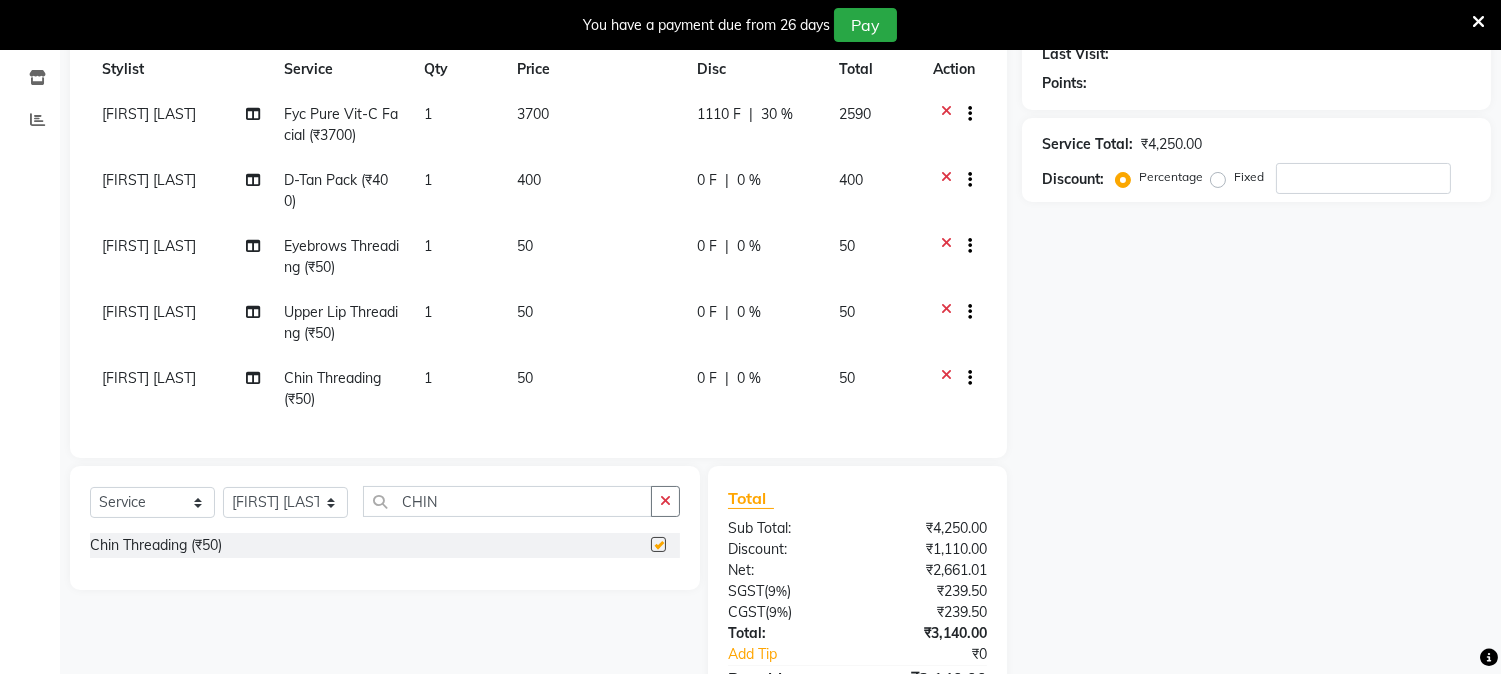 checkbox on "false" 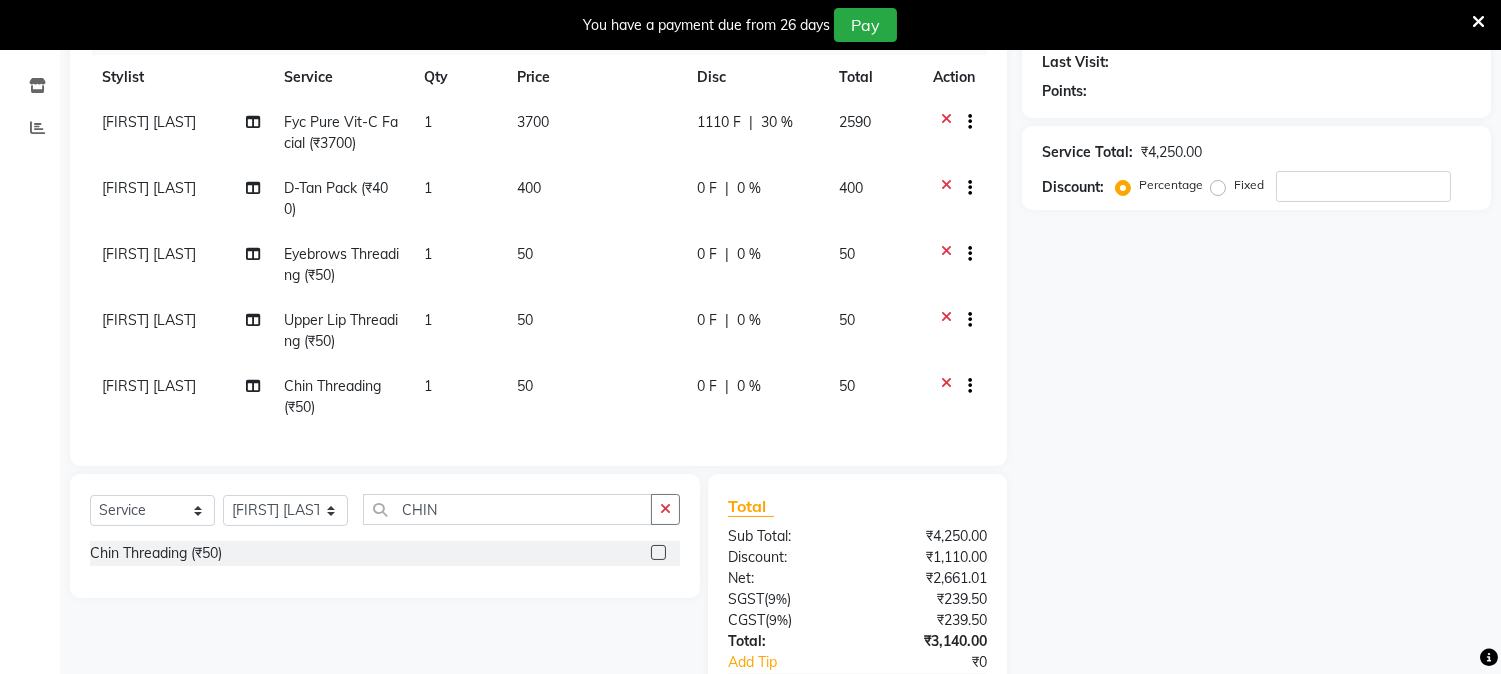 scroll, scrollTop: 0, scrollLeft: 0, axis: both 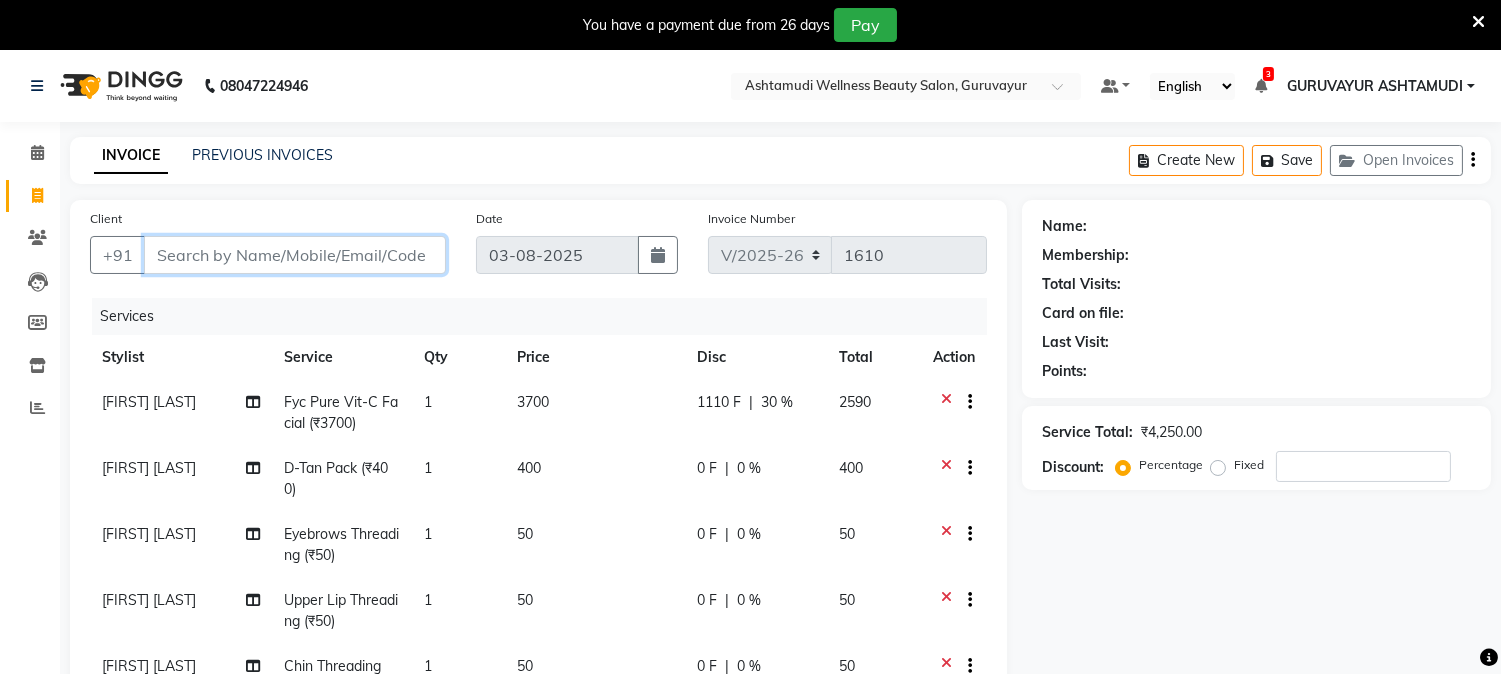click on "Client" at bounding box center [295, 255] 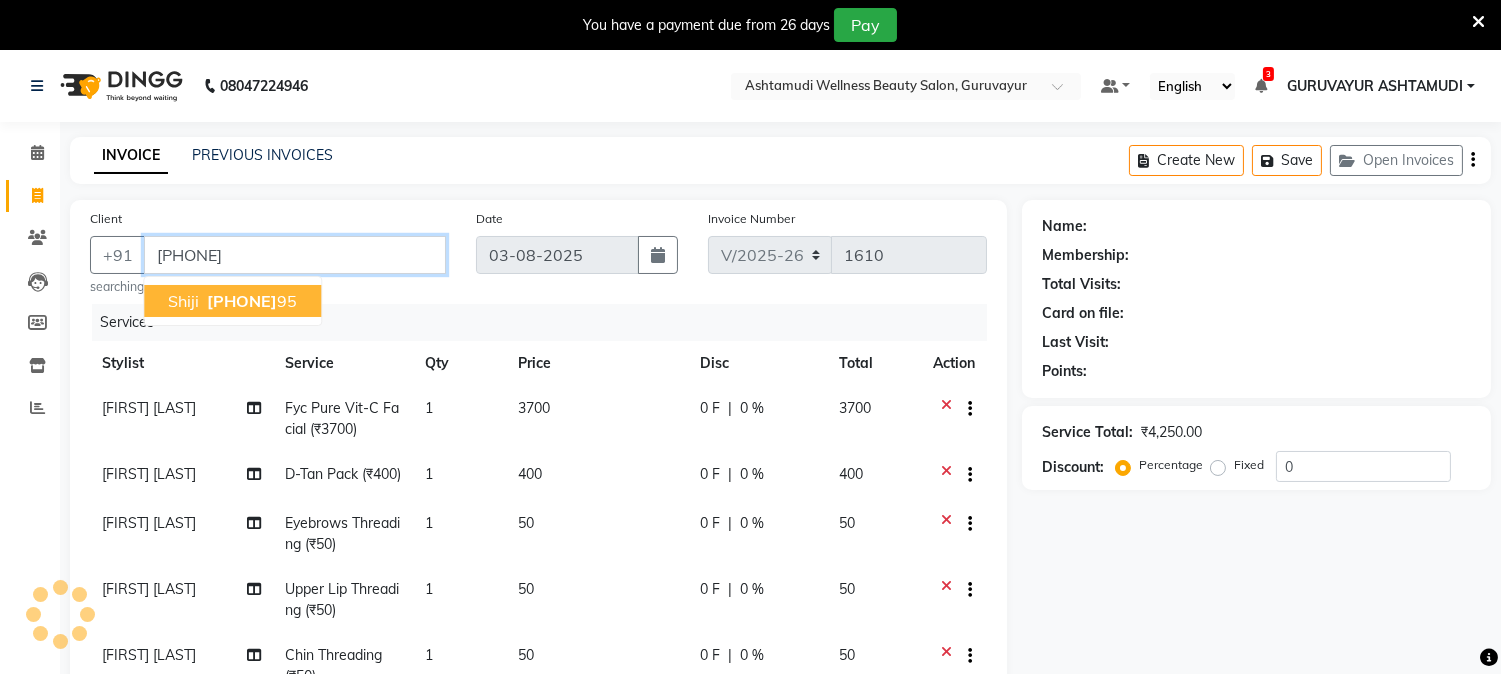 type on "7559855595" 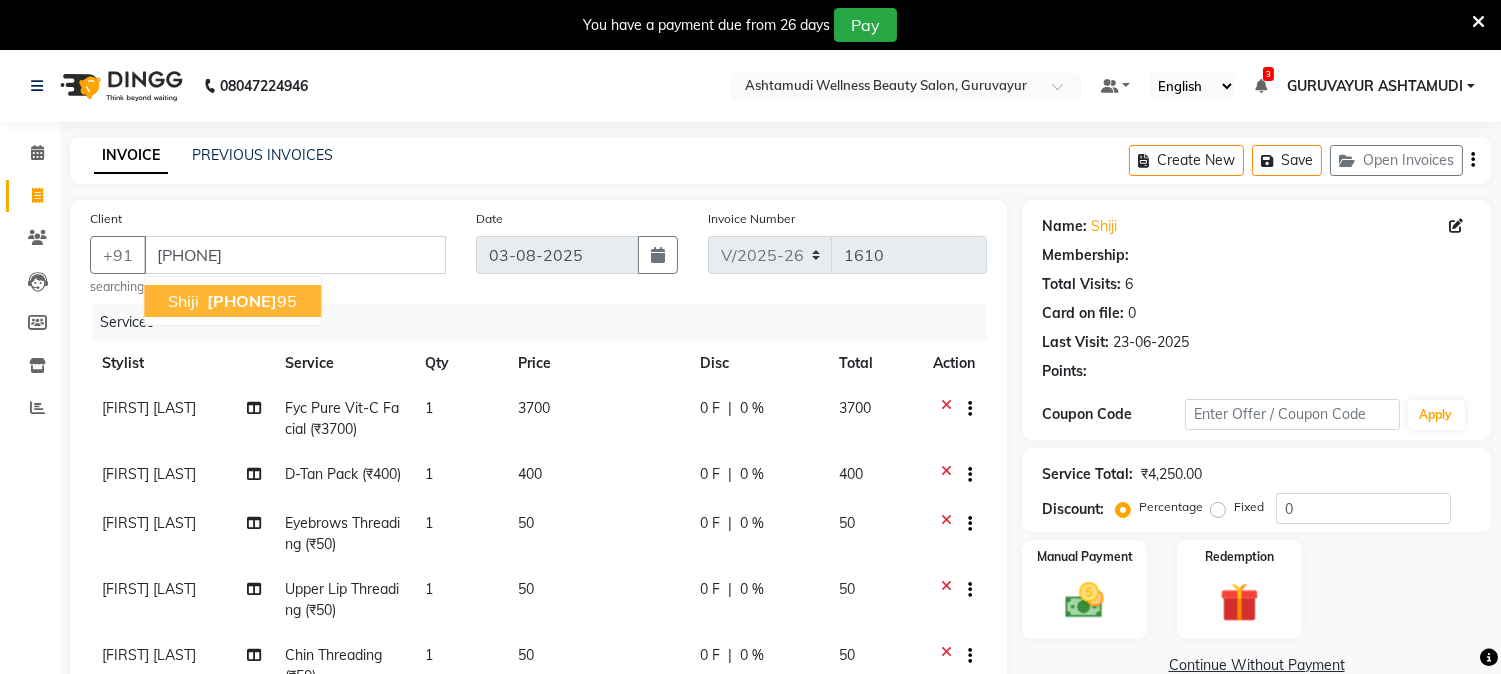click on "INVOICE PREVIOUS INVOICES Create New   Save   Open Invoices" 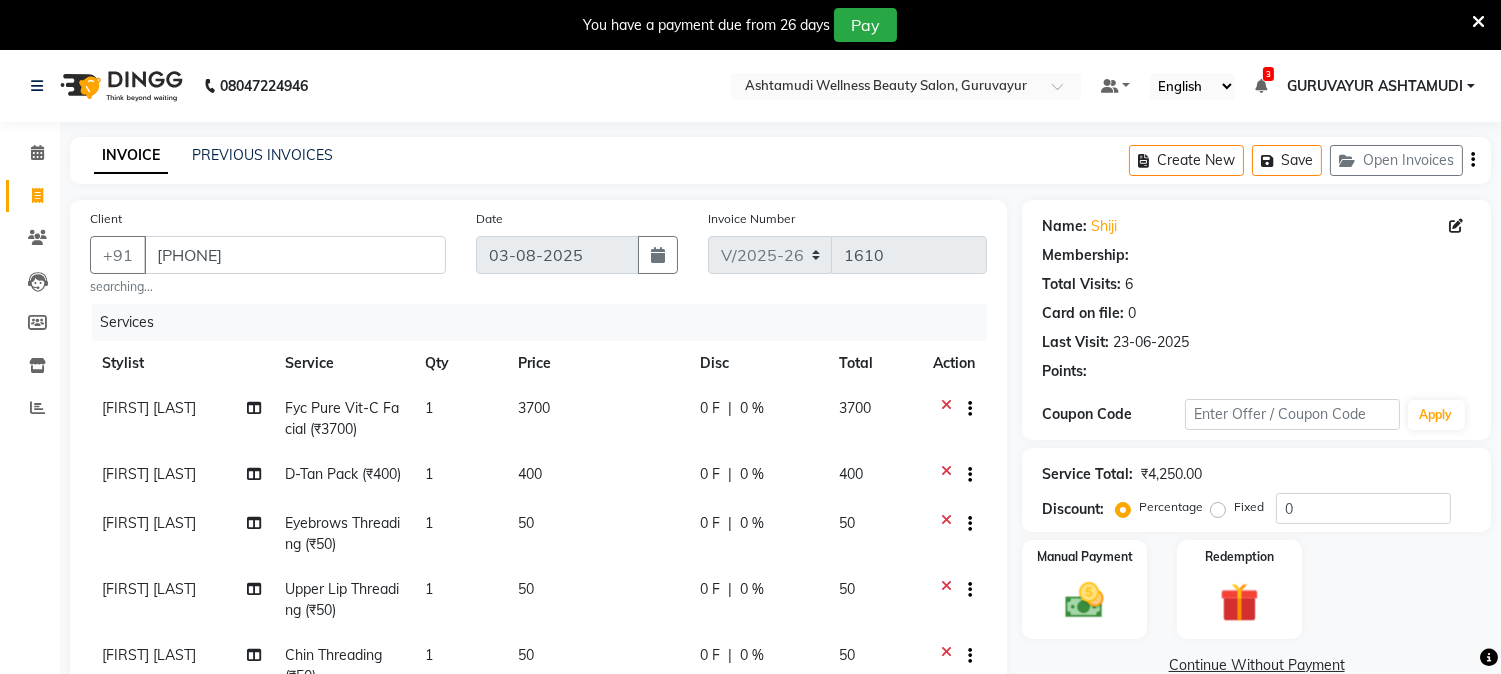 select on "2: Object" 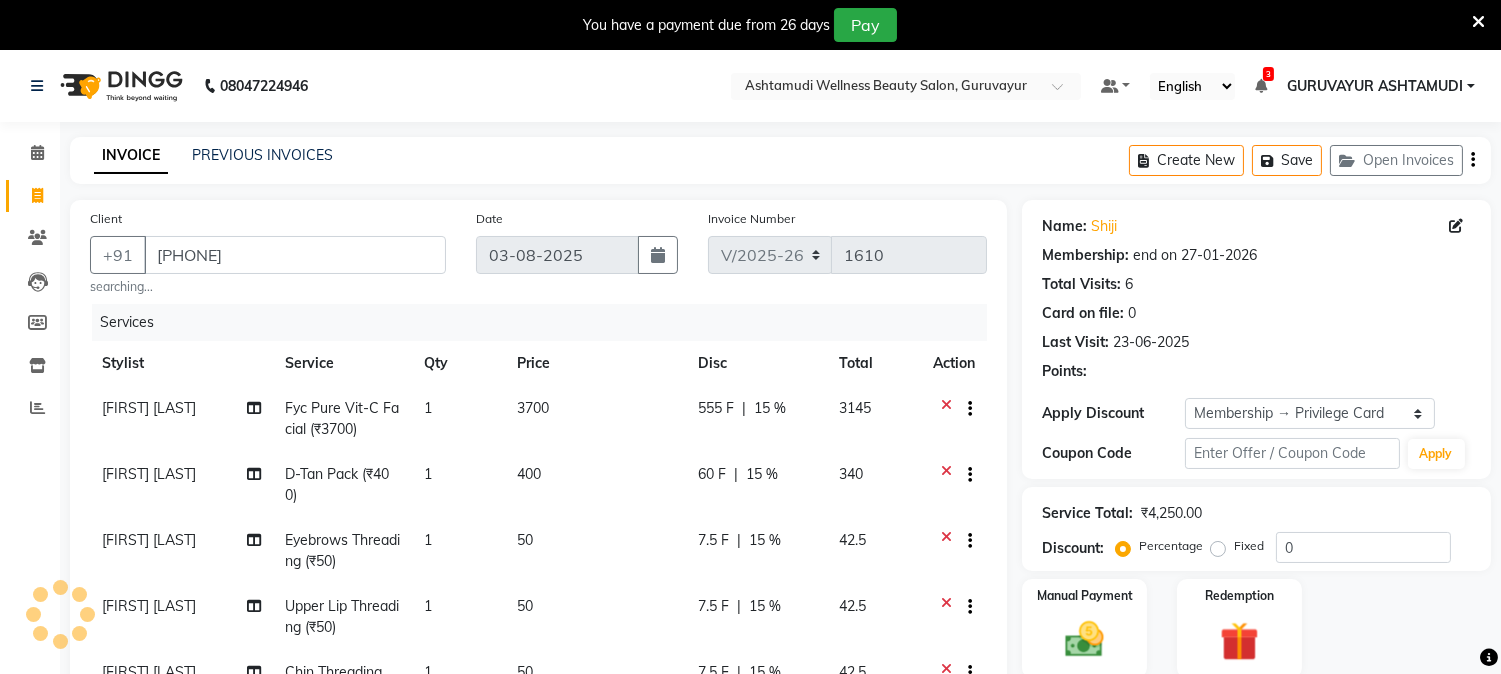 type on "15" 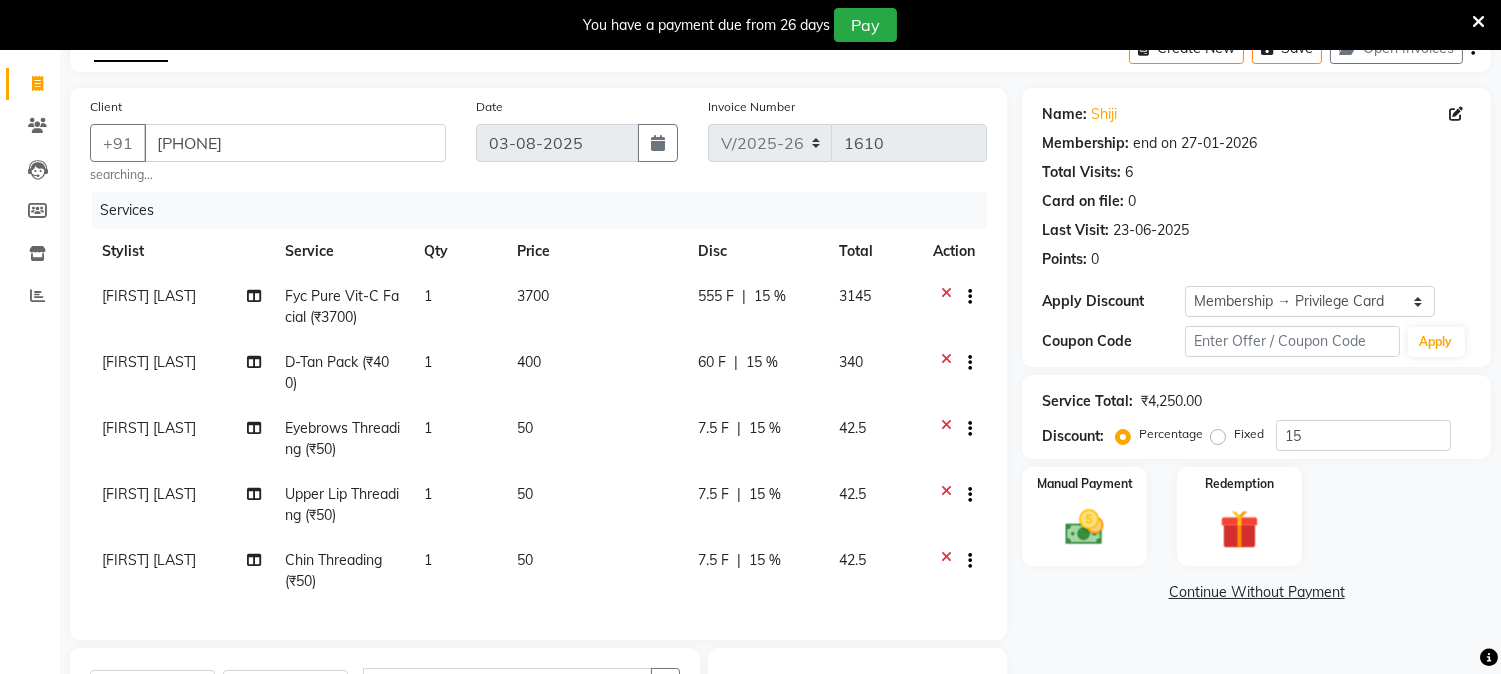scroll, scrollTop: 111, scrollLeft: 0, axis: vertical 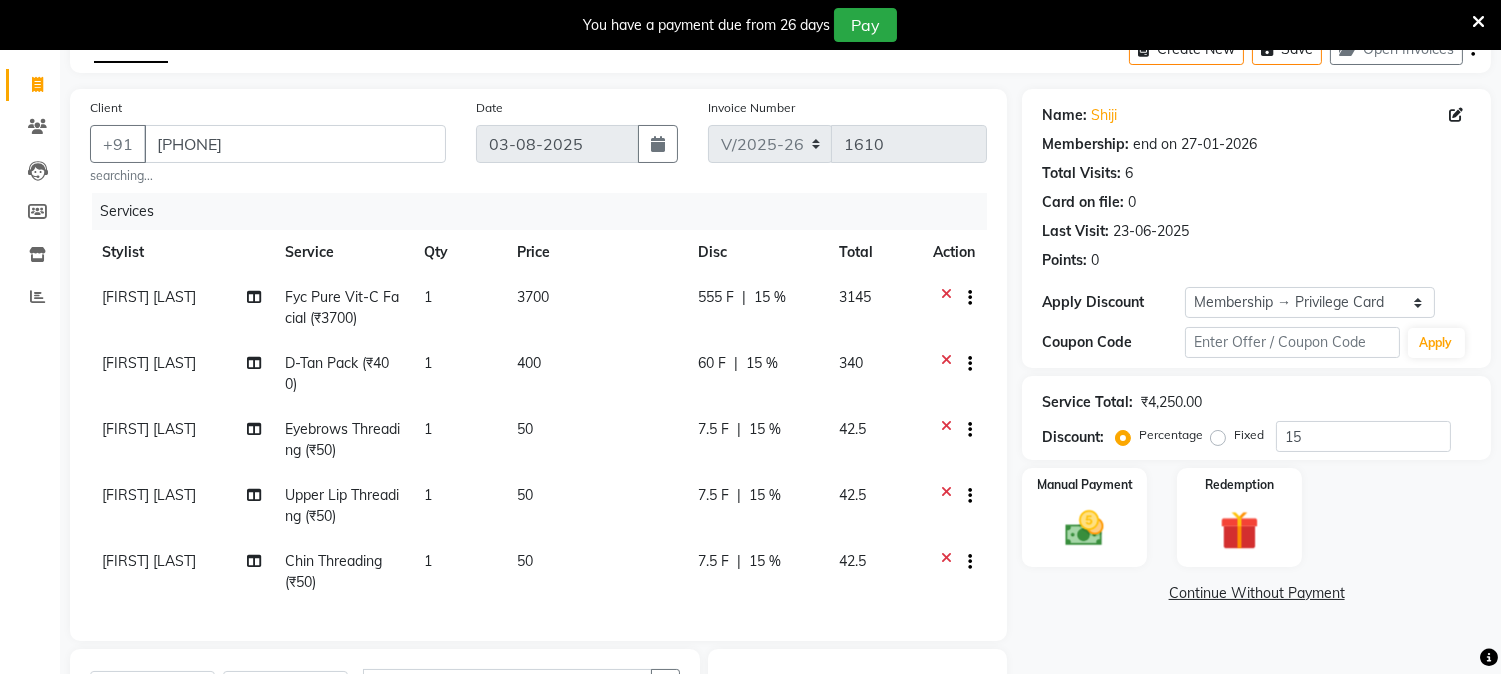 click on "15 %" 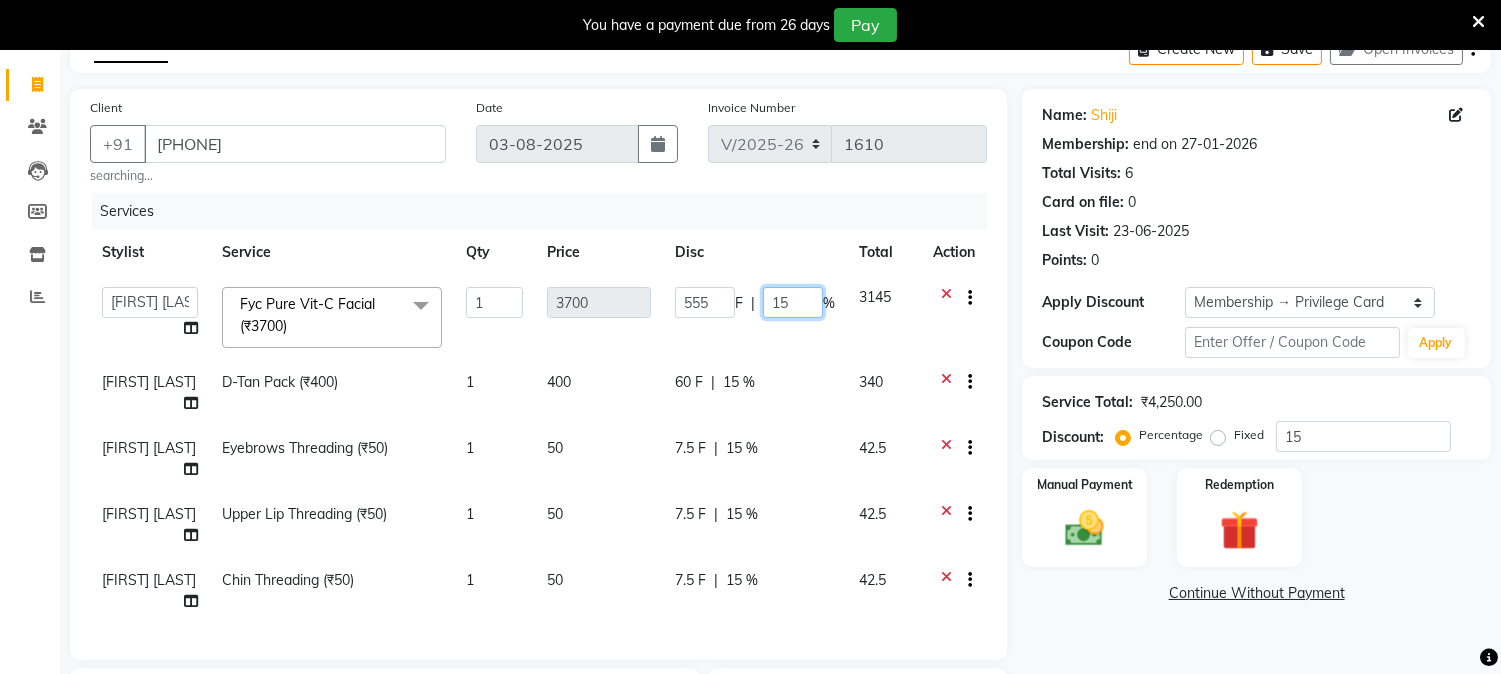 click on "15" 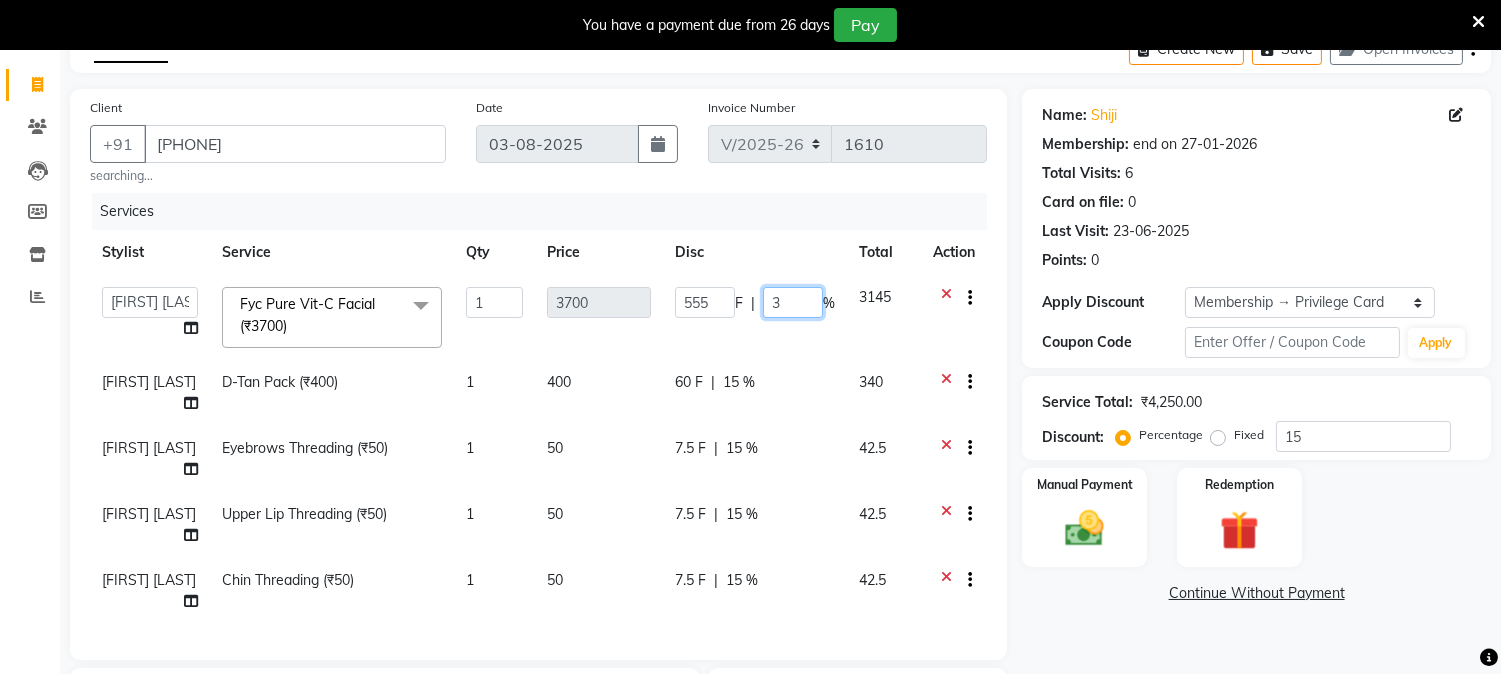 type on "30" 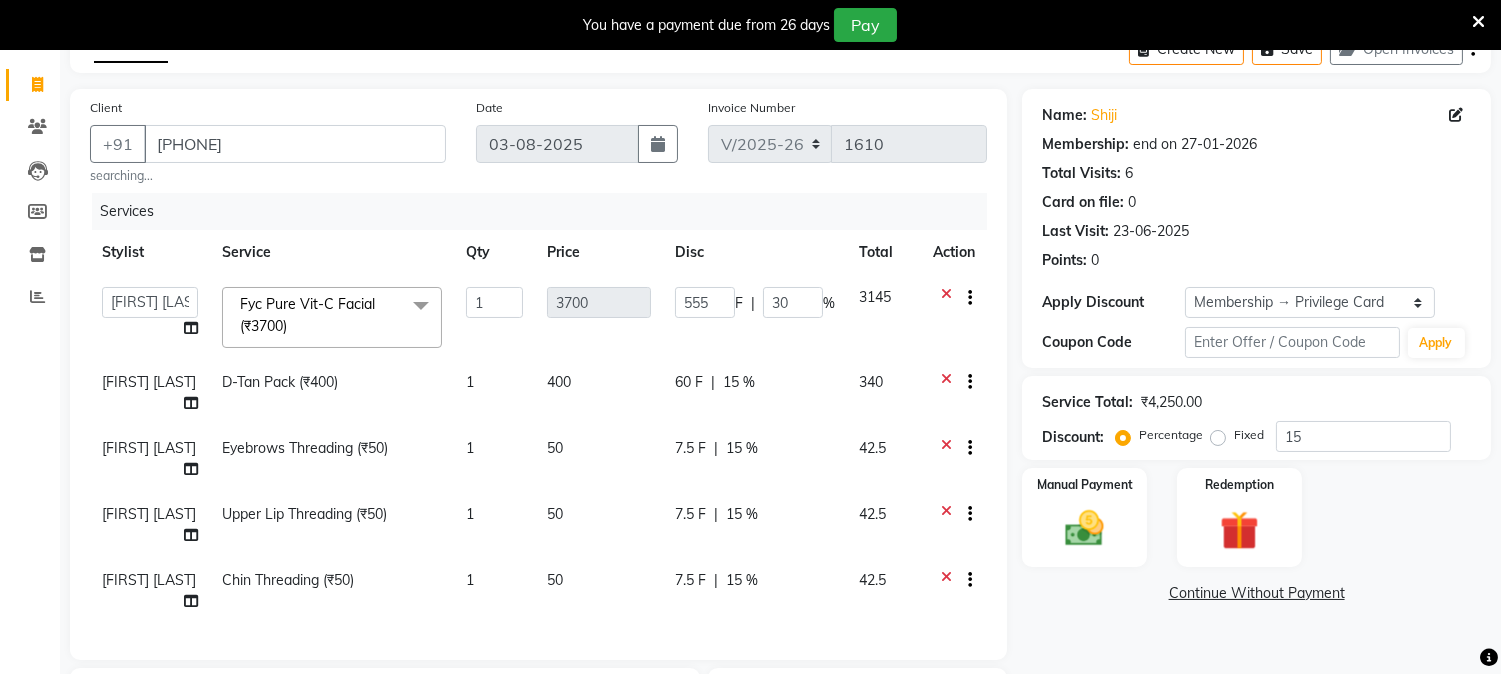 click on "Total Visits:  6" 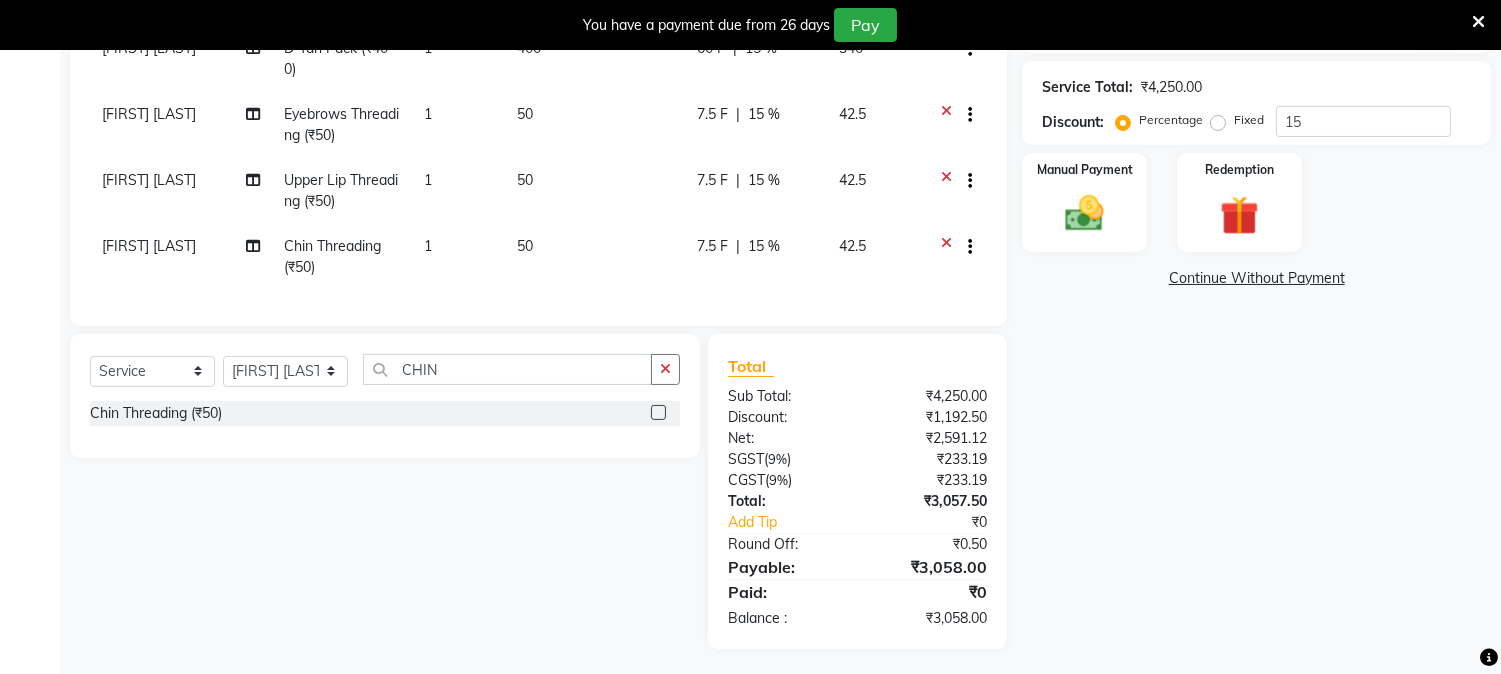 scroll, scrollTop: 447, scrollLeft: 0, axis: vertical 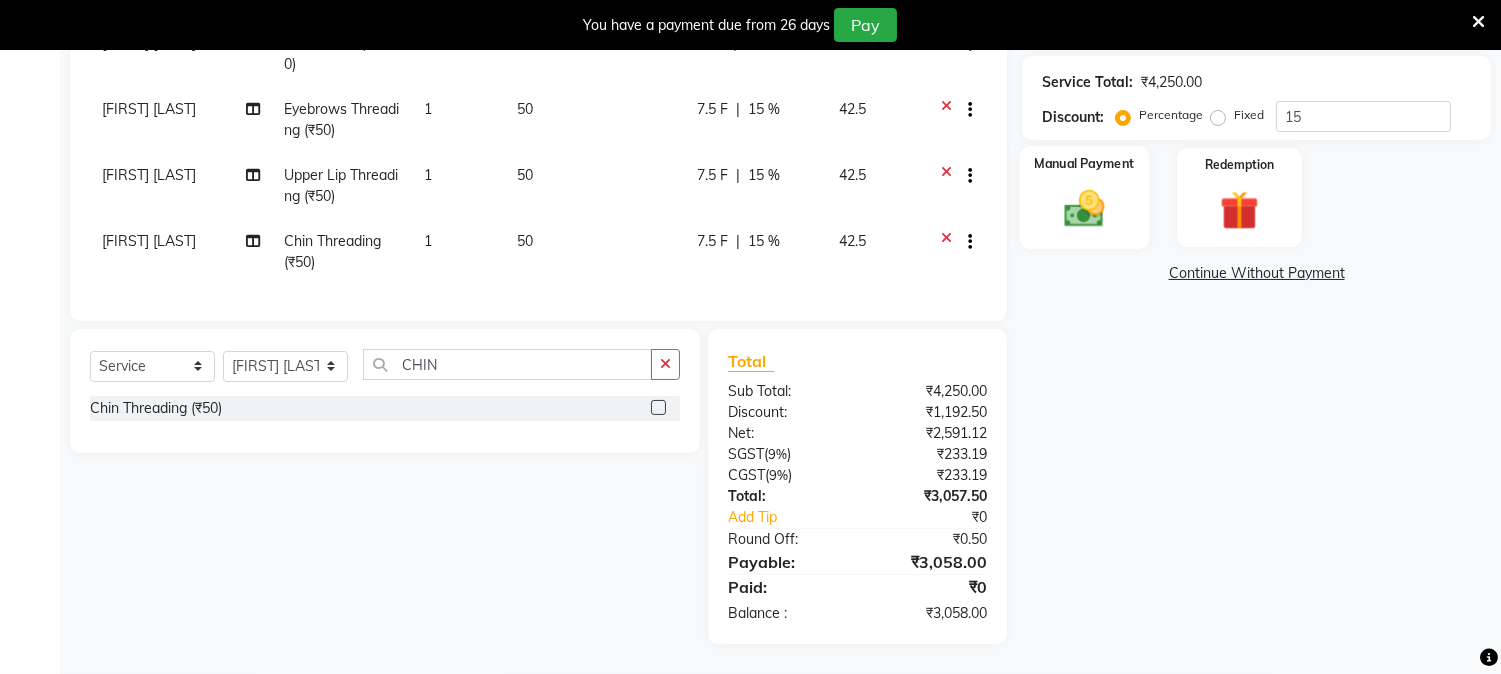 click 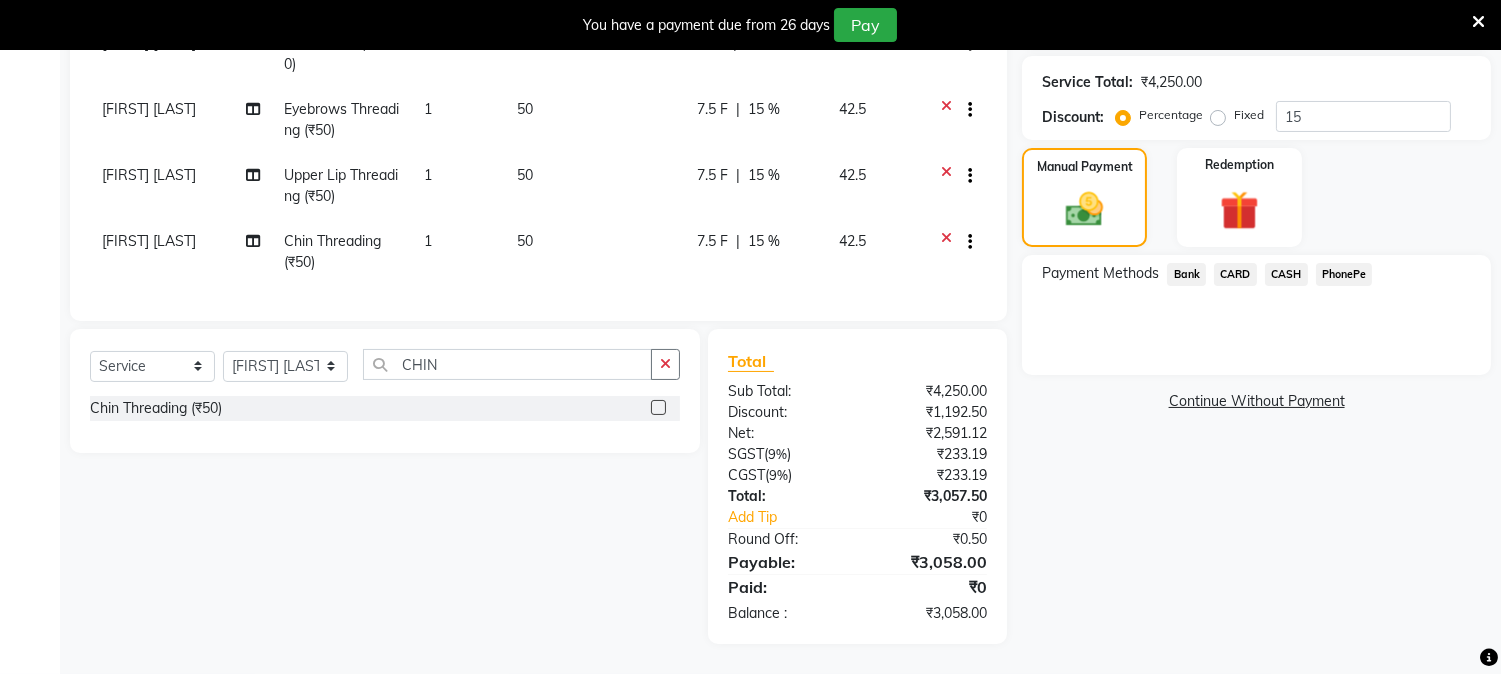 click on "PhonePe" 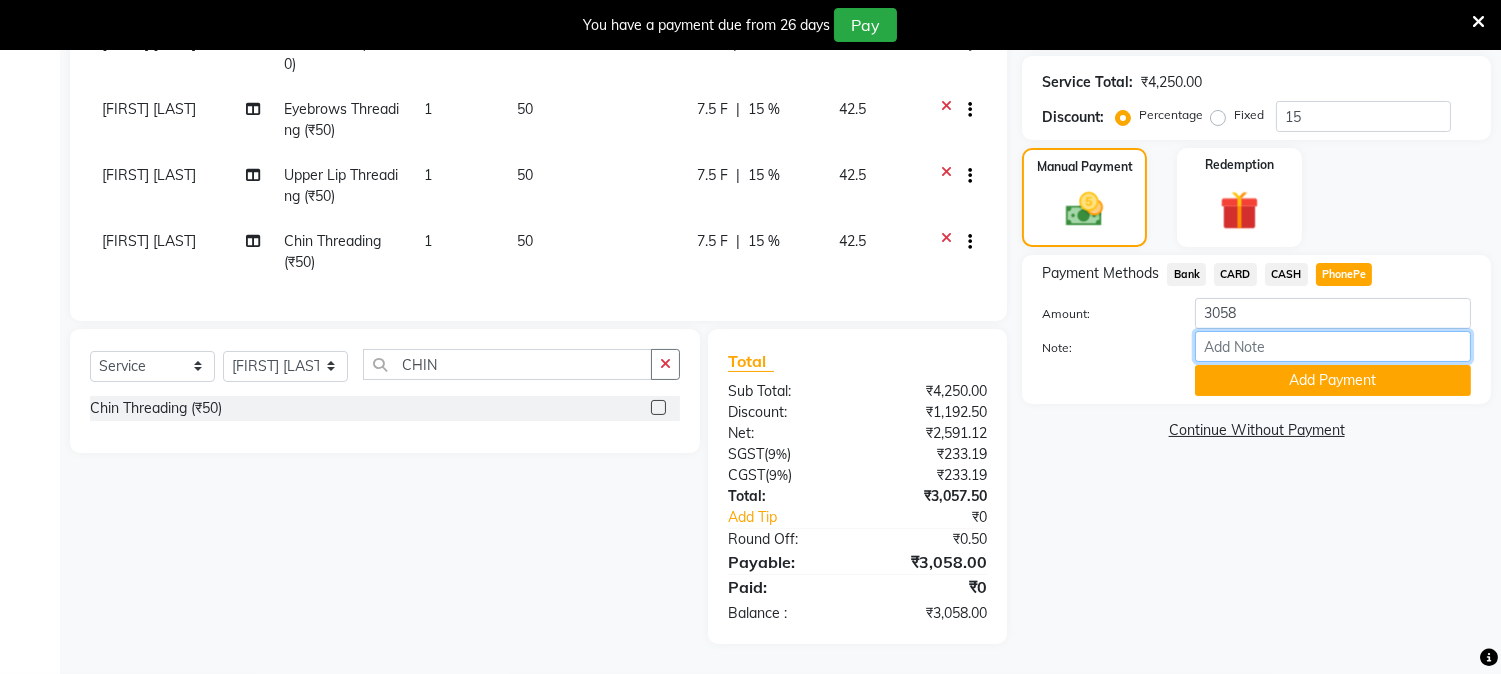 click on "Note:" at bounding box center (1333, 346) 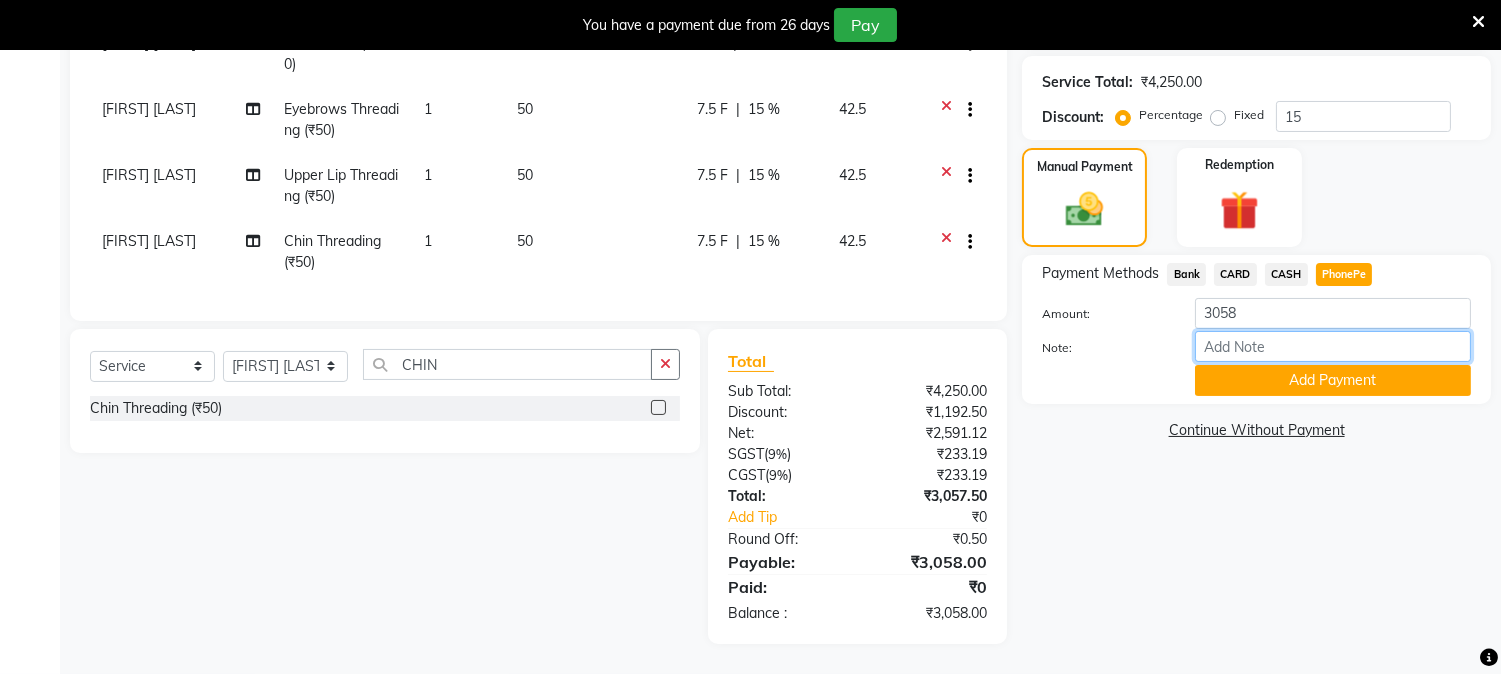 type on "NIGISHA" 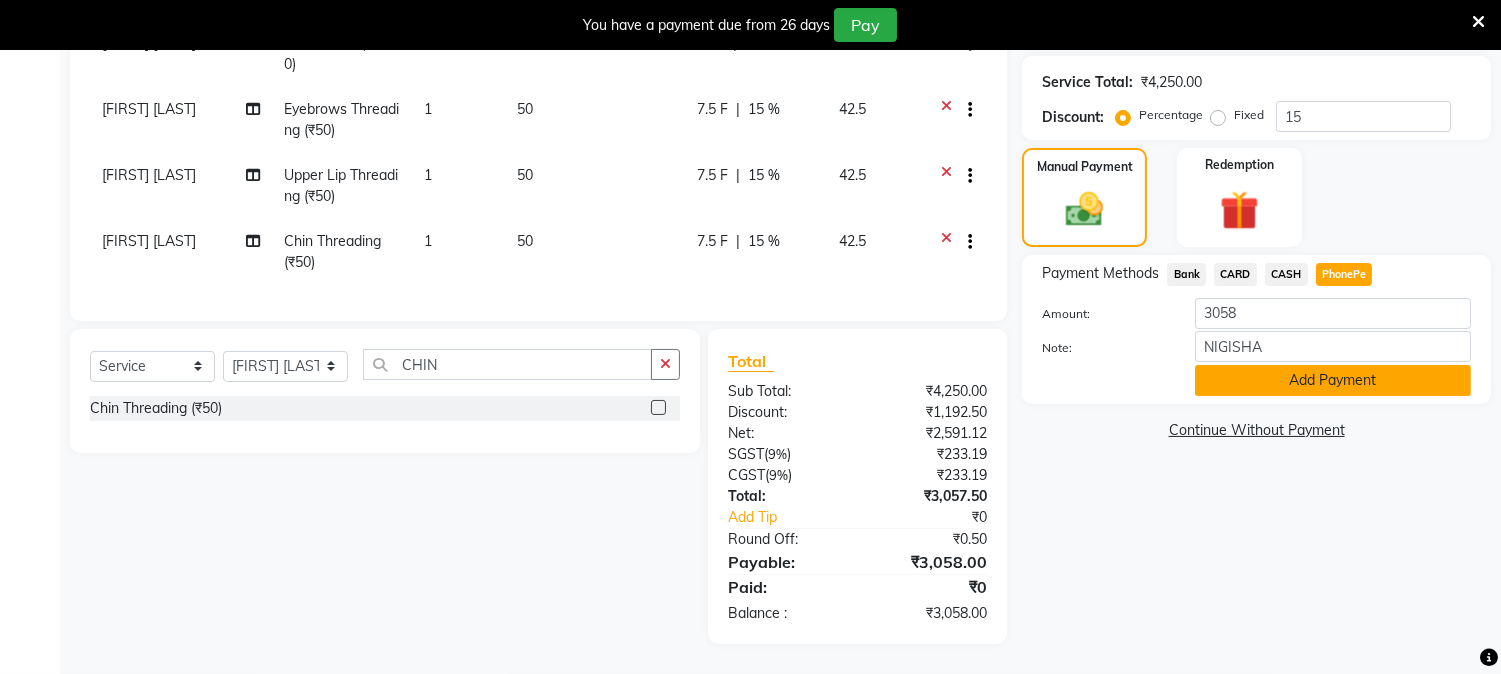click on "Add Payment" 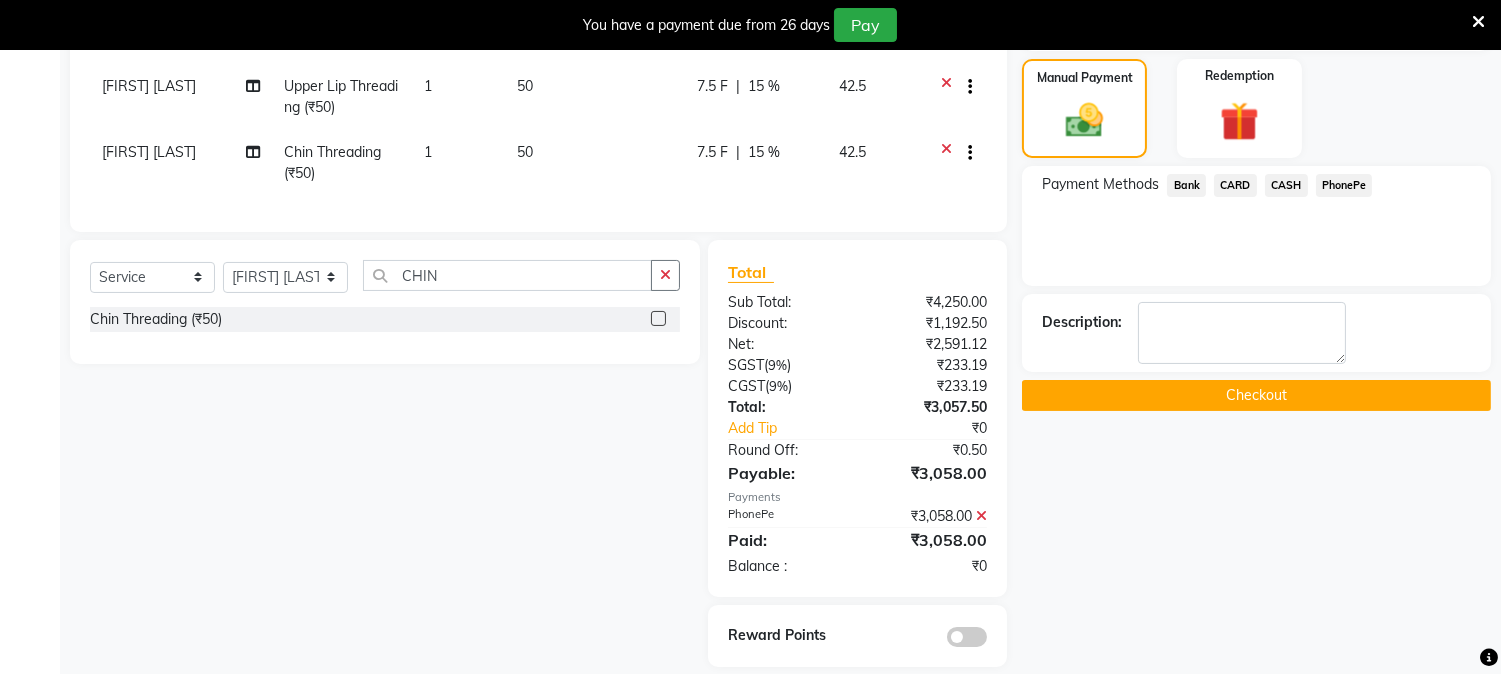 scroll, scrollTop: 558, scrollLeft: 0, axis: vertical 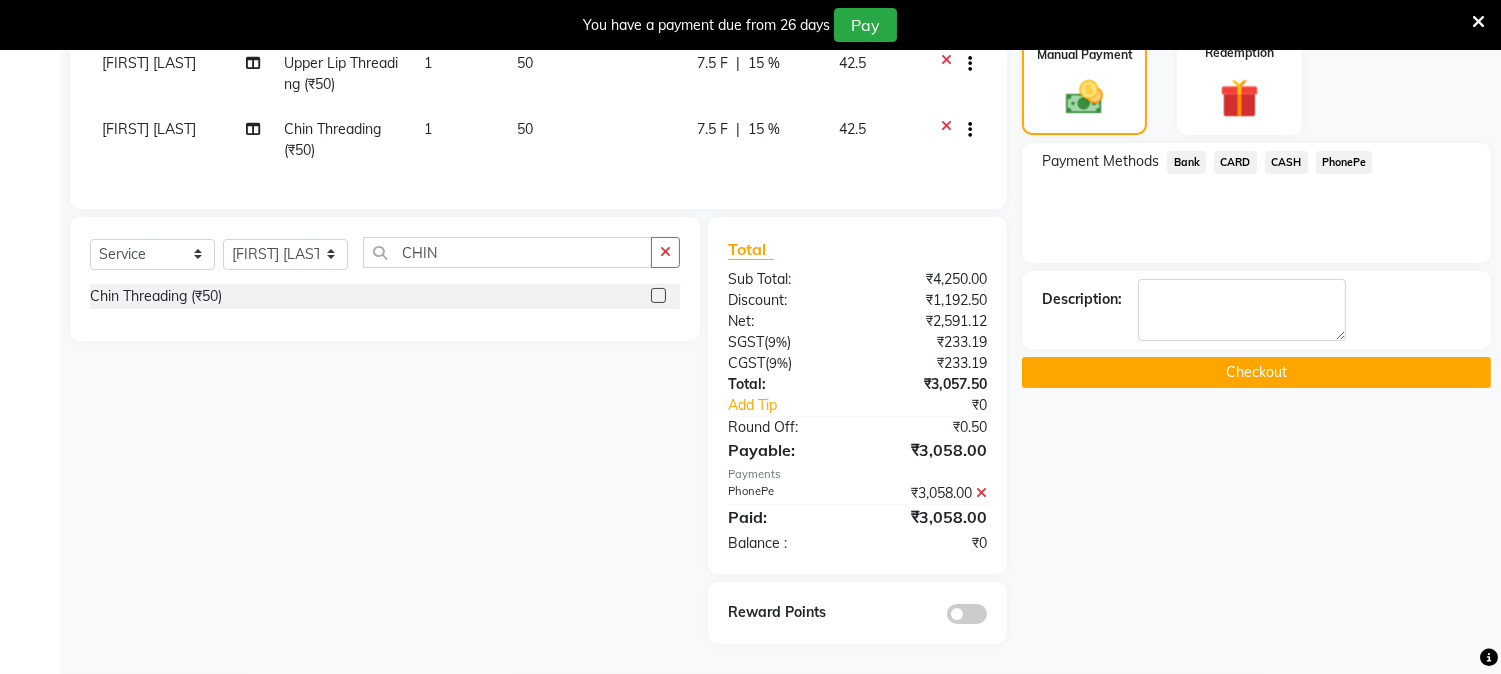 click on "Checkout" 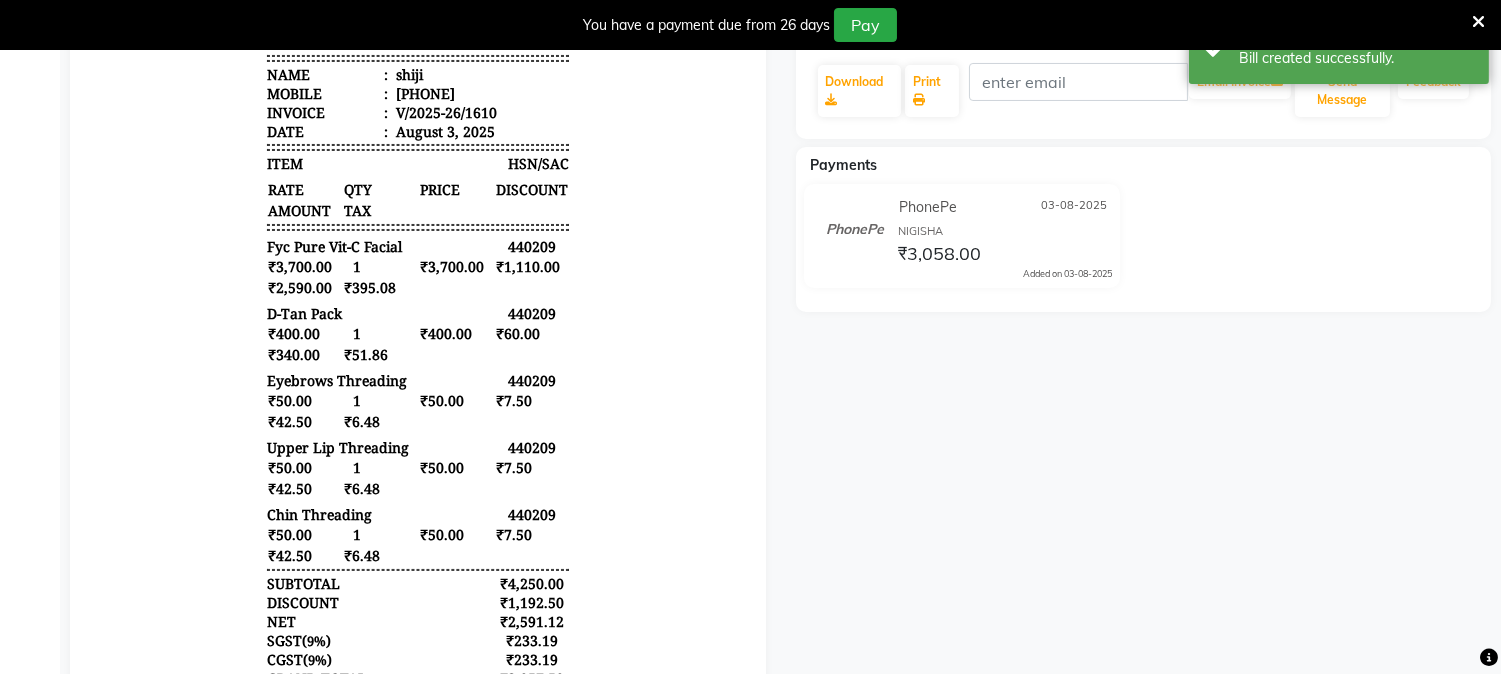 scroll, scrollTop: 225, scrollLeft: 0, axis: vertical 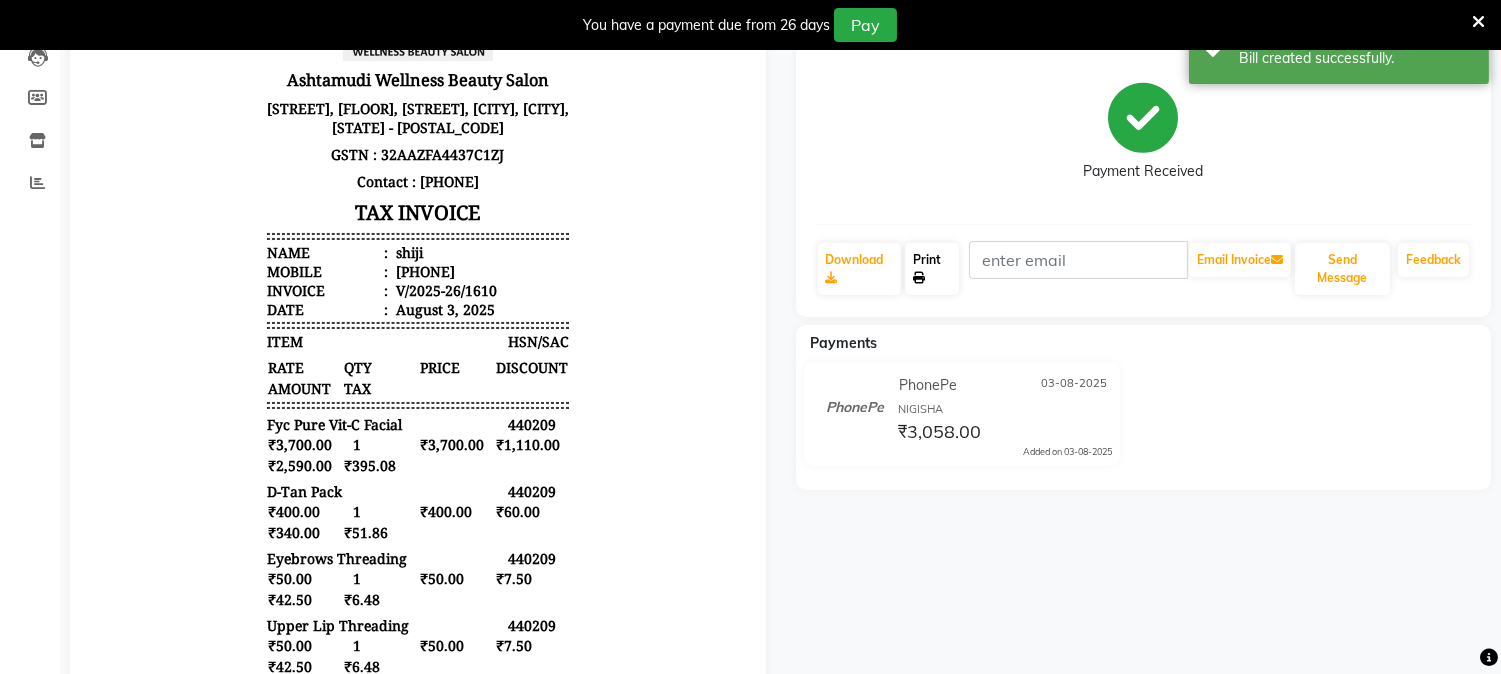click on "Print" 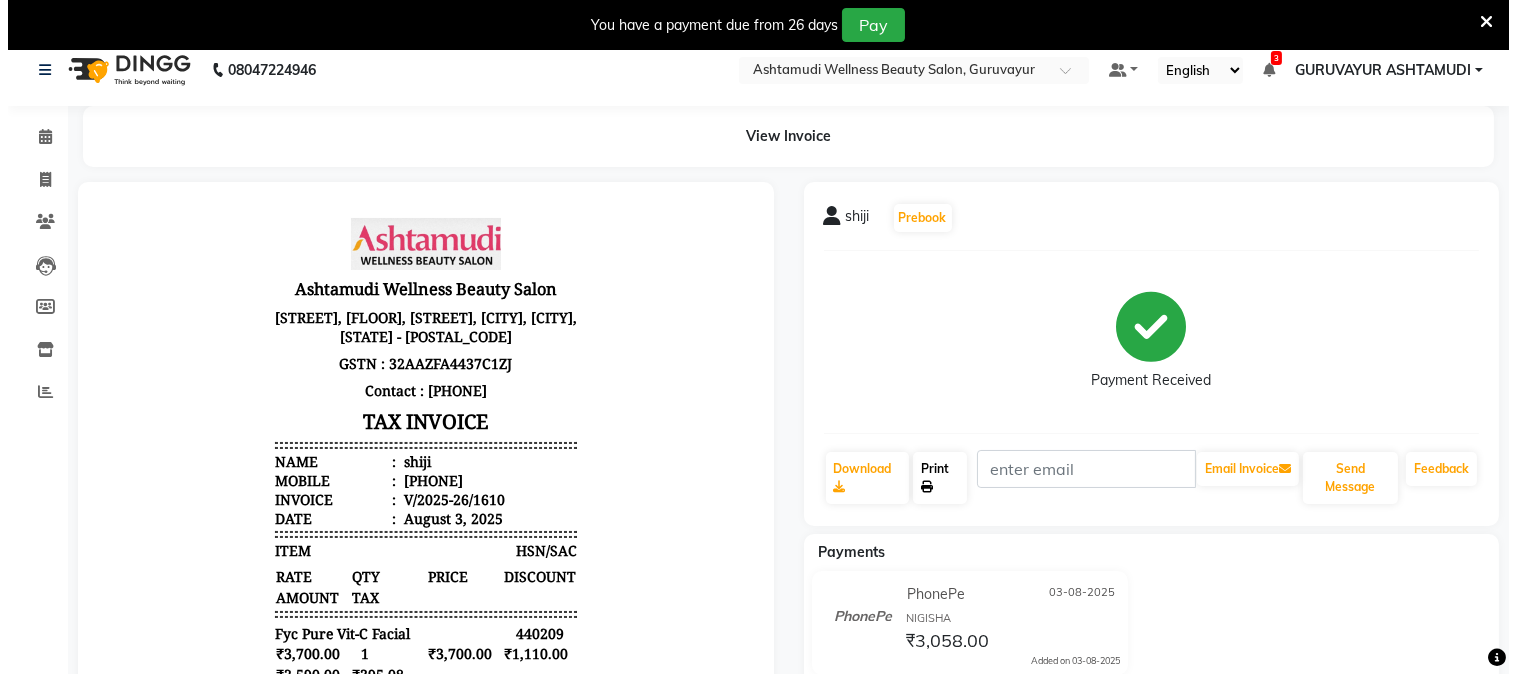 scroll, scrollTop: 0, scrollLeft: 0, axis: both 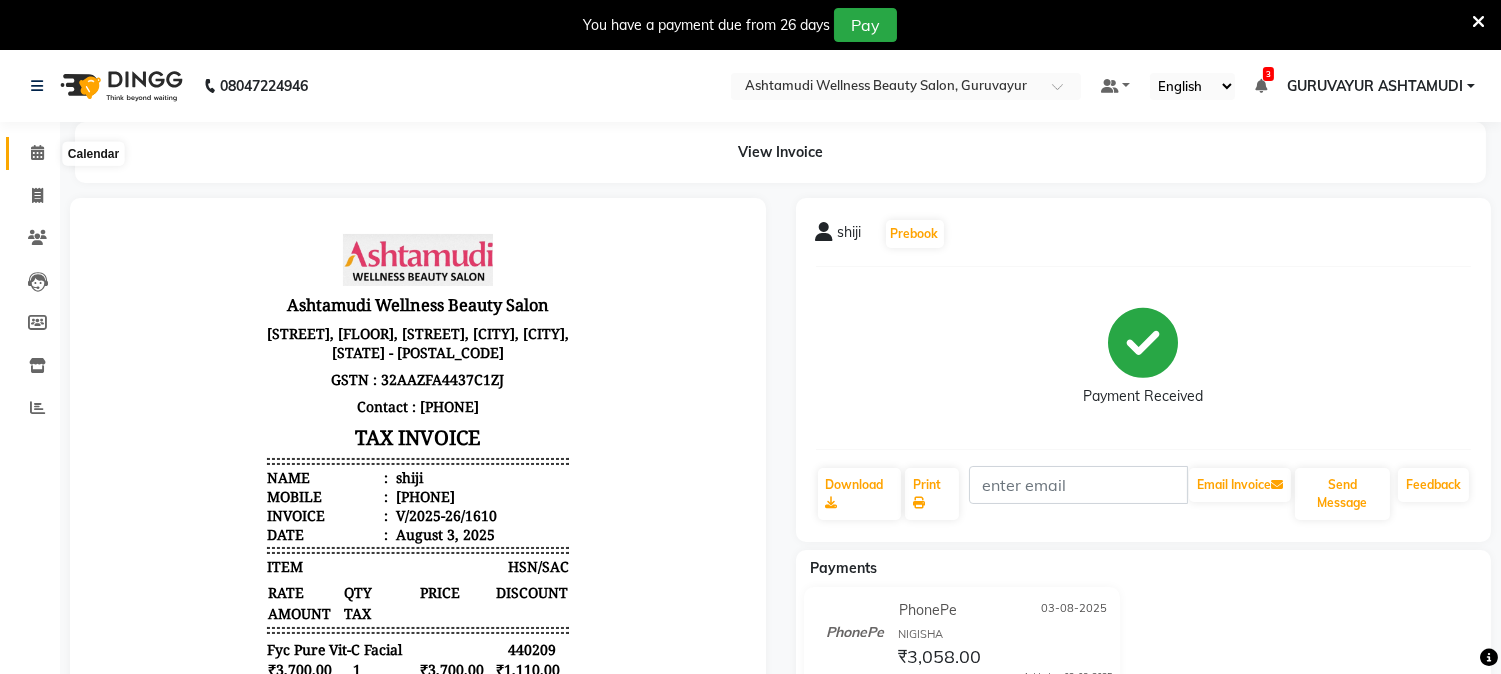 click 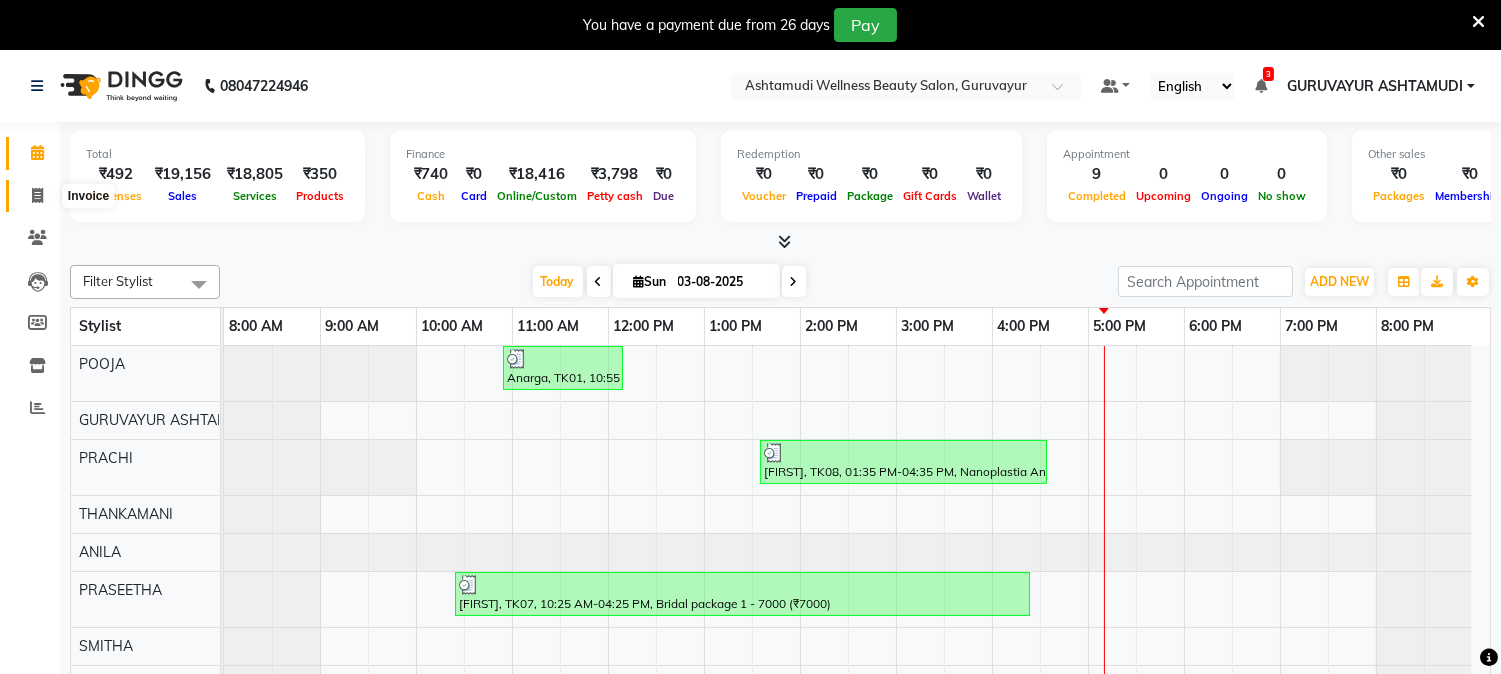 click 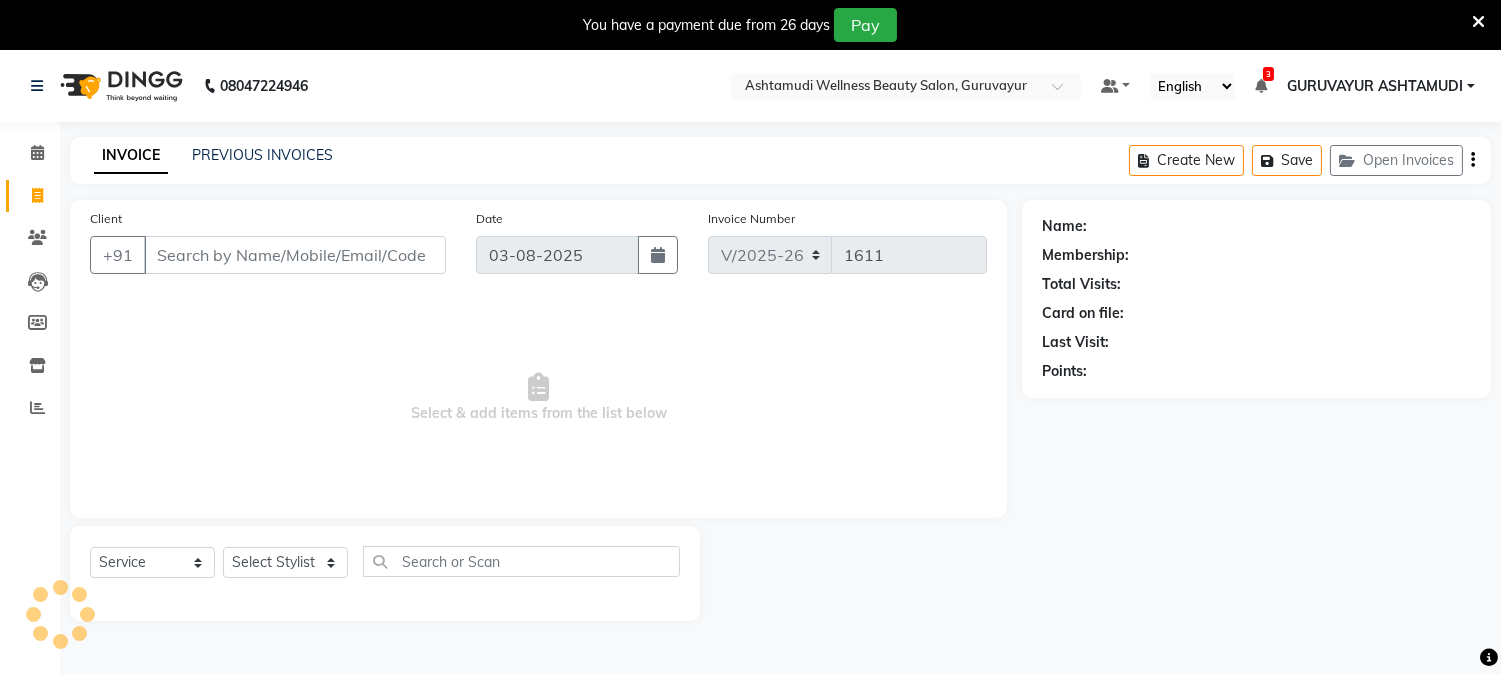 click on "Client" at bounding box center [295, 255] 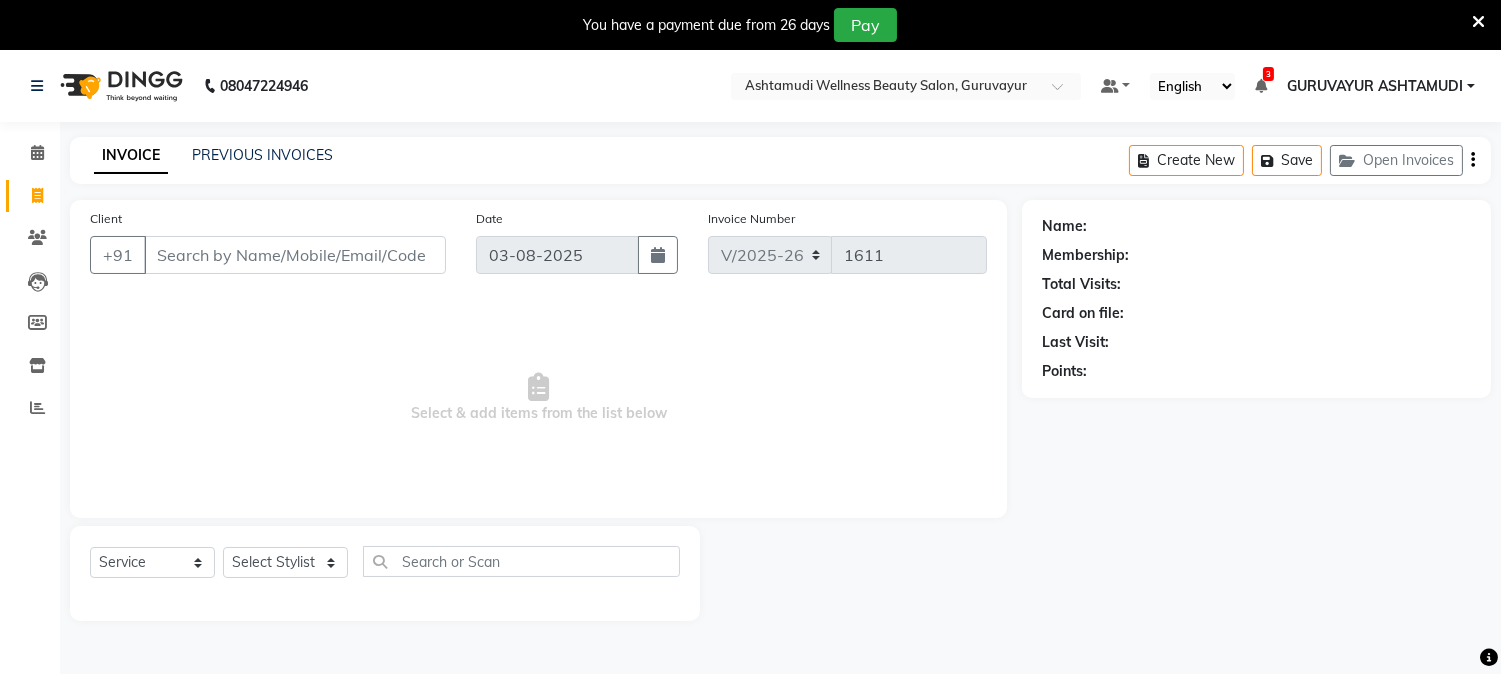 click on "Client" at bounding box center (295, 255) 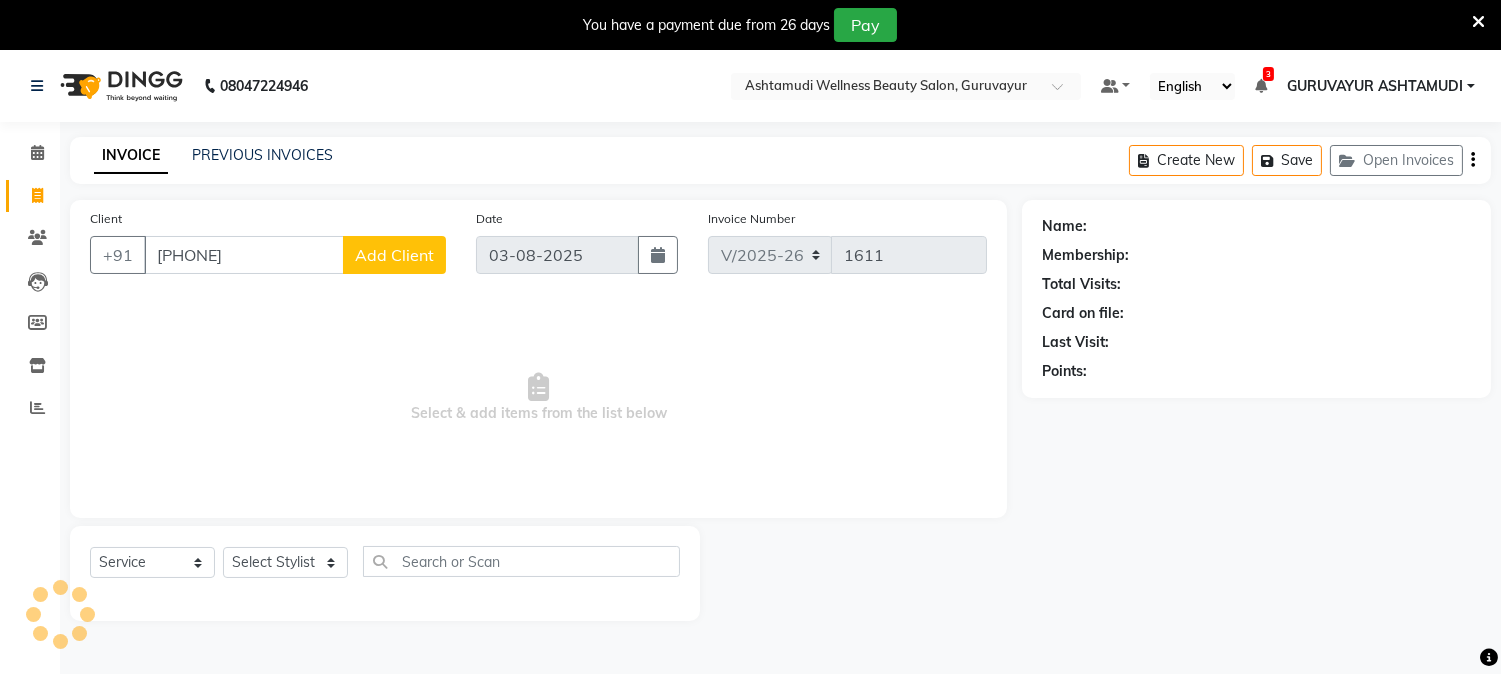 type on "8593009672" 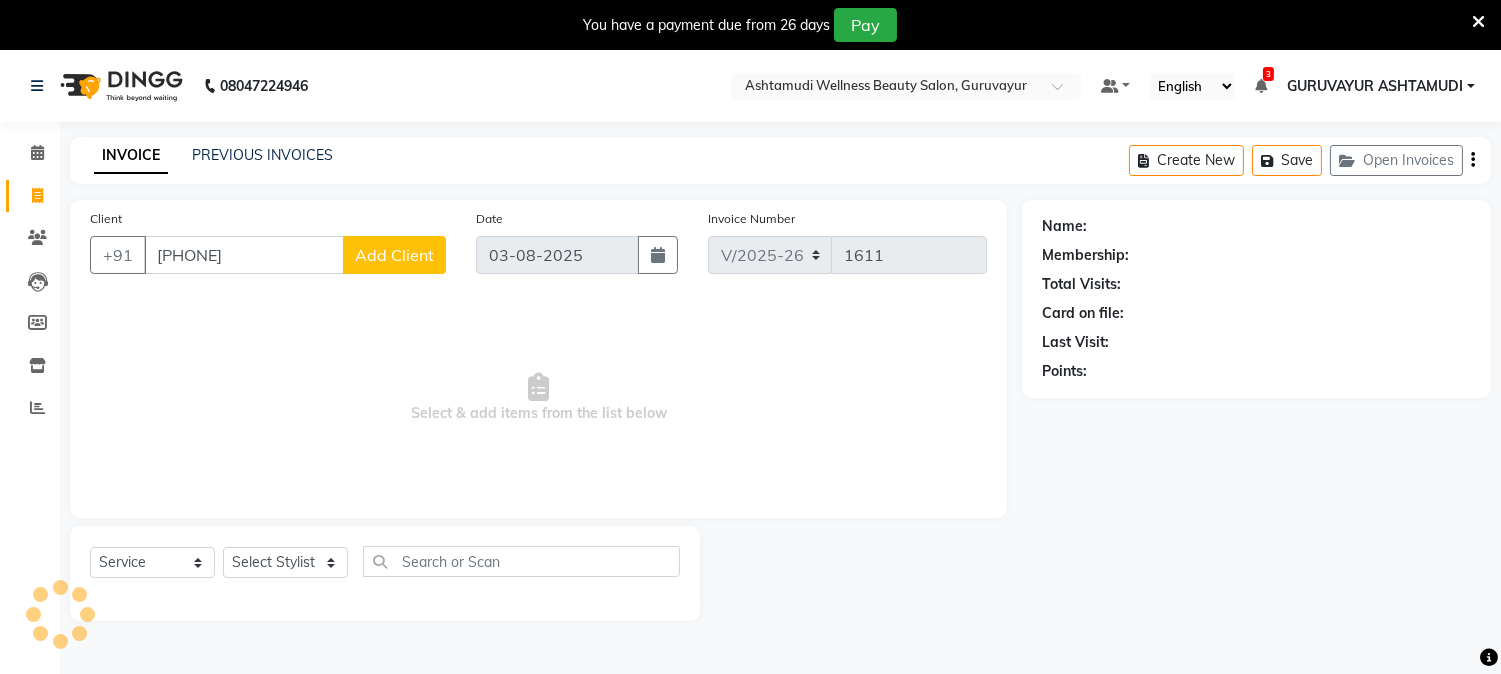 click on "Add Client" 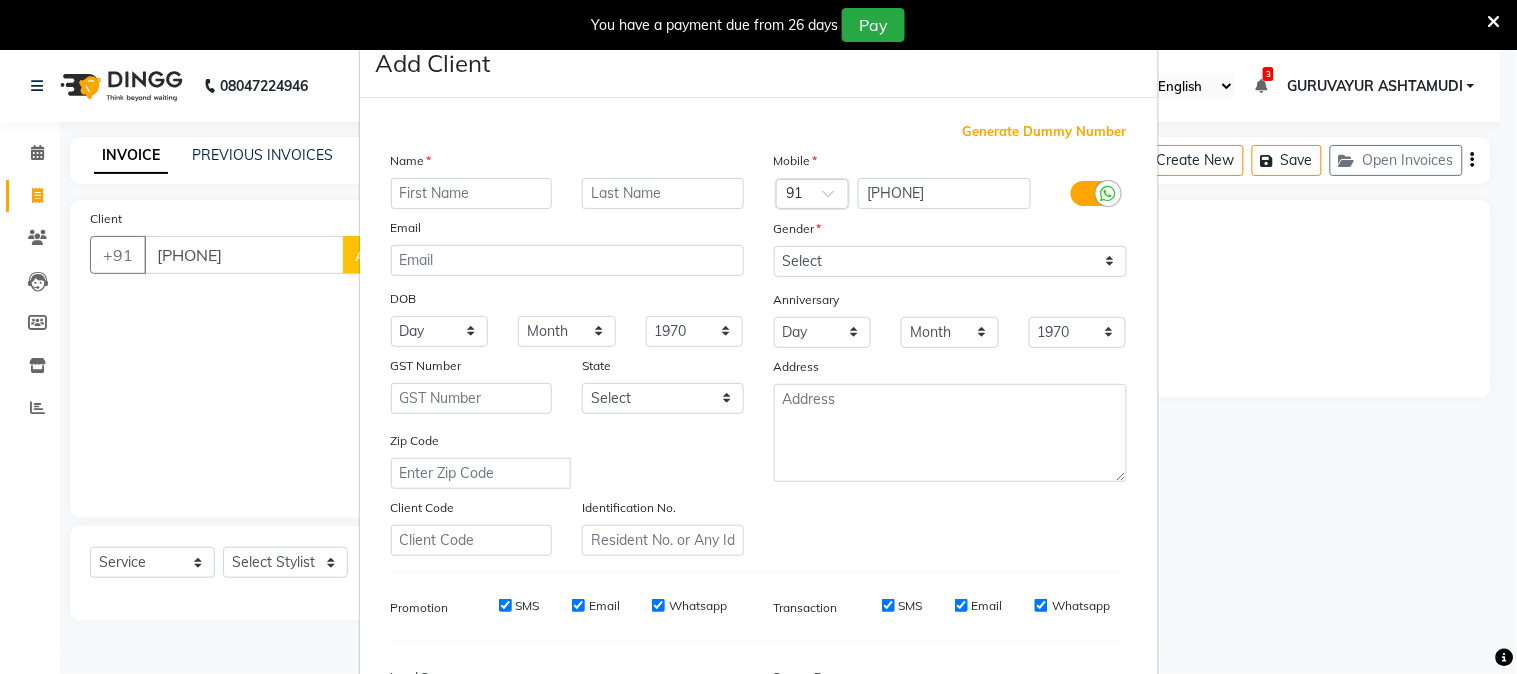 click at bounding box center [472, 193] 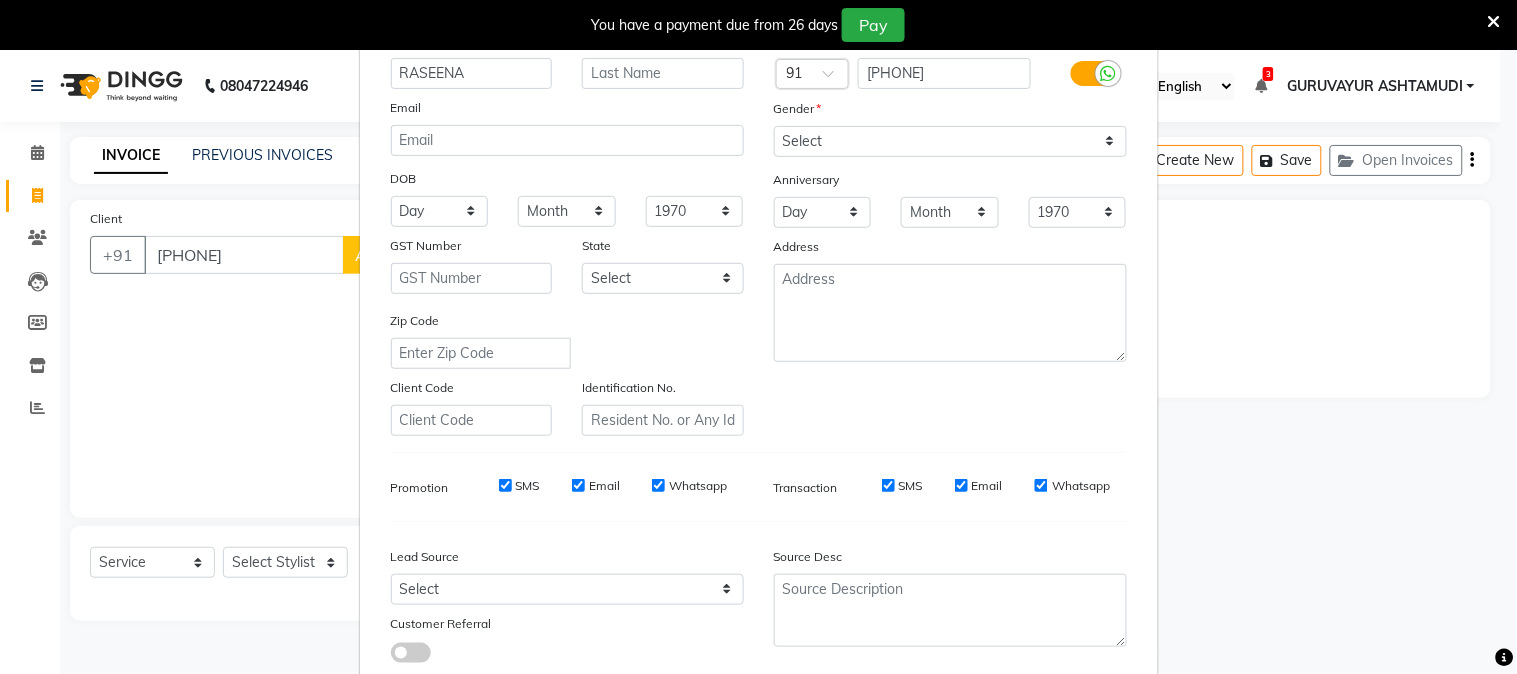 scroll, scrollTop: 0, scrollLeft: 0, axis: both 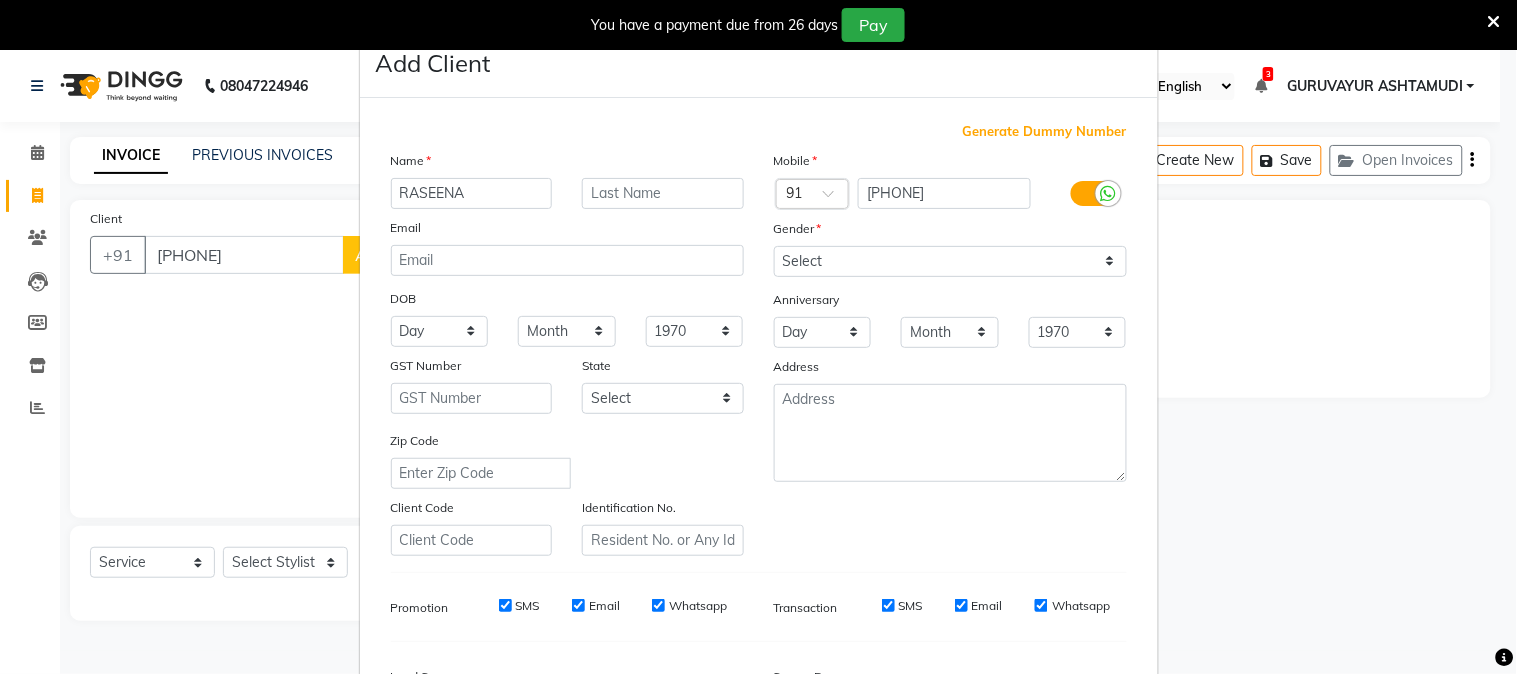 type on "RASEENA" 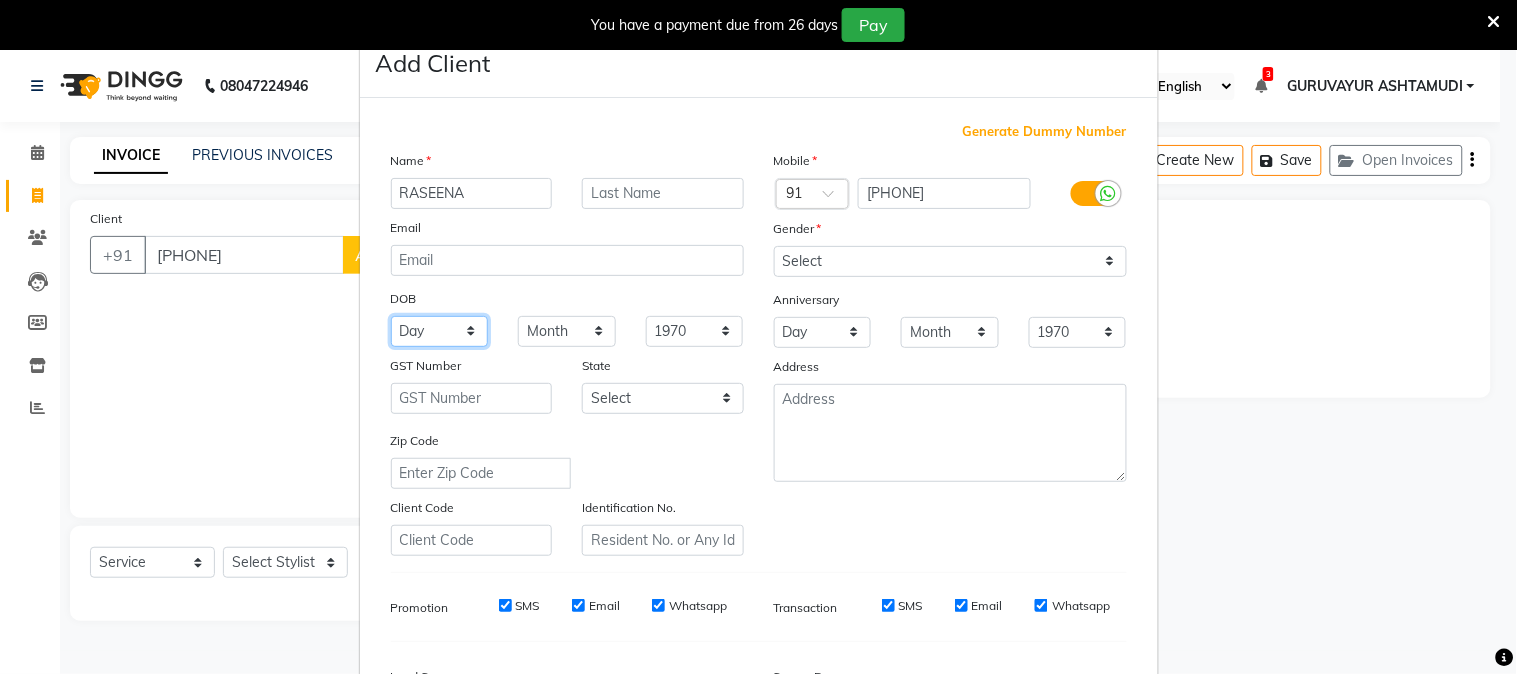click on "Day 01 02 03 04 05 06 07 08 09 10 11 12 13 14 15 16 17 18 19 20 21 22 23 24 25 26 27 28 29 30 31" at bounding box center (440, 331) 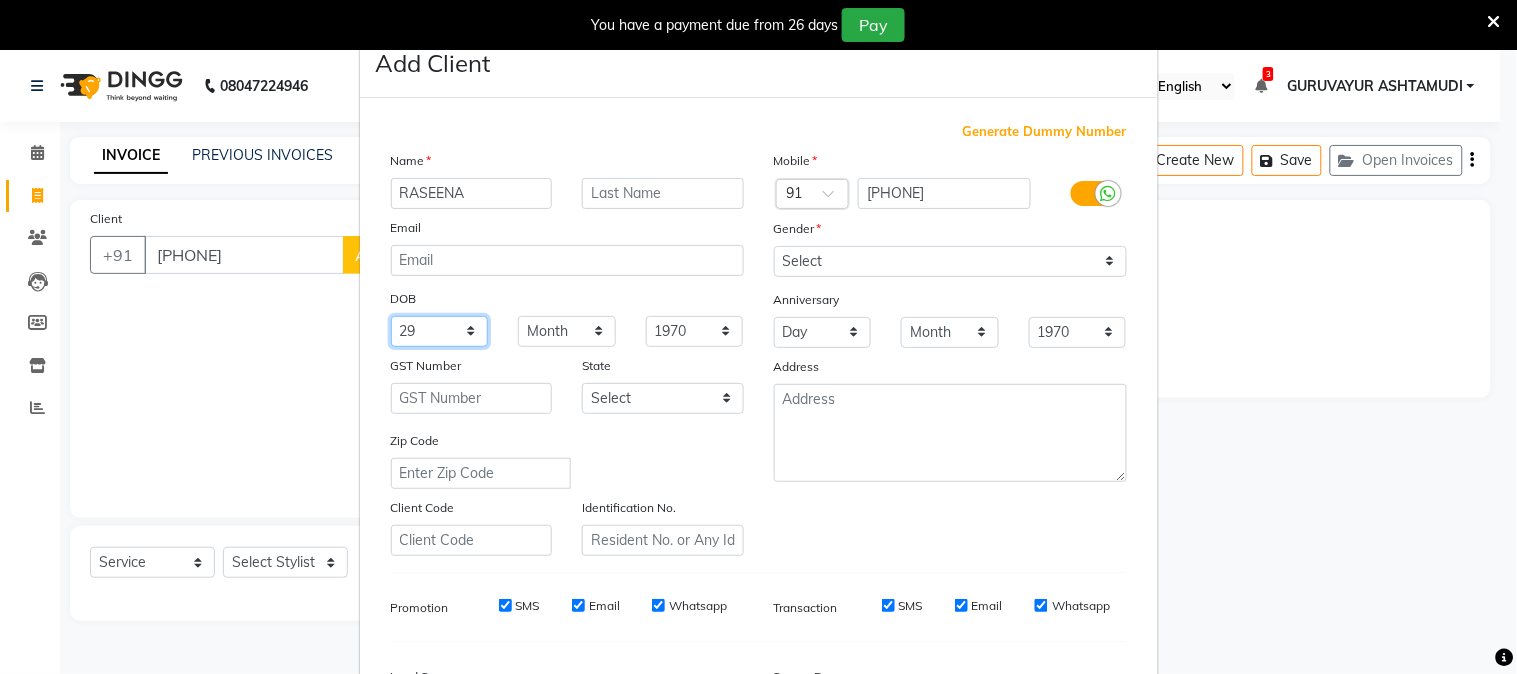 click on "Day 01 02 03 04 05 06 07 08 09 10 11 12 13 14 15 16 17 18 19 20 21 22 23 24 25 26 27 28 29 30 31" at bounding box center [440, 331] 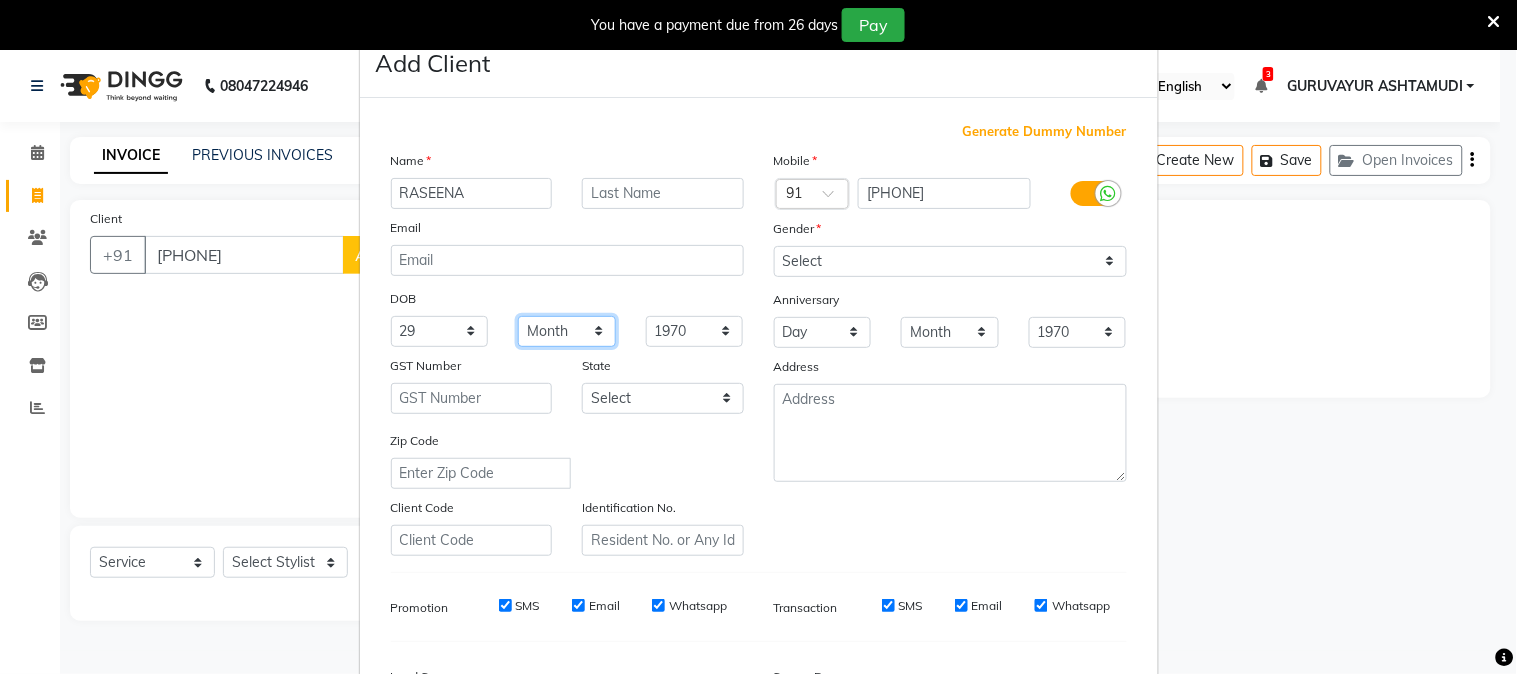 drag, startPoint x: 581, startPoint y: 327, endPoint x: 562, endPoint y: 337, distance: 21.470911 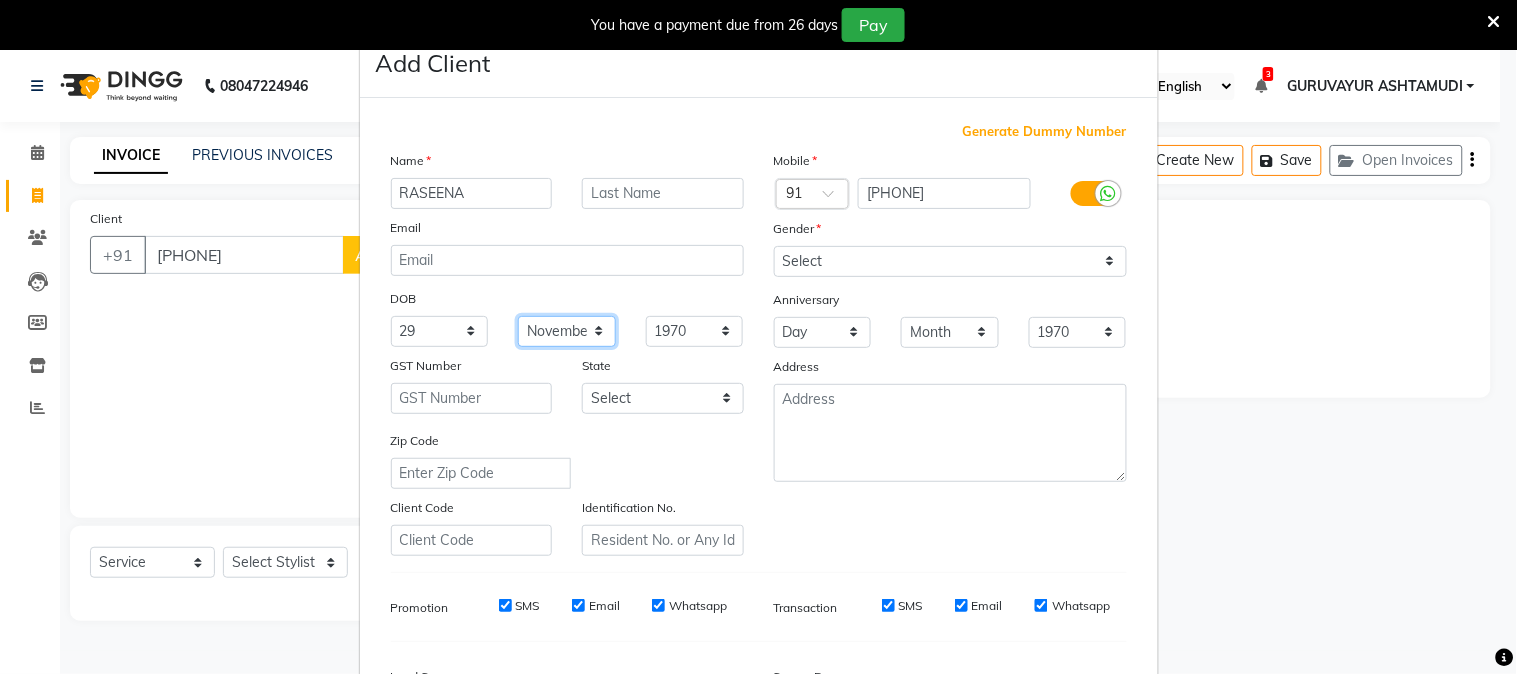 click on "Month January February March April May June July August September October November December" at bounding box center [567, 331] 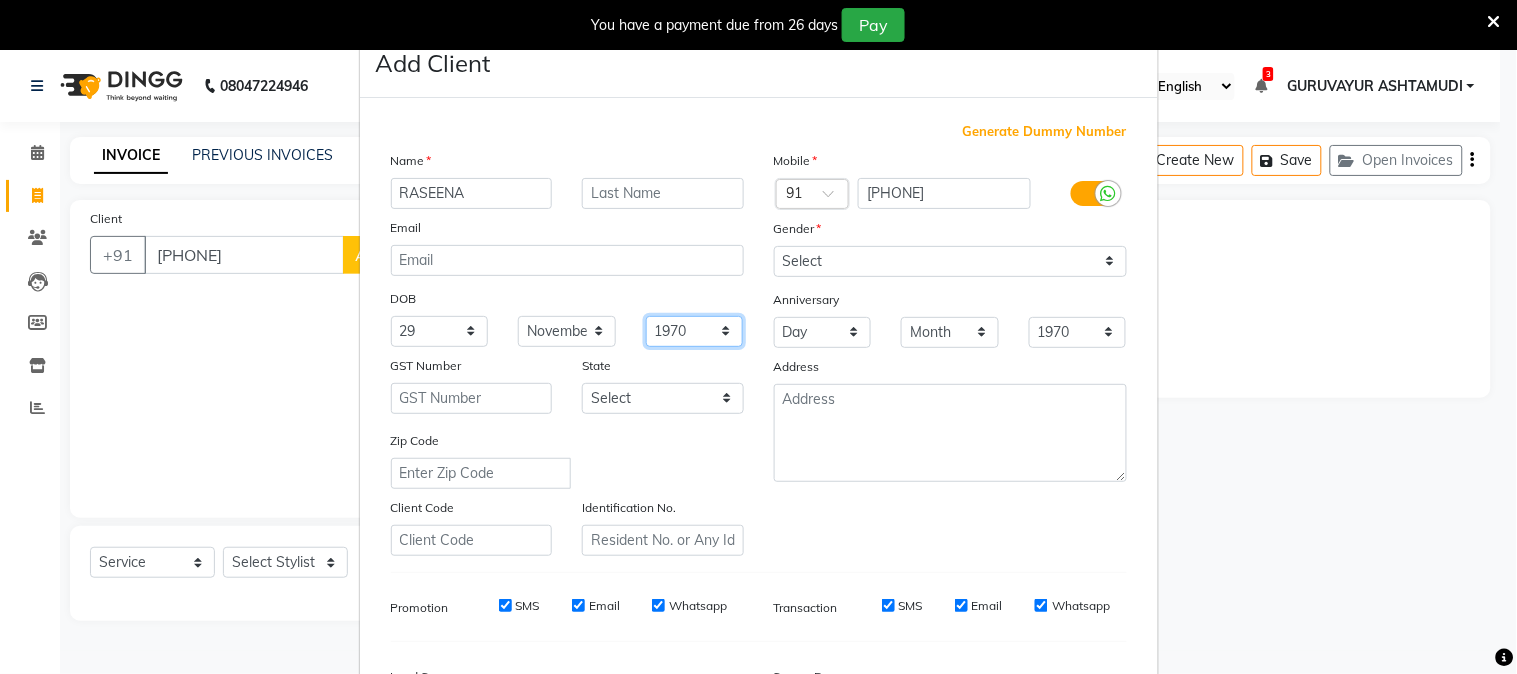 click on "1940 1941 1942 1943 1944 1945 1946 1947 1948 1949 1950 1951 1952 1953 1954 1955 1956 1957 1958 1959 1960 1961 1962 1963 1964 1965 1966 1967 1968 1969 1970 1971 1972 1973 1974 1975 1976 1977 1978 1979 1980 1981 1982 1983 1984 1985 1986 1987 1988 1989 1990 1991 1992 1993 1994 1995 1996 1997 1998 1999 2000 2001 2002 2003 2004 2005 2006 2007 2008 2009 2010 2011 2012 2013 2014 2015 2016 2017 2018 2019 2020 2021 2022 2023 2024" at bounding box center (695, 331) 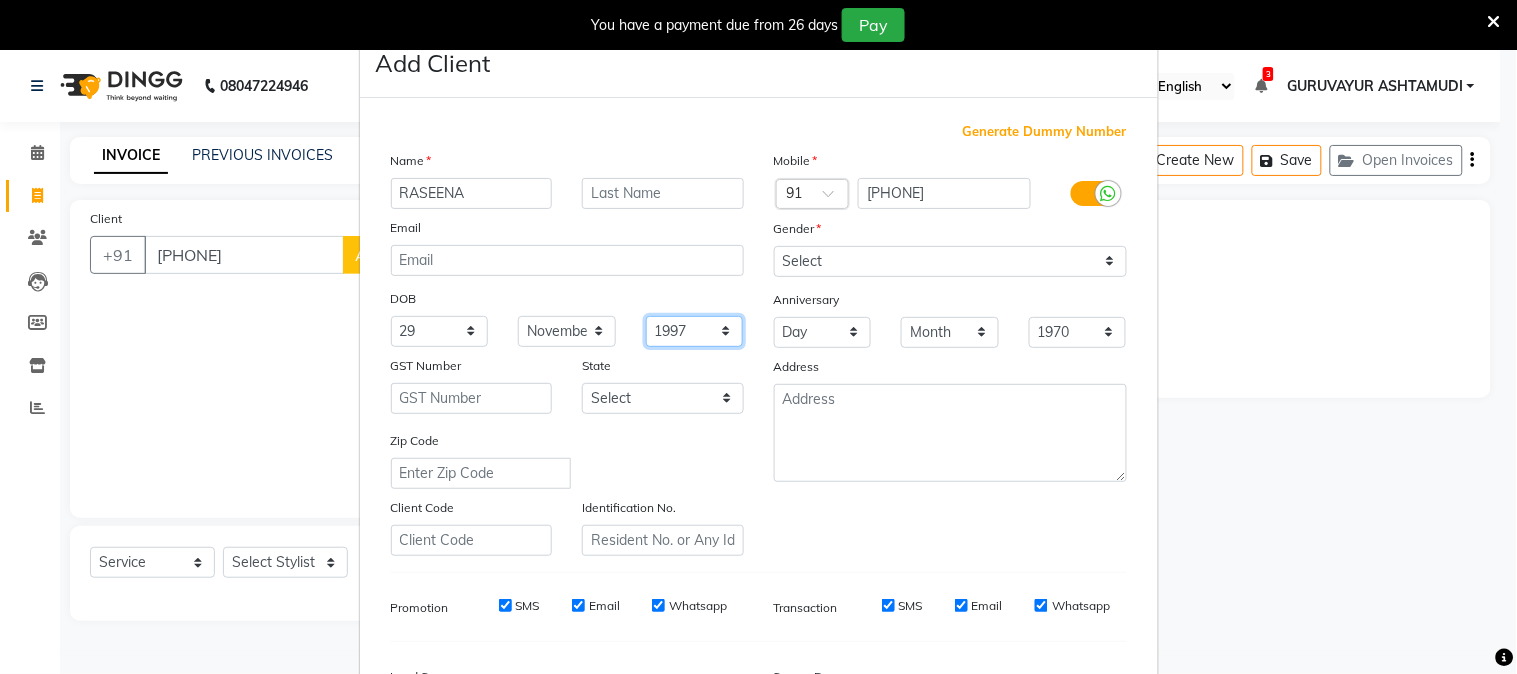 click on "1940 1941 1942 1943 1944 1945 1946 1947 1948 1949 1950 1951 1952 1953 1954 1955 1956 1957 1958 1959 1960 1961 1962 1963 1964 1965 1966 1967 1968 1969 1970 1971 1972 1973 1974 1975 1976 1977 1978 1979 1980 1981 1982 1983 1984 1985 1986 1987 1988 1989 1990 1991 1992 1993 1994 1995 1996 1997 1998 1999 2000 2001 2002 2003 2004 2005 2006 2007 2008 2009 2010 2011 2012 2013 2014 2015 2016 2017 2018 2019 2020 2021 2022 2023 2024" at bounding box center (695, 331) 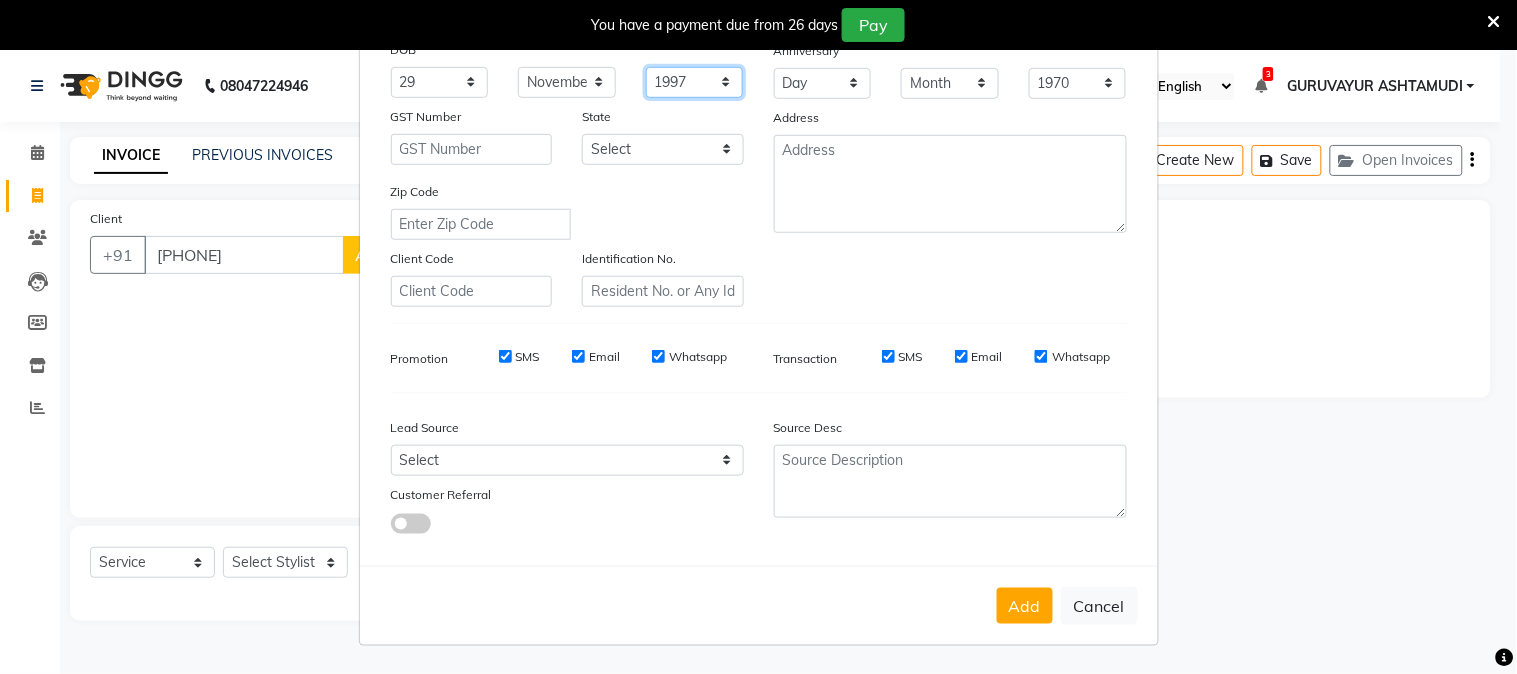 scroll, scrollTop: 27, scrollLeft: 0, axis: vertical 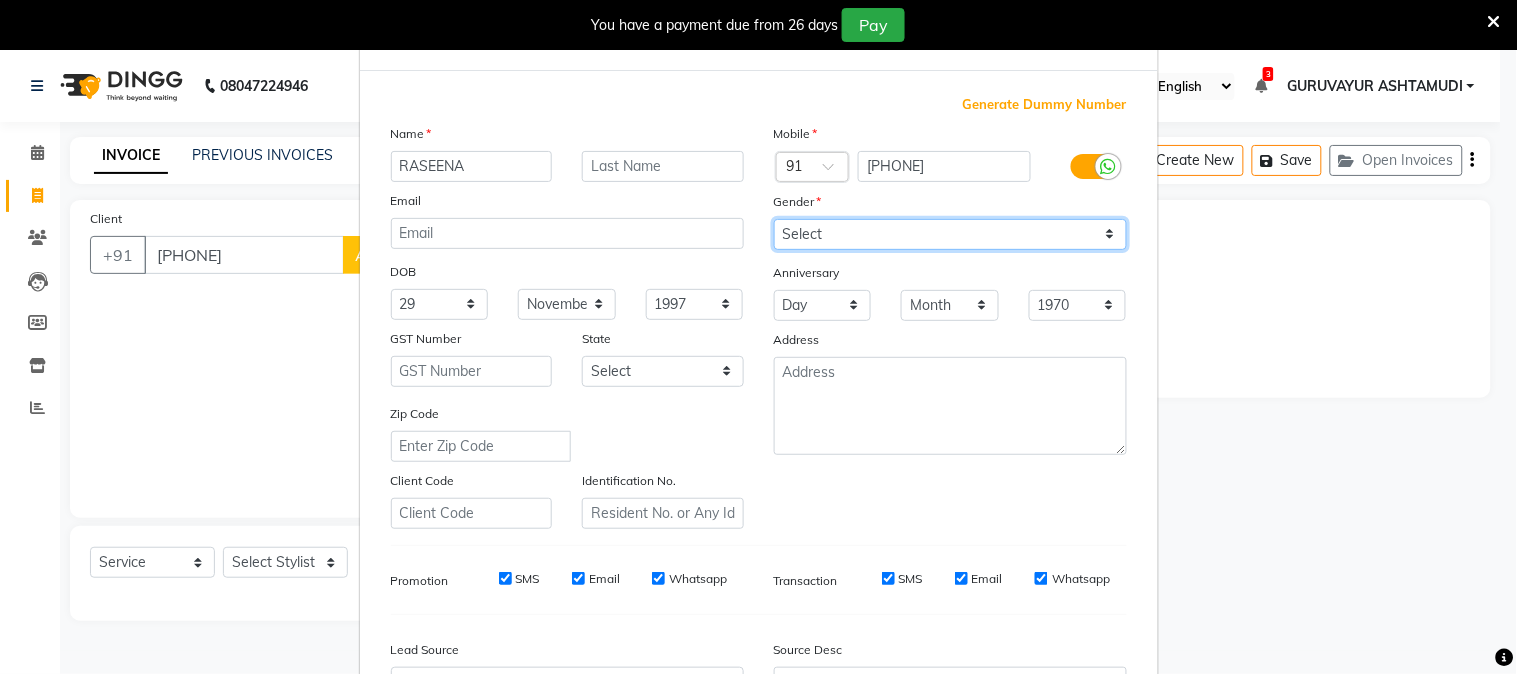 click on "Select Male Female Other Prefer Not To Say" at bounding box center [950, 234] 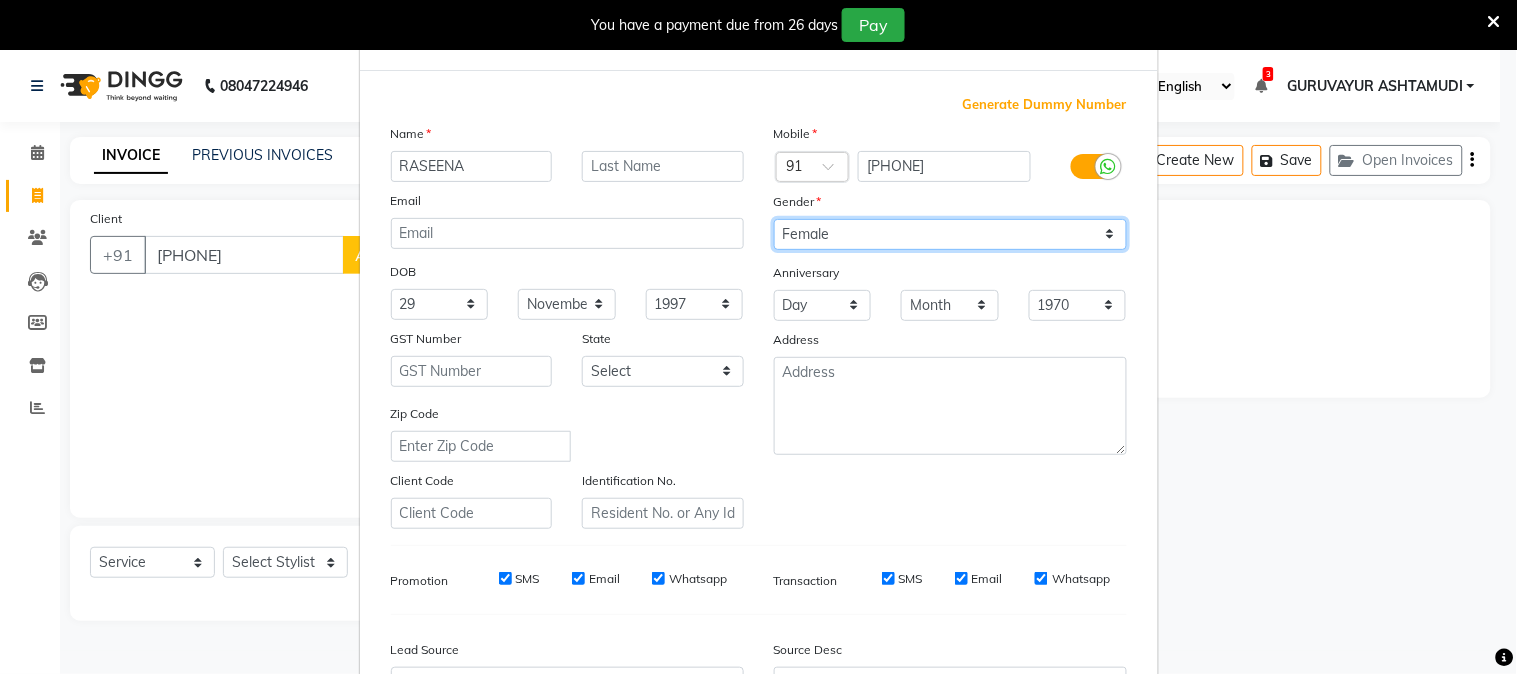 click on "Select Male Female Other Prefer Not To Say" at bounding box center [950, 234] 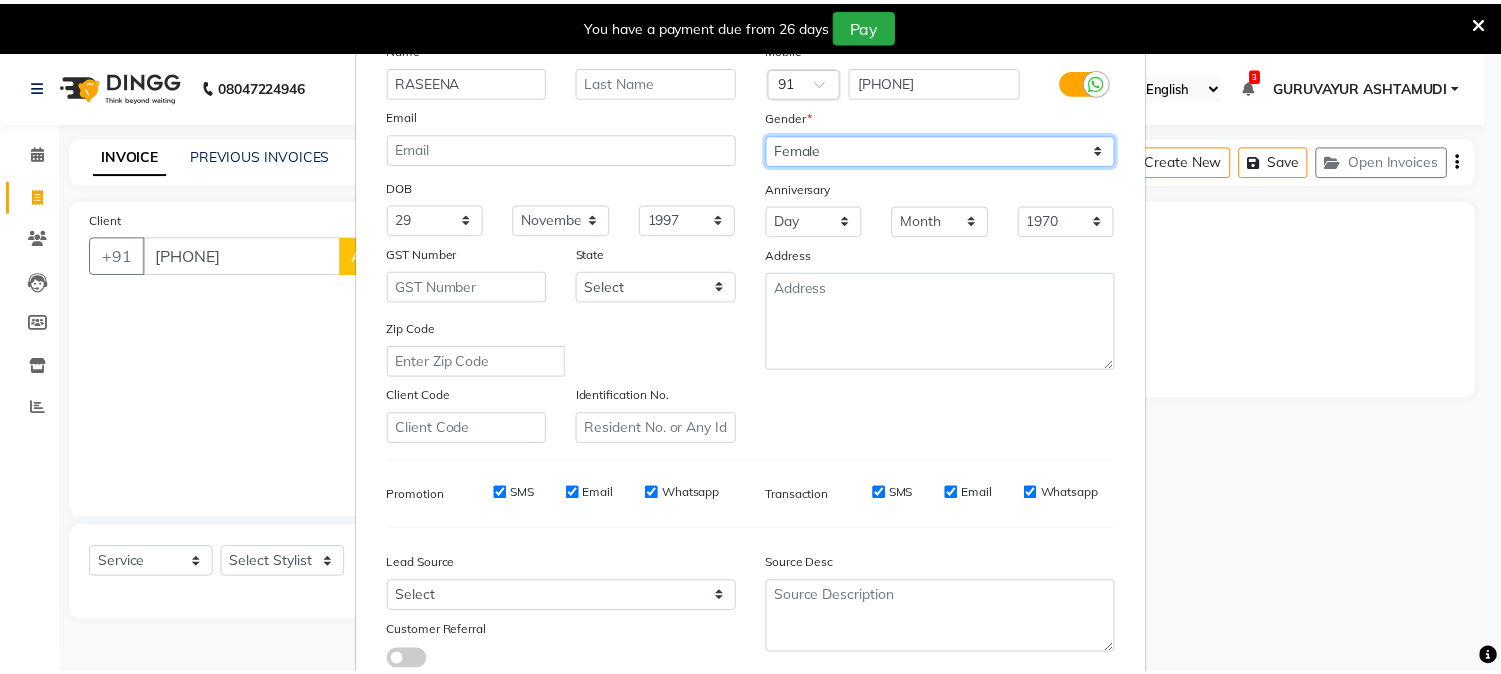scroll, scrollTop: 250, scrollLeft: 0, axis: vertical 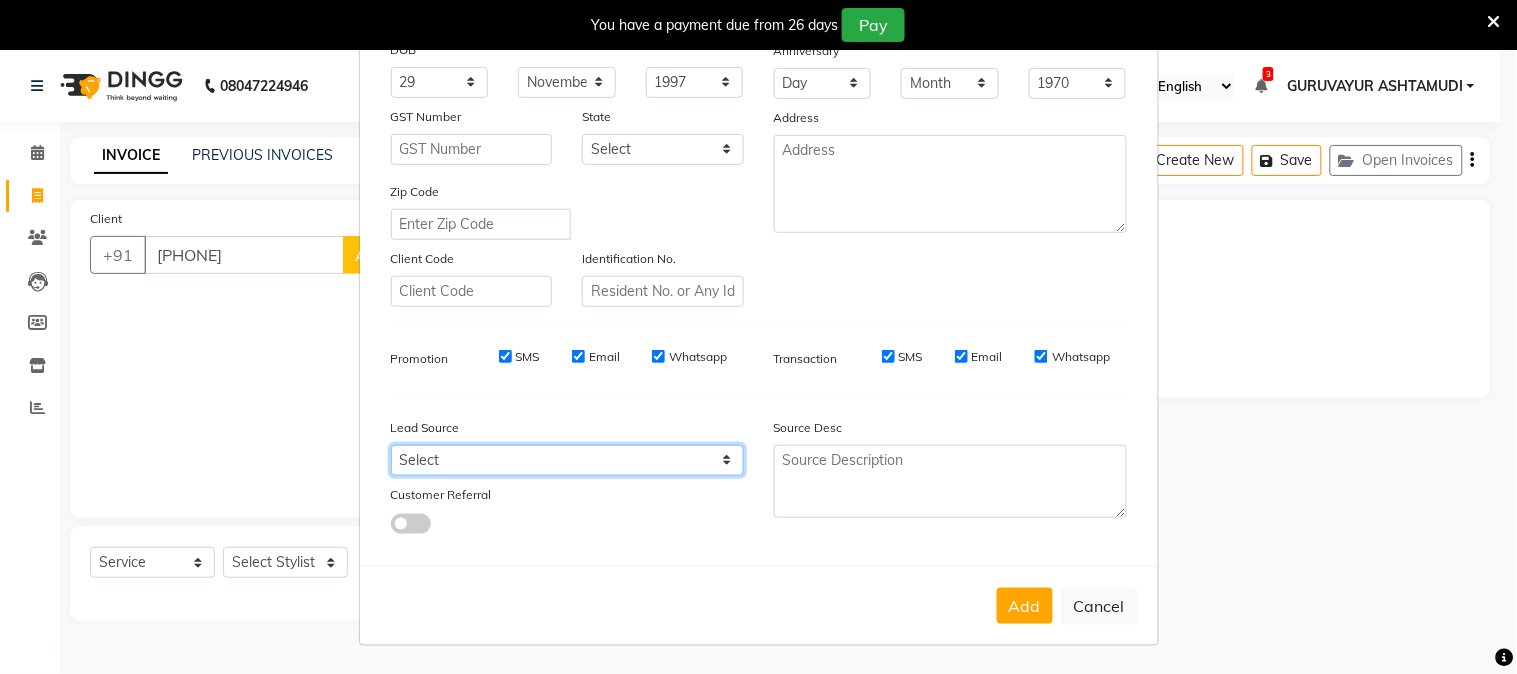 click on "Select Walk-in Referral Internet Friend Word of Mouth Advertisement Facebook JustDial Google Other Instagram  YouTube  WhatsApp" at bounding box center [567, 460] 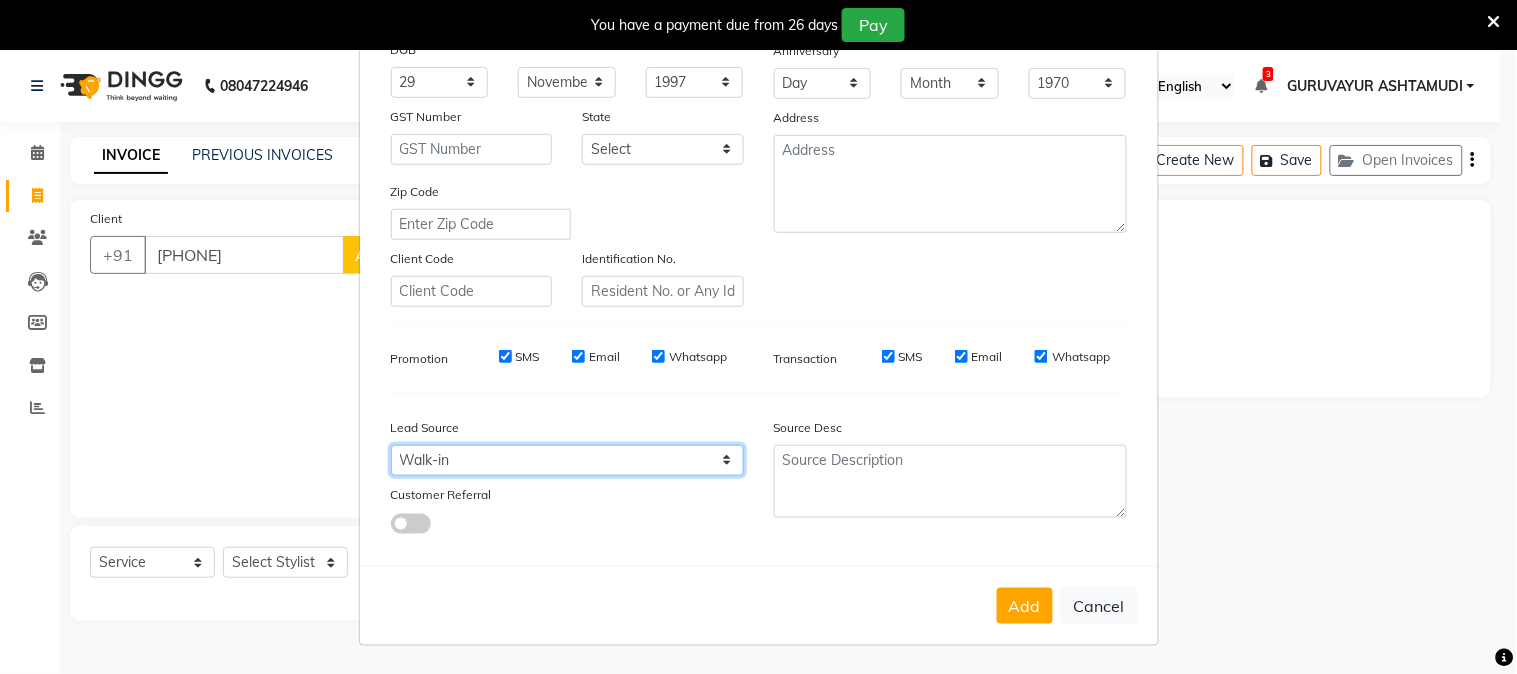 click on "Select Walk-in Referral Internet Friend Word of Mouth Advertisement Facebook JustDial Google Other Instagram  YouTube  WhatsApp" at bounding box center (567, 460) 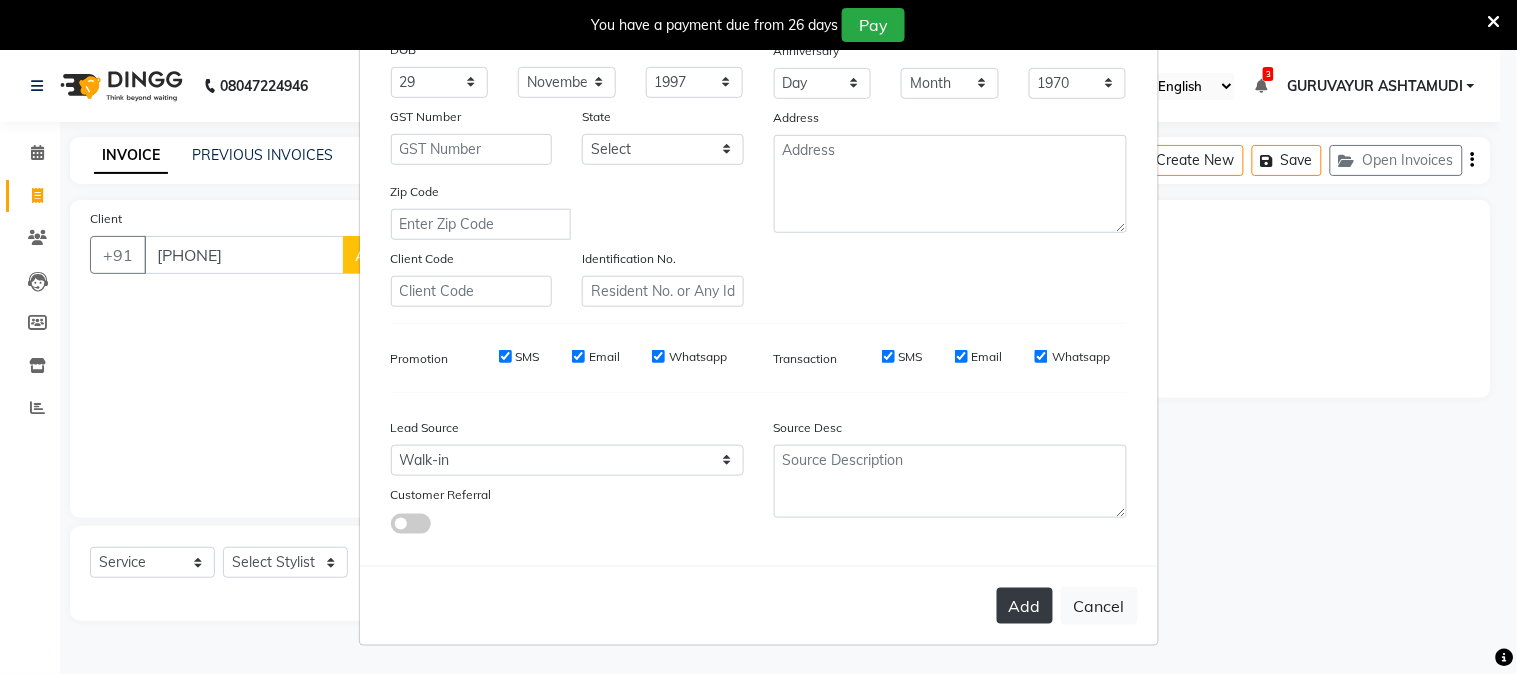 click on "Add" at bounding box center [1025, 606] 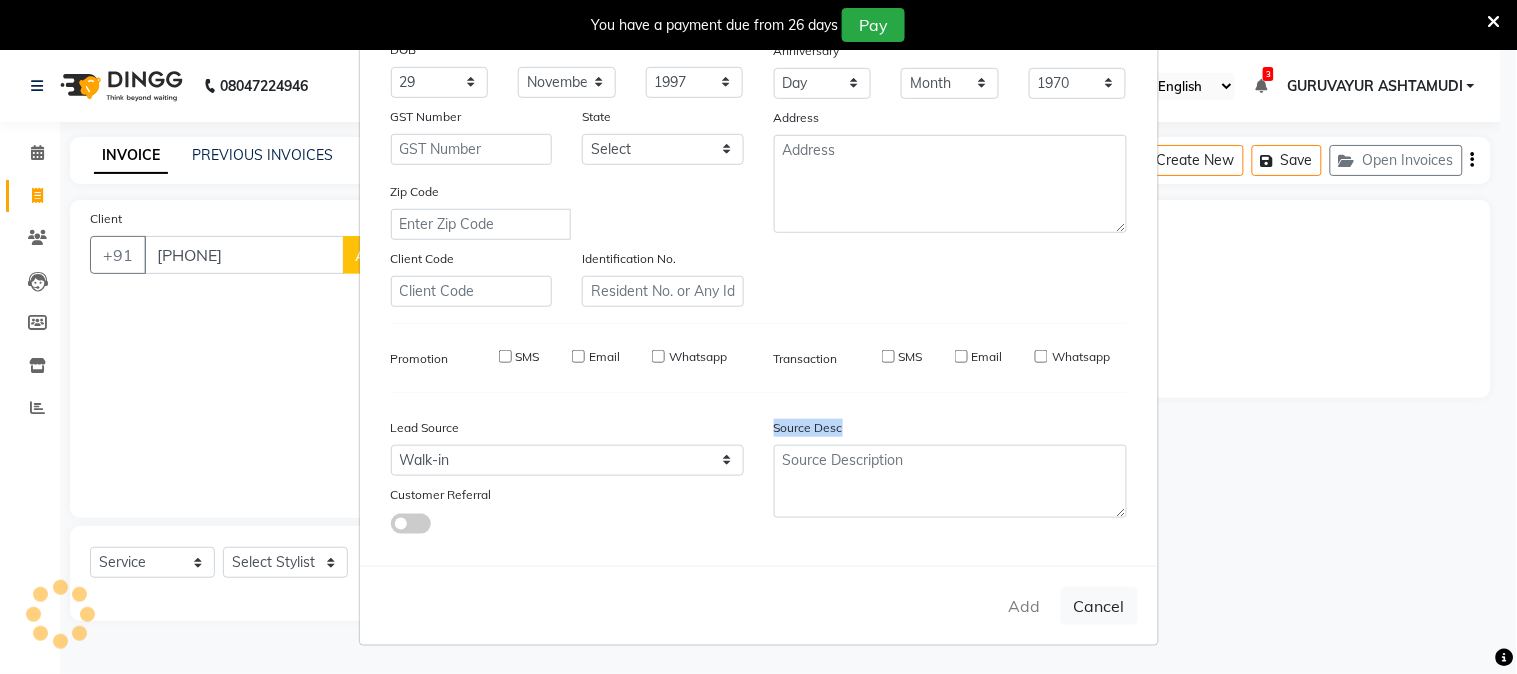 click on "Add Client Generate Dummy Number Name RASEENA Email DOB Day 01 02 03 04 05 06 07 08 09 10 11 12 13 14 15 16 17 18 19 20 21 22 23 24 25 26 27 28 29 30 31 Month January February March April May June July August September October November December 1940 1941 1942 1943 1944 1945 1946 1947 1948 1949 1950 1951 1952 1953 1954 1955 1956 1957 1958 1959 1960 1961 1962 1963 1964 1965 1966 1967 1968 1969 1970 1971 1972 1973 1974 1975 1976 1977 1978 1979 1980 1981 1982 1983 1984 1985 1986 1987 1988 1989 1990 1991 1992 1993 1994 1995 1996 1997 1998 1999 2000 2001 2002 2003 2004 2005 2006 2007 2008 2009 2010 2011 2012 2013 2014 2015 2016 2017 2018 2019 2020 2021 2022 2023 2024 GST Number State Select Andaman and Nicobar Islands Andhra Pradesh Arunachal Pradesh Assam Bihar Chandigarh Chhattisgarh Dadra and Nagar Haveli Daman and Diu Delhi Goa Gujarat Haryana Himachal Pradesh Jammu and Kashmir Jharkhand Karnataka Kerala Lakshadweep Madhya Pradesh Maharashtra Manipur Meghalaya Mizoram Nagaland Odisha Pondicherry Punjab Sikkim" at bounding box center [758, 337] 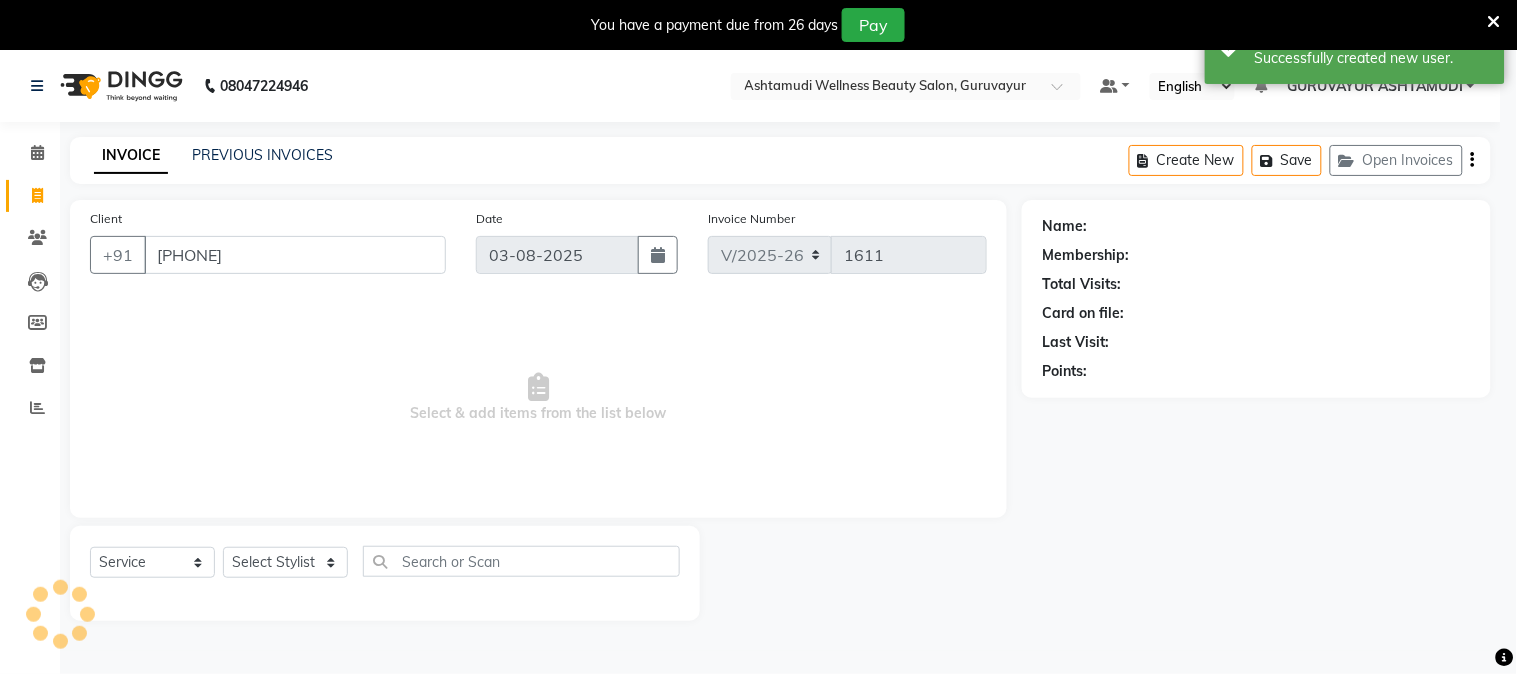 select on "1: Object" 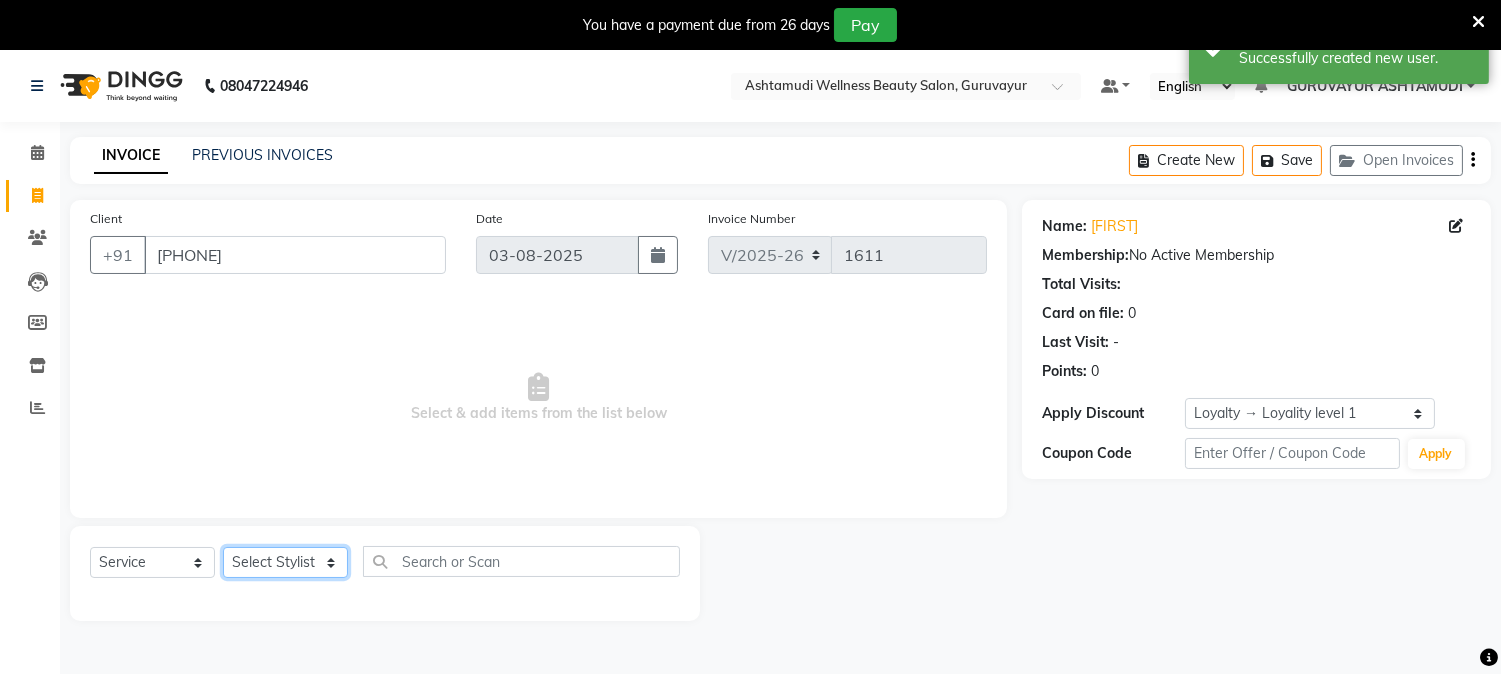 click on "Select Stylist Aathithya ANILA Anjana Das ARYA GURUVAYUR ASHTAMUDI NEETHU Nigisha POOJA PRACHI PRASEETHA REESHMA  Rini SMITHA THANKAMANI" 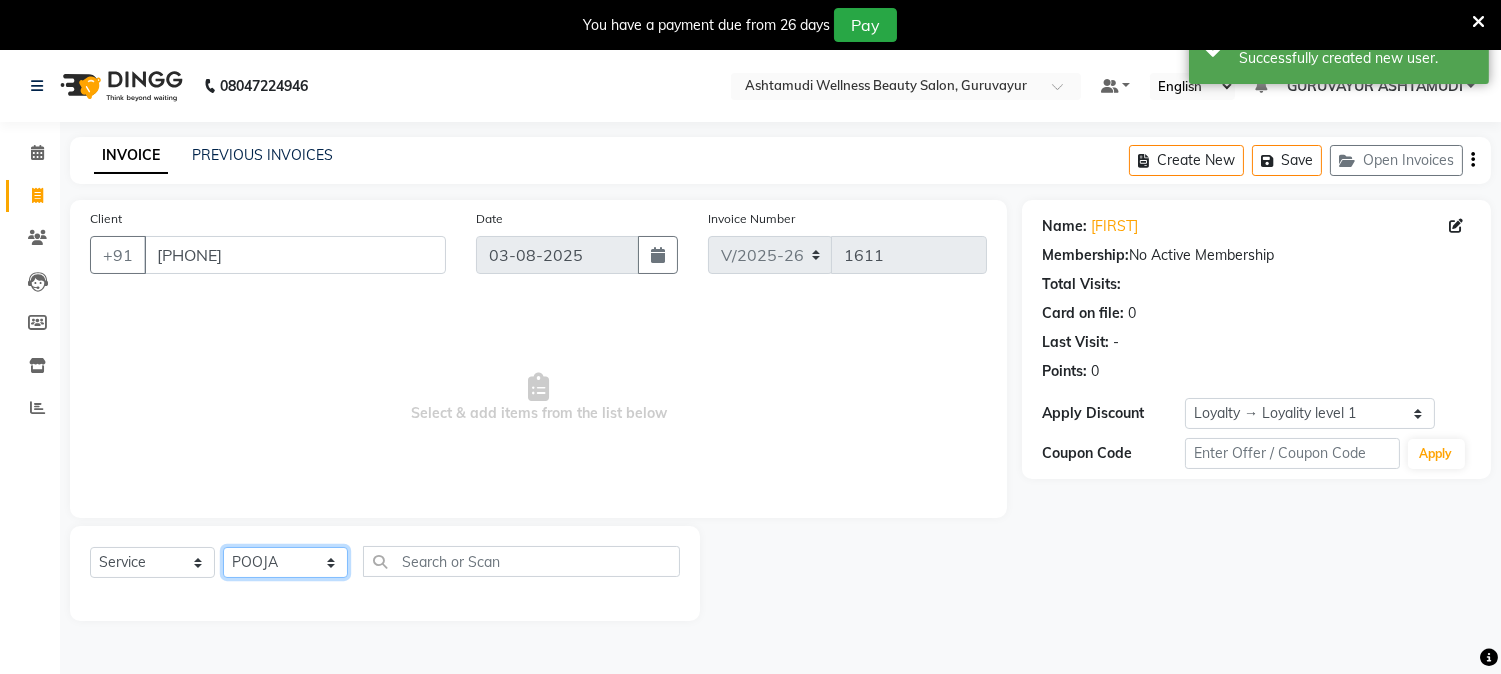 click on "Select Stylist Aathithya ANILA Anjana Das ARYA GURUVAYUR ASHTAMUDI NEETHU Nigisha POOJA PRACHI PRASEETHA REESHMA  Rini SMITHA THANKAMANI" 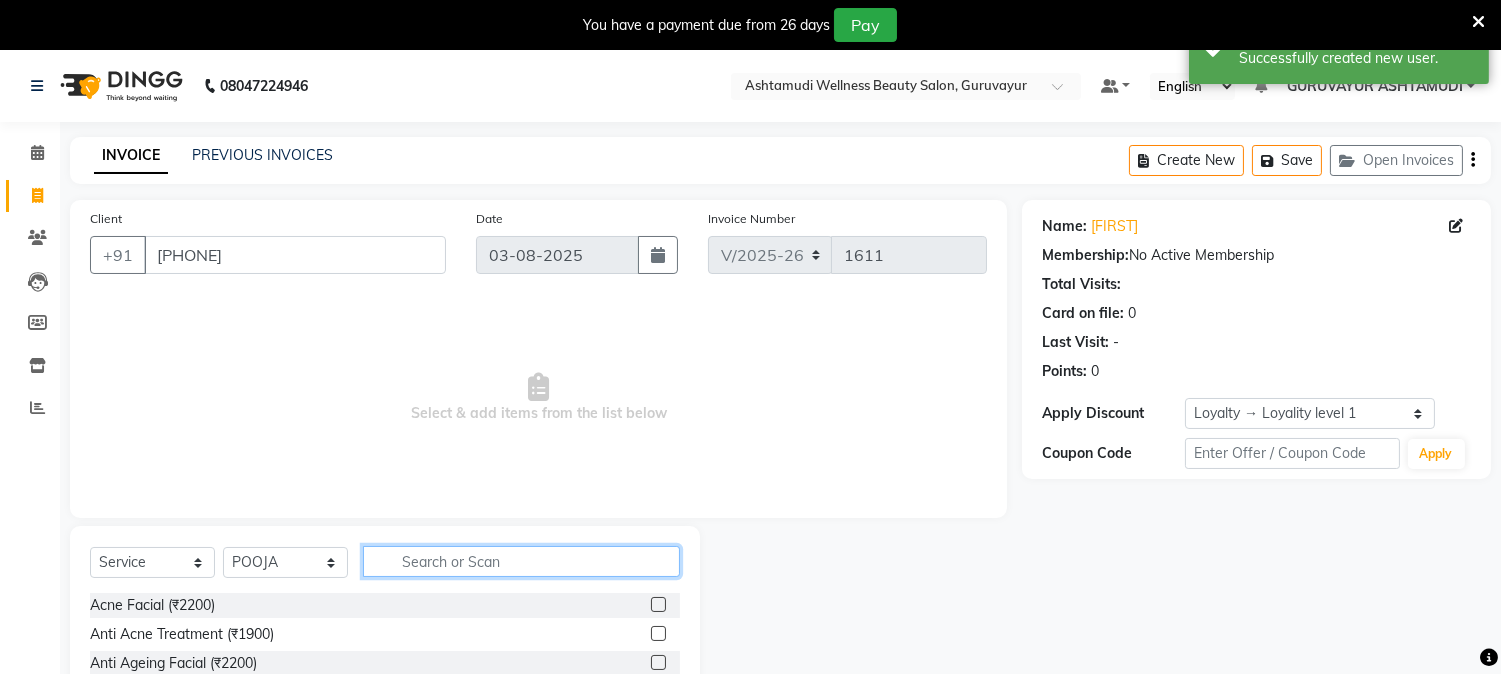 click 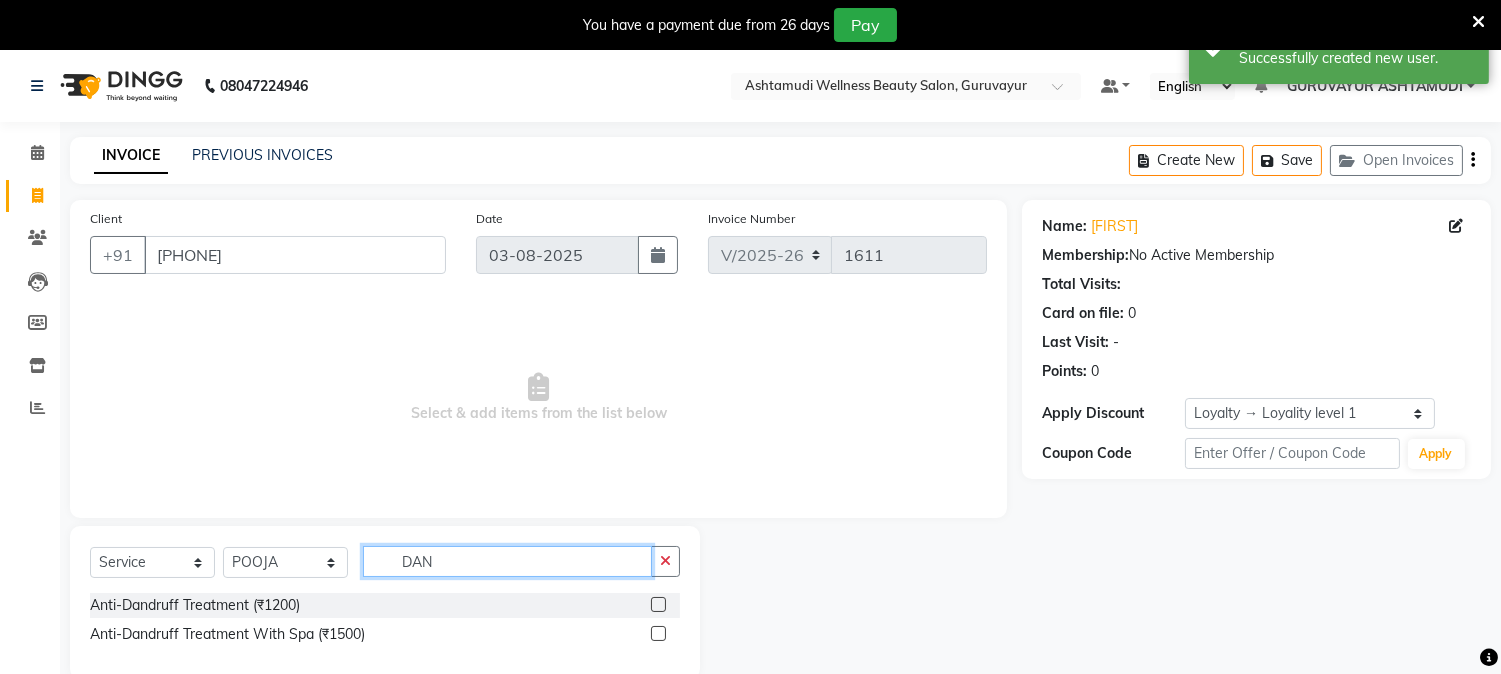 type on "DAN" 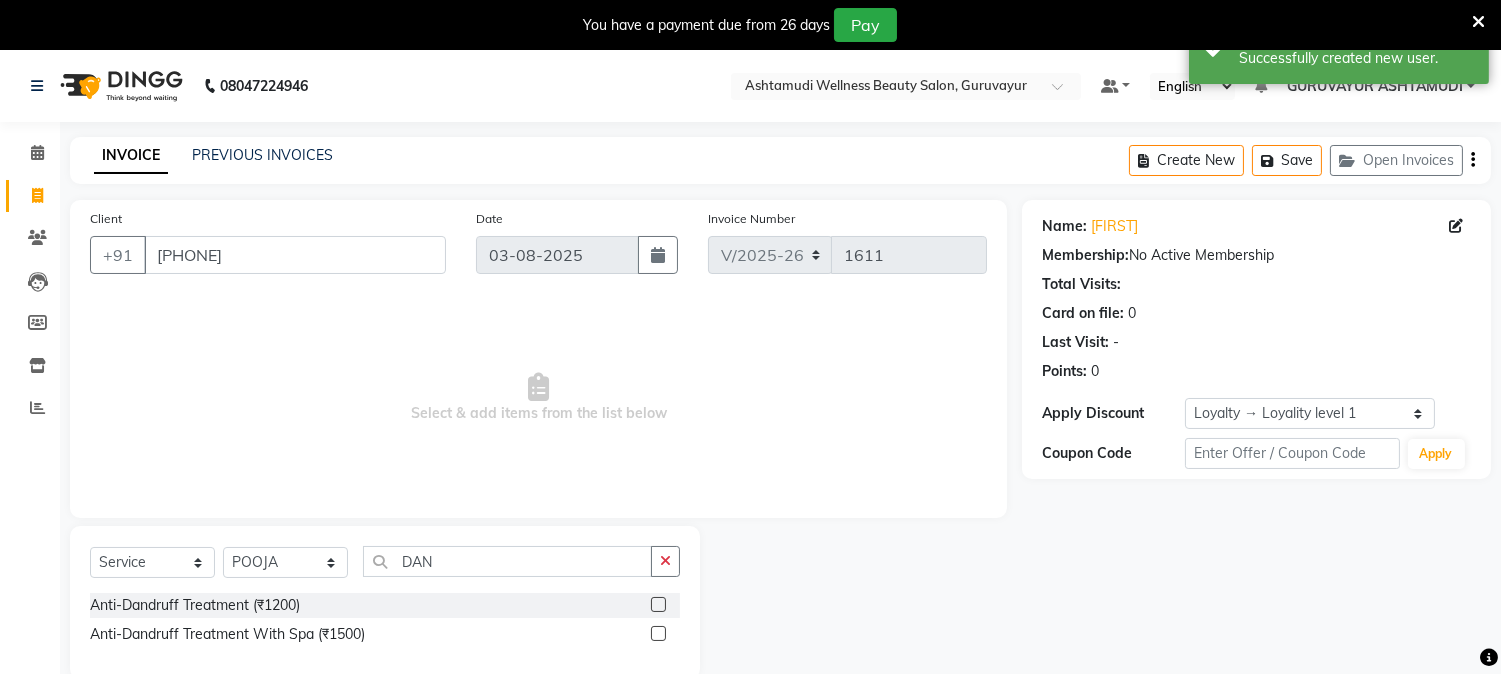 click 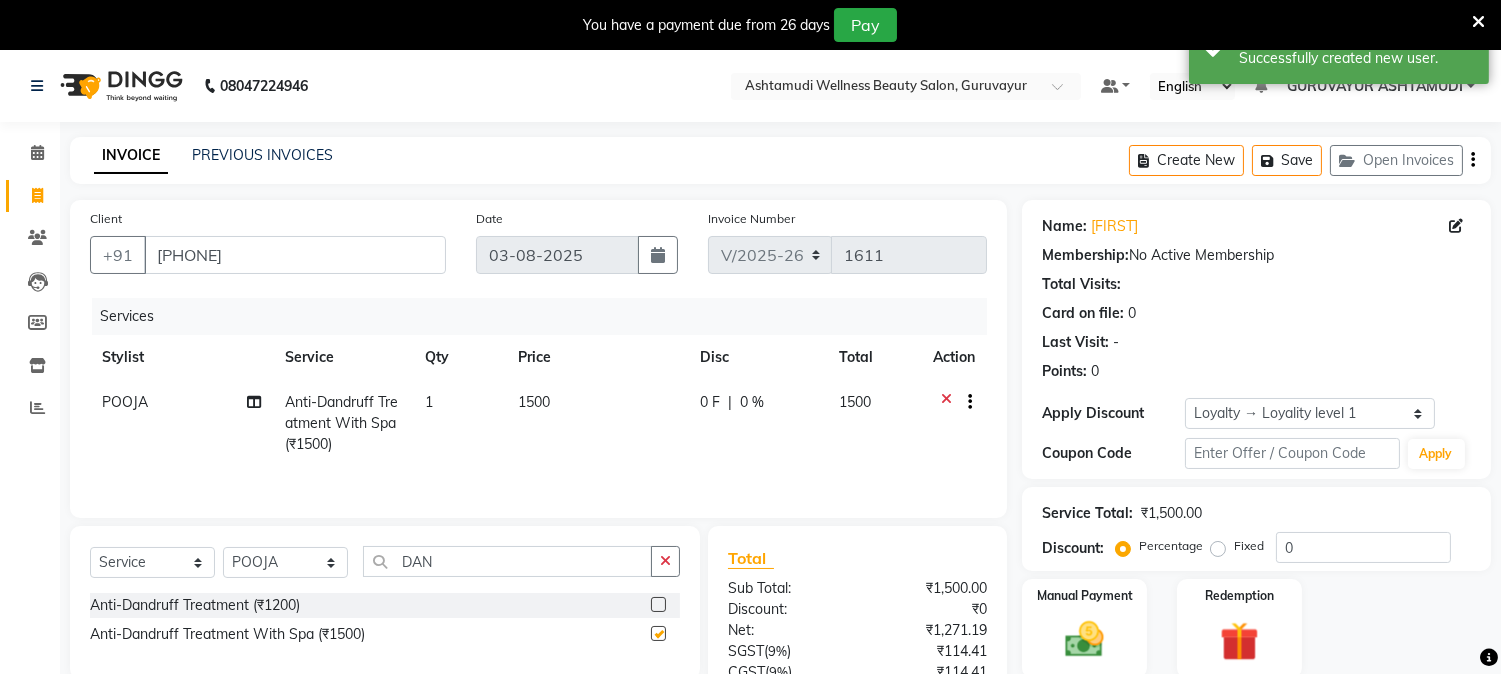 checkbox on "false" 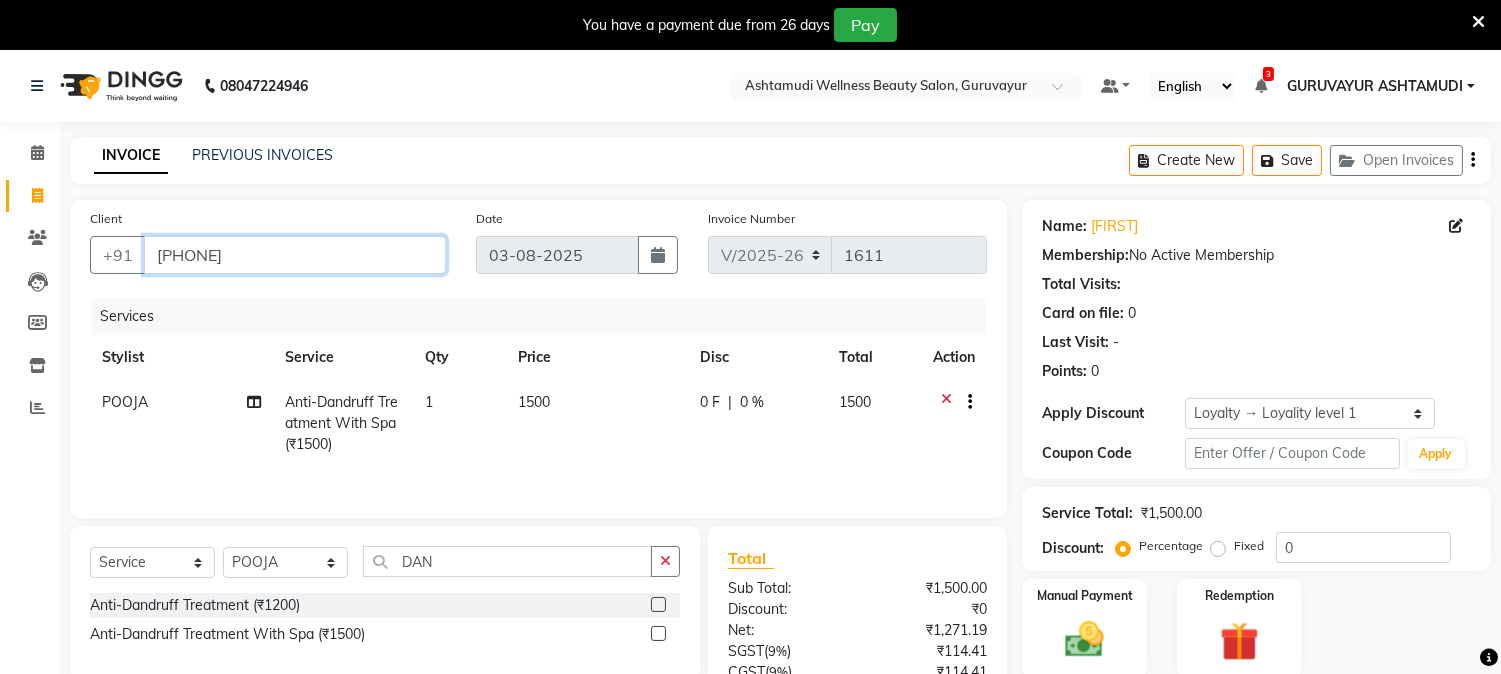 drag, startPoint x: 255, startPoint y: 254, endPoint x: 150, endPoint y: 255, distance: 105.00476 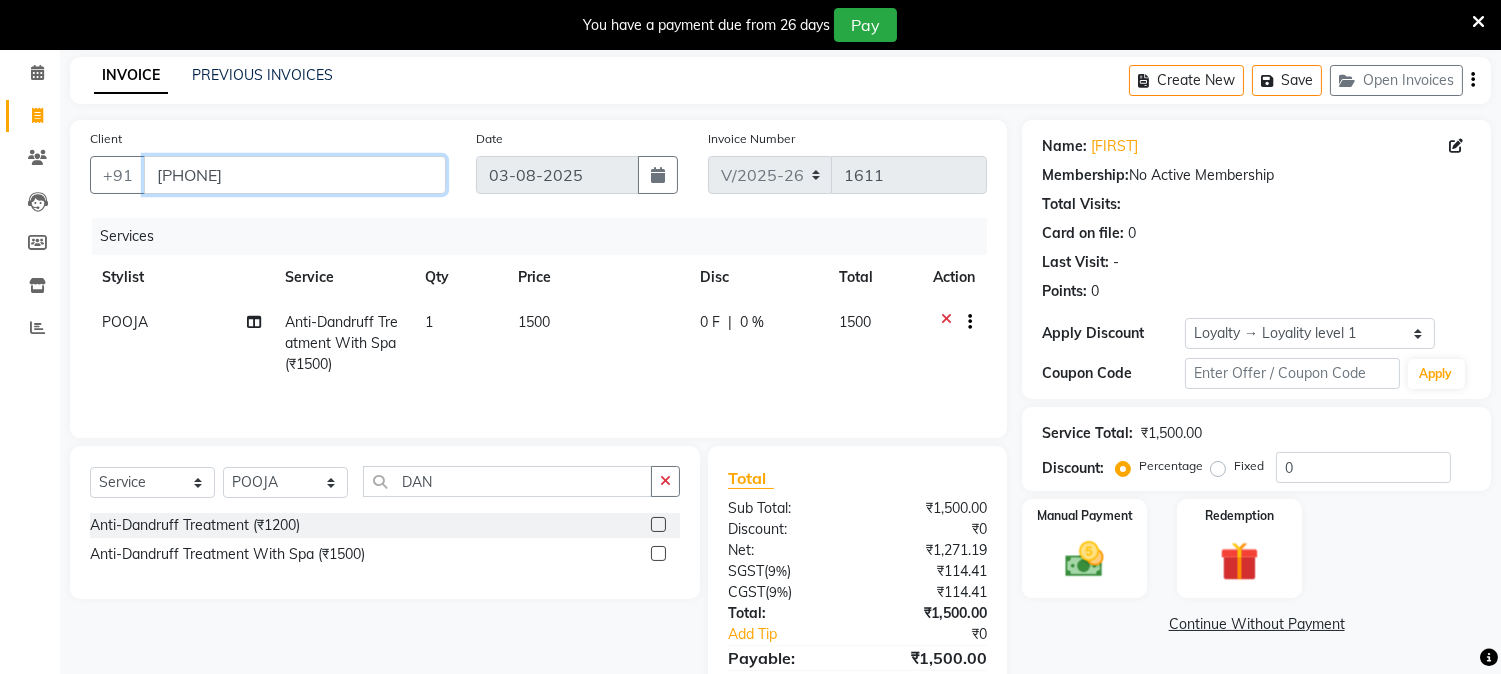 scroll, scrollTop: 177, scrollLeft: 0, axis: vertical 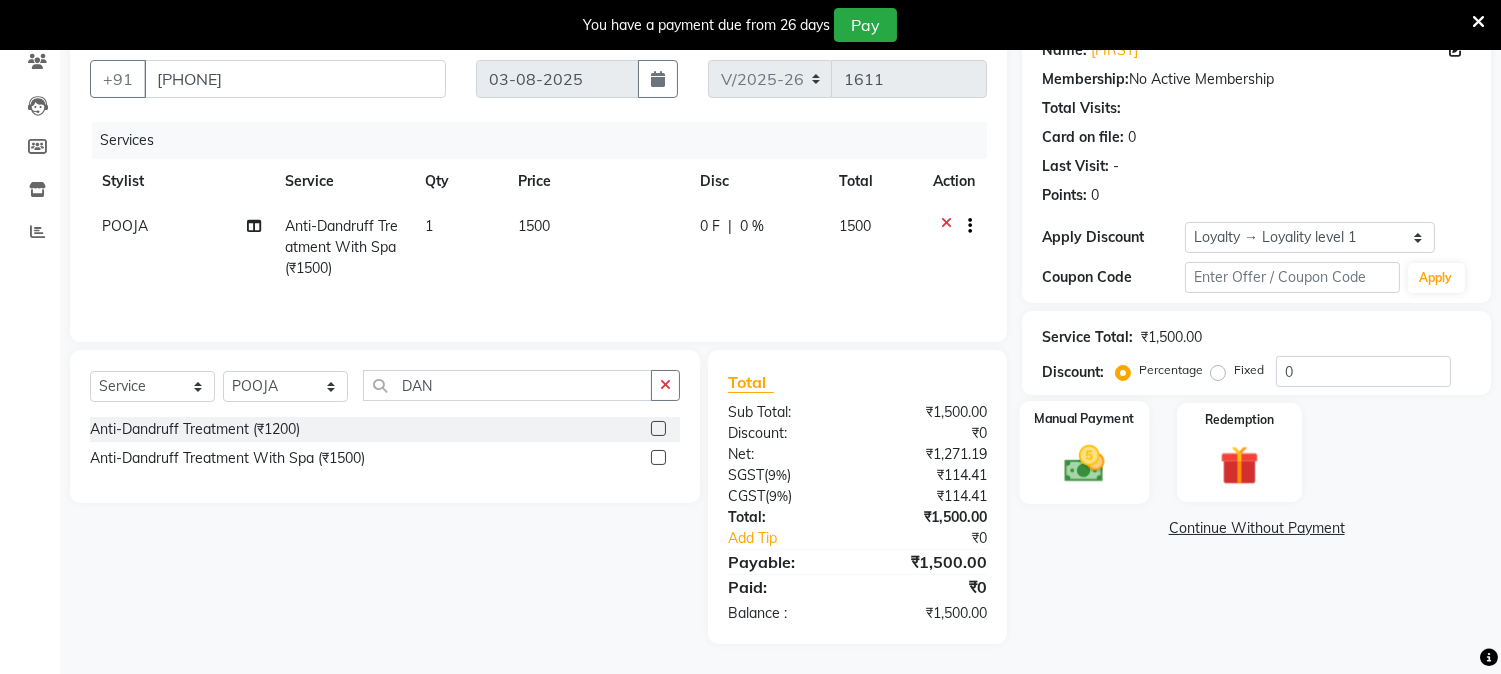 click 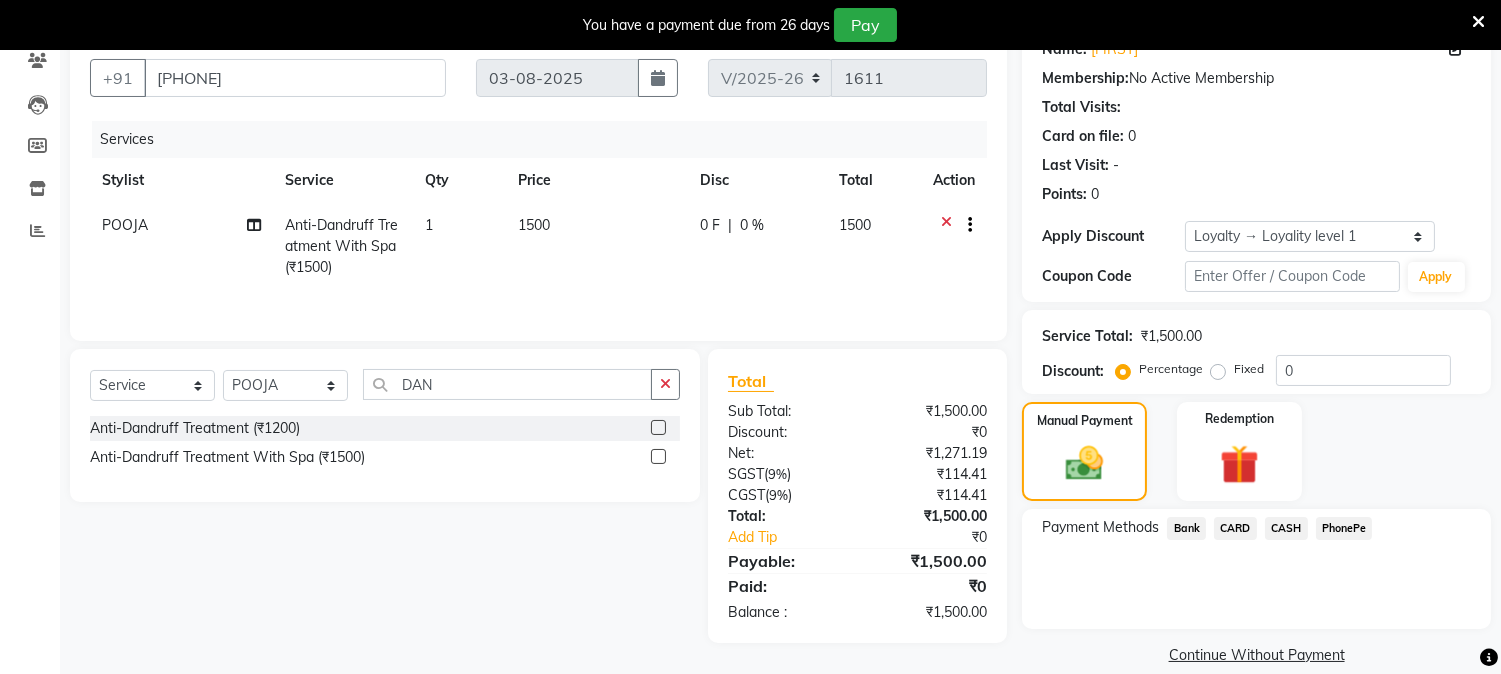 click on "PhonePe" 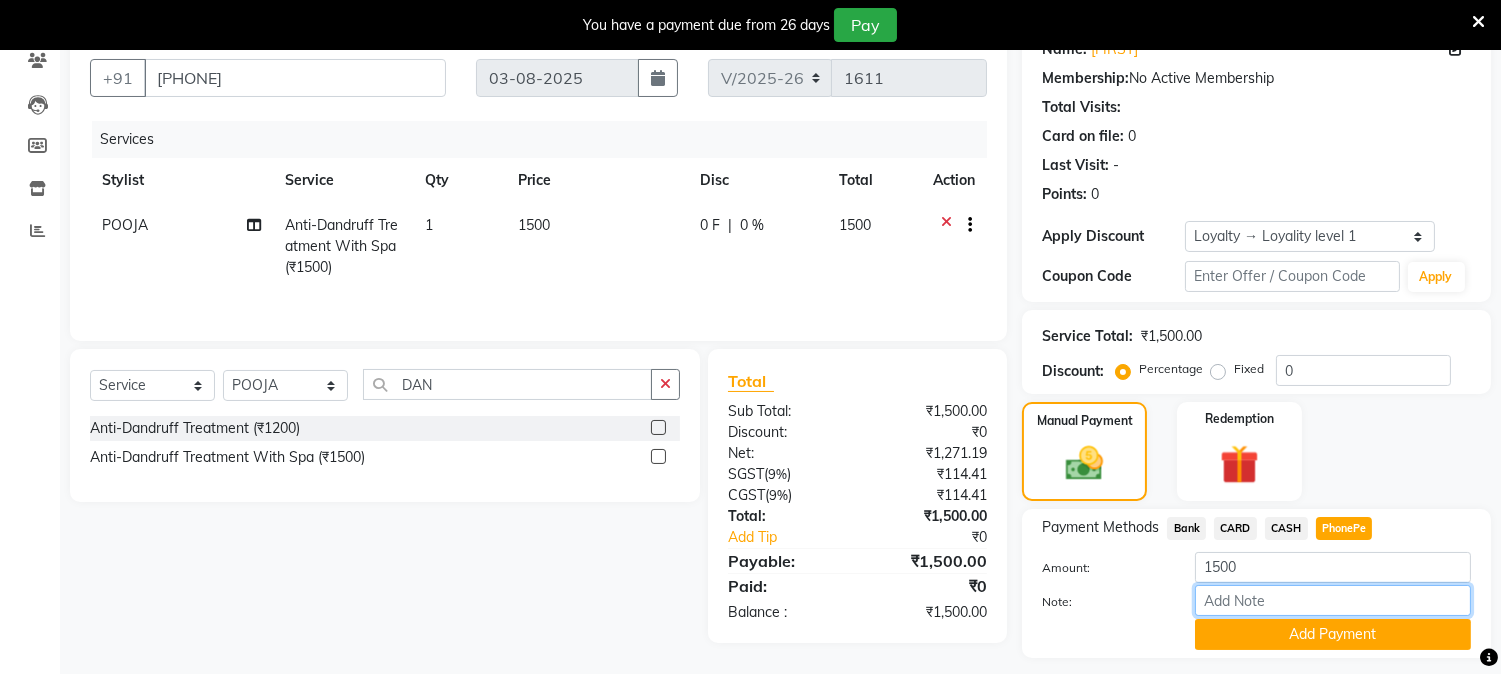 click on "Note:" at bounding box center (1333, 600) 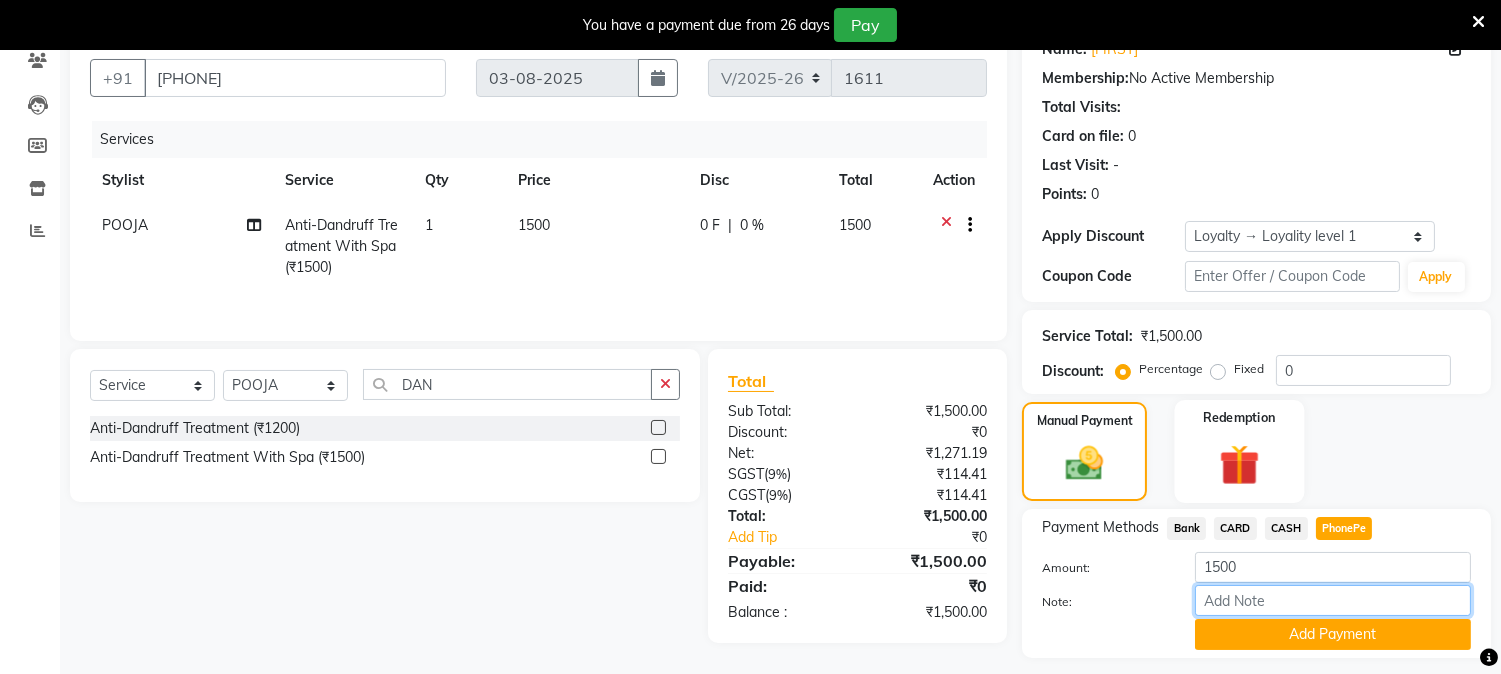 type on "NIGISHA" 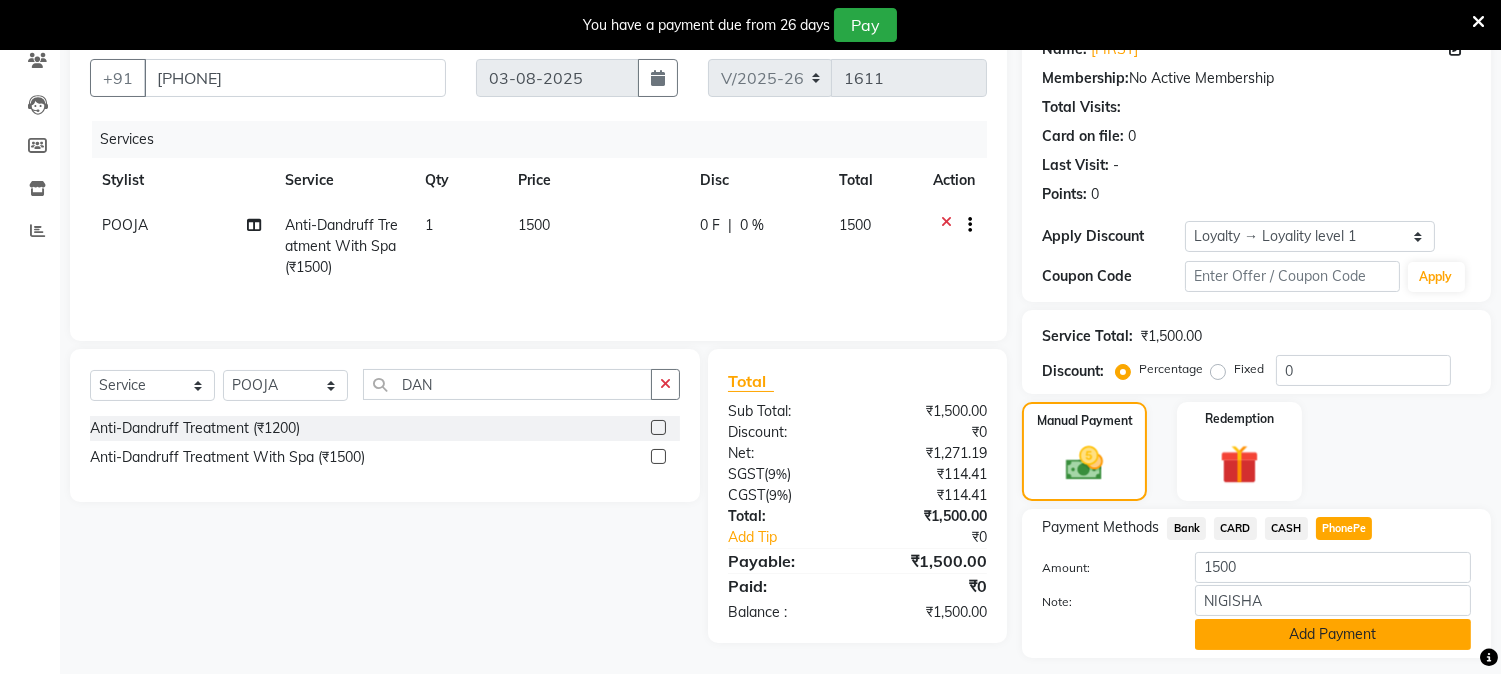 click on "Add Payment" 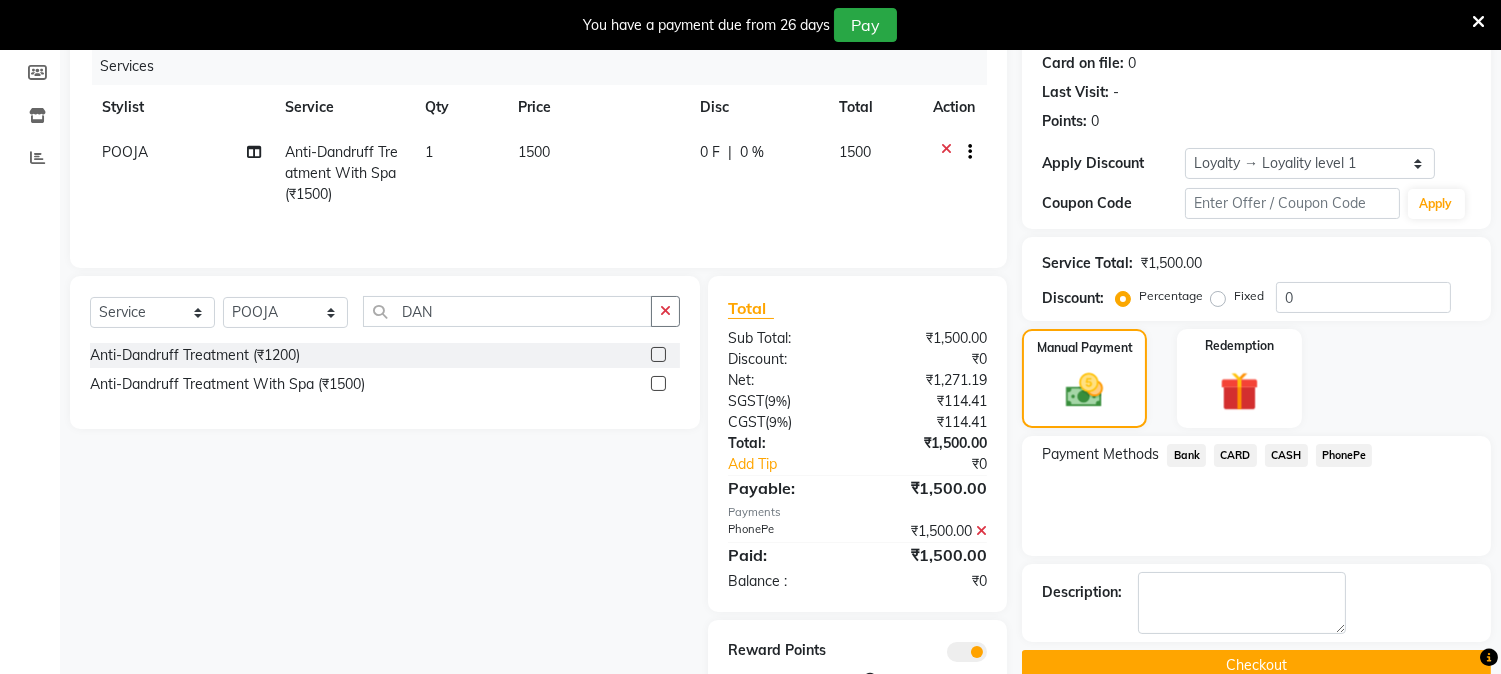 scroll, scrollTop: 318, scrollLeft: 0, axis: vertical 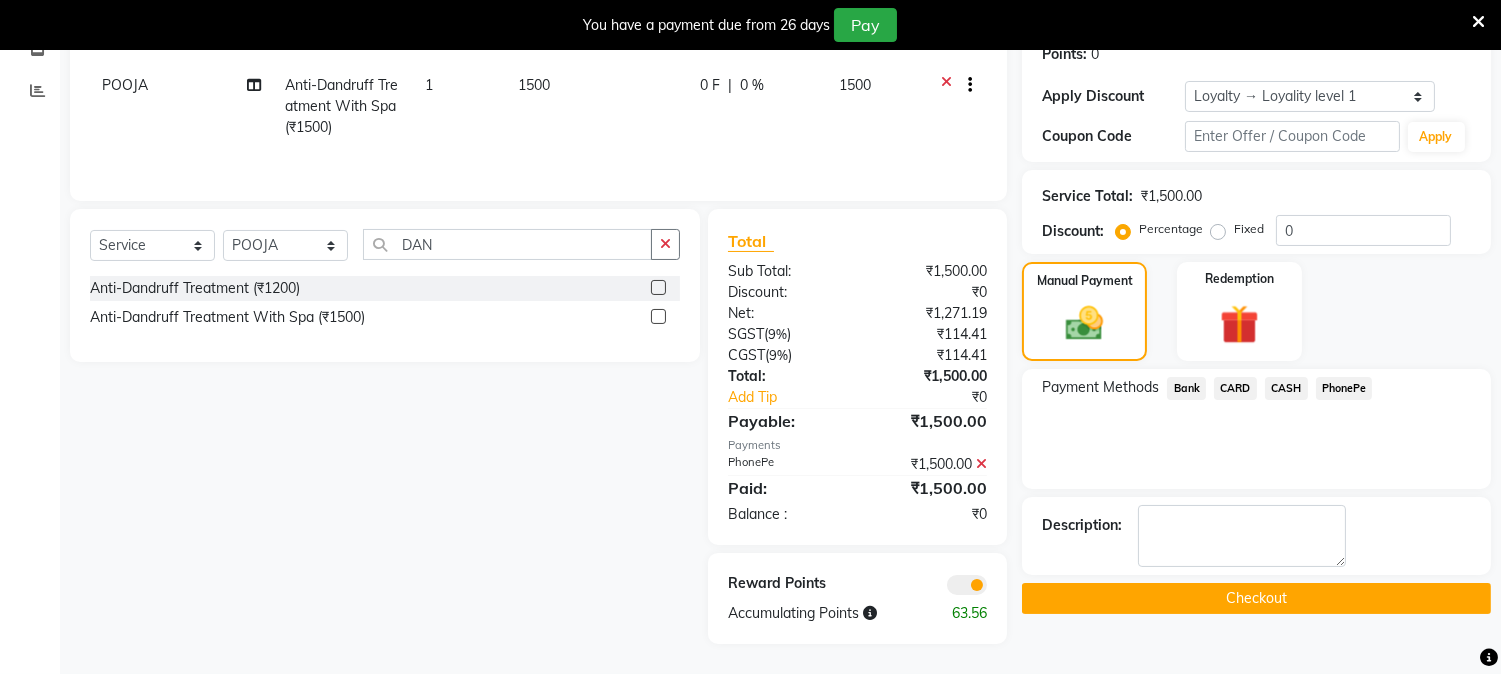 click on "Checkout" 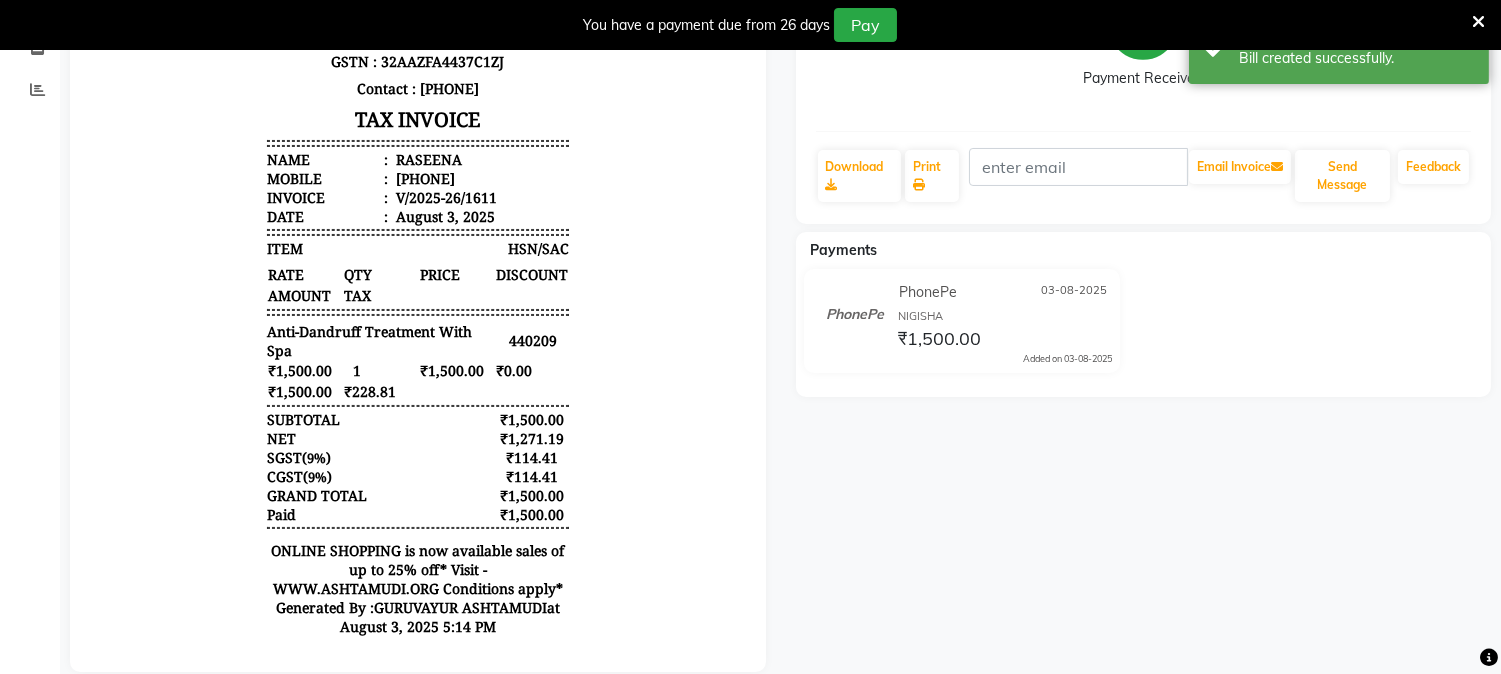 scroll, scrollTop: 0, scrollLeft: 0, axis: both 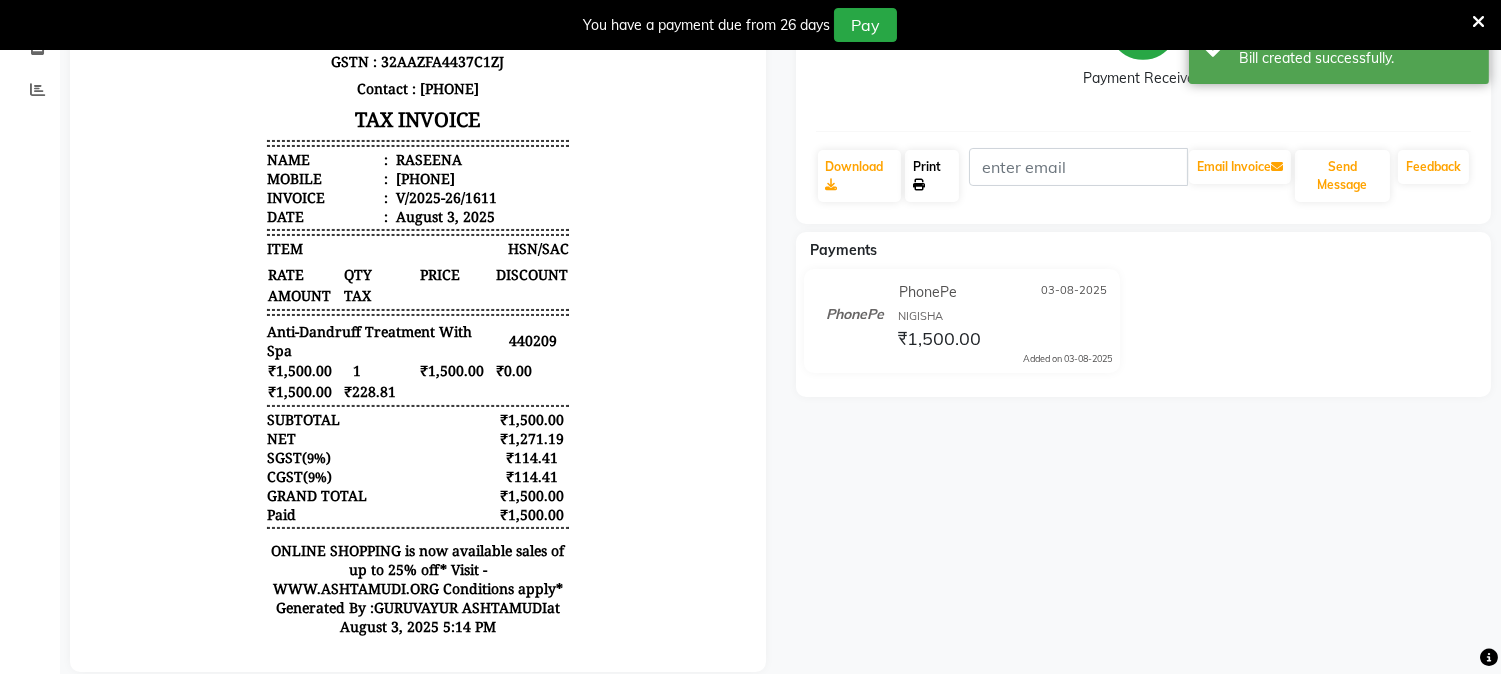 click 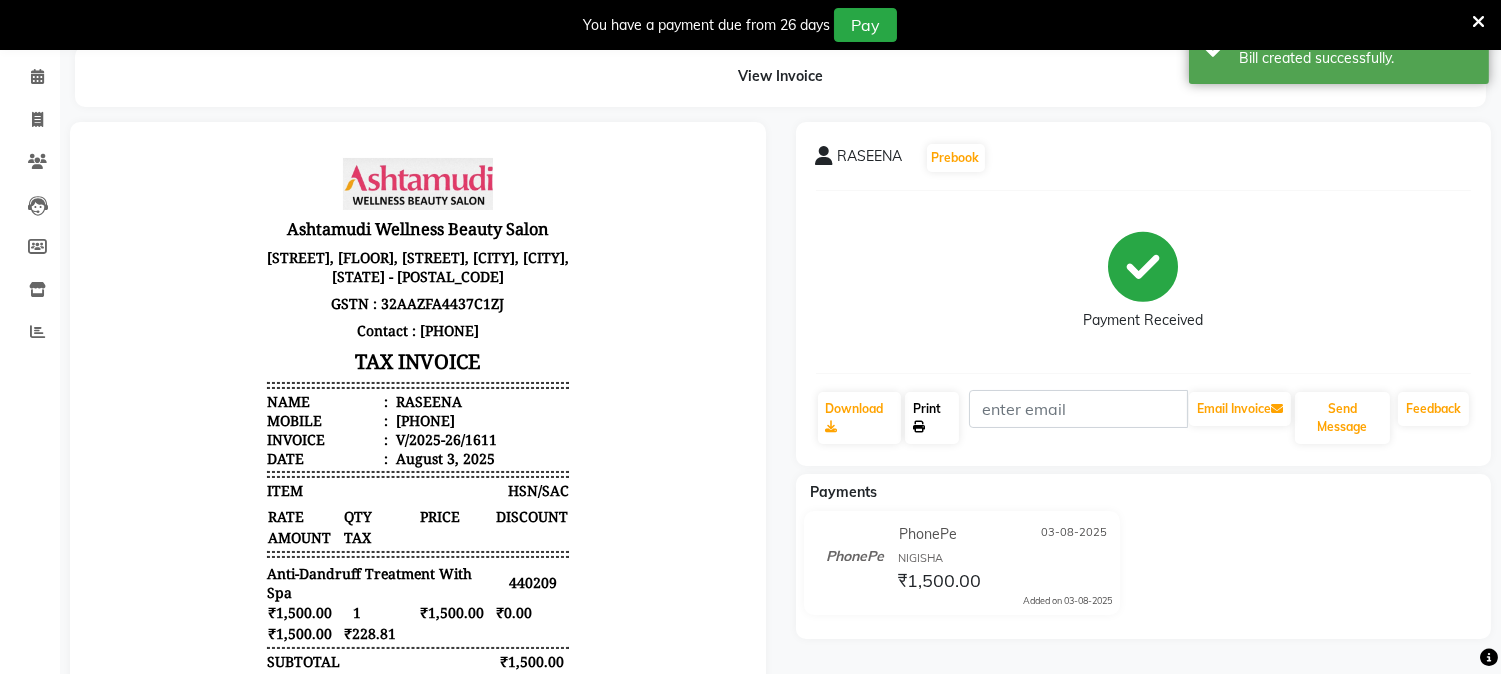 scroll, scrollTop: 0, scrollLeft: 0, axis: both 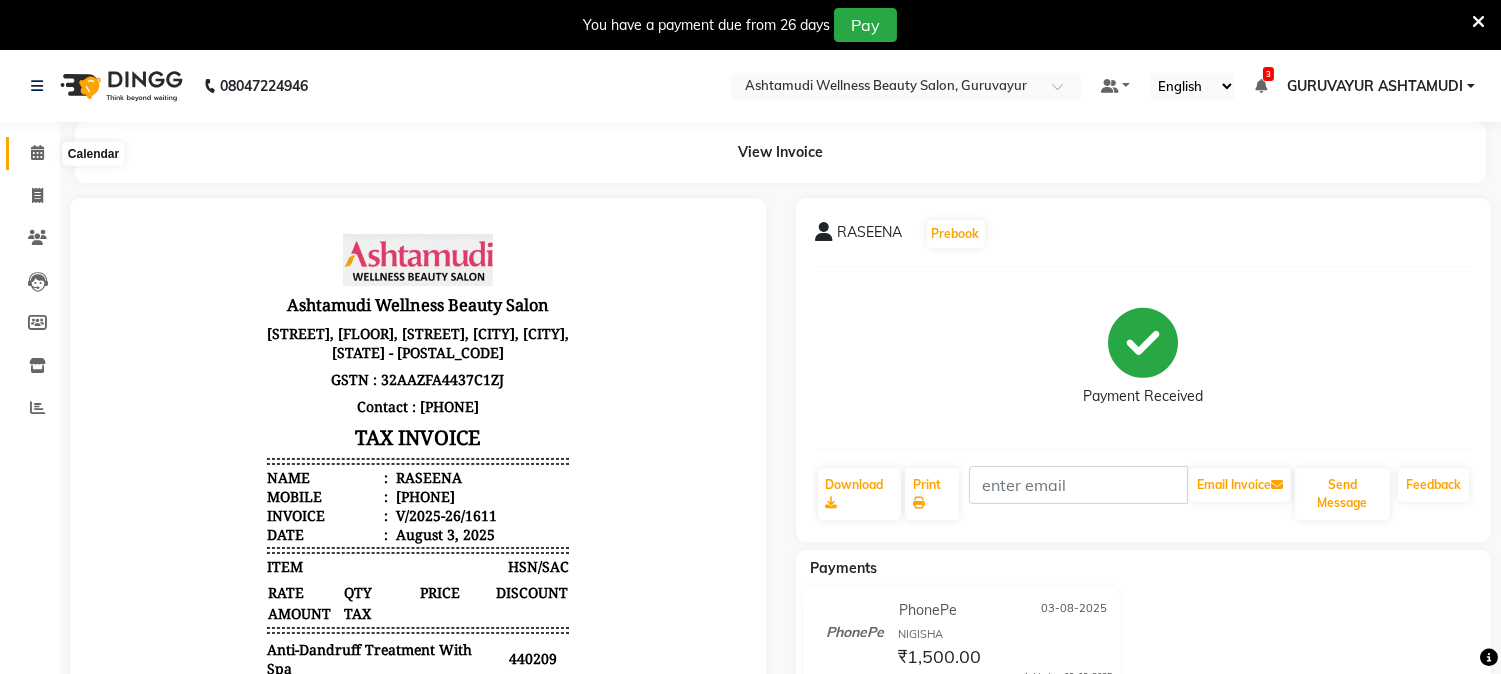 click 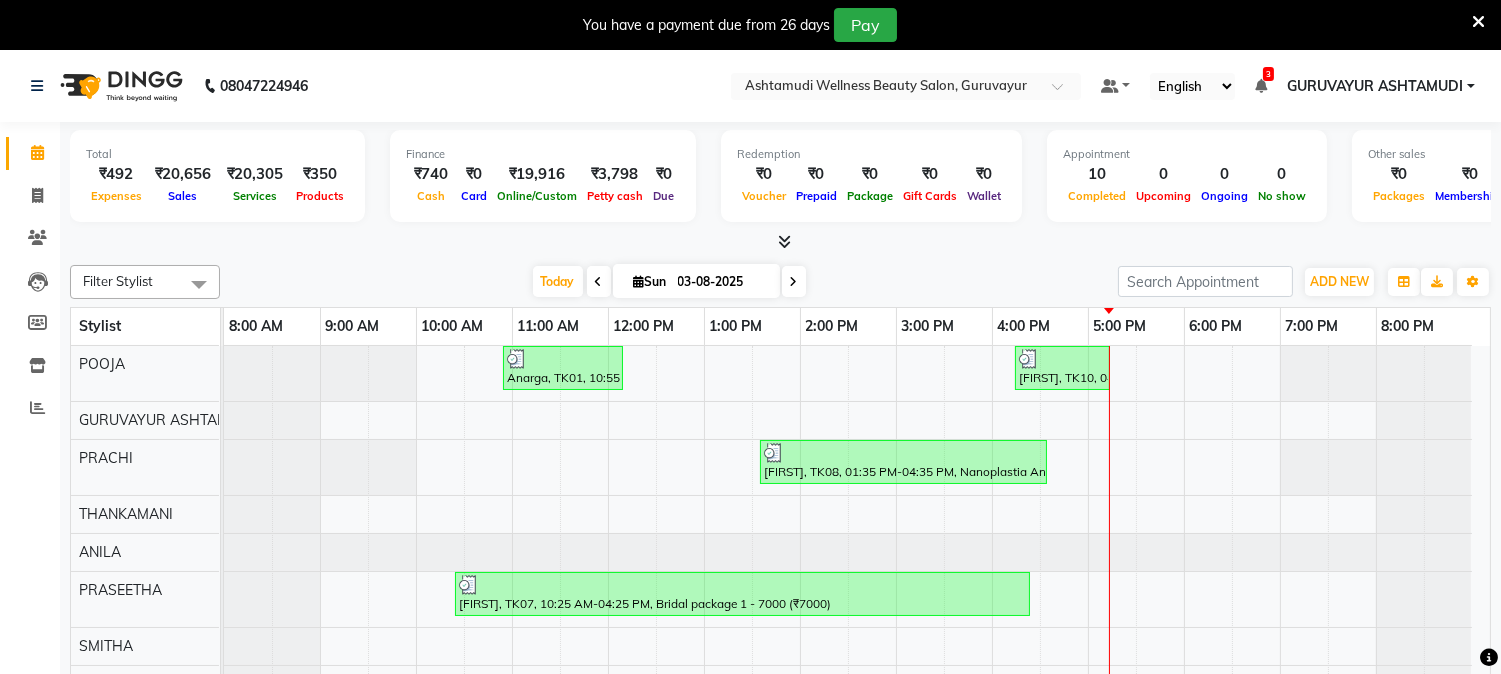 click at bounding box center [794, 282] 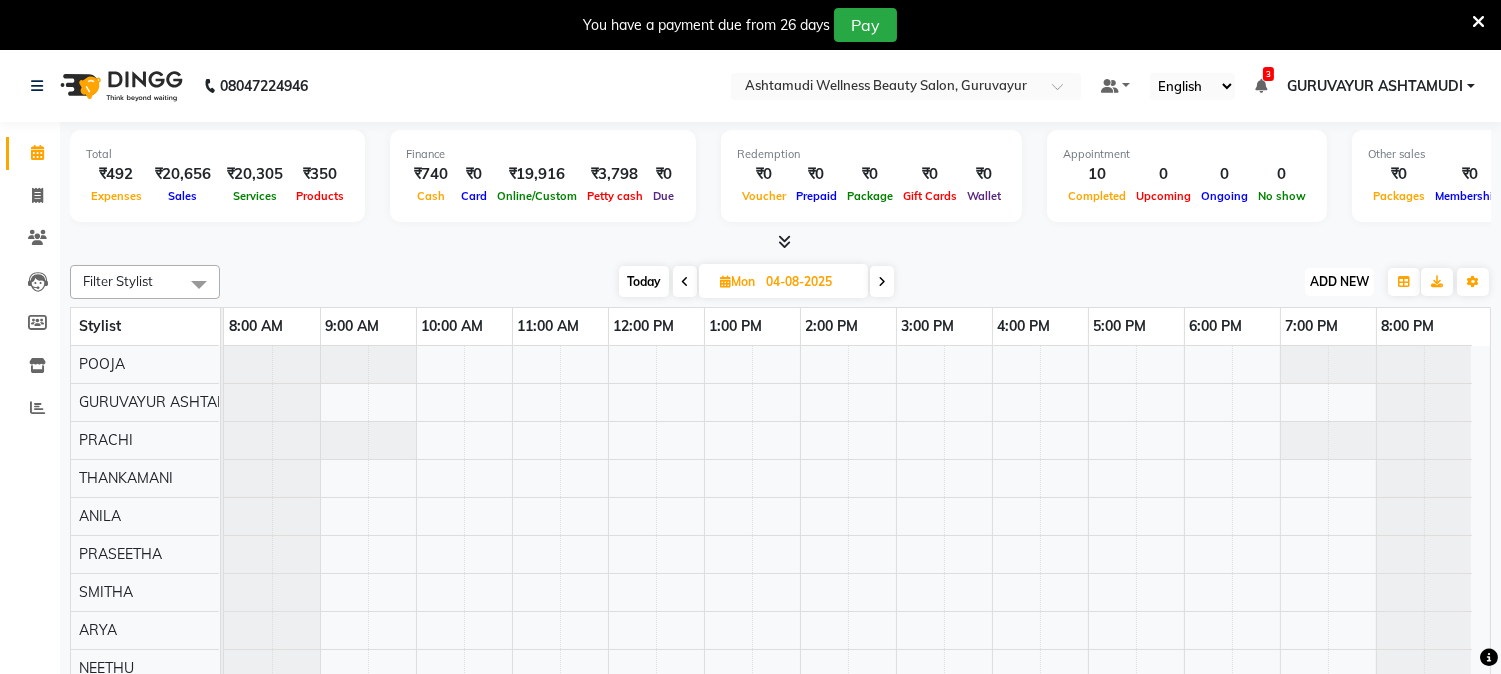 click on "ADD NEW" at bounding box center [1339, 281] 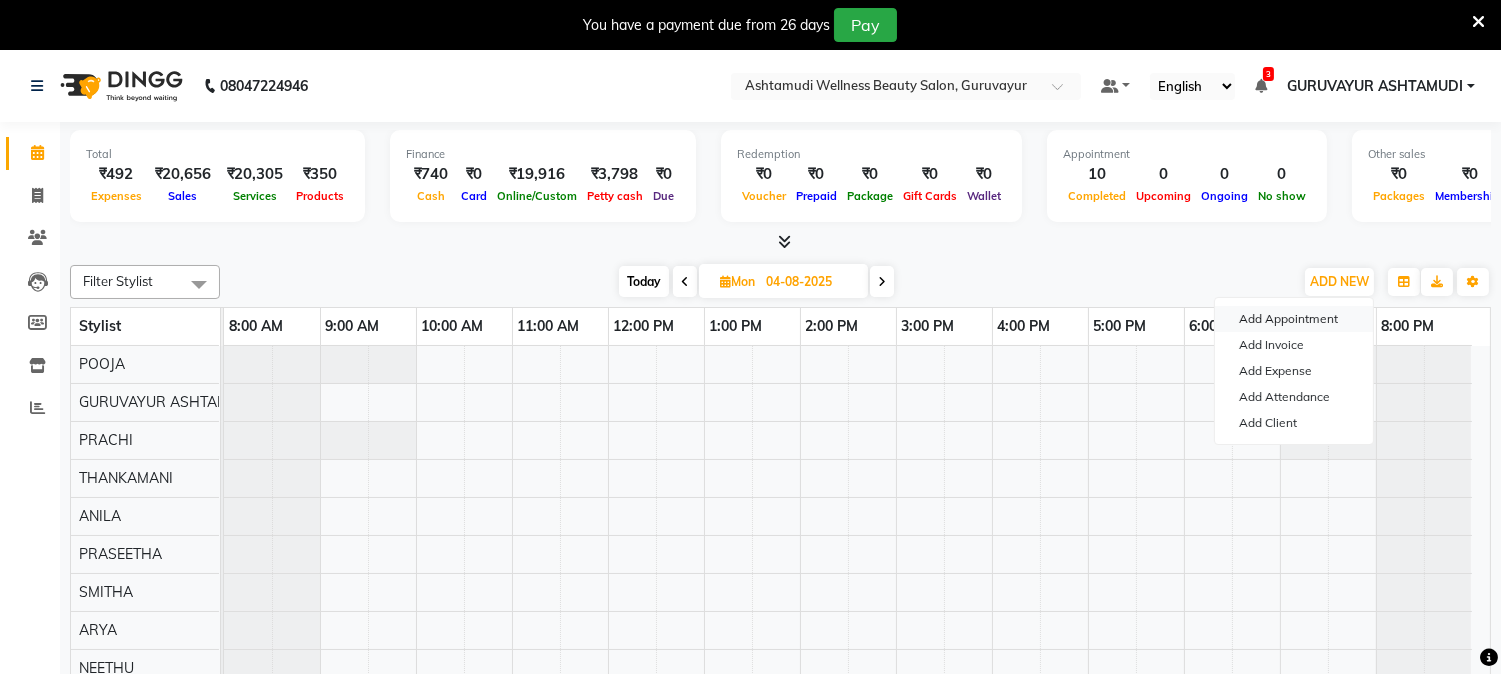 click on "Add Appointment" at bounding box center [1294, 319] 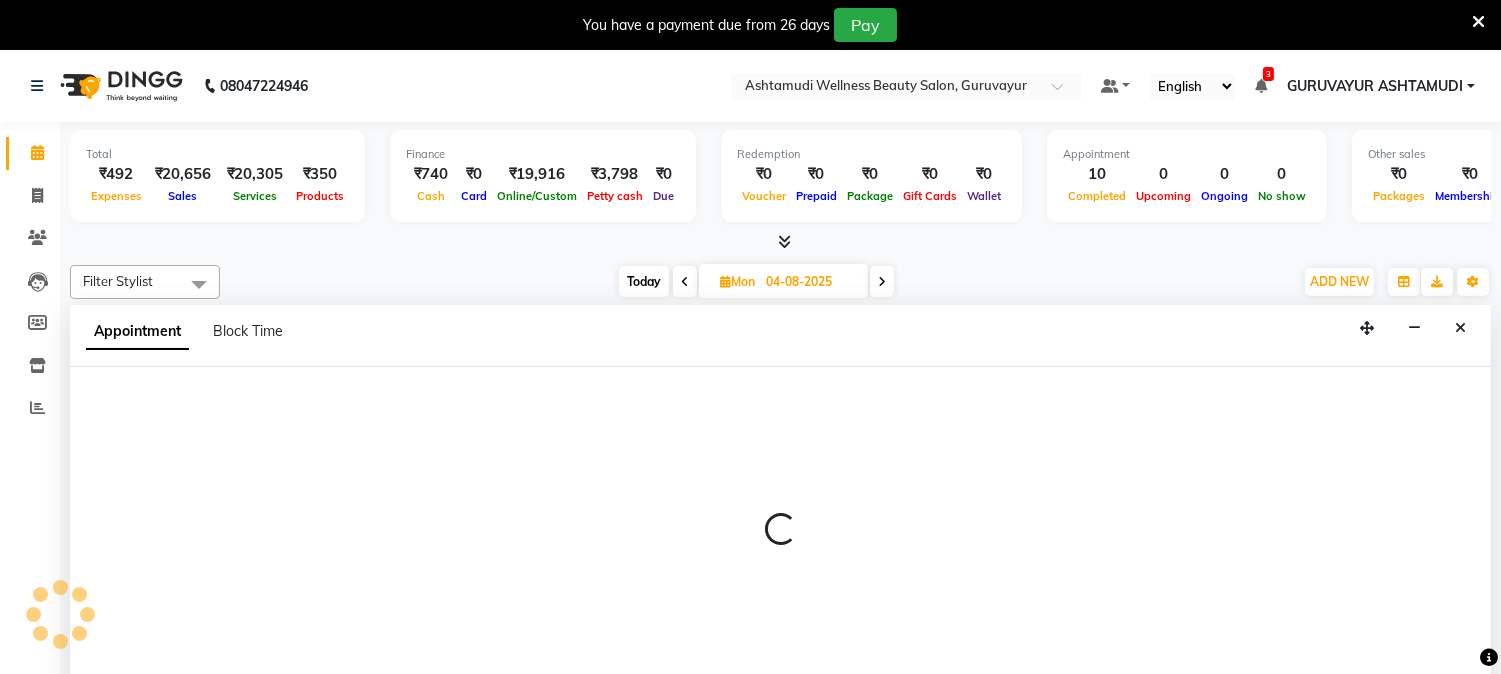 scroll, scrollTop: 50, scrollLeft: 0, axis: vertical 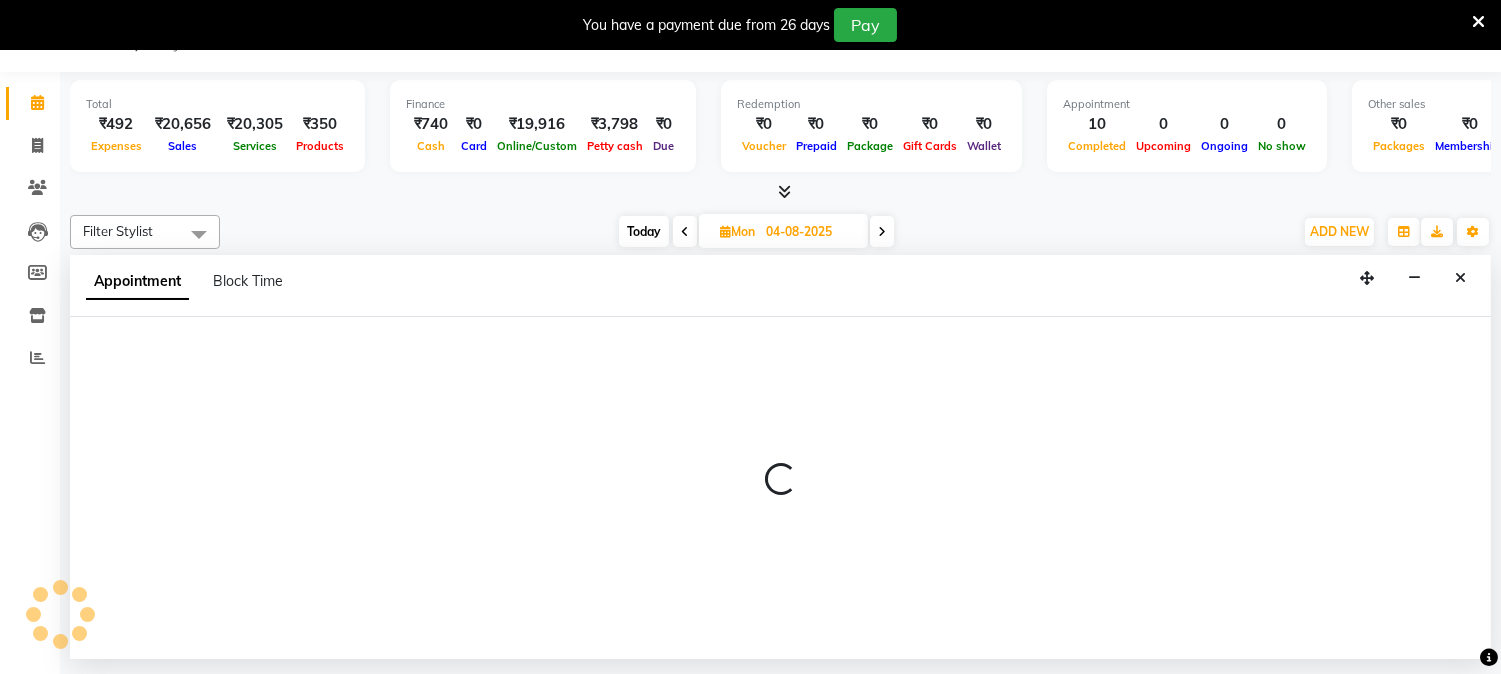 select on "540" 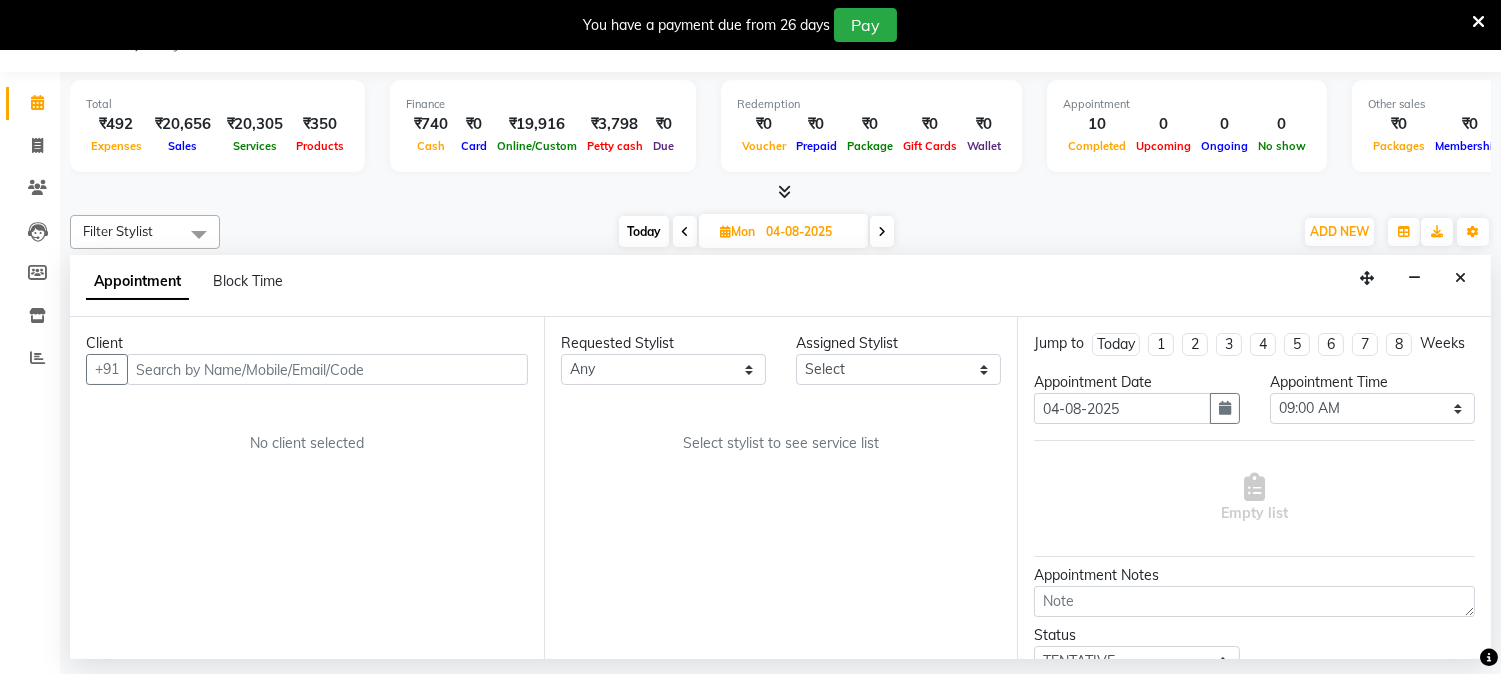 click at bounding box center [327, 369] 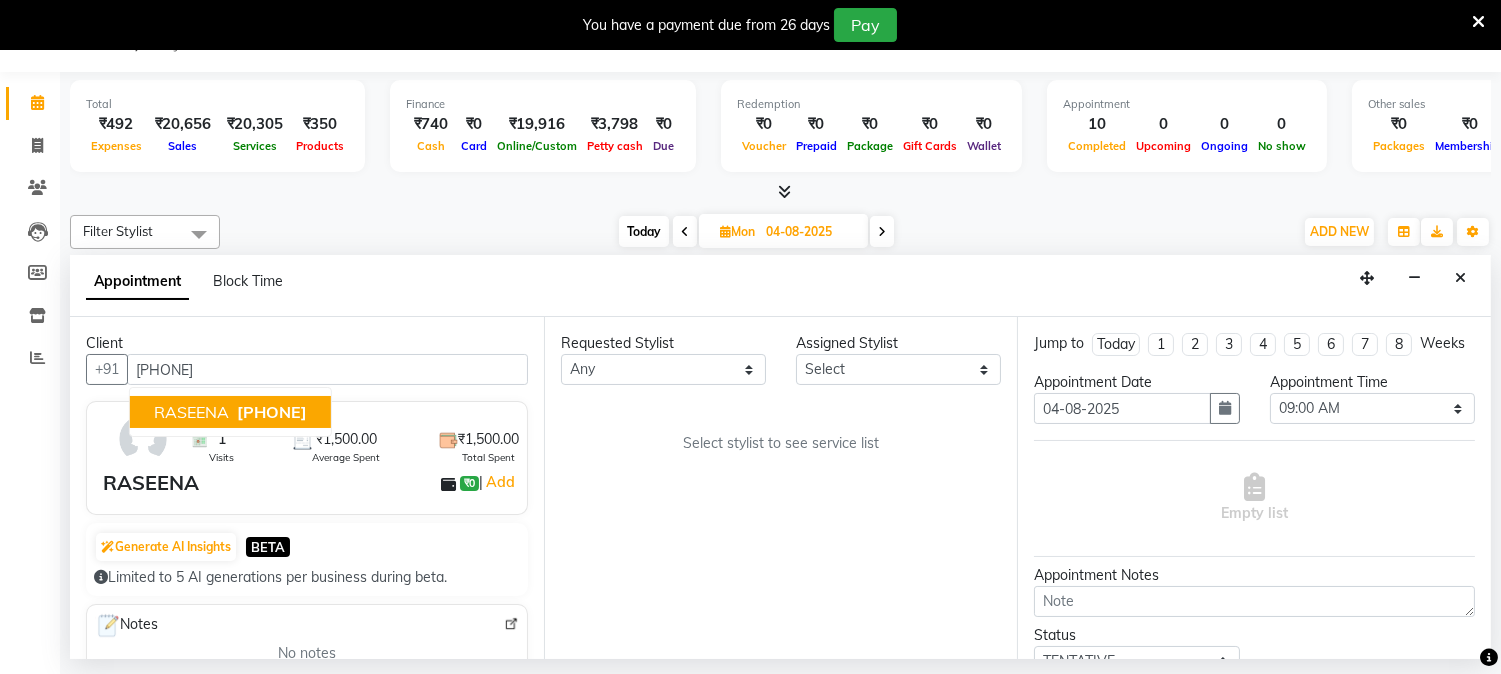 scroll, scrollTop: 82, scrollLeft: 0, axis: vertical 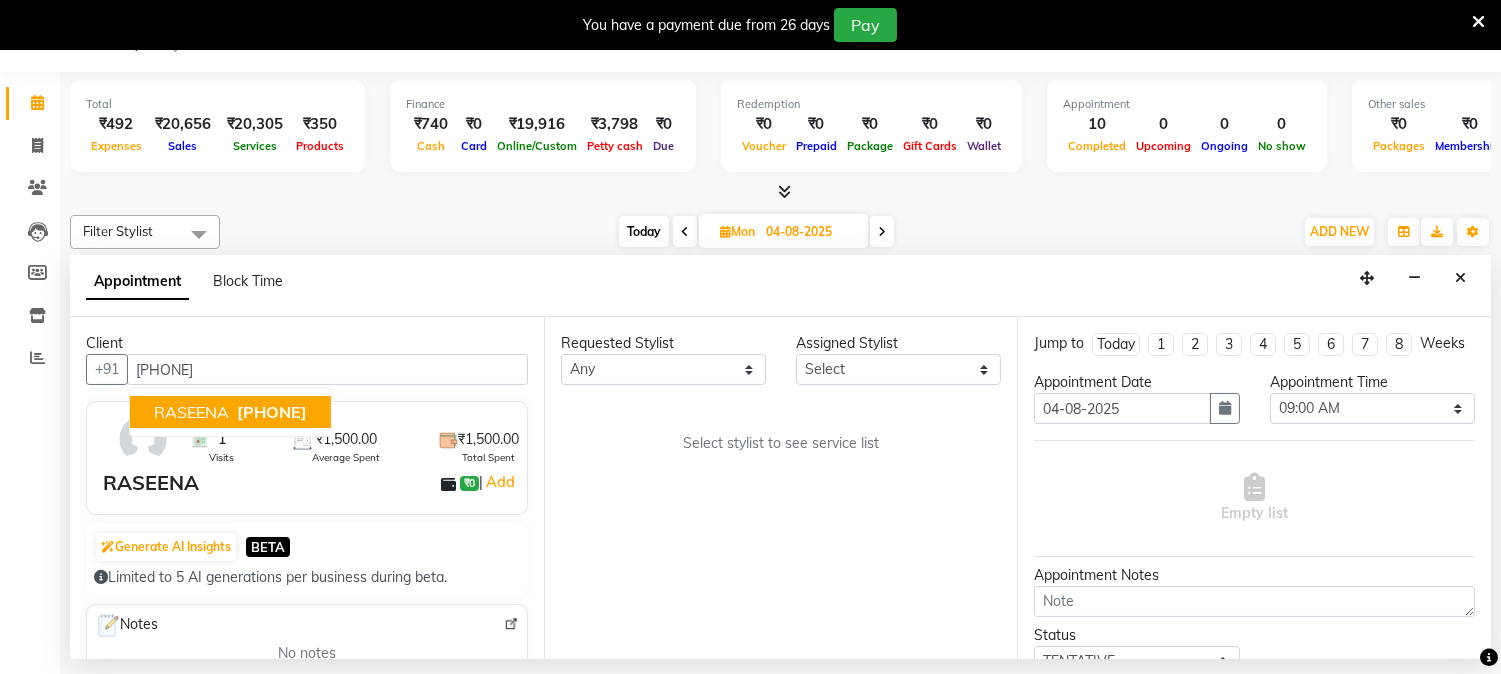 type on "8593009672" 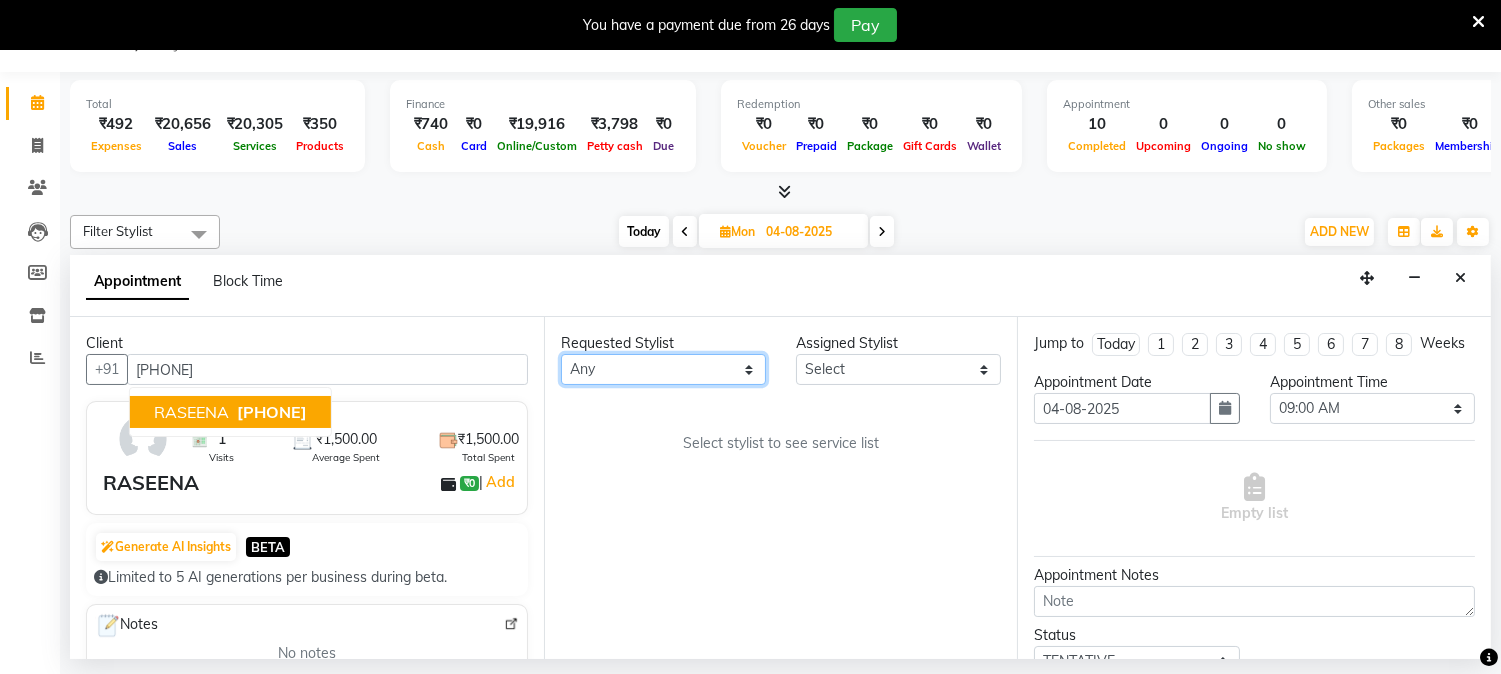 click on "Any Aathithya ANILA Anjana Das ARYA GURUVAYUR ASHTAMUDI NEETHU Nigisha POOJA PRACHI PRASEETHA REESHMA  Rini SMITHA THANKAMANI" at bounding box center (663, 369) 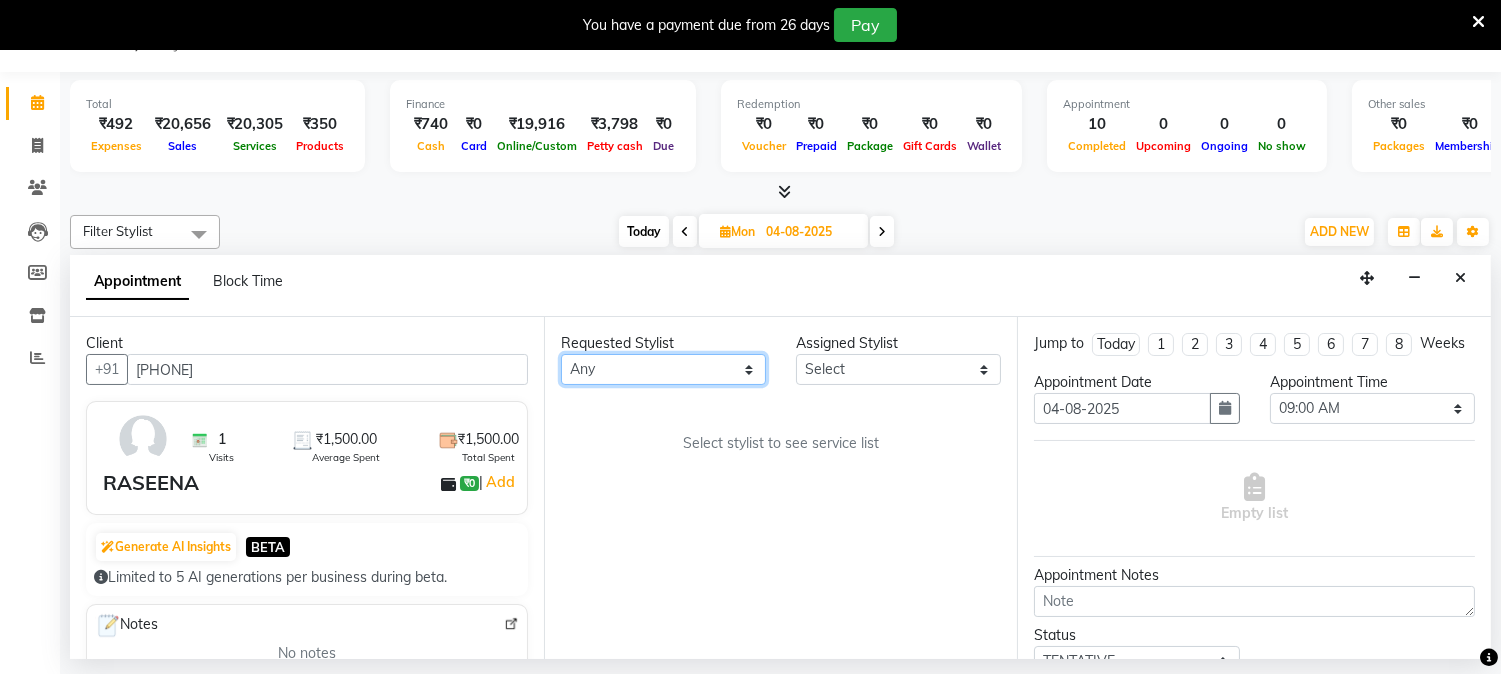 select on "27386" 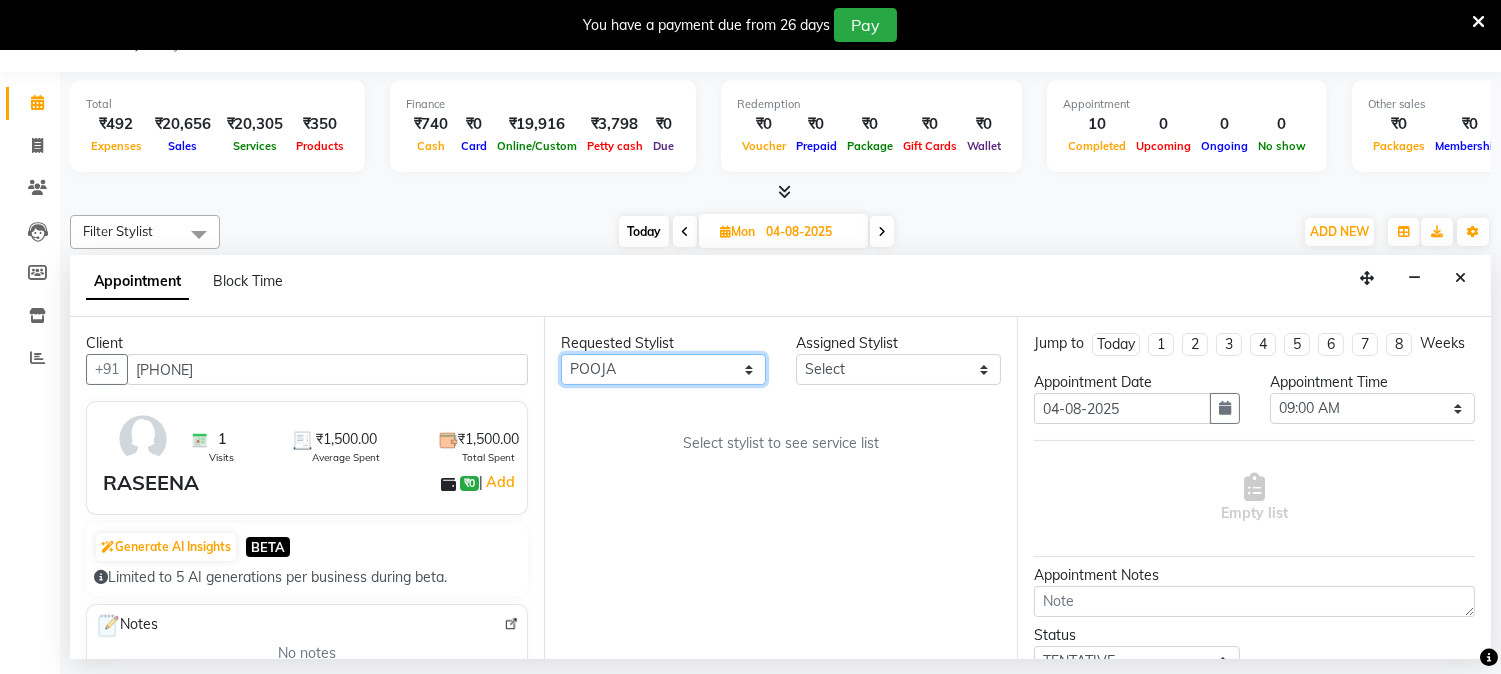 click on "Any Aathithya ANILA Anjana Das ARYA GURUVAYUR ASHTAMUDI NEETHU Nigisha POOJA PRACHI PRASEETHA REESHMA  Rini SMITHA THANKAMANI" at bounding box center (663, 369) 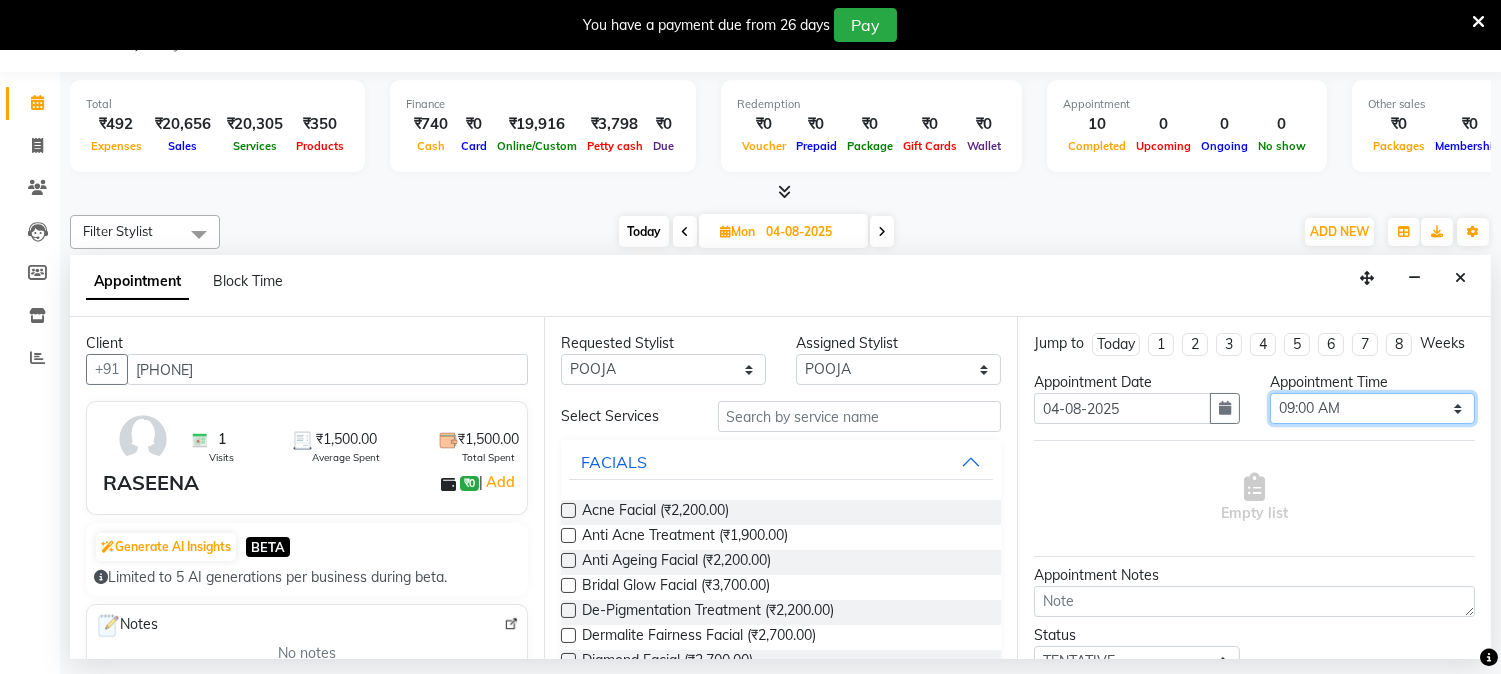 click on "Select 09:00 AM 09:15 AM 09:30 AM 09:45 AM 10:00 AM 10:15 AM 10:30 AM 10:45 AM 11:00 AM 11:15 AM 11:30 AM 11:45 AM 12:00 PM 12:15 PM 12:30 PM 12:45 PM 01:00 PM 01:15 PM 01:30 PM 01:45 PM 02:00 PM 02:15 PM 02:30 PM 02:45 PM 03:00 PM 03:15 PM 03:30 PM 03:45 PM 04:00 PM 04:15 PM 04:30 PM 04:45 PM 05:00 PM 05:15 PM 05:30 PM 05:45 PM 06:00 PM 06:15 PM 06:30 PM 06:45 PM 07:00 PM 07:15 PM 07:30 PM 07:45 PM 08:00 PM" at bounding box center [1372, 408] 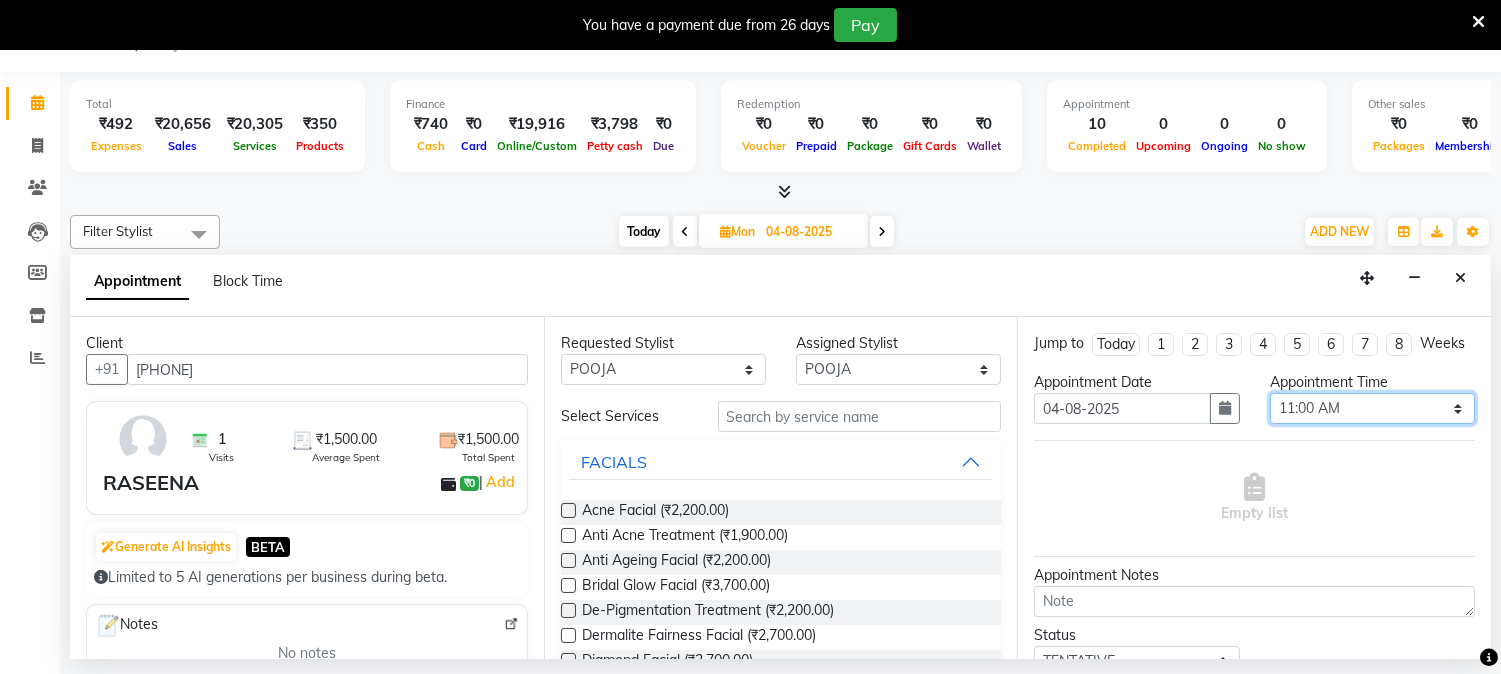 click on "Select 09:00 AM 09:15 AM 09:30 AM 09:45 AM 10:00 AM 10:15 AM 10:30 AM 10:45 AM 11:00 AM 11:15 AM 11:30 AM 11:45 AM 12:00 PM 12:15 PM 12:30 PM 12:45 PM 01:00 PM 01:15 PM 01:30 PM 01:45 PM 02:00 PM 02:15 PM 02:30 PM 02:45 PM 03:00 PM 03:15 PM 03:30 PM 03:45 PM 04:00 PM 04:15 PM 04:30 PM 04:45 PM 05:00 PM 05:15 PM 05:30 PM 05:45 PM 06:00 PM 06:15 PM 06:30 PM 06:45 PM 07:00 PM 07:15 PM 07:30 PM 07:45 PM 08:00 PM" at bounding box center [1372, 408] 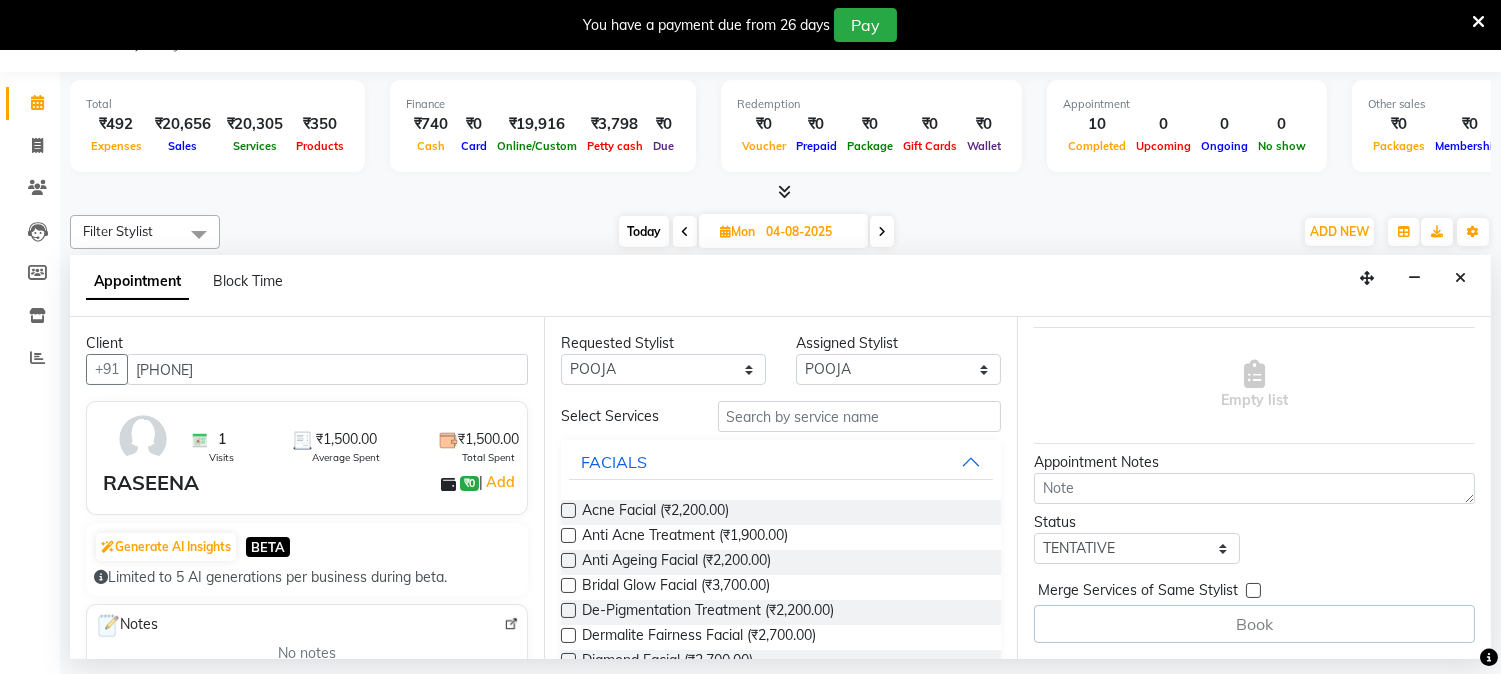 scroll, scrollTop: 132, scrollLeft: 0, axis: vertical 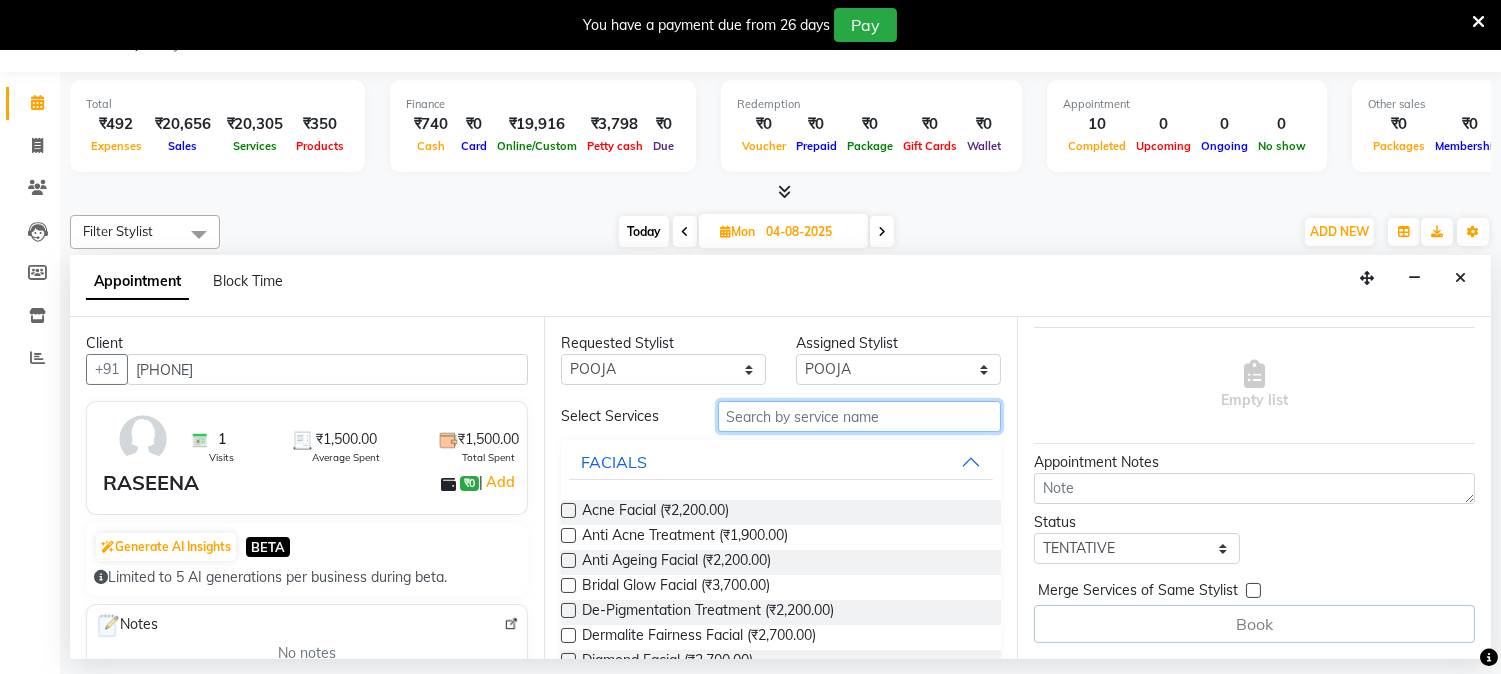 click at bounding box center [860, 416] 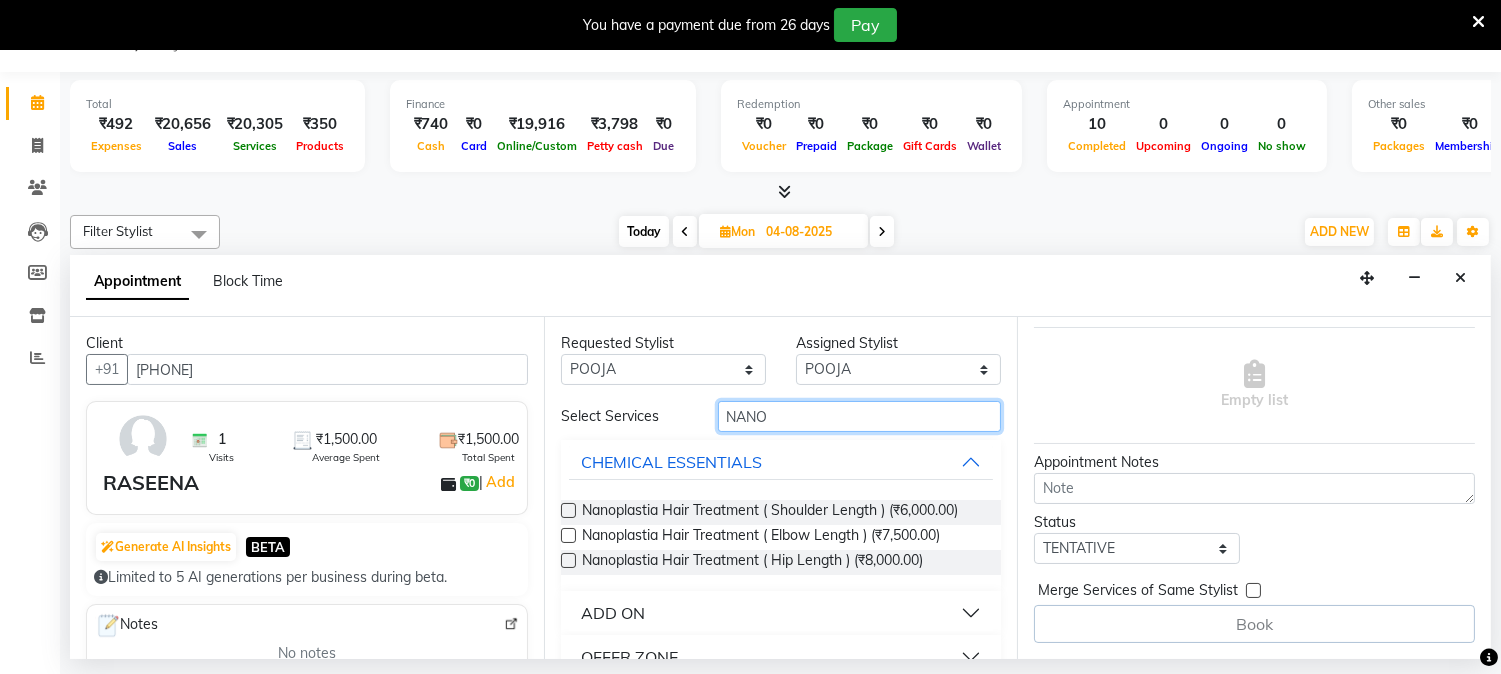 scroll, scrollTop: 35, scrollLeft: 0, axis: vertical 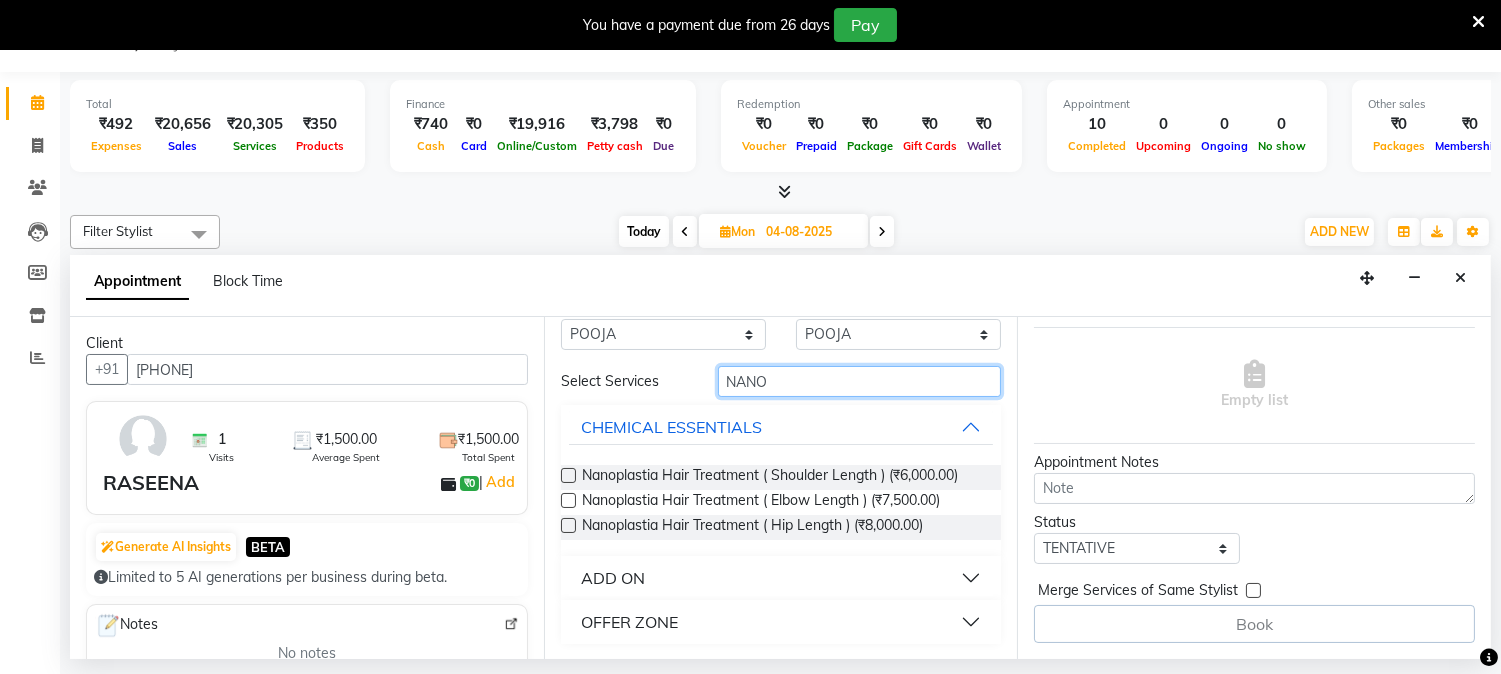 type on "NANO" 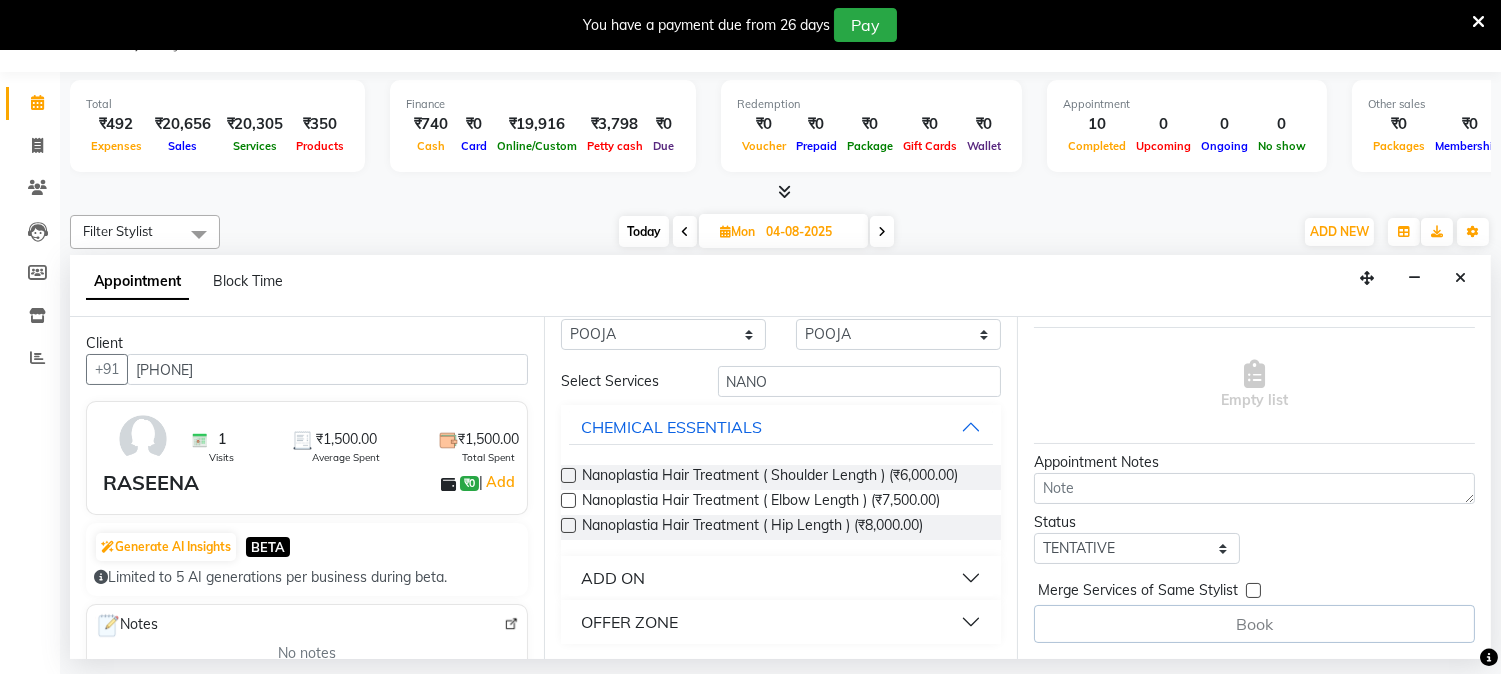 click on "OFFER ZONE" at bounding box center (629, 622) 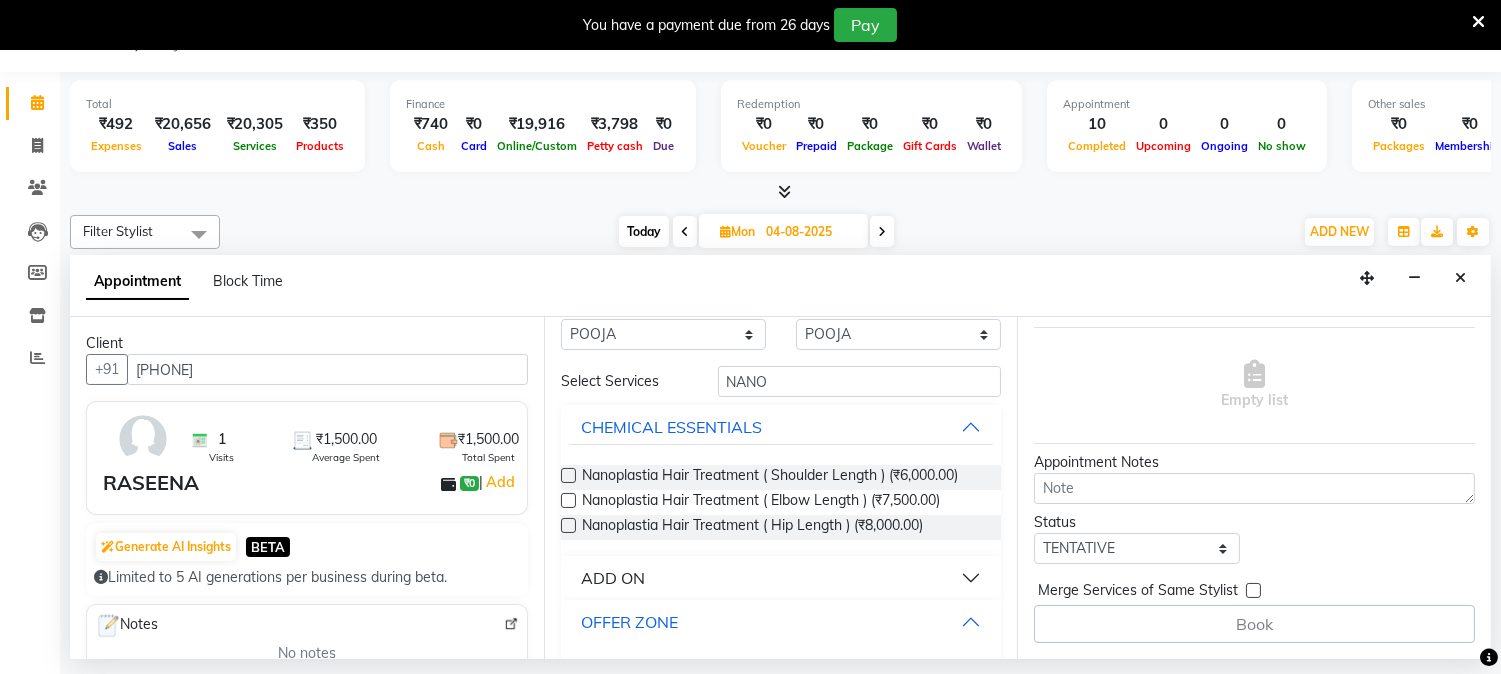 click on "OFFER ZONE" at bounding box center [781, 622] 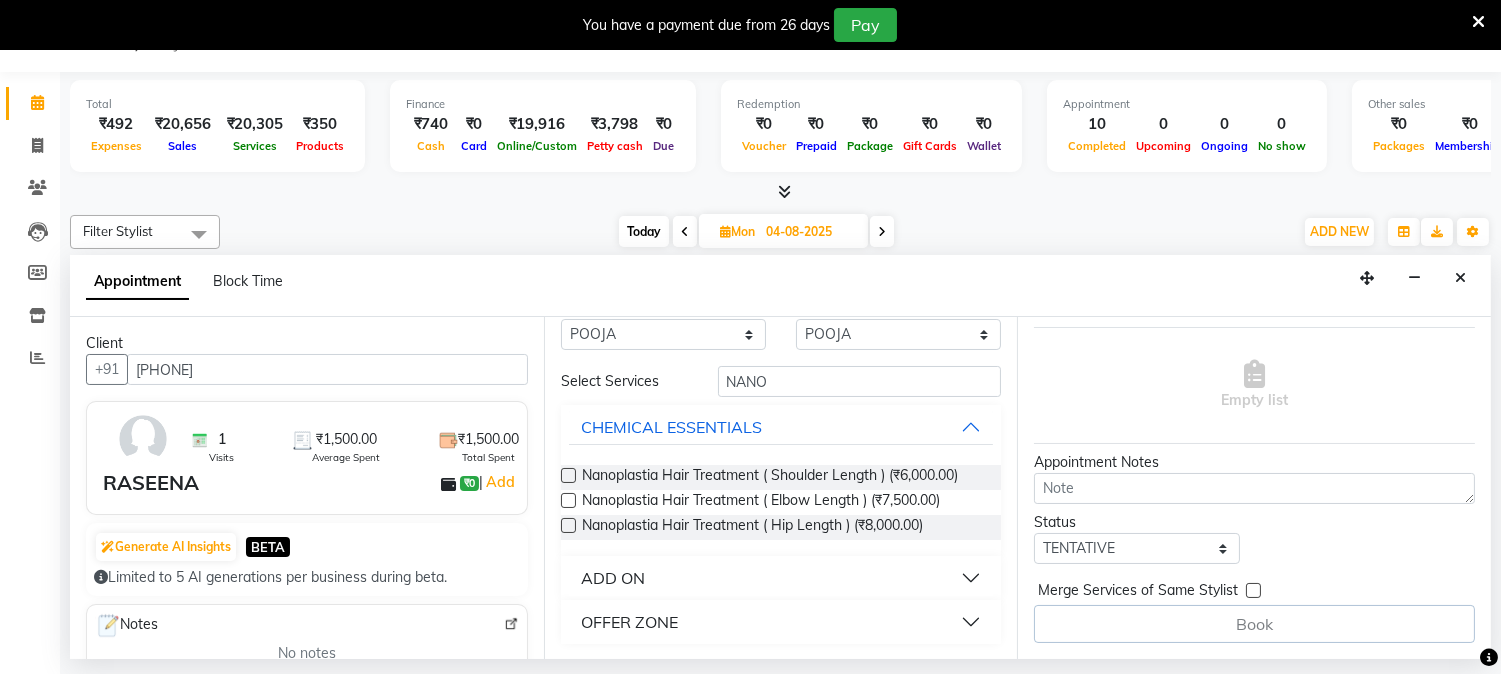click on "OFFER ZONE" at bounding box center (781, 622) 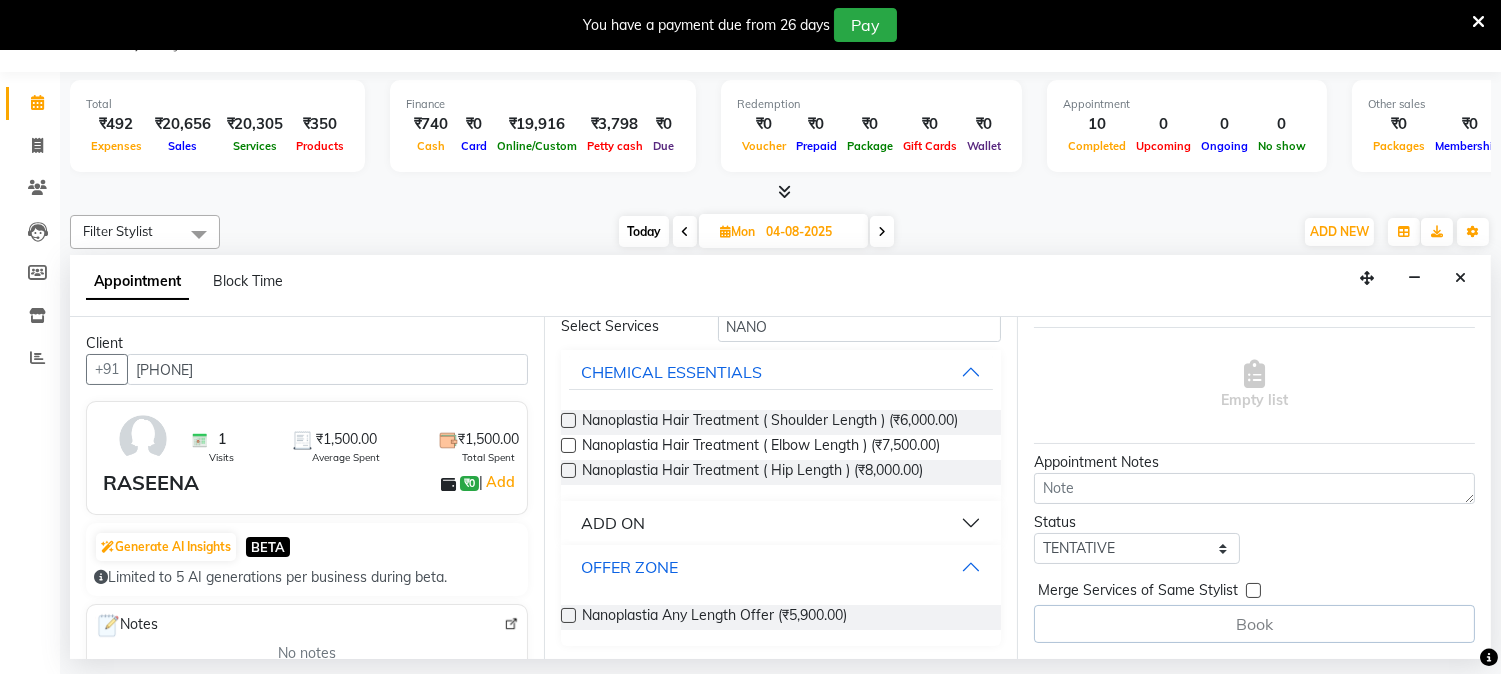 scroll, scrollTop: 92, scrollLeft: 0, axis: vertical 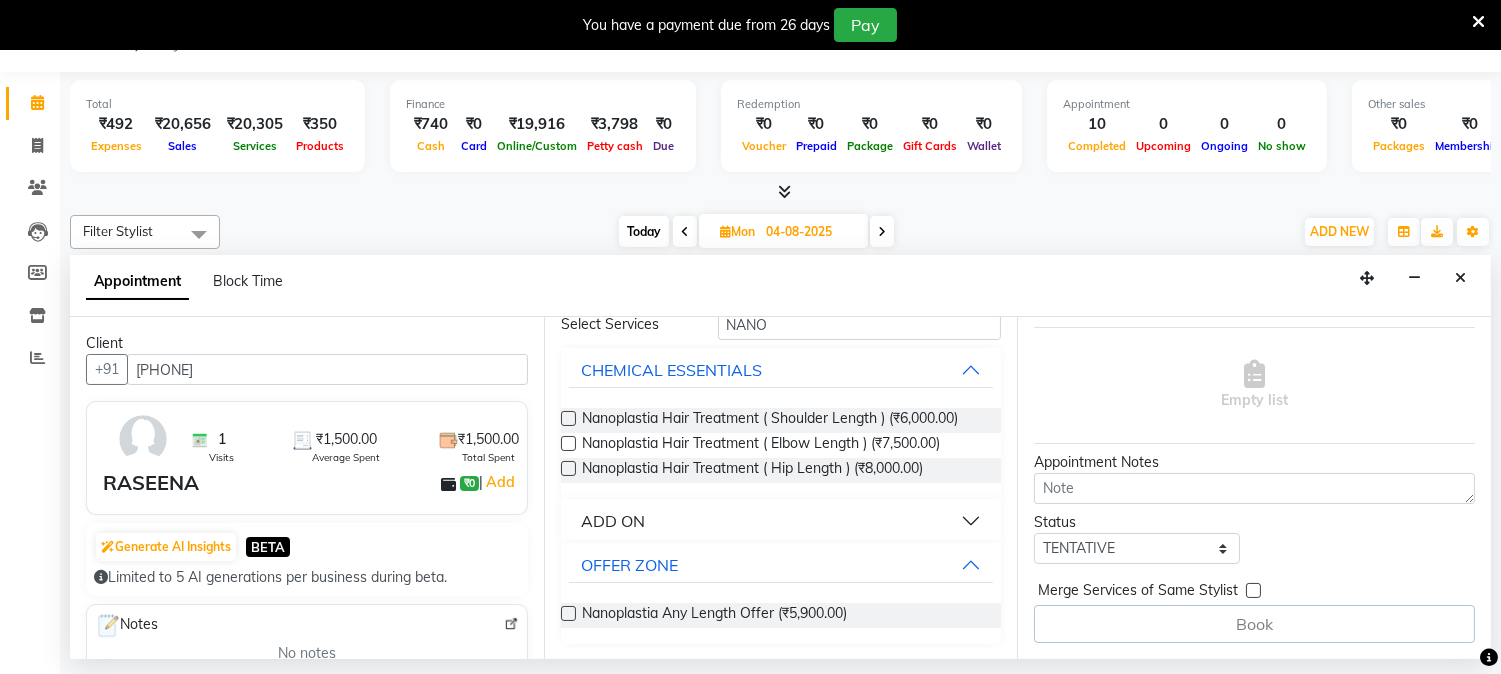 click at bounding box center [568, 613] 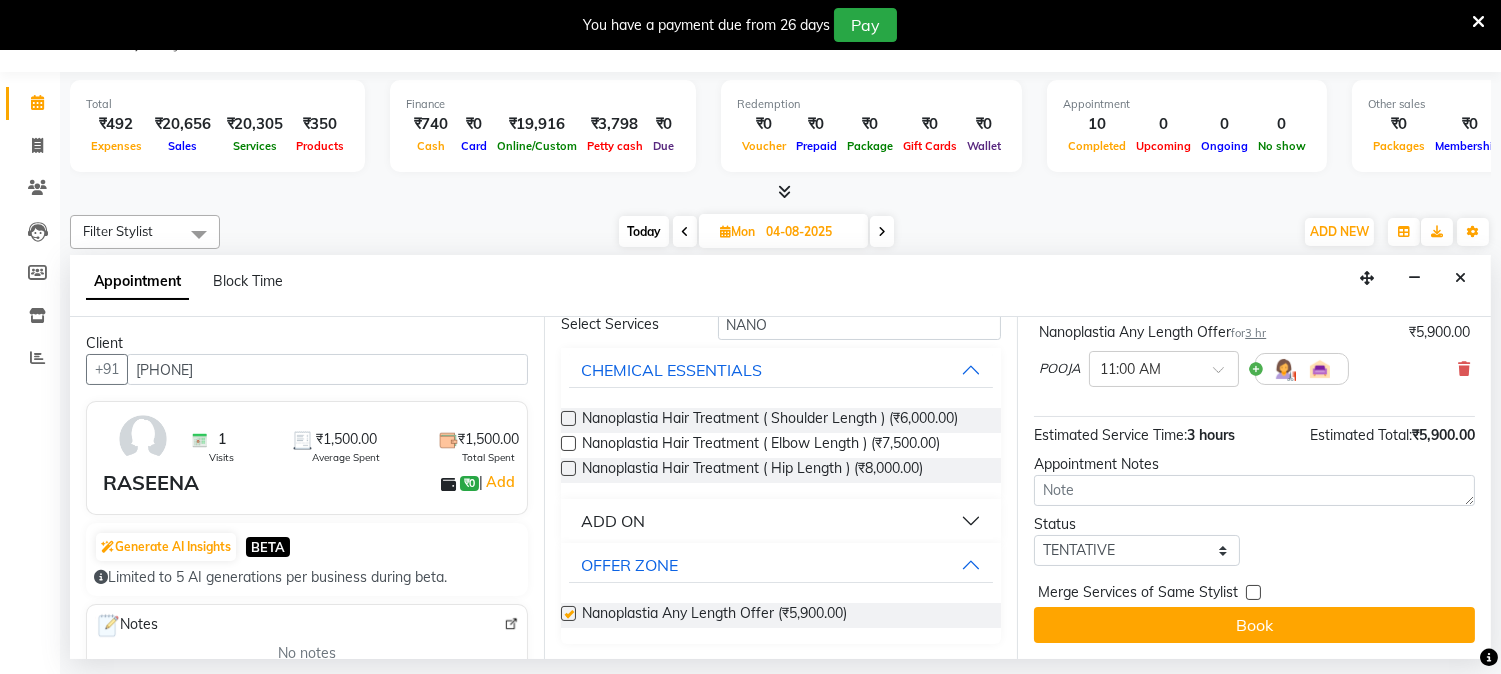 checkbox on "false" 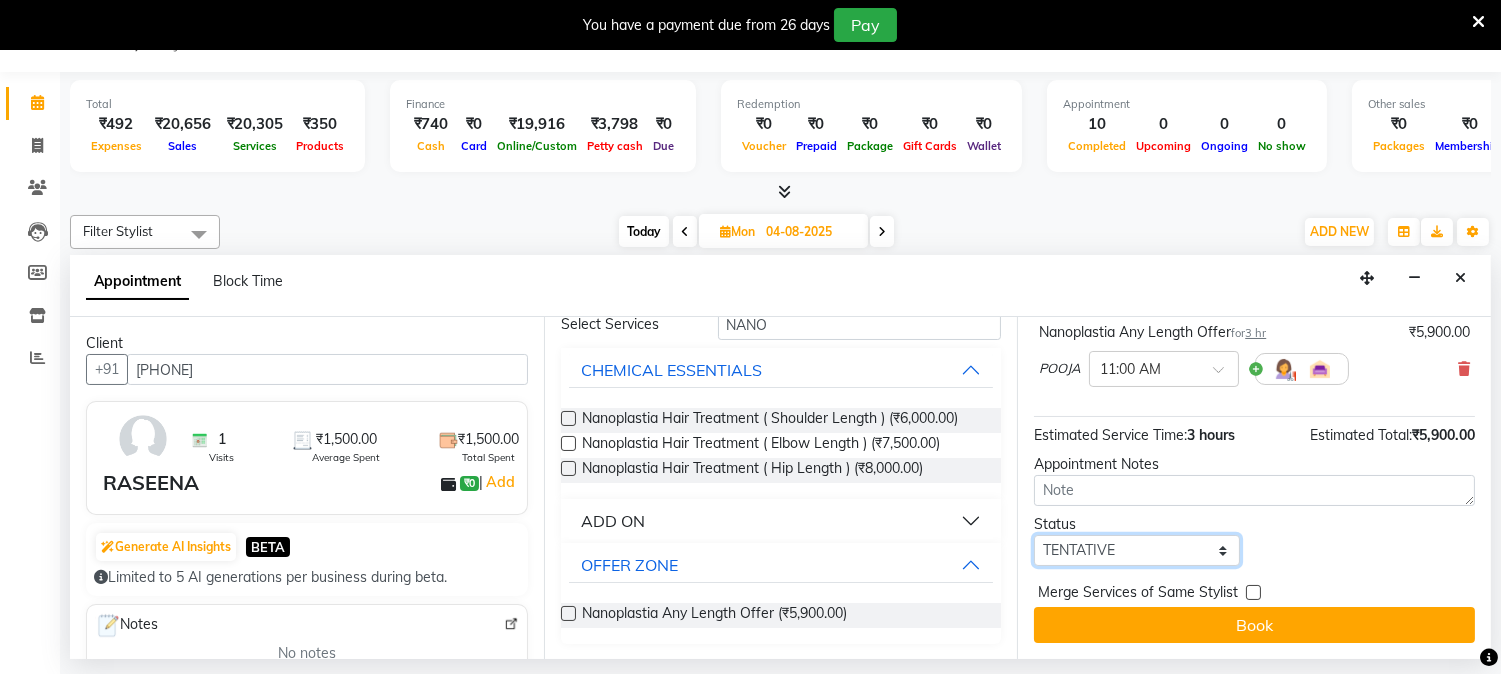 click on "Select TENTATIVE CONFIRM UPCOMING" at bounding box center (1136, 550) 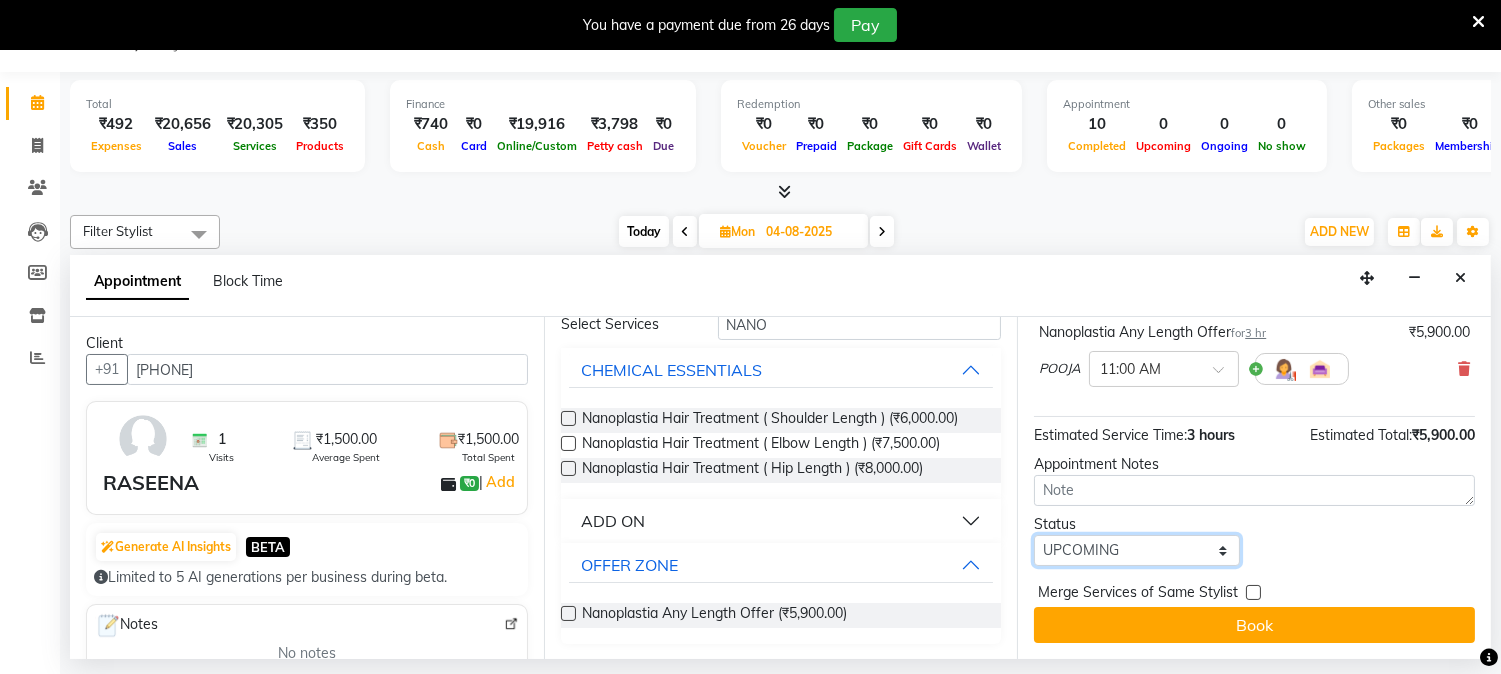 click on "Select TENTATIVE CONFIRM UPCOMING" at bounding box center [1136, 550] 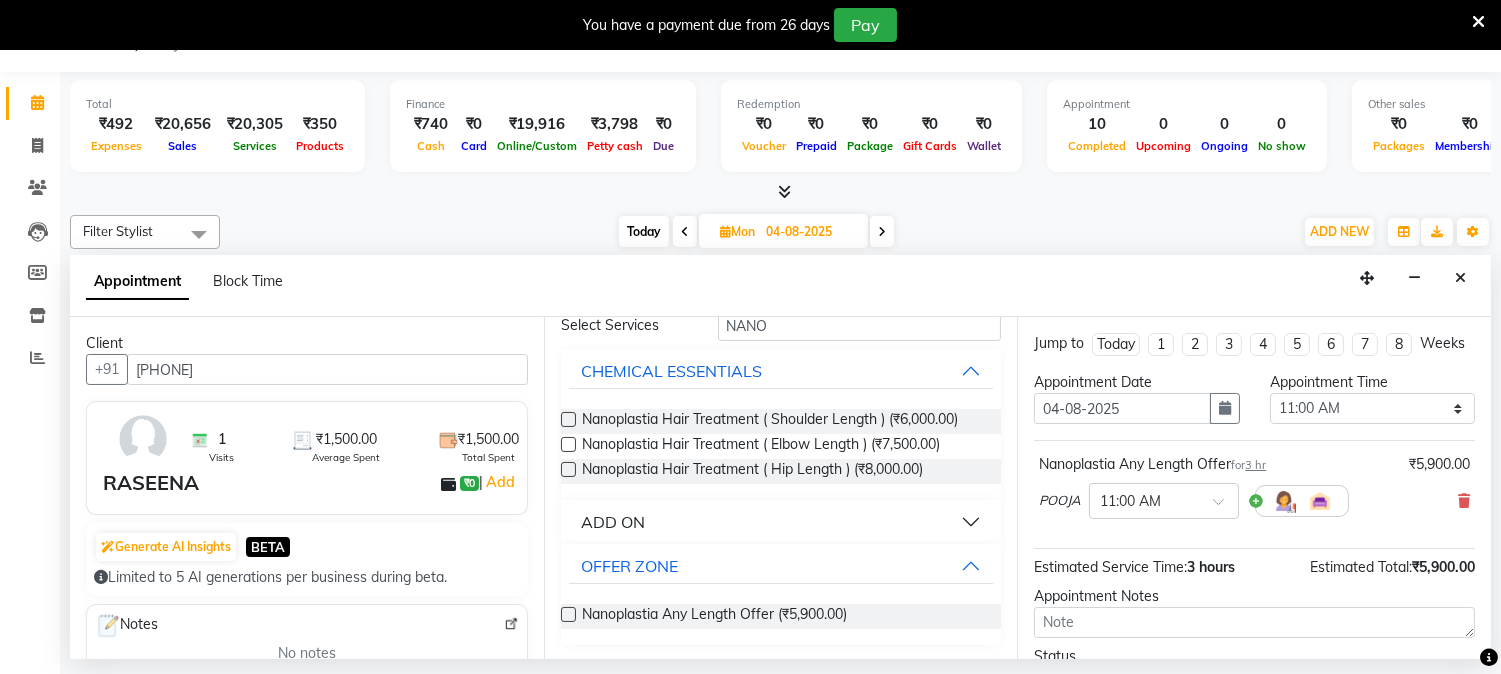 scroll, scrollTop: 92, scrollLeft: 0, axis: vertical 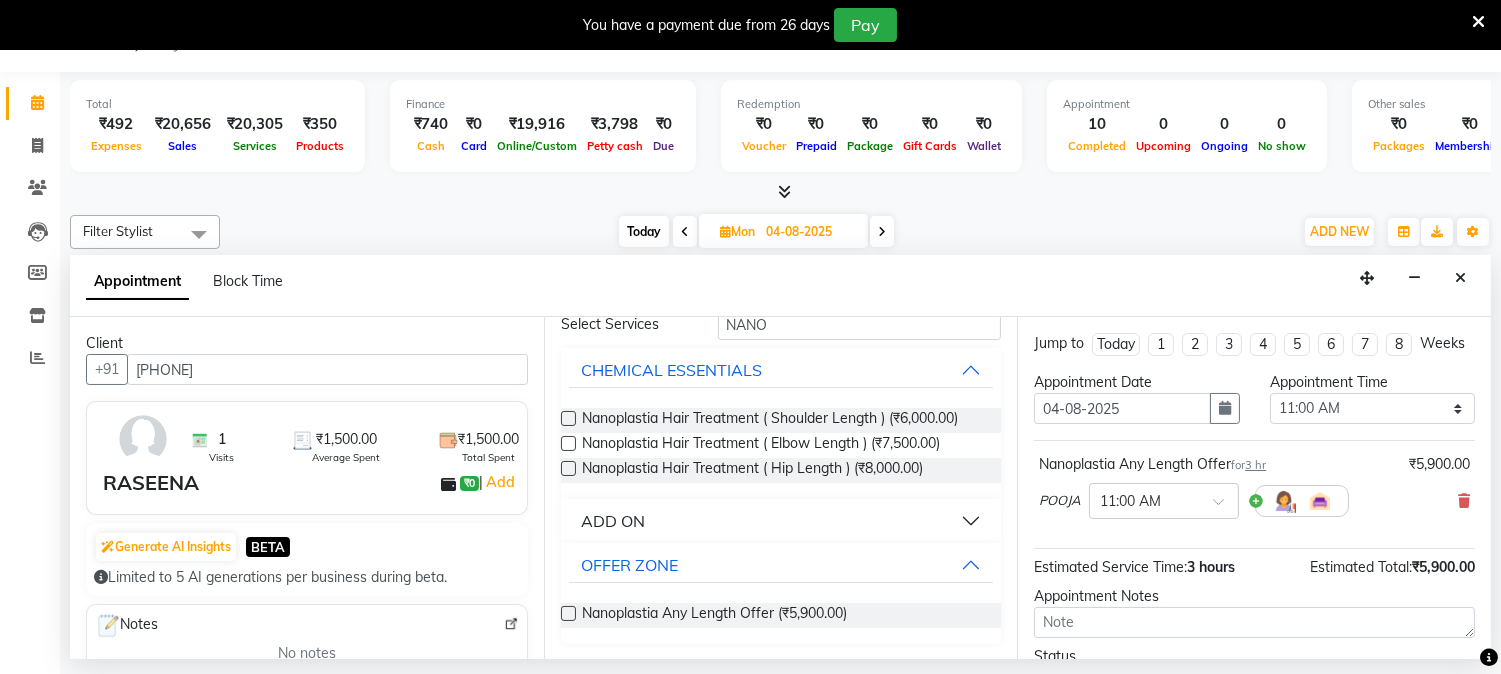 click at bounding box center (568, 613) 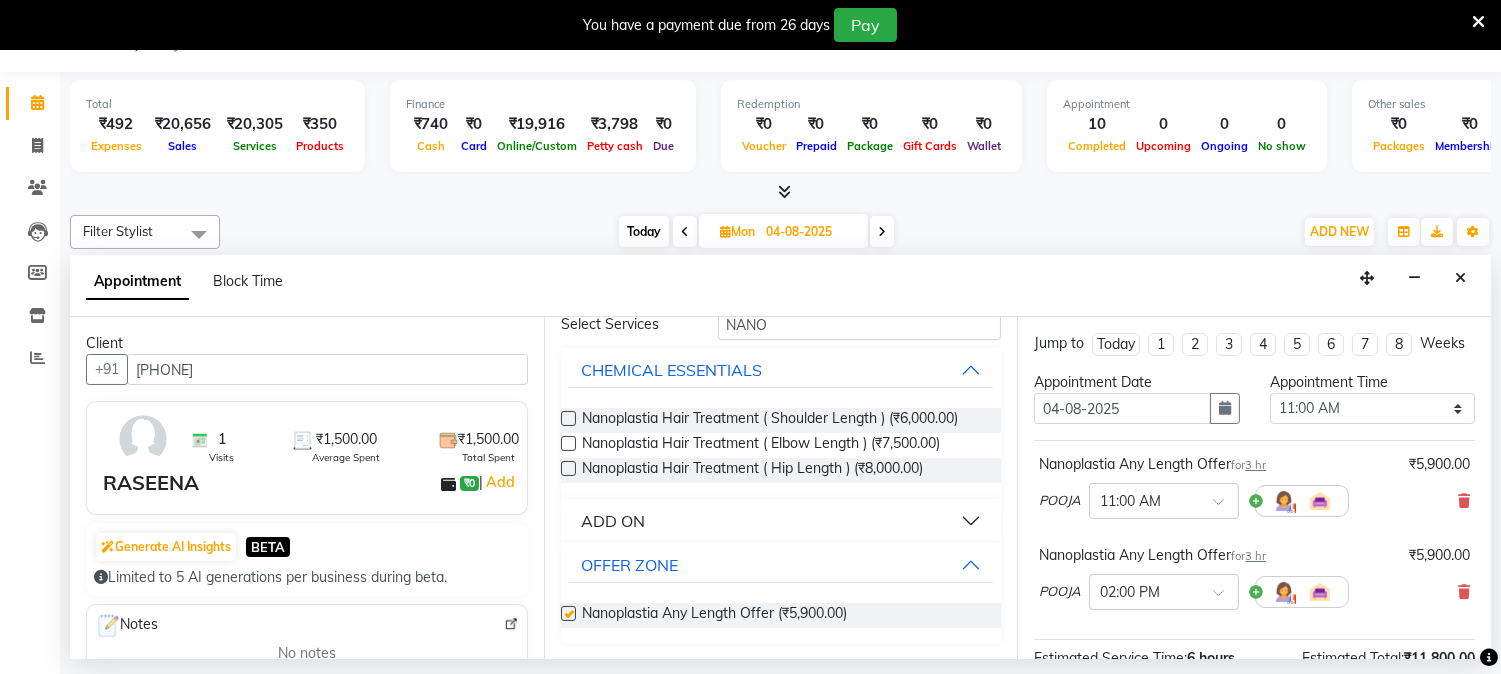 checkbox on "false" 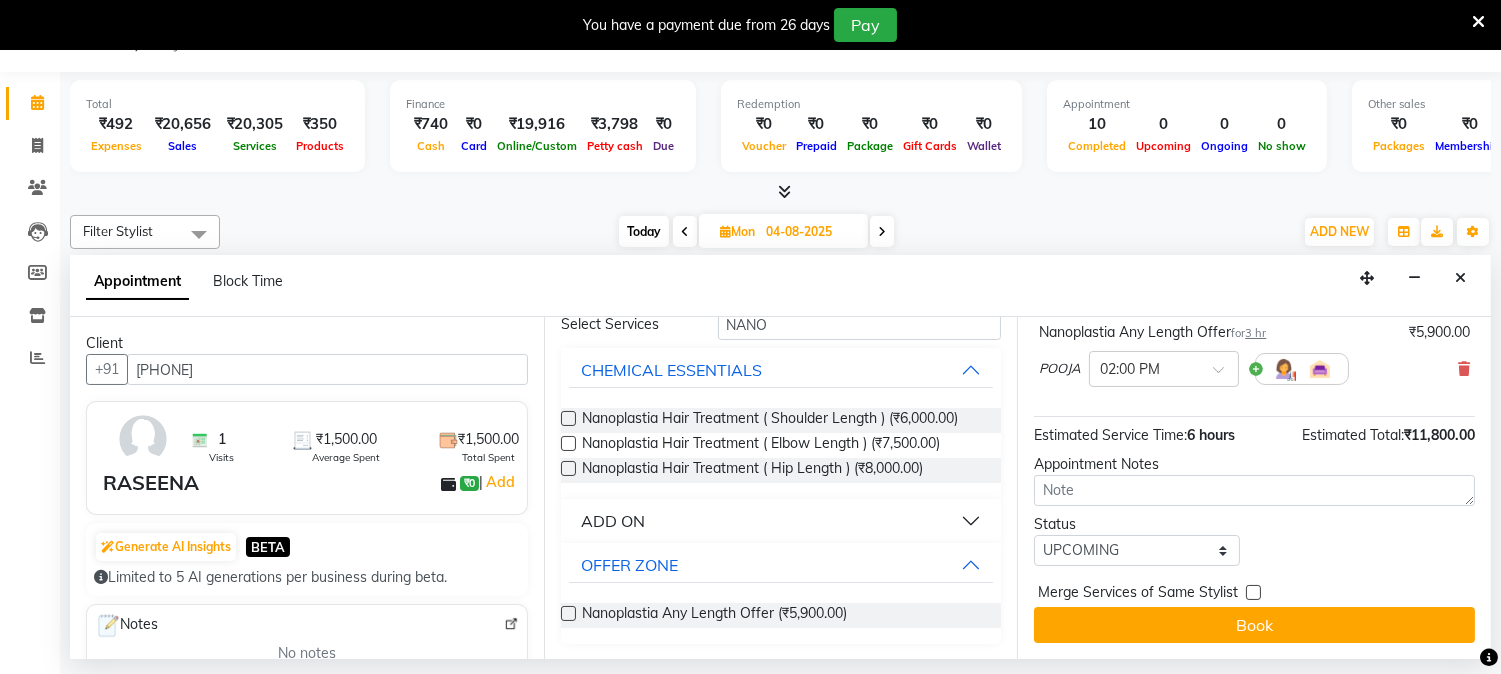 scroll, scrollTop: 242, scrollLeft: 0, axis: vertical 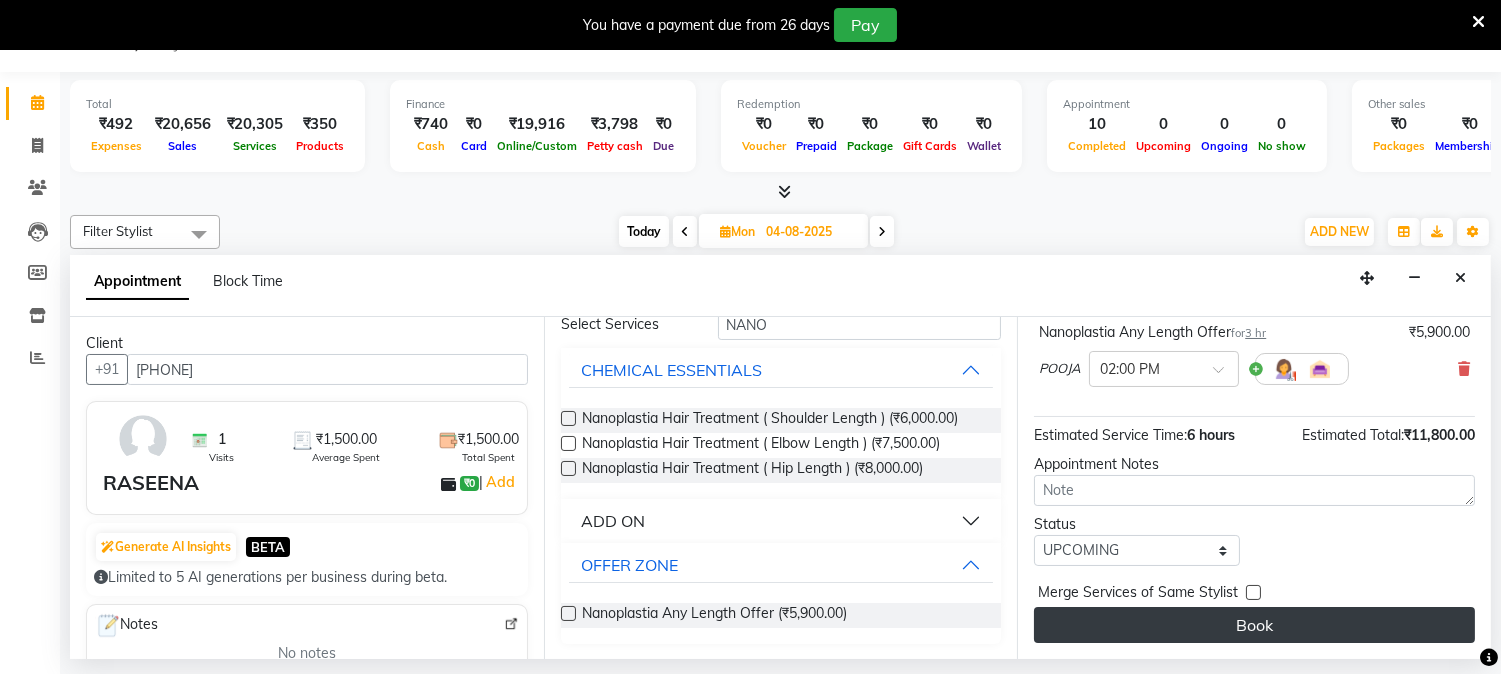click on "Book" at bounding box center (1254, 625) 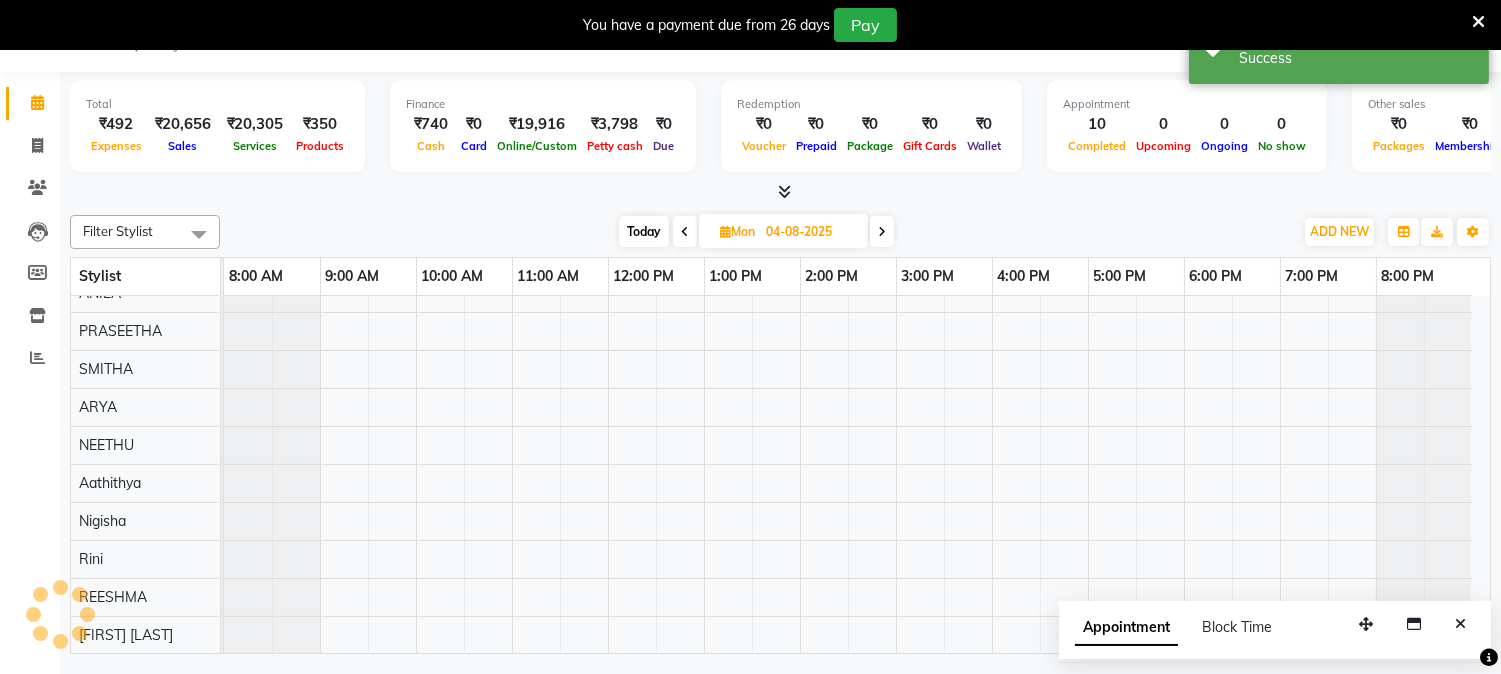 scroll, scrollTop: 0, scrollLeft: 0, axis: both 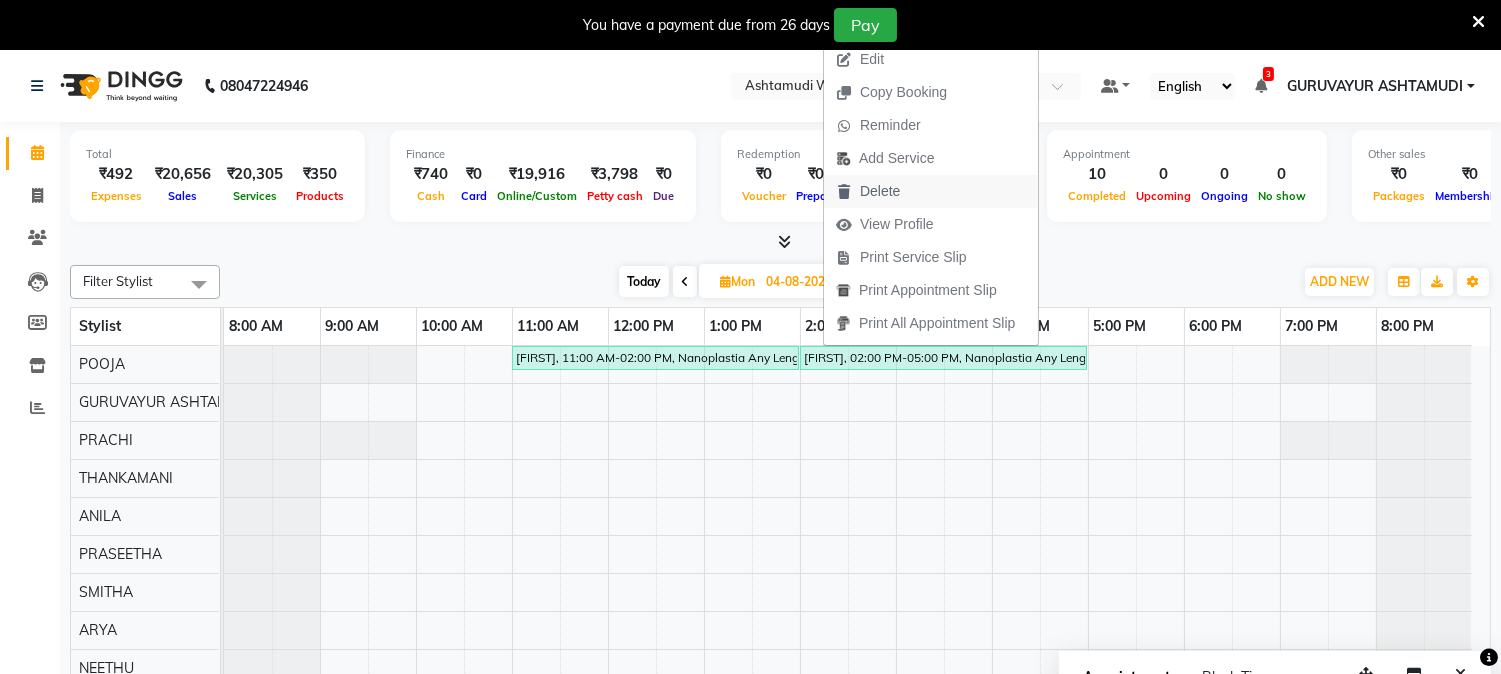 click on "Delete" at bounding box center [868, 191] 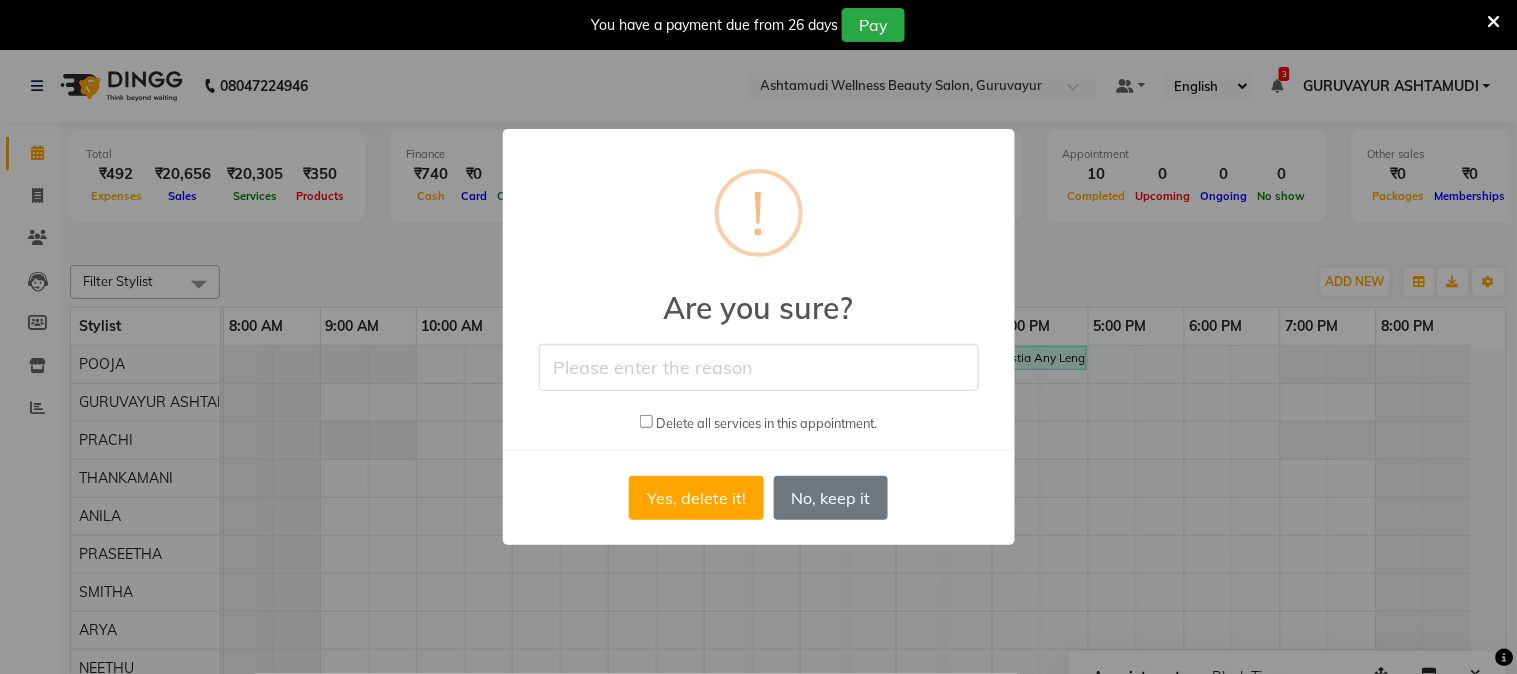 click at bounding box center (759, 367) 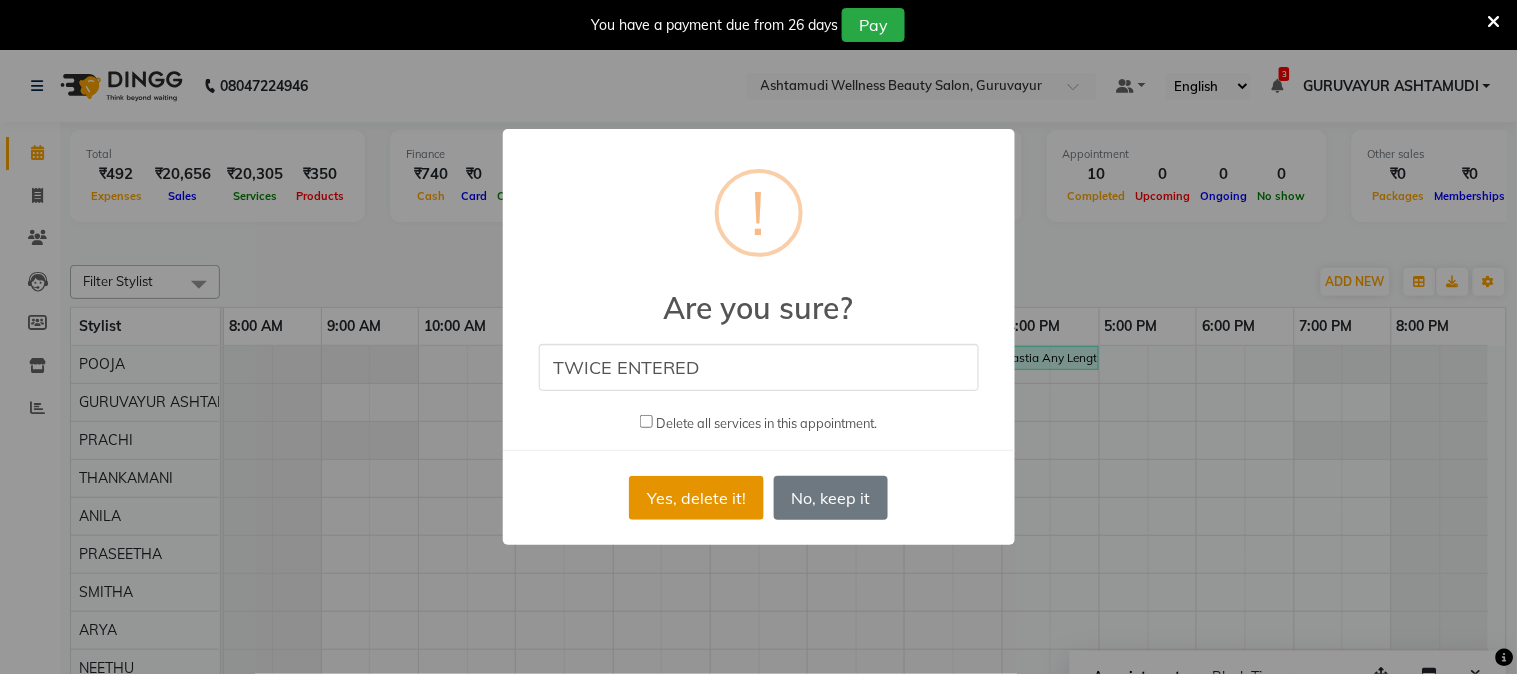 type on "TWICE ENTERED" 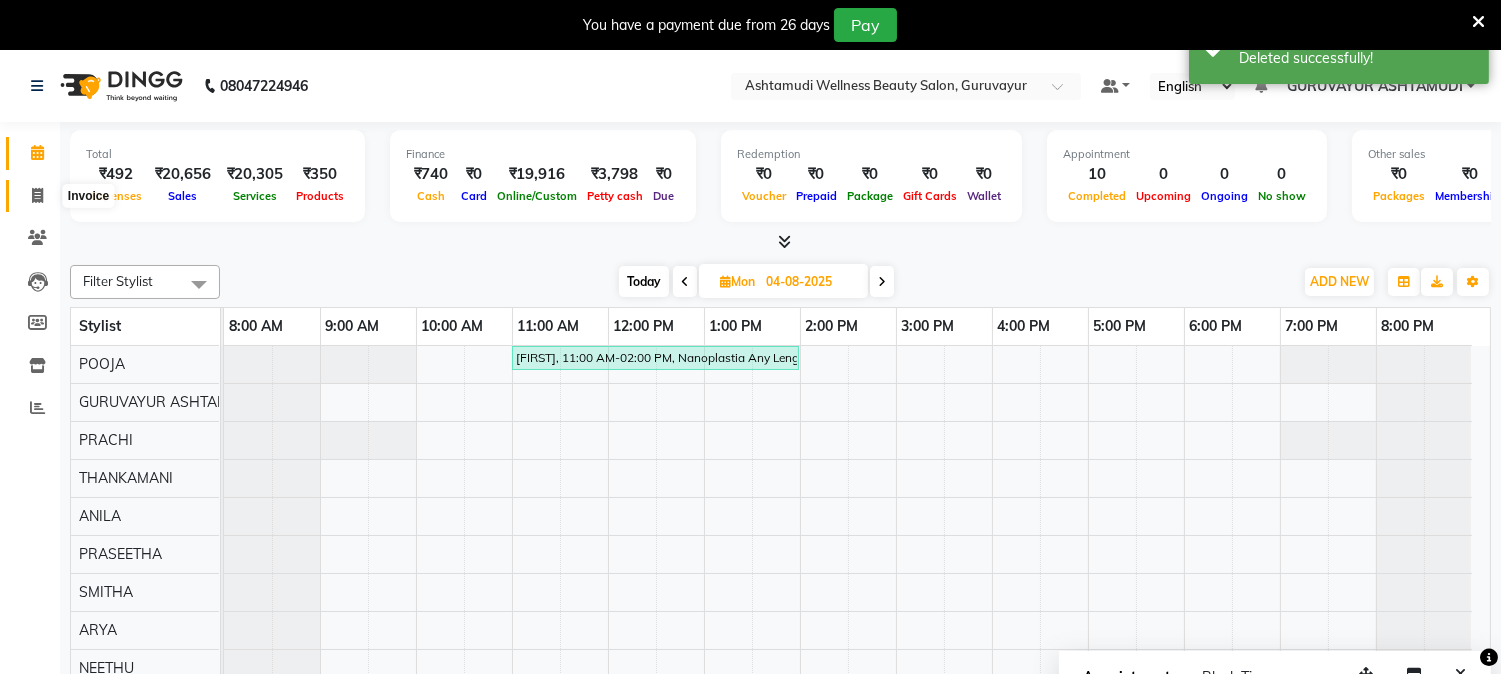 click 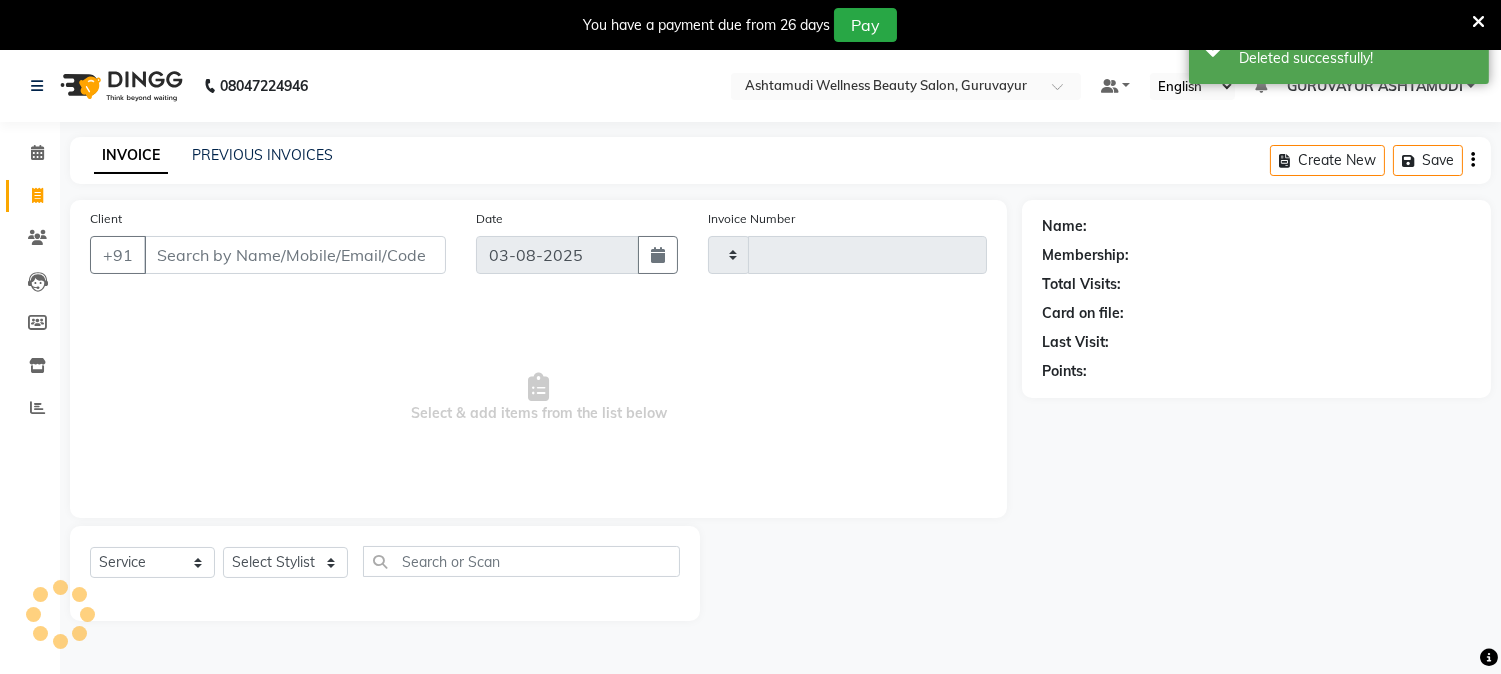 type on "1612" 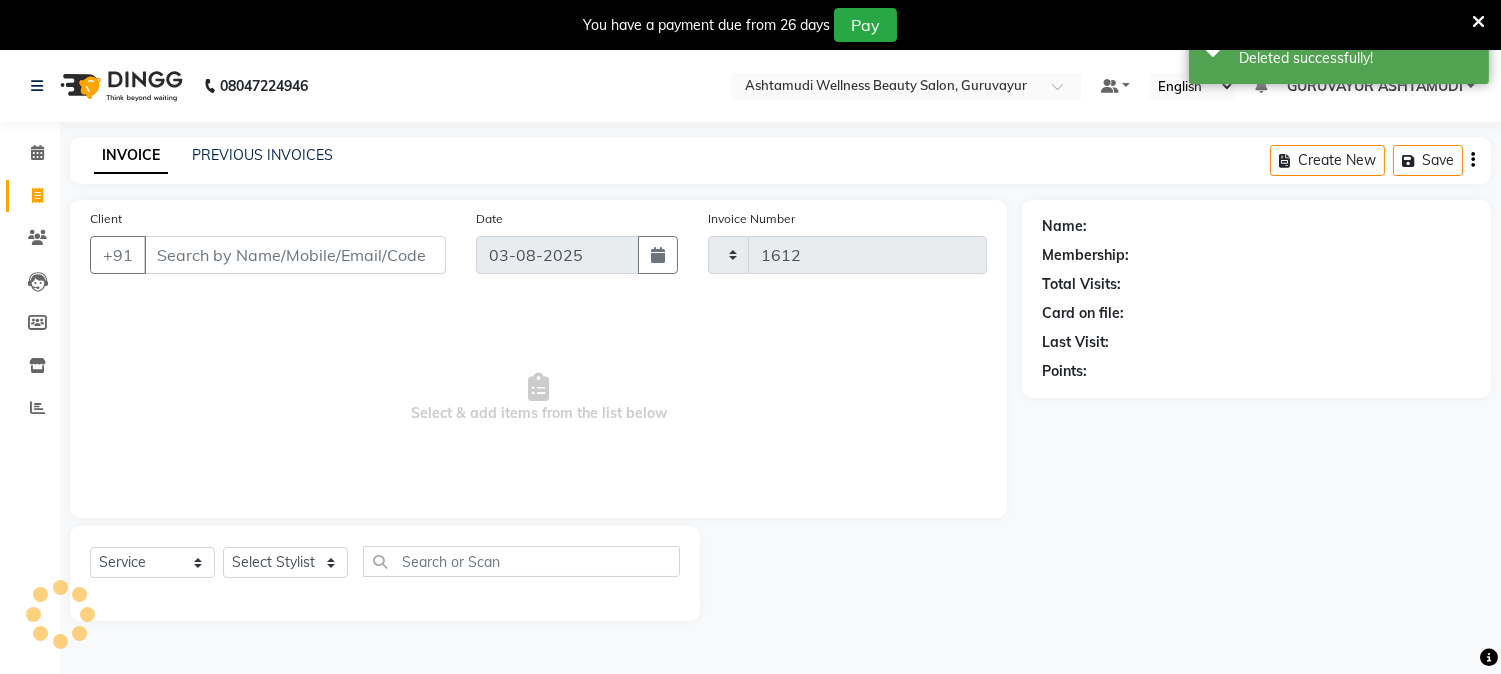 select on "4660" 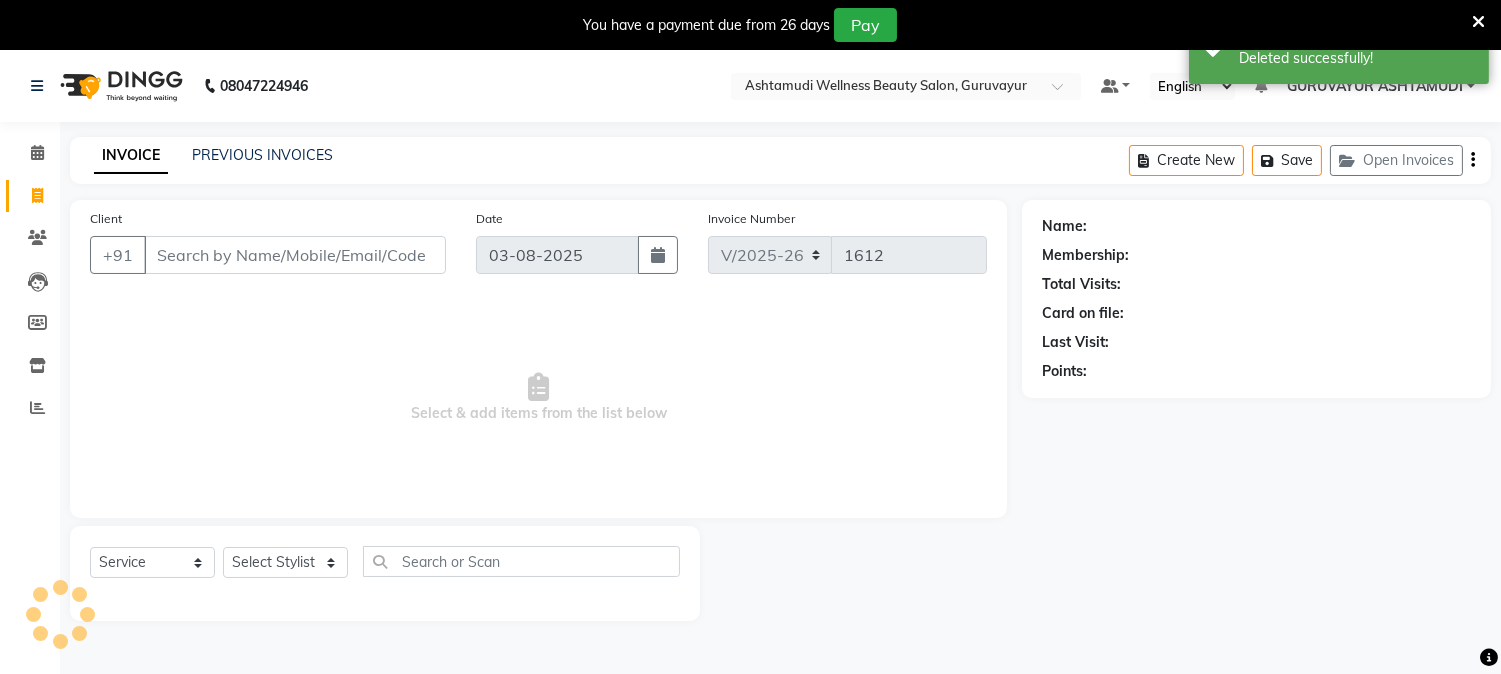 click on "Client" at bounding box center (295, 255) 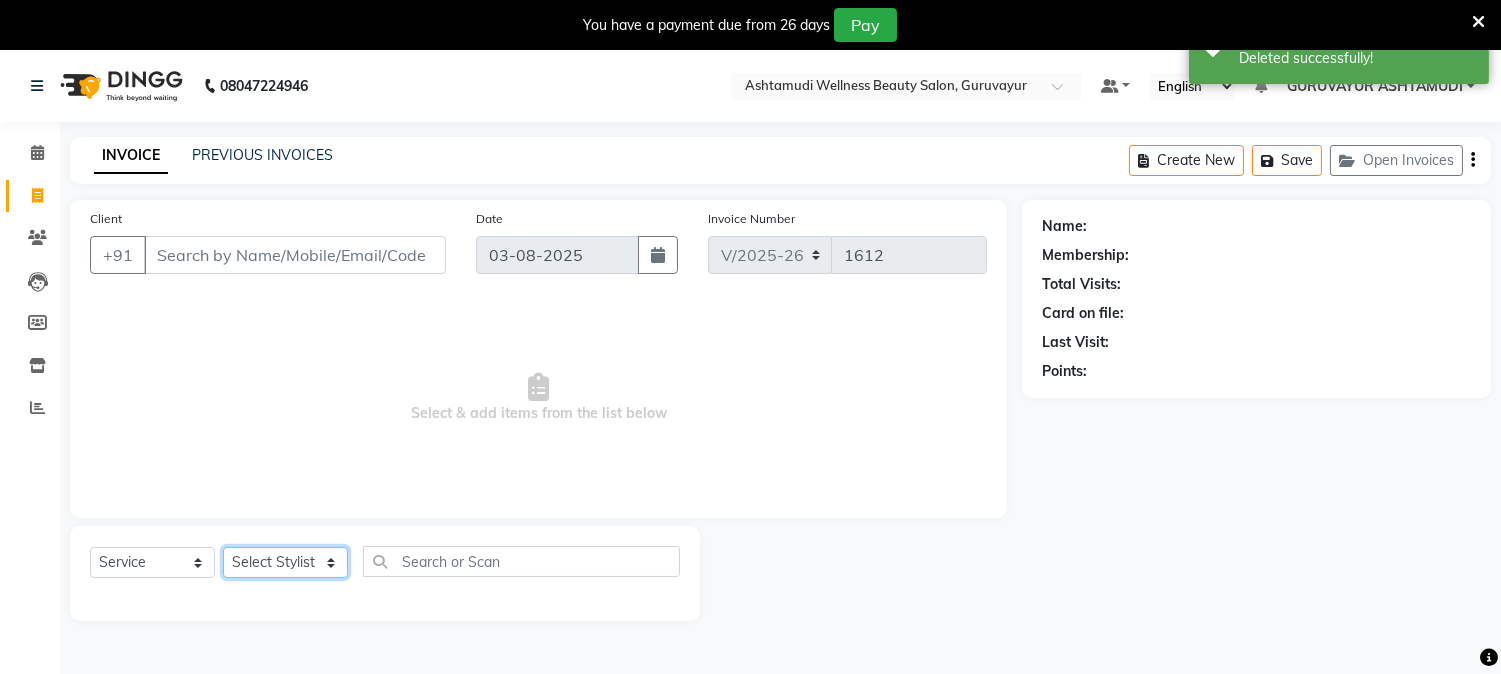 drag, startPoint x: 332, startPoint y: 561, endPoint x: 337, endPoint y: 552, distance: 10.29563 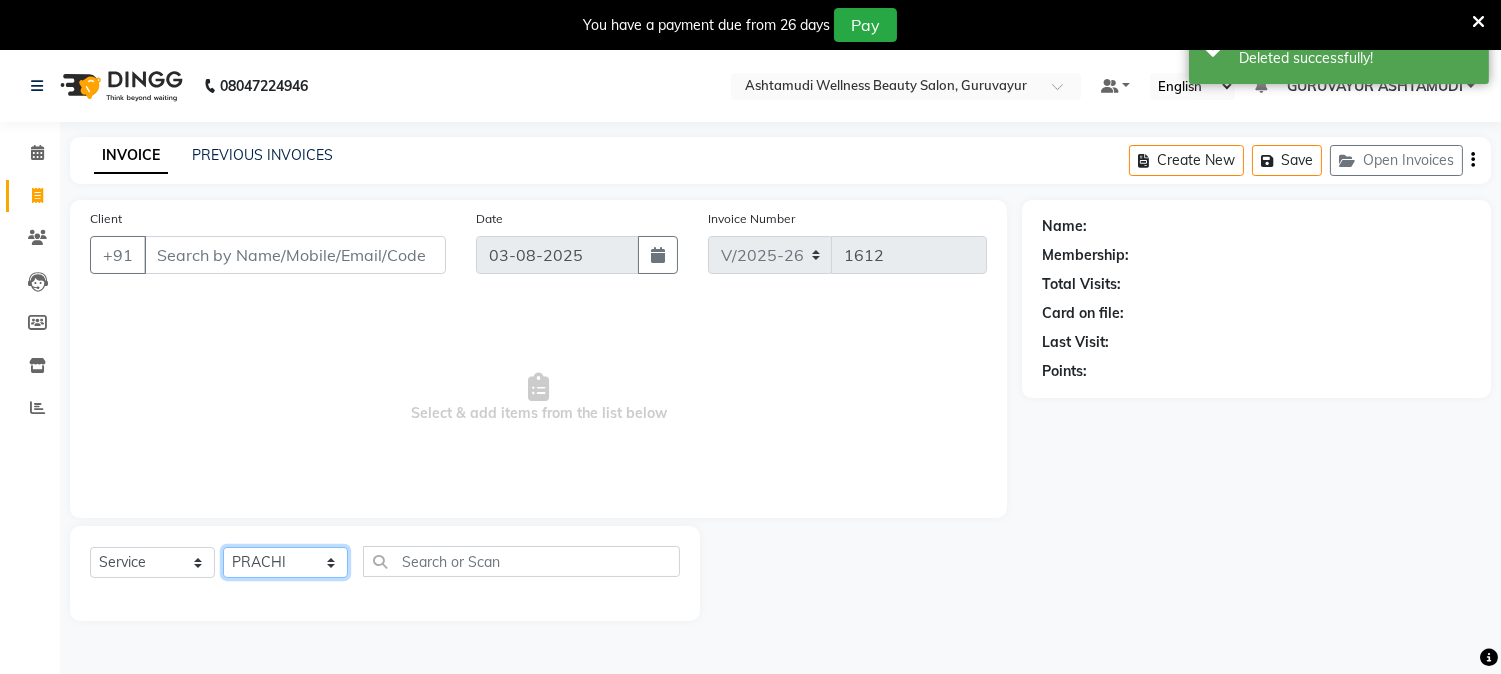 click on "Select Stylist Aathithya ANILA Anjana Das ARYA GURUVAYUR ASHTAMUDI NEETHU Nigisha POOJA PRACHI PRASEETHA REESHMA  Rini SMITHA THANKAMANI" 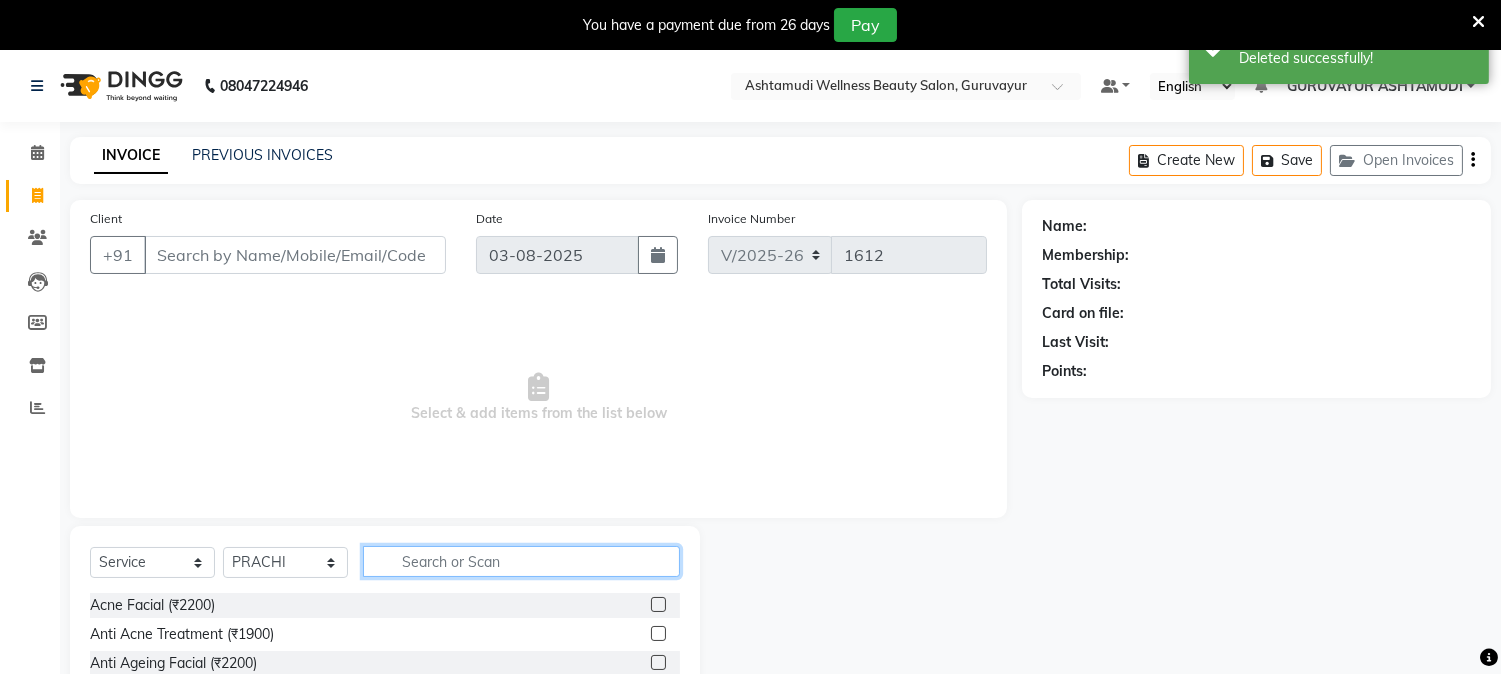 click 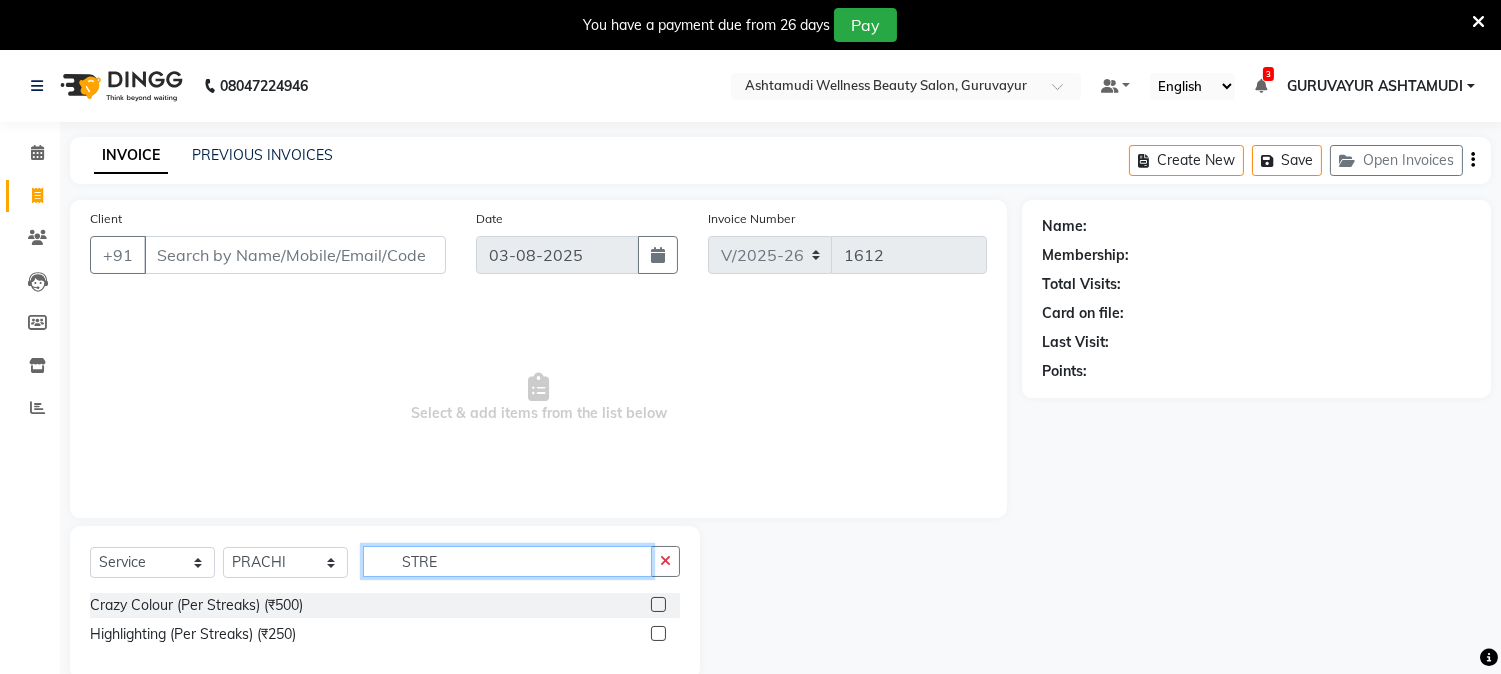 type on "STRE" 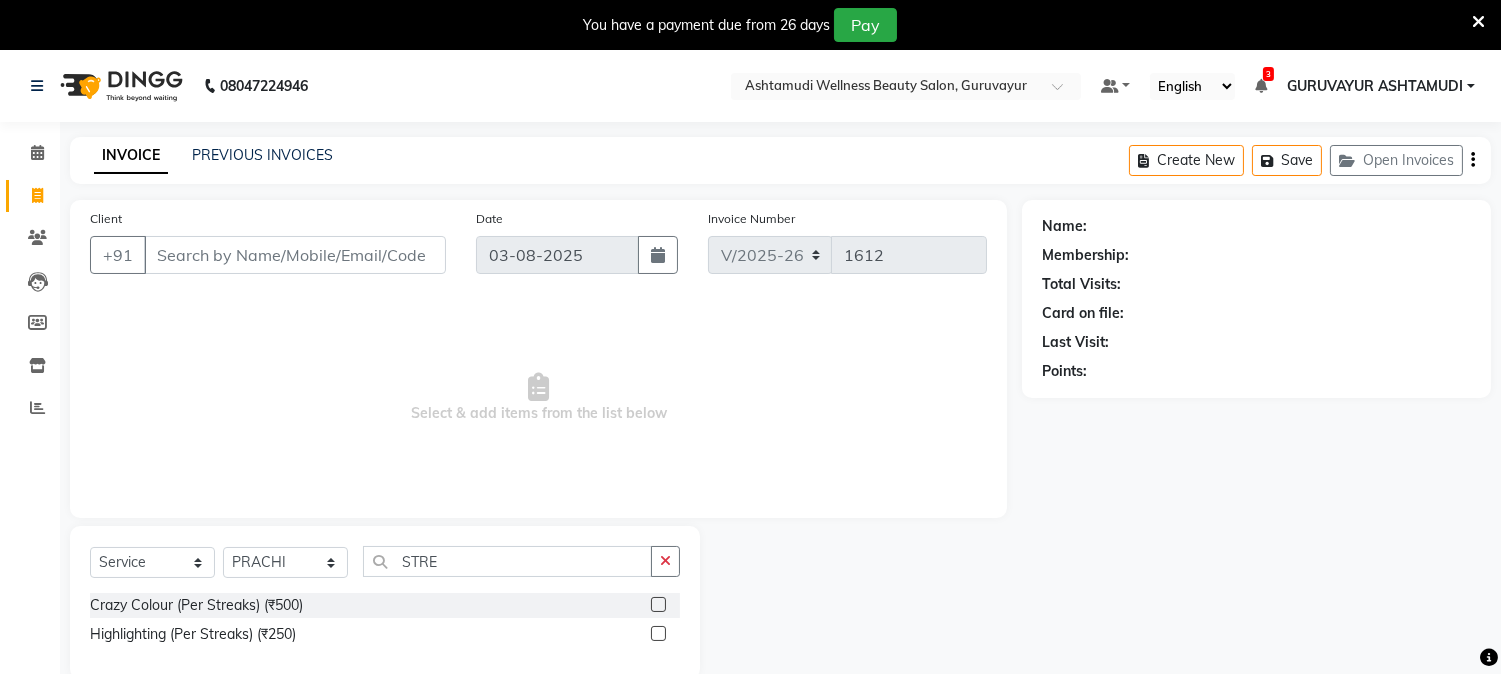 click 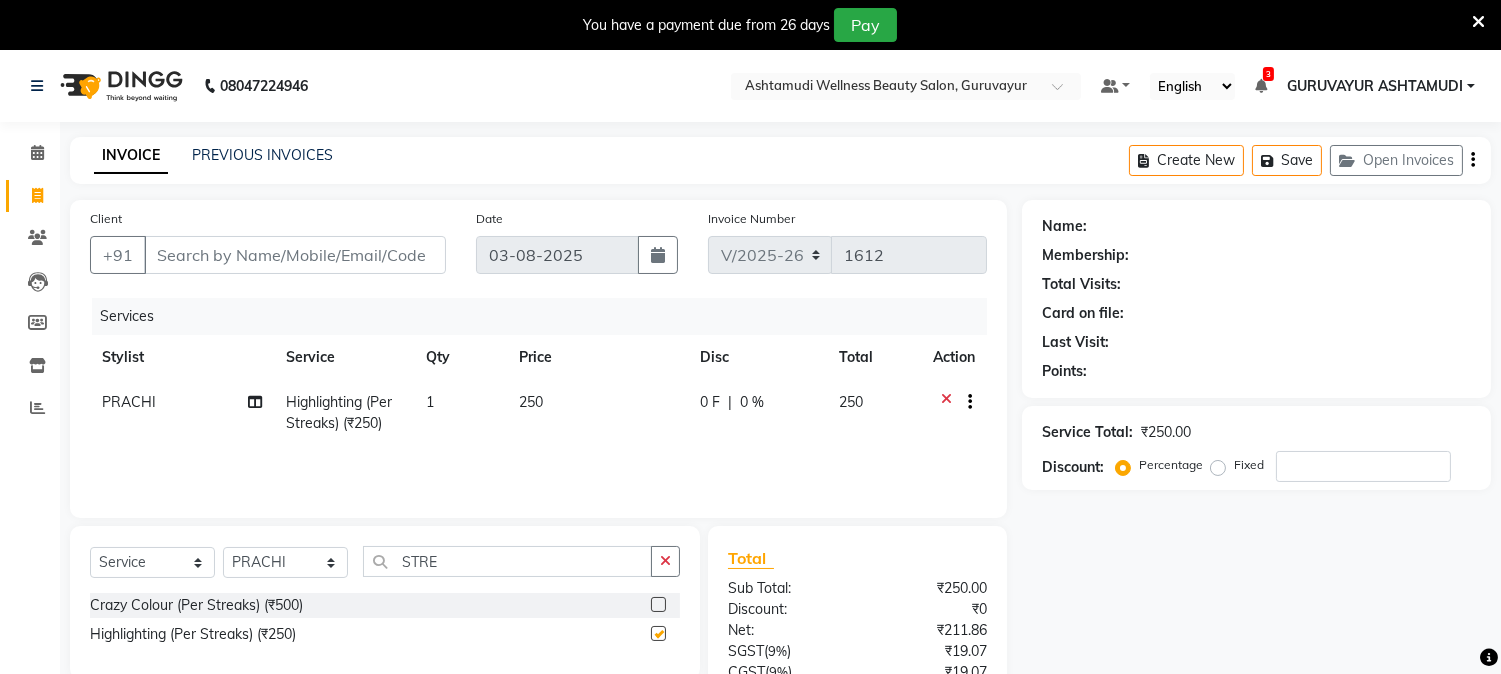 checkbox on "false" 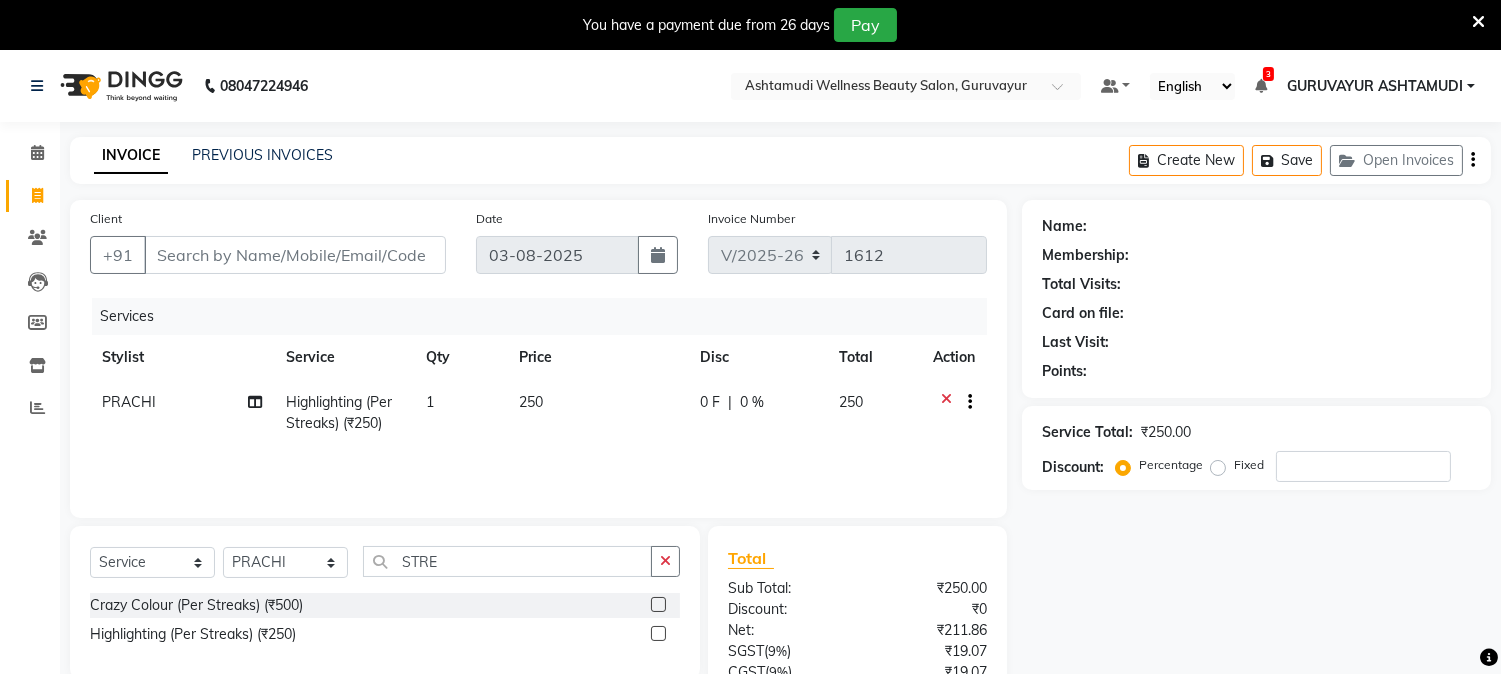 click on "1" 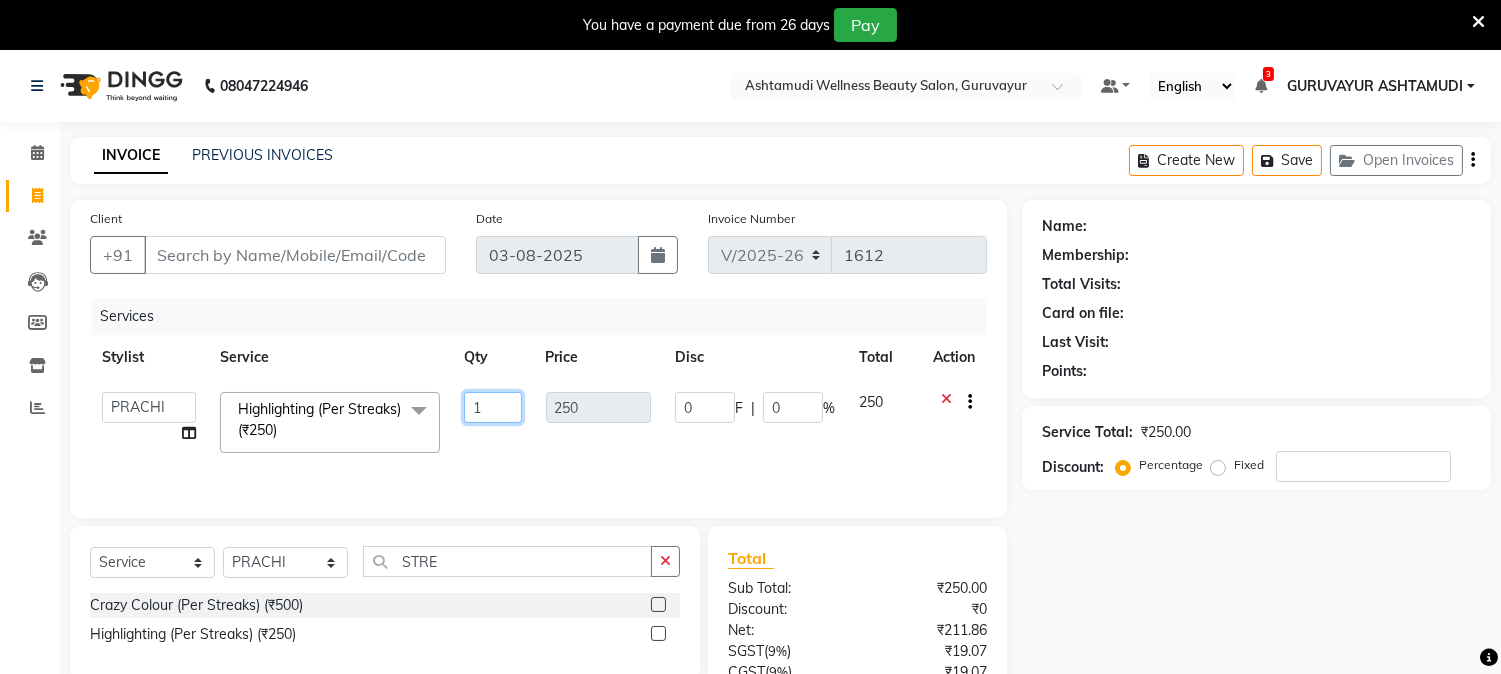 click on "1" 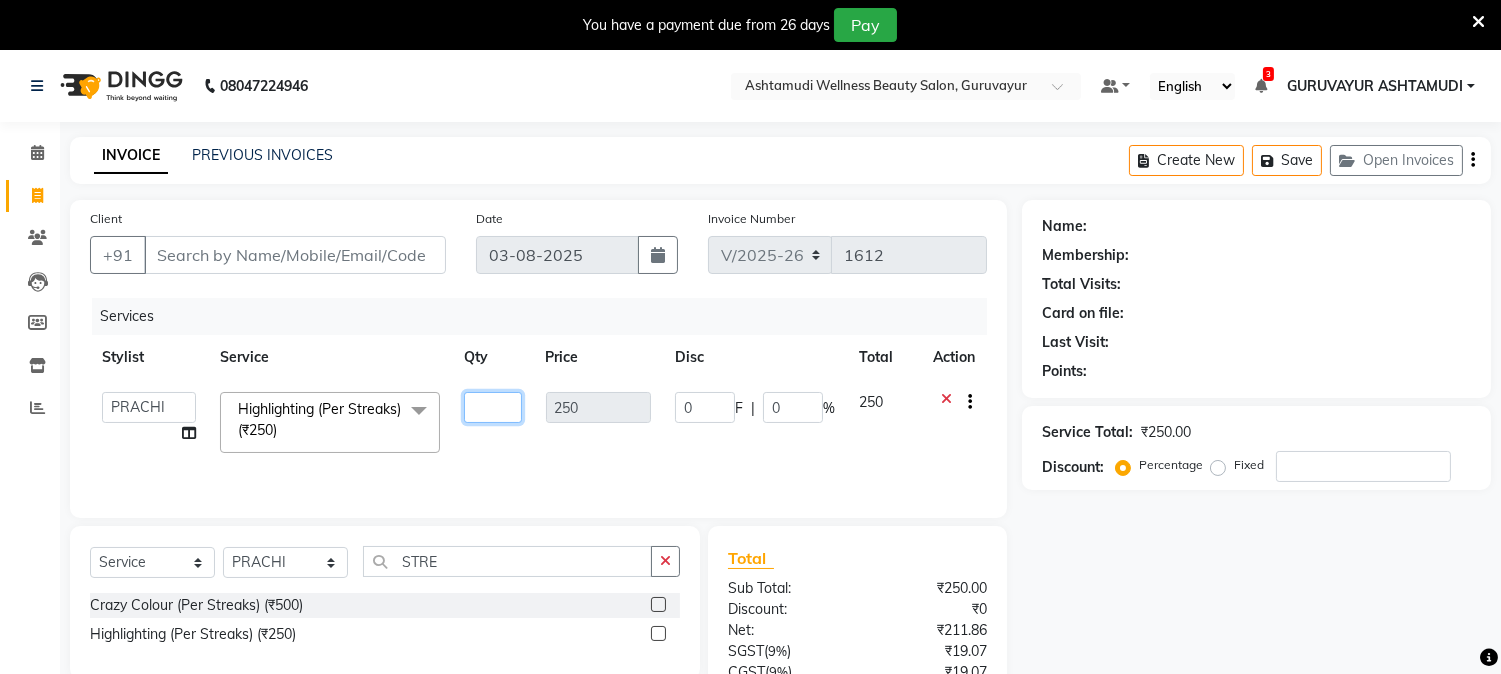 type on "6" 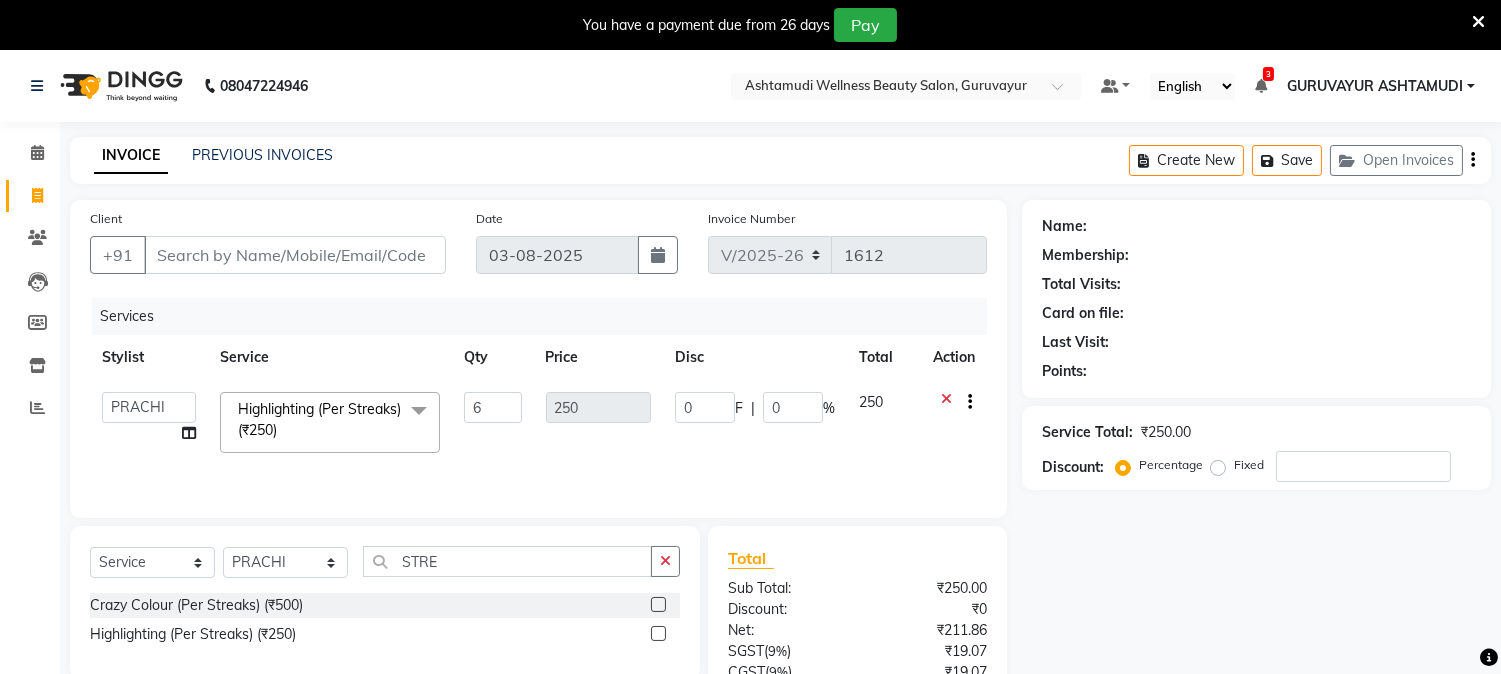 click on "INVOICE PREVIOUS INVOICES Create New   Save   Open Invoices" 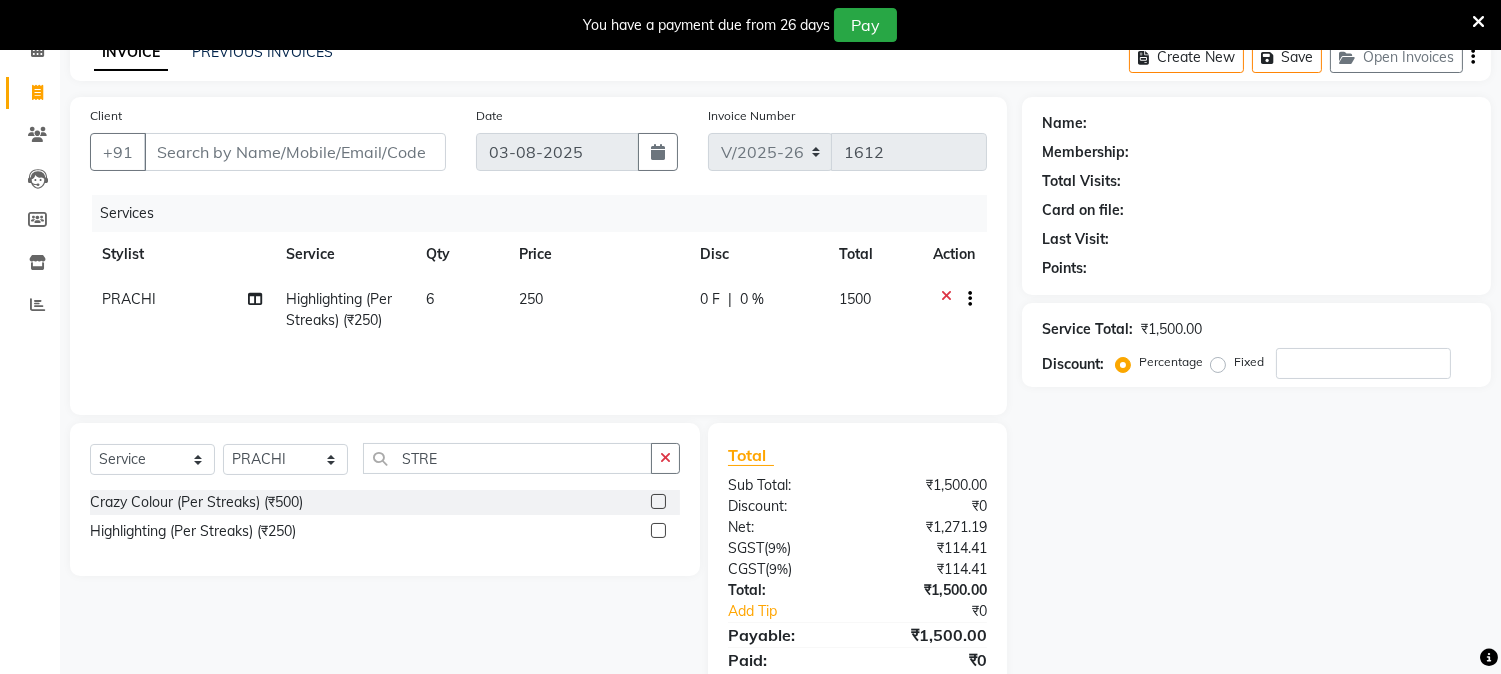 scroll, scrollTop: 175, scrollLeft: 0, axis: vertical 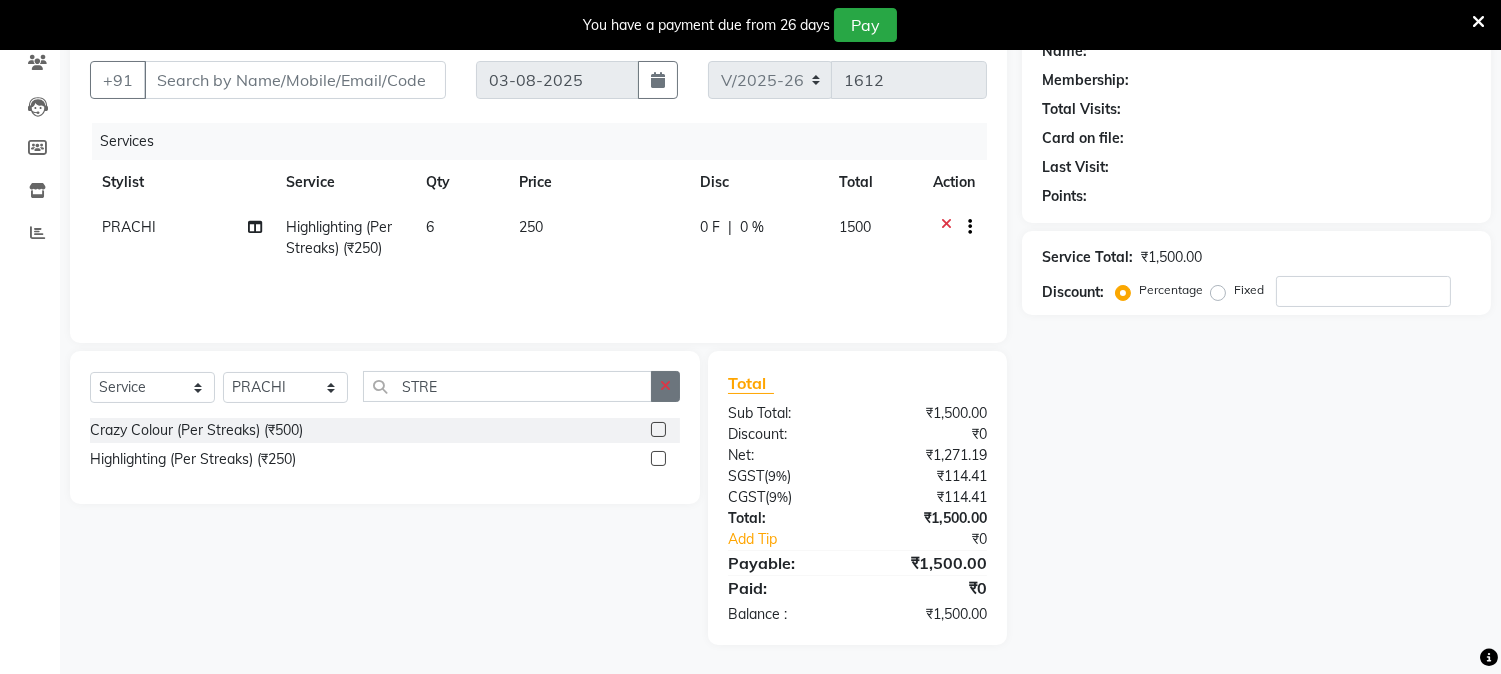 click 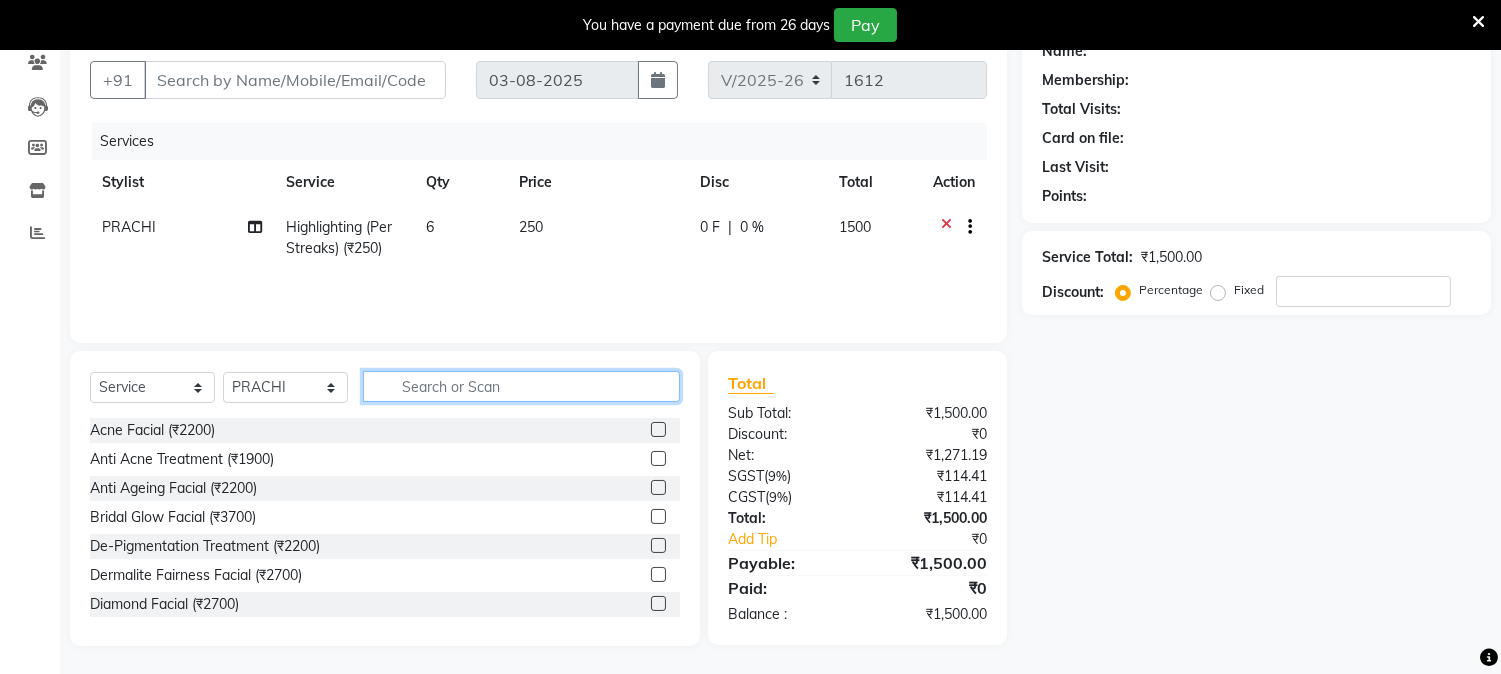 click 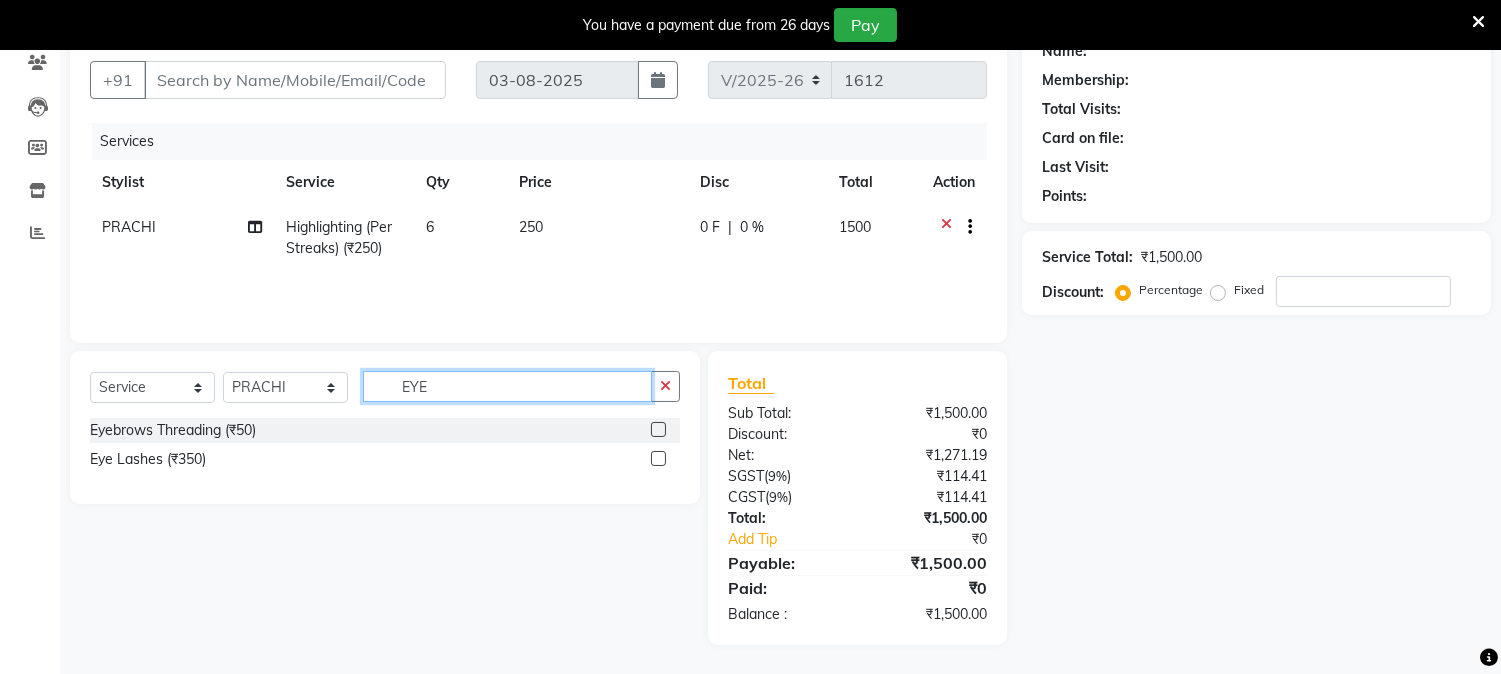 type on "EYE" 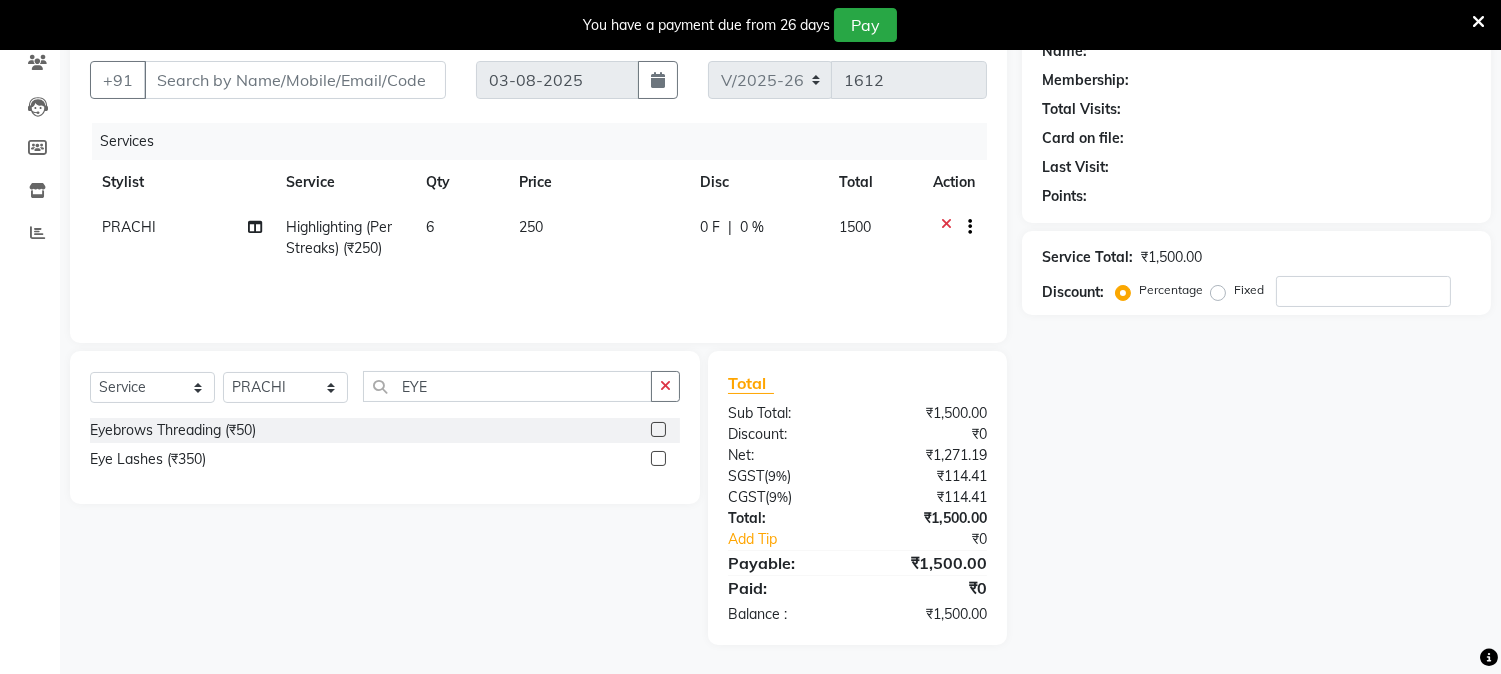 click 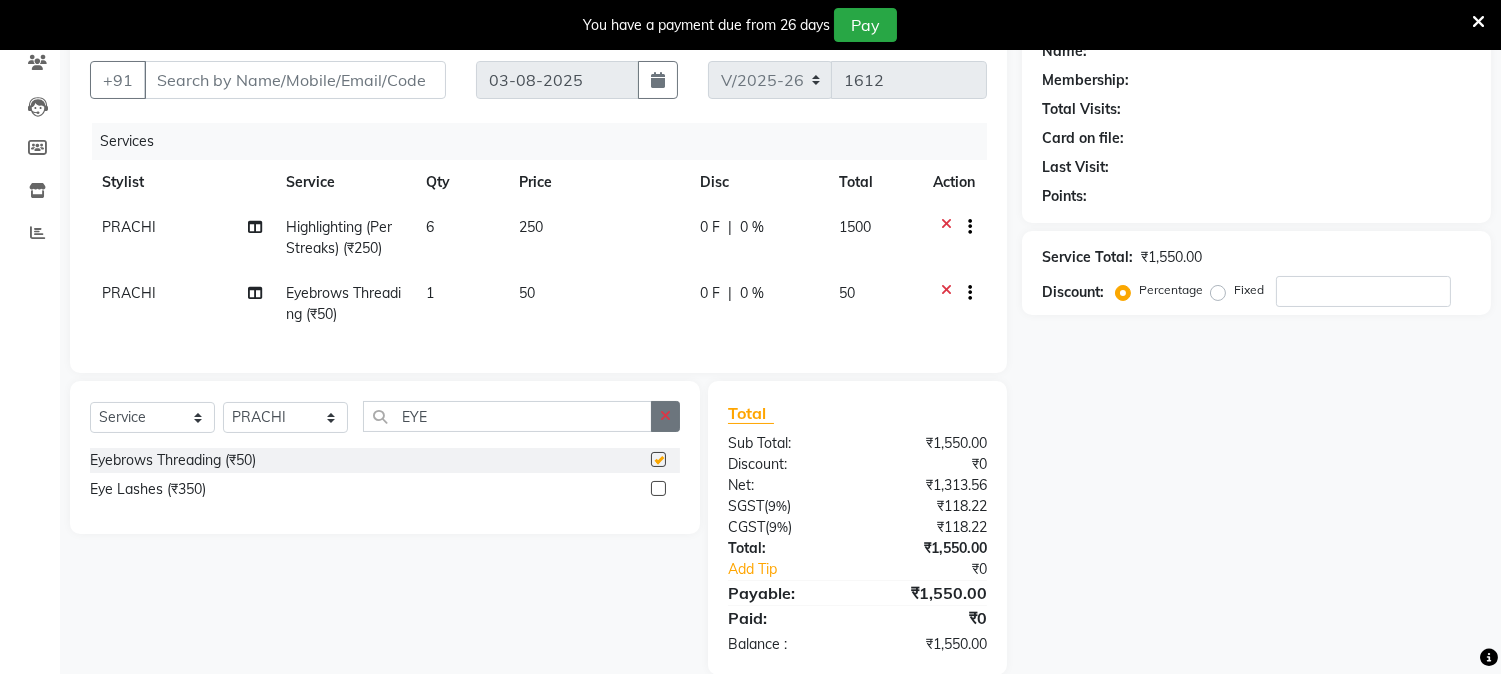 checkbox on "false" 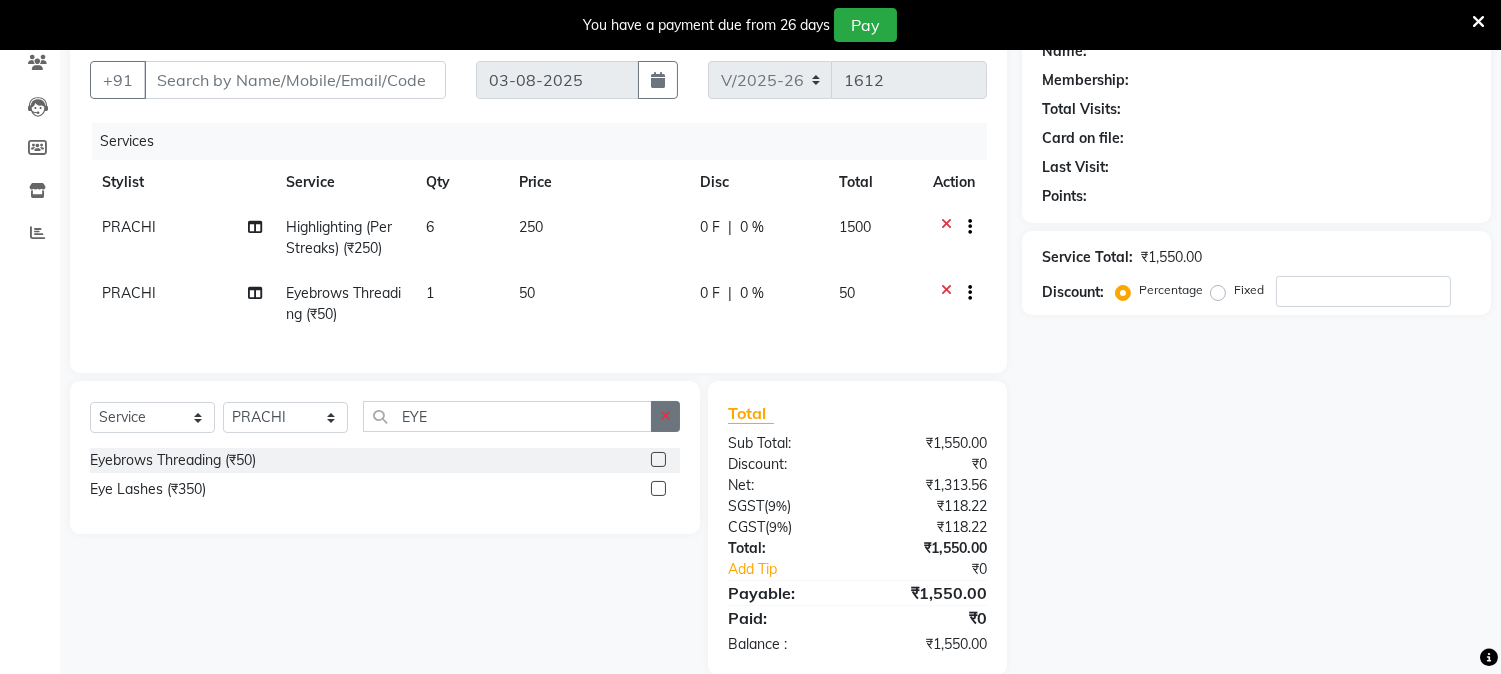 click 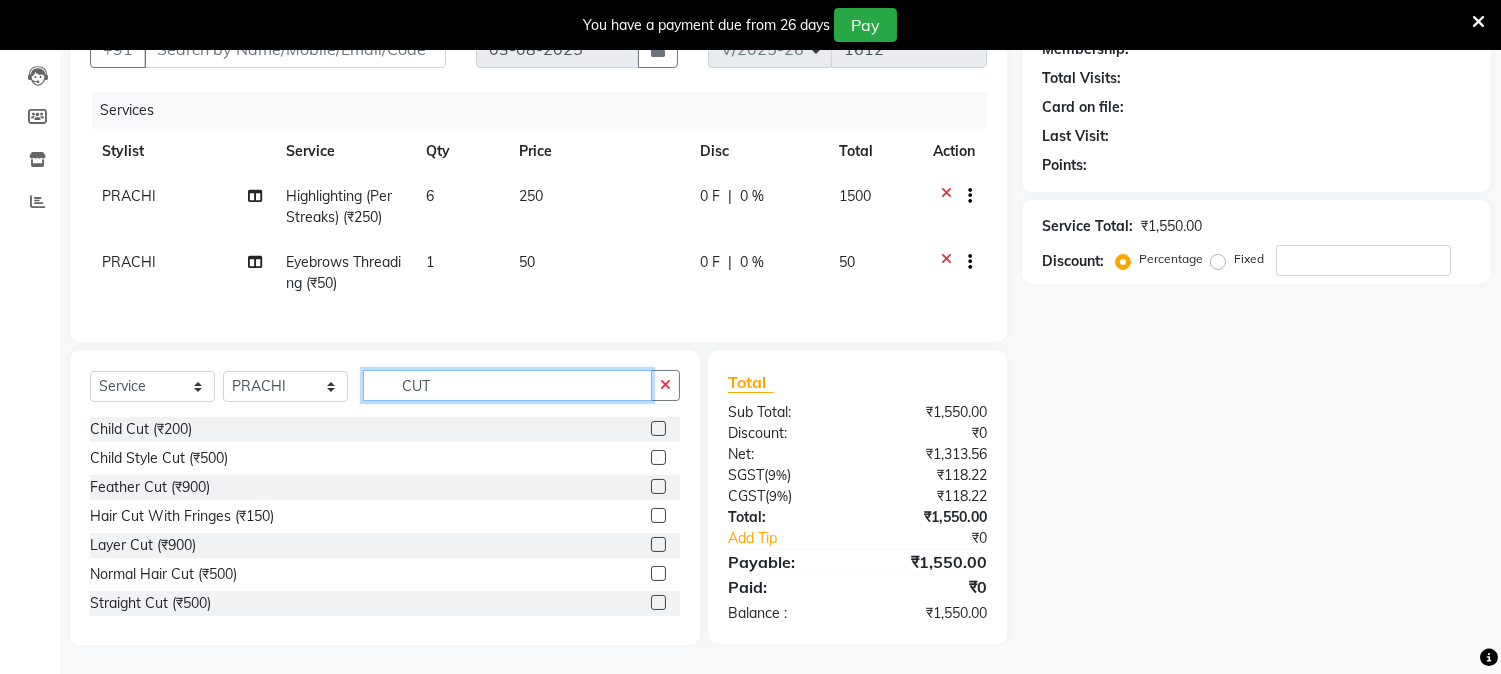 scroll, scrollTop: 223, scrollLeft: 0, axis: vertical 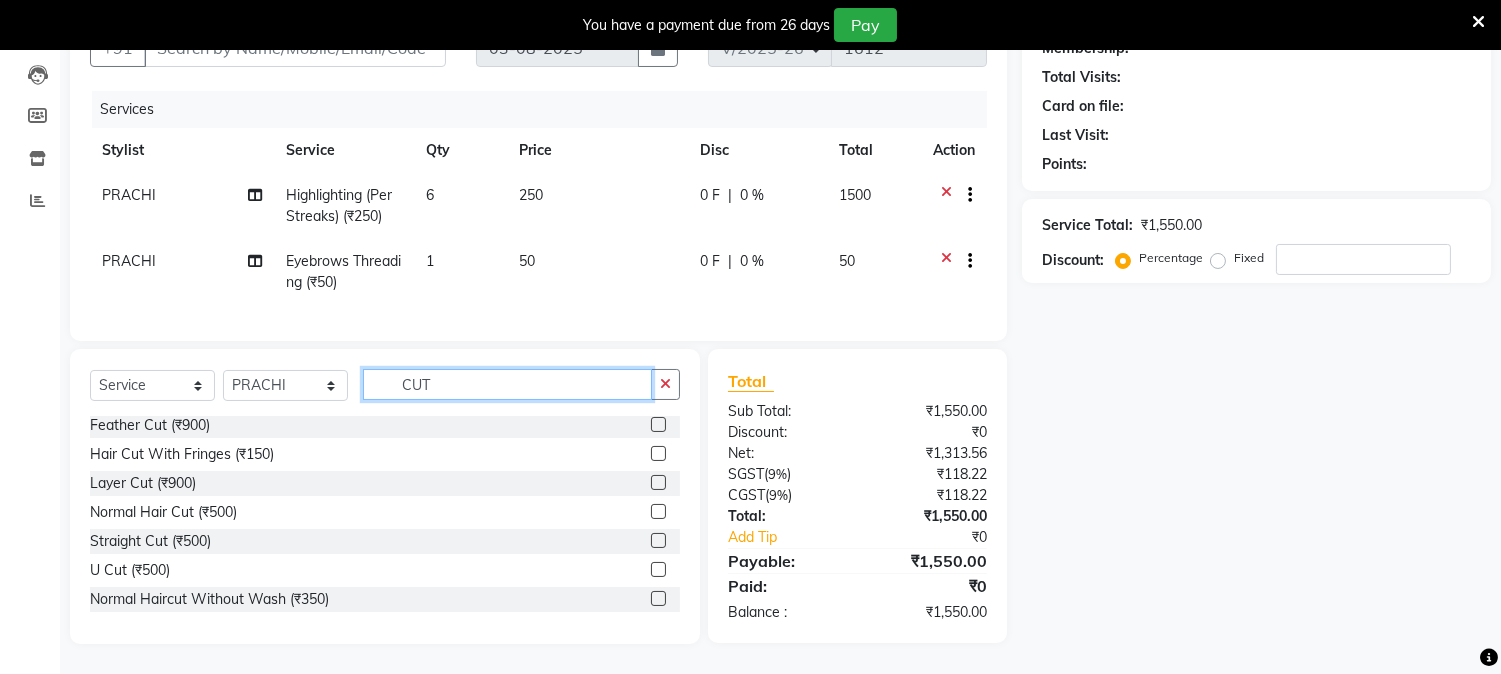 type on "CUT" 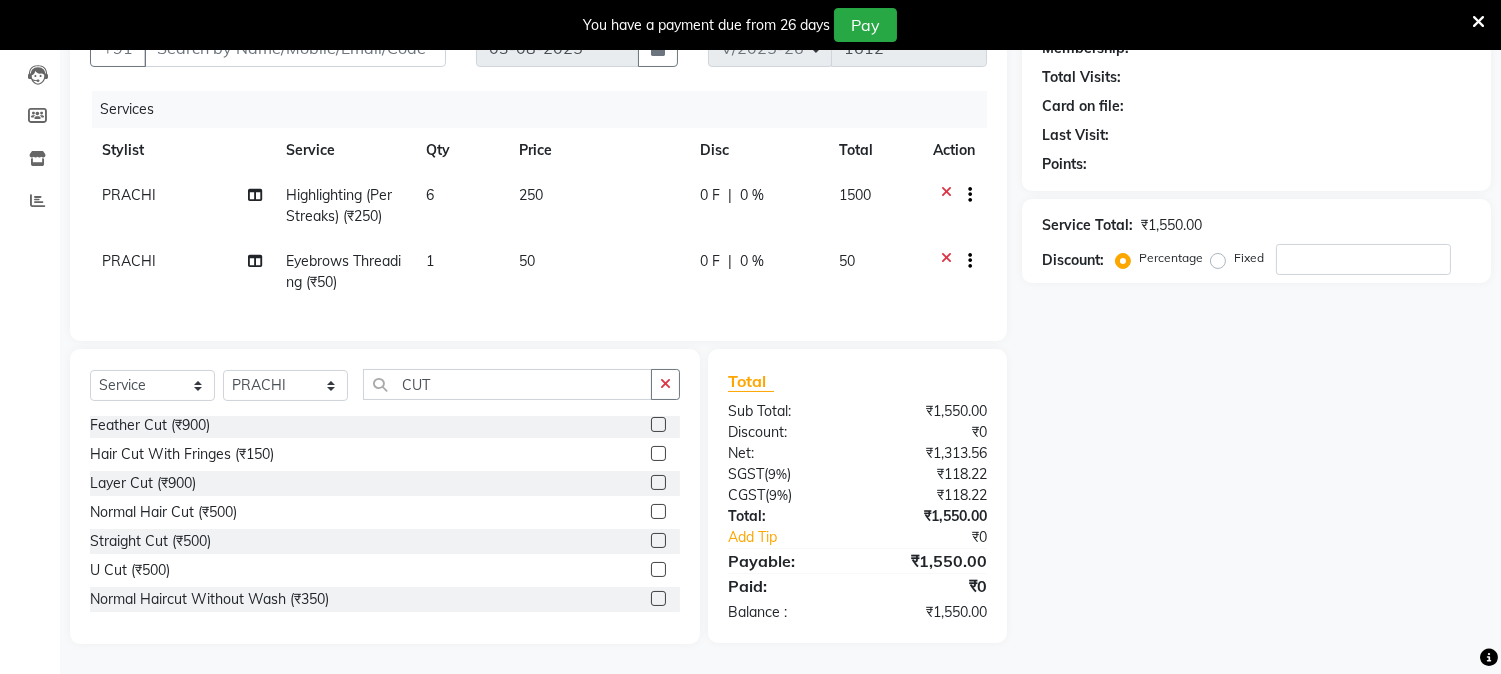 click 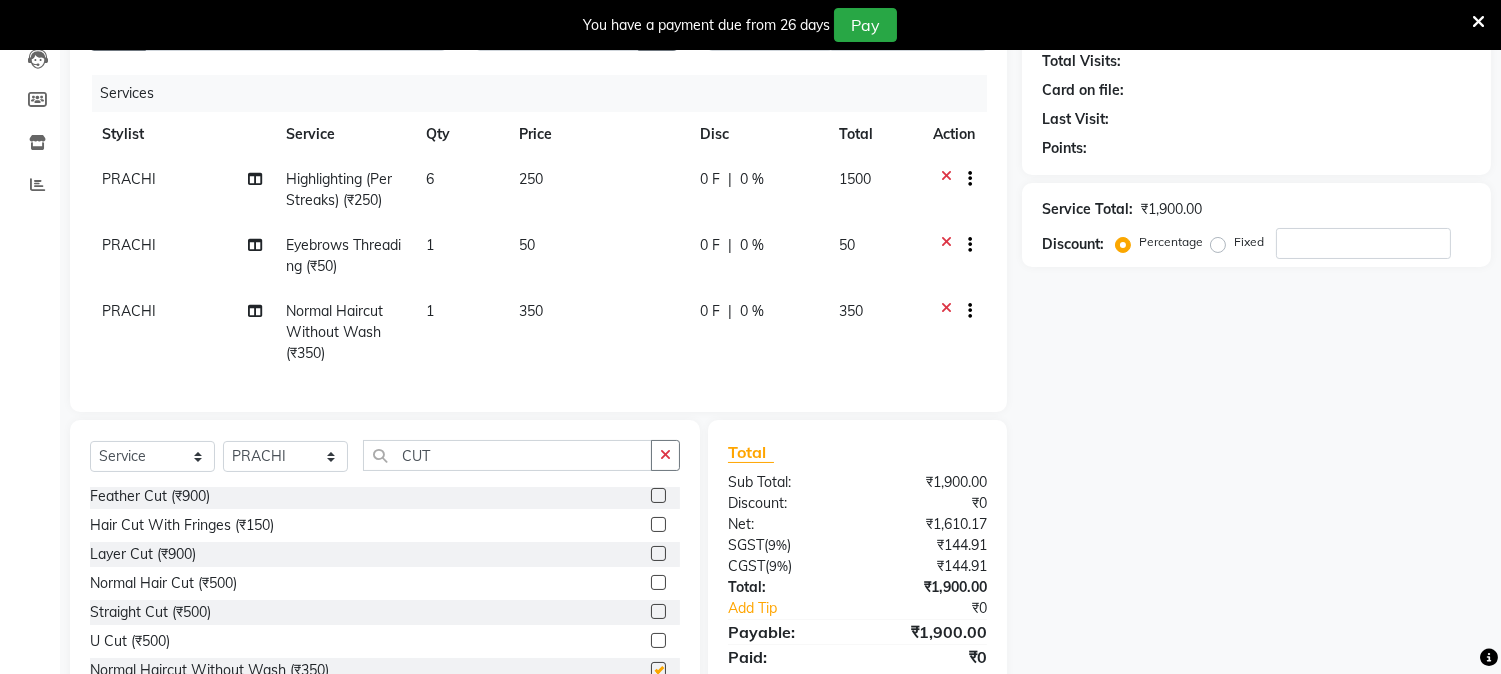 checkbox on "false" 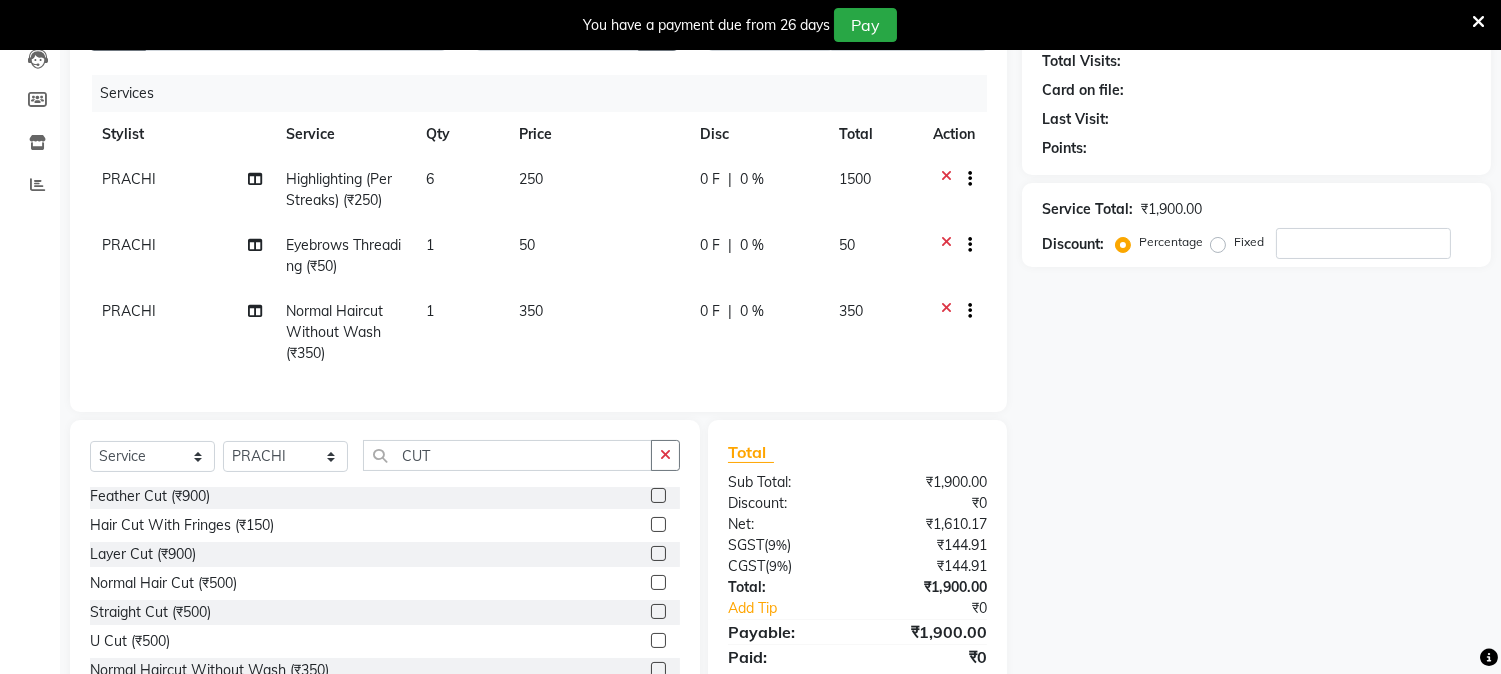 scroll, scrollTop: 310, scrollLeft: 0, axis: vertical 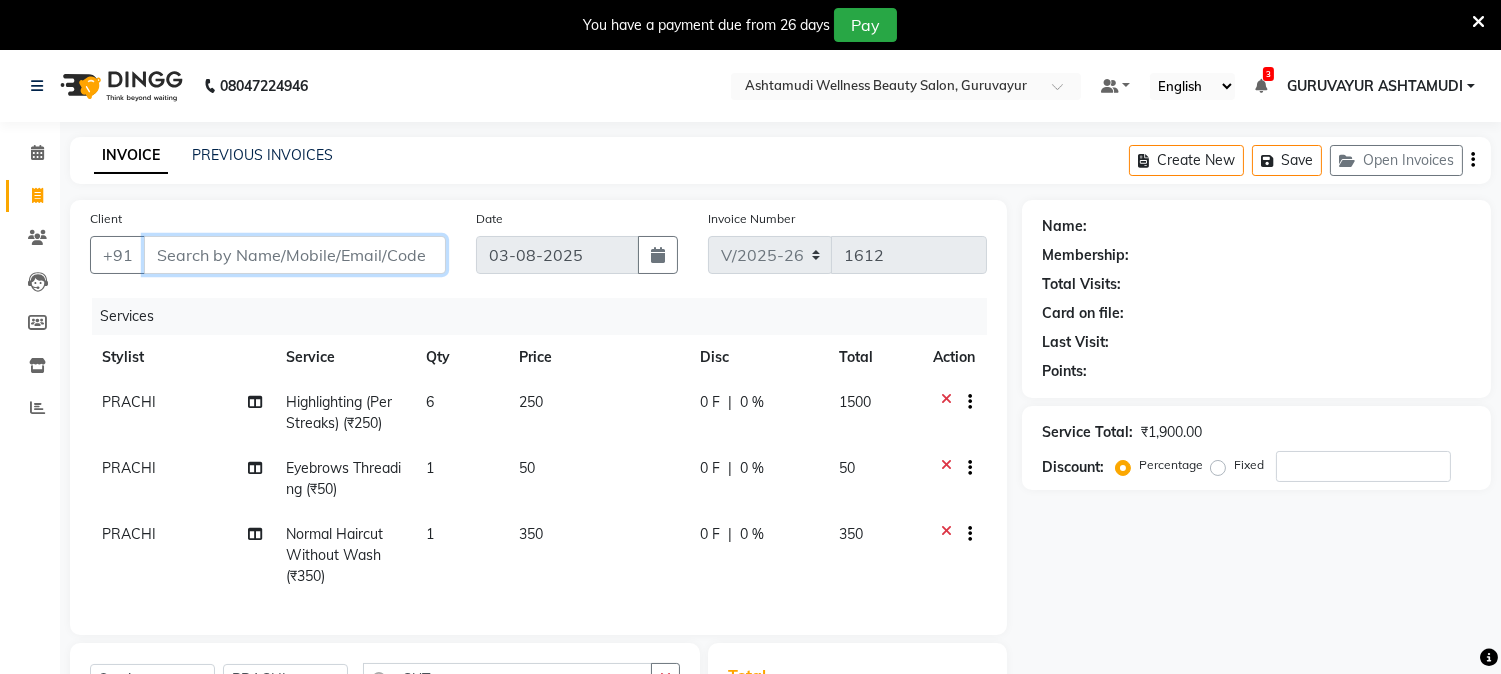 click on "Client" at bounding box center [295, 255] 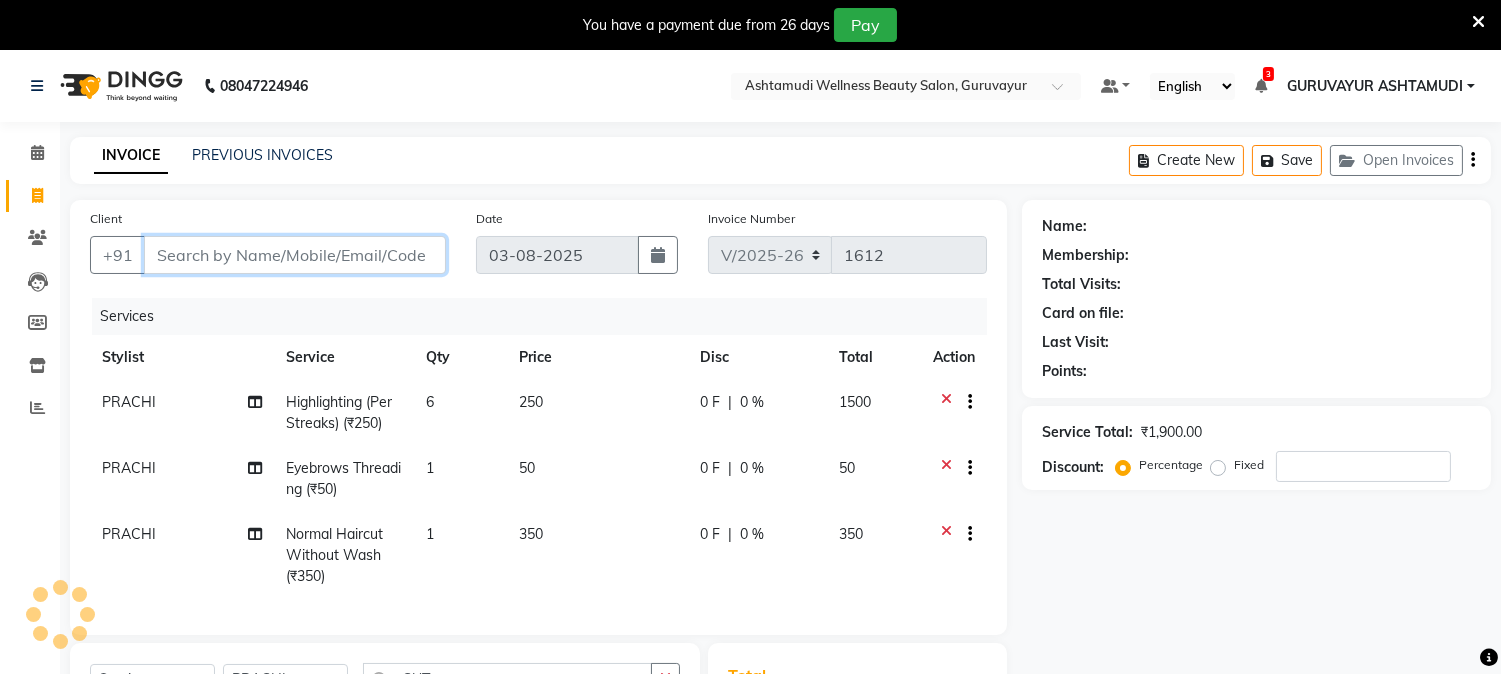 type on "9" 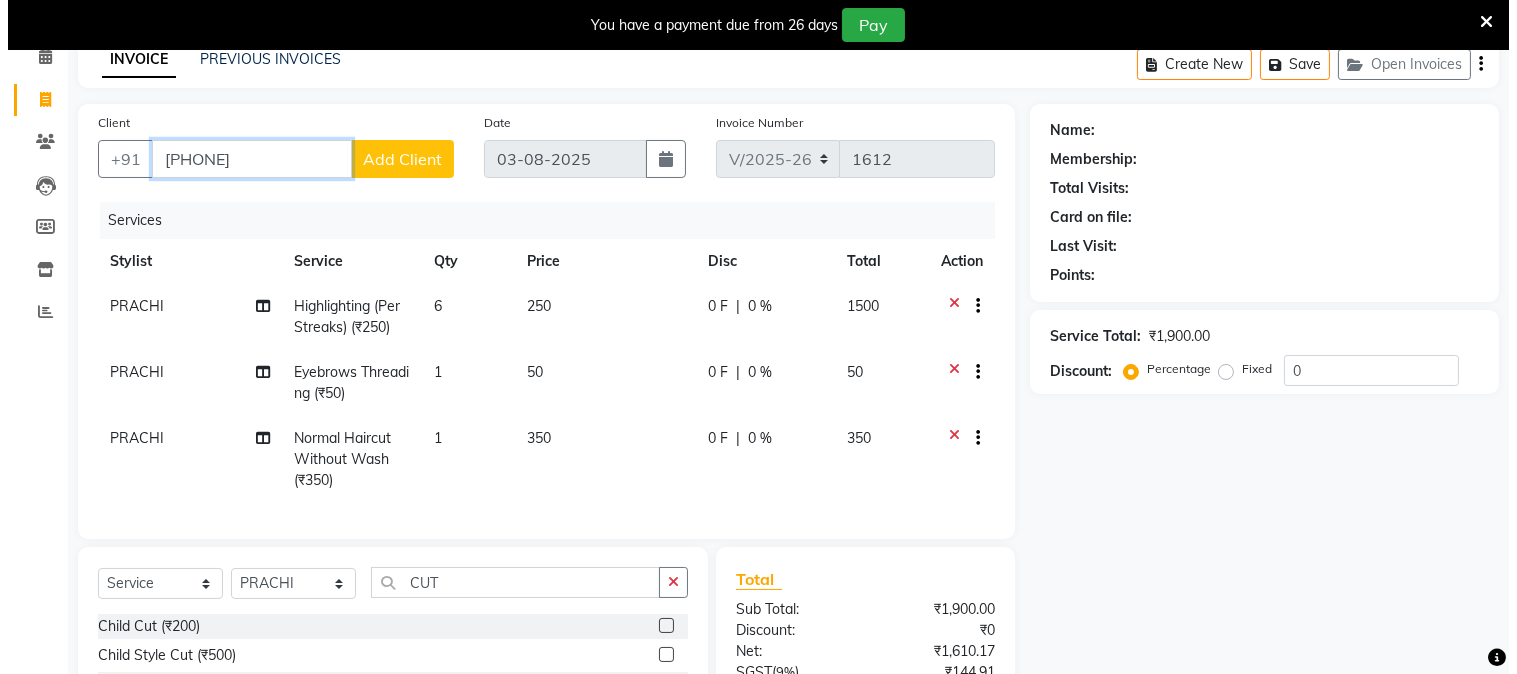 scroll, scrollTop: 0, scrollLeft: 0, axis: both 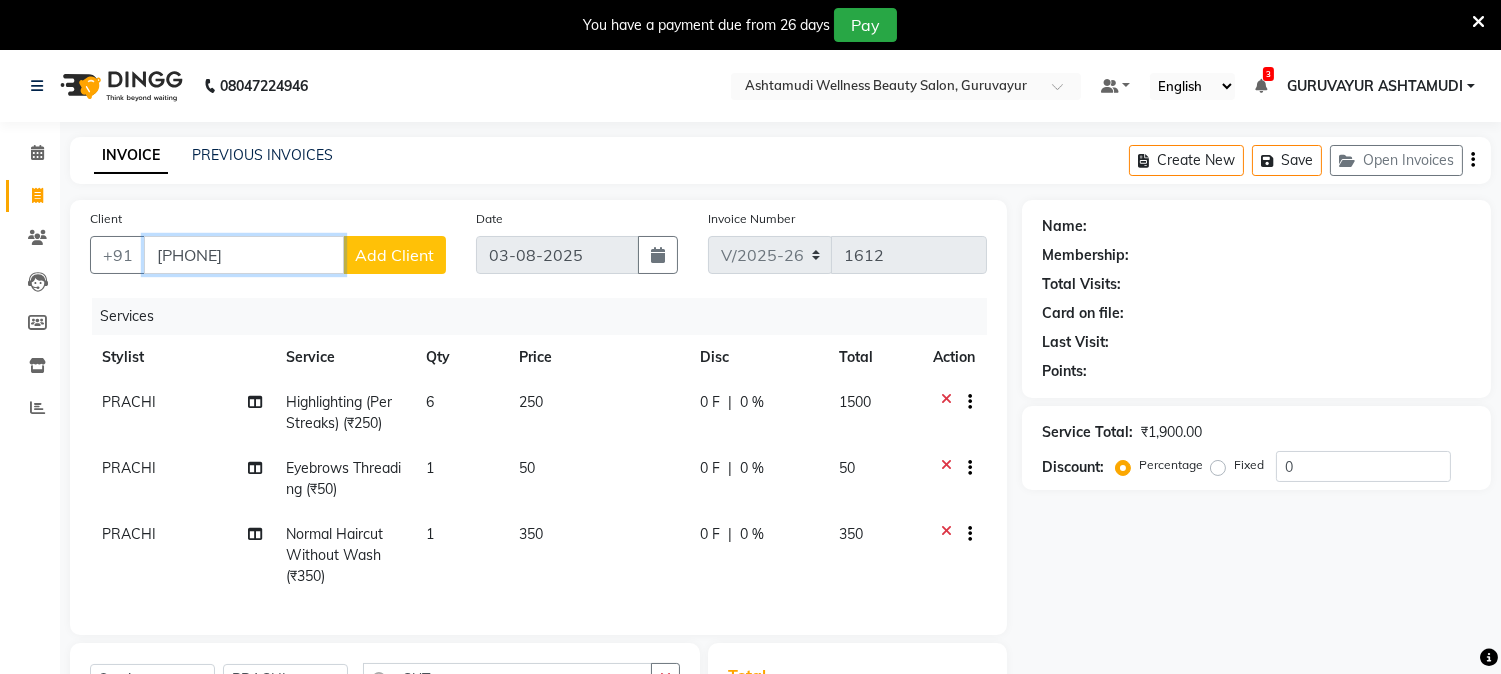 type on "9645273206" 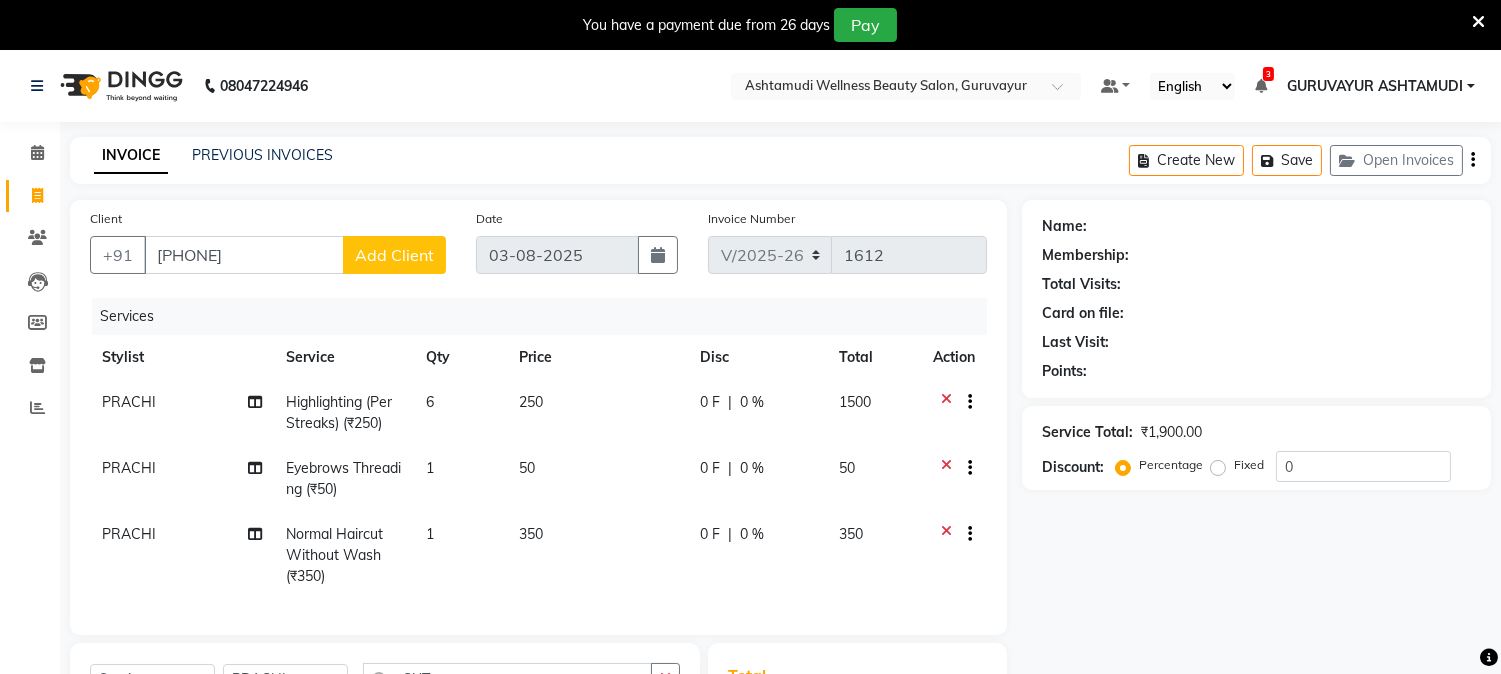 click on "Add Client" 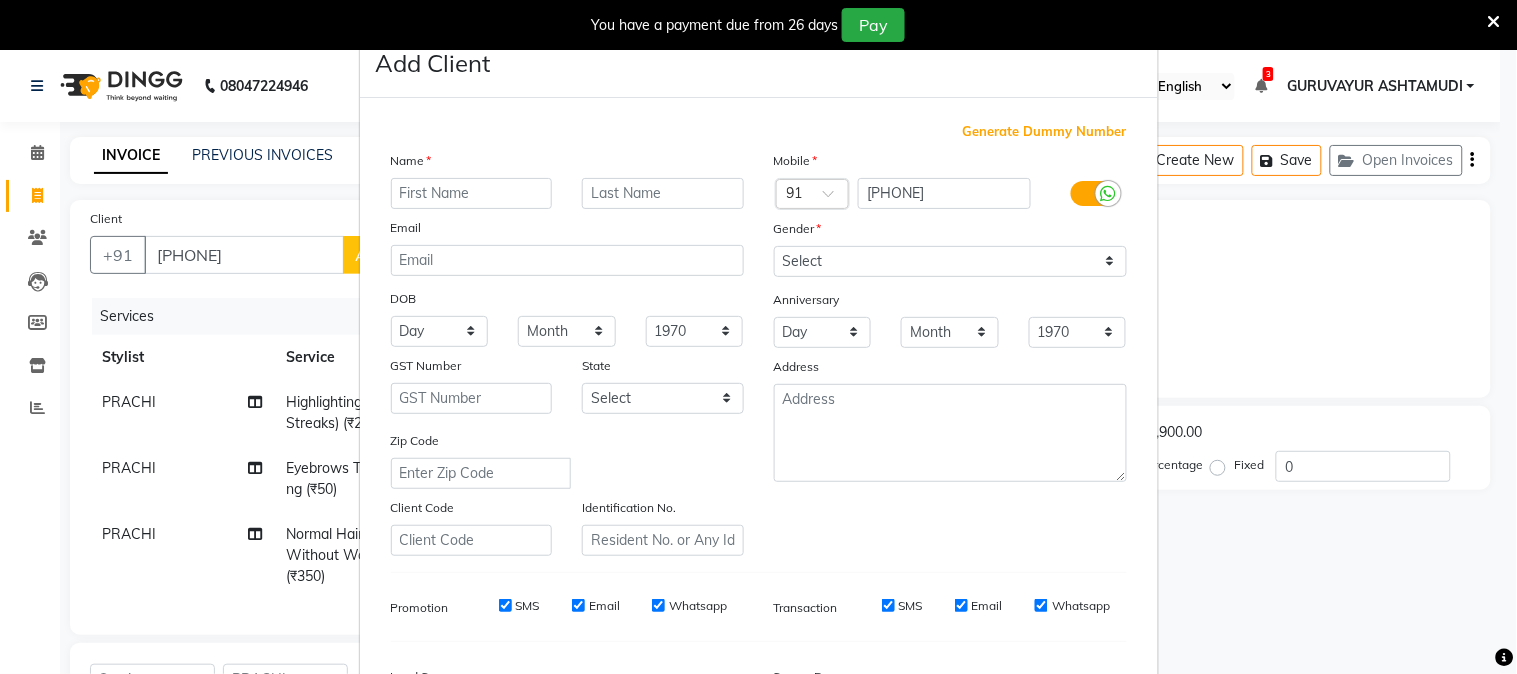 click at bounding box center (472, 193) 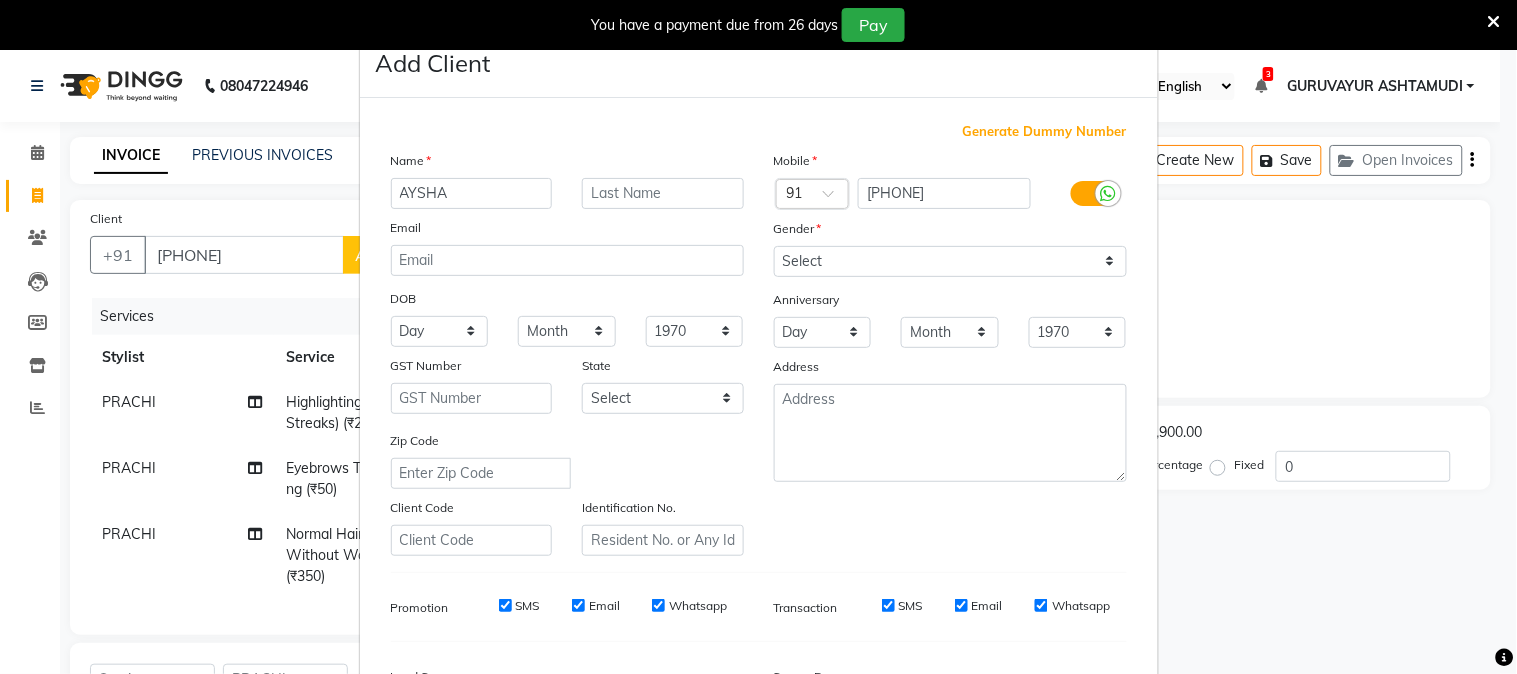 type on "AYSHA" 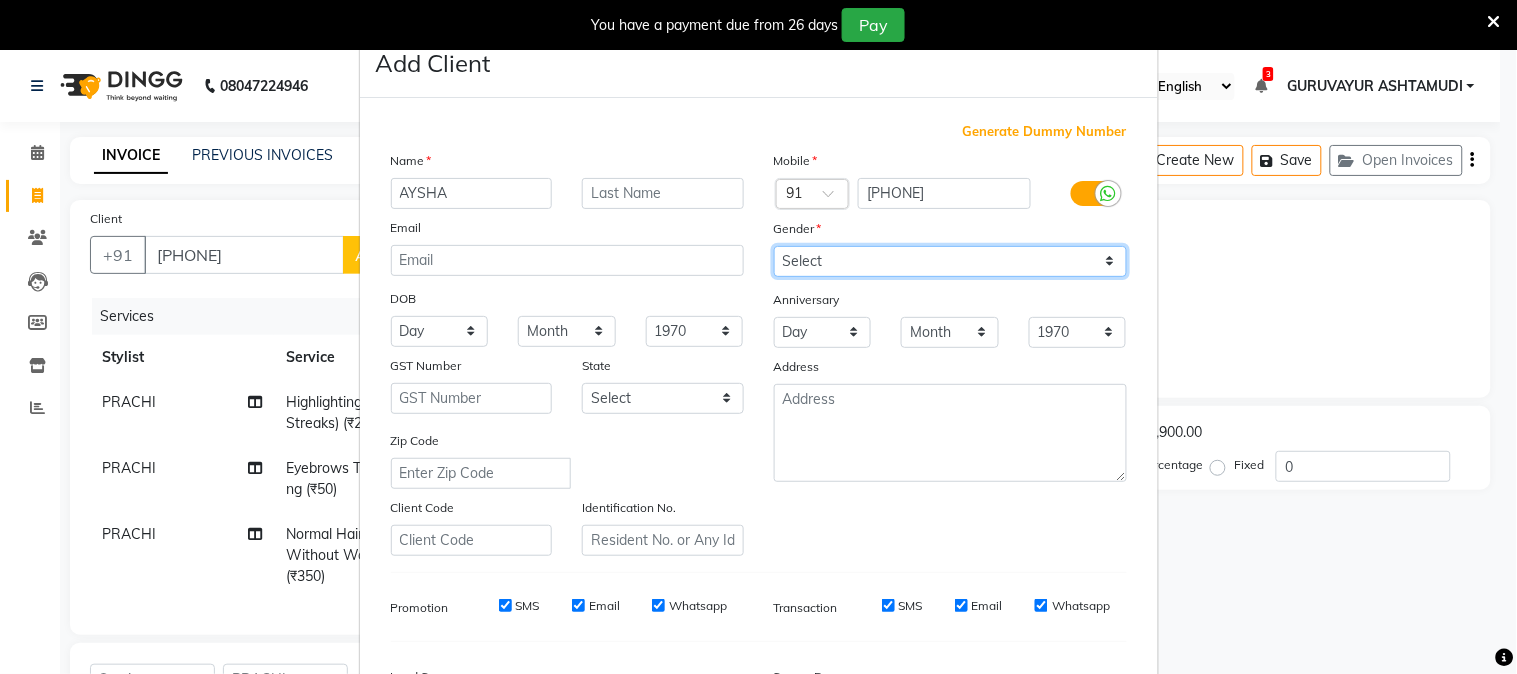 click on "Select Male Female Other Prefer Not To Say" at bounding box center [950, 261] 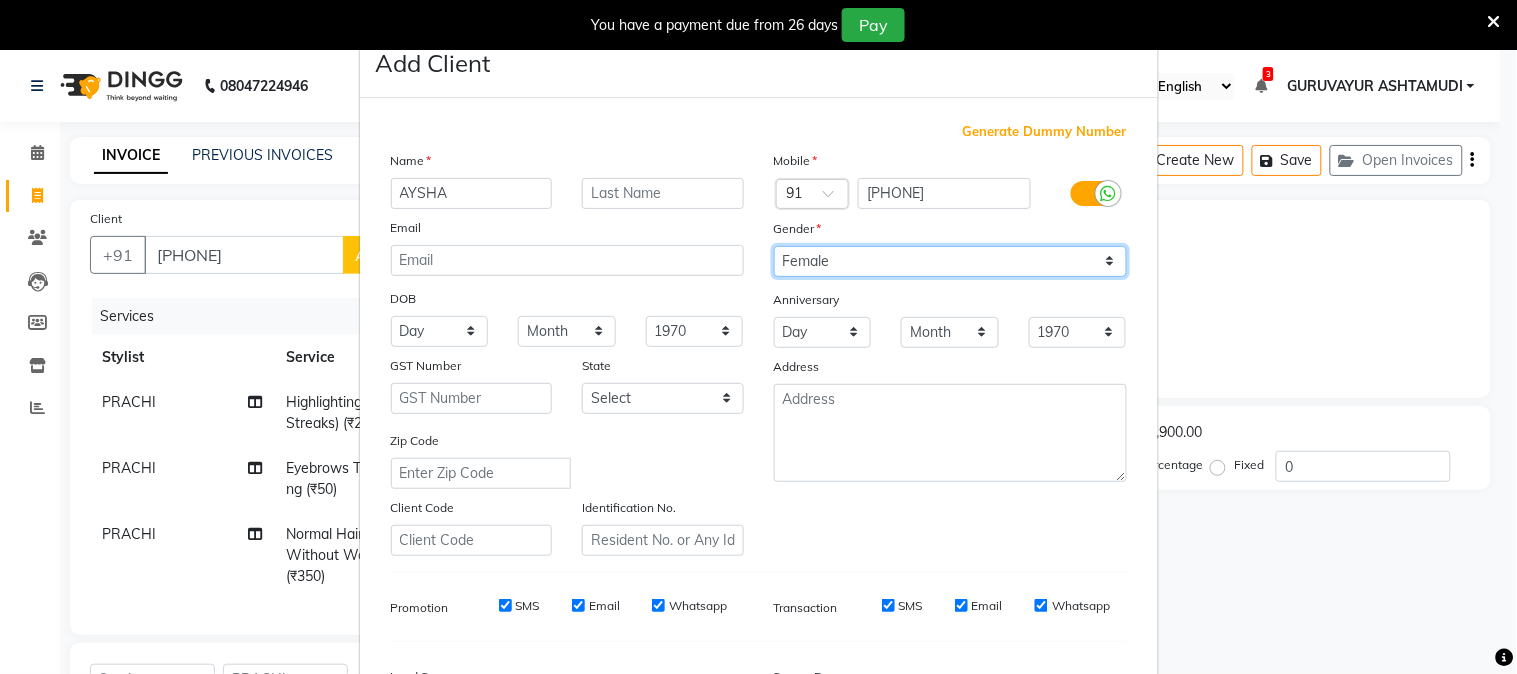 click on "Select Male Female Other Prefer Not To Say" at bounding box center (950, 261) 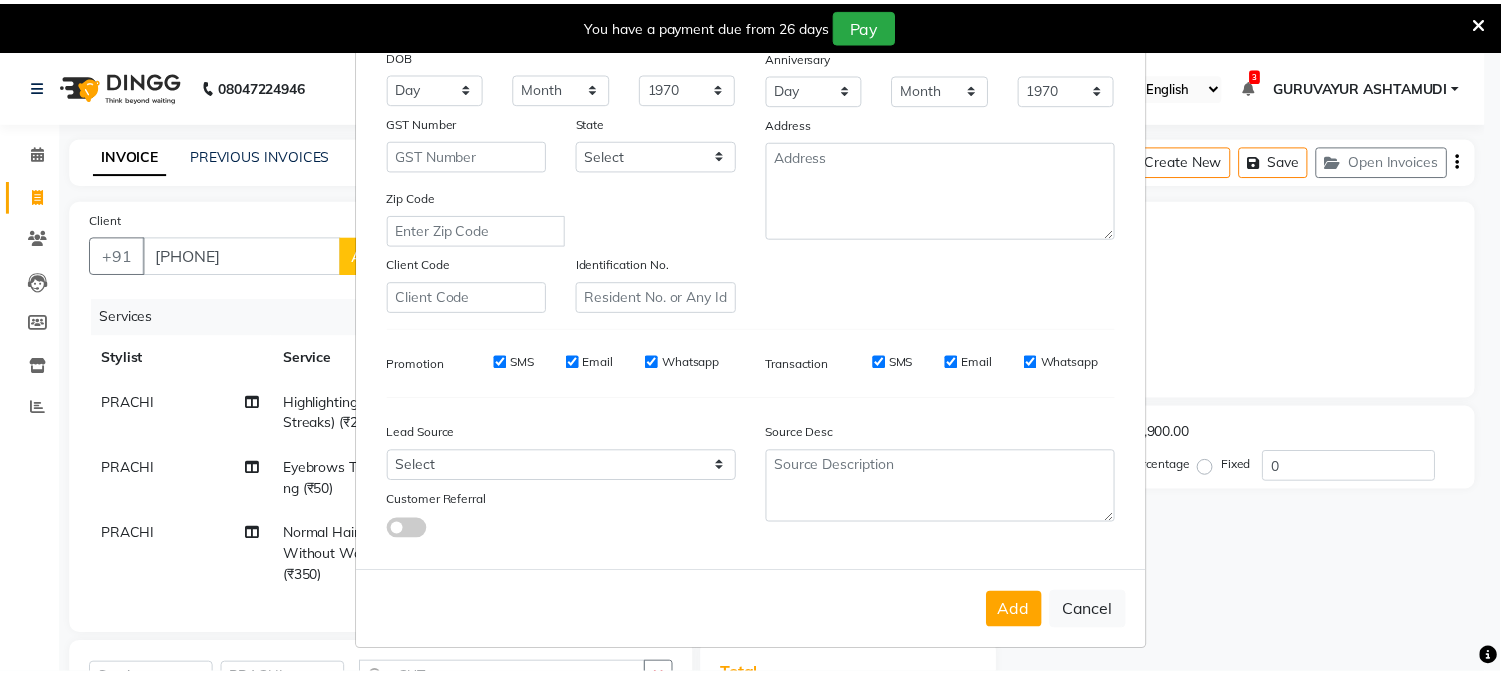 scroll, scrollTop: 250, scrollLeft: 0, axis: vertical 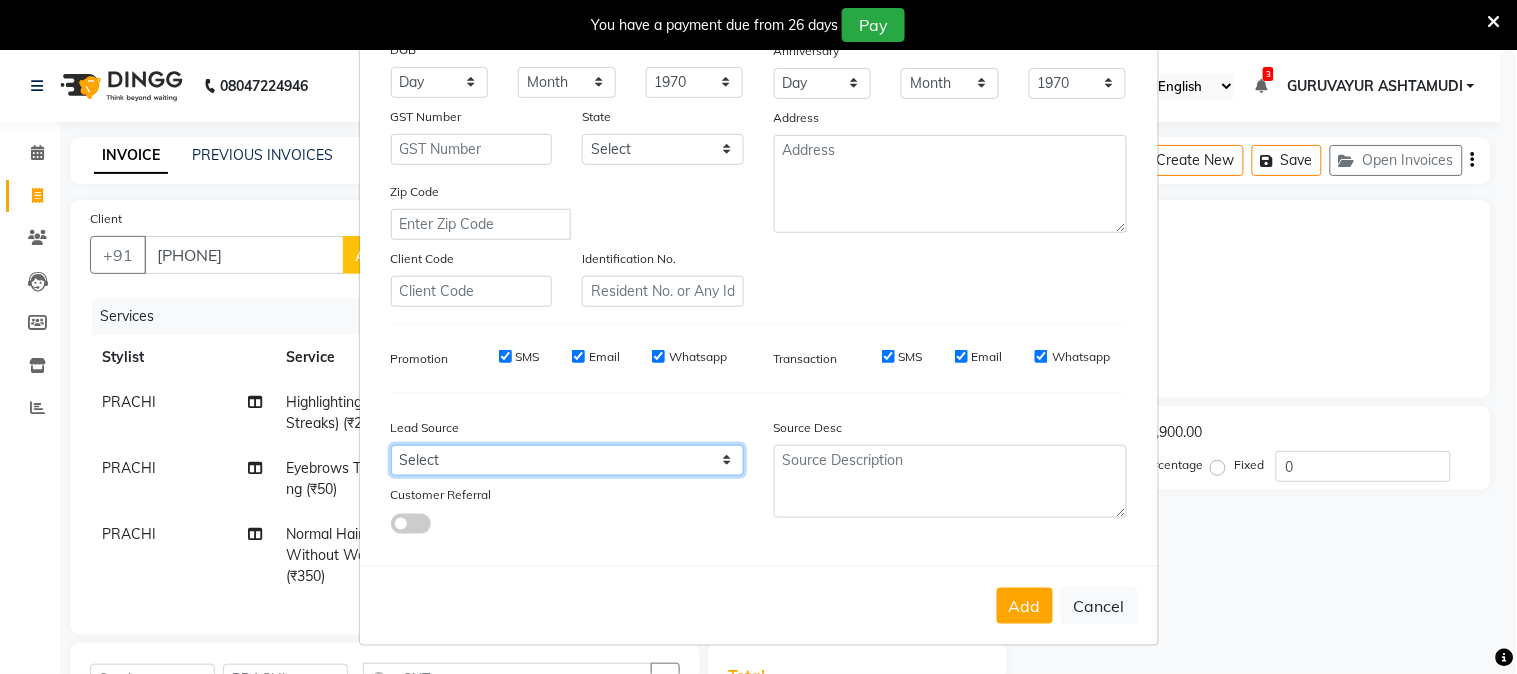 click on "Select Walk-in Referral Internet Friend Word of Mouth Advertisement Facebook JustDial Google Other Instagram  YouTube  WhatsApp" at bounding box center [567, 460] 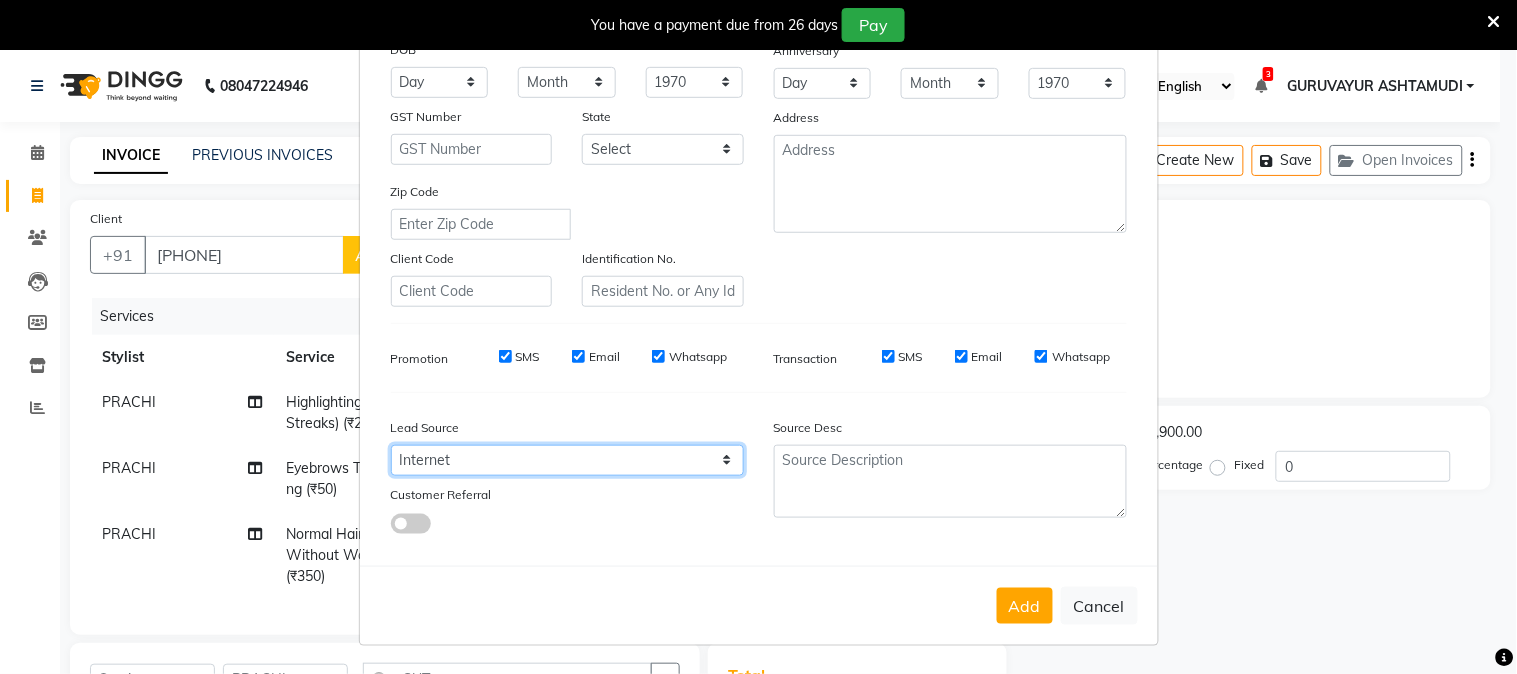 click on "Select Walk-in Referral Internet Friend Word of Mouth Advertisement Facebook JustDial Google Other Instagram  YouTube  WhatsApp" at bounding box center (567, 460) 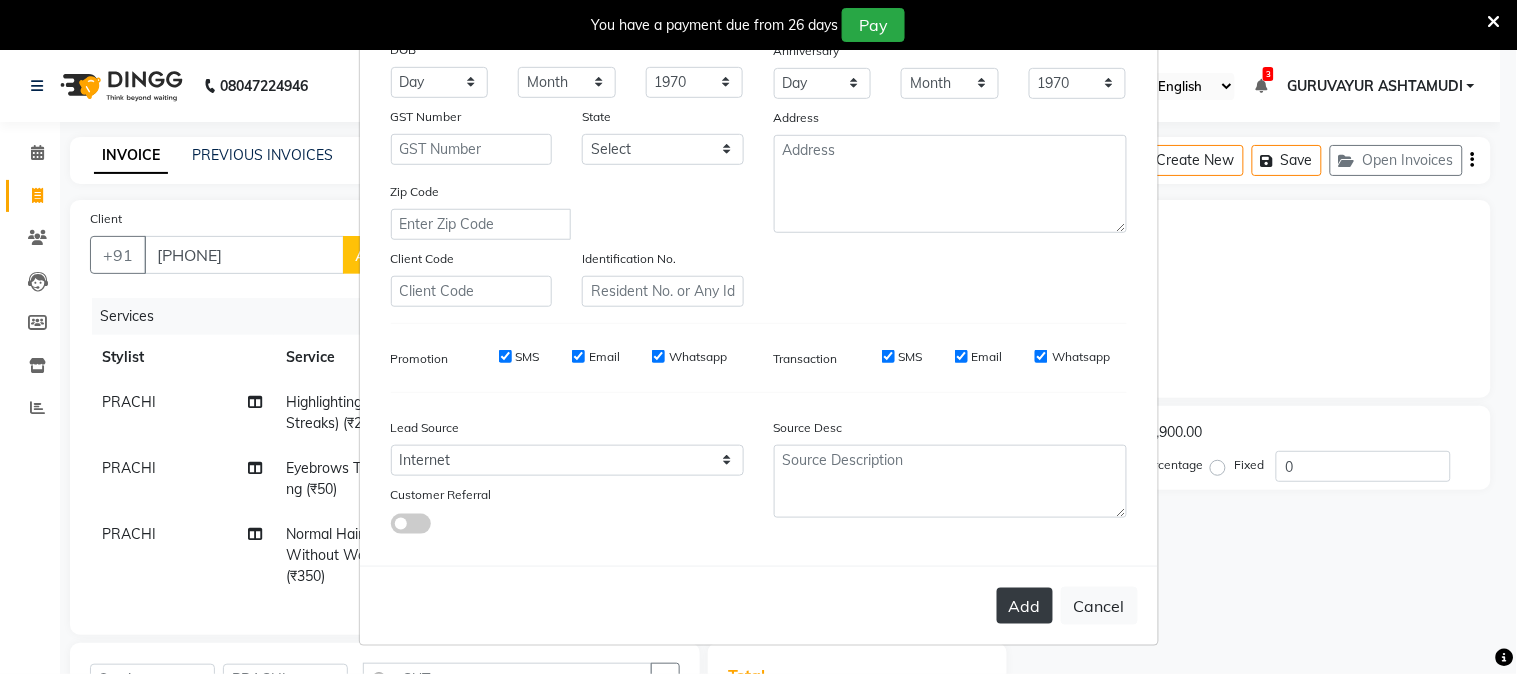 click on "Add" at bounding box center (1025, 606) 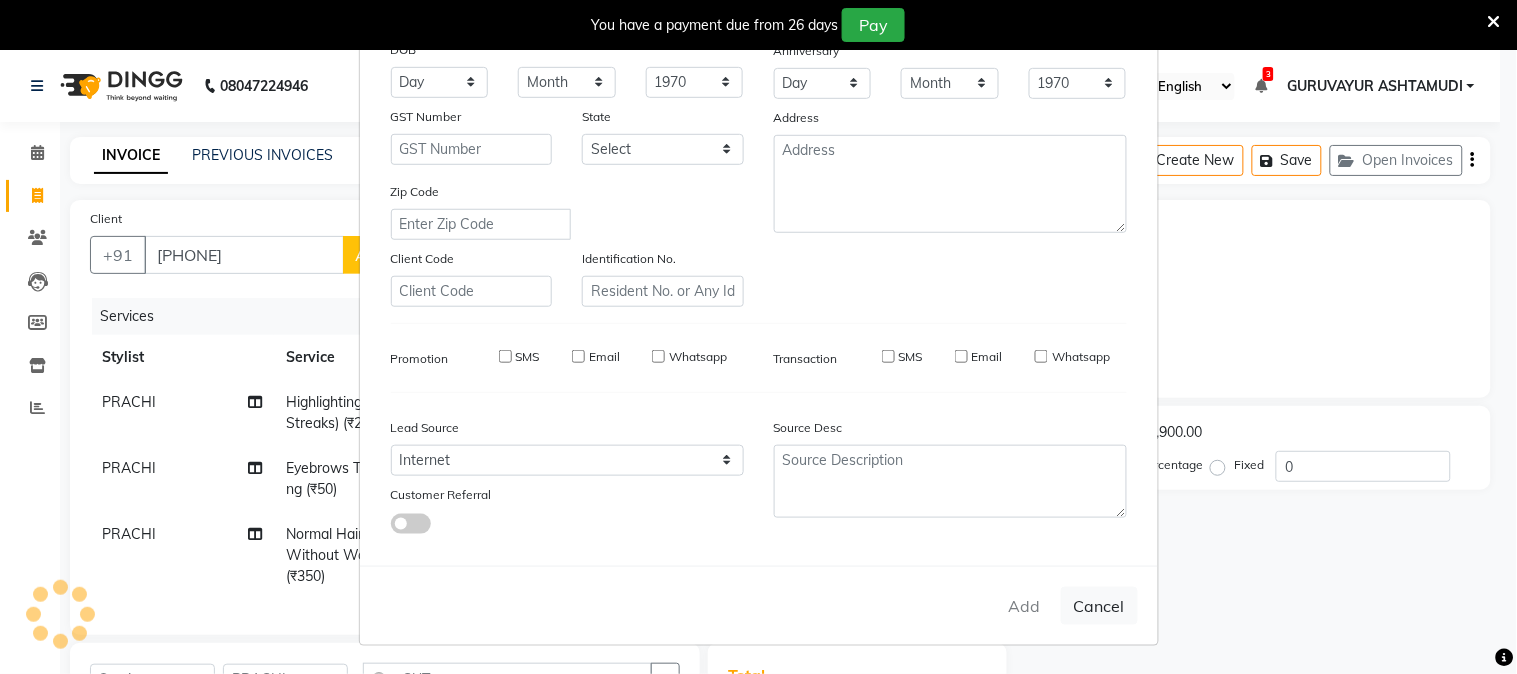 type 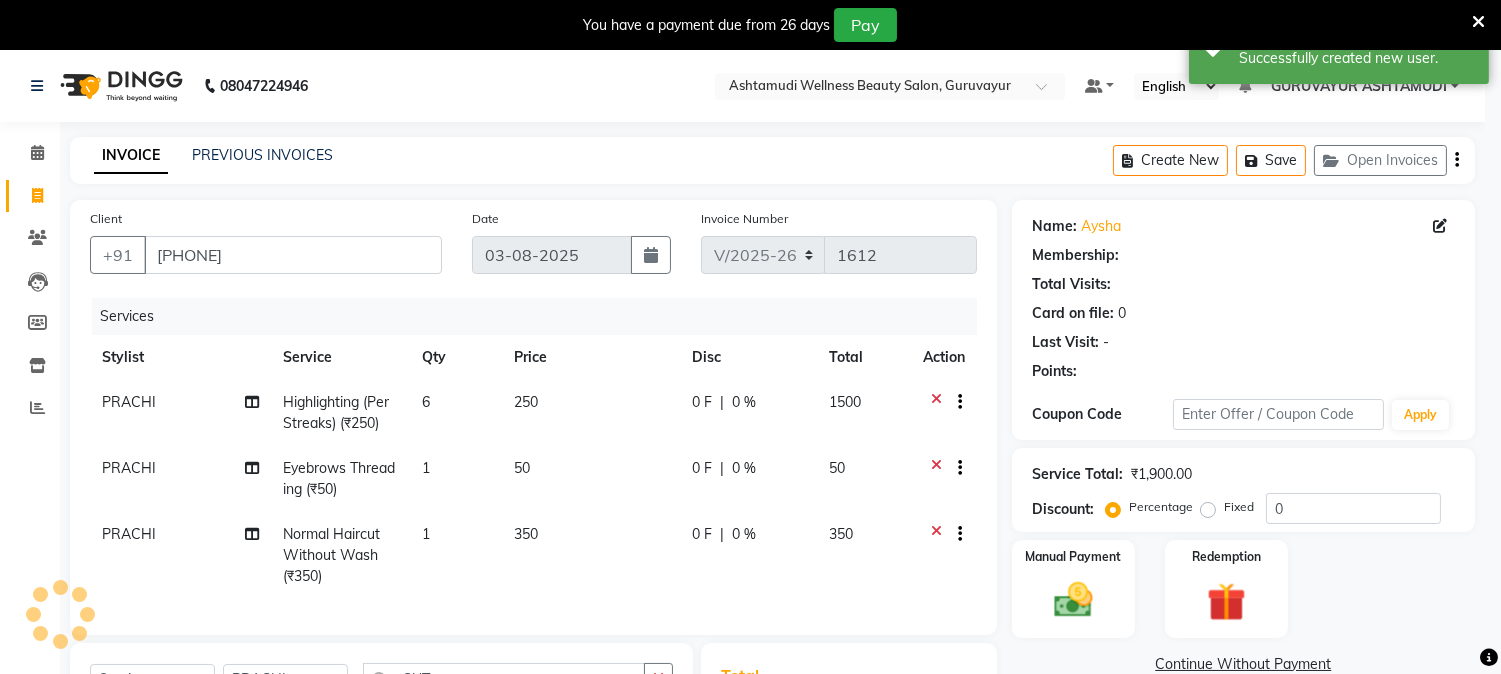 select on "1: Object" 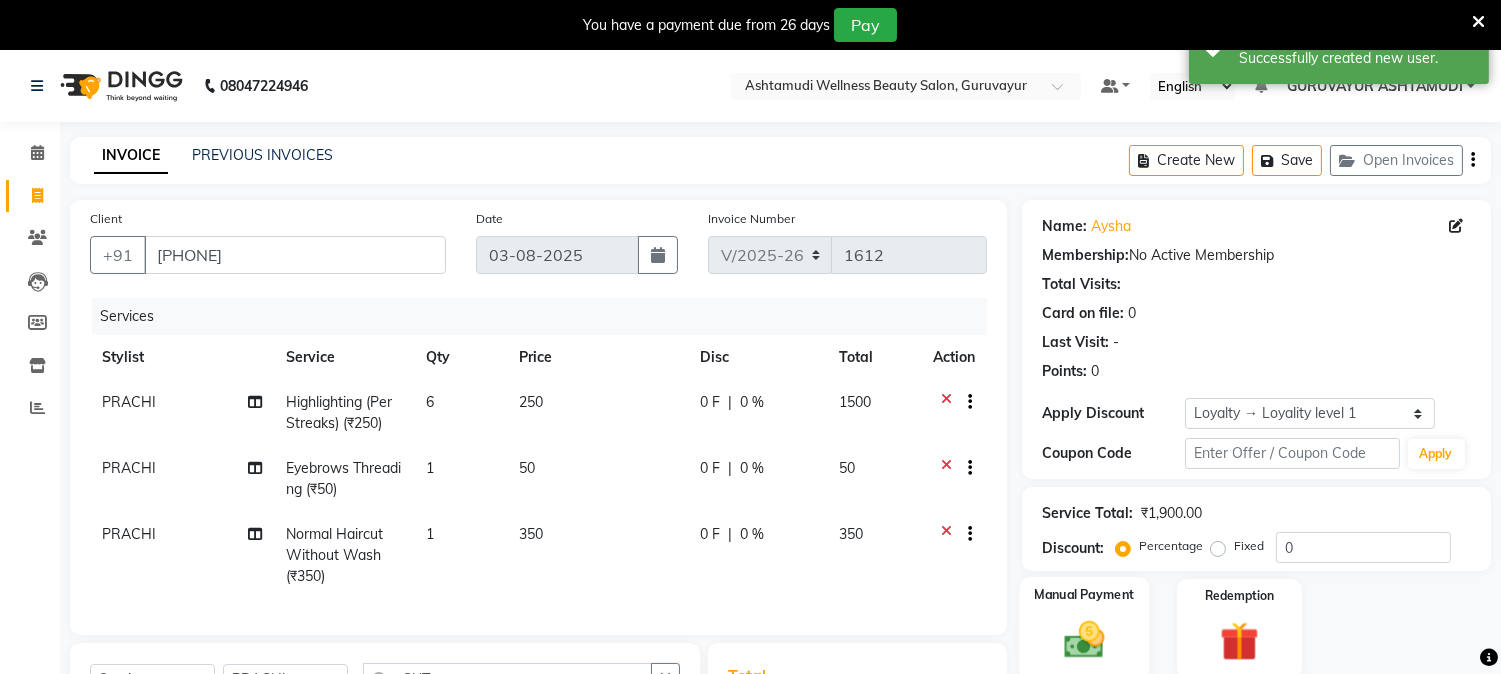 scroll, scrollTop: 310, scrollLeft: 0, axis: vertical 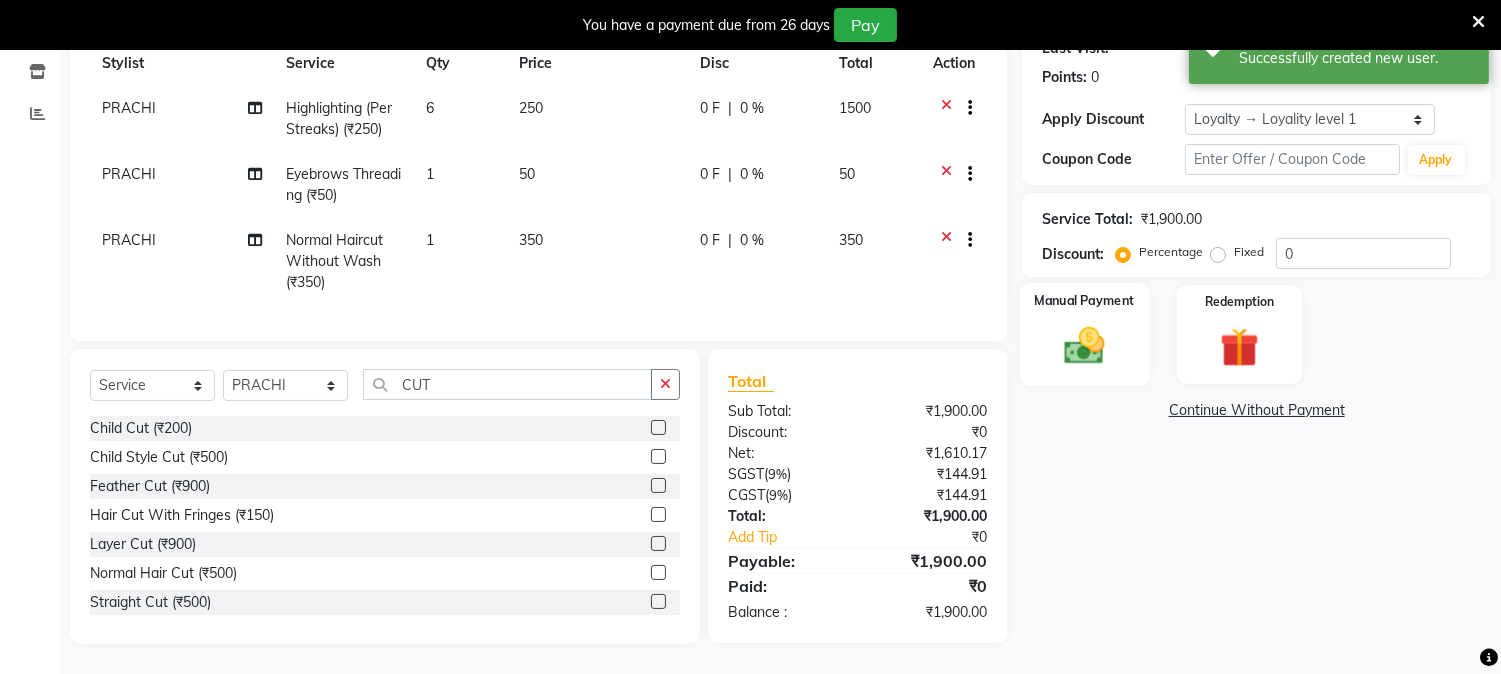 click 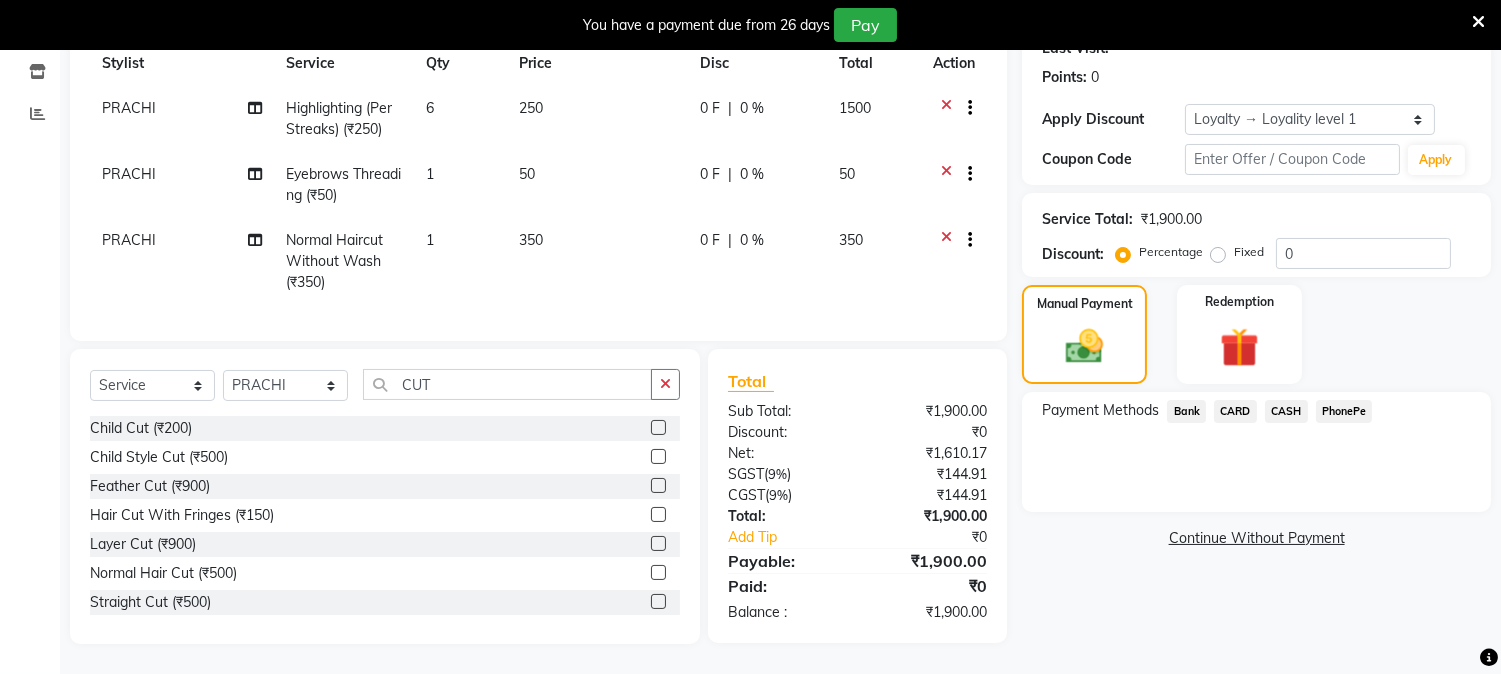 click on "PhonePe" 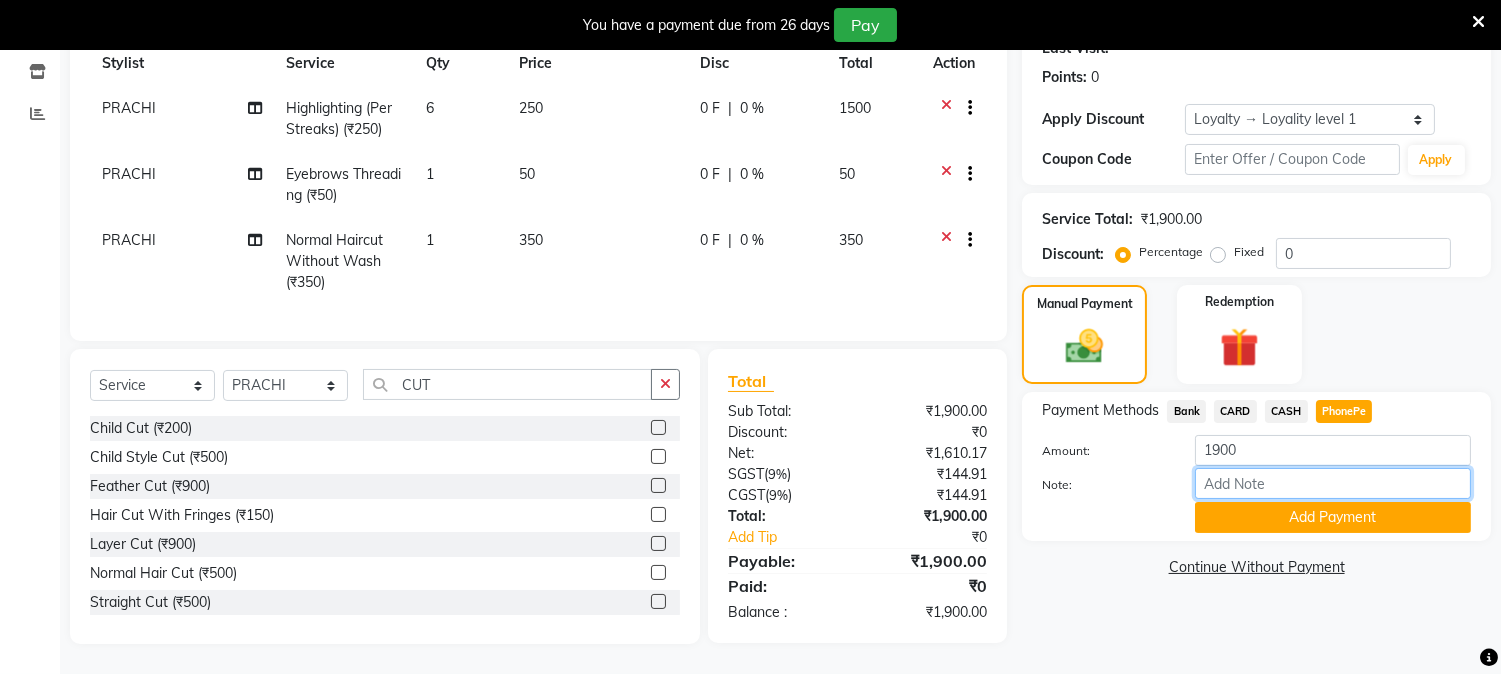 drag, startPoint x: 1265, startPoint y: 466, endPoint x: 1268, endPoint y: 451, distance: 15.297058 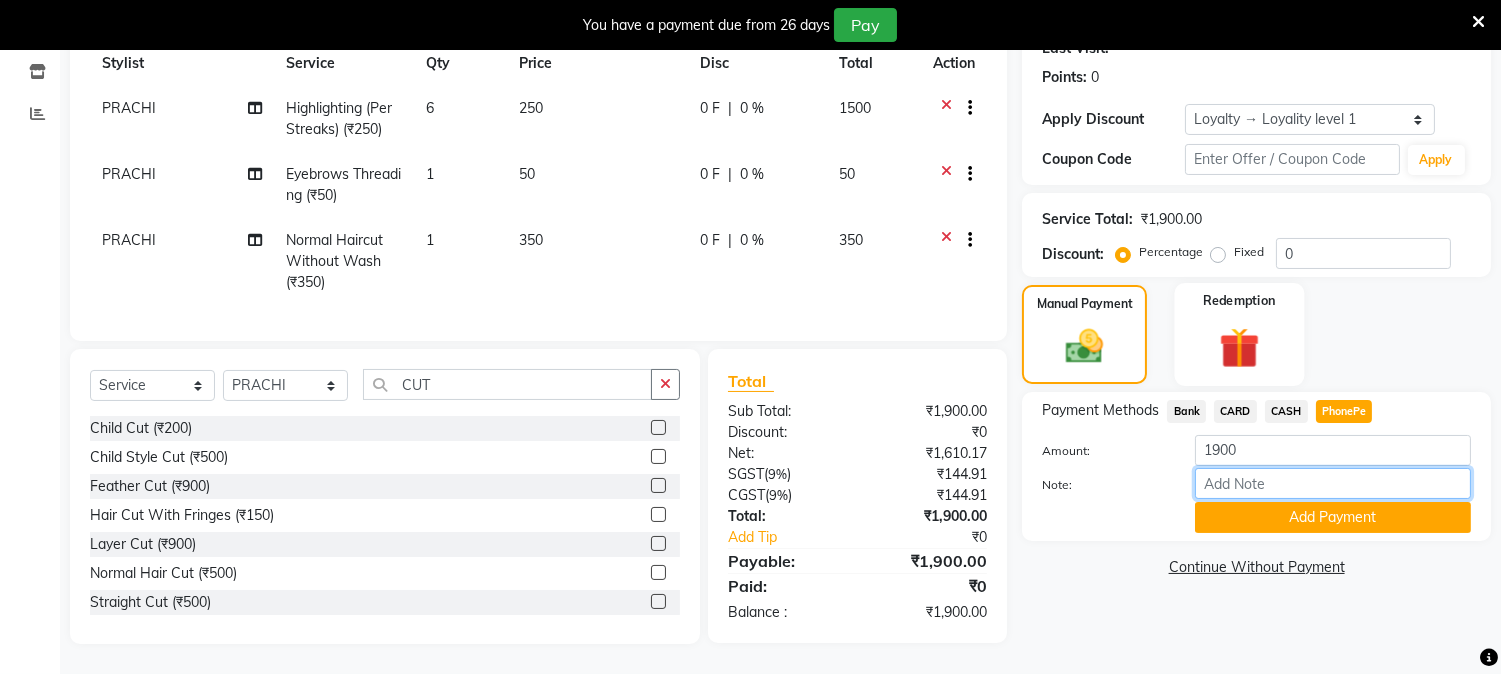 type on "NIGISHA" 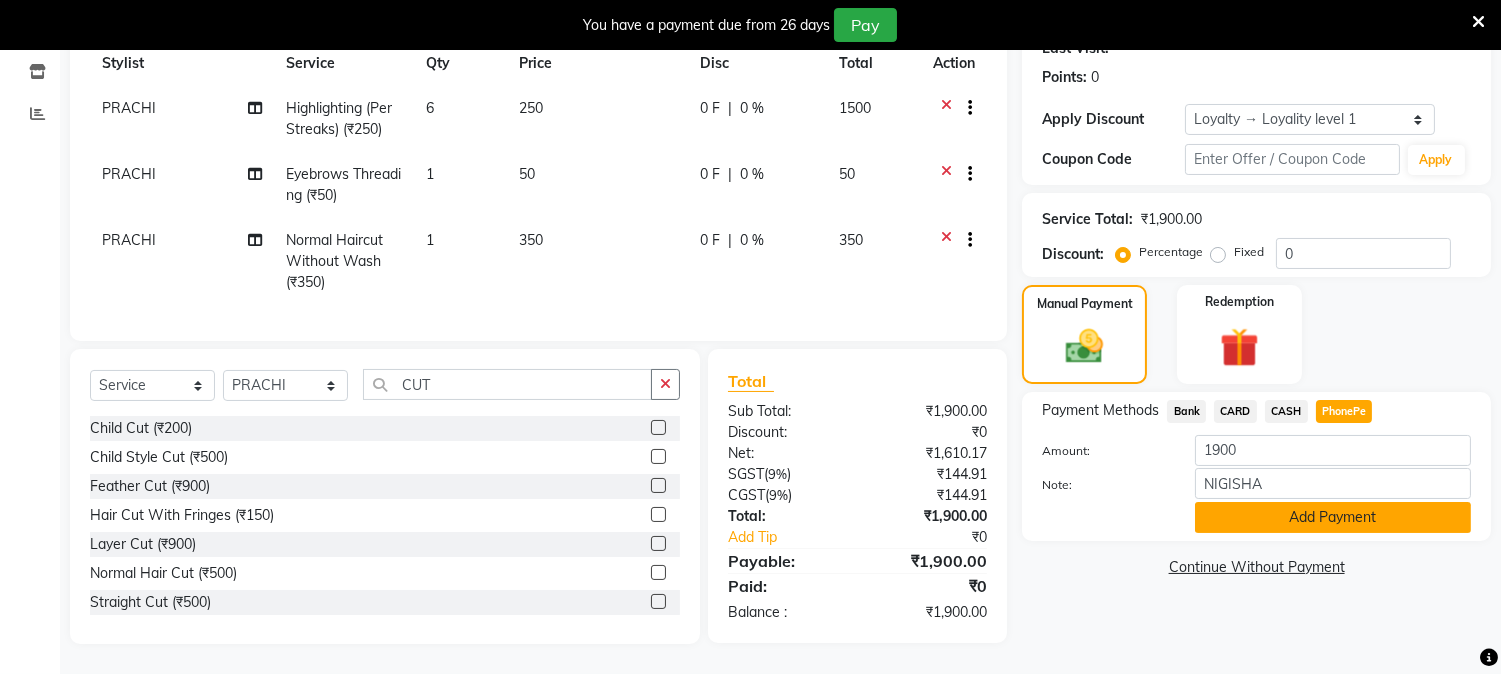 click on "Add Payment" 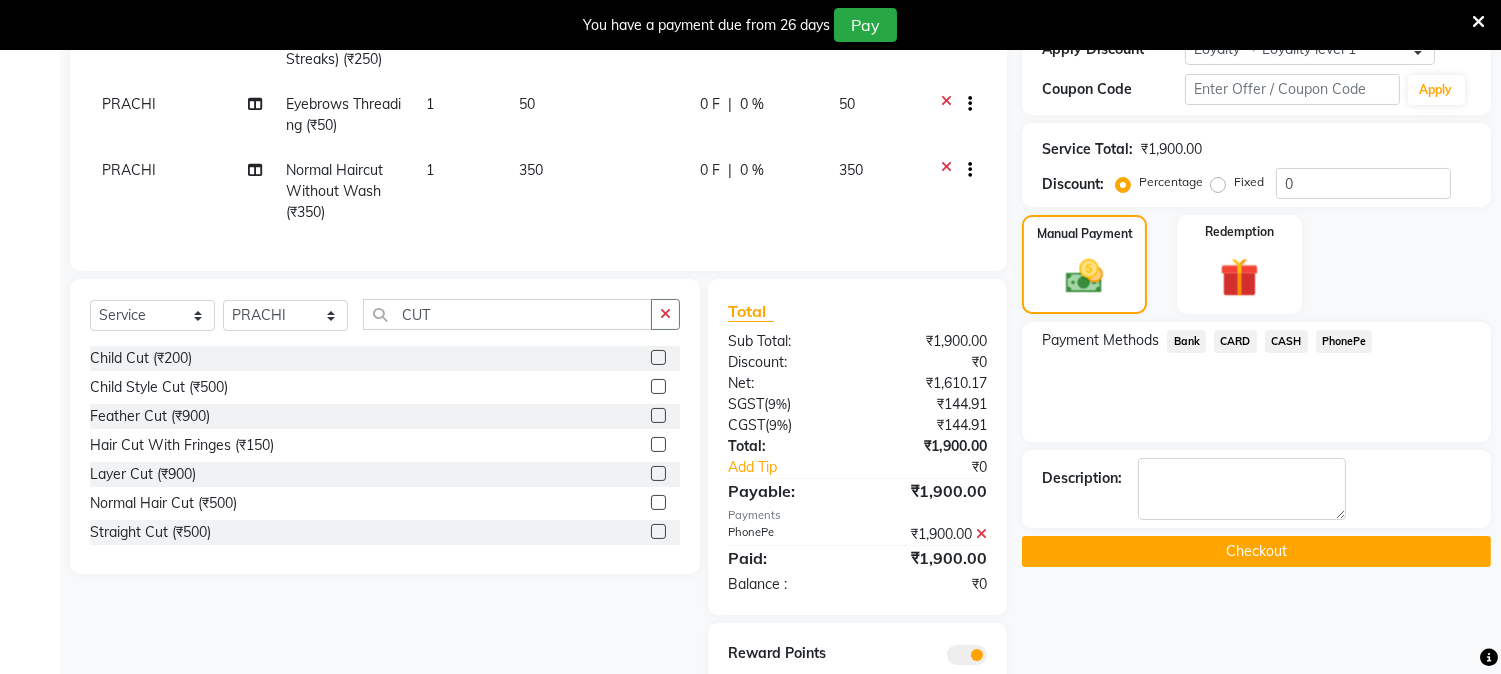 scroll, scrollTop: 450, scrollLeft: 0, axis: vertical 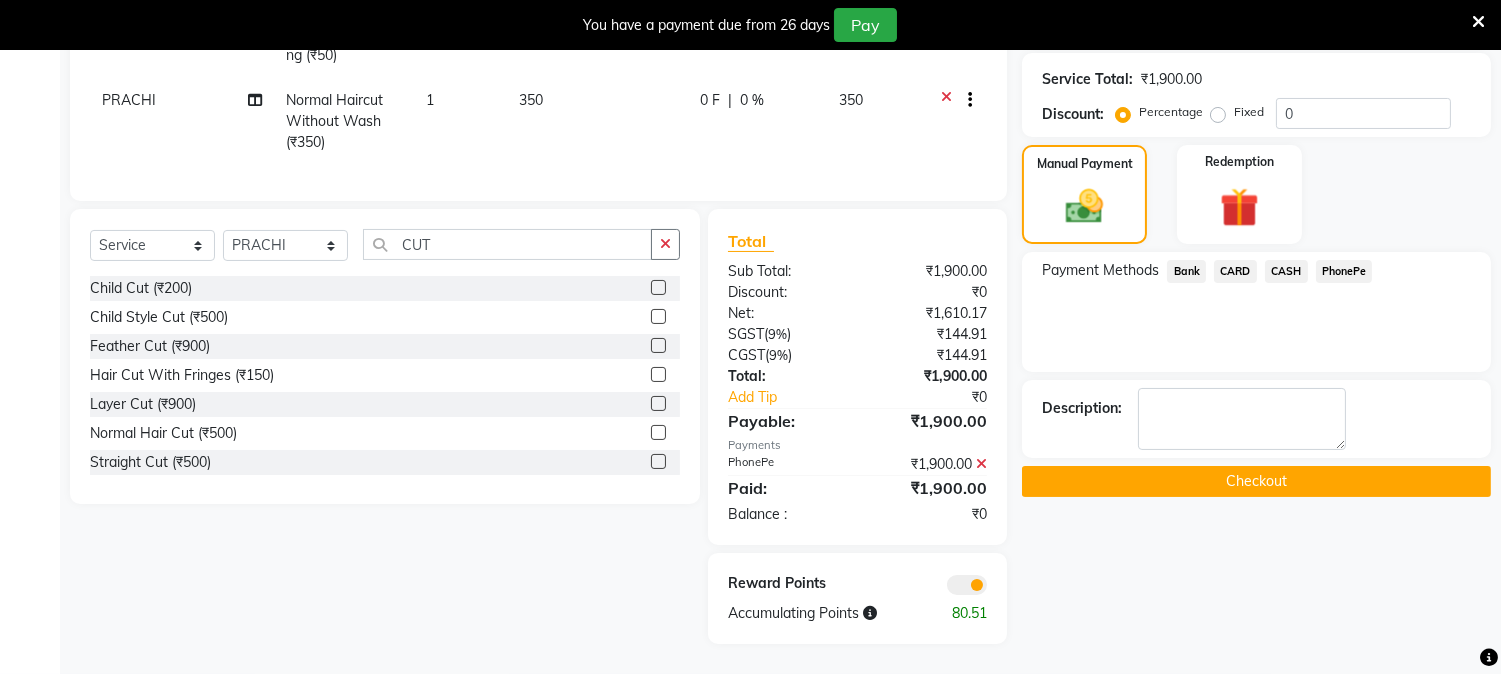 click on "Checkout" 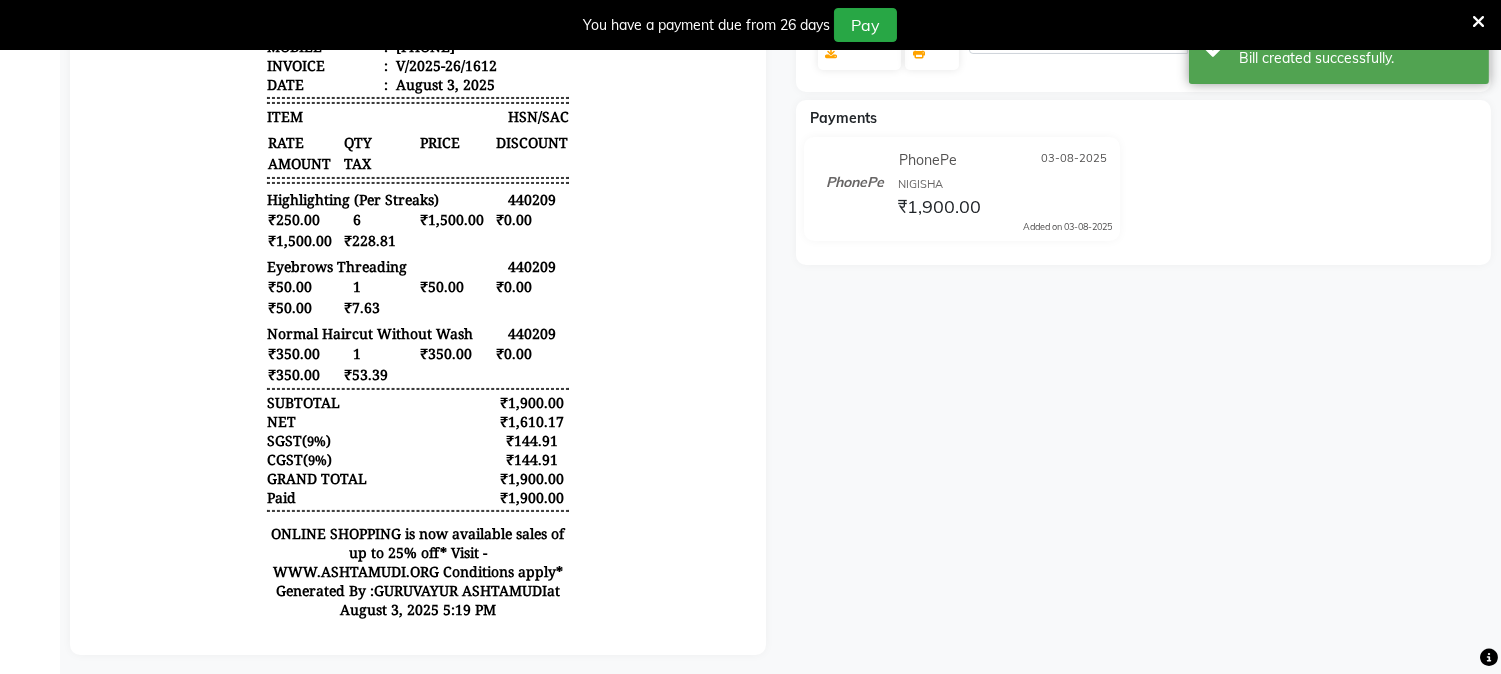 scroll, scrollTop: 0, scrollLeft: 0, axis: both 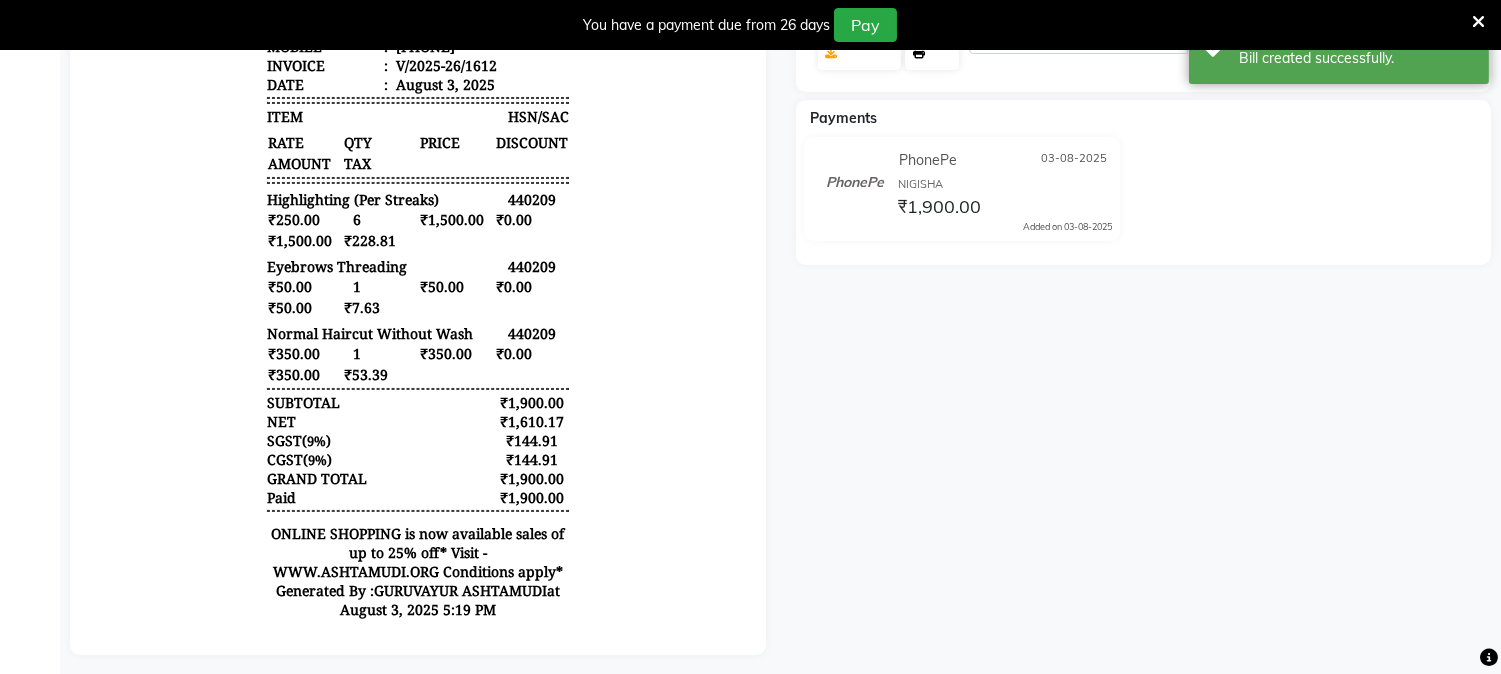 click 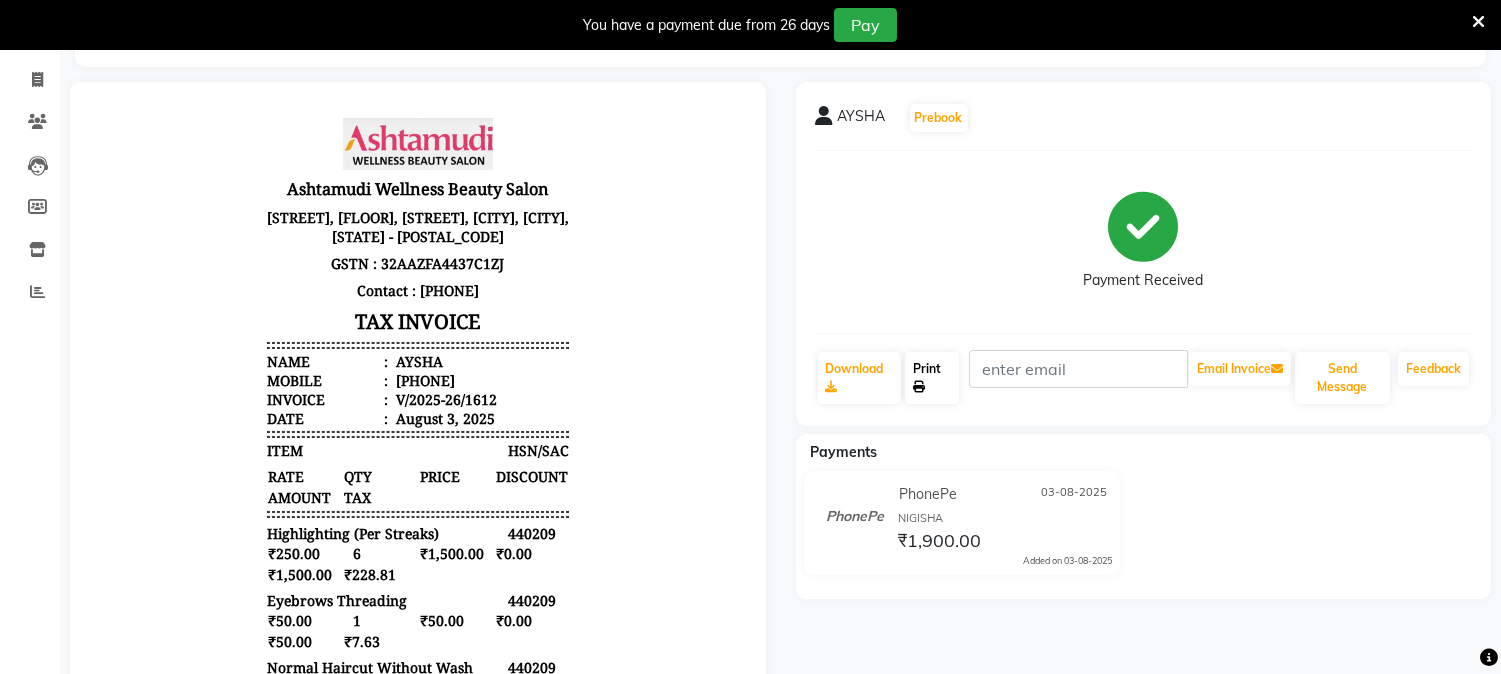 scroll, scrollTop: 0, scrollLeft: 0, axis: both 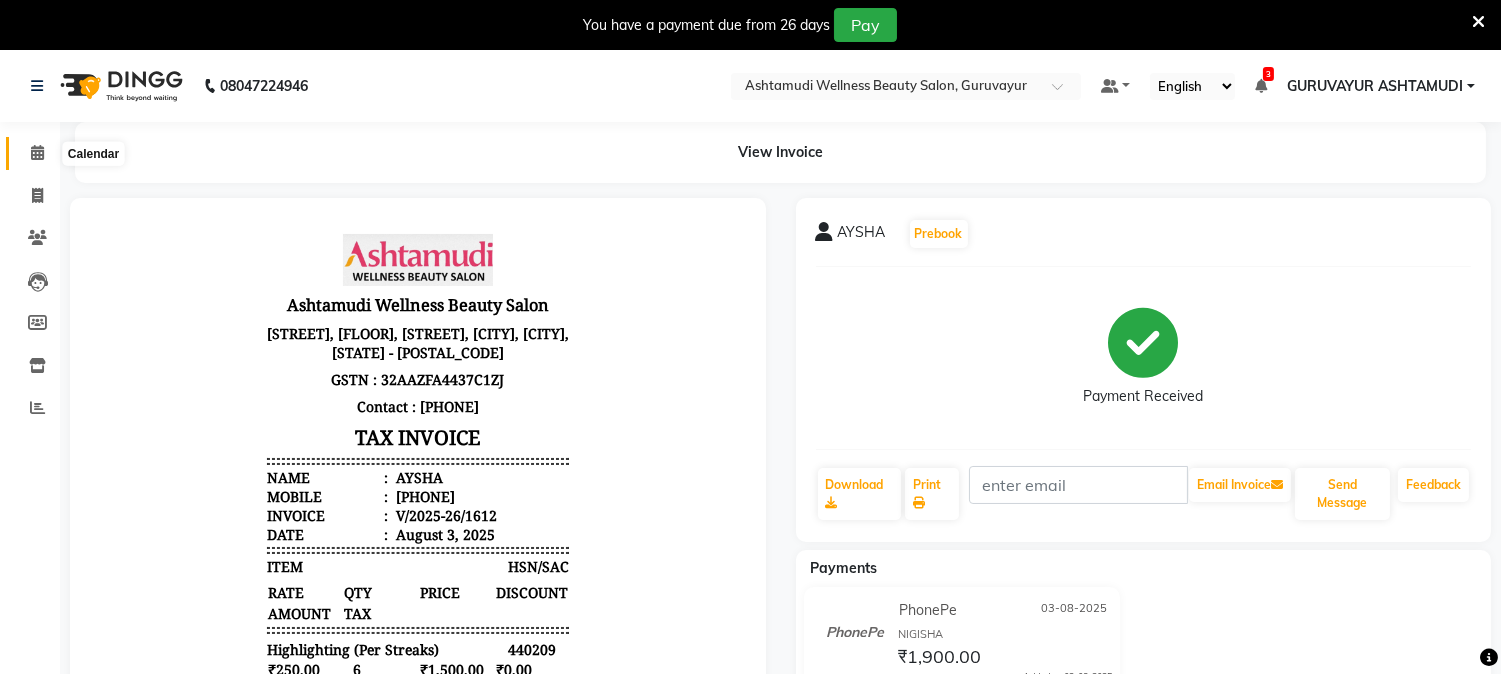 click 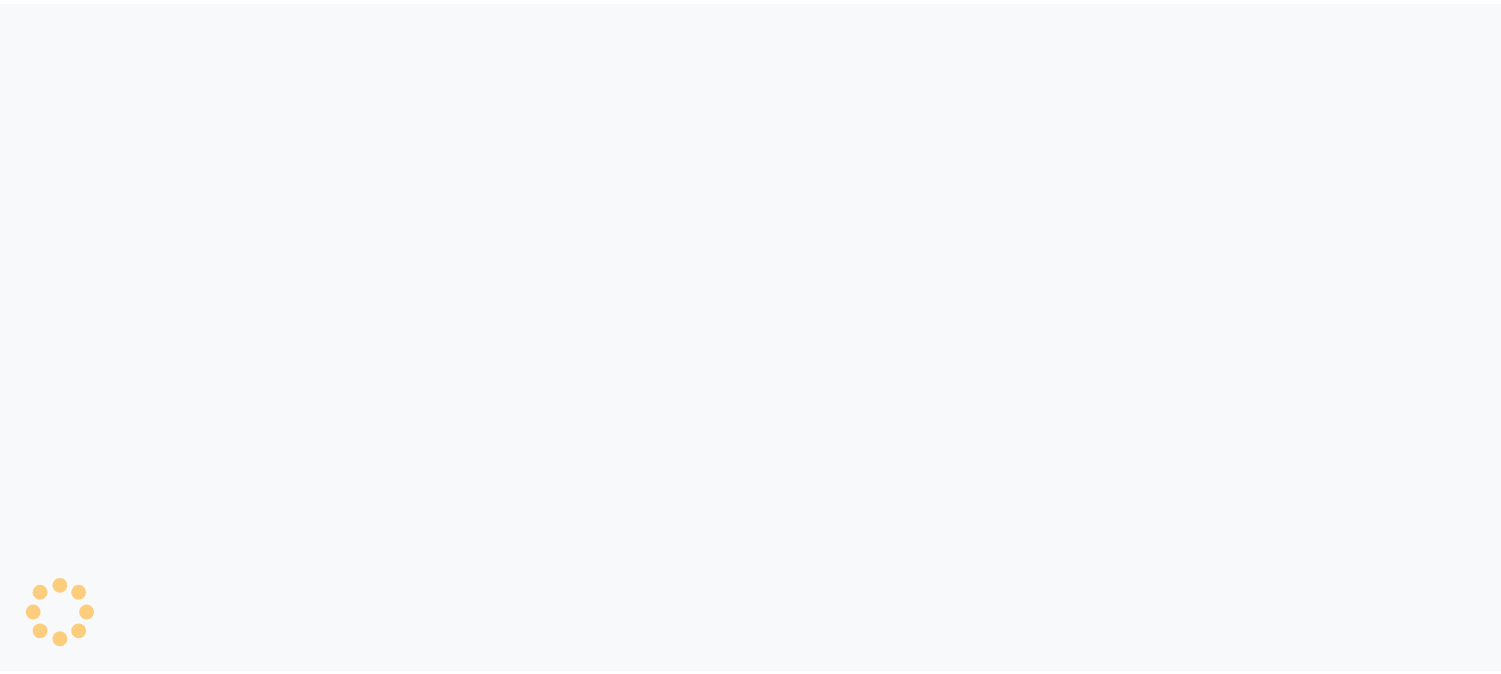 scroll, scrollTop: 0, scrollLeft: 0, axis: both 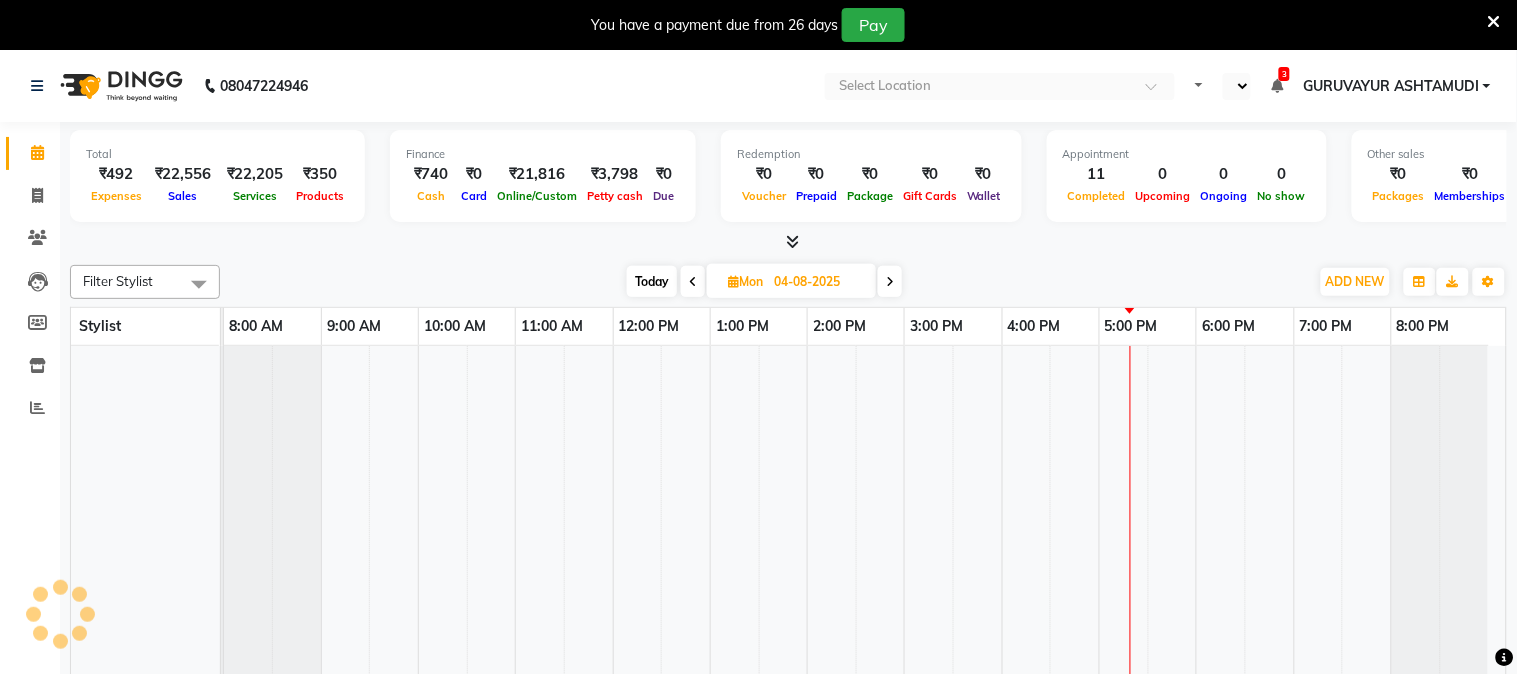 select on "en" 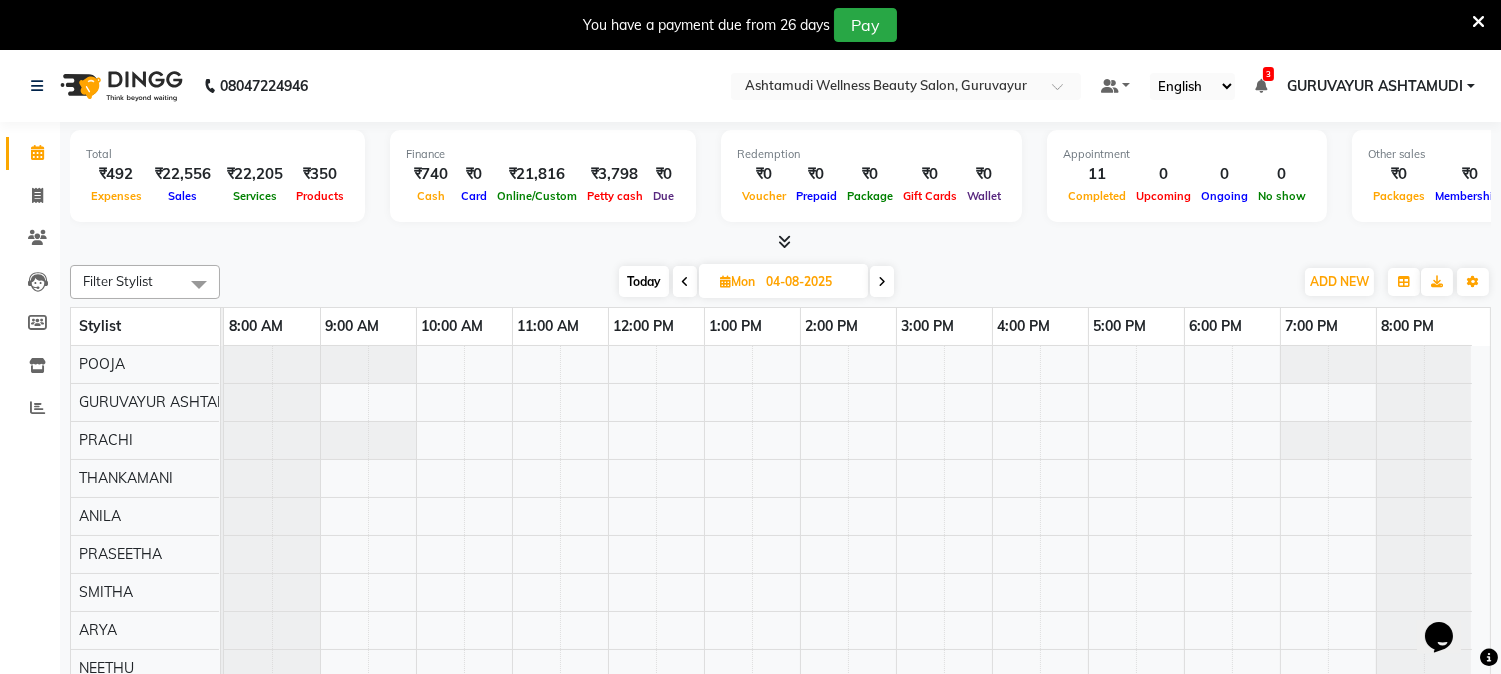 scroll, scrollTop: 0, scrollLeft: 0, axis: both 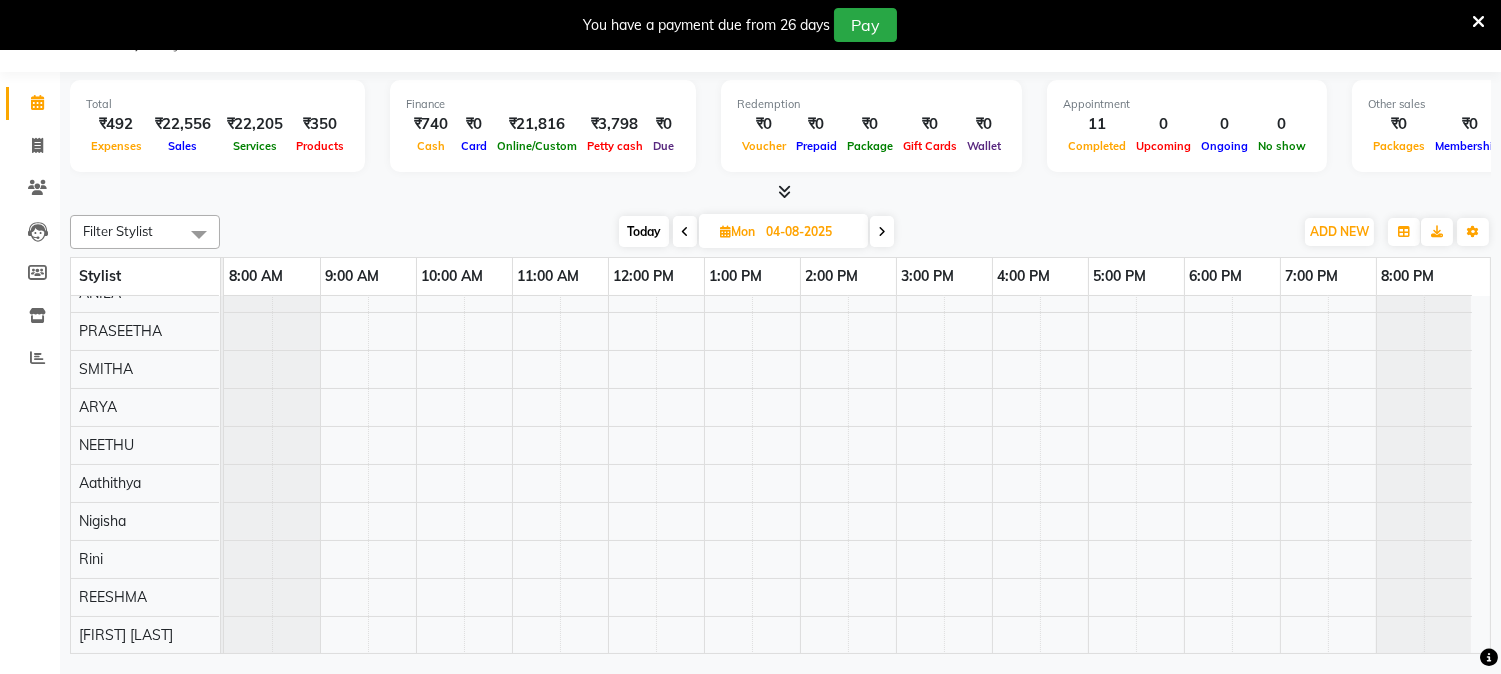 click at bounding box center (685, 232) 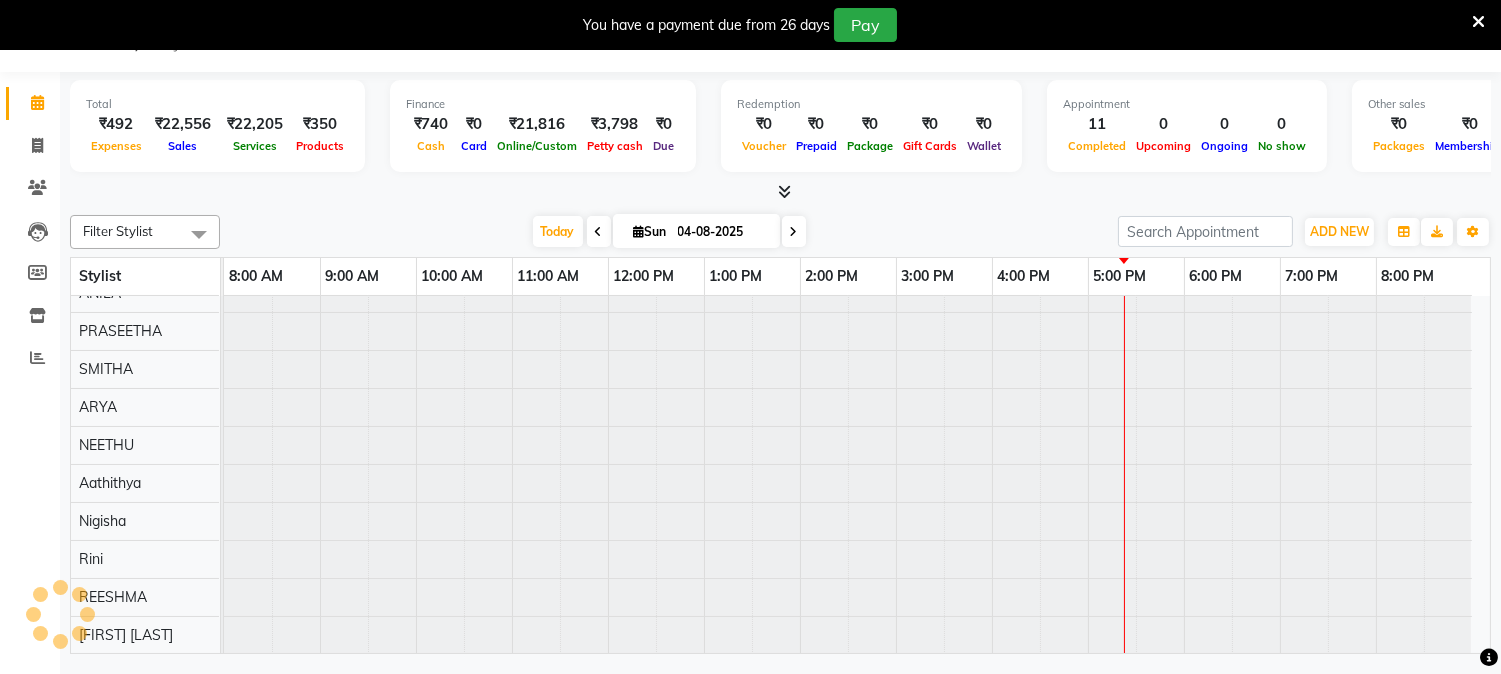 type on "03-08-2025" 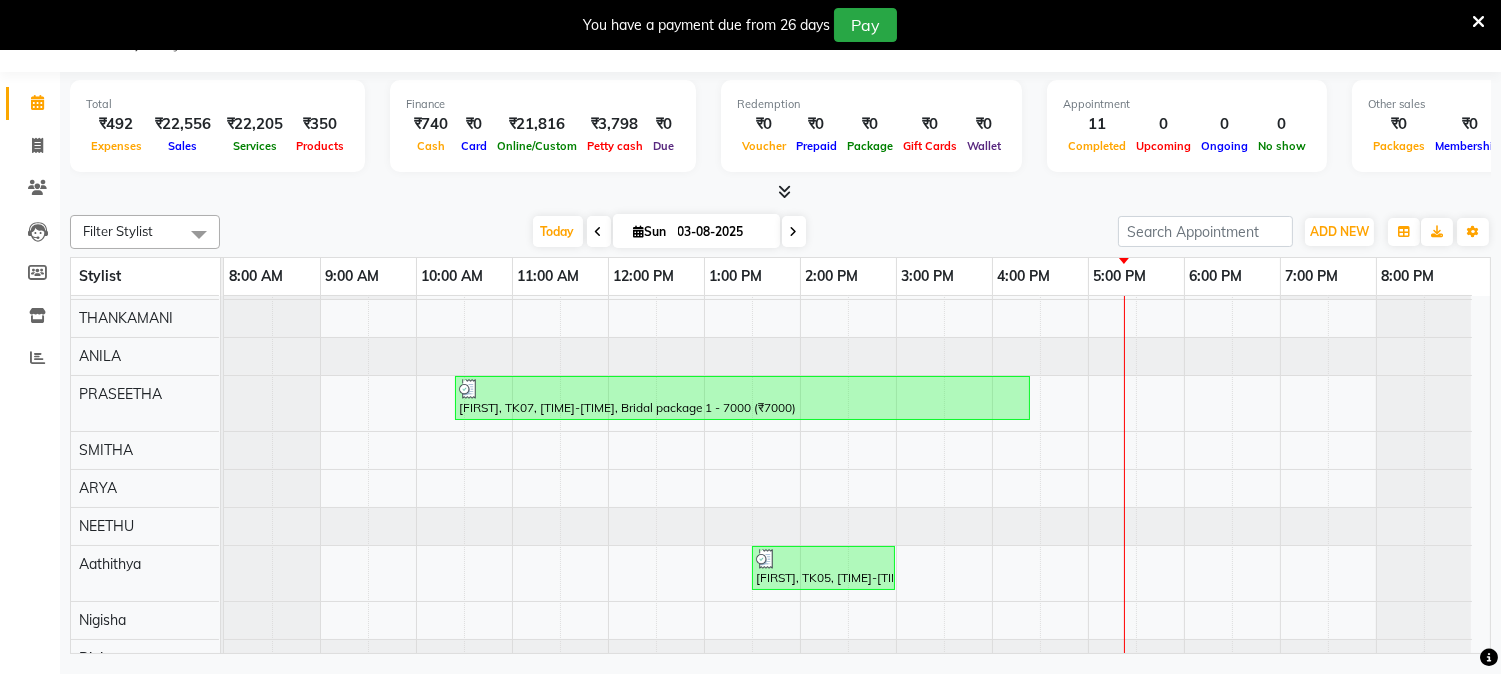 scroll, scrollTop: 318, scrollLeft: 0, axis: vertical 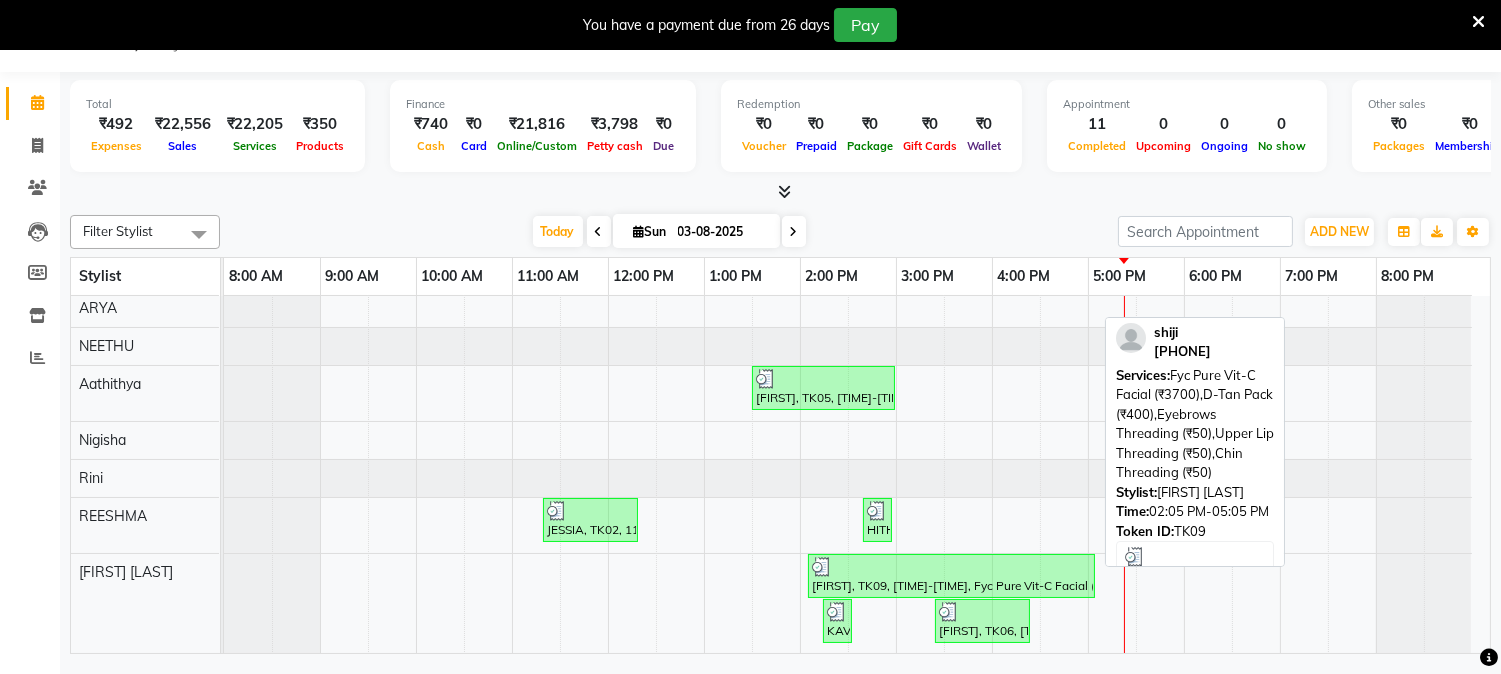 click on "[FIRST], TK09, [TIME]-[TIME], Fyc Pure Vit-C Facial (₹3700),D-Tan Pack (₹400),Eyebrows Threading (₹50),Upper Lip Threading (₹50),Chin Threading (₹50)" at bounding box center (951, 576) 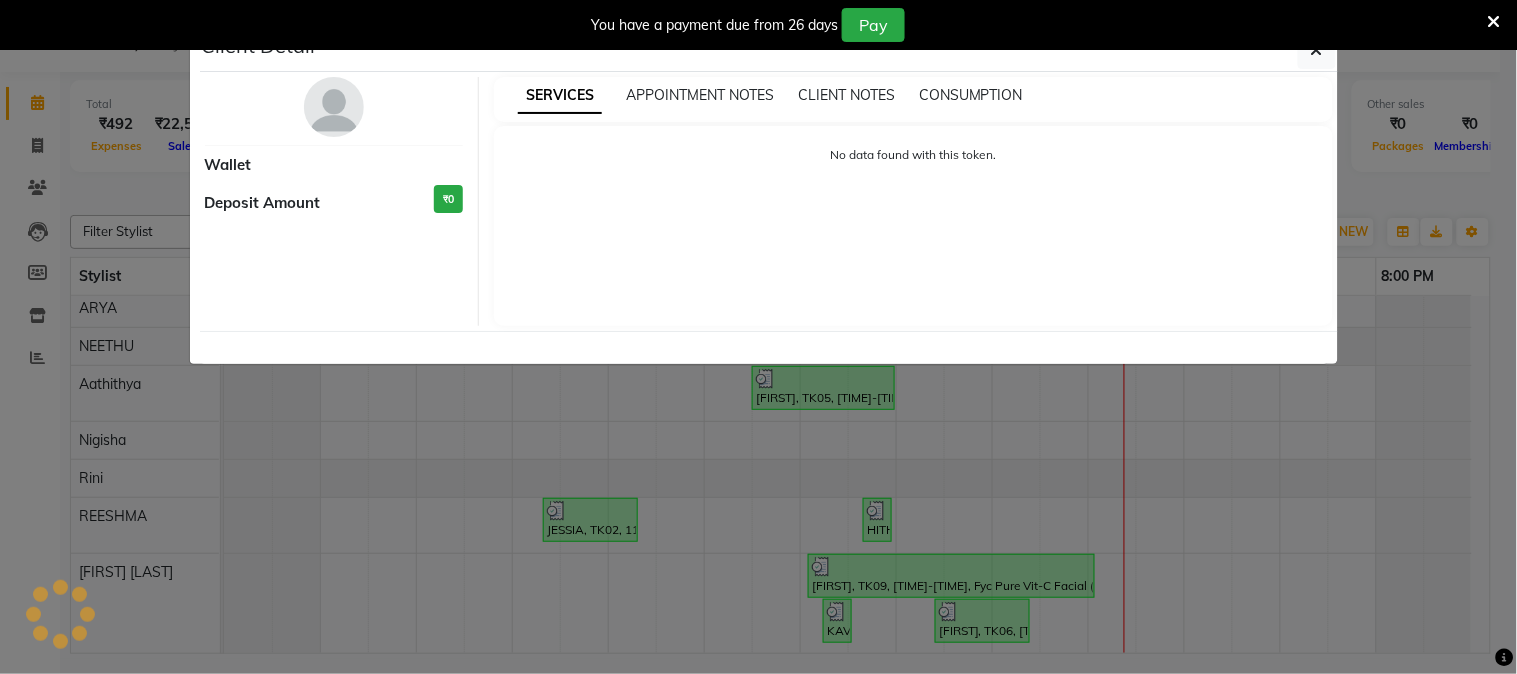 select on "3" 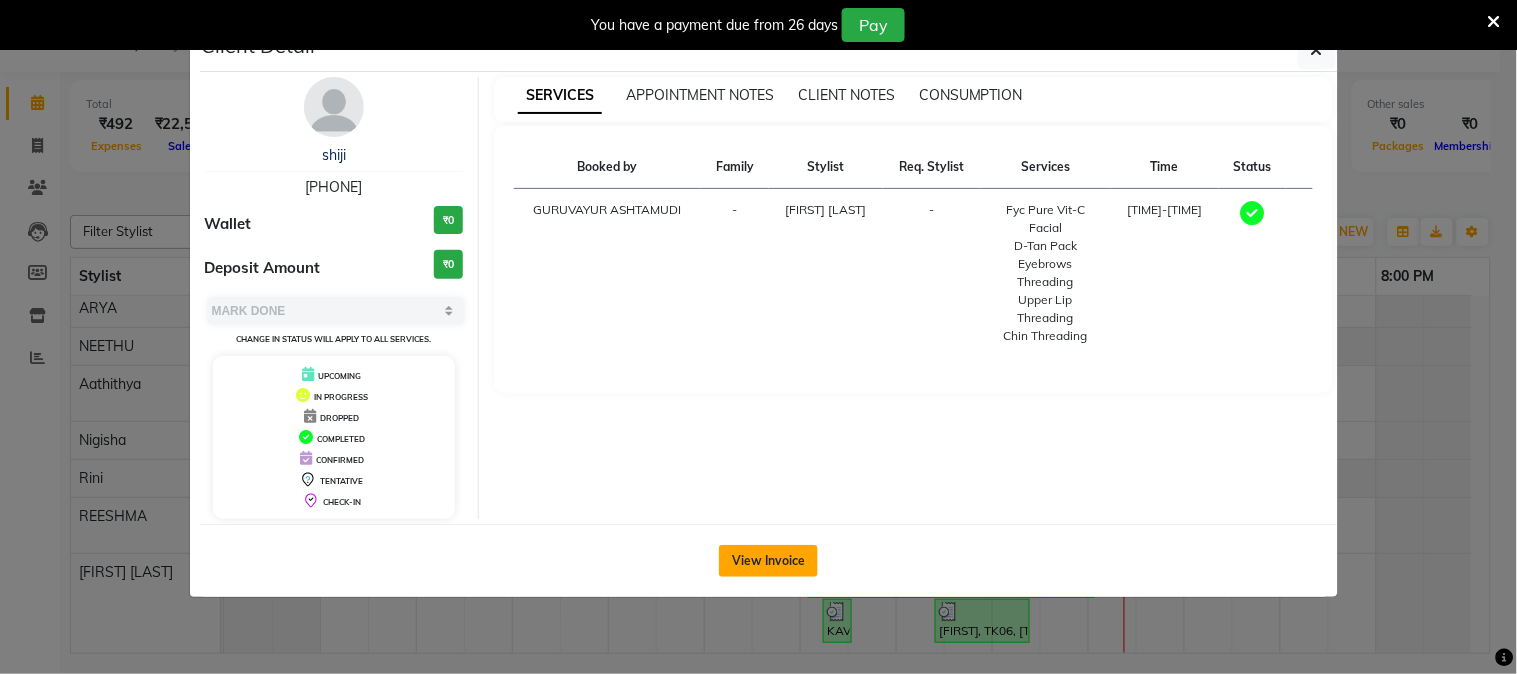 click on "View Invoice" 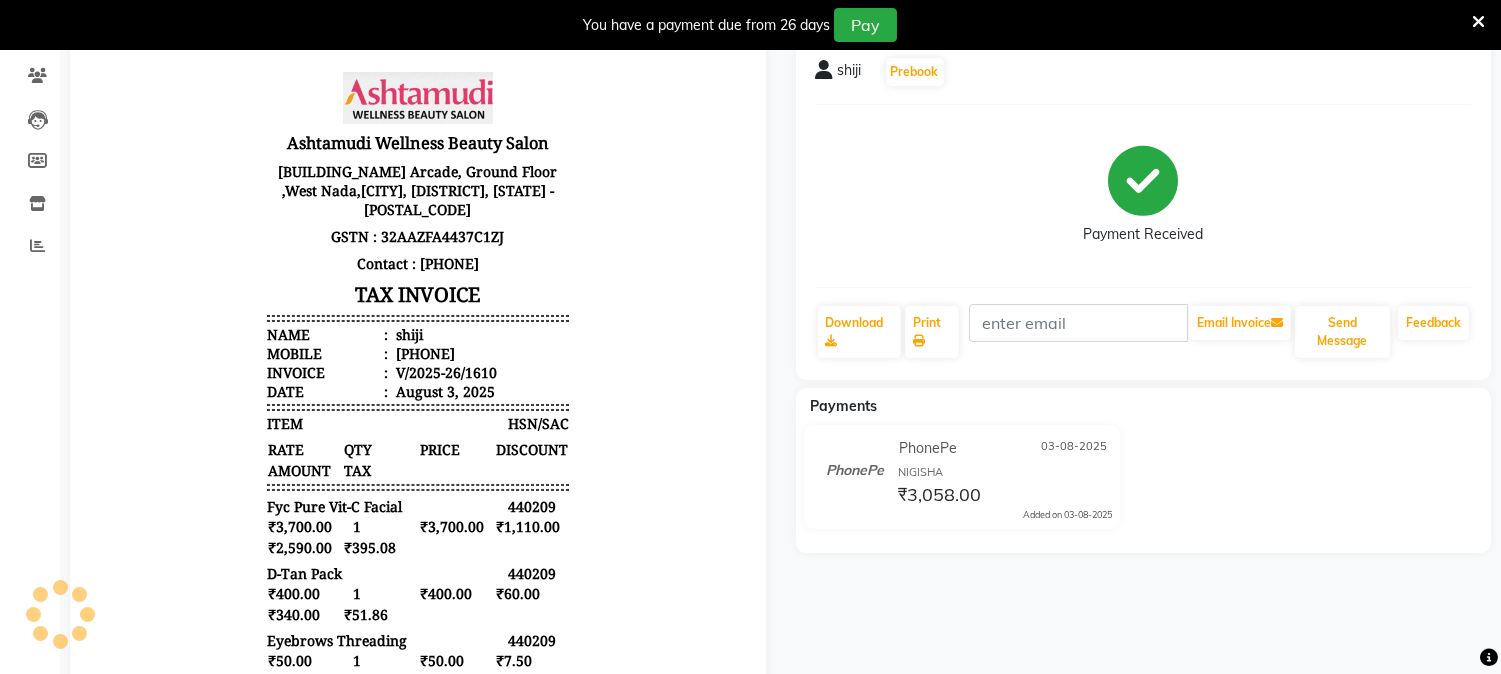 scroll, scrollTop: 161, scrollLeft: 0, axis: vertical 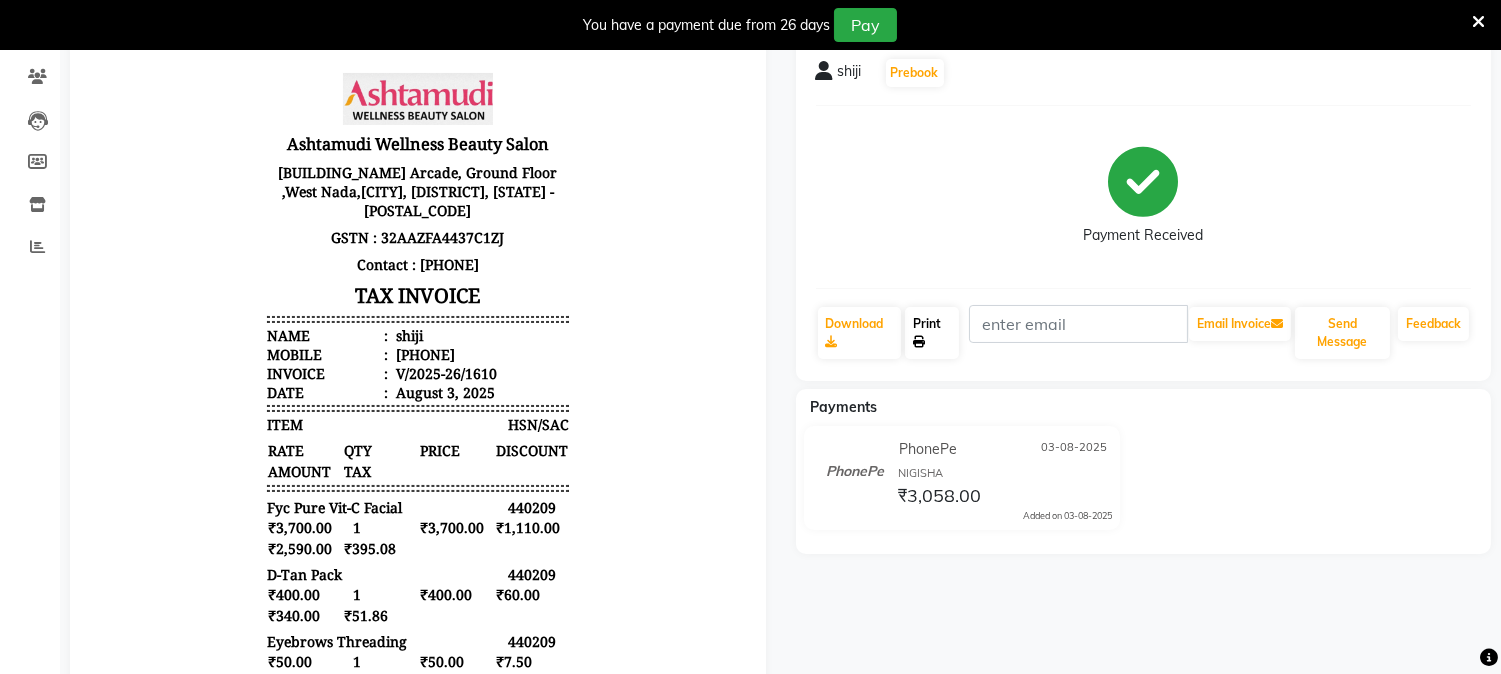 click on "Print" 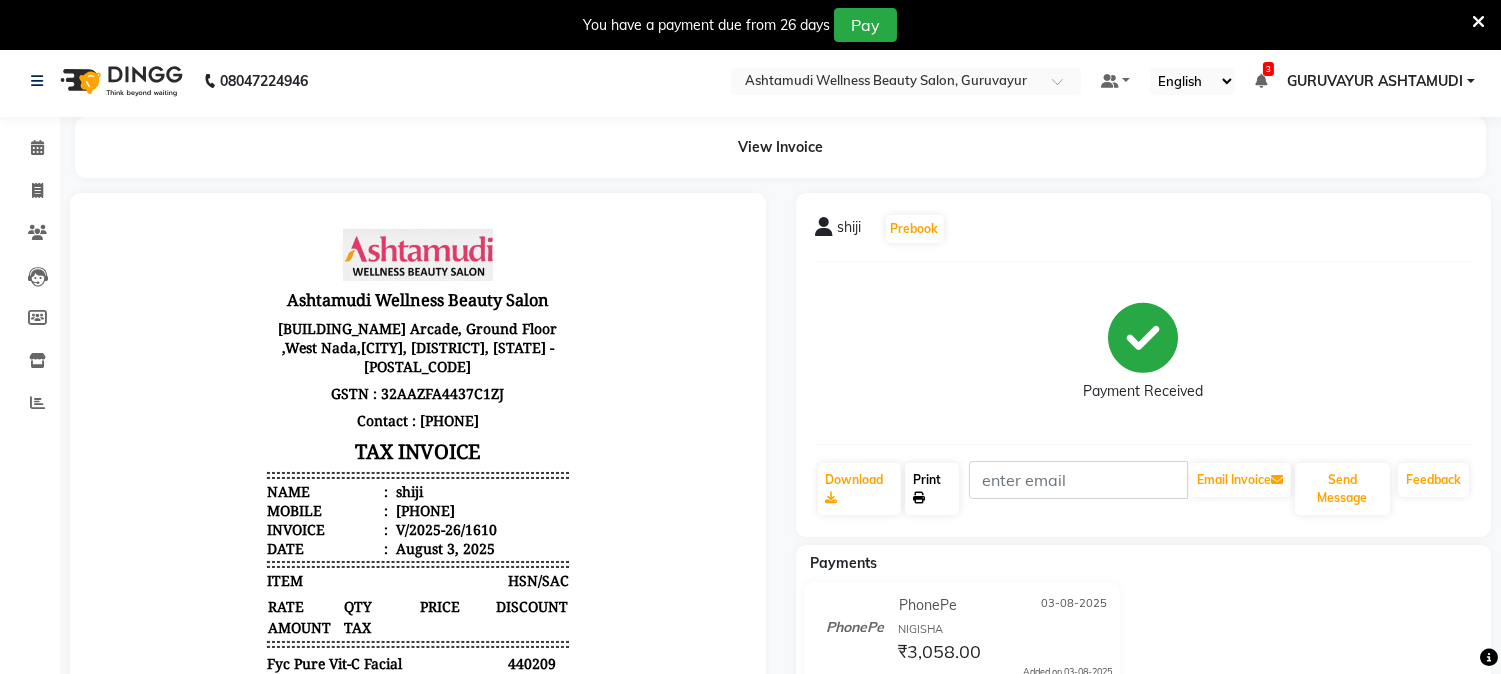 scroll, scrollTop: 0, scrollLeft: 0, axis: both 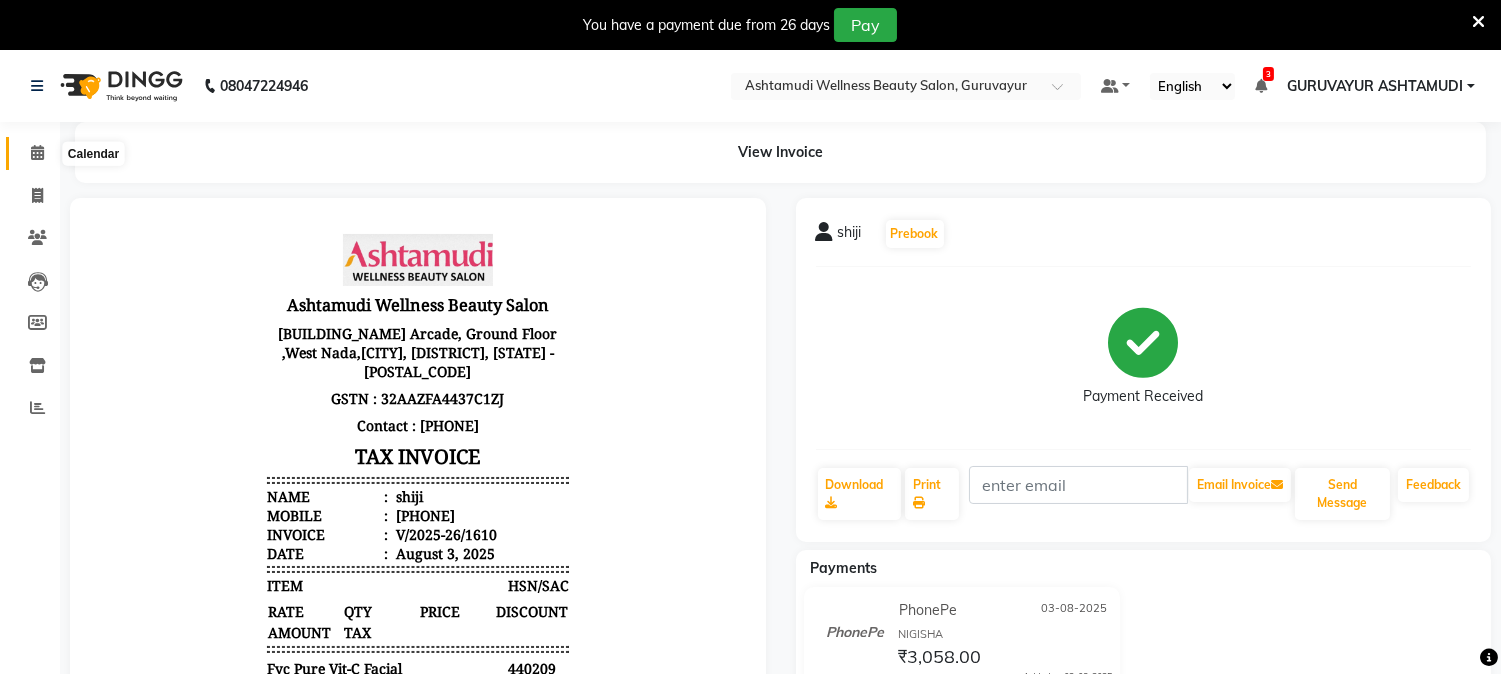click 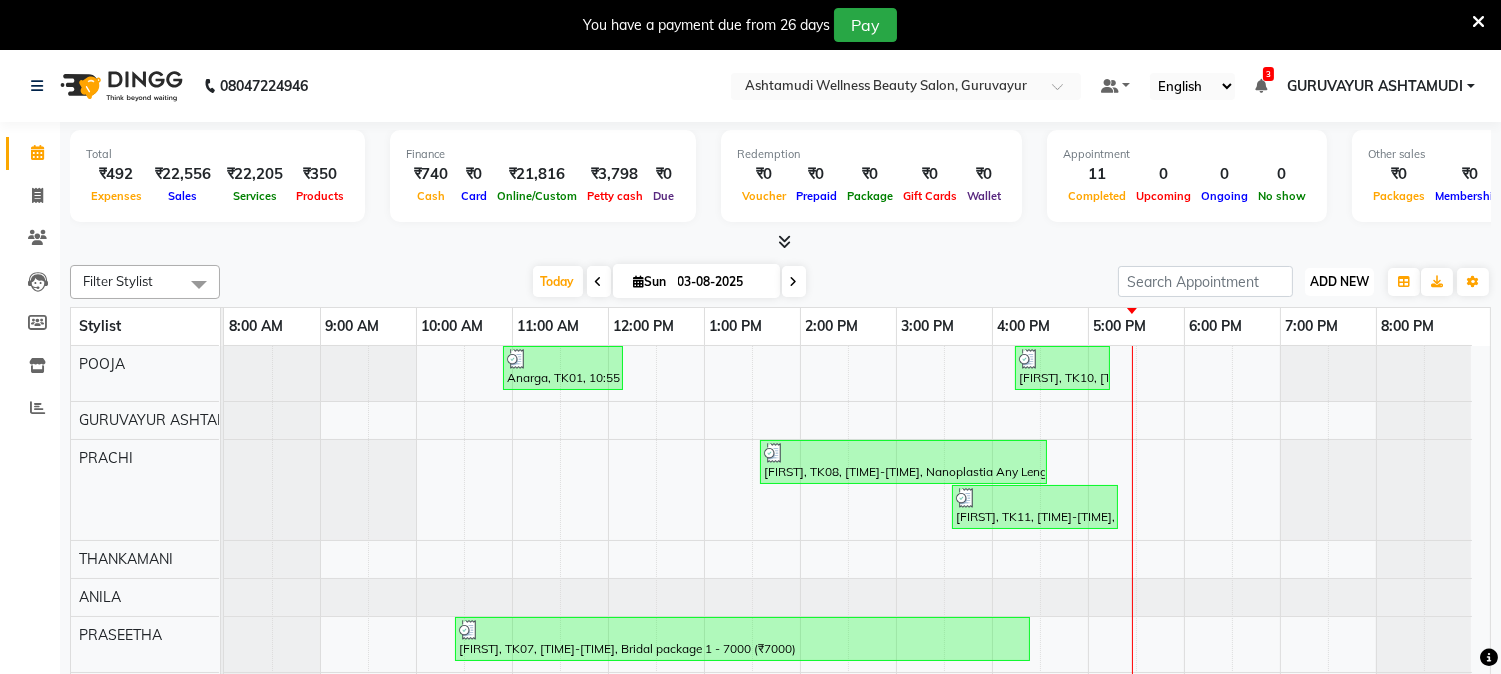 click on "ADD NEW" at bounding box center (1339, 281) 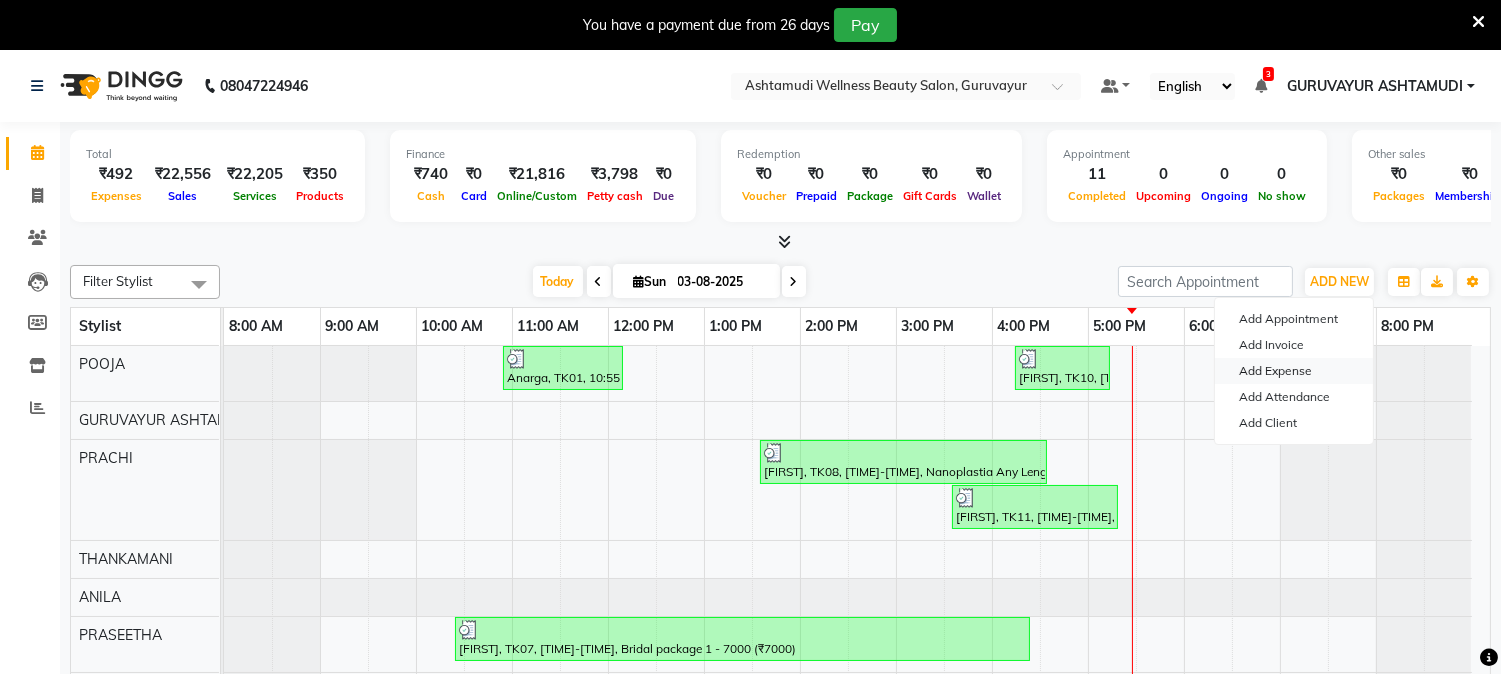 click on "Add Expense" at bounding box center (1294, 371) 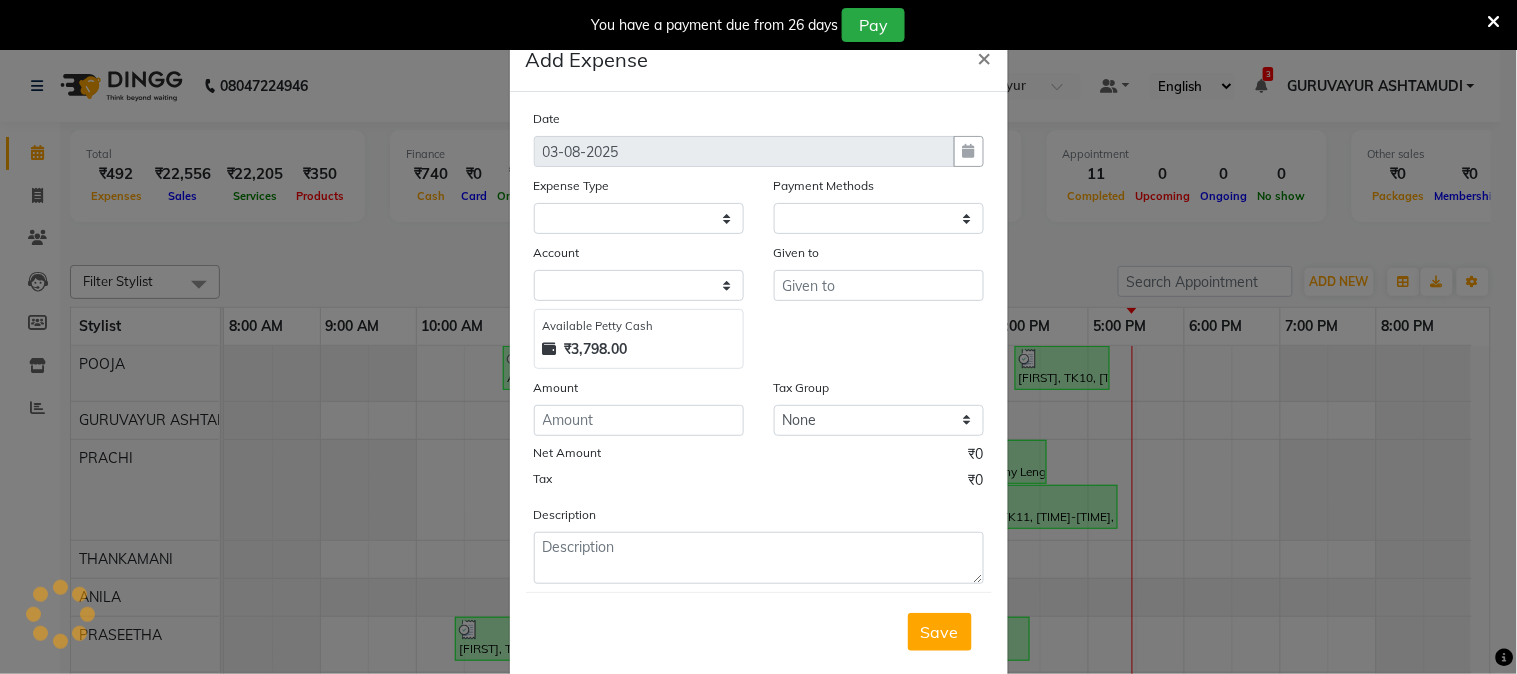 select on "1" 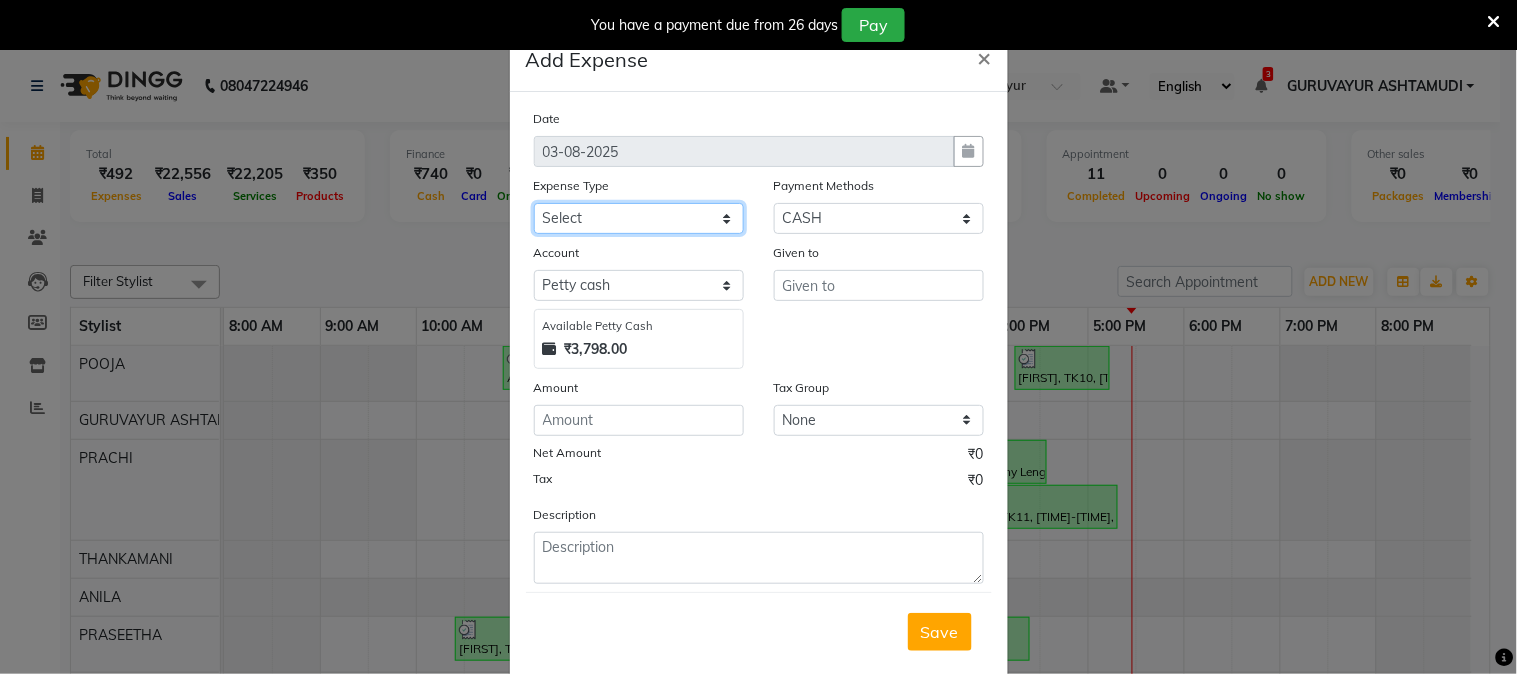 click on "Select ACCOMODATION EXPENSES ADVERTISEMENT SALES PROMOTIONAL EXPENSES Bonus BRIDAL ACCESSORIES REFUND BRIDAL COMMISSION BRIDAL FOOD BRIDAL INCENTIVES BRIDAL ORNAMENTS REFUND BRIDAL TA CASH DEPOSIT RAK BANK COMPUTER ACCESSORIES MOBILE PHONE Donation and Charity Expenses ELECTRICITY CHARGES ELECTRONICS FITTINGS Event Expense FISH FOOD EXPENSES FOOD REFRESHMENT FOR CLIENTS FOOD REFRESHMENT FOR STAFFS Freight And Forwarding Charges FUEL FOR GENERATOR FURNITURE AND EQUIPMENTS Gifts for Clients GIFTS FOR STAFFS GOKULAM CHITS HOSTEL RENT LAUNDRY EXPENSES LICENSE OTHER FEES LOADING UNLOADING CHARGES Medical Expenses MEHNDI PAYMENTS MISCELLANEOUS EXPENSES NEWSPAPER PERIODICALS Ornaments Maintenance Expense OVERTIME ALLOWANCES Payment For Pest Control Perfomance based incentives POSTAGE COURIER CHARGES Printing PRINTING STATIONERY EXPENSES PROFESSIONAL TAX REPAIRS MAINTENANCE ROUND OFF Salary SALARY ADVANCE Sales Incentives Membership Card SALES INCENTIVES PRODUCT SALES INCENTIVES SERVICES SALON ESSENTIALS SALON RENT" 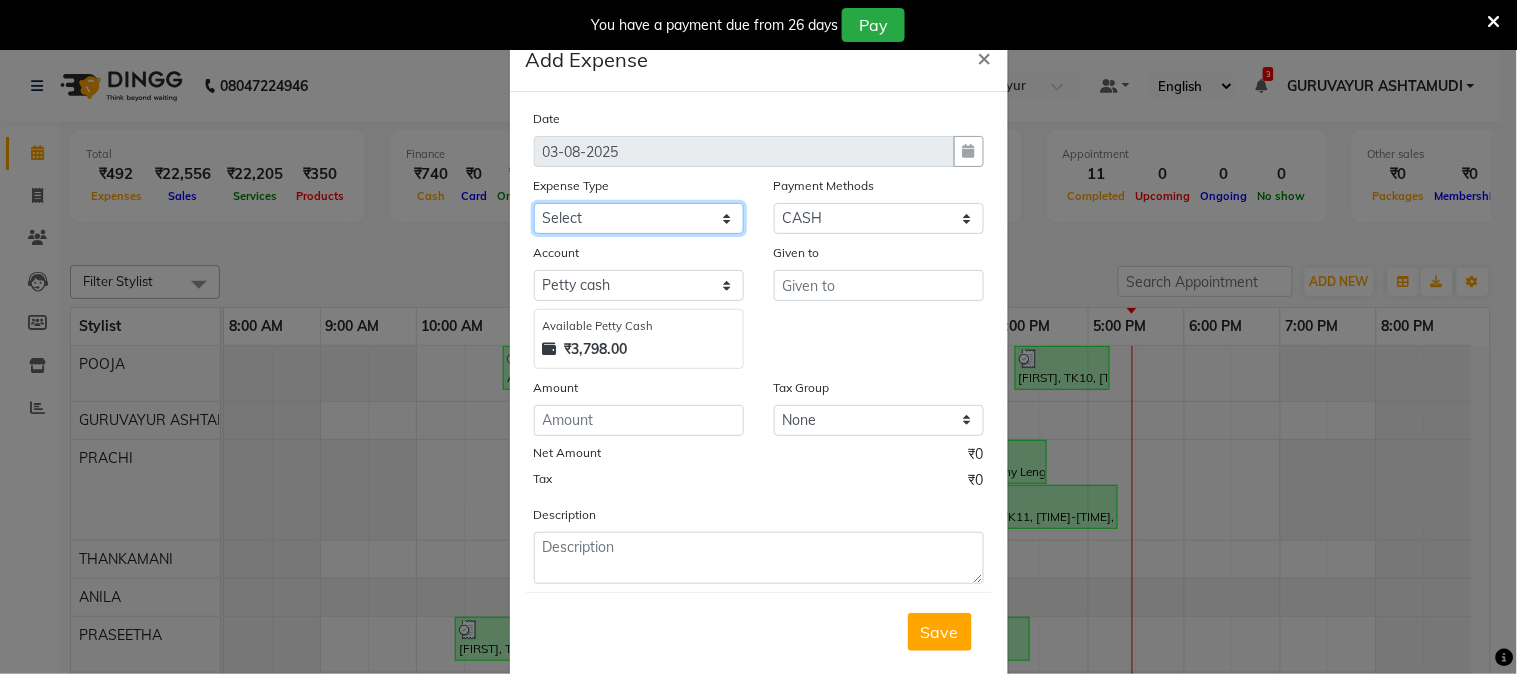 select on "6186" 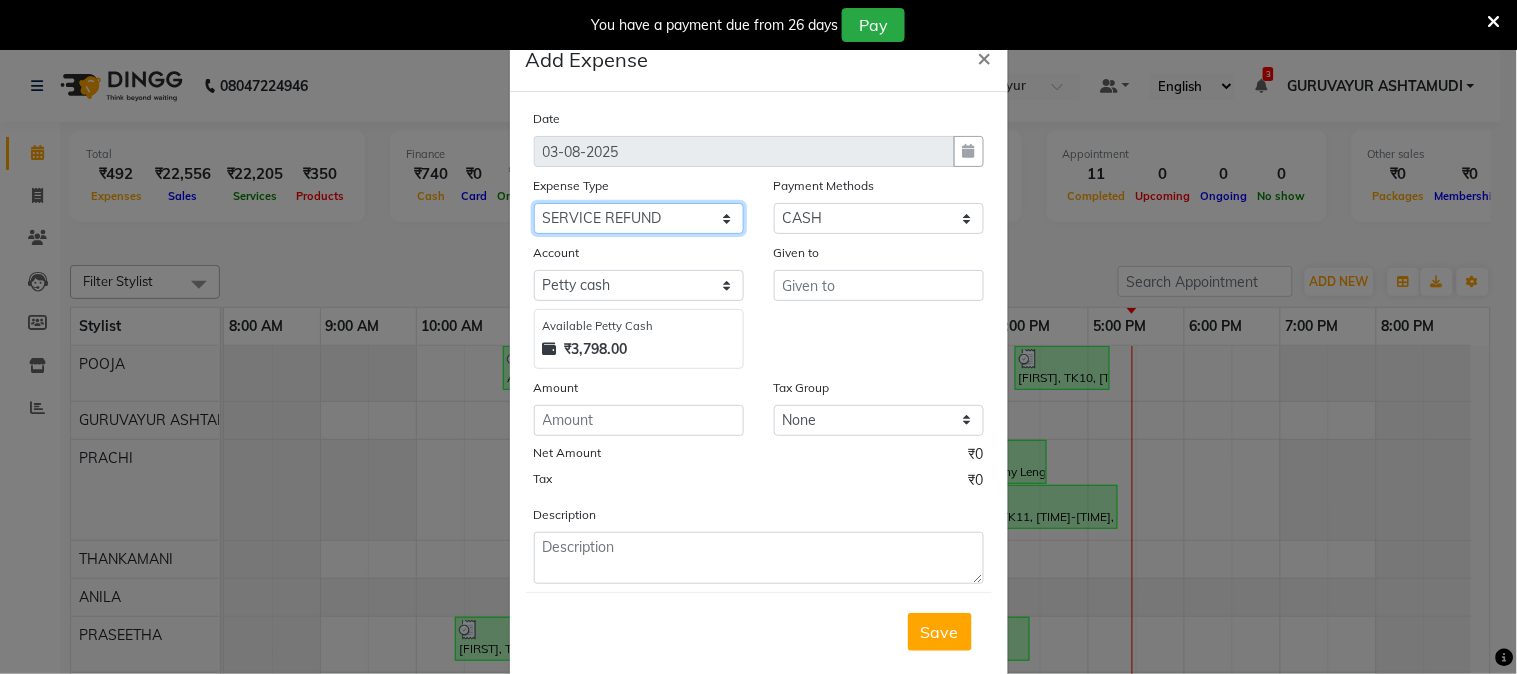click on "Select ACCOMODATION EXPENSES ADVERTISEMENT SALES PROMOTIONAL EXPENSES Bonus BRIDAL ACCESSORIES REFUND BRIDAL COMMISSION BRIDAL FOOD BRIDAL INCENTIVES BRIDAL ORNAMENTS REFUND BRIDAL TA CASH DEPOSIT RAK BANK COMPUTER ACCESSORIES MOBILE PHONE Donation and Charity Expenses ELECTRICITY CHARGES ELECTRONICS FITTINGS Event Expense FISH FOOD EXPENSES FOOD REFRESHMENT FOR CLIENTS FOOD REFRESHMENT FOR STAFFS Freight And Forwarding Charges FUEL FOR GENERATOR FURNITURE AND EQUIPMENTS Gifts for Clients GIFTS FOR STAFFS GOKULAM CHITS HOSTEL RENT LAUNDRY EXPENSES LICENSE OTHER FEES LOADING UNLOADING CHARGES Medical Expenses MEHNDI PAYMENTS MISCELLANEOUS EXPENSES NEWSPAPER PERIODICALS Ornaments Maintenance Expense OVERTIME ALLOWANCES Payment For Pest Control Perfomance based incentives POSTAGE COURIER CHARGES Printing PRINTING STATIONERY EXPENSES PROFESSIONAL TAX REPAIRS MAINTENANCE ROUND OFF Salary SALARY ADVANCE Sales Incentives Membership Card SALES INCENTIVES PRODUCT SALES INCENTIVES SERVICES SALON ESSENTIALS SALON RENT" 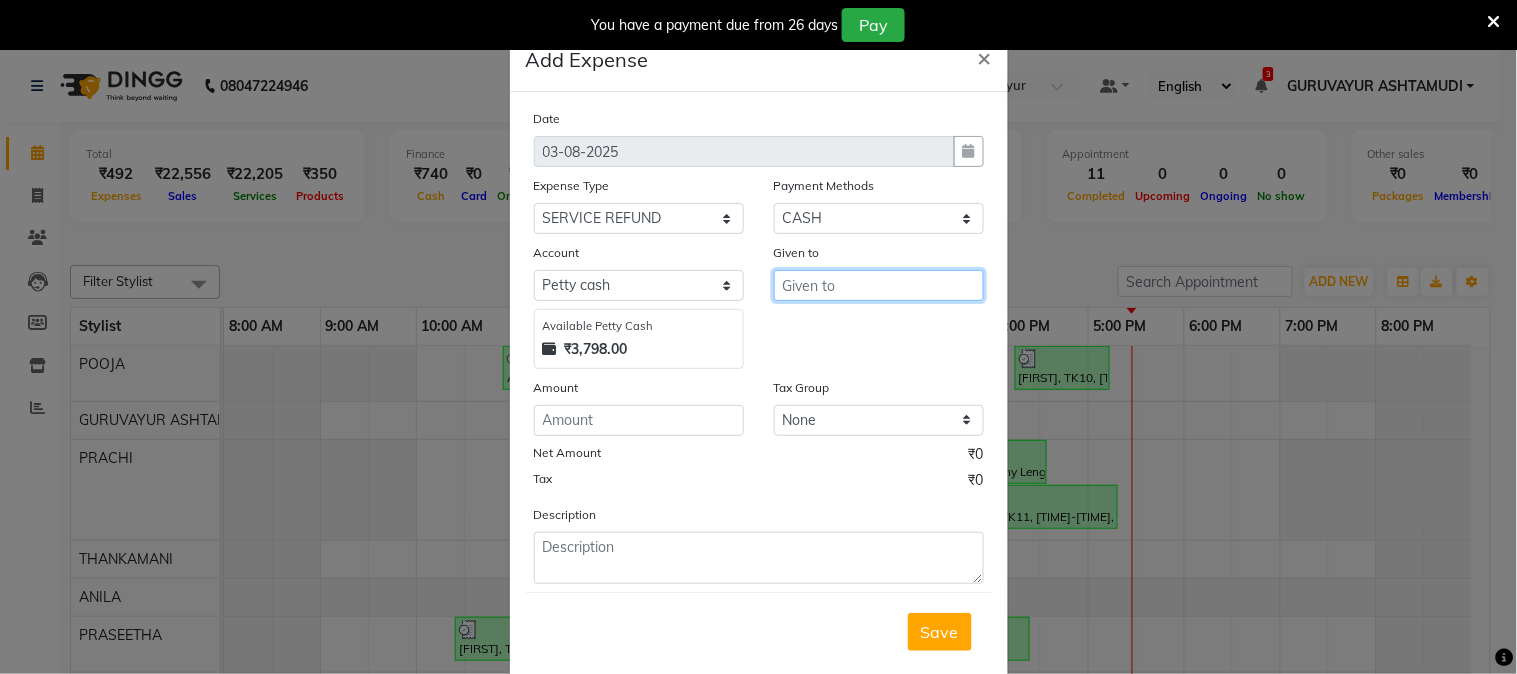 click at bounding box center [879, 285] 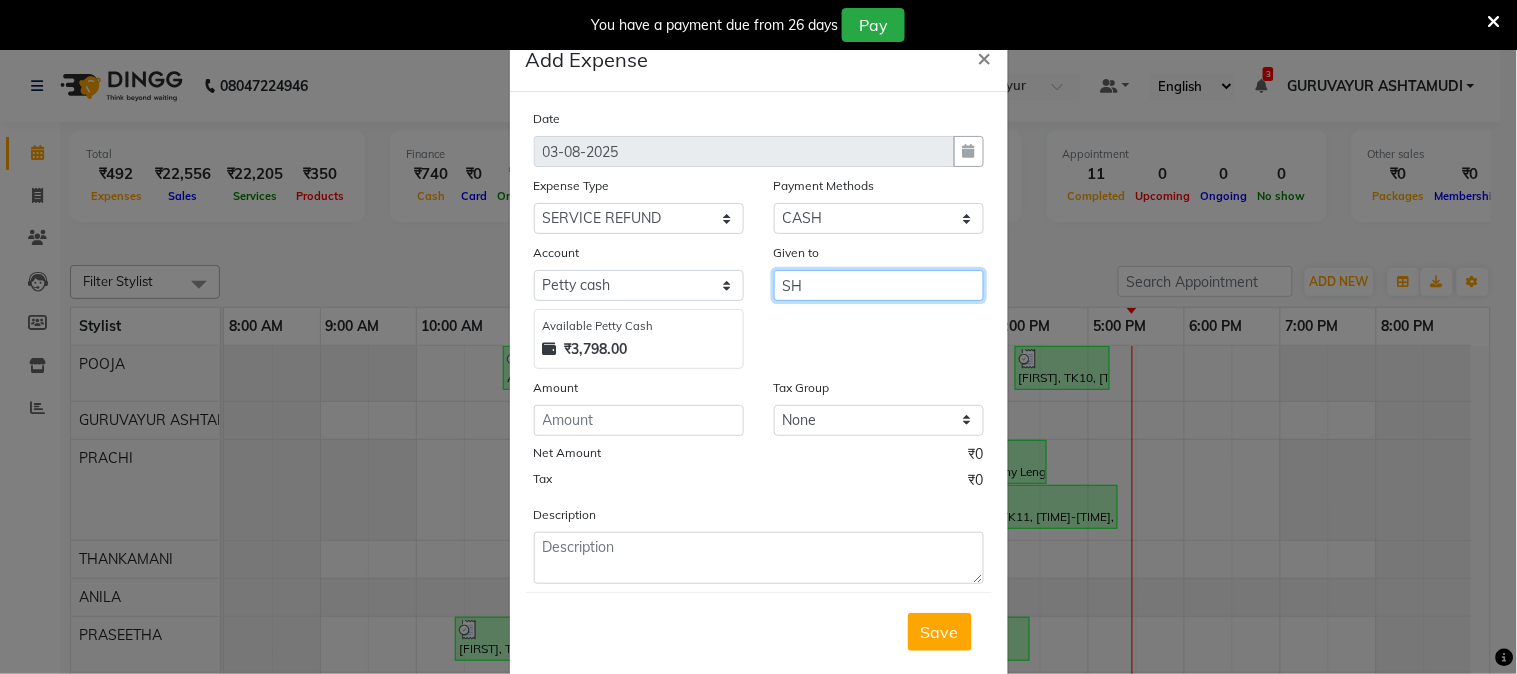 type on "S" 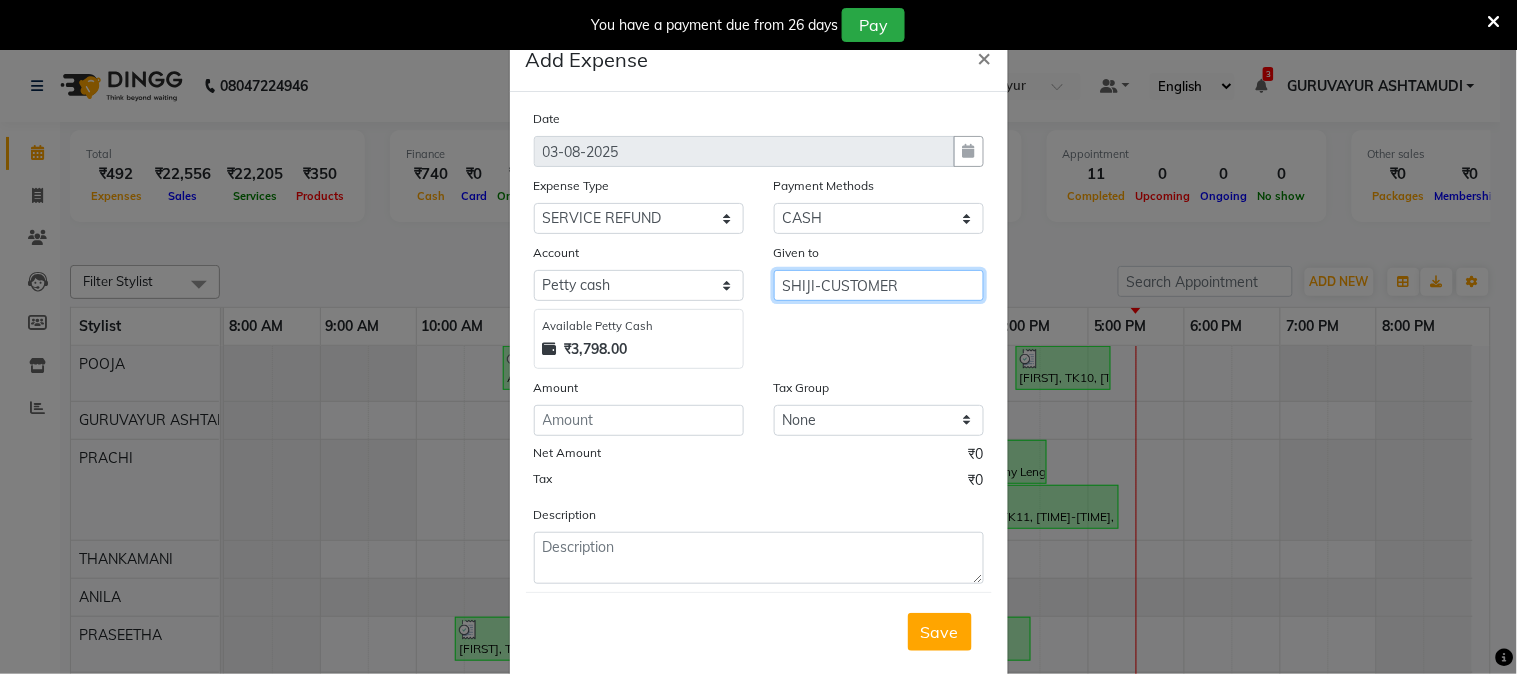 type on "SHIJI-CUSTOMER" 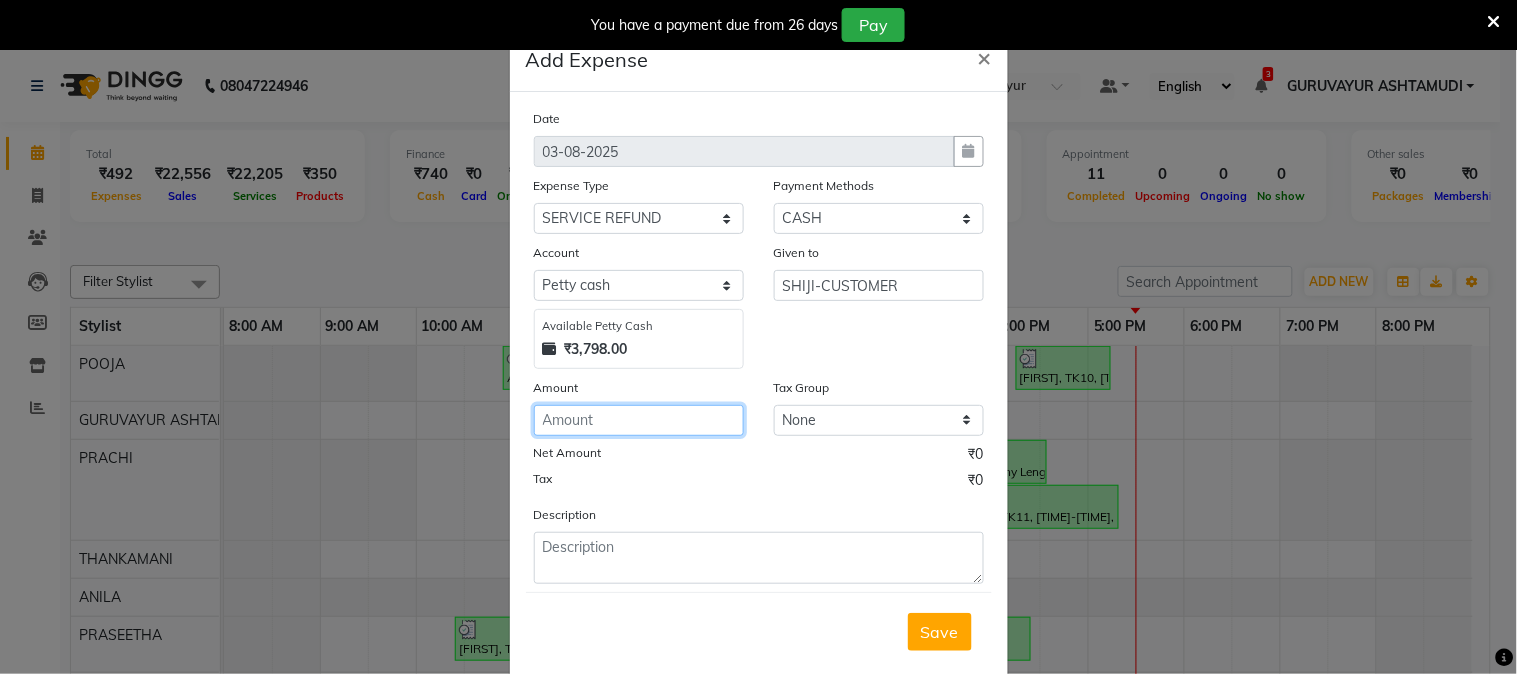 click 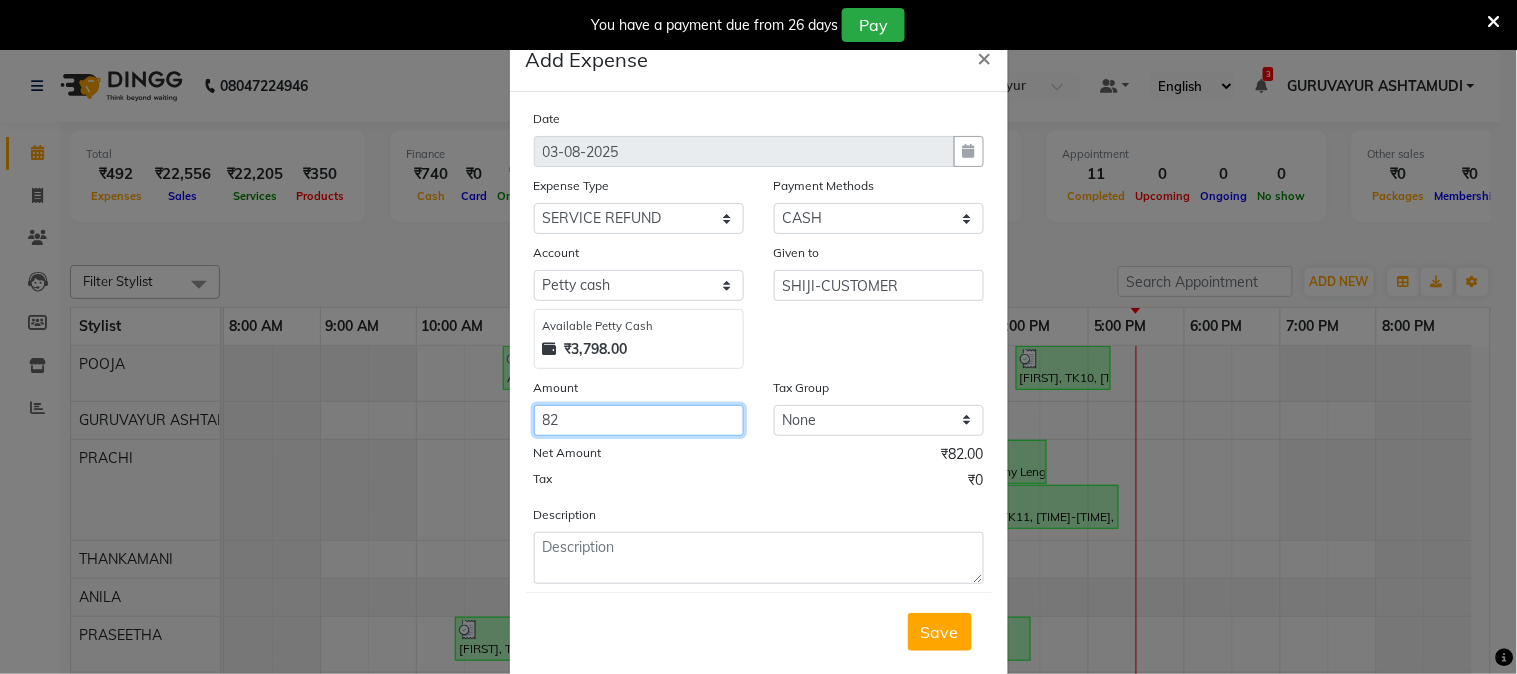 type on "82" 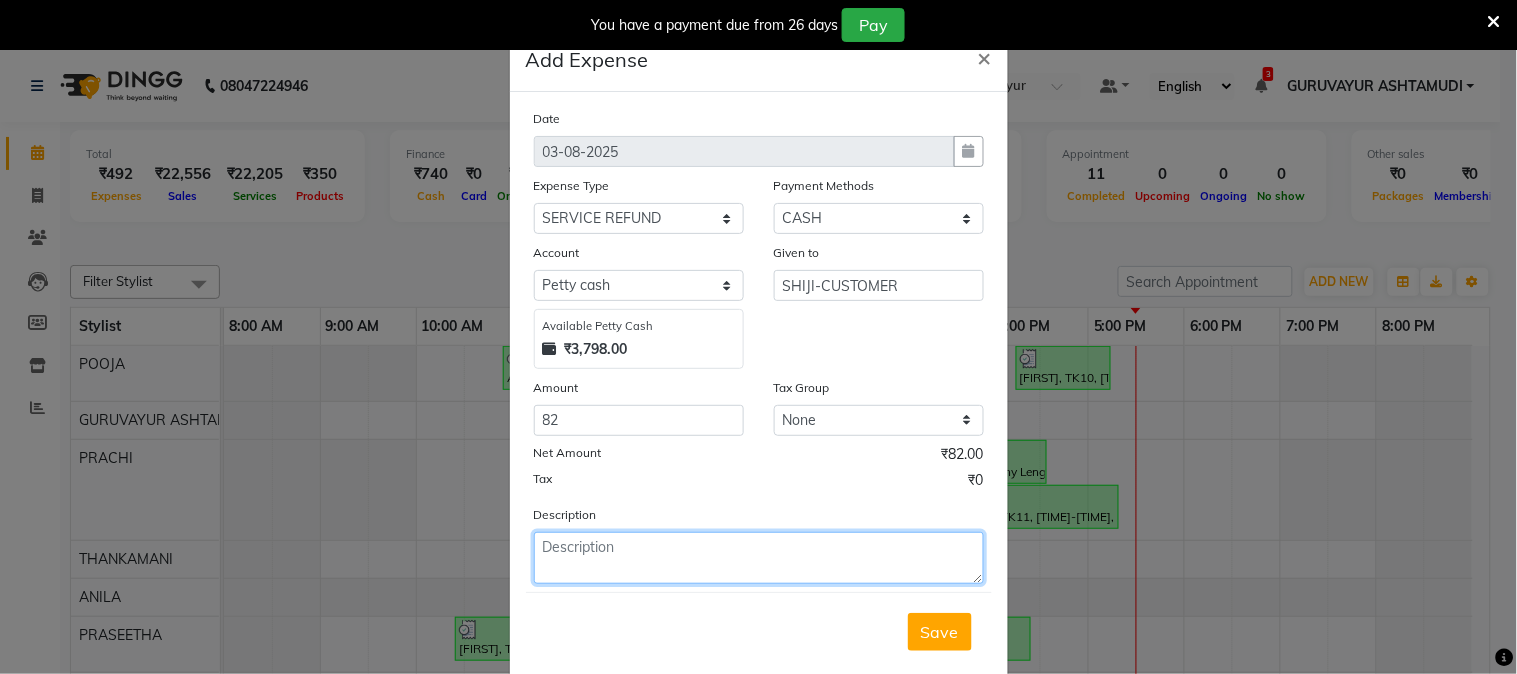 click 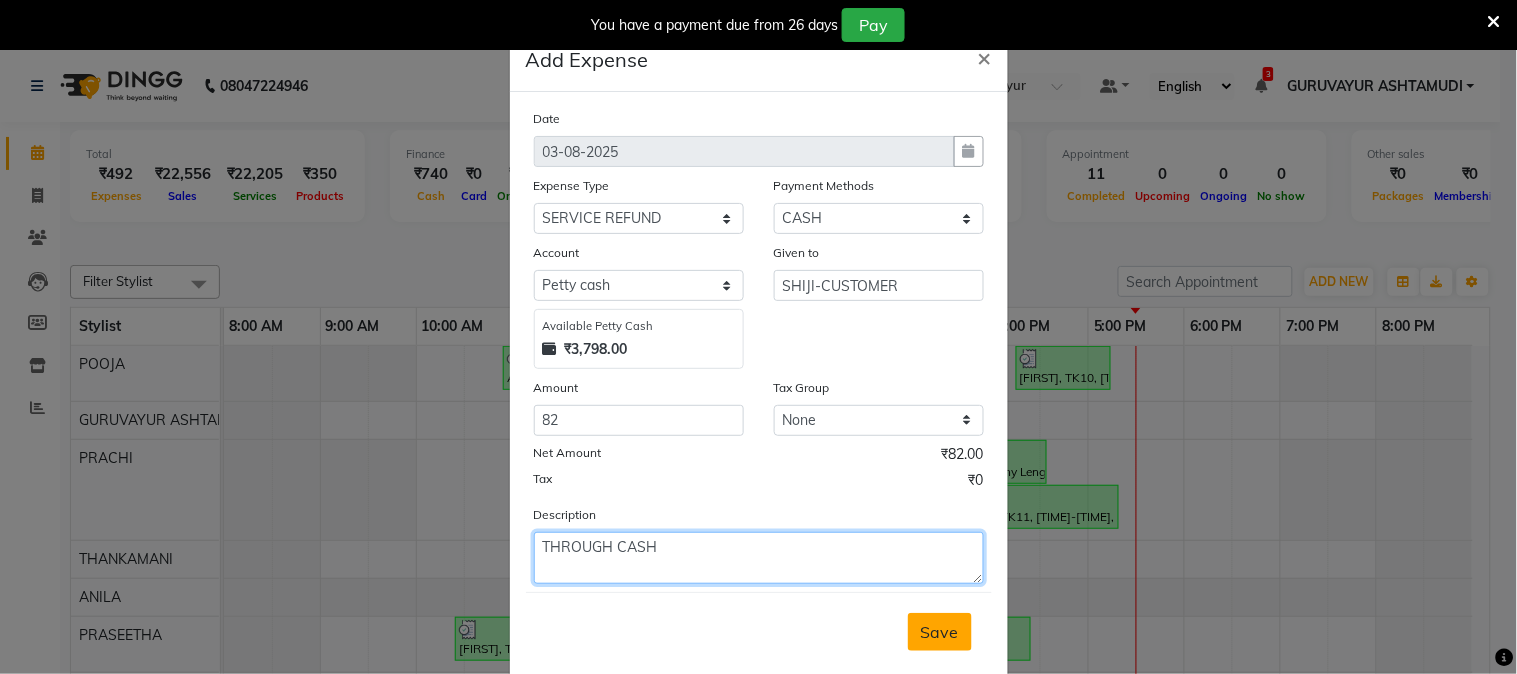 type on "THROUGH CASH" 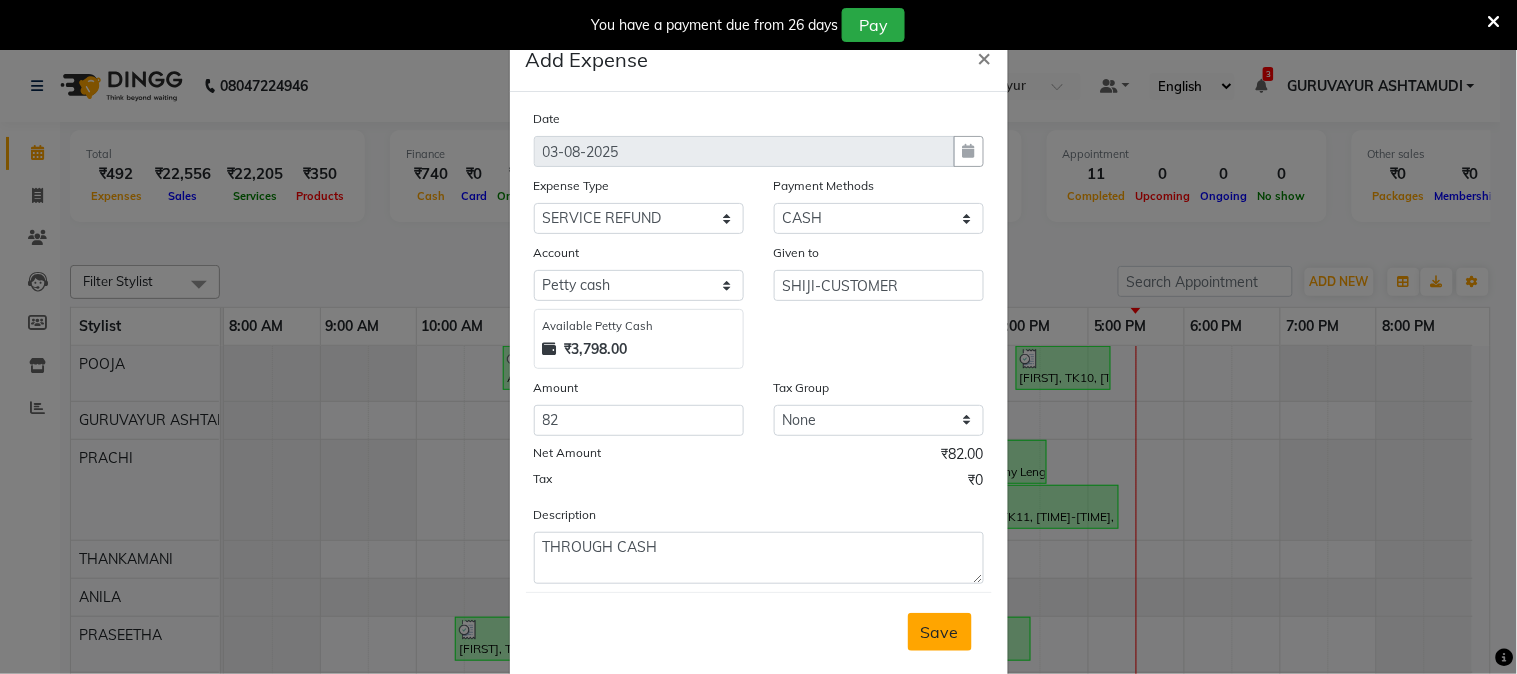 click on "Save" at bounding box center [940, 632] 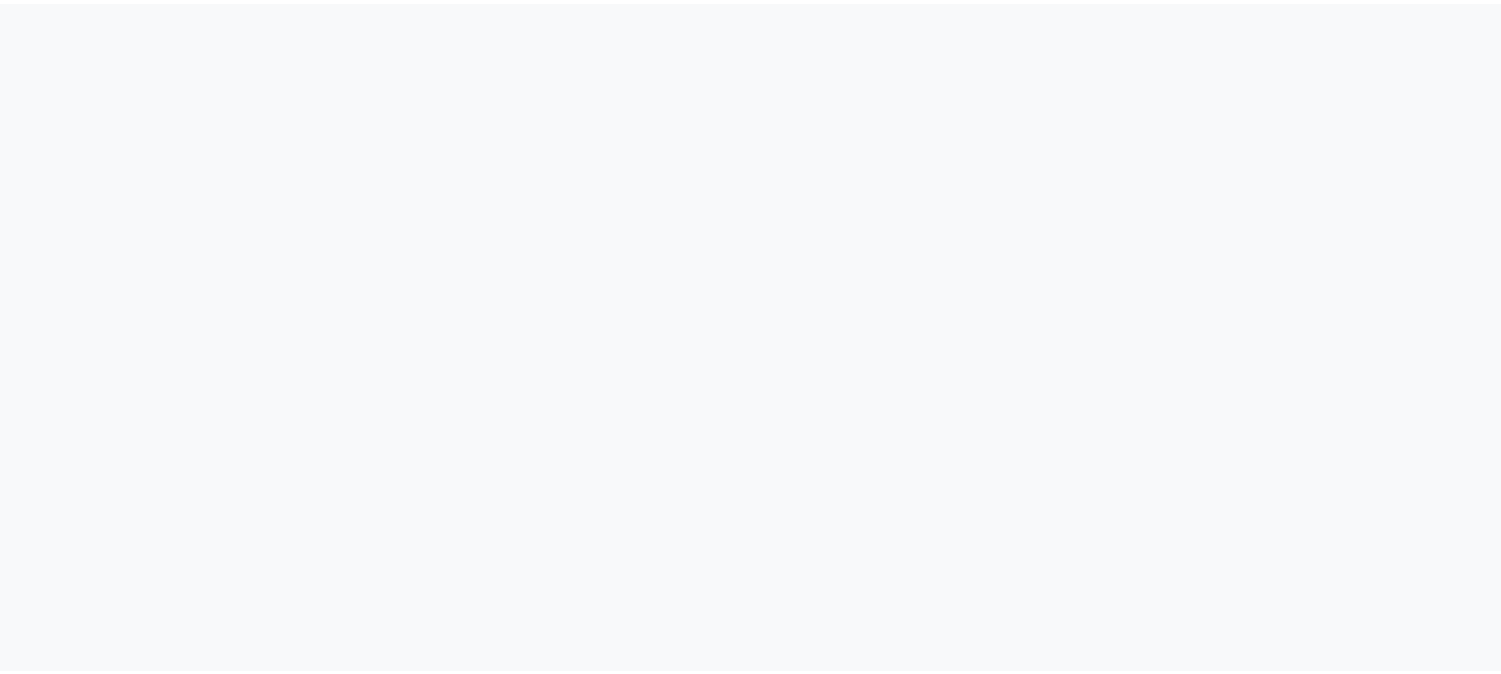 scroll, scrollTop: 0, scrollLeft: 0, axis: both 